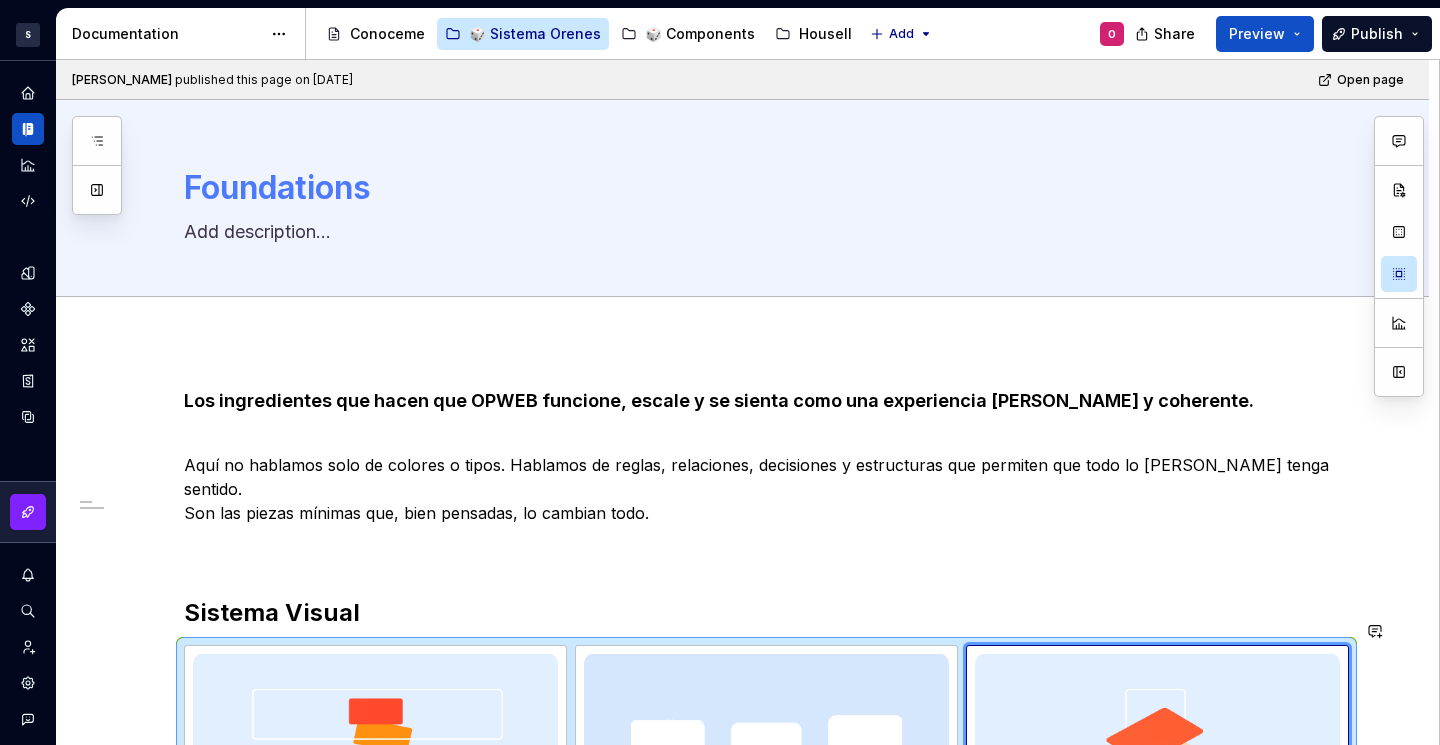 scroll, scrollTop: 0, scrollLeft: 0, axis: both 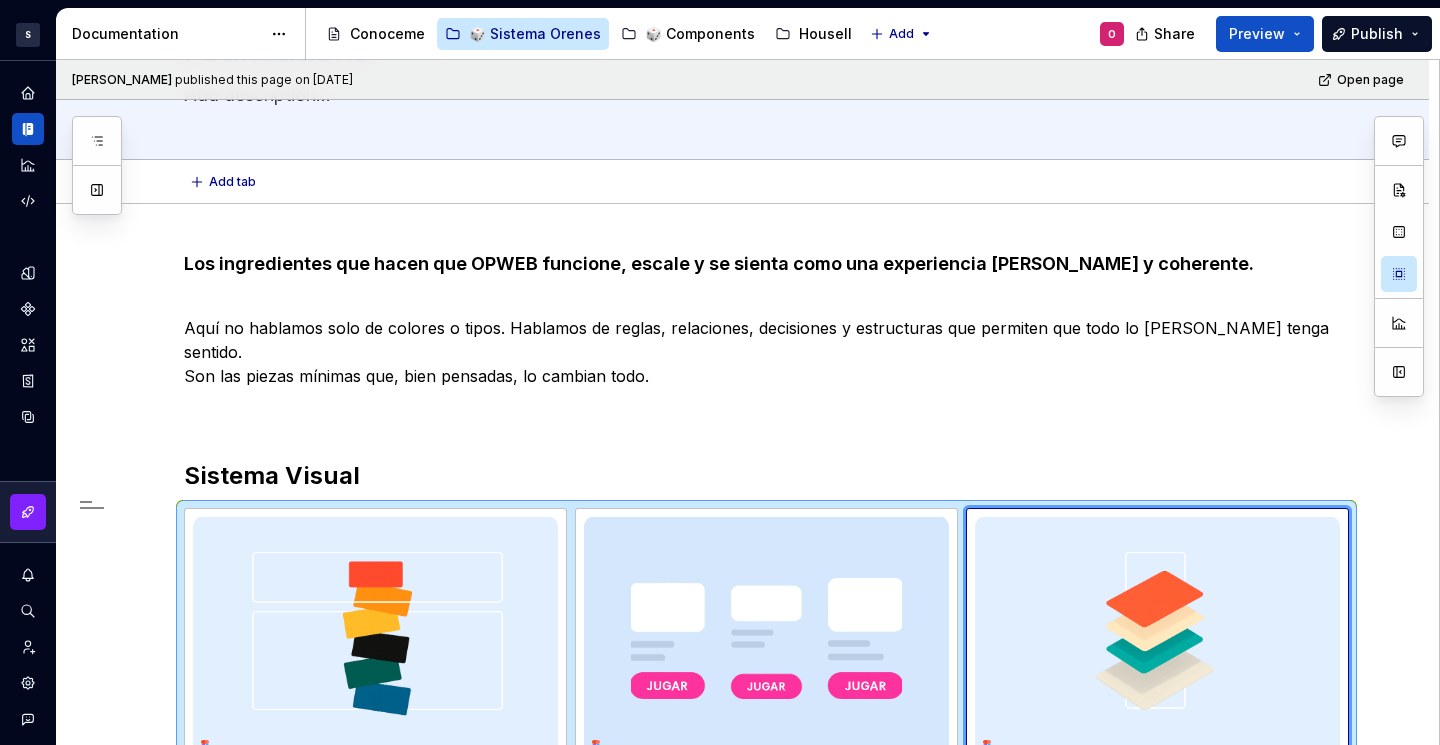click on "Add tab" at bounding box center [742, 182] 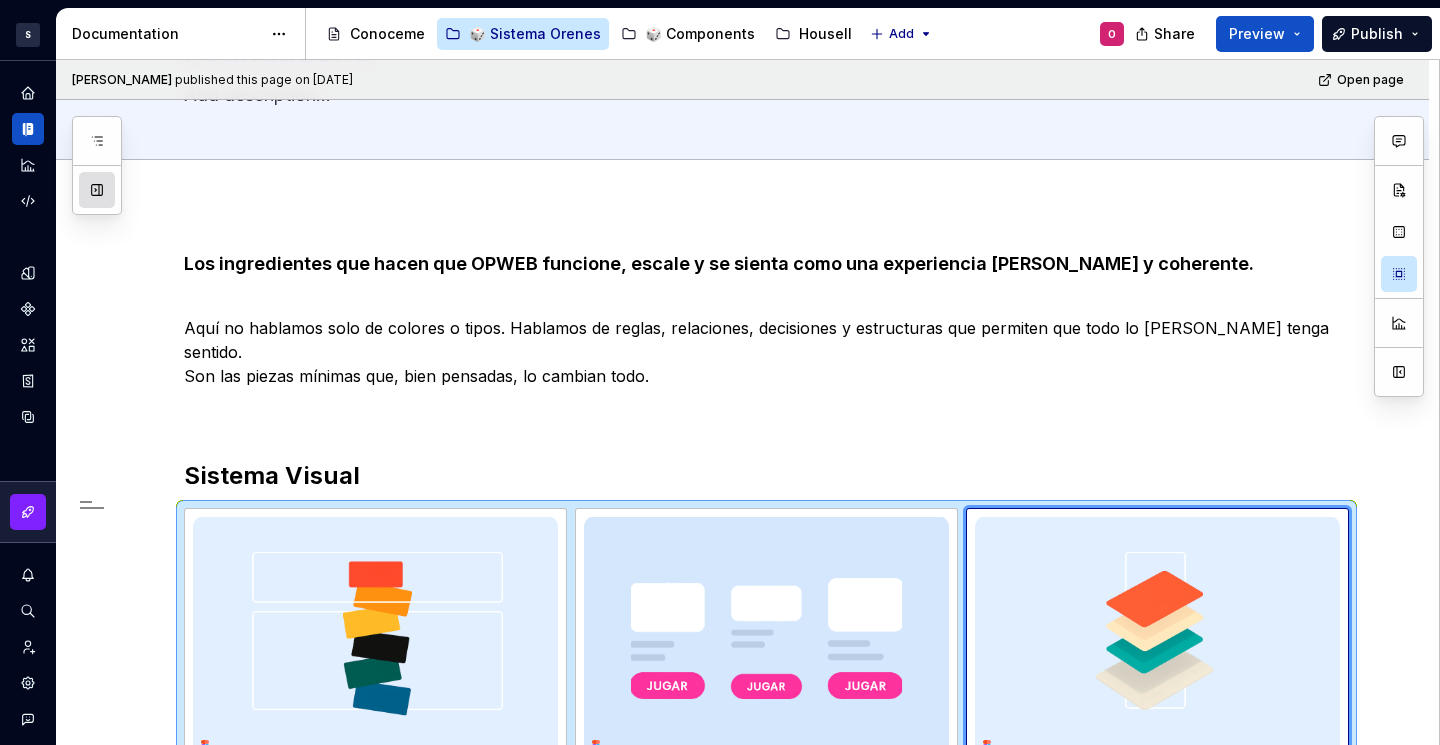 click at bounding box center [97, 190] 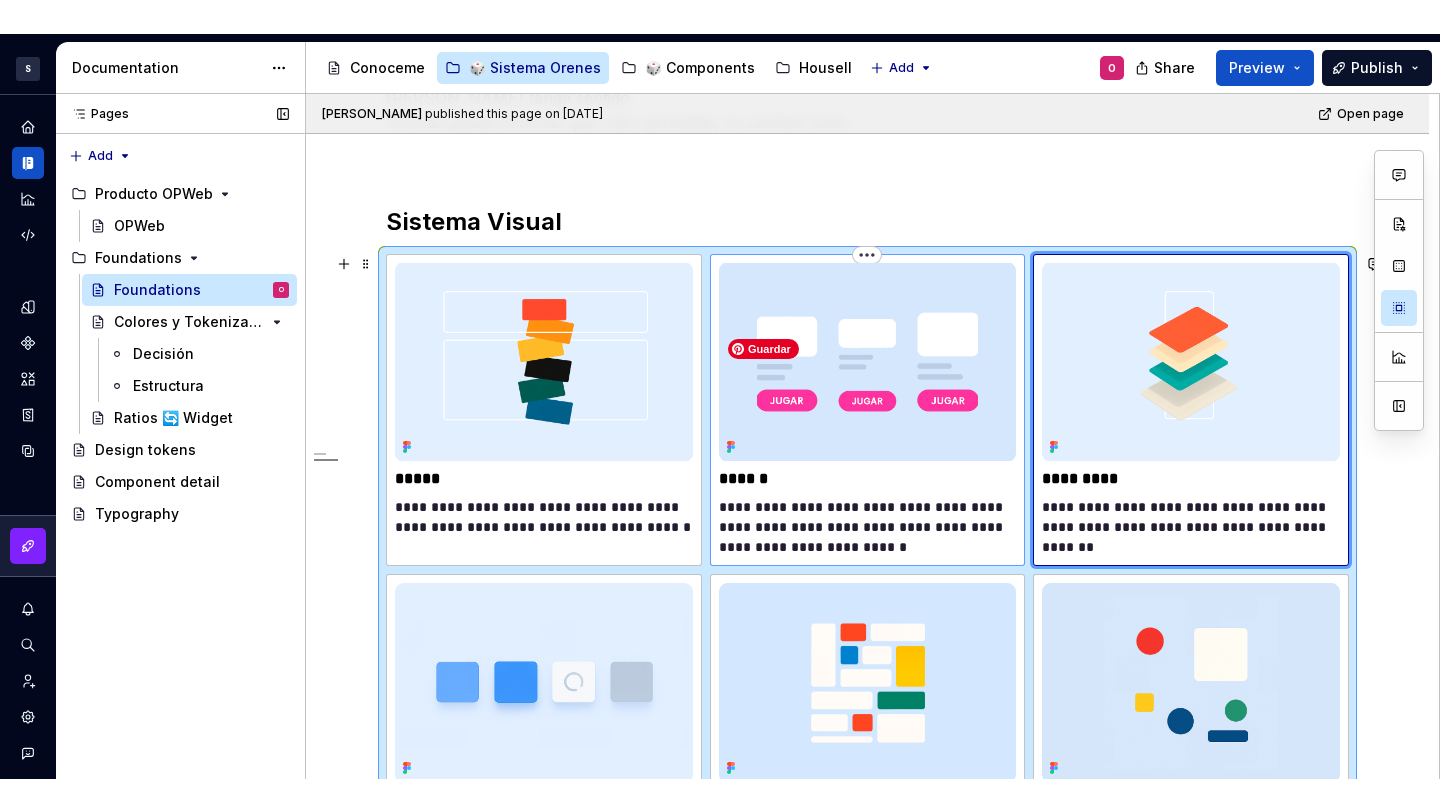 scroll, scrollTop: 553, scrollLeft: 0, axis: vertical 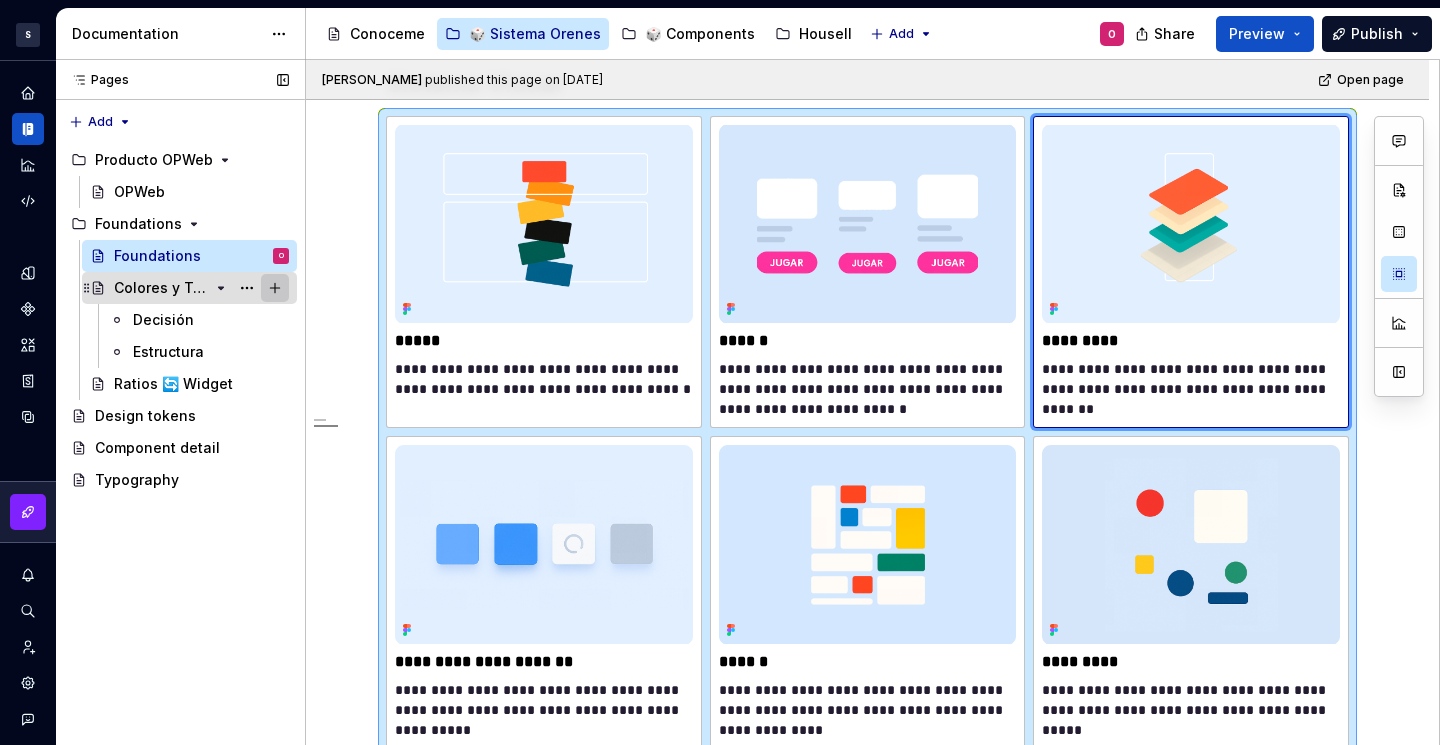 click at bounding box center (275, 288) 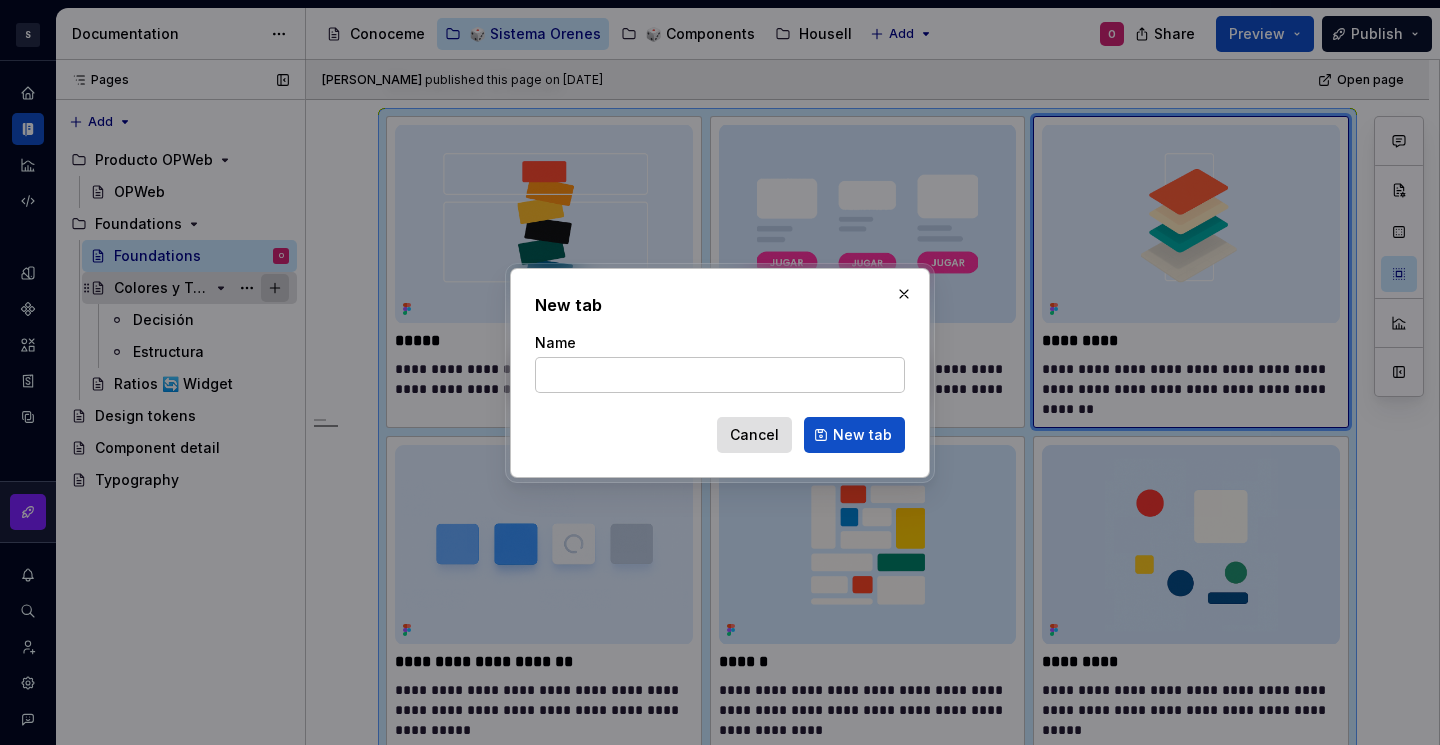 type on "*" 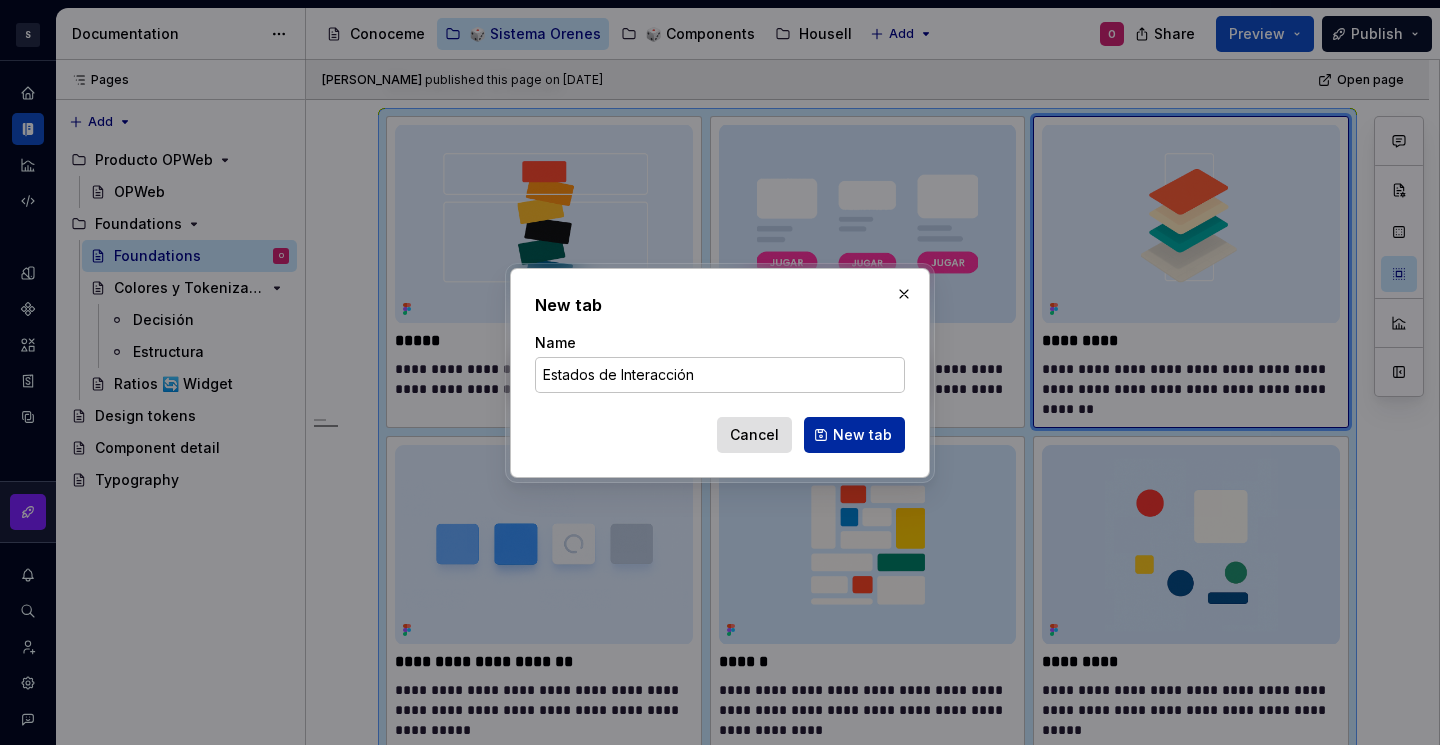type on "Estados de Interacción" 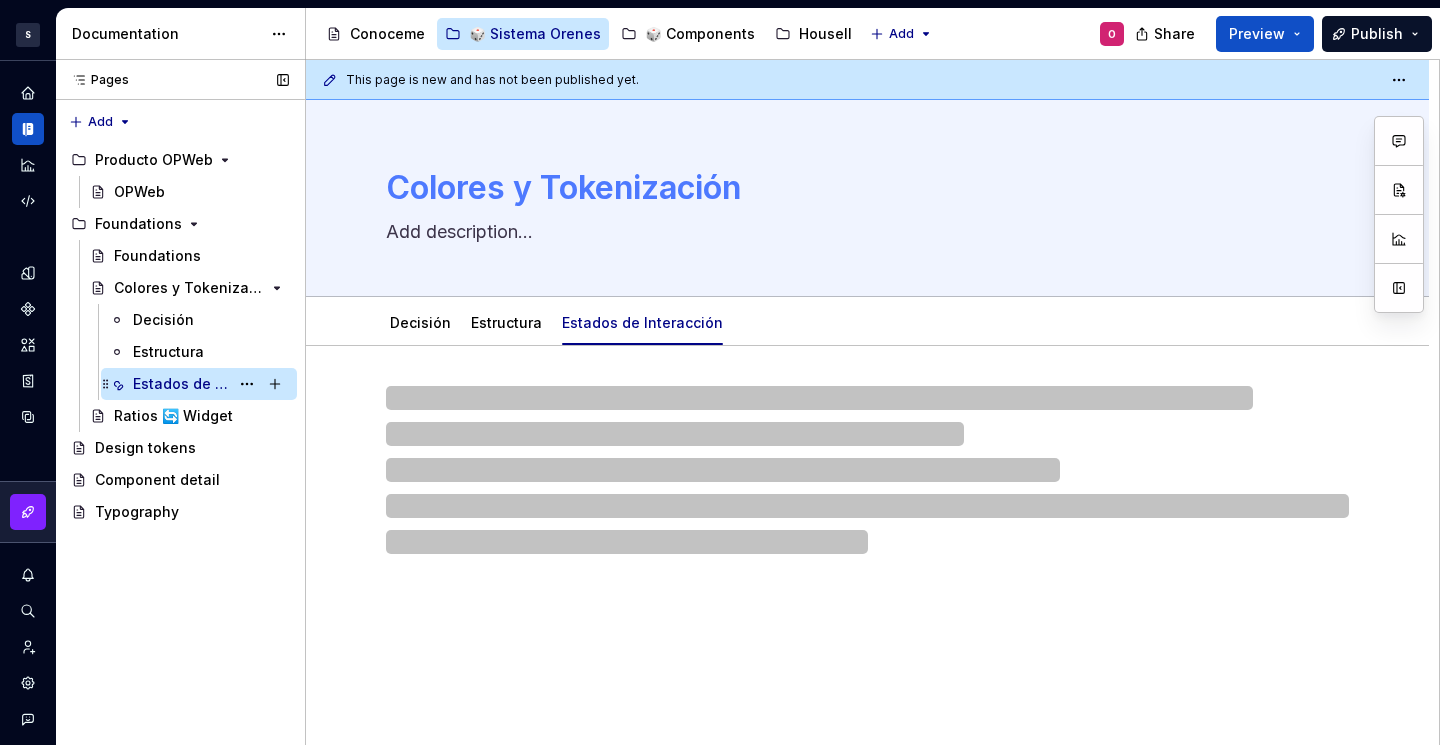 click on "Estados de Interacción" at bounding box center [181, 384] 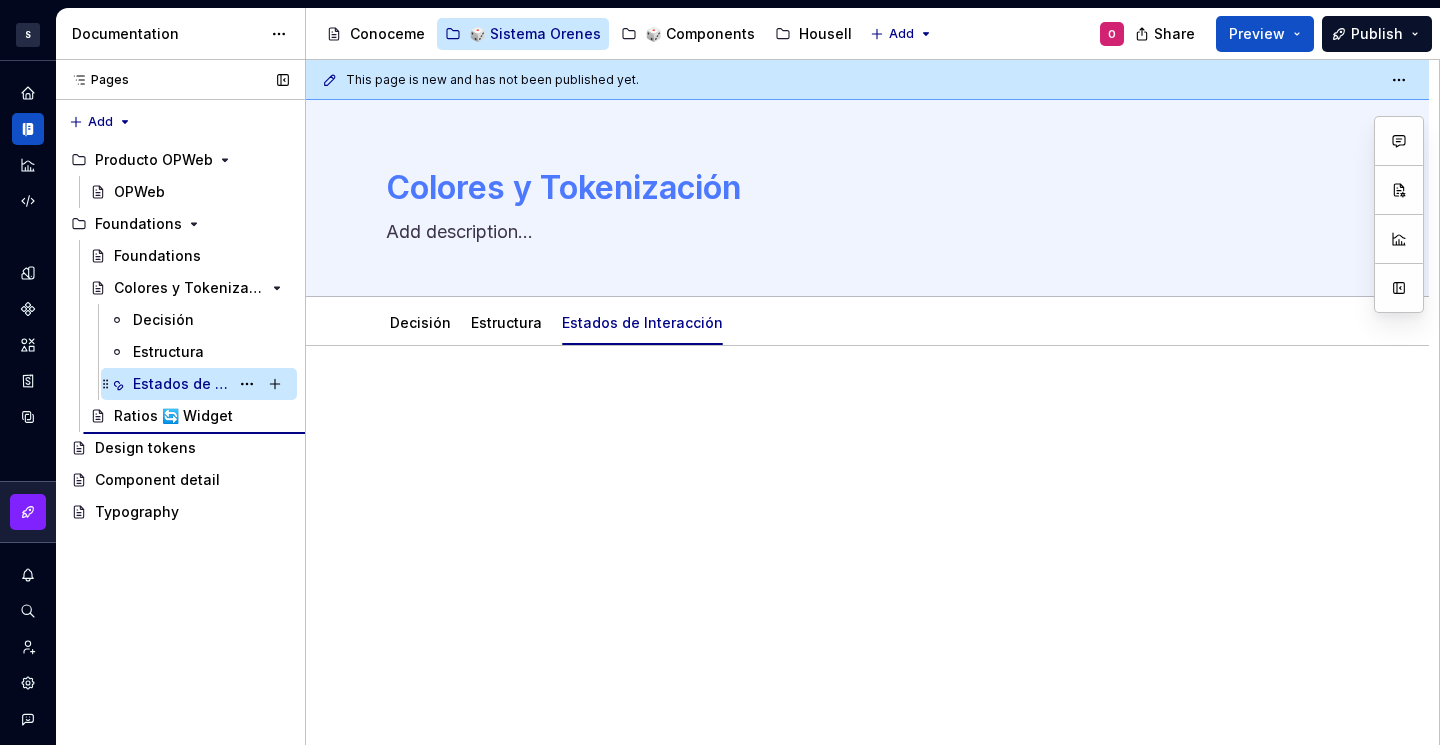 type on "*" 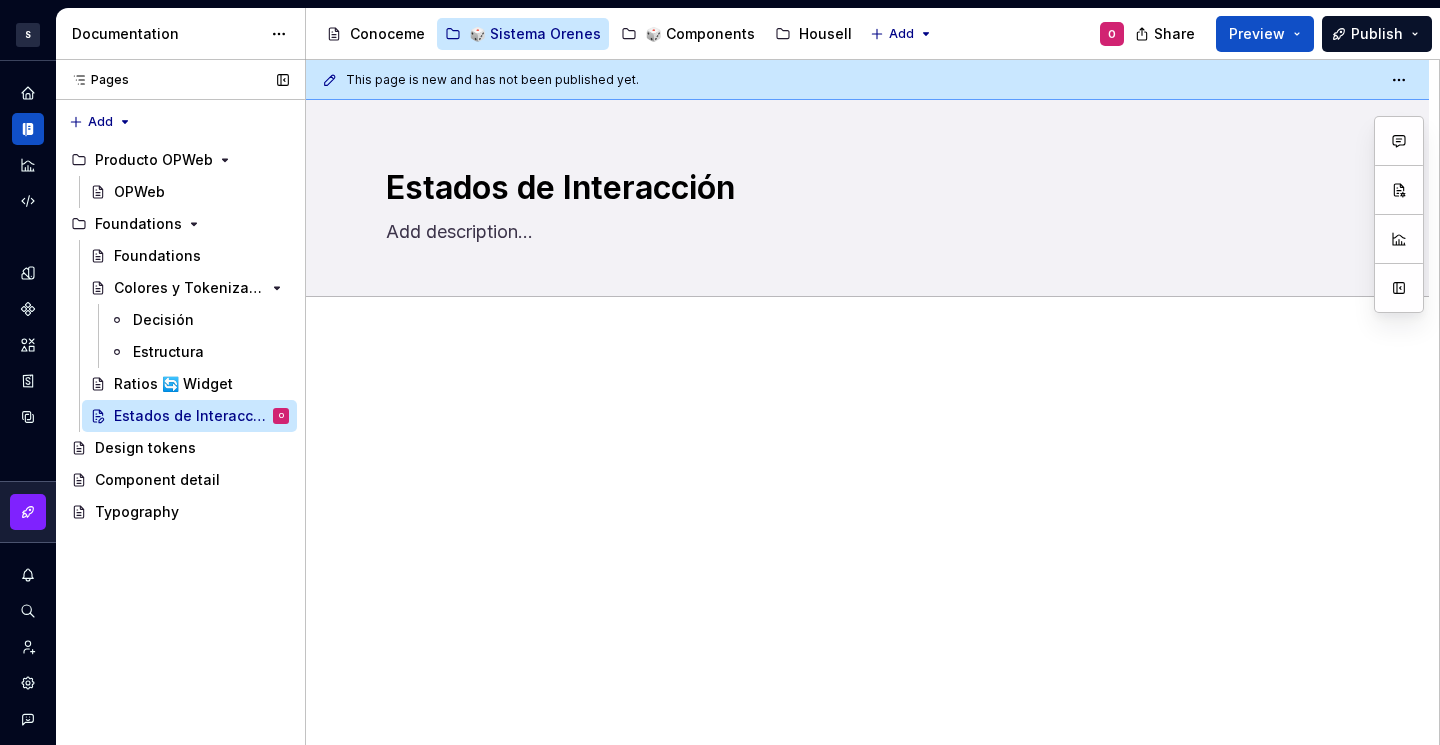 click at bounding box center [867, 527] 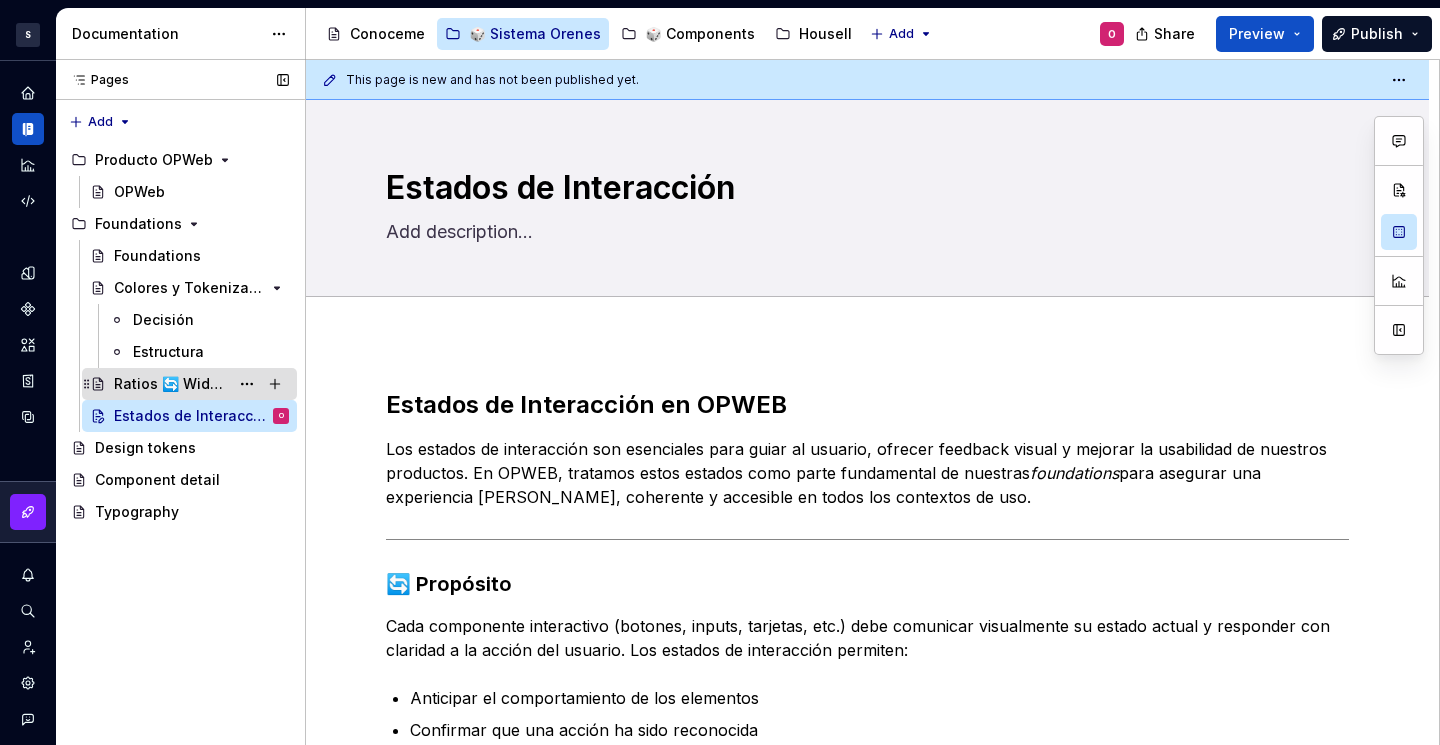 click on "Ratios 🔄 Widget" at bounding box center [171, 384] 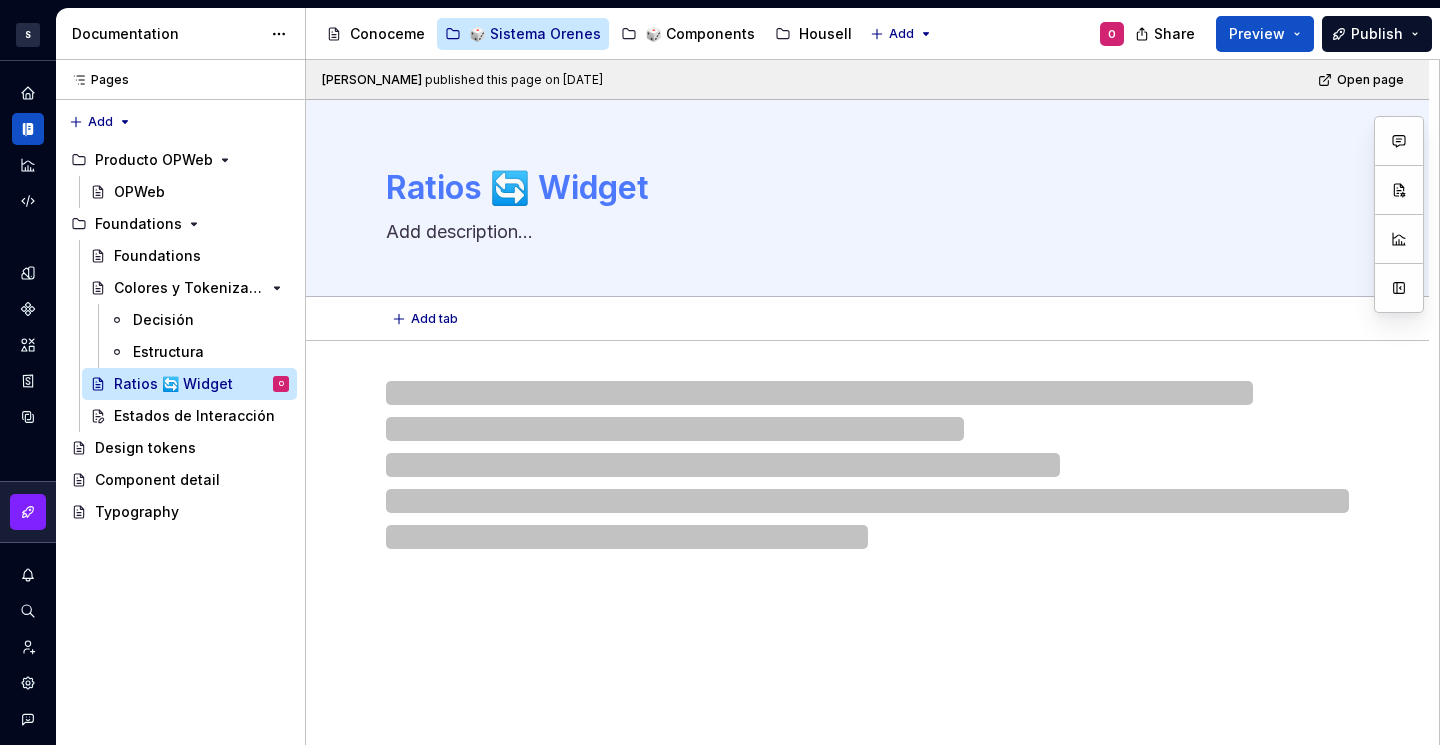 click on "Ratios 🔄 Widget" at bounding box center (863, 188) 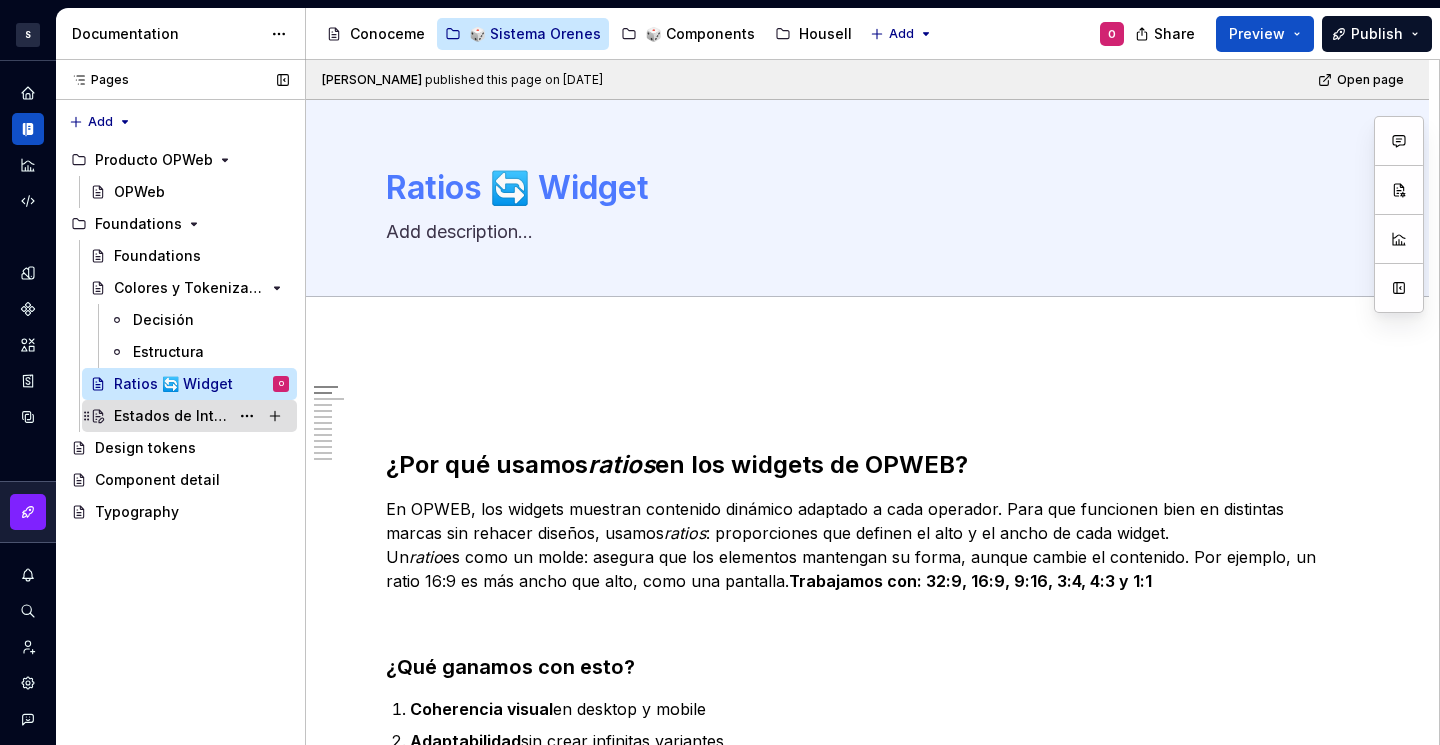 click on "Estados de Interacción" at bounding box center [171, 416] 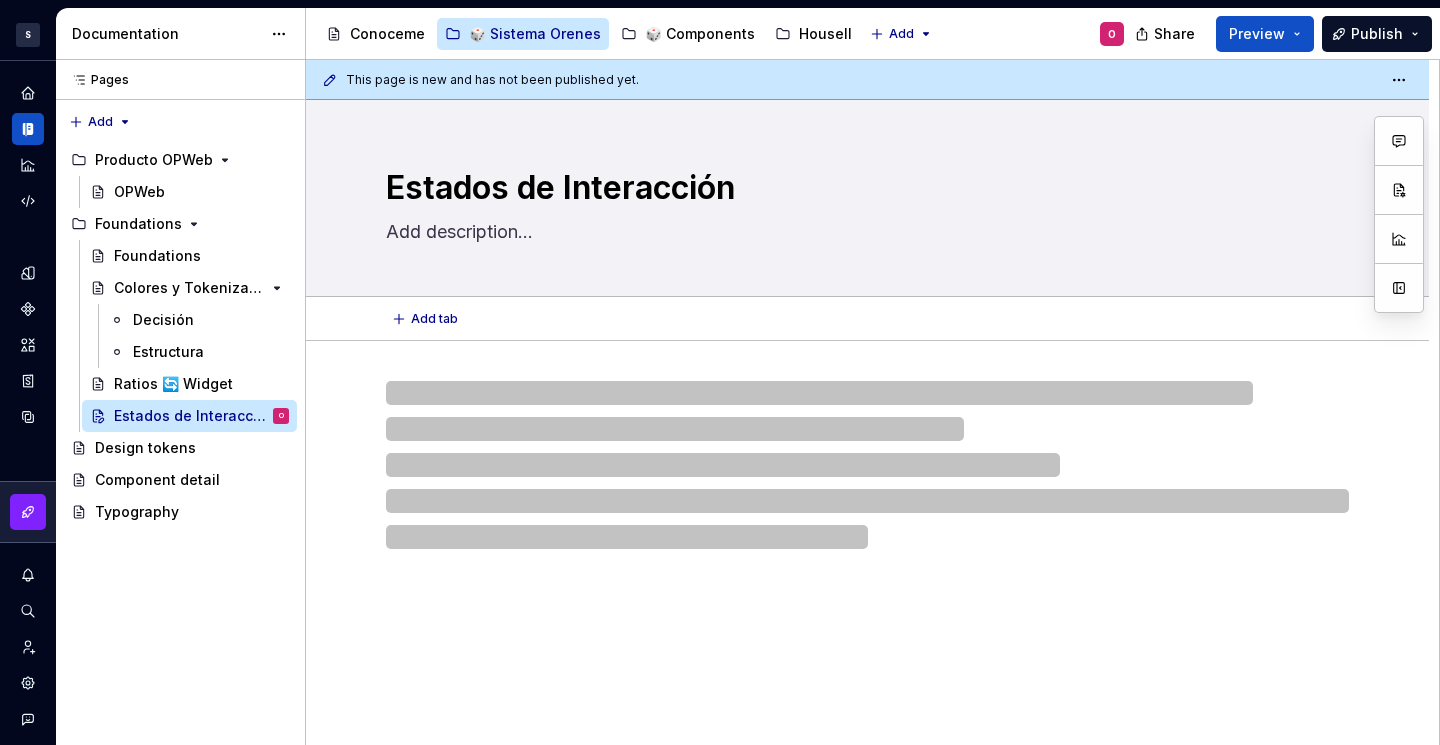 click on "Estados de Interacción" at bounding box center (863, 188) 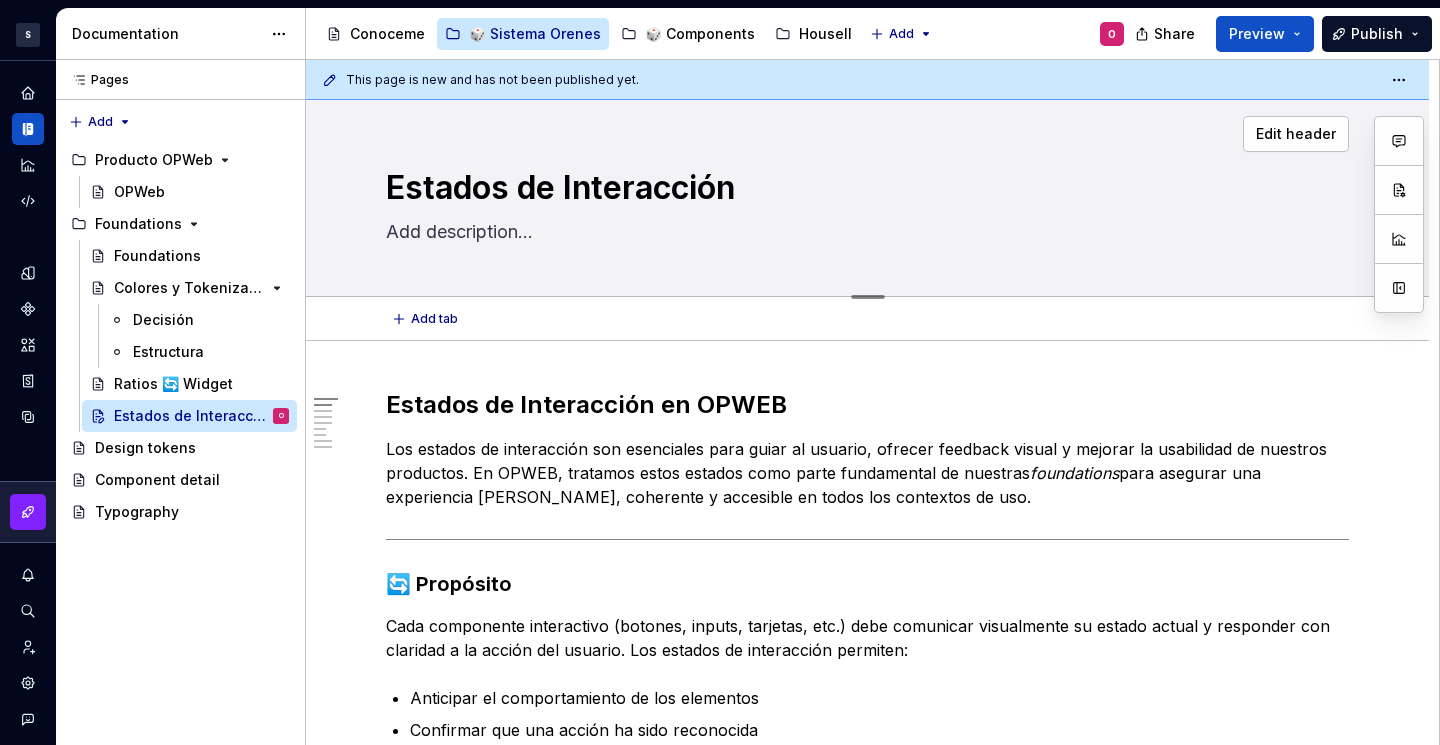 click on "Estados de Interacción" at bounding box center [863, 188] 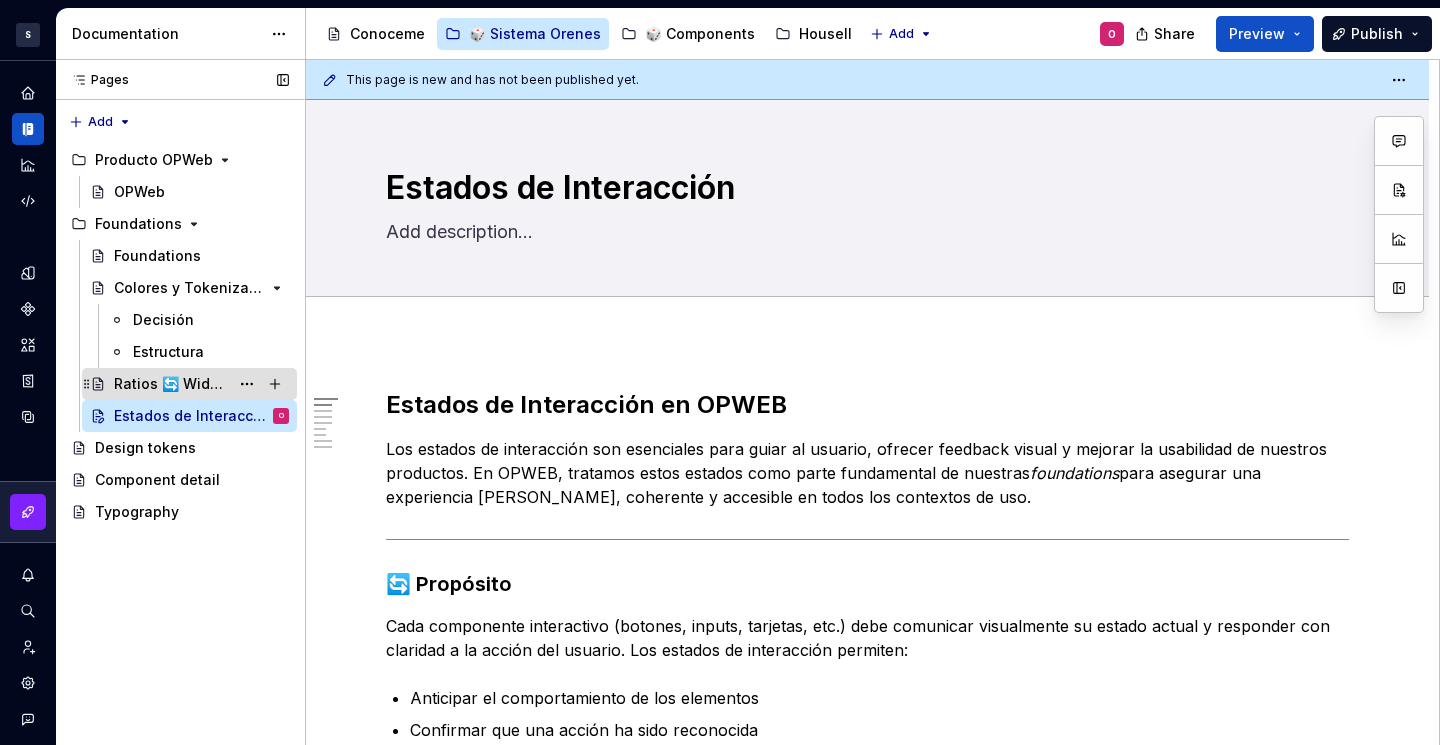click on "Ratios 🔄 Widget" at bounding box center (171, 384) 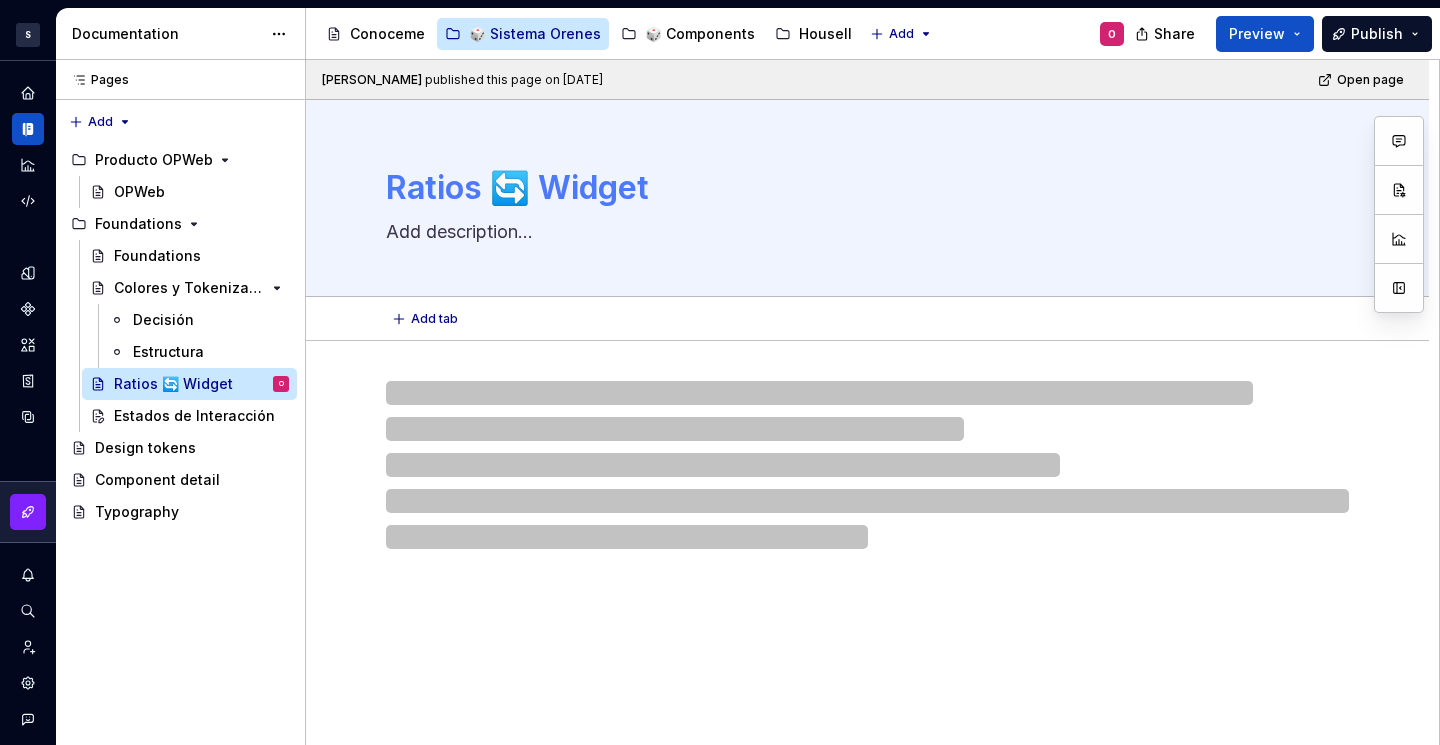 click on "Ratios 🔄 Widget" at bounding box center [863, 188] 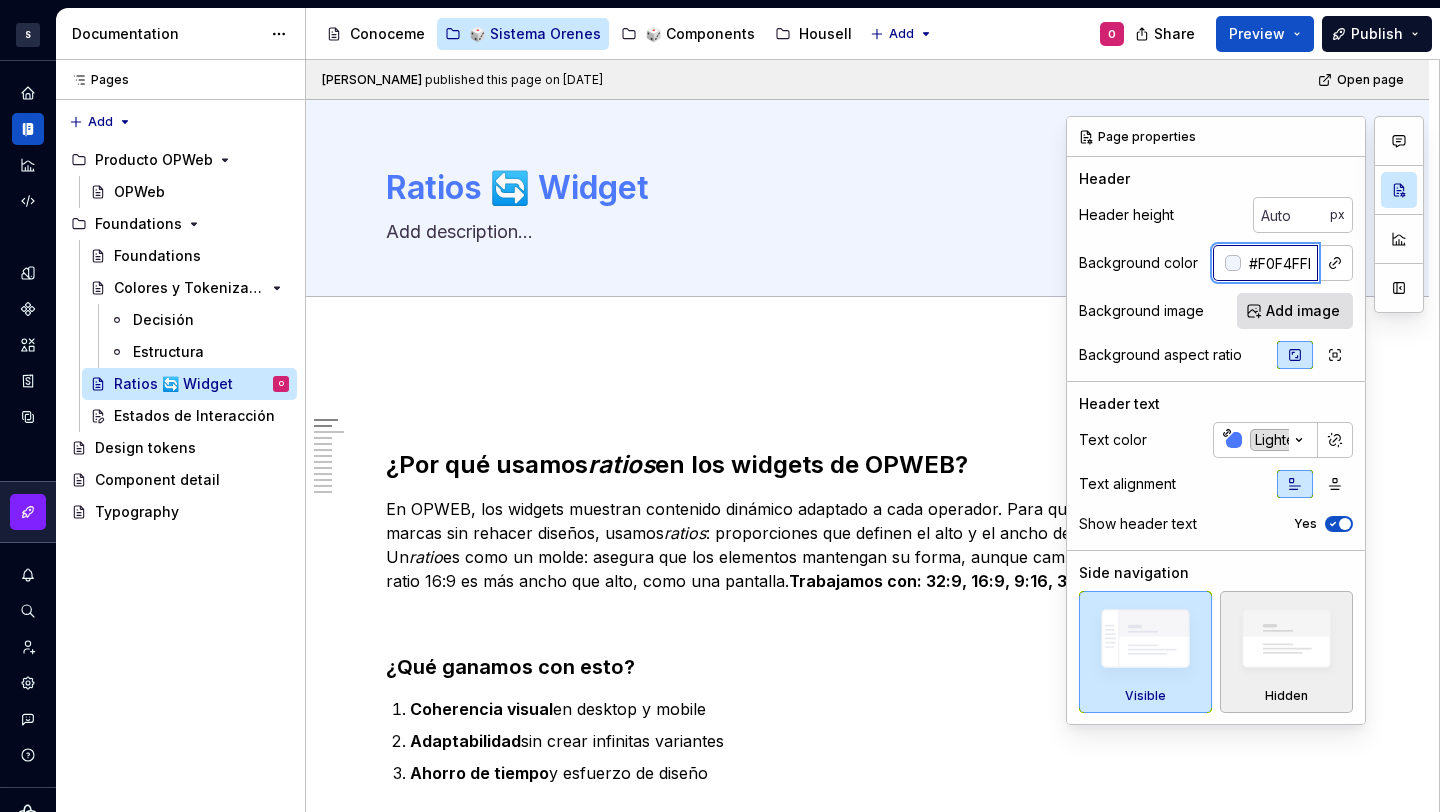 click on "#F0F4FFFF" at bounding box center (1279, 263) 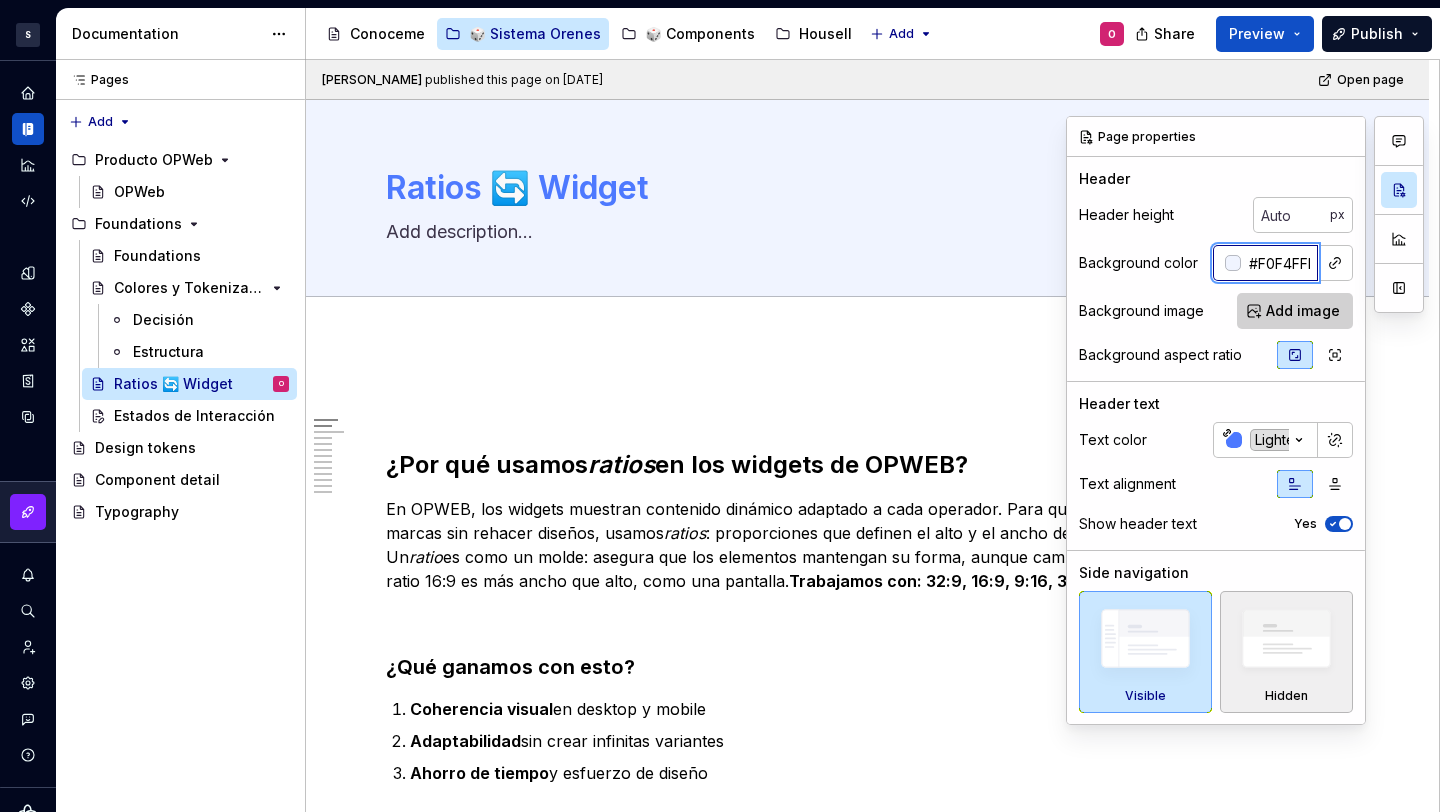 scroll, scrollTop: 13, scrollLeft: 0, axis: vertical 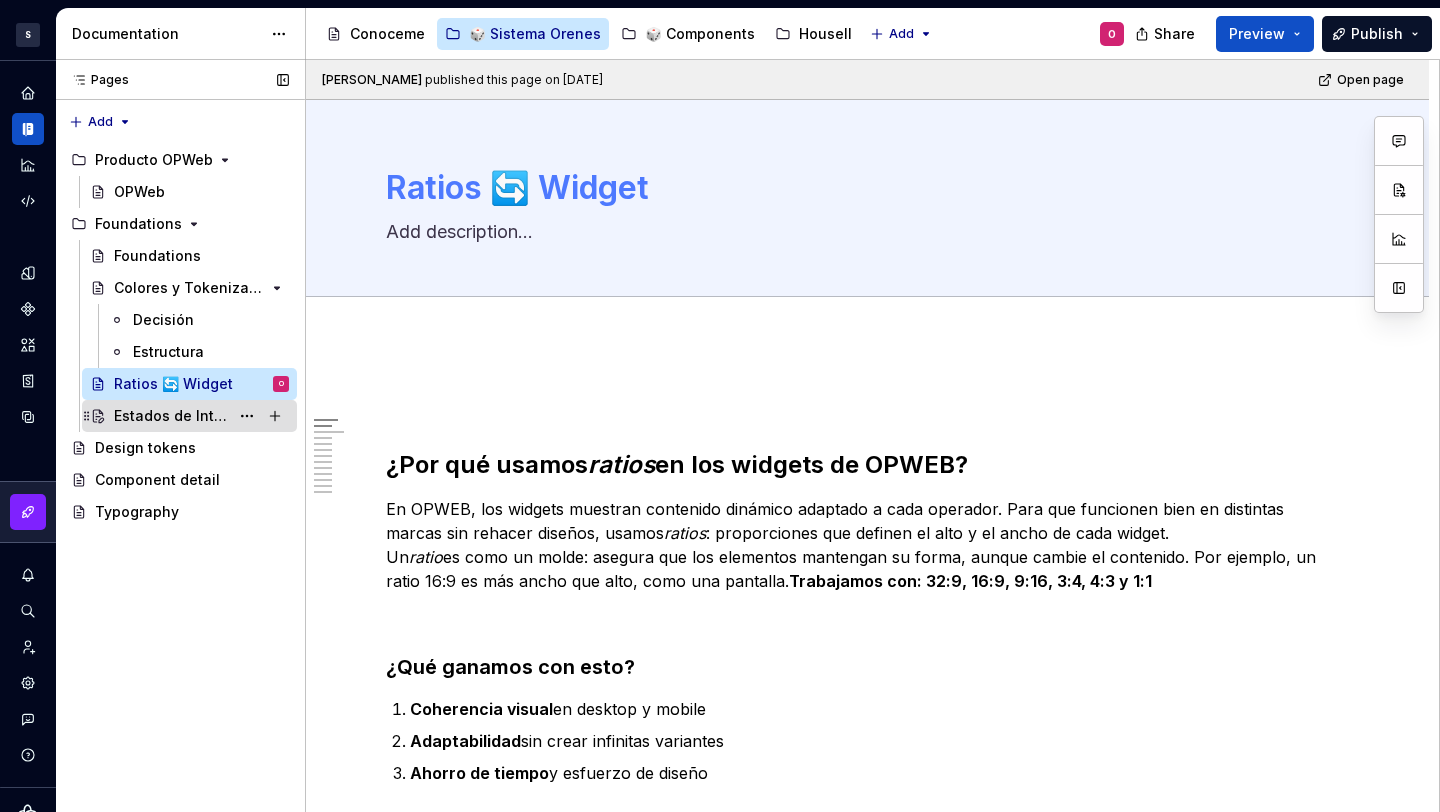 click on "Estados de Interacción" at bounding box center [201, 416] 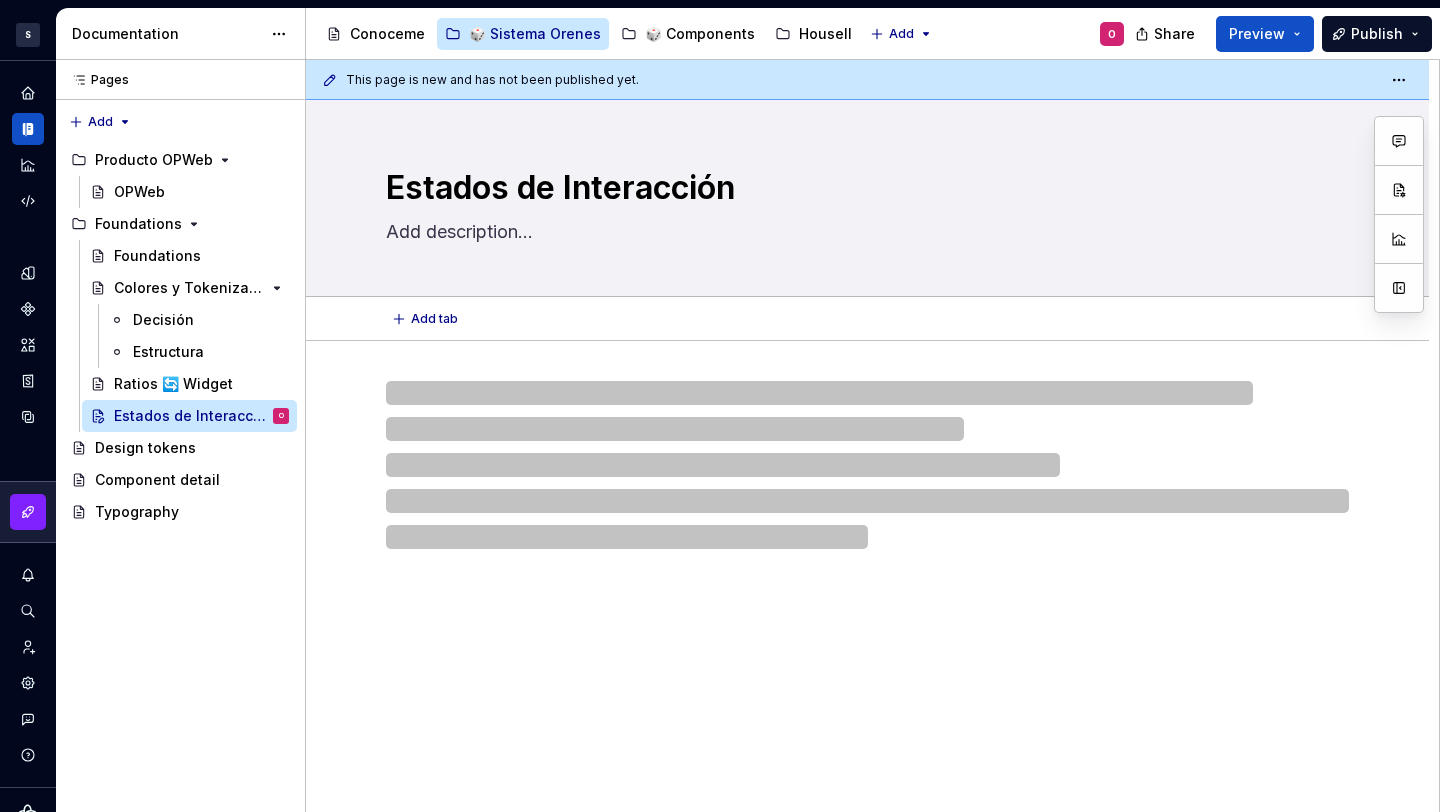 click on "Estados de Interacción" at bounding box center [867, 198] 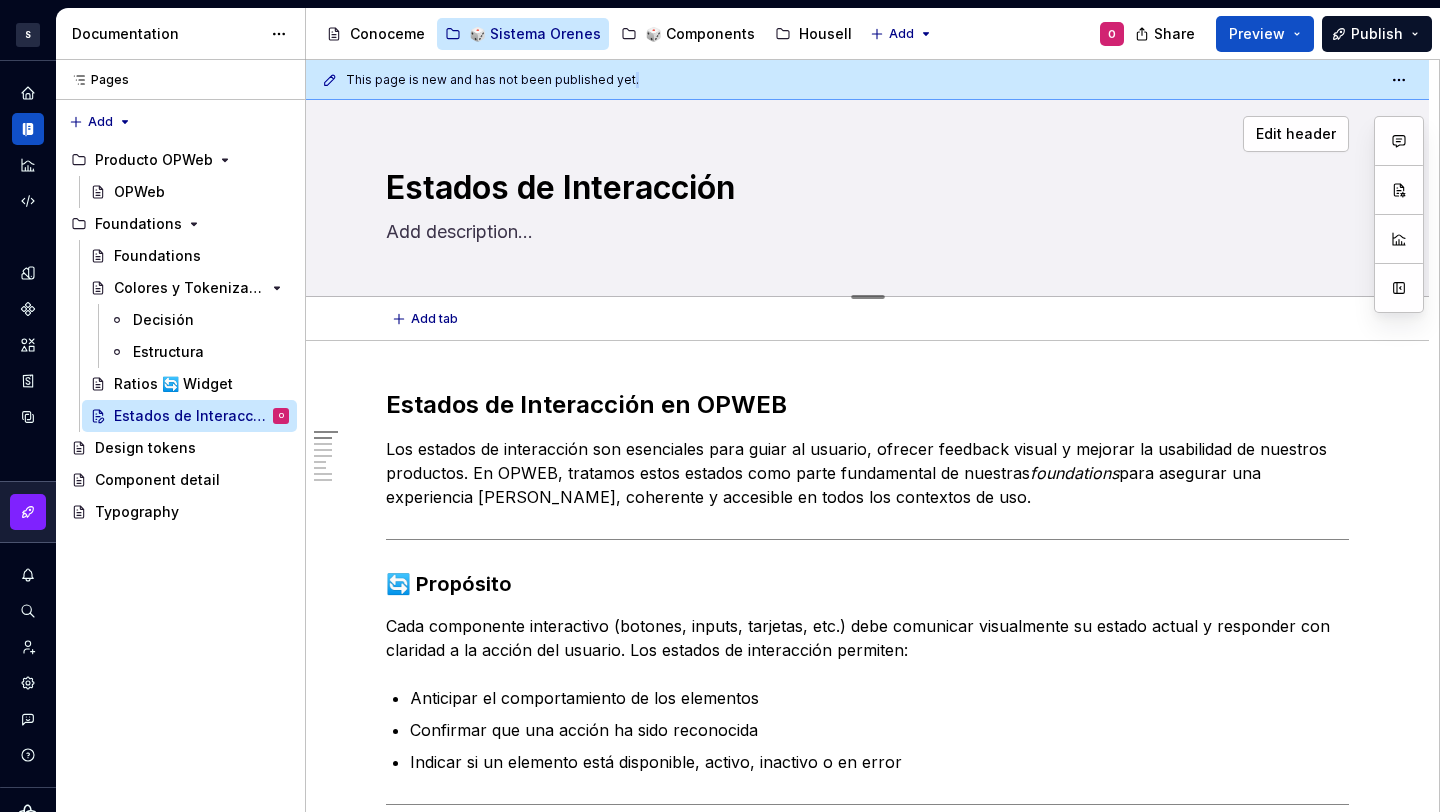 click on "Estados de Interacción" at bounding box center [867, 198] 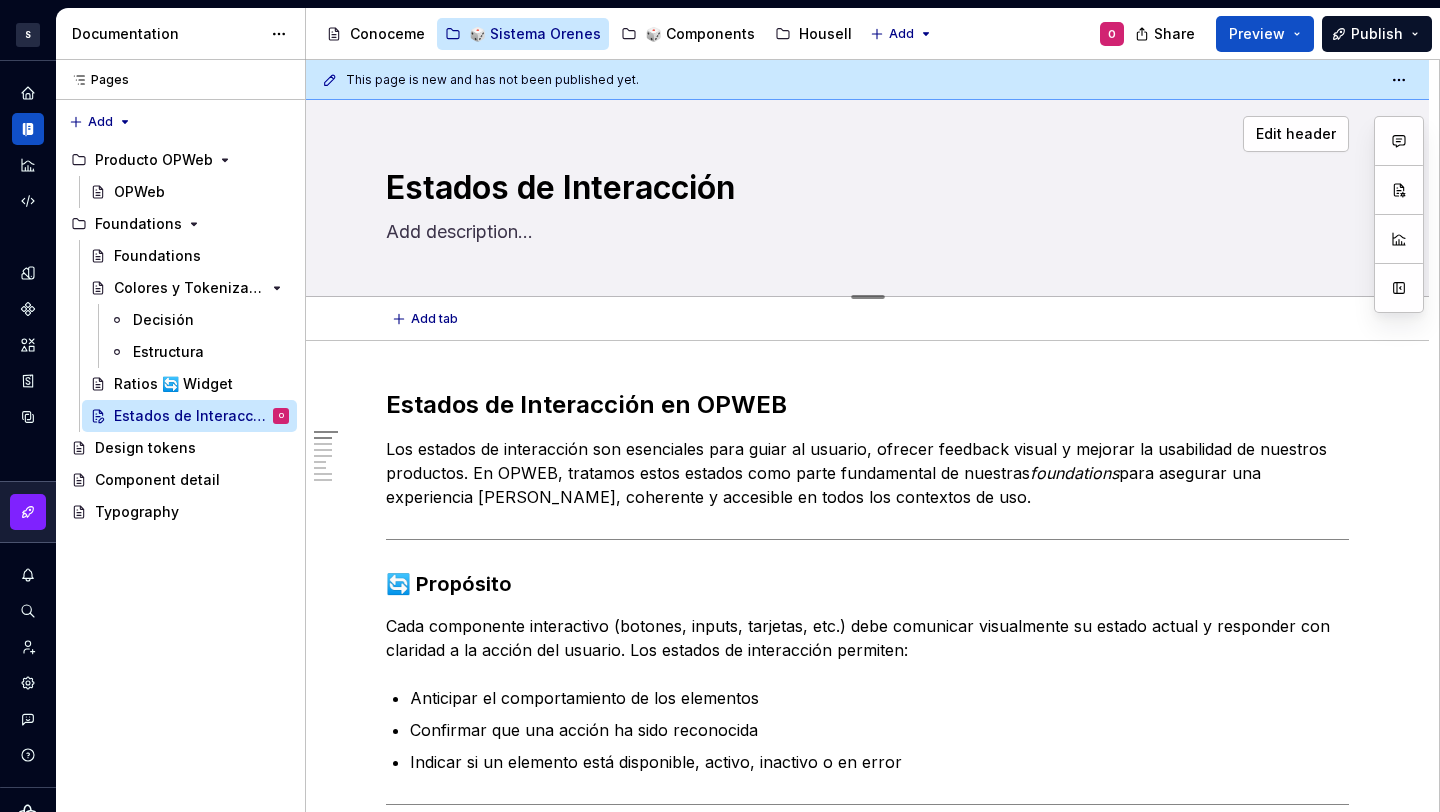 click on "Estados de Interacción" at bounding box center (863, 188) 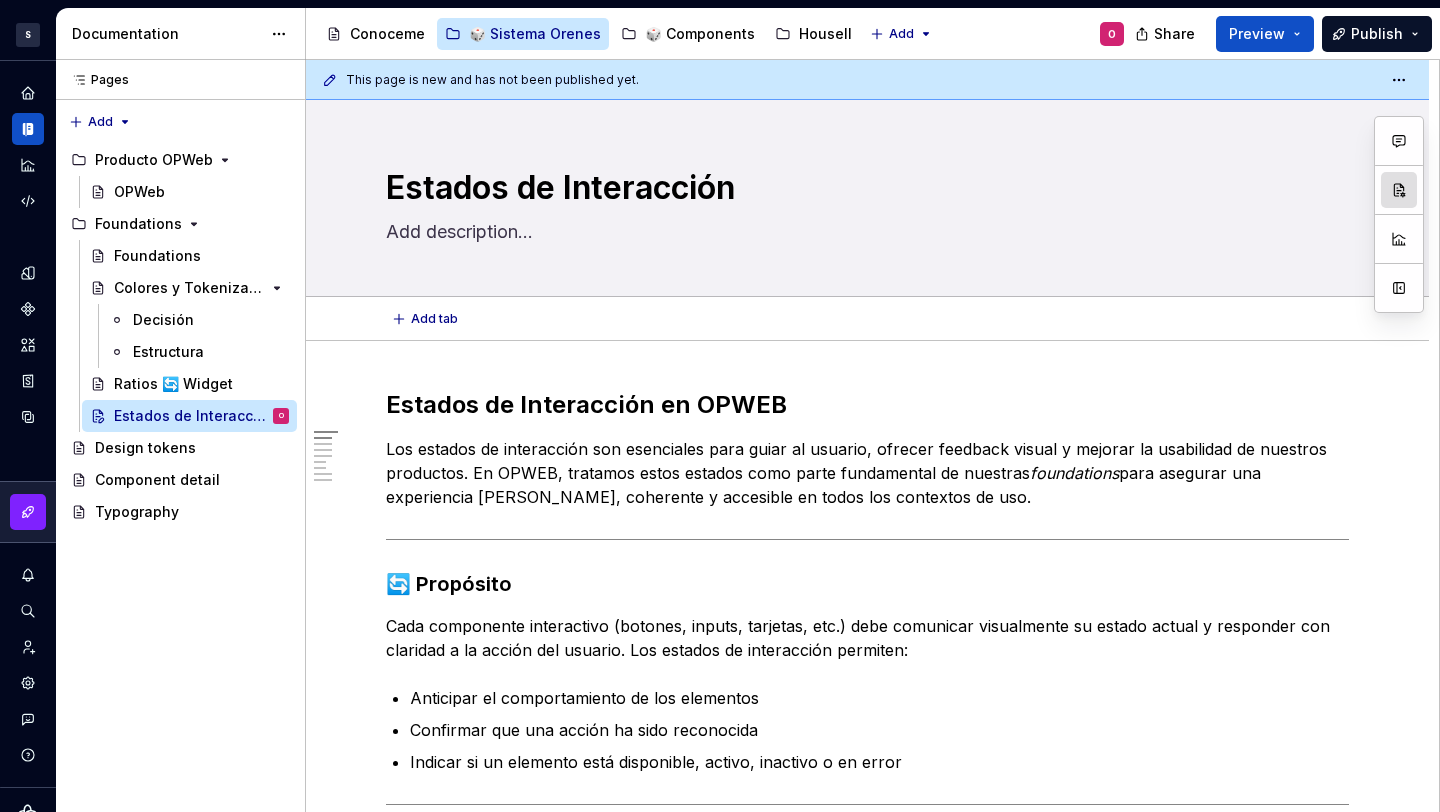 type on "*" 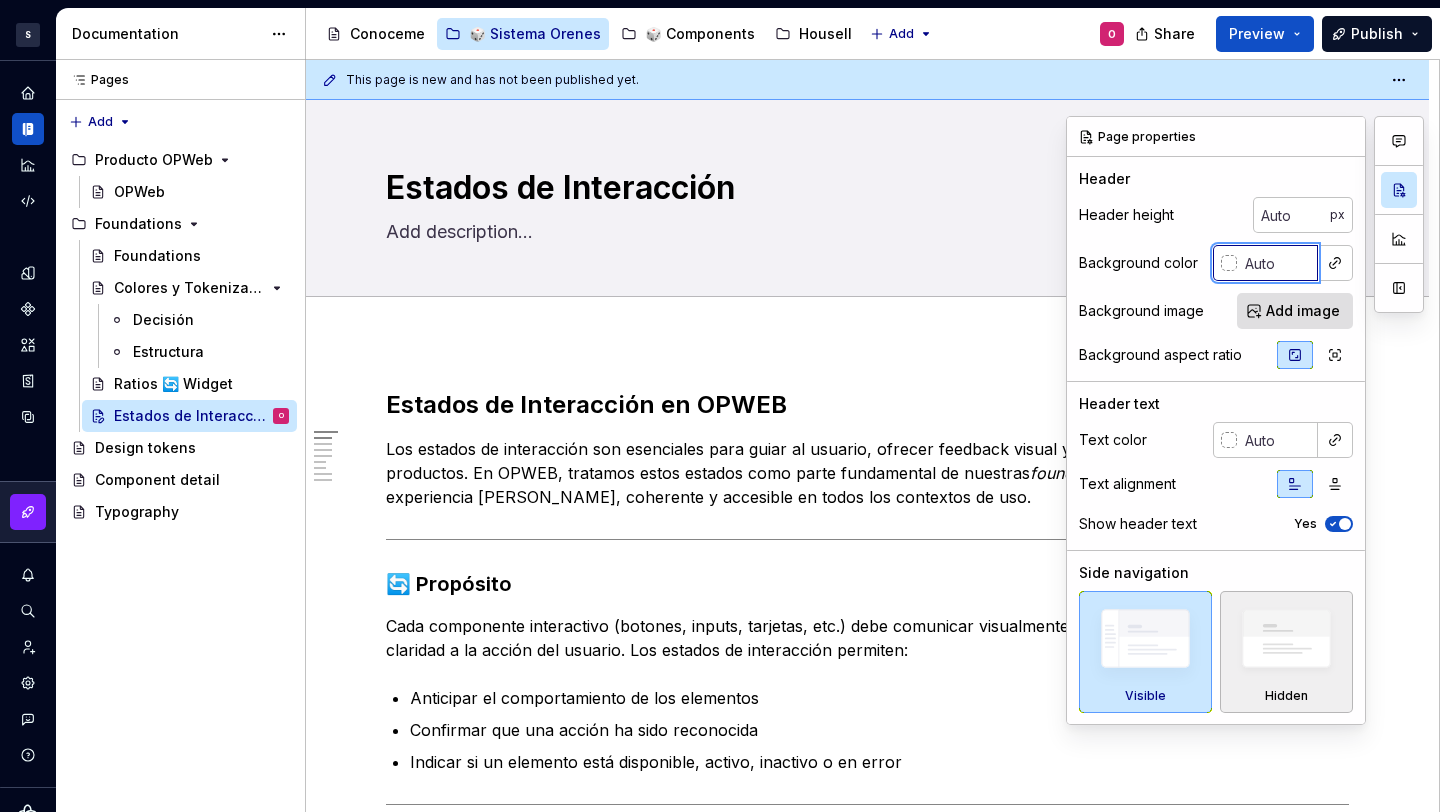 click at bounding box center (1277, 263) 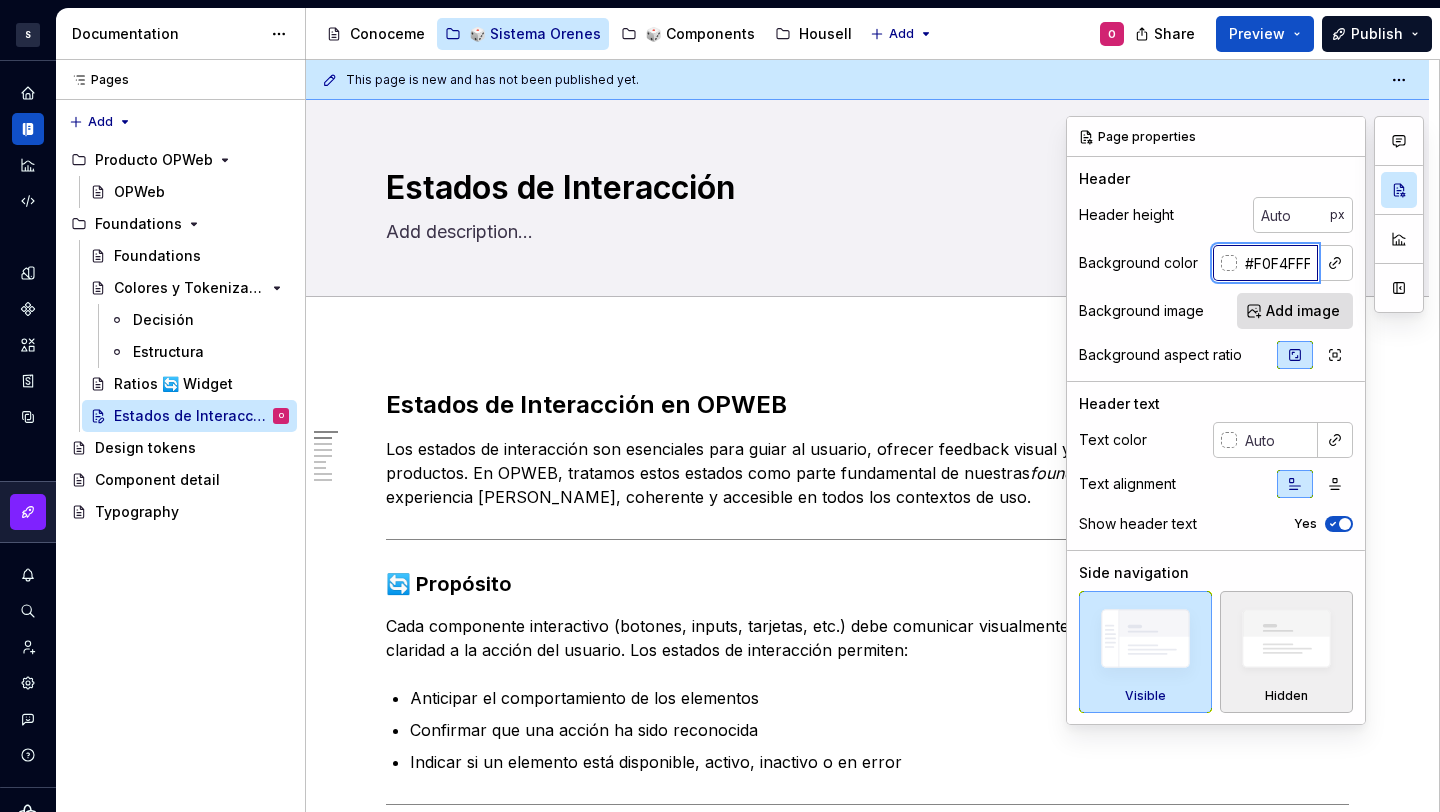 scroll, scrollTop: 0, scrollLeft: 15, axis: horizontal 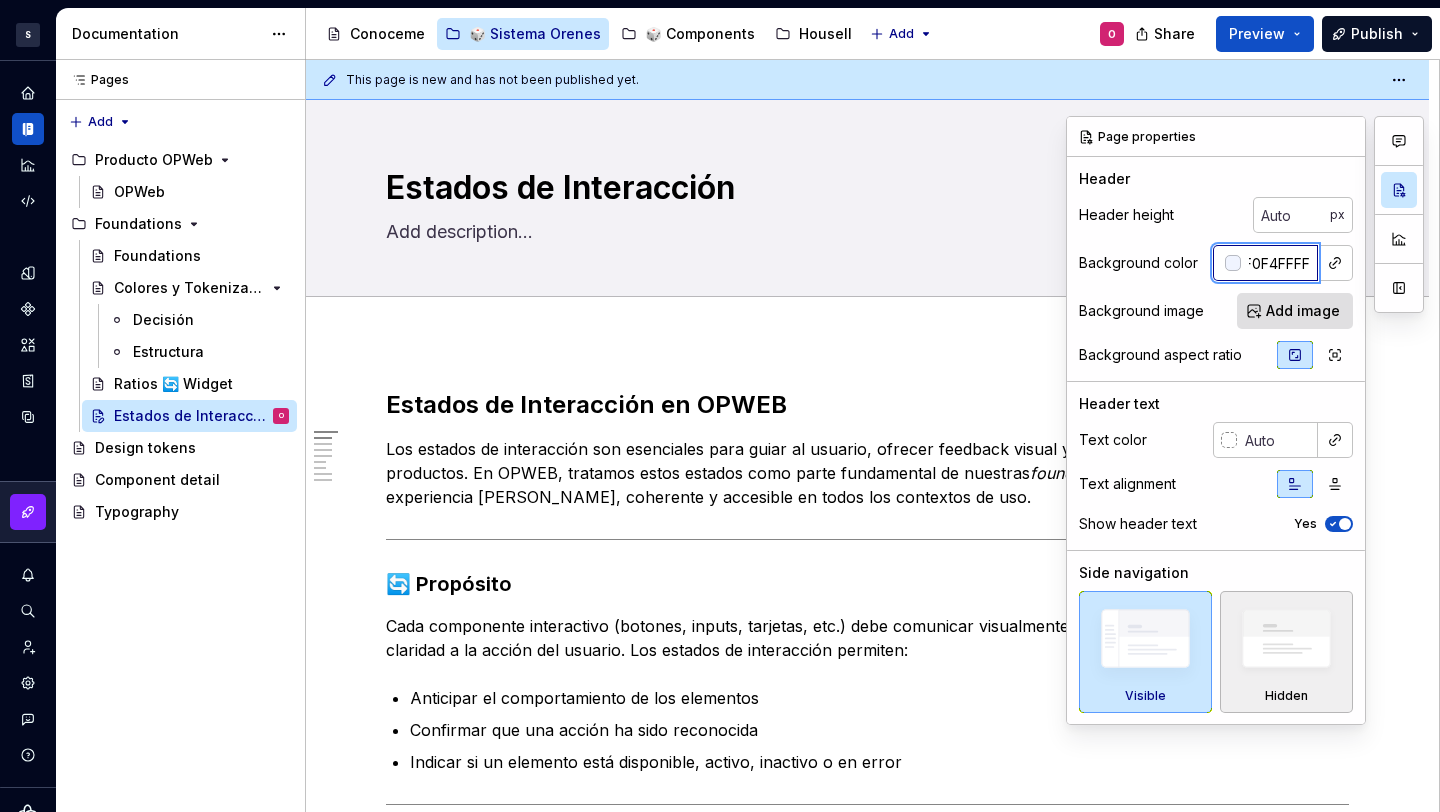 type on "#F0F4FFFF" 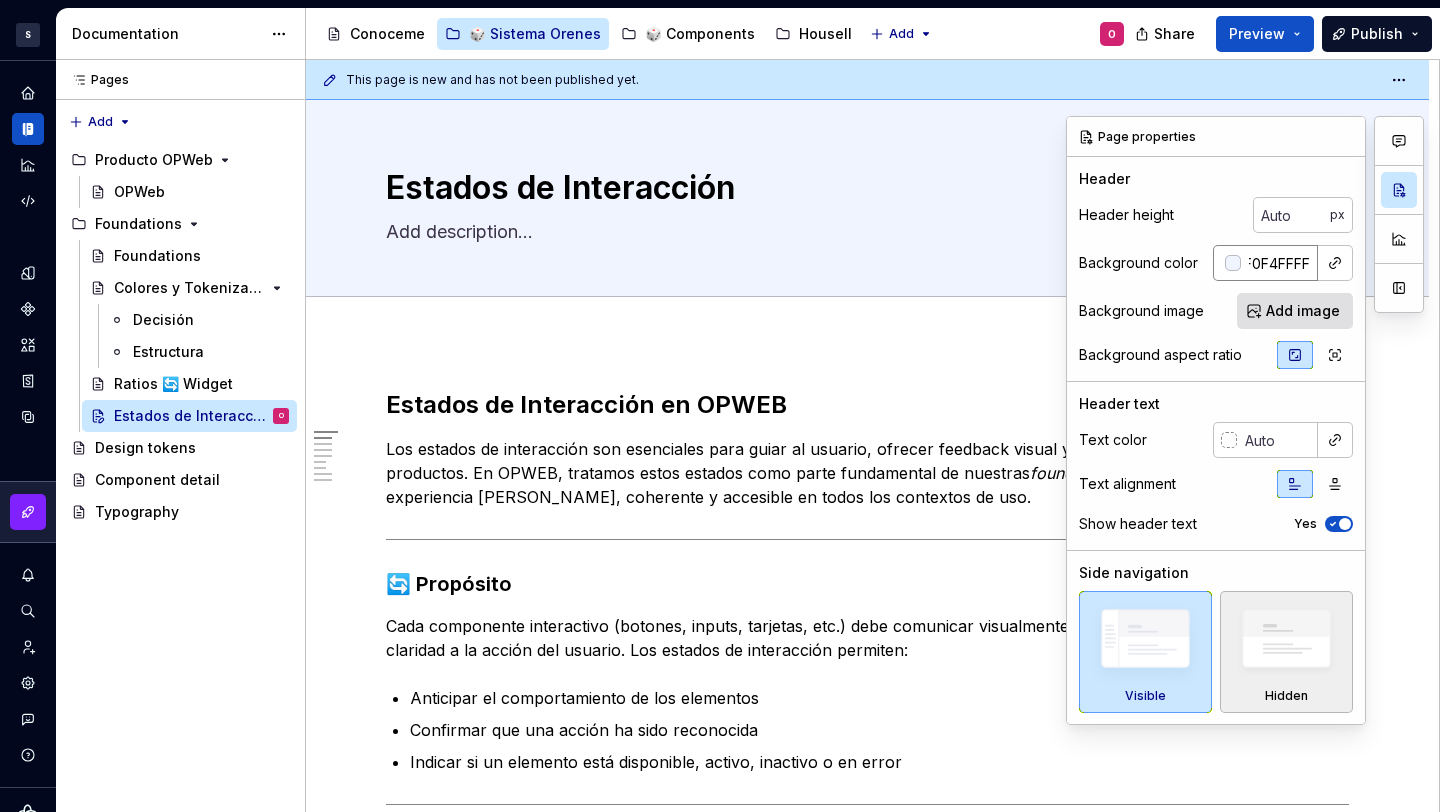 scroll, scrollTop: 0, scrollLeft: 0, axis: both 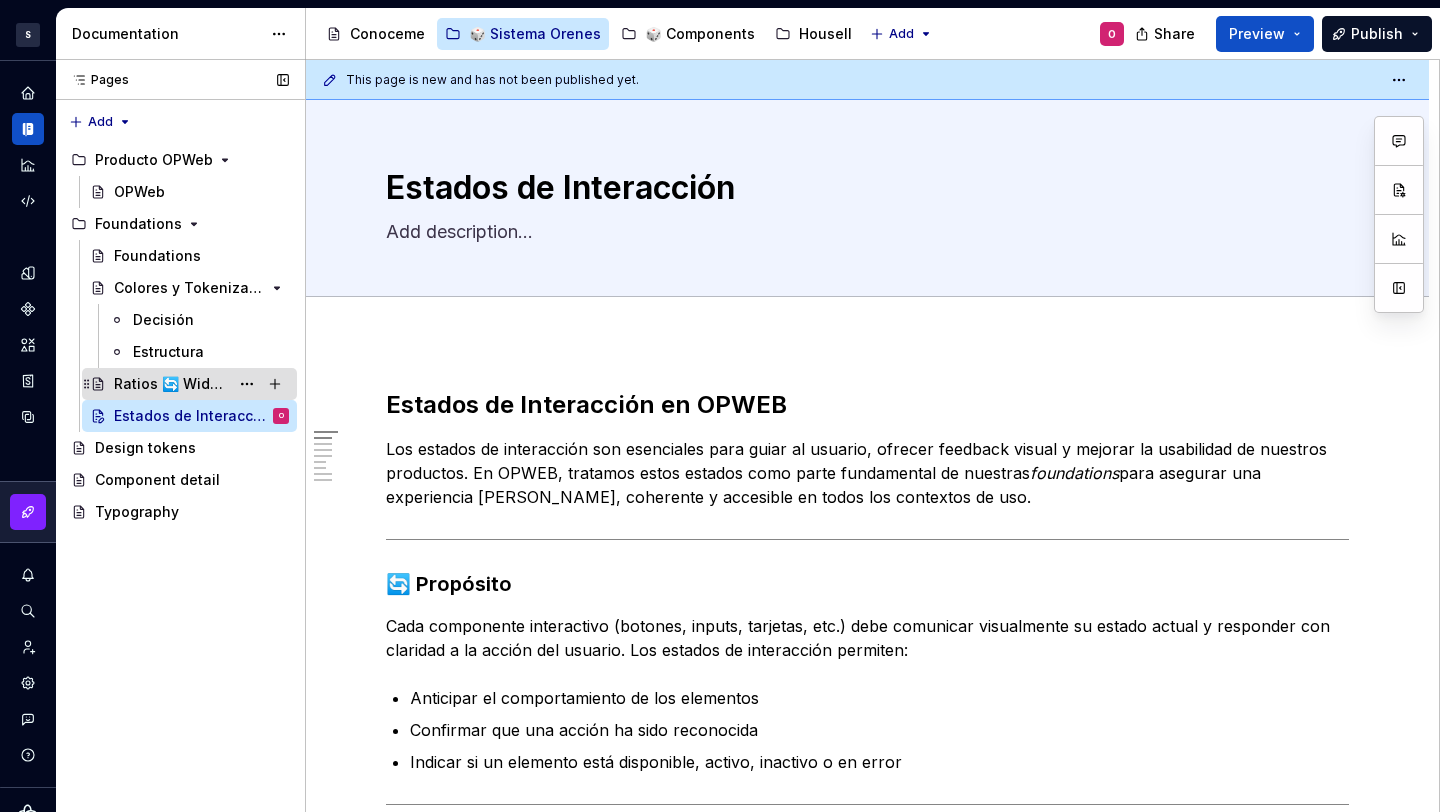click on "Ratios 🔄 Widget" at bounding box center (171, 384) 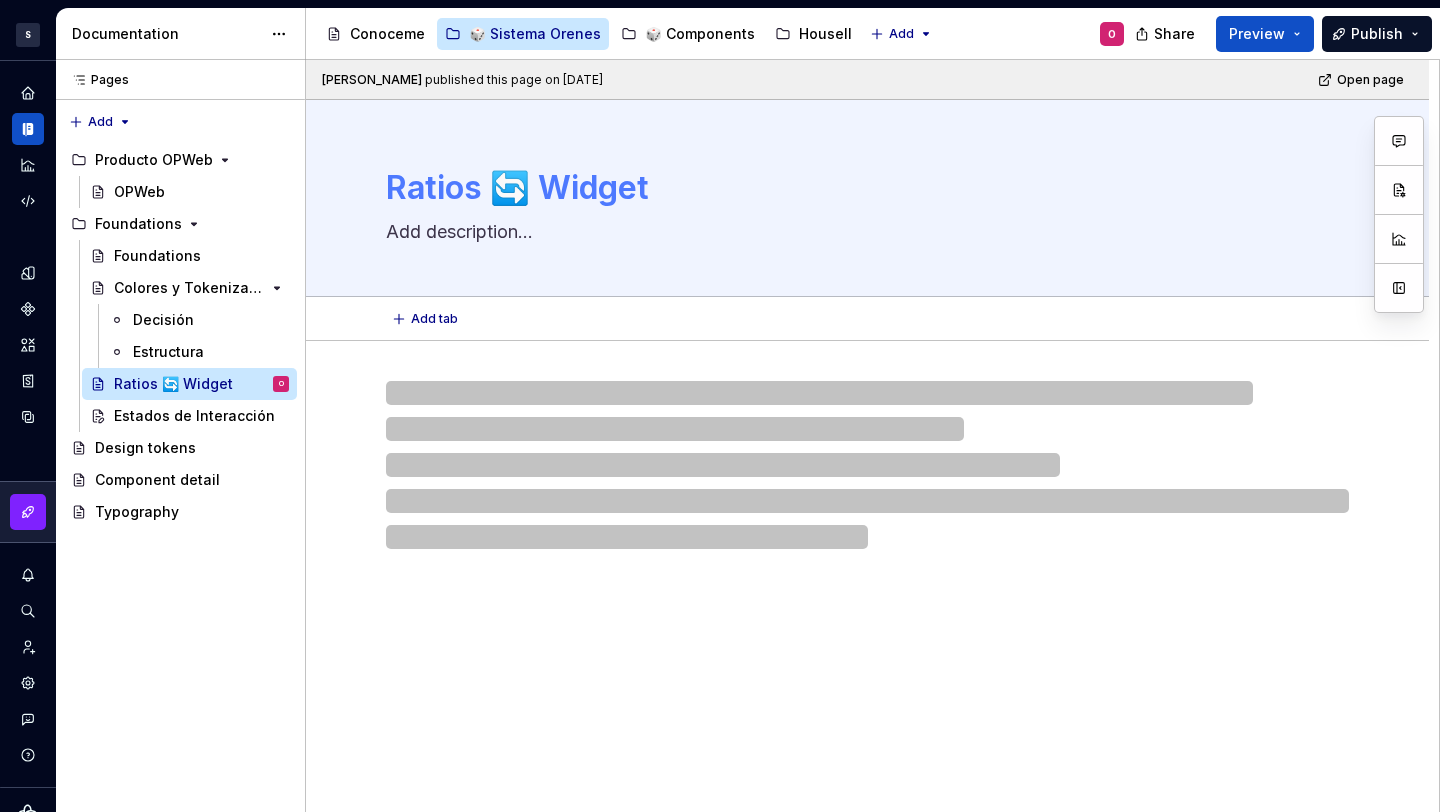 click on "Ratios 🔄 Widget" at bounding box center [863, 188] 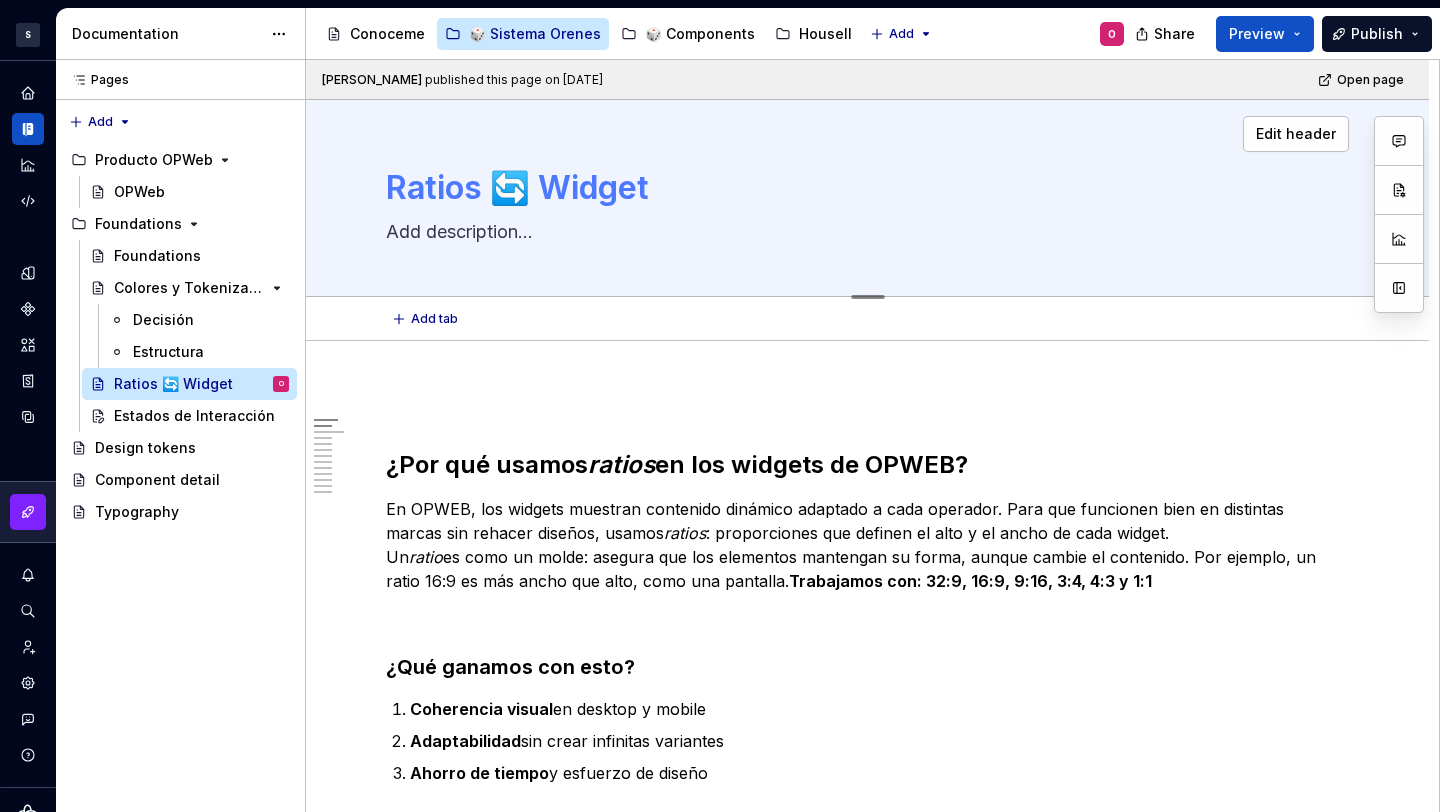 click on "Ratios 🔄 Widget" at bounding box center (863, 188) 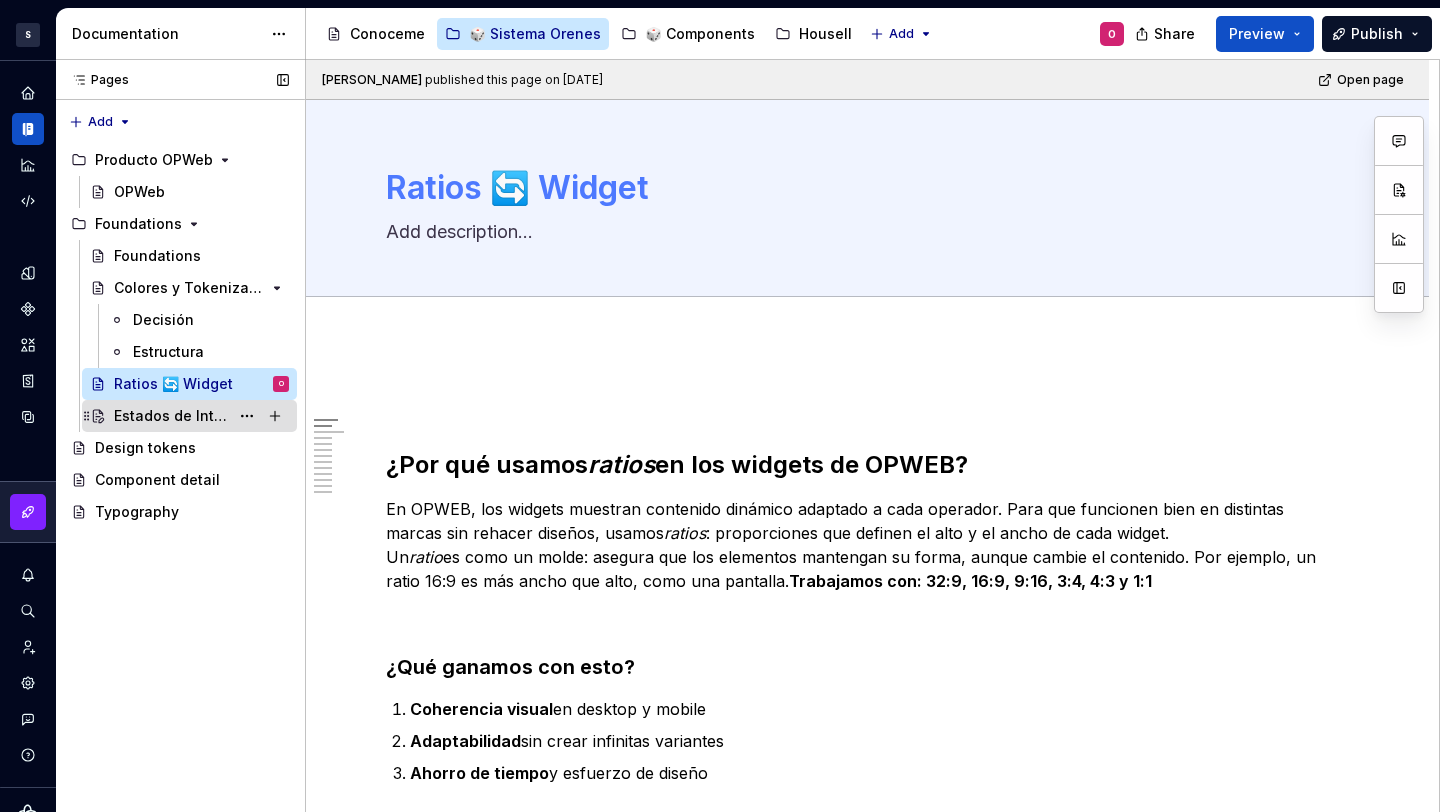 click on "Estados de Interacción" at bounding box center (171, 416) 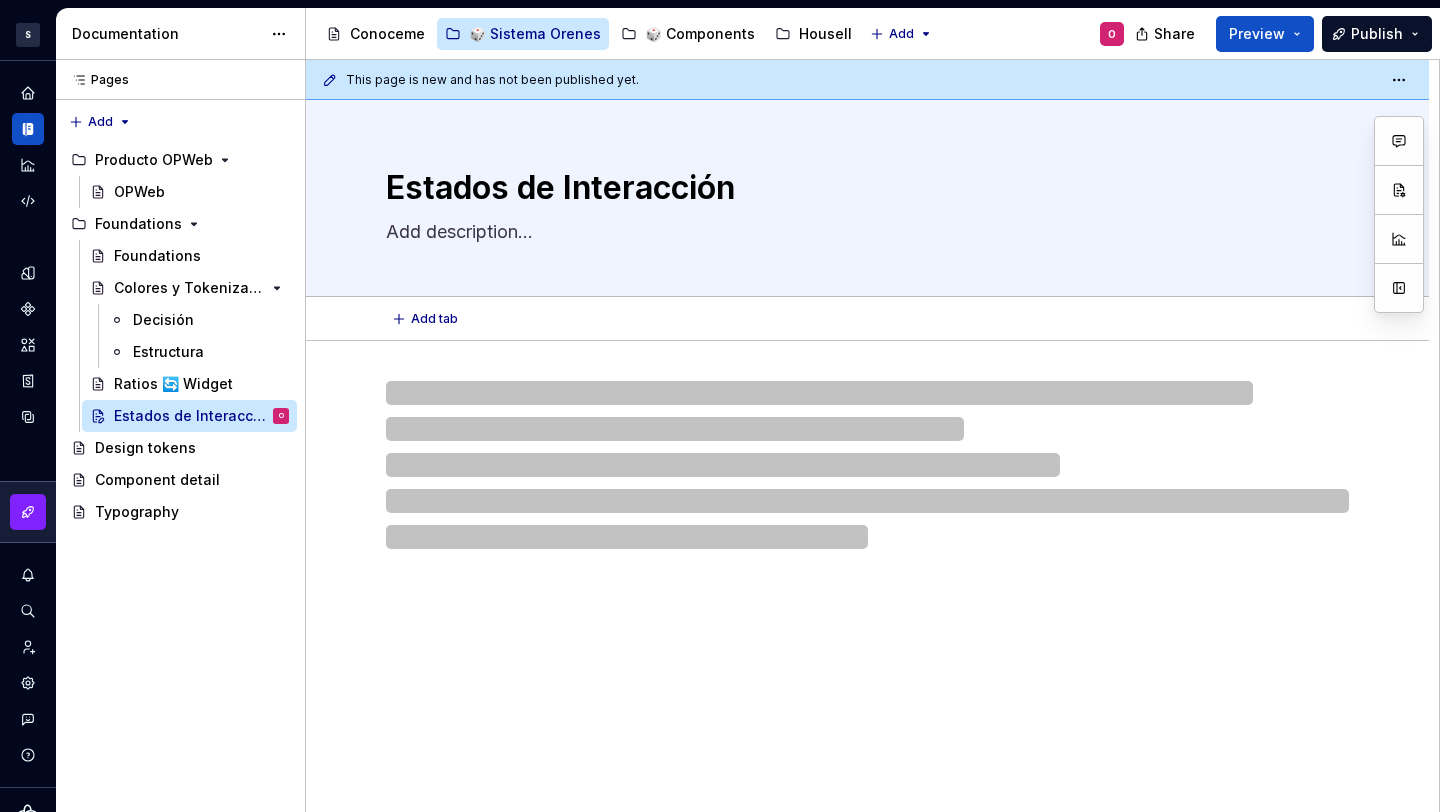 click on "Estados de Interacción" at bounding box center (863, 188) 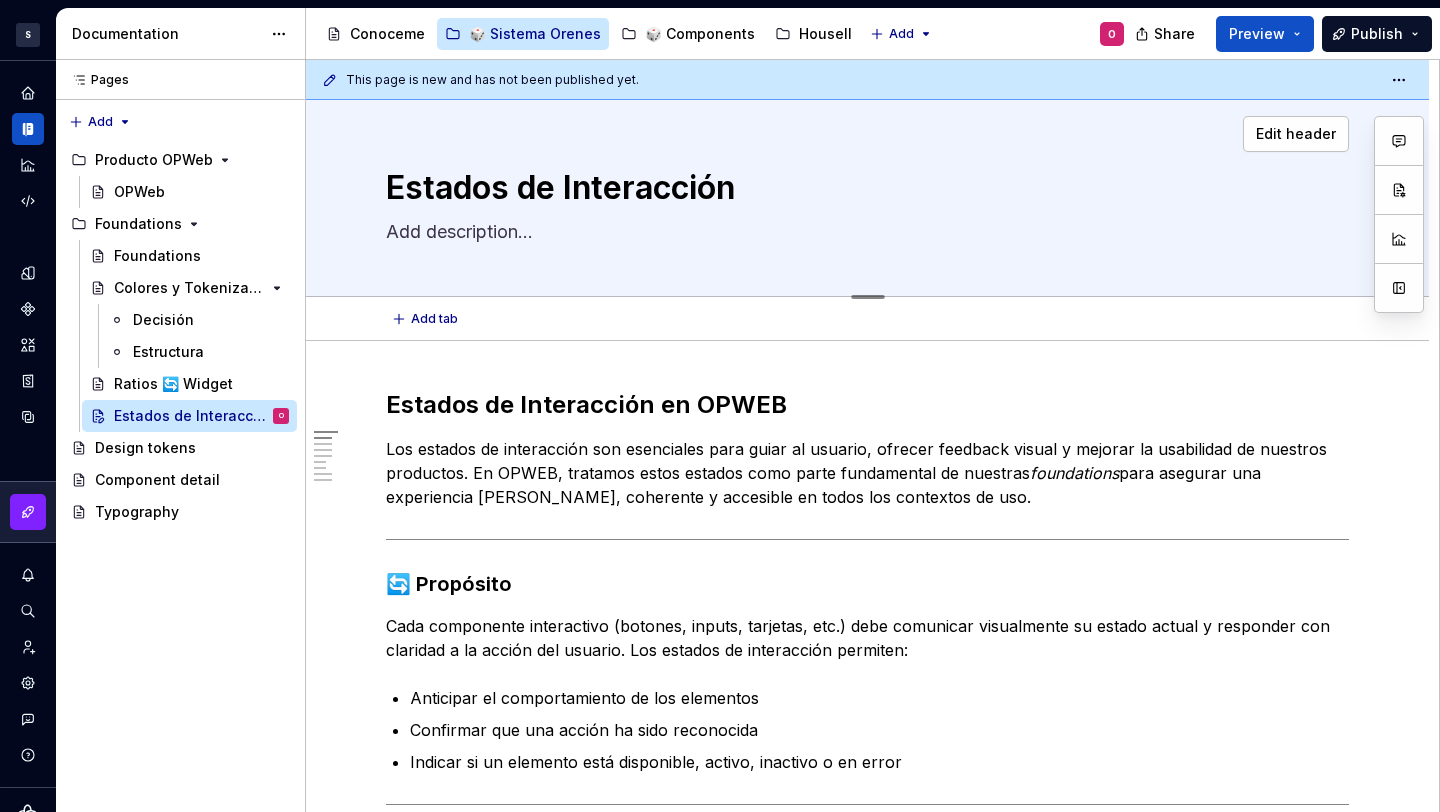 click on "Estados de Interacción" at bounding box center (863, 188) 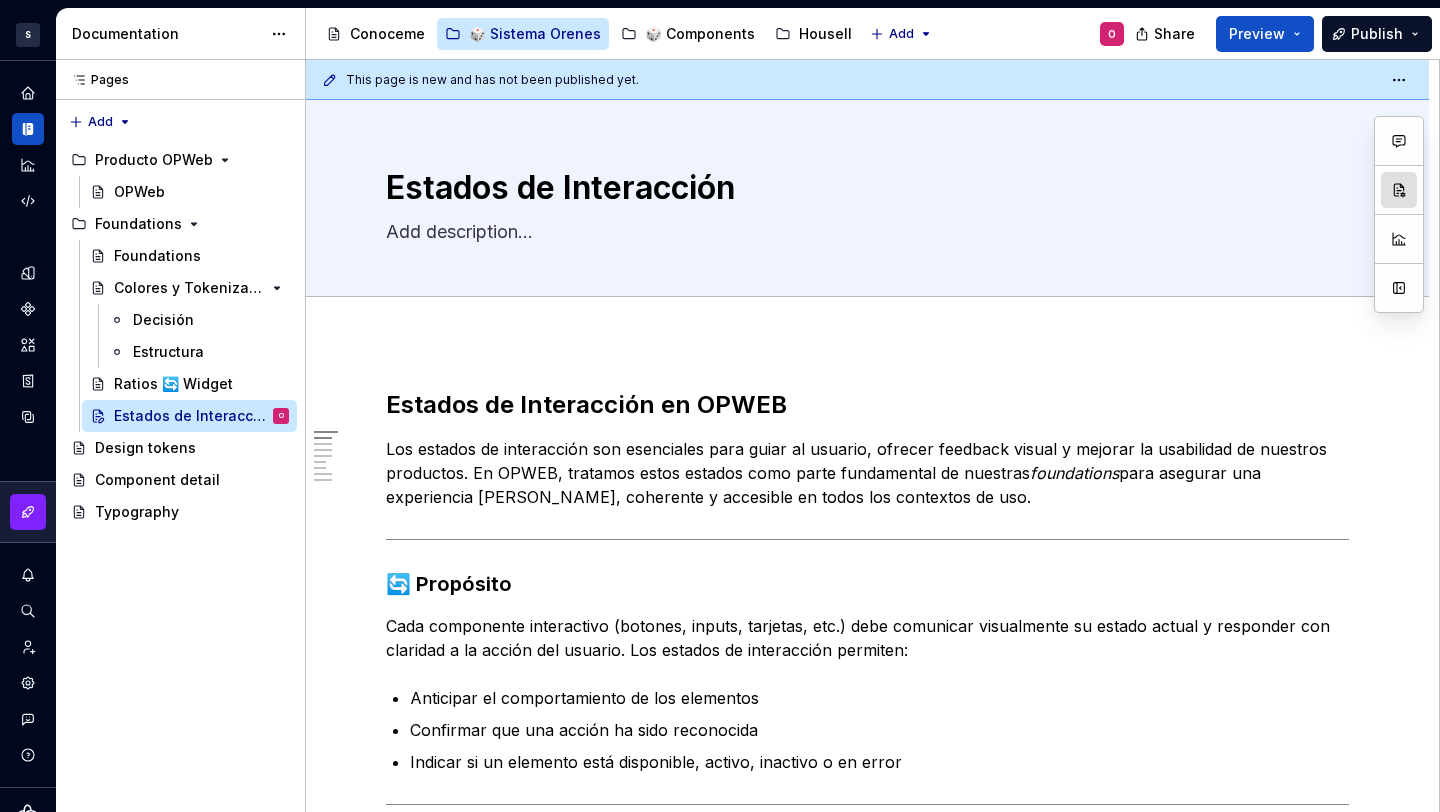 click at bounding box center [1399, 190] 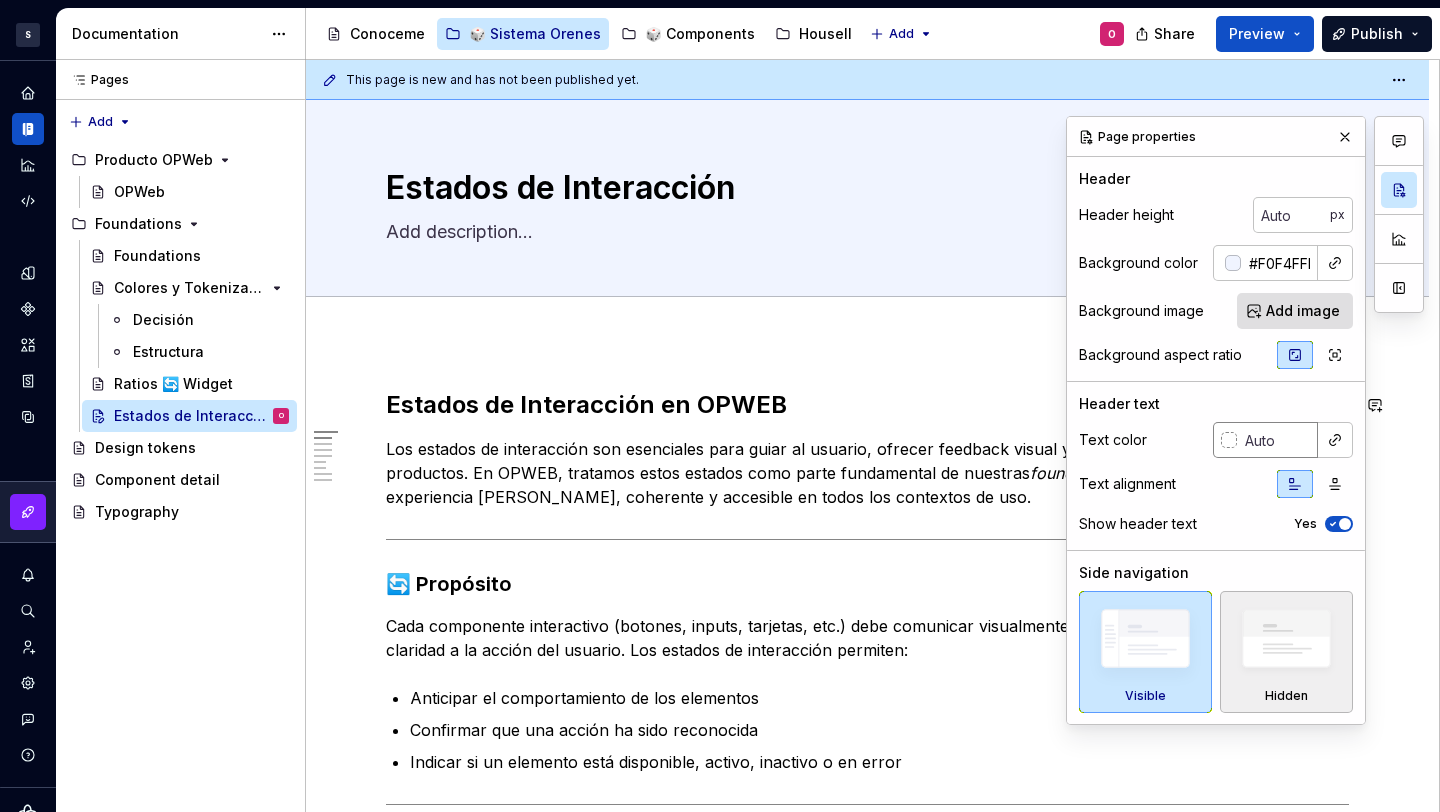 click at bounding box center (1277, 440) 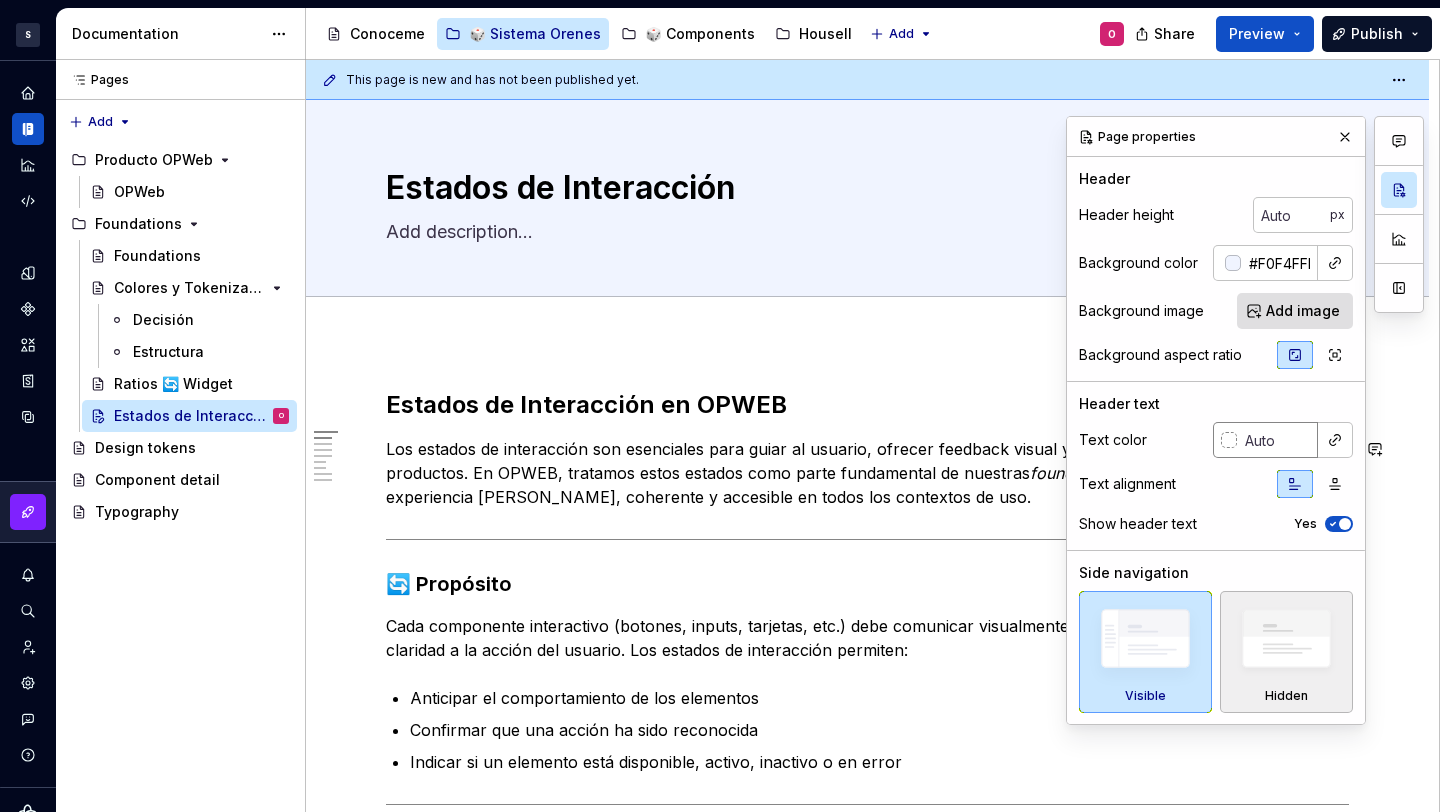 click at bounding box center (1229, 440) 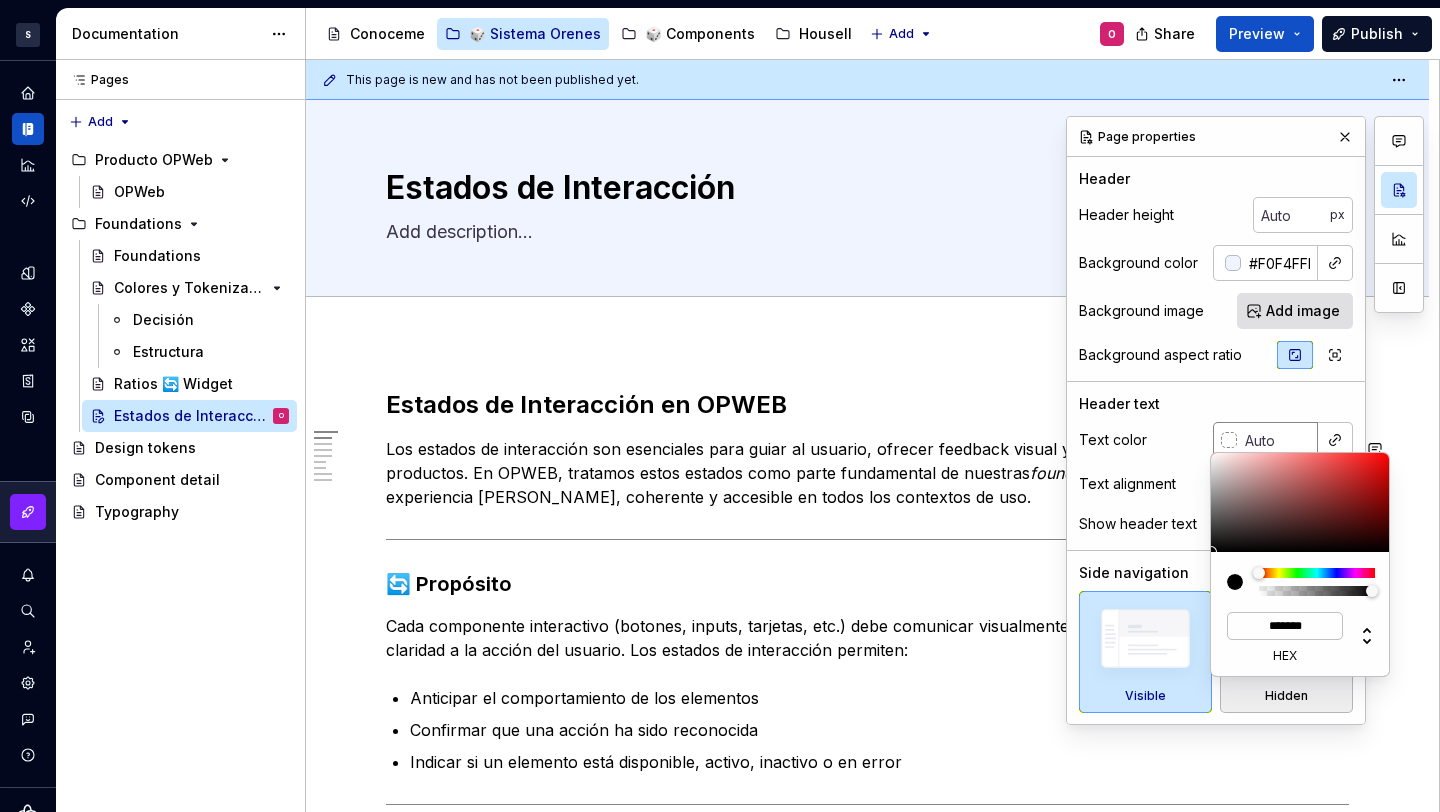 click on "Comments Open comments No comments yet Select ‘Comment’ from the block context menu to add one. Page properties Header Header height px Background color #F0F4FFFF Background image Add image Background aspect ratio Header text Text color Text alignment Show header text Yes Side navigation Visible Hidden This setting will be applied to your published documentation. Use preview to see how it looks." at bounding box center (1245, 420) 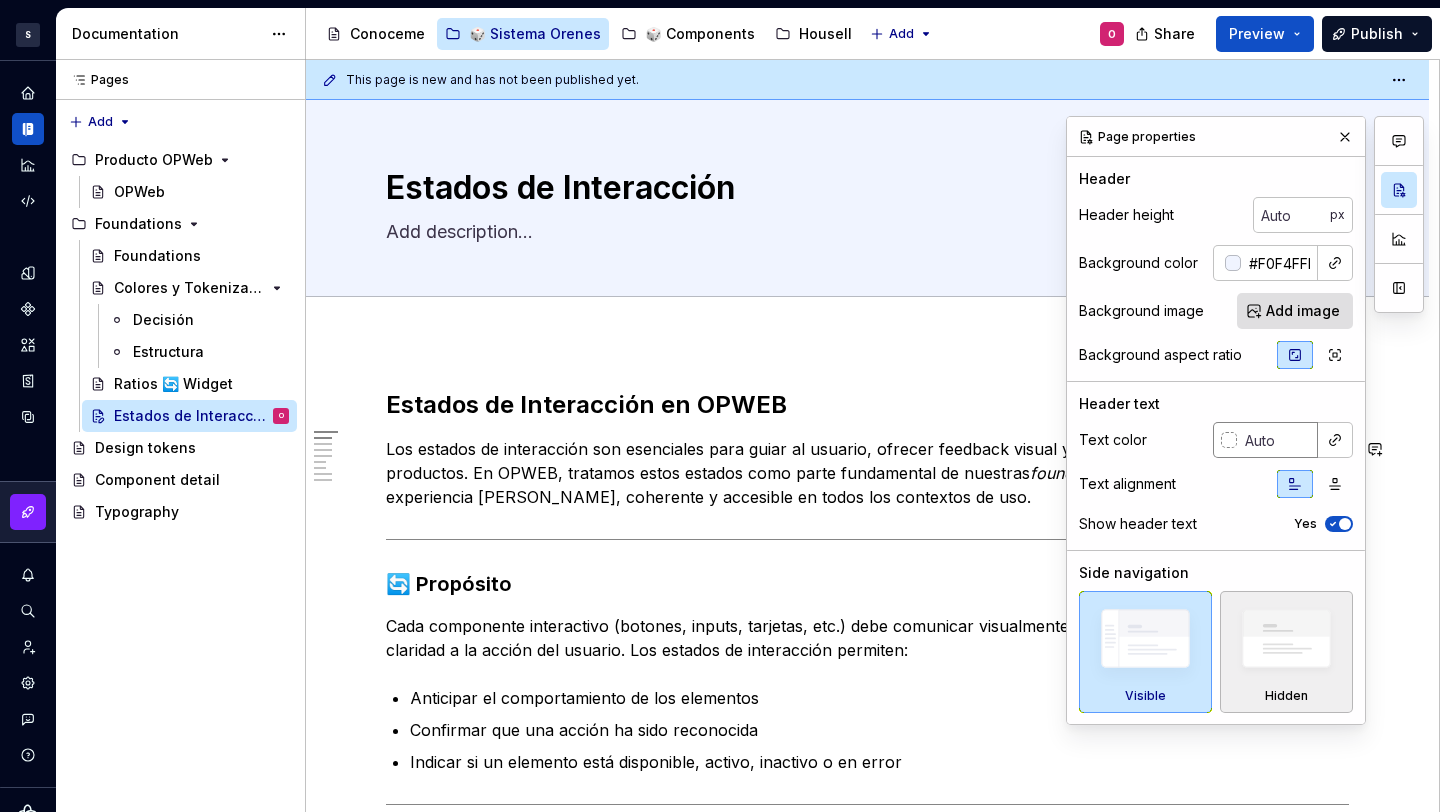 click at bounding box center [1229, 440] 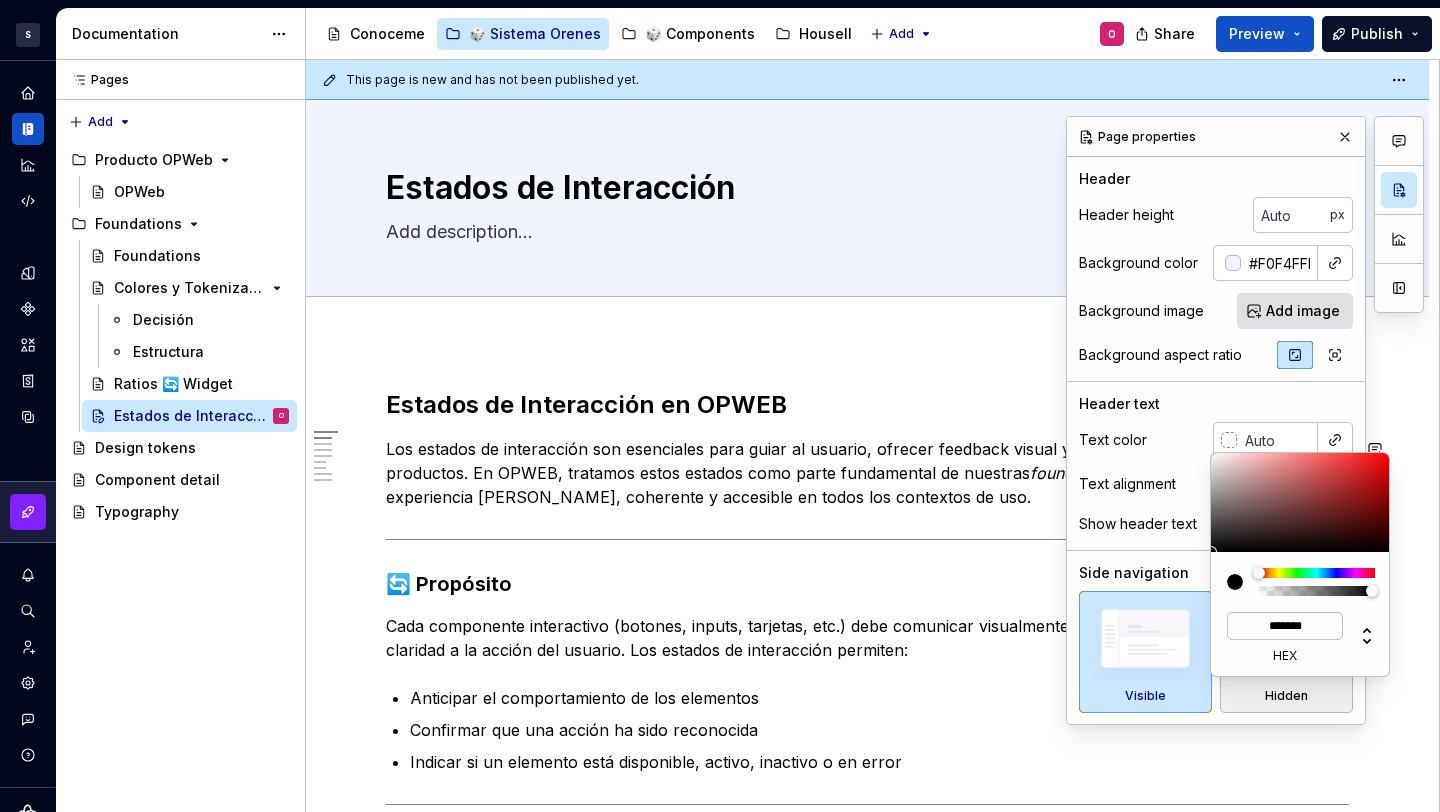 click on "Comments Open comments No comments yet Select ‘Comment’ from the block context menu to add one. Page properties Header Header height px Background color #F0F4FFFF Background image Add image Background aspect ratio Header text Text color Text alignment Show header text Yes Side navigation Visible Hidden This setting will be applied to your published documentation. Use preview to see how it looks." at bounding box center (1245, 420) 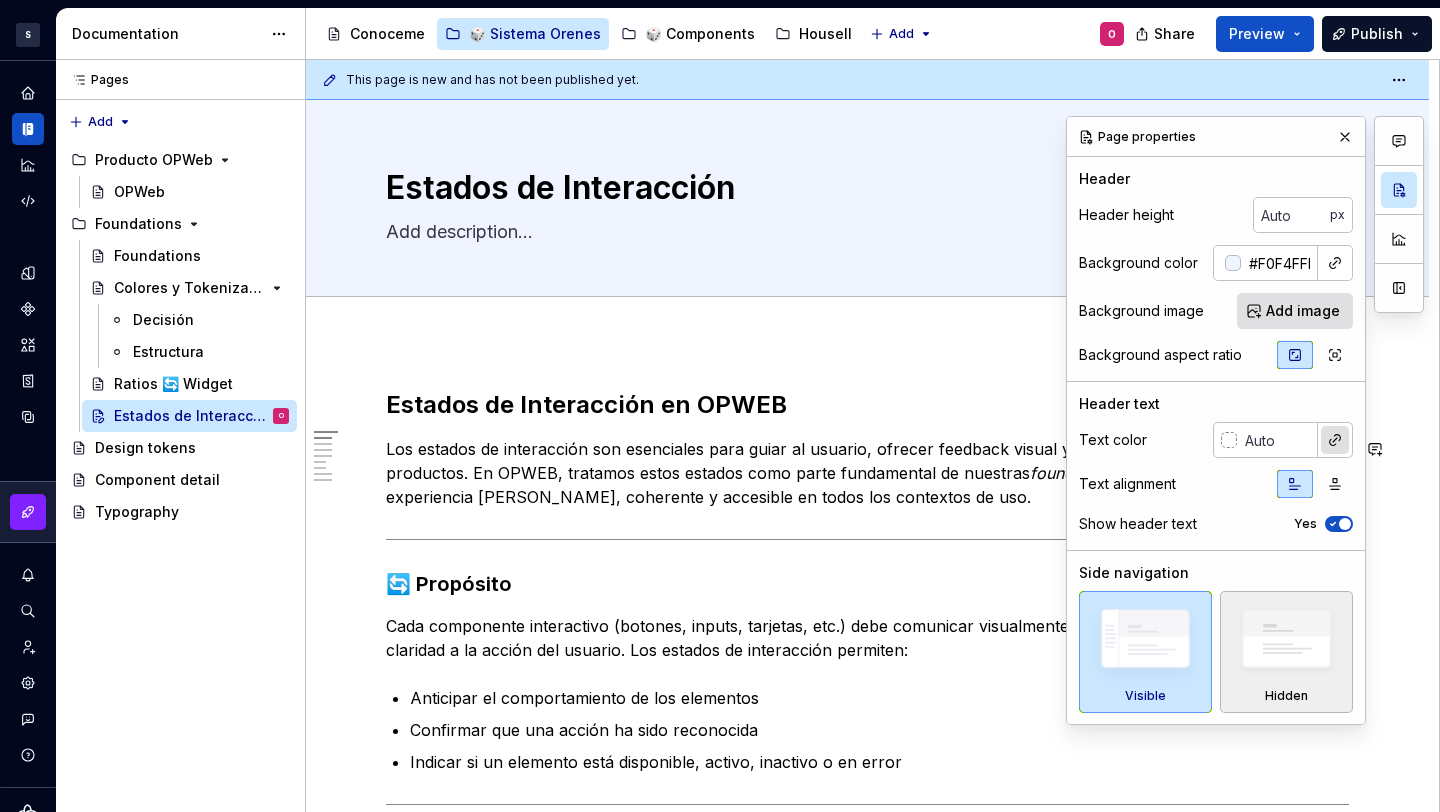 click at bounding box center [1335, 440] 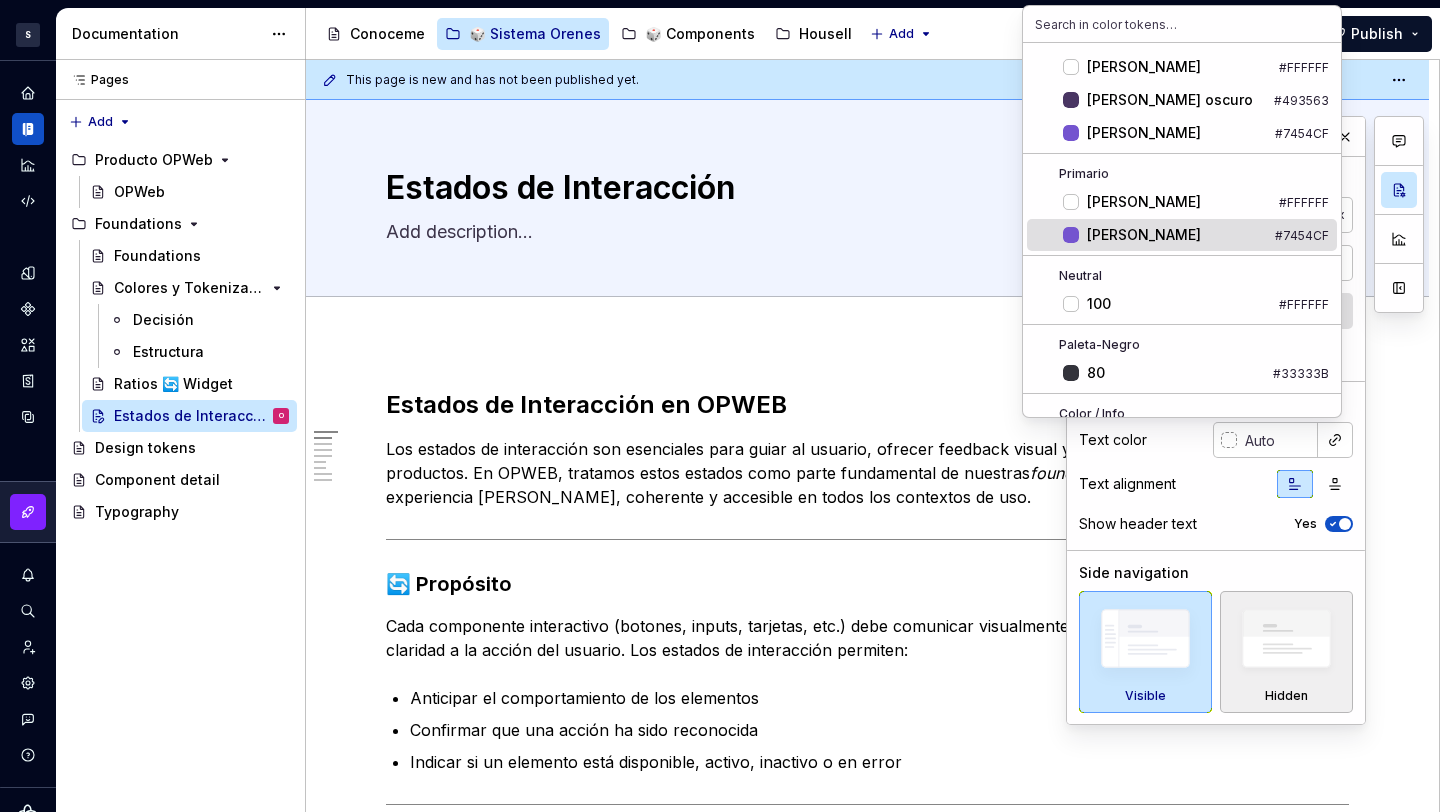 scroll, scrollTop: 1073, scrollLeft: 0, axis: vertical 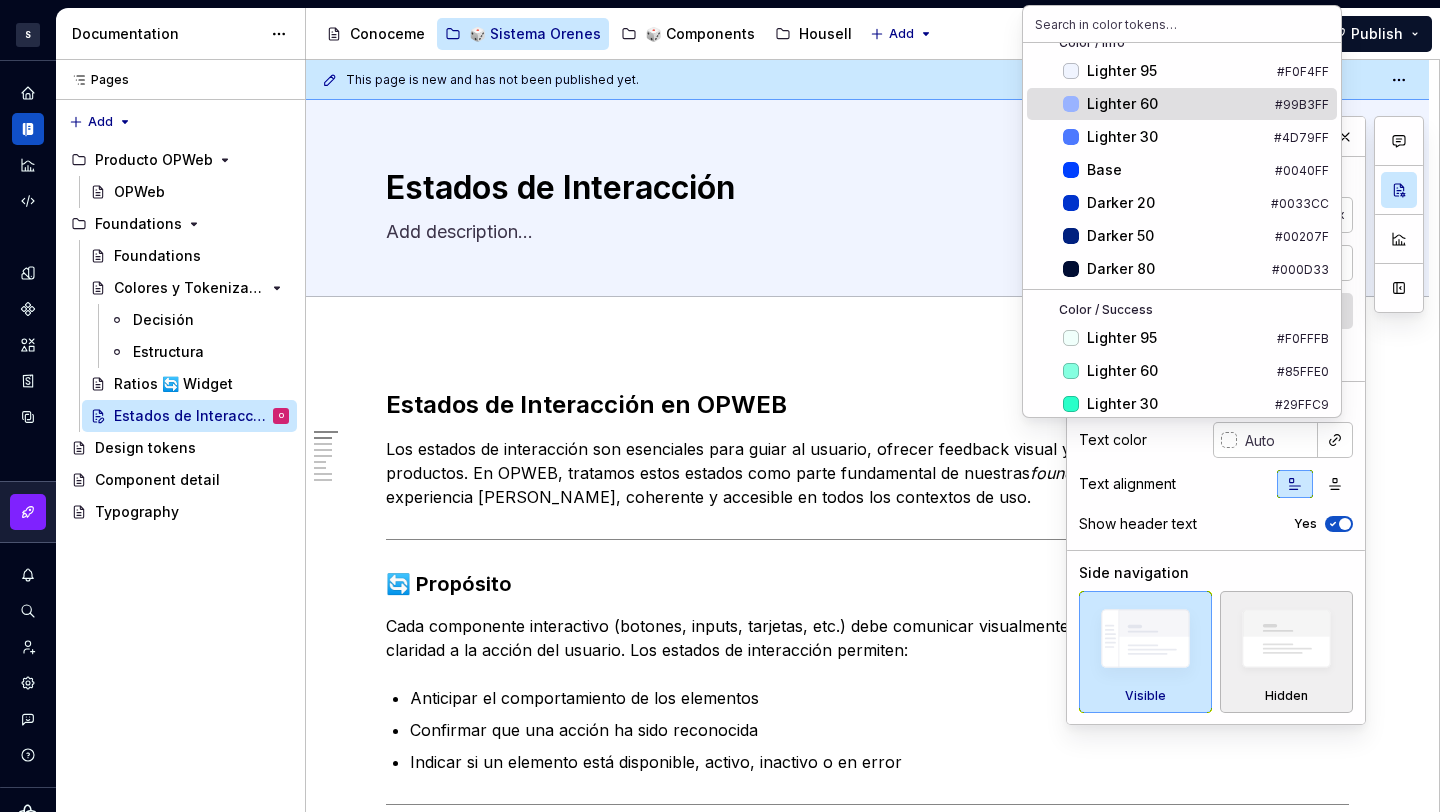 click on "Lighter 60" at bounding box center (1177, 104) 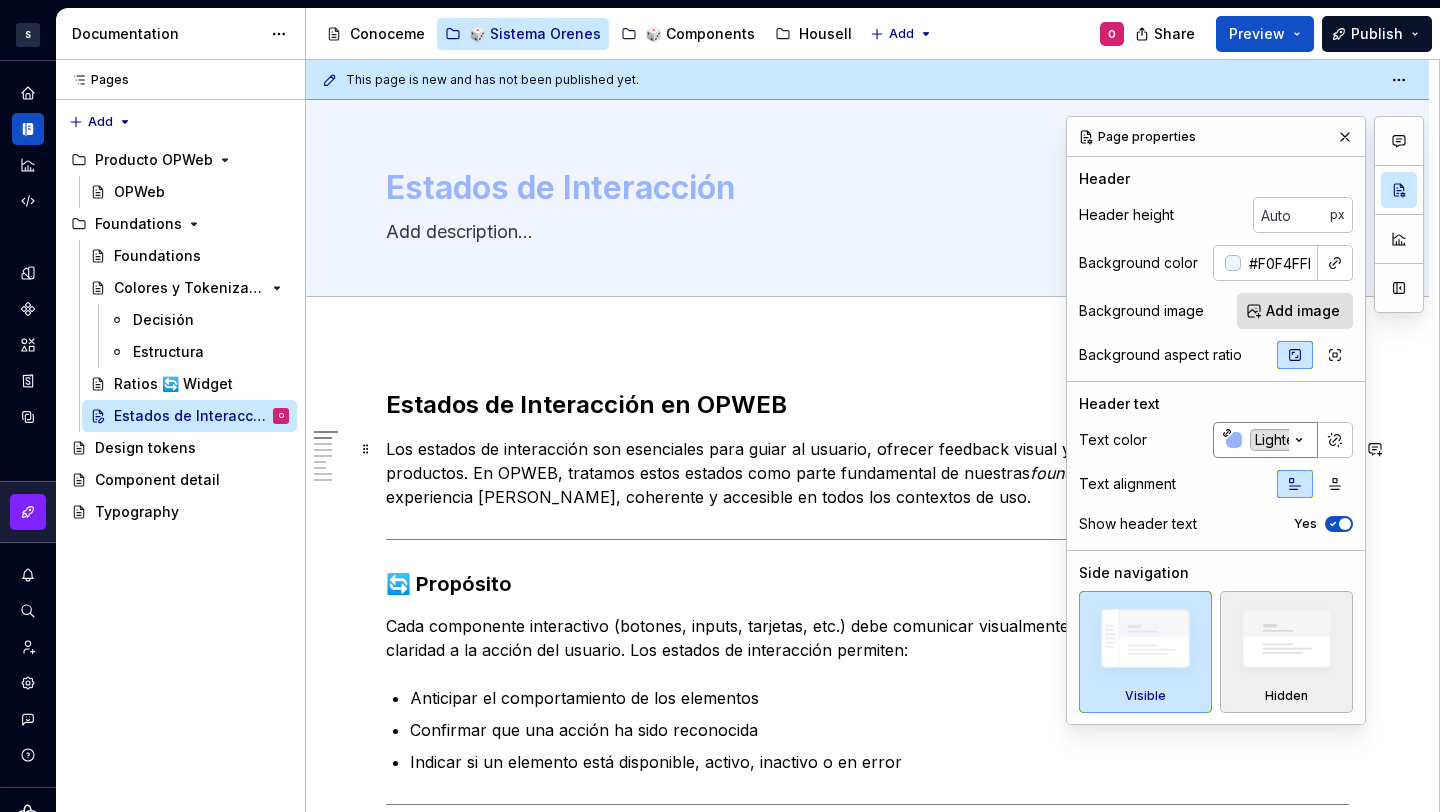 click at bounding box center [1234, 440] 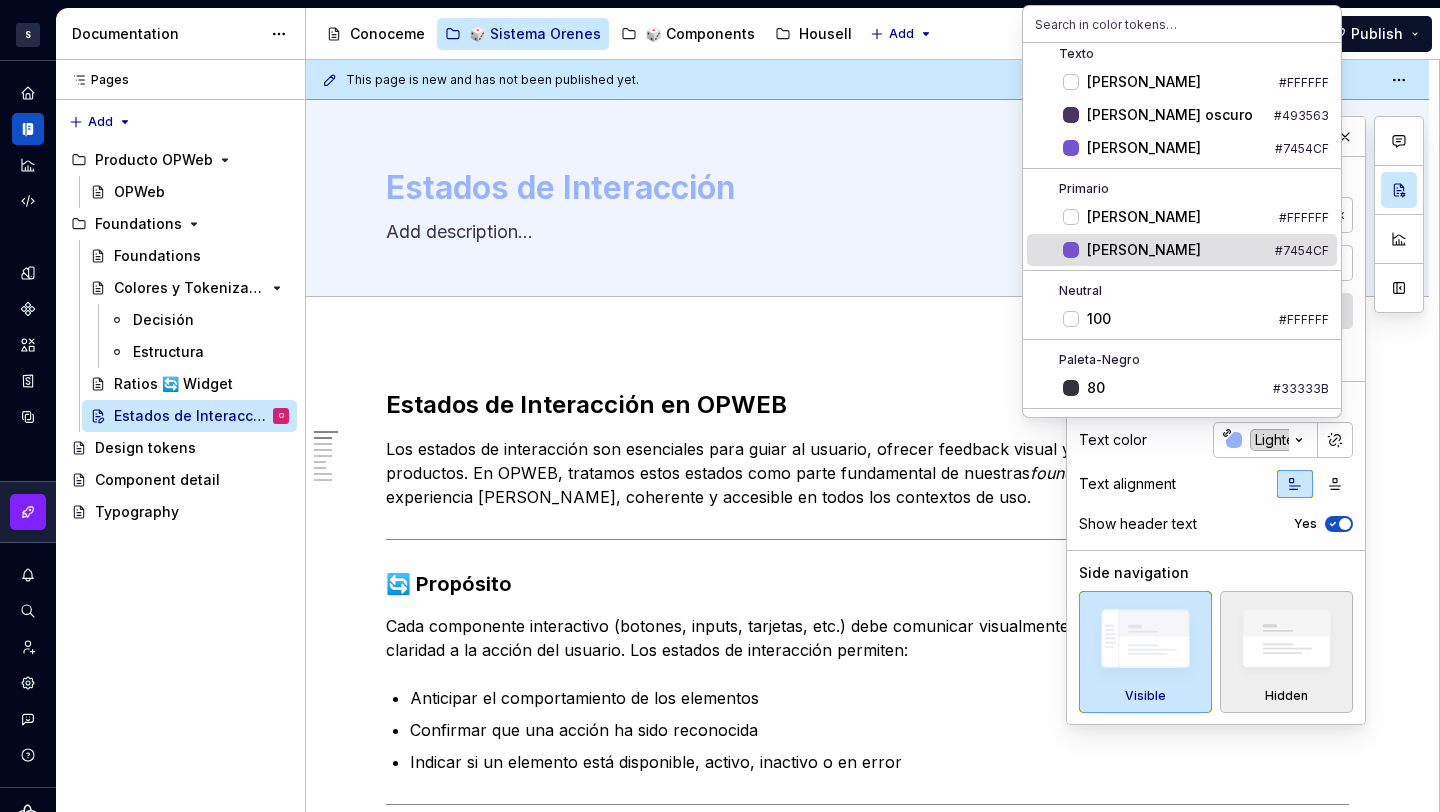 scroll, scrollTop: 914, scrollLeft: 0, axis: vertical 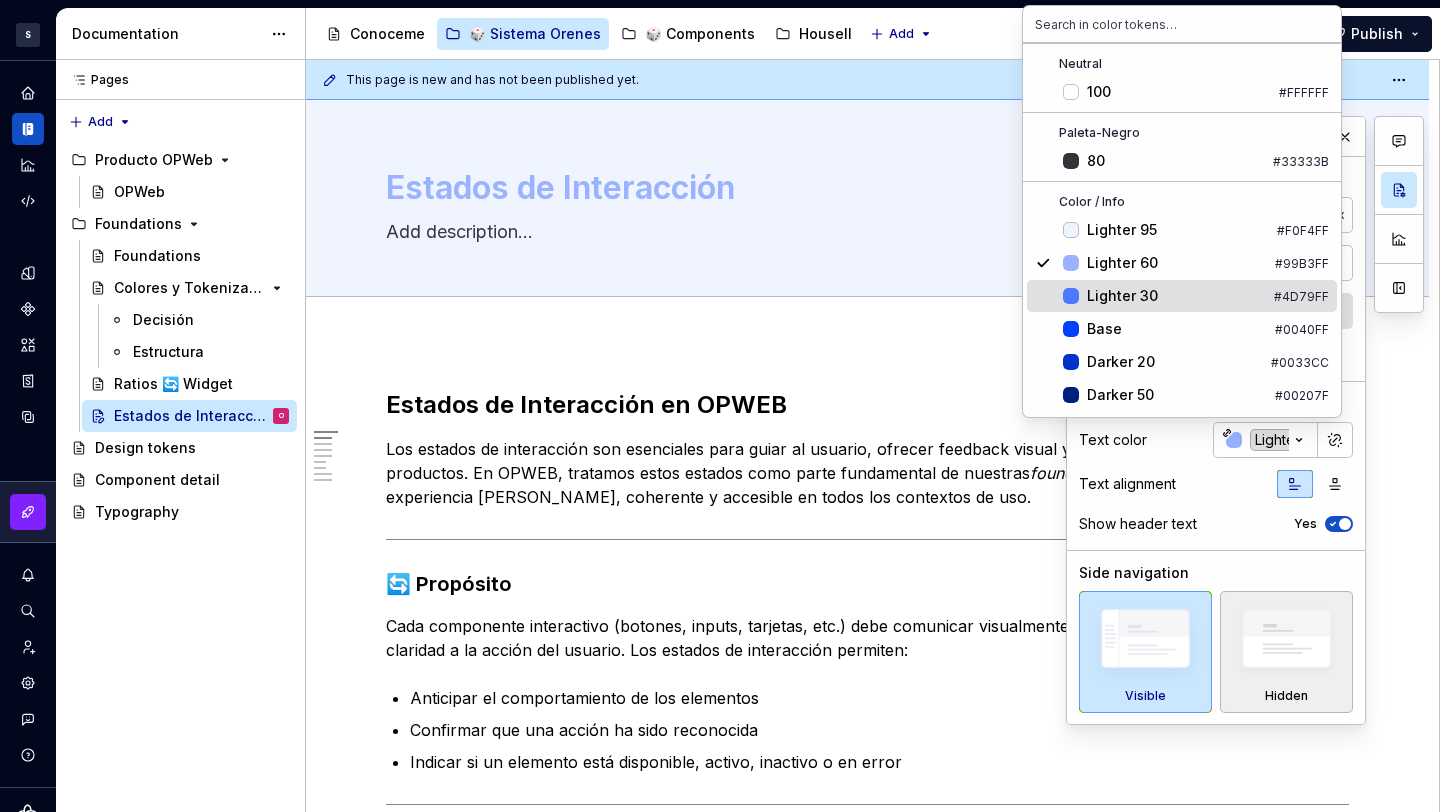 click on "Lighter 30" at bounding box center [1176, 296] 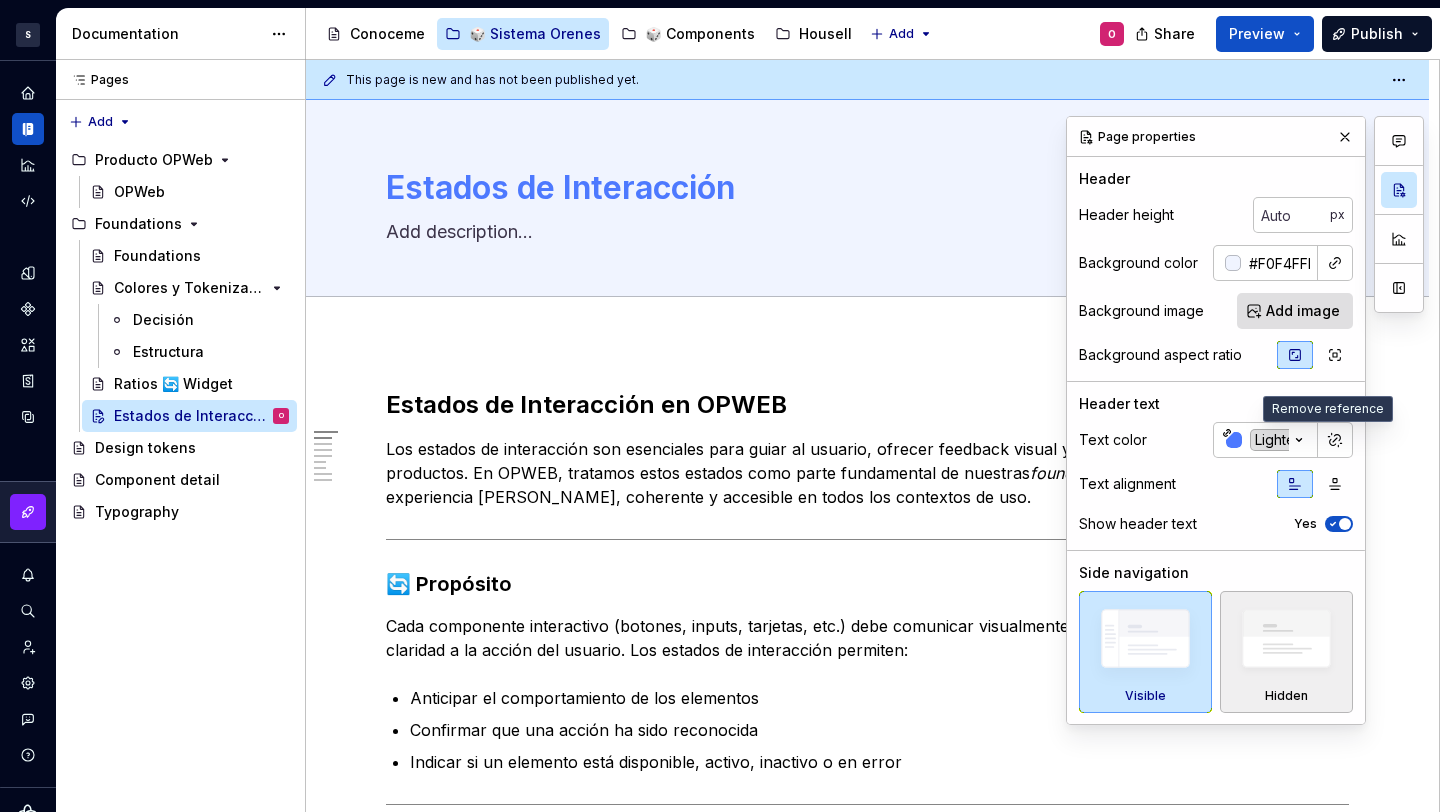 click on "Estados de Interacción en OPWEB Los estados de interacción son esenciales para guiar al usuario, ofrecer feedback visual y mejorar la usabilidad de nuestros productos. En OPWEB, tratamos estos estados como parte fundamental de nuestras  foundations  para asegurar una experiencia [PERSON_NAME], coherente y accesible en todos los contextos de uso. 🔄 Propósito Cada componente interactivo (botones, inputs, tarjetas, etc.) debe comunicar visualmente su estado actual y responder con claridad a la acción del usuario. Los estados de interacción permiten: Anticipar el comportamiento de los elementos Confirmar que una acción ha sido reconocida Indicar si un elemento está disponible, activo, inactivo o en error ✅ Principios aplicados Claridad visual : los cambios entre estados deben ser sutiles pero perceptibles Consistencia : se aplican patrones comunes a todos los componentes Accesibilidad : cumplimos los criterios WCAG 2.1 (contrastes, foco visible, etc.) Modularidad 🧠 Anatomía del Estado Cambios en el  color" at bounding box center (867, 1414) 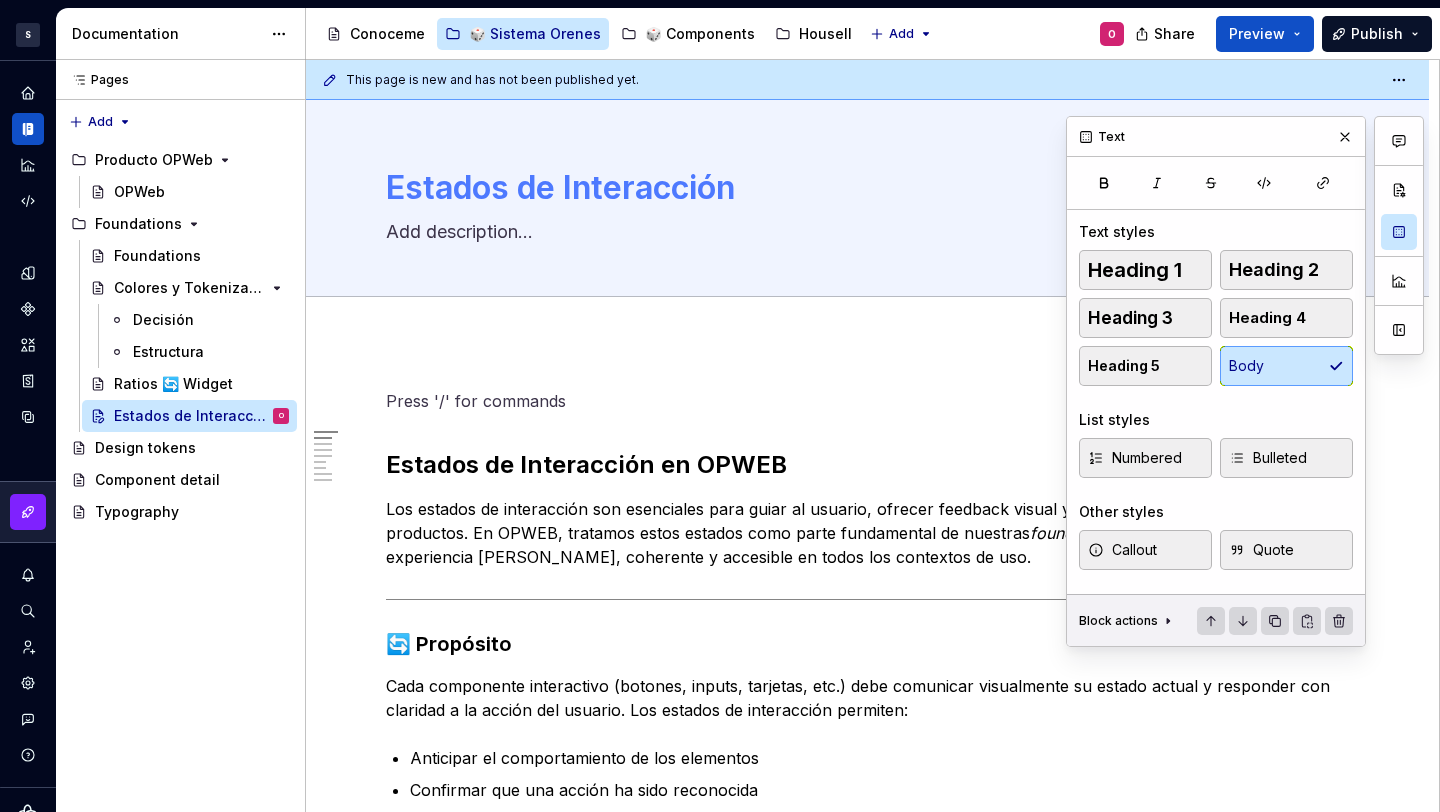 click on "Estados de Interacción en OPWEB Los estados de interacción son esenciales para guiar al usuario, ofrecer feedback visual y mejorar la usabilidad de nuestros productos. En OPWEB, tratamos estos estados como parte fundamental de nuestras  foundations  para asegurar una experiencia [PERSON_NAME], coherente y accesible en todos los contextos de uso. 🔄 Propósito Cada componente interactivo (botones, inputs, tarjetas, etc.) debe comunicar visualmente su estado actual y responder con claridad a la acción del usuario. Los estados de interacción permiten: Anticipar el comportamiento de los elementos Confirmar que una acción ha sido reconocida Indicar si un elemento está disponible, activo, inactivo o en error ✅ Principios aplicados Claridad visual : los cambios entre estados deben ser sutiles pero perceptibles Consistencia : se aplican patrones comunes a todos los componentes Accesibilidad : cumplimos los criterios WCAG 2.1 (contrastes, foco visible, etc.) Modularidad 🧠 Anatomía del Estado Cambios en el  color" at bounding box center [867, 1444] 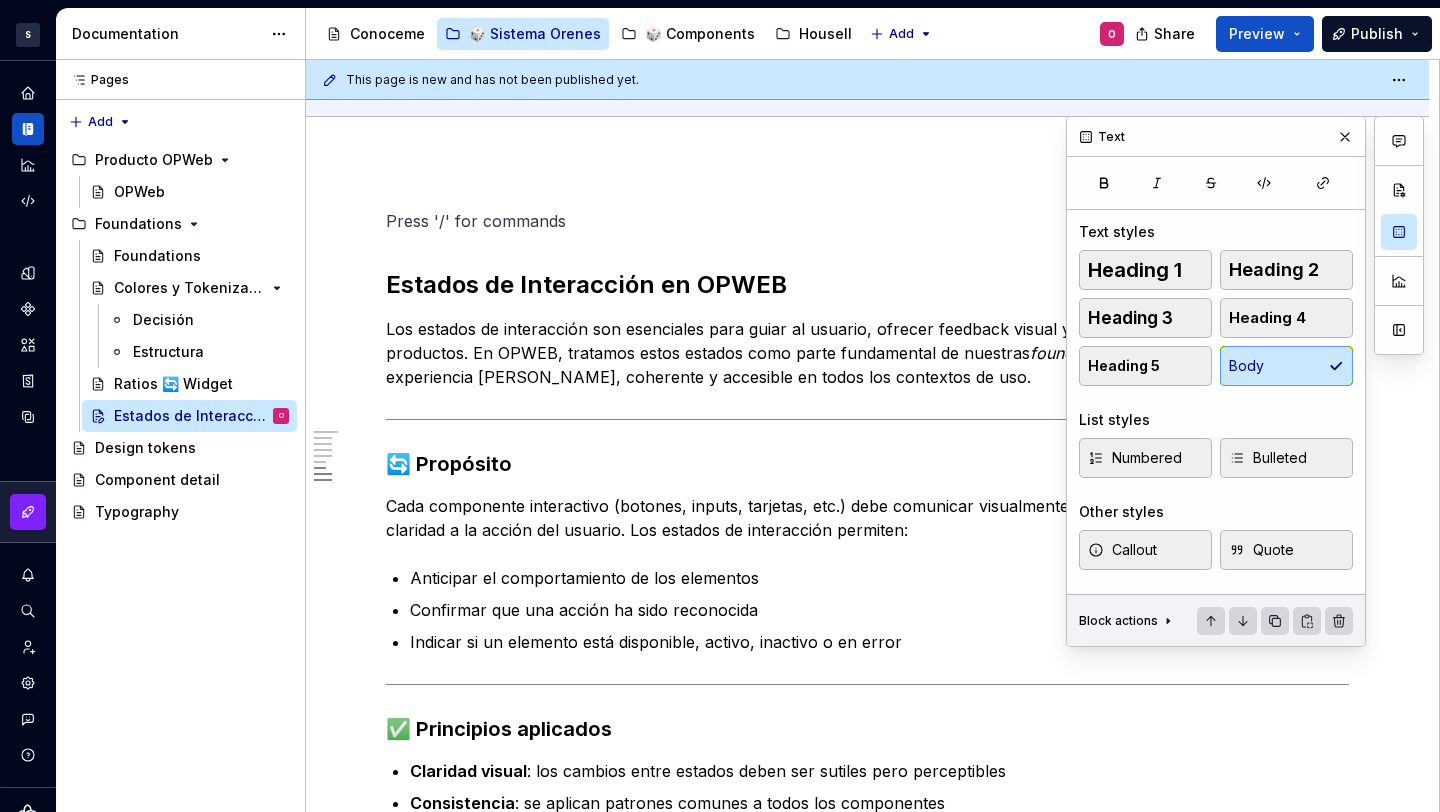 scroll, scrollTop: 0, scrollLeft: 0, axis: both 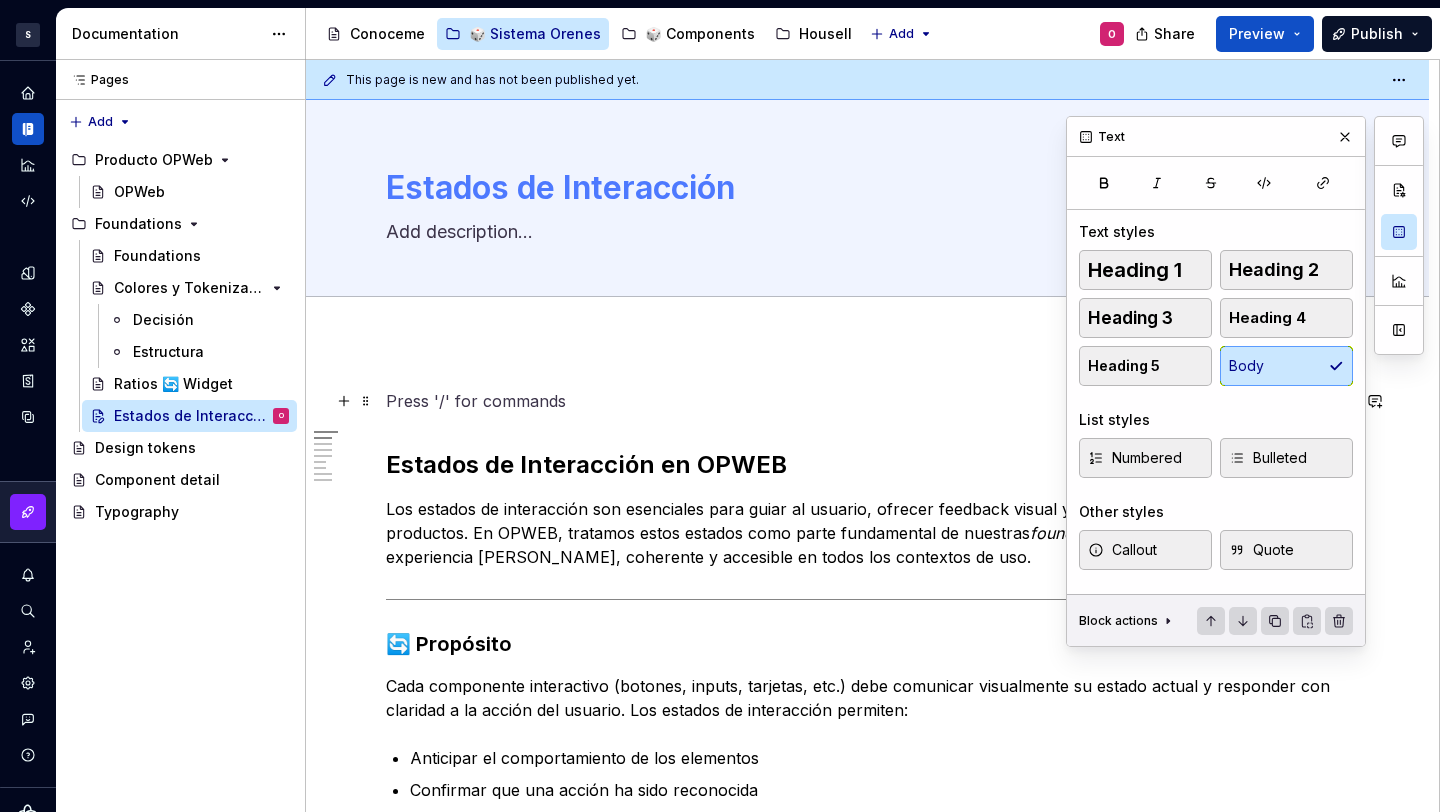 click at bounding box center [867, 401] 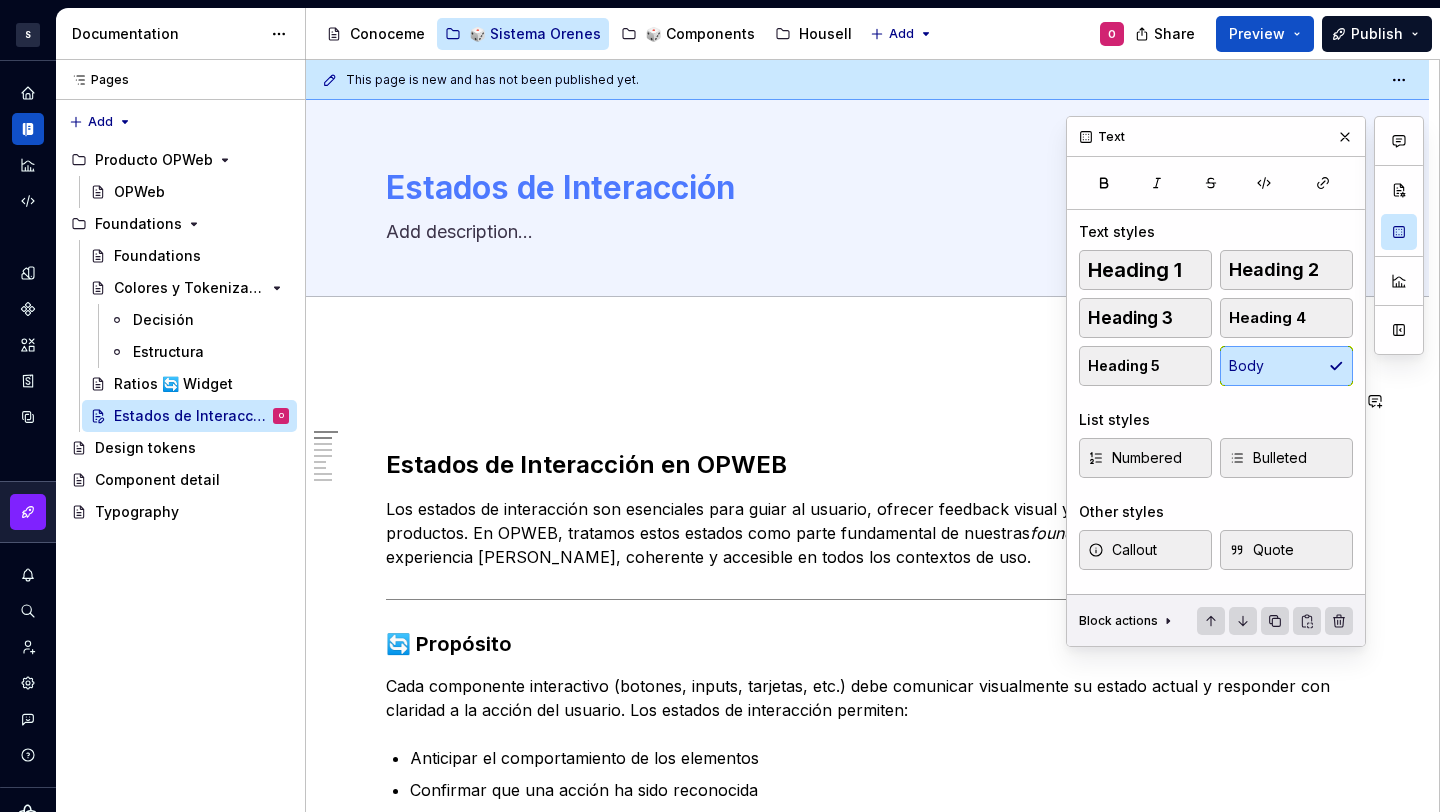 click on "Estados de Interacción en OPWEB Los estados de interacción son esenciales para guiar al usuario, ofrecer feedback visual y mejorar la usabilidad de nuestros productos. En OPWEB, tratamos estos estados como parte fundamental de nuestras  foundations  para asegurar una experiencia [PERSON_NAME], coherente y accesible en todos los contextos de uso. 🔄 Propósito Cada componente interactivo (botones, inputs, tarjetas, etc.) debe comunicar visualmente su estado actual y responder con claridad a la acción del usuario. Los estados de interacción permiten: Anticipar el comportamiento de los elementos Confirmar que una acción ha sido reconocida Indicar si un elemento está disponible, activo, inactivo o en error ✅ Principios aplicados Claridad visual : los cambios entre estados deben ser sutiles pero perceptibles Consistencia : se aplican patrones comunes a todos los componentes Accesibilidad : cumplimos los criterios WCAG 2.1 (contrastes, foco visible, etc.) Modularidad 🧠 Anatomía del Estado Cambios en el  color" at bounding box center (867, 1444) 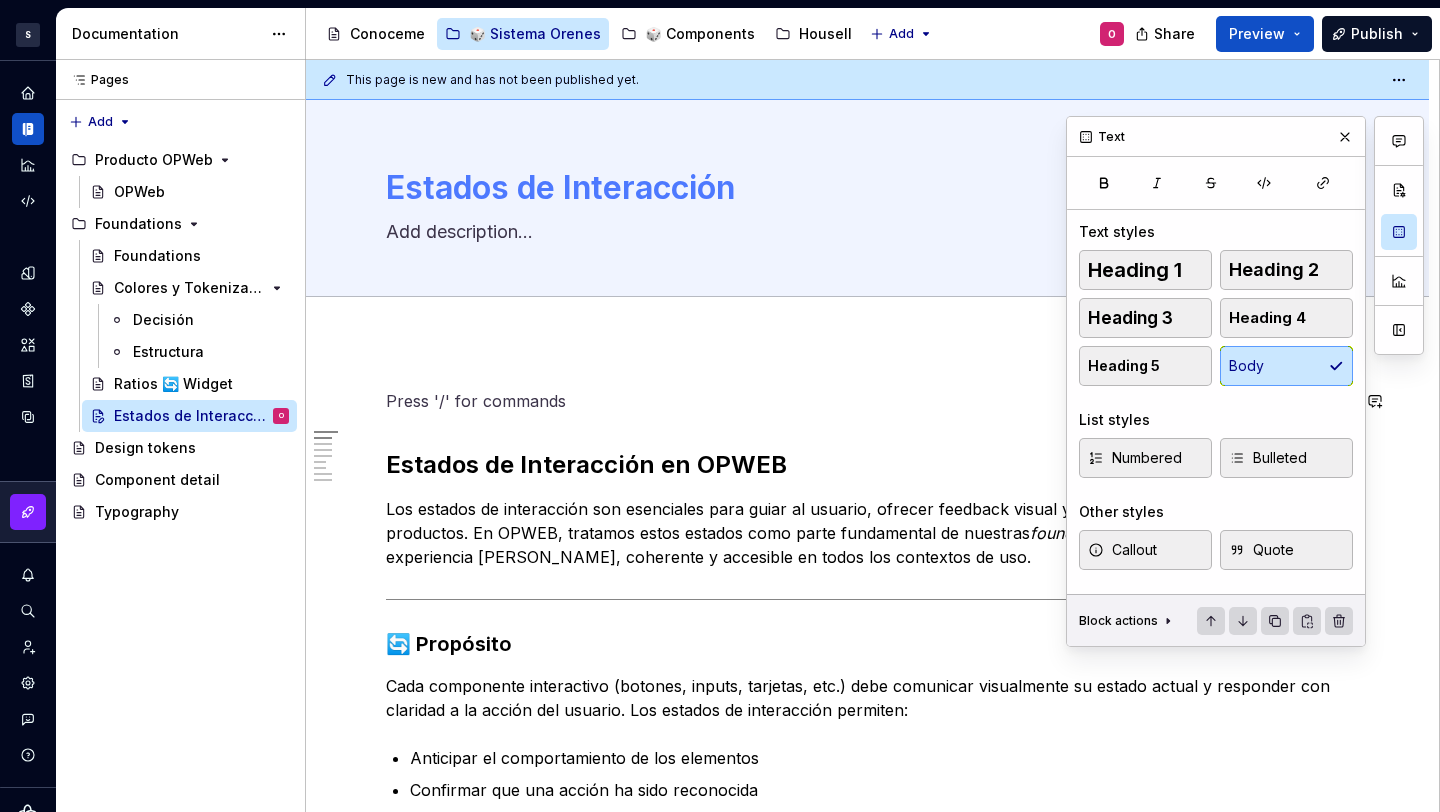 click on "Estados de Interacción en OPWEB Los estados de interacción son esenciales para guiar al usuario, ofrecer feedback visual y mejorar la usabilidad de nuestros productos. En OPWEB, tratamos estos estados como parte fundamental de nuestras  foundations  para asegurar una experiencia [PERSON_NAME], coherente y accesible en todos los contextos de uso. 🔄 Propósito Cada componente interactivo (botones, inputs, tarjetas, etc.) debe comunicar visualmente su estado actual y responder con claridad a la acción del usuario. Los estados de interacción permiten: Anticipar el comportamiento de los elementos Confirmar que una acción ha sido reconocida Indicar si un elemento está disponible, activo, inactivo o en error ✅ Principios aplicados Claridad visual : los cambios entre estados deben ser sutiles pero perceptibles Consistencia : se aplican patrones comunes a todos los componentes Accesibilidad : cumplimos los criterios WCAG 2.1 (contrastes, foco visible, etc.) Modularidad 🧠 Anatomía del Estado Cambios en el  color" at bounding box center [867, 1444] 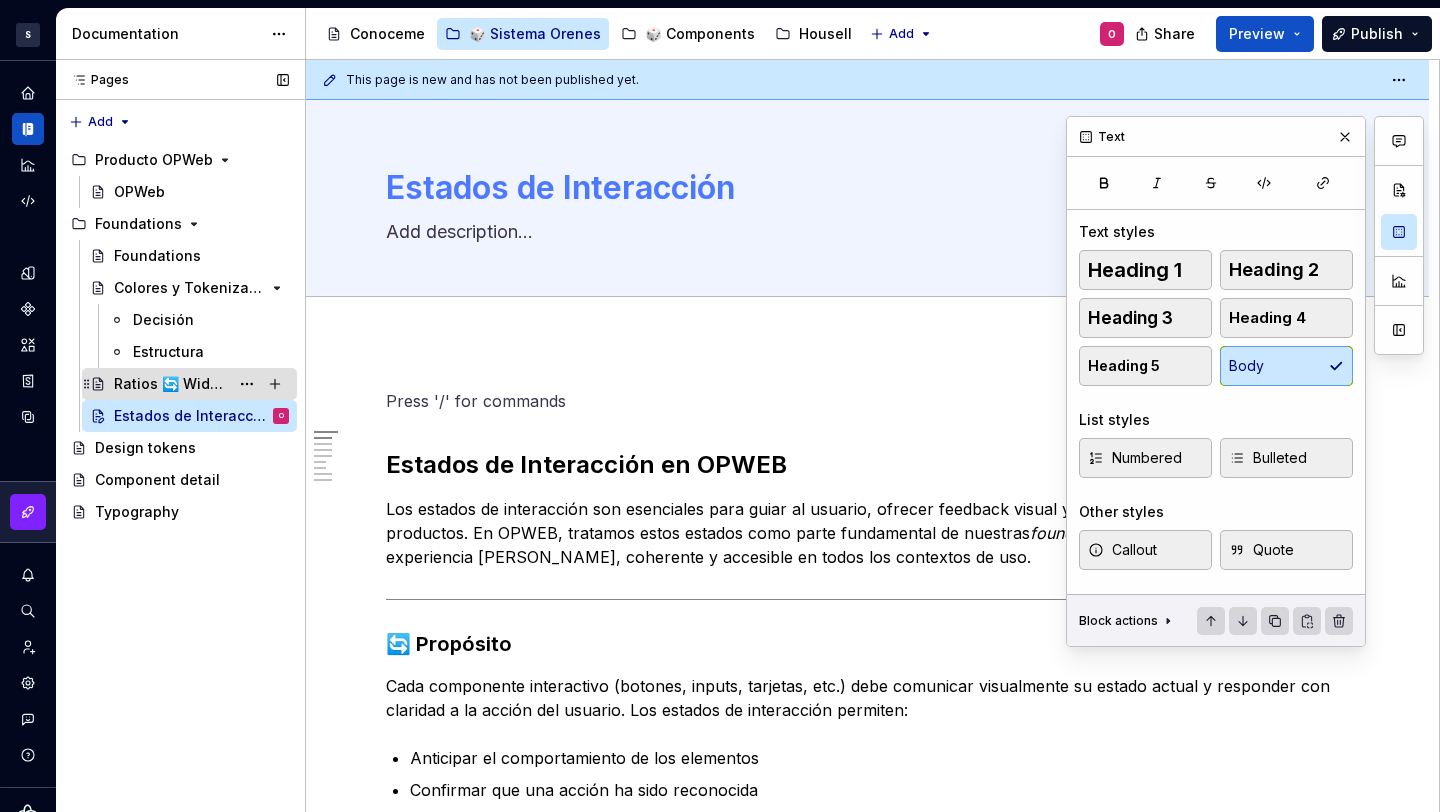 click on "Ratios 🔄 Widget" at bounding box center (171, 384) 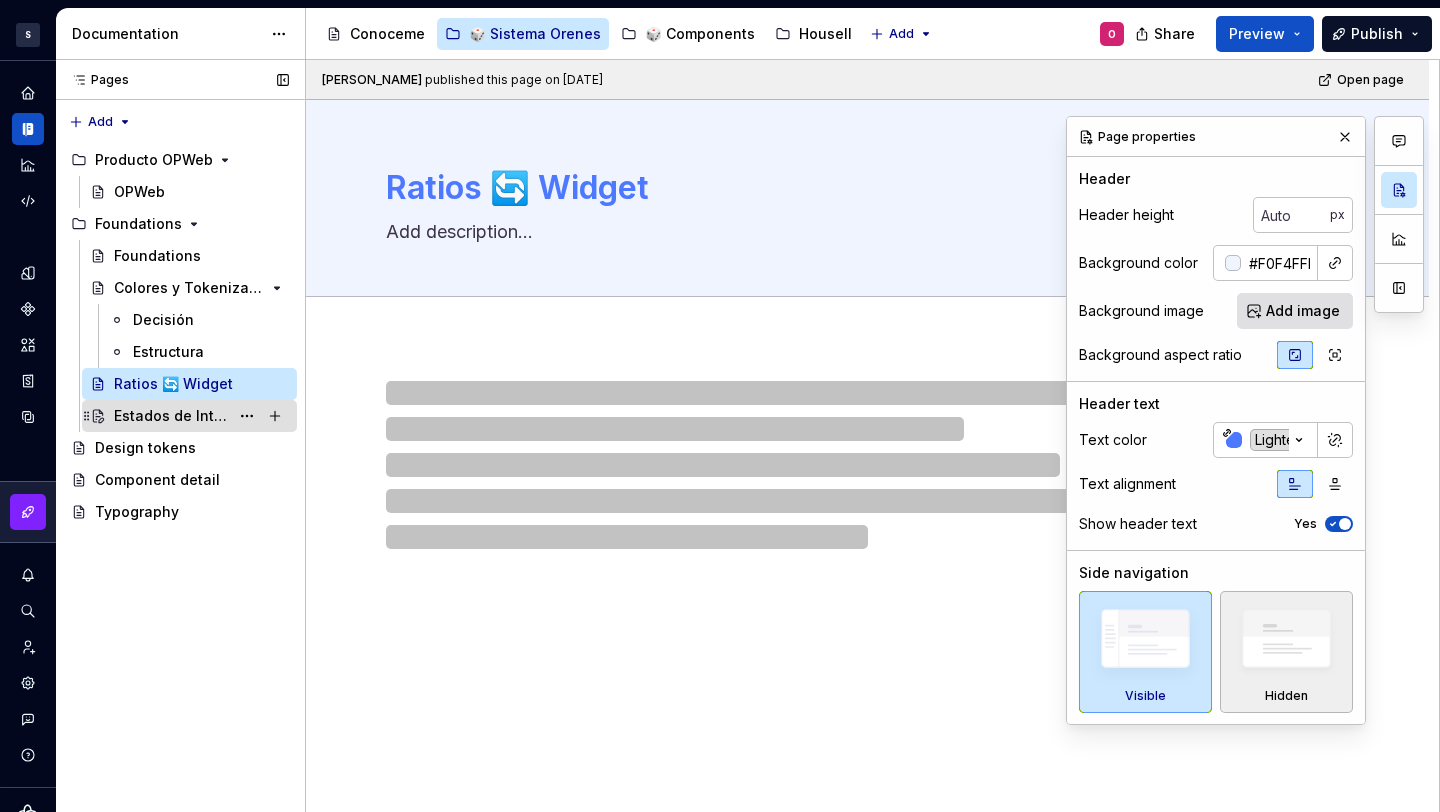 click on "Estados de Interacción" at bounding box center [171, 416] 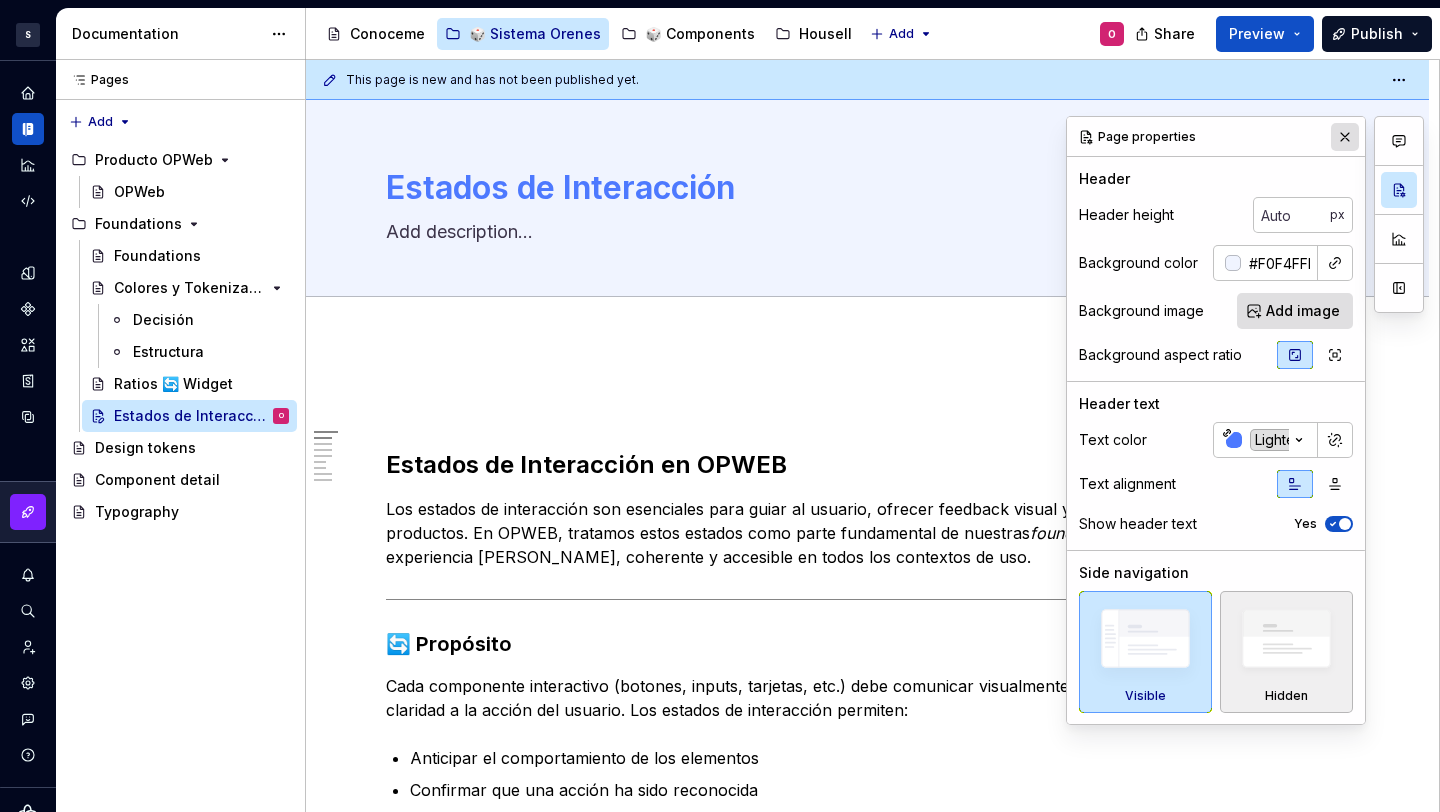 click at bounding box center (1345, 137) 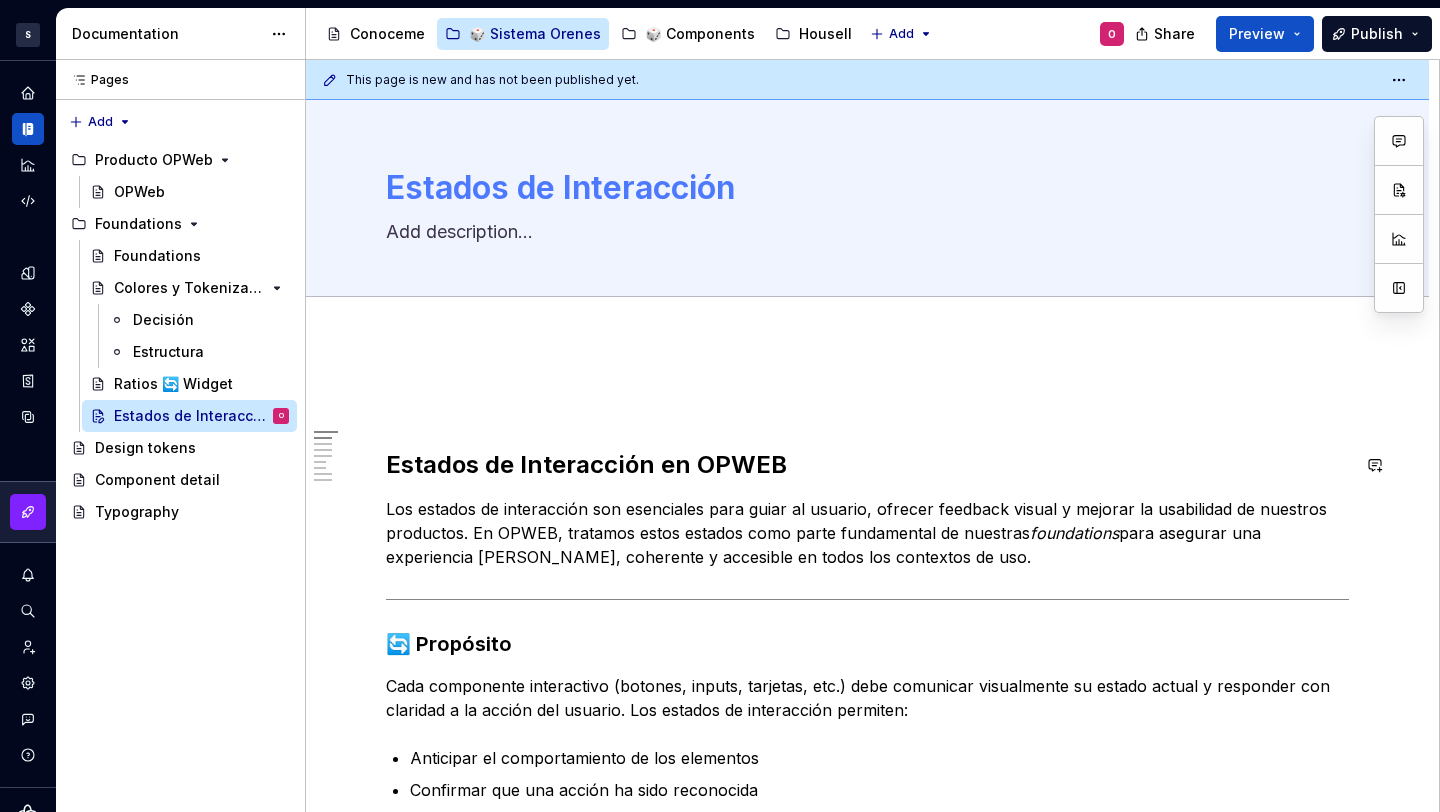 click on "Estados de Interacción en OPWEB Los estados de interacción son esenciales para guiar al usuario, ofrecer feedback visual y mejorar la usabilidad de nuestros productos. En OPWEB, tratamos estos estados como parte fundamental de nuestras  foundations  para asegurar una experiencia [PERSON_NAME], coherente y accesible en todos los contextos de uso. 🔄 Propósito Cada componente interactivo (botones, inputs, tarjetas, etc.) debe comunicar visualmente su estado actual y responder con claridad a la acción del usuario. Los estados de interacción permiten: Anticipar el comportamiento de los elementos Confirmar que una acción ha sido reconocida Indicar si un elemento está disponible, activo, inactivo o en error ✅ Principios aplicados Claridad visual : los cambios entre estados deben ser sutiles pero perceptibles Consistencia : se aplican patrones comunes a todos los componentes Accesibilidad : cumplimos los criterios WCAG 2.1 (contrastes, foco visible, etc.) Modularidad 🧠 Anatomía del Estado Cambios en el  color" at bounding box center [867, 1334] 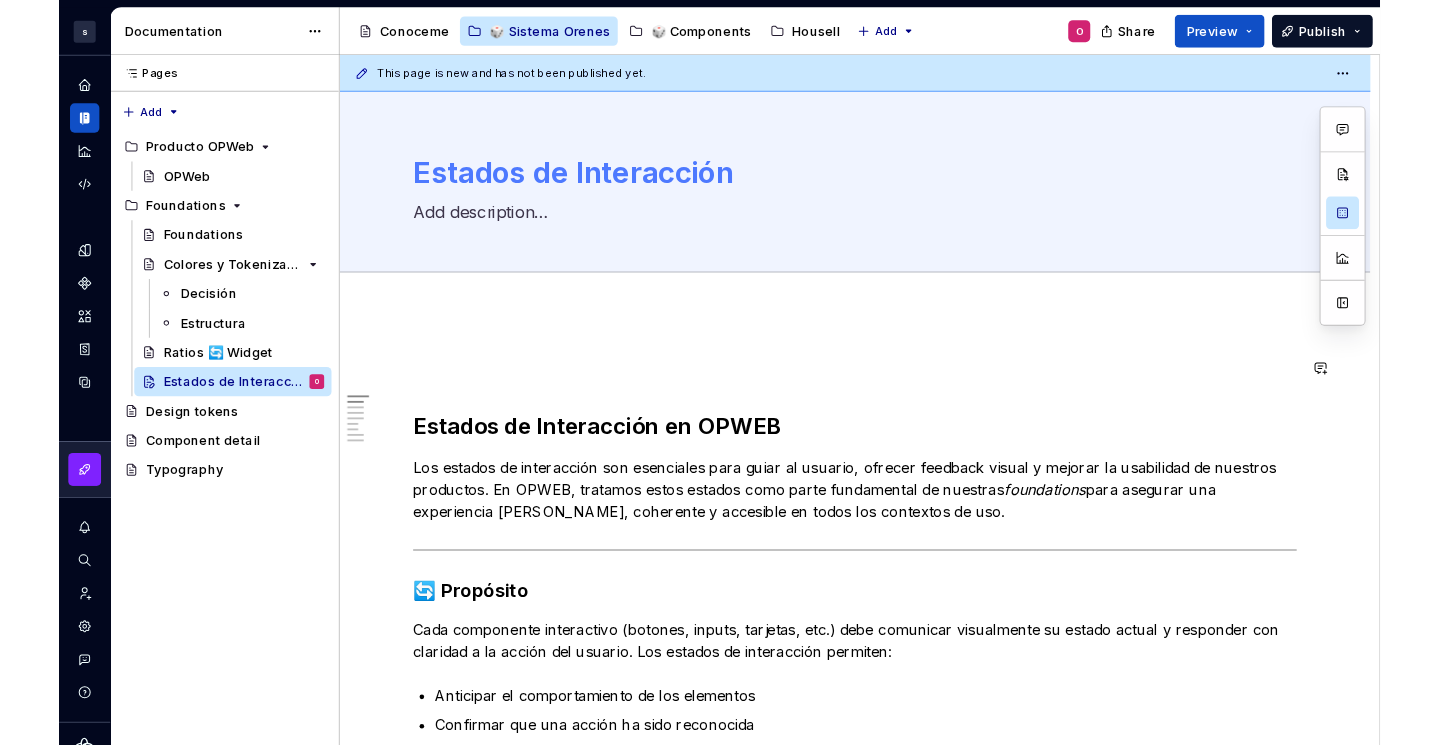 scroll, scrollTop: 12, scrollLeft: 0, axis: vertical 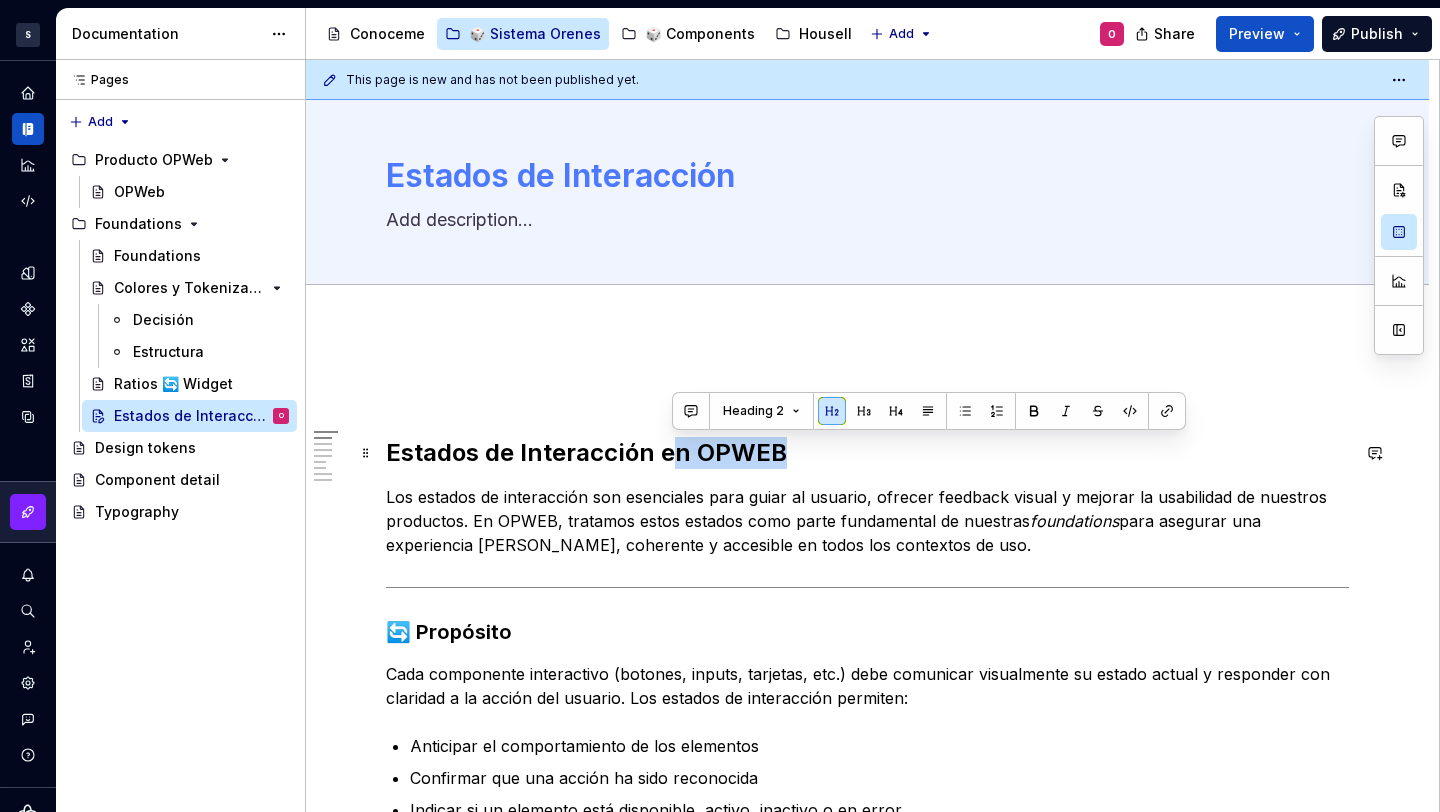 drag, startPoint x: 665, startPoint y: 458, endPoint x: 818, endPoint y: 458, distance: 153 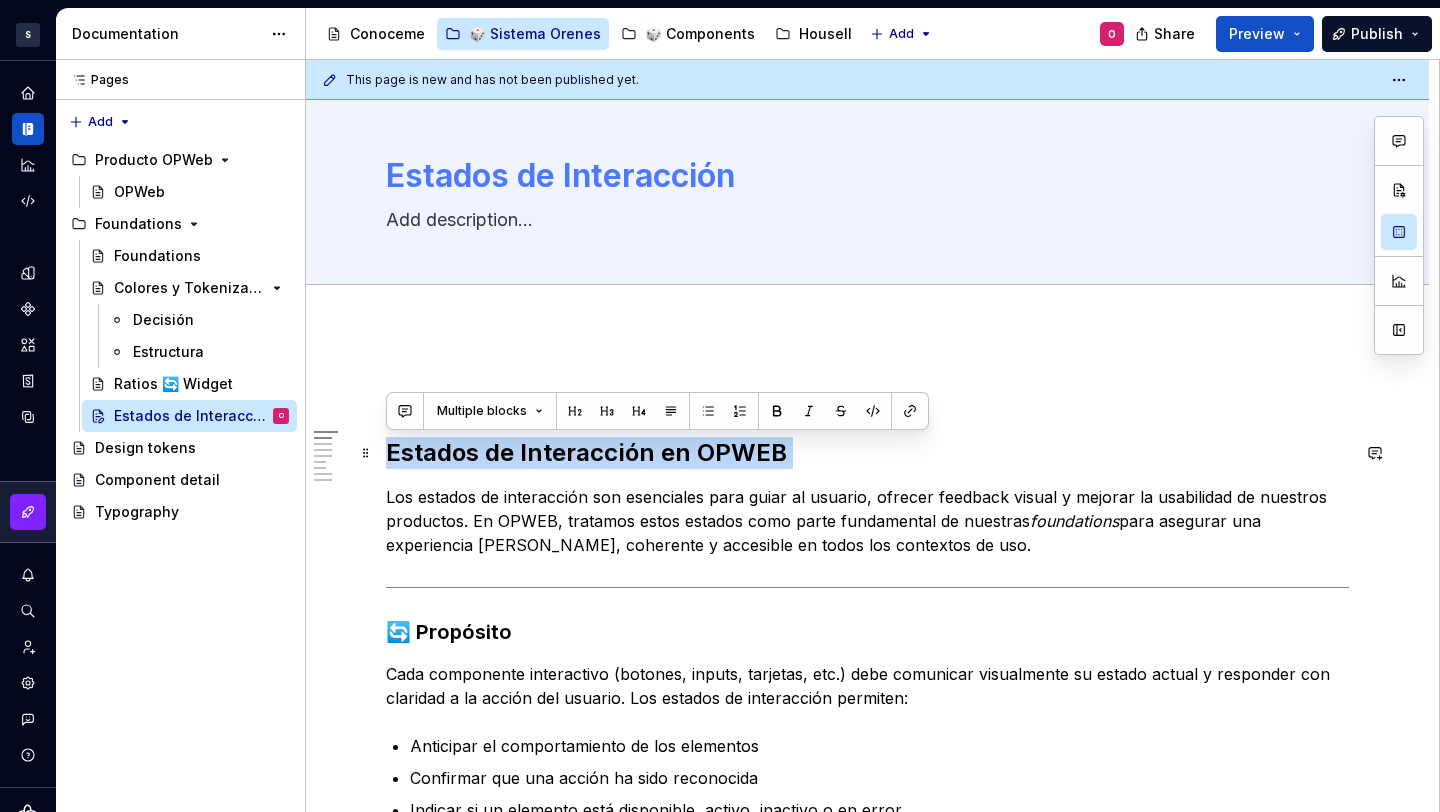 drag, startPoint x: 825, startPoint y: 460, endPoint x: 401, endPoint y: 450, distance: 424.11792 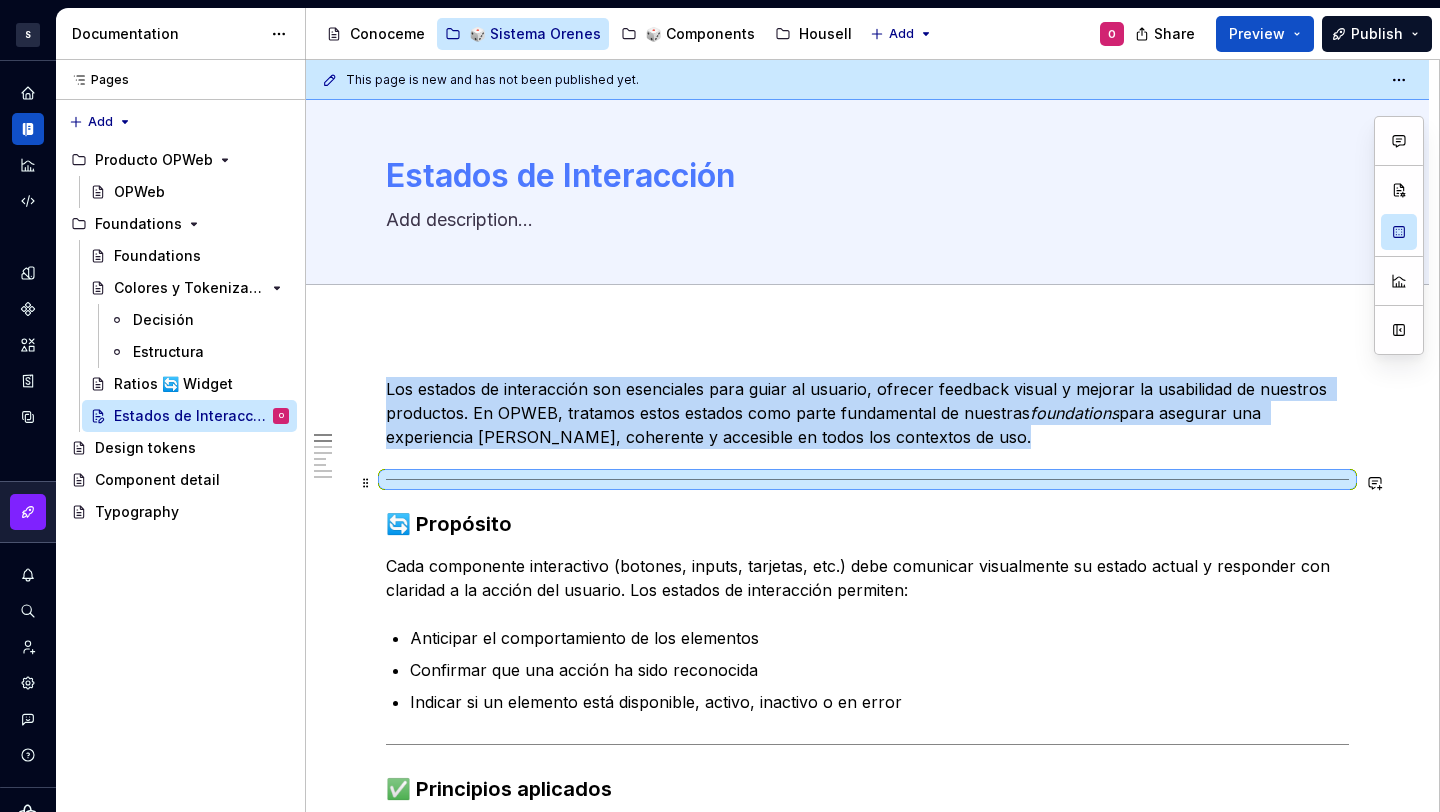 click at bounding box center (867, 479) 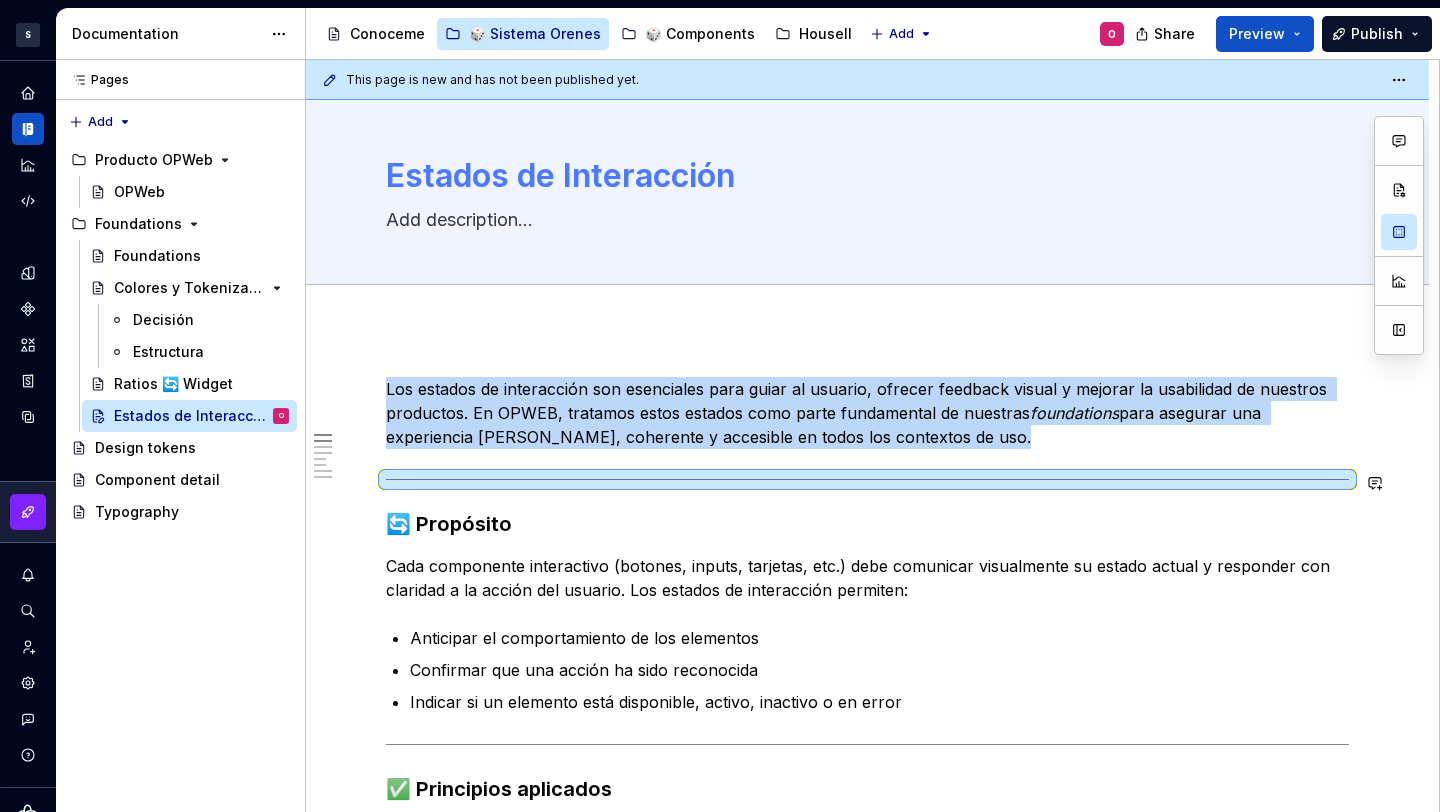 click on "Los estados de interacción son esenciales para guiar al usuario, ofrecer feedback visual y mejorar la usabilidad de nuestros productos. En OPWEB, tratamos estos estados como parte fundamental de nuestras  foundations  para asegurar una experiencia [PERSON_NAME], coherente y accesible en todos los contextos de uso. 🔄 Propósito Cada componente interactivo (botones, inputs, tarjetas, etc.) debe comunicar visualmente su estado actual y responder con claridad a la acción del usuario. Los estados de interacción permiten: Anticipar el comportamiento de los elementos Confirmar que una acción ha sido reconocida Indicar si un elemento está disponible, activo, inactivo o en error ✅ Principios aplicados Claridad visual : los cambios entre estados deben ser sutiles pero perceptibles Consistencia : se aplican patrones comunes a todos los componentes Accesibilidad : cumplimos los criterios WCAG 2.1 (contrastes, foco visible, etc.) Modularidad : los estados deben combinarse de forma flexible y reutilizable Cambios en el" at bounding box center (867, 1268) 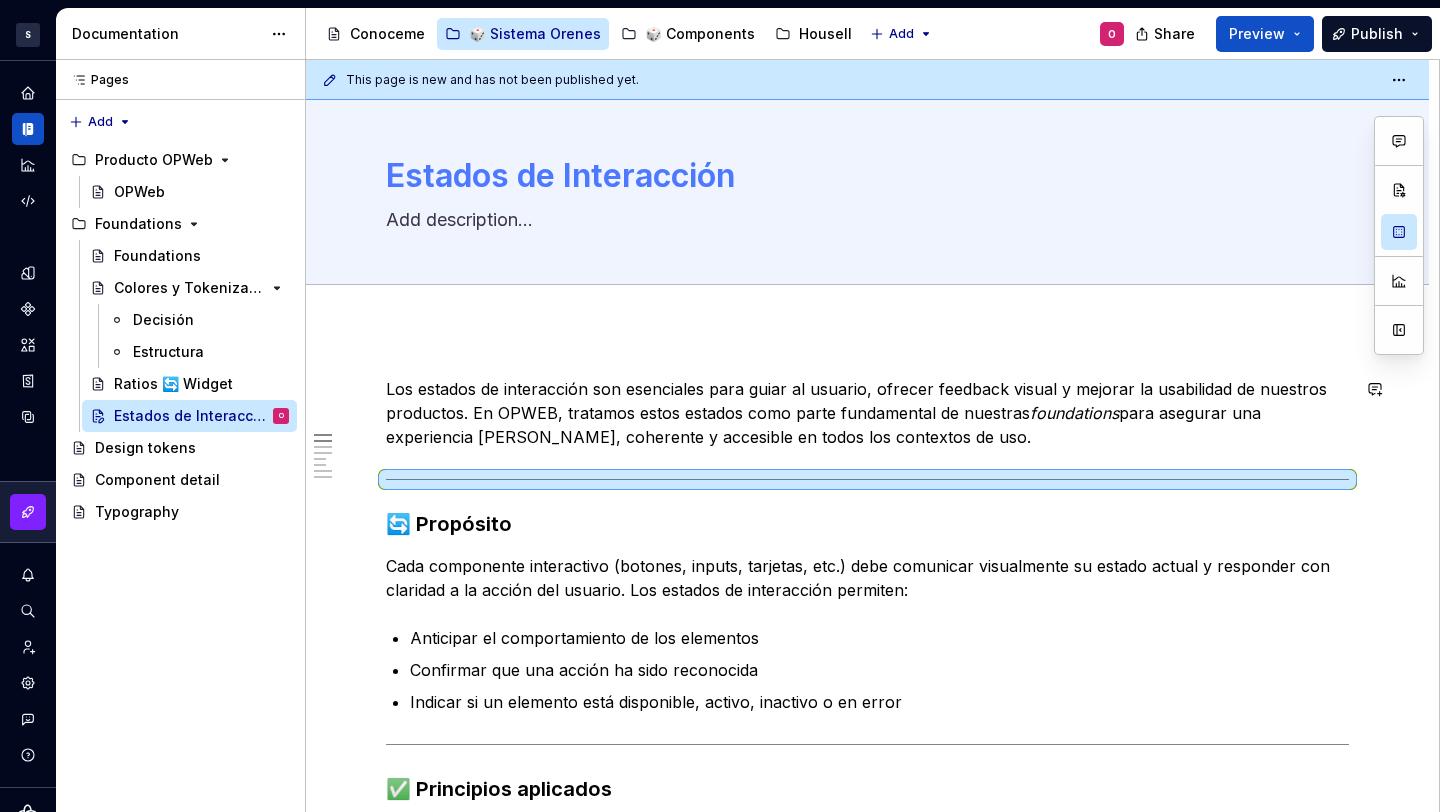 click at bounding box center [867, 307] 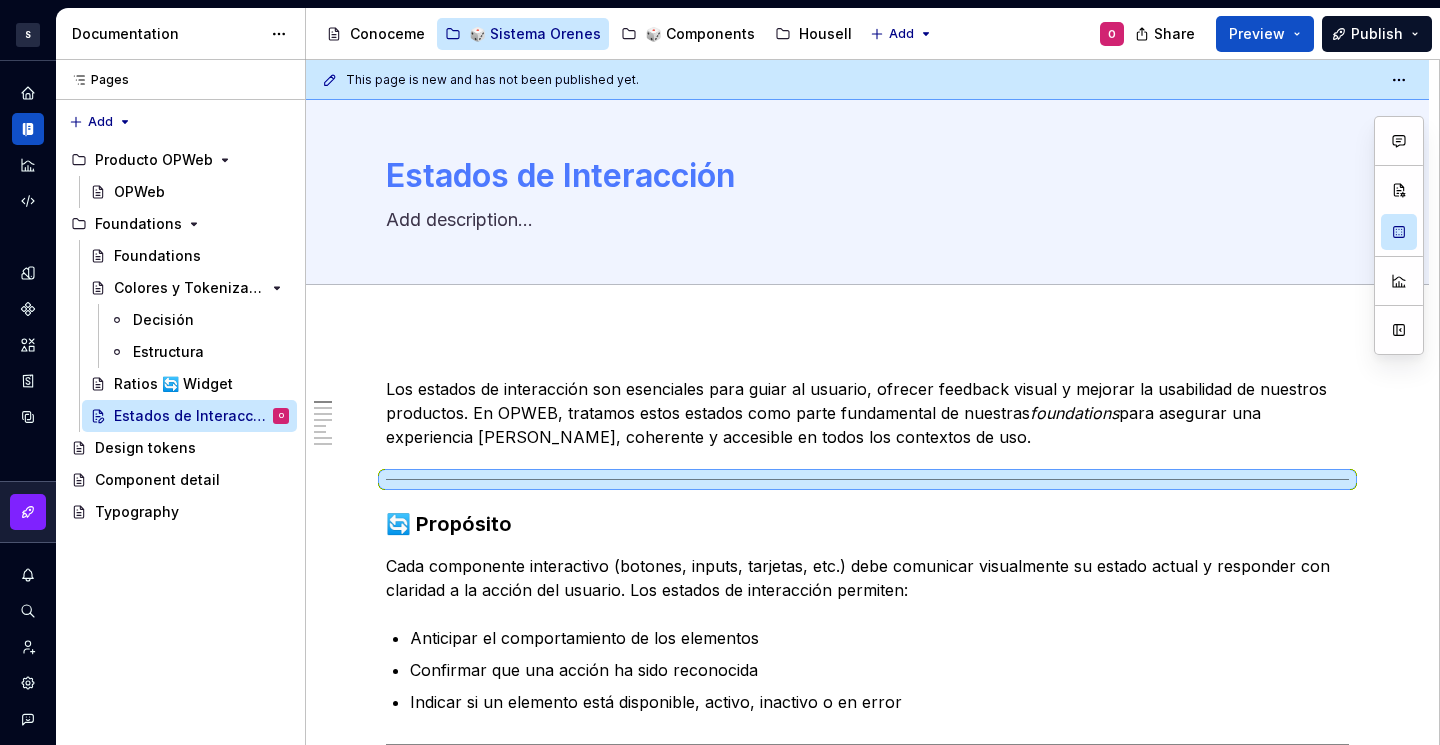 type on "*" 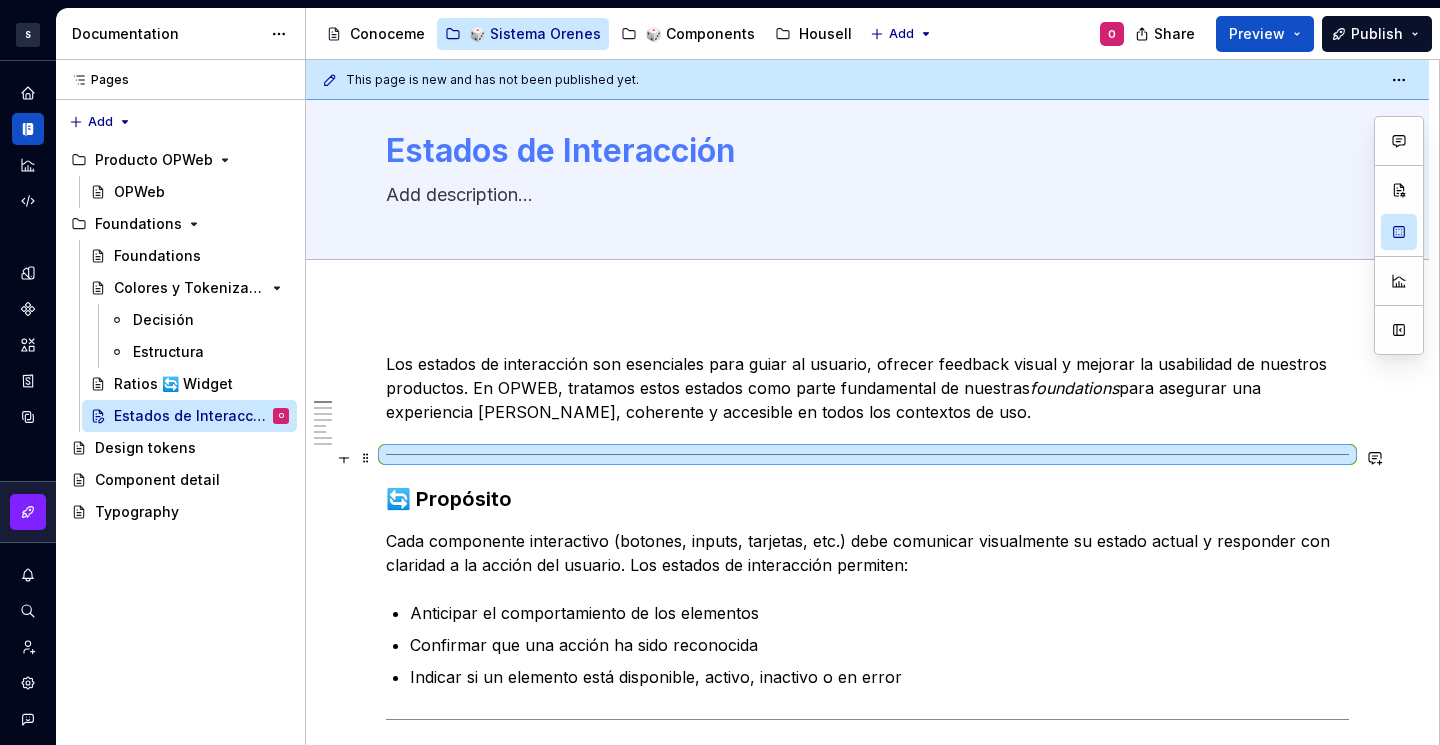 click on "Los estados de interacción son esenciales para guiar al usuario, ofrecer feedback visual y mejorar la usabilidad de nuestros productos. En OPWEB, tratamos estos estados como parte fundamental de nuestras  foundations  para asegurar una experiencia [PERSON_NAME], coherente y accesible en todos los contextos de uso. 🔄 Propósito Cada componente interactivo (botones, inputs, tarjetas, etc.) debe comunicar visualmente su estado actual y responder con claridad a la acción del usuario. Los estados de interacción permiten: Anticipar el comportamiento de los elementos Confirmar que una acción ha sido reconocida Indicar si un elemento está disponible, activo, inactivo o en error ✅ Principios aplicados Claridad visual : los cambios entre estados deben ser sutiles pero perceptibles Consistencia : se aplican patrones comunes a todos los componentes Accesibilidad : cumplimos los criterios WCAG 2.1 (contrastes, foco visible, etc.) Modularidad : los estados deben combinarse de forma flexible y reutilizable Cambios en el" at bounding box center (867, 1243) 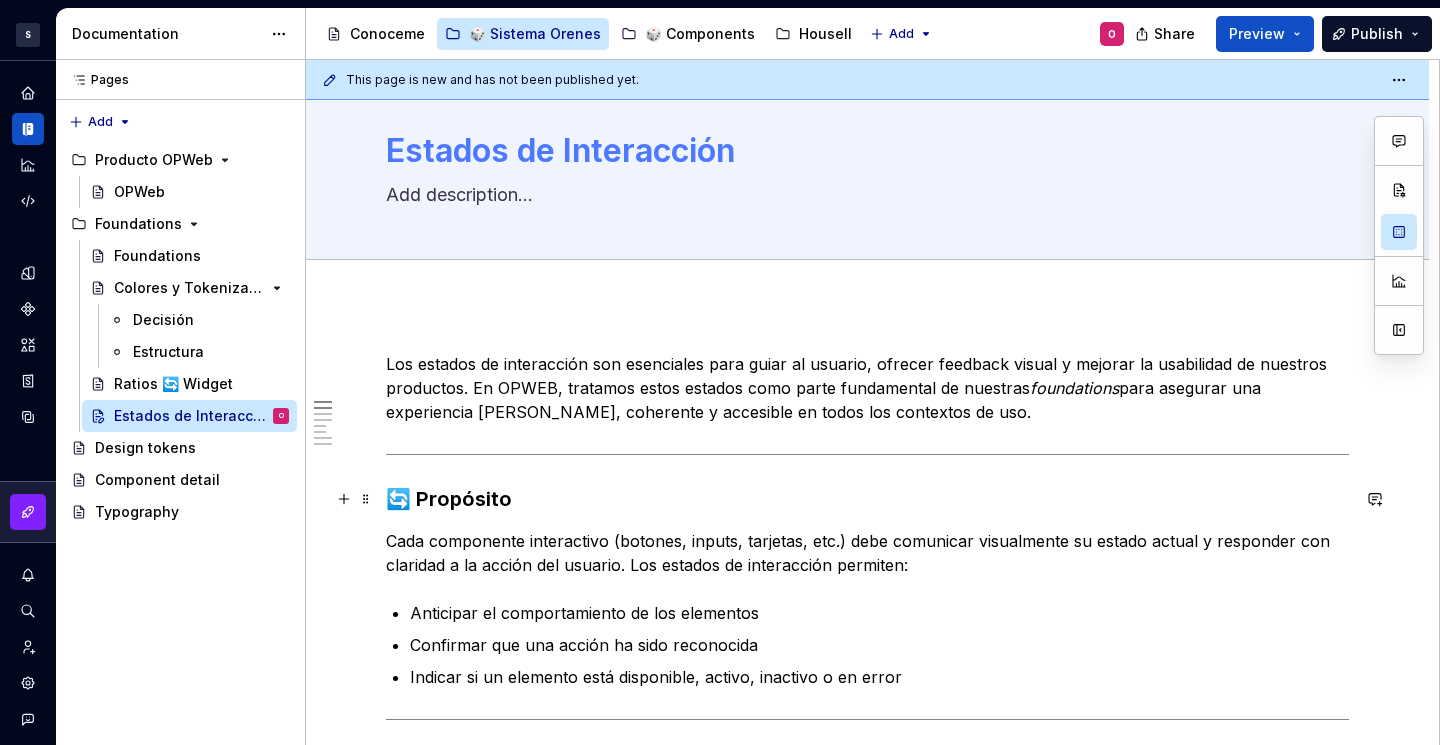 scroll, scrollTop: 265, scrollLeft: 0, axis: vertical 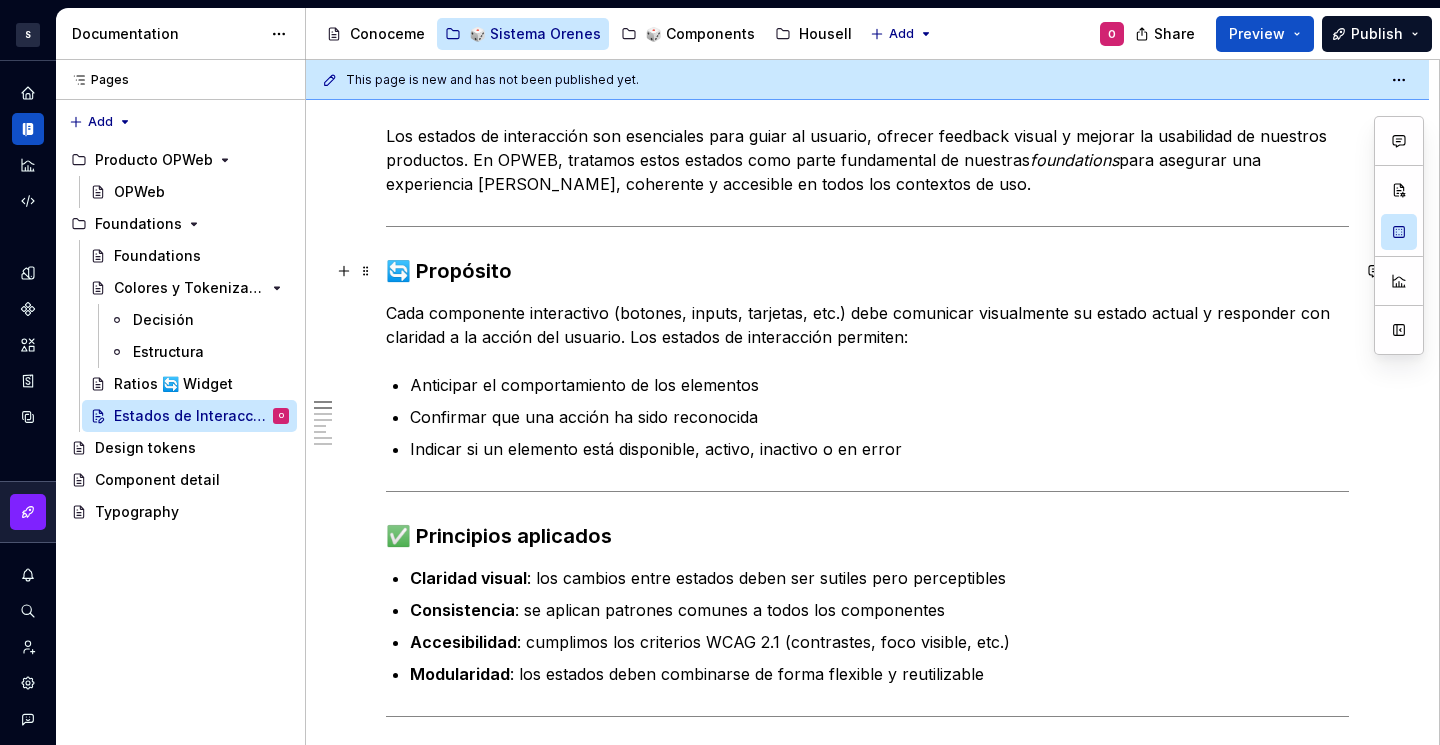 click on "🔄 Propósito" at bounding box center [867, 271] 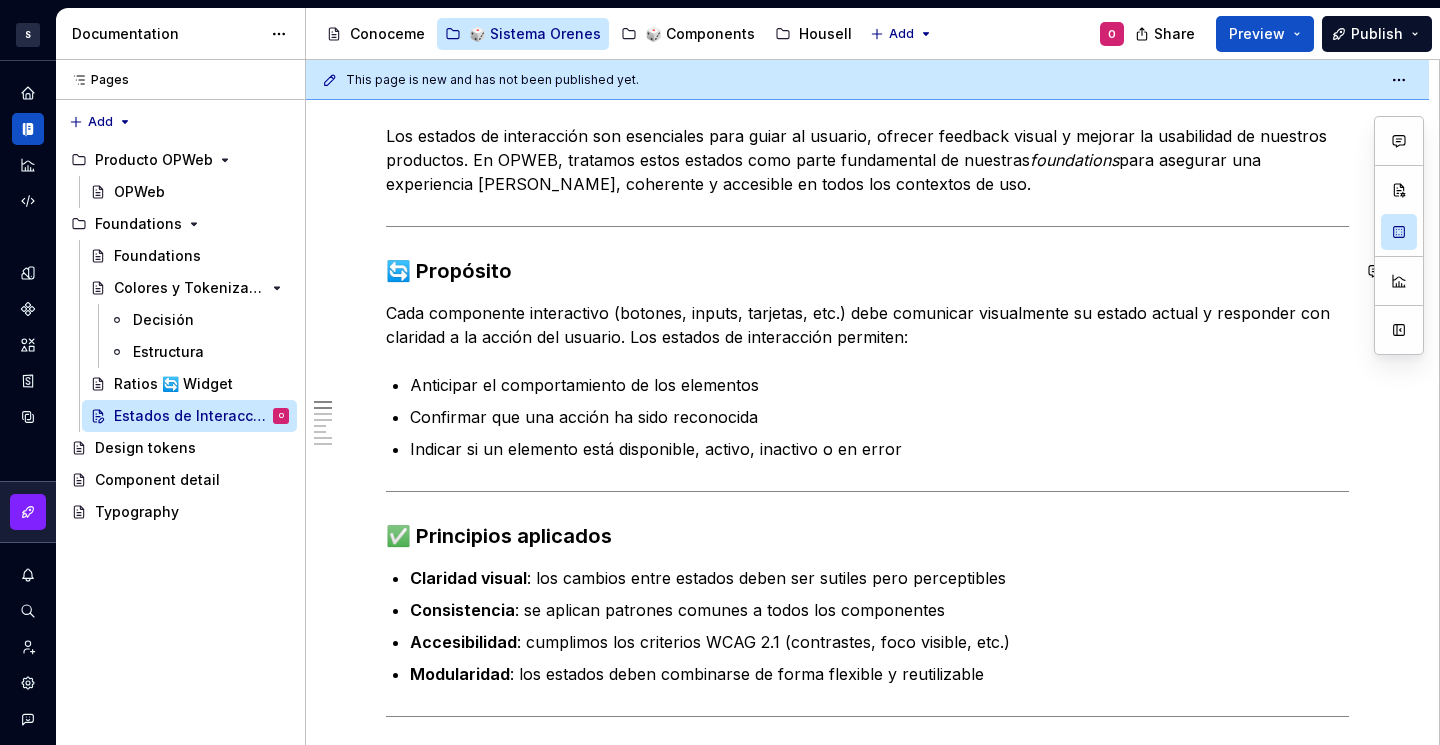 type 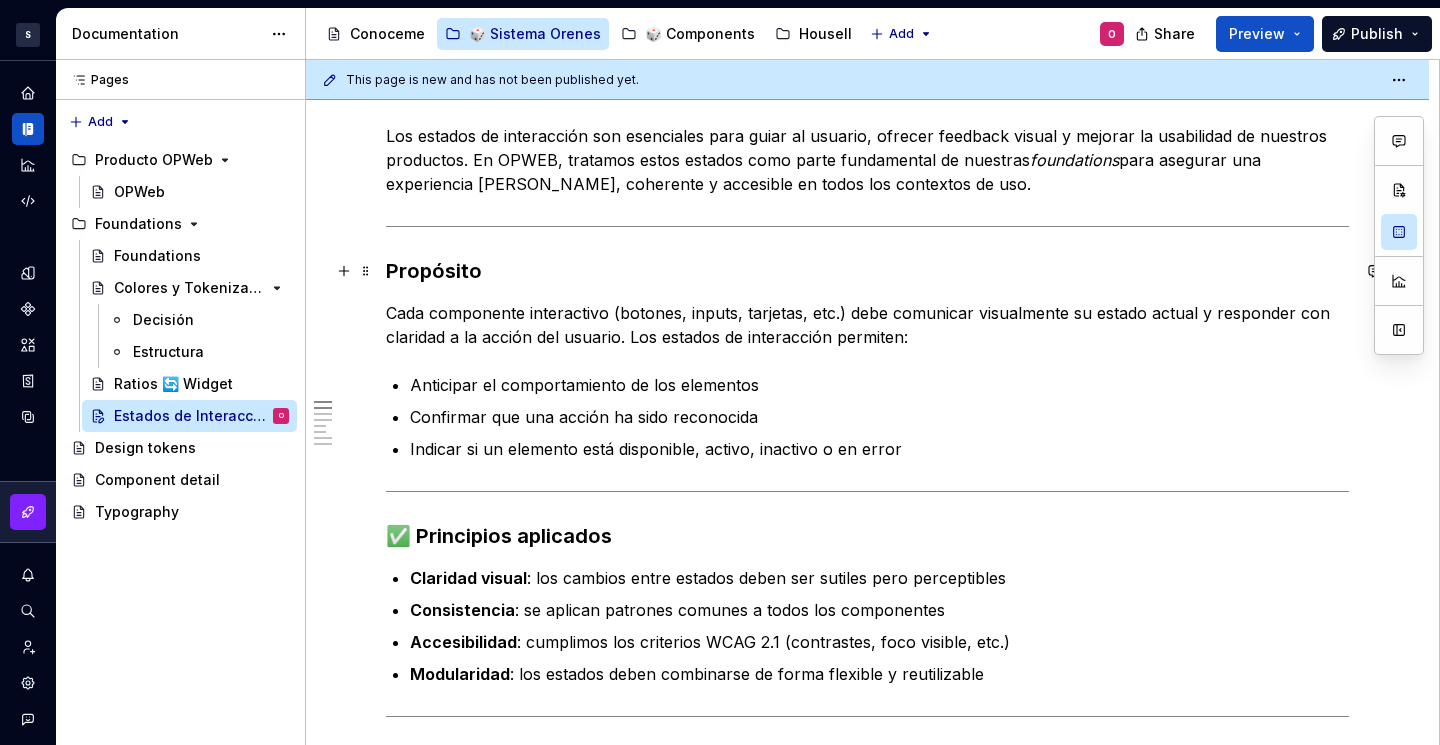scroll, scrollTop: 0, scrollLeft: 0, axis: both 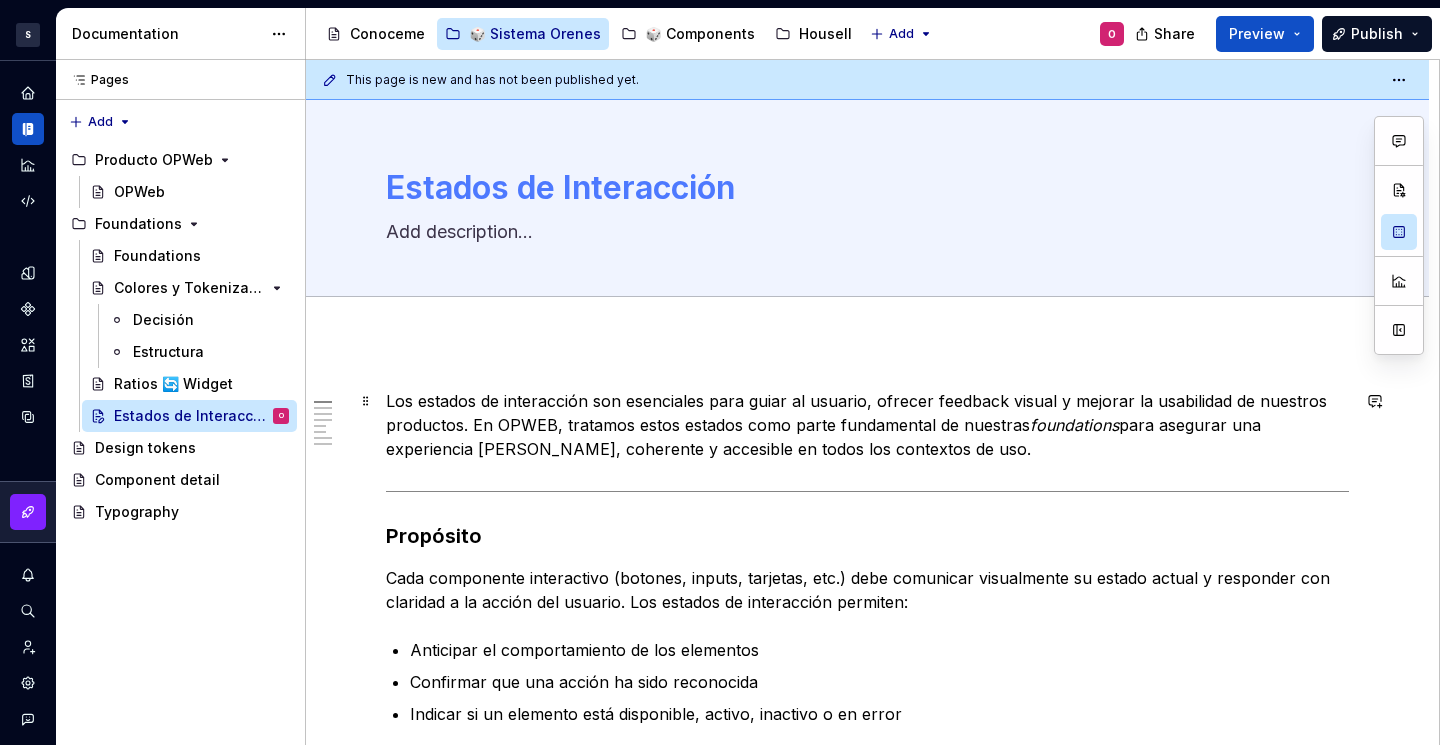 click on "Los estados de interacción son esenciales para guiar al usuario, ofrecer feedback visual y mejorar la usabilidad de nuestros productos. En OPWEB, tratamos estos estados como parte fundamental de nuestras  foundations  para asegurar una experiencia [PERSON_NAME], coherente y accesible en todos los contextos de uso." at bounding box center [867, 425] 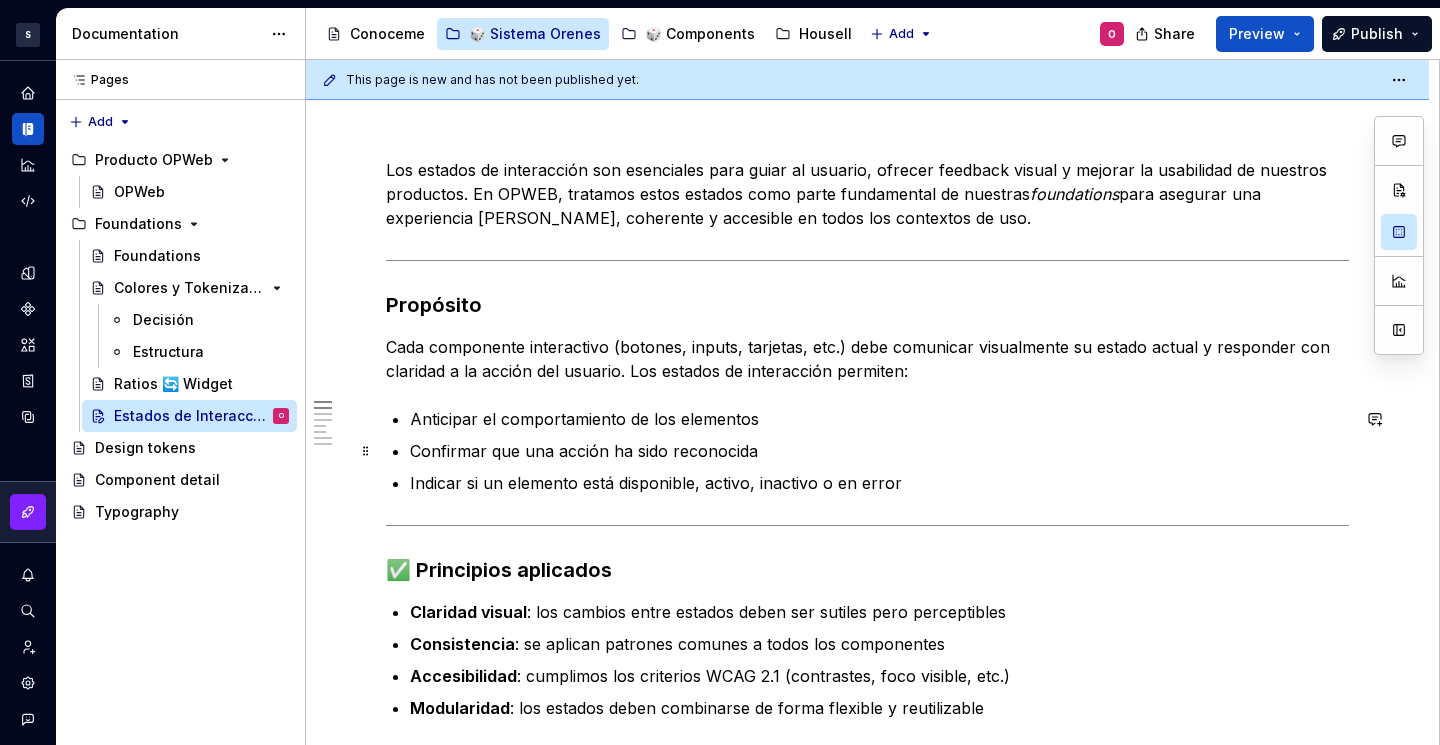 scroll, scrollTop: 244, scrollLeft: 0, axis: vertical 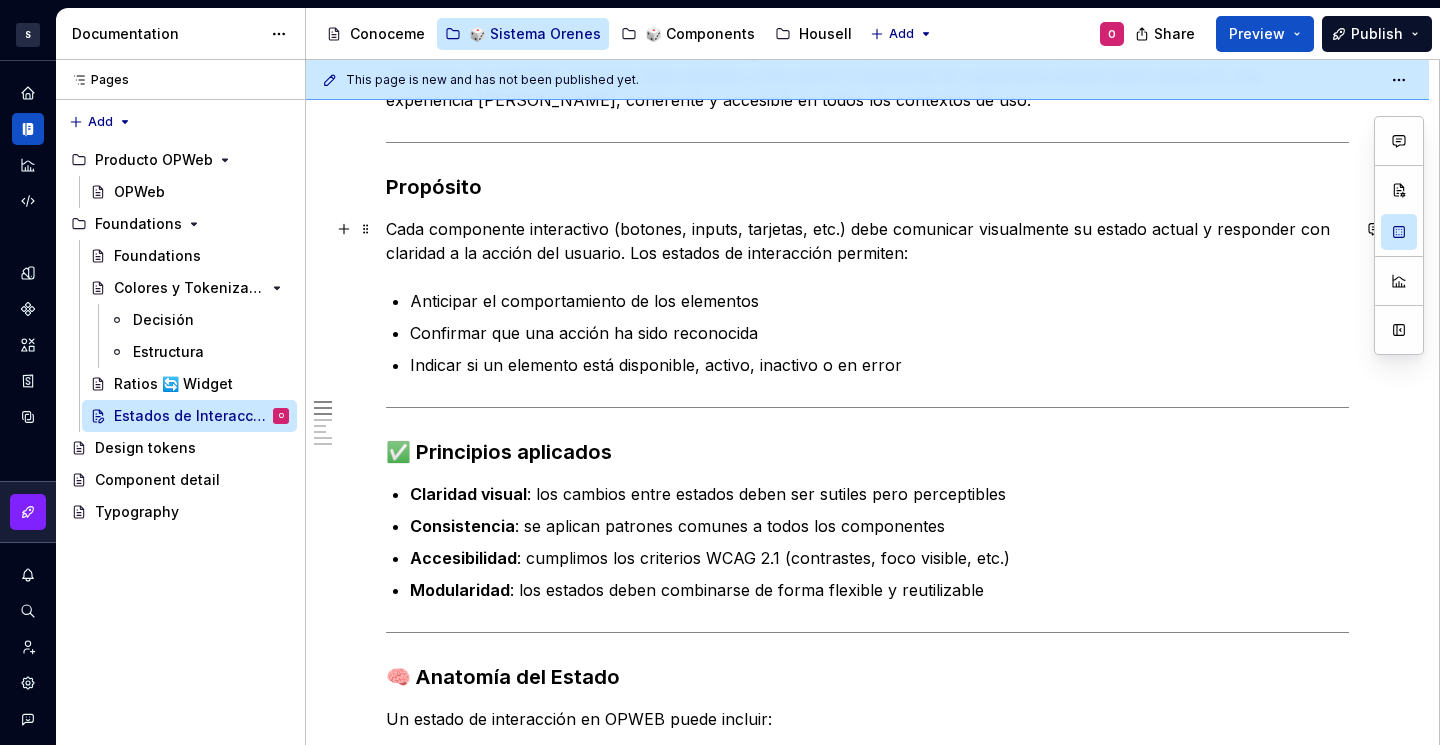 click on "Cada componente interactivo (botones, inputs, tarjetas, etc.) debe comunicar visualmente su estado actual y responder con claridad a la acción del usuario. Los estados de interacción permiten:" at bounding box center (867, 241) 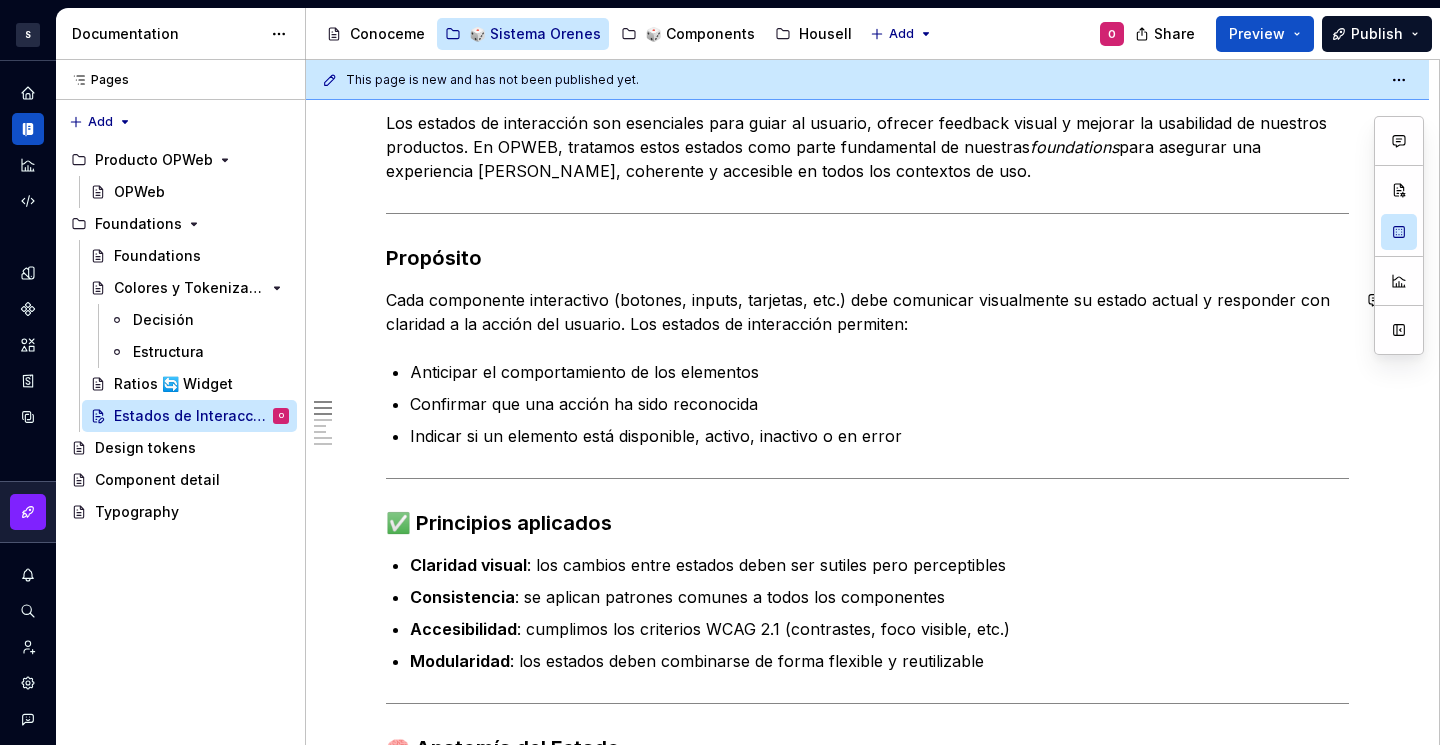 scroll, scrollTop: 168, scrollLeft: 0, axis: vertical 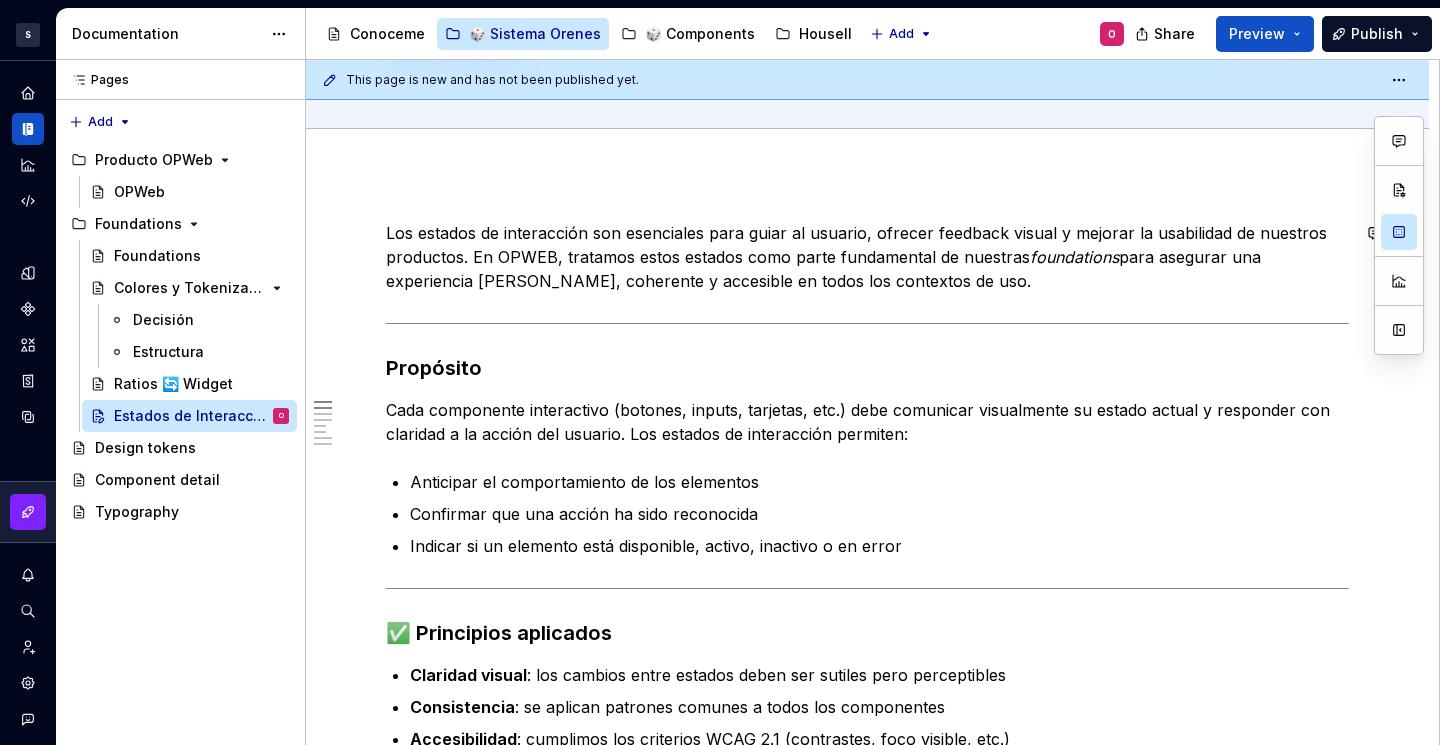 click on "Los estados de interacción son esenciales para guiar al usuario, ofrecer feedback visual y mejorar la usabilidad de nuestros productos. En OPWEB, tratamos estos estados como parte fundamental de nuestras  foundations  para asegurar una experiencia [PERSON_NAME], coherente y accesible en todos los contextos de uso. Propósito Cada componente interactivo (botones, inputs, tarjetas, etc.) debe comunicar visualmente su estado actual y responder con claridad a la acción del usuario. Los estados de interacción permiten: Anticipar el comportamiento de los elementos Confirmar que una acción ha sido reconocida Indicar si un elemento está disponible, activo, inactivo o en error ✅ Principios aplicados Claridad visual : los cambios entre estados deben ser sutiles pero perceptibles Consistencia : se aplican patrones comunes a todos los componentes Accesibilidad : cumplimos los criterios WCAG 2.1 (contrastes, foco visible, etc.) Modularidad : los estados deben combinarse de forma flexible y reutilizable Cambios en el  color" at bounding box center [867, 1112] 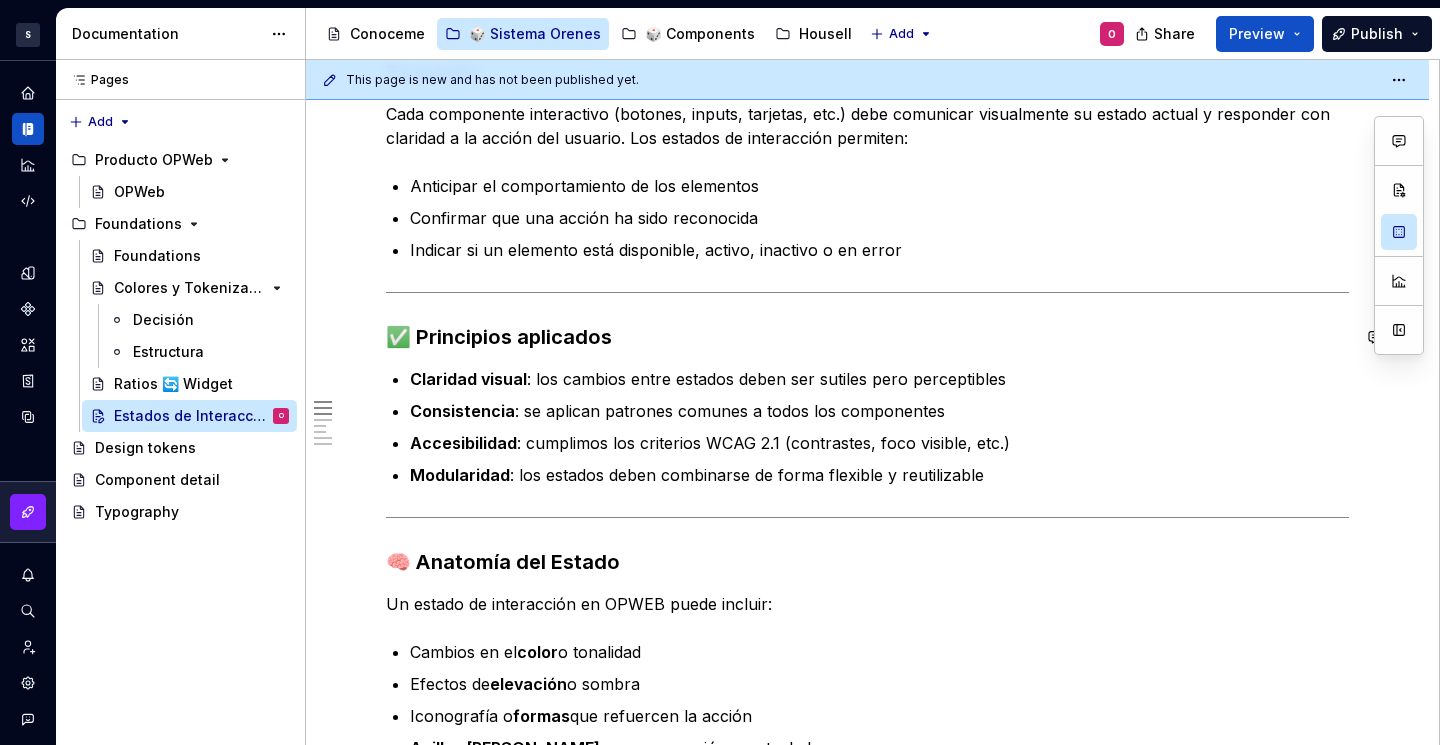 scroll, scrollTop: 704, scrollLeft: 0, axis: vertical 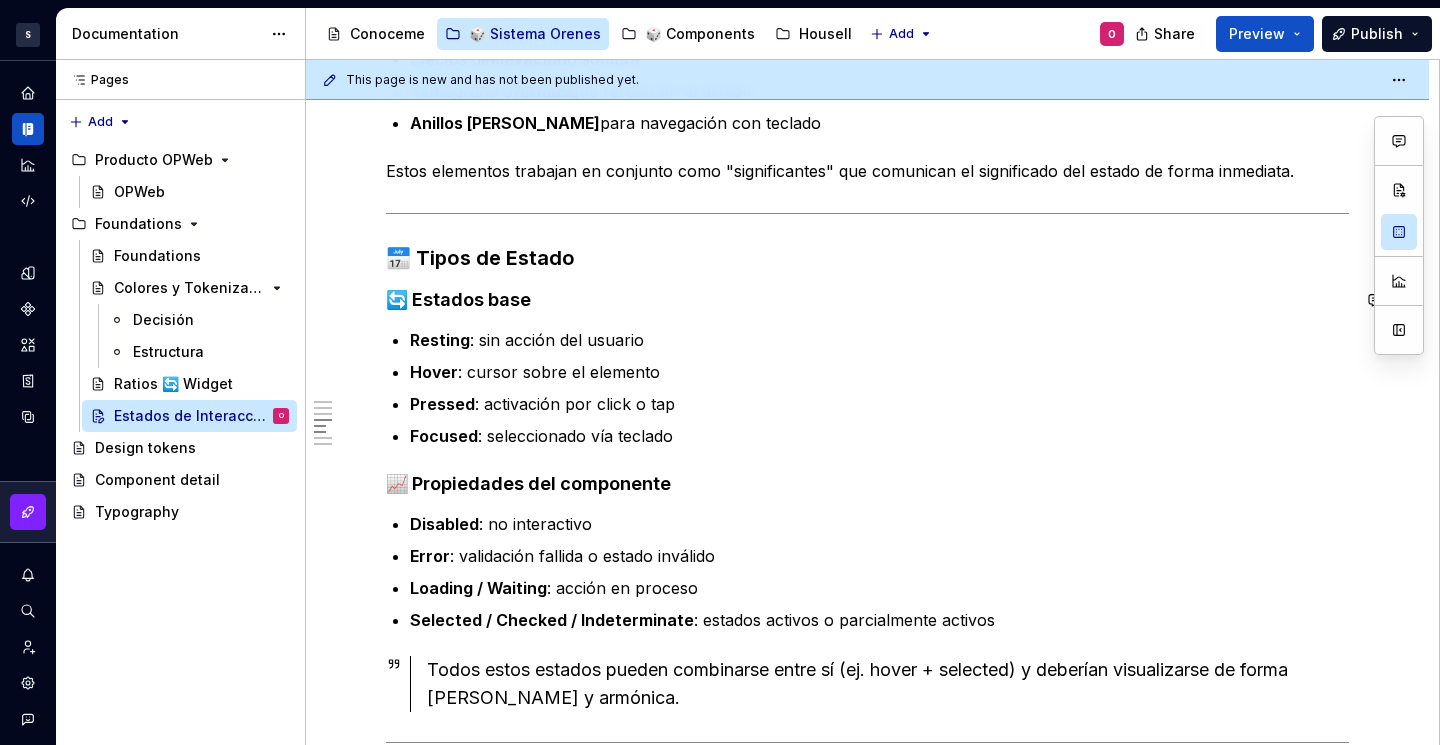 click on "Los estados de interacción son esenciales para guiar al usuario, ofrecer feedback visual y mejorar la usabilidad de nuestros productos. En OPWEB, tratamos estos estados como parte fundamental de nuestras  foundations  para asegurar una experiencia [PERSON_NAME], coherente y accesible en todos los contextos de uso. Propósito Cada componente interactivo (botones, inputs, tarjetas, etc.) debe comunicar visualmente su estado actual y responder con claridad a la acción del usuario. Los estados de interacción permiten: Anticipar el comportamiento de los elementos Confirmar que una acción ha sido reconocida Indicar si un elemento está disponible, activo, inactivo o en error ✅ Principios aplicados Claridad visual : los cambios entre estados deben ser sutiles pero perceptibles Consistencia : se aplican patrones comunes a todos los componentes Accesibilidad : cumplimos los criterios WCAG 2.1 (contrastes, foco visible, etc.) Modularidad : los estados deben combinarse de forma flexible y reutilizable Cambios en el  color" at bounding box center (867, 191) 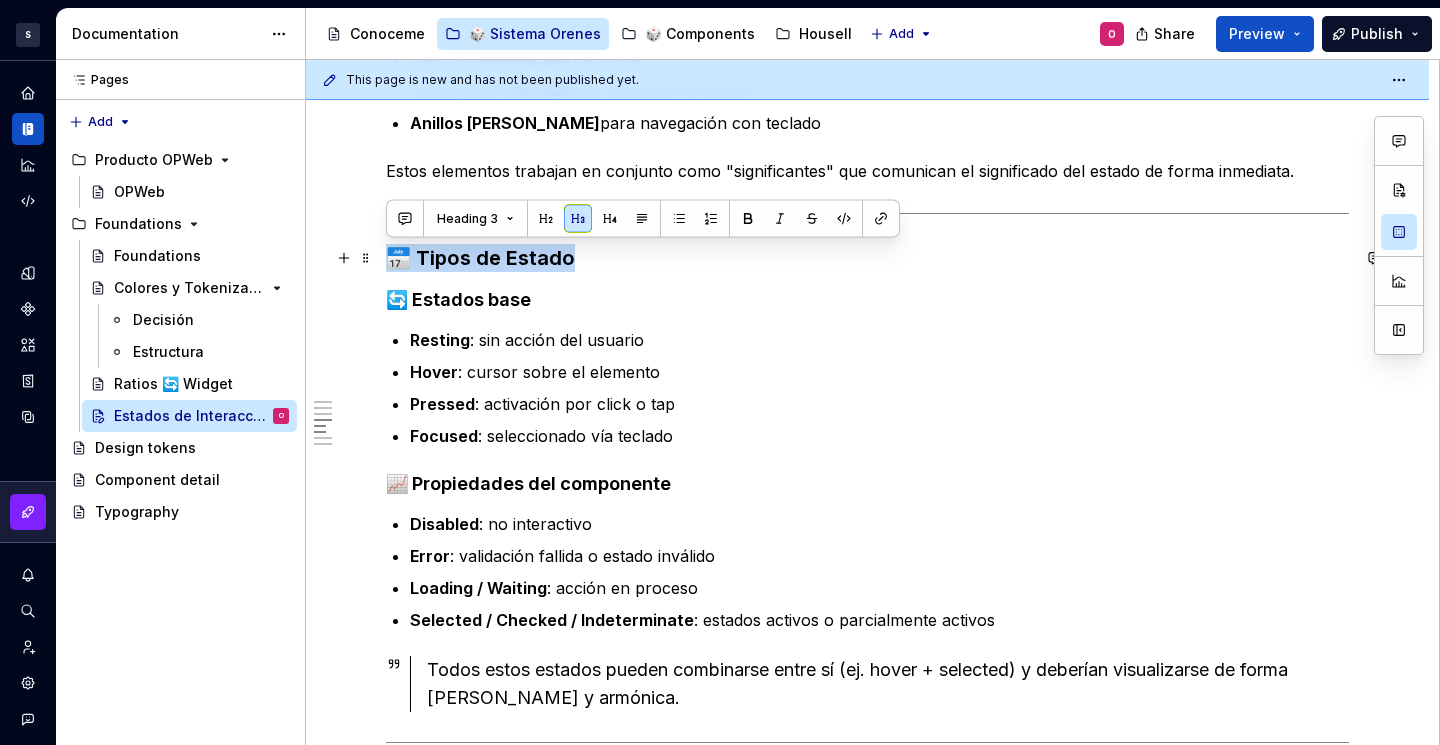 drag, startPoint x: 578, startPoint y: 257, endPoint x: 390, endPoint y: 254, distance: 188.02394 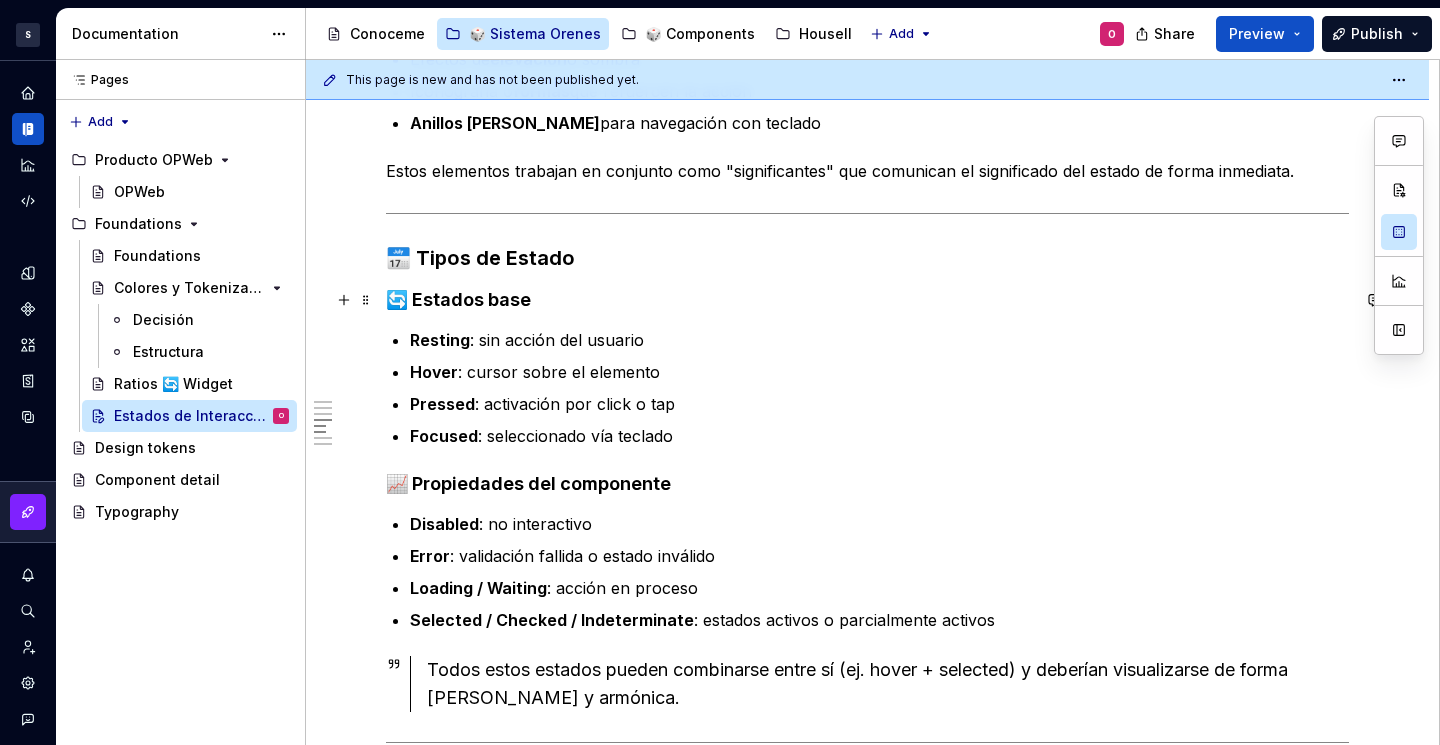 click on "🔄 Estados base" at bounding box center [867, 300] 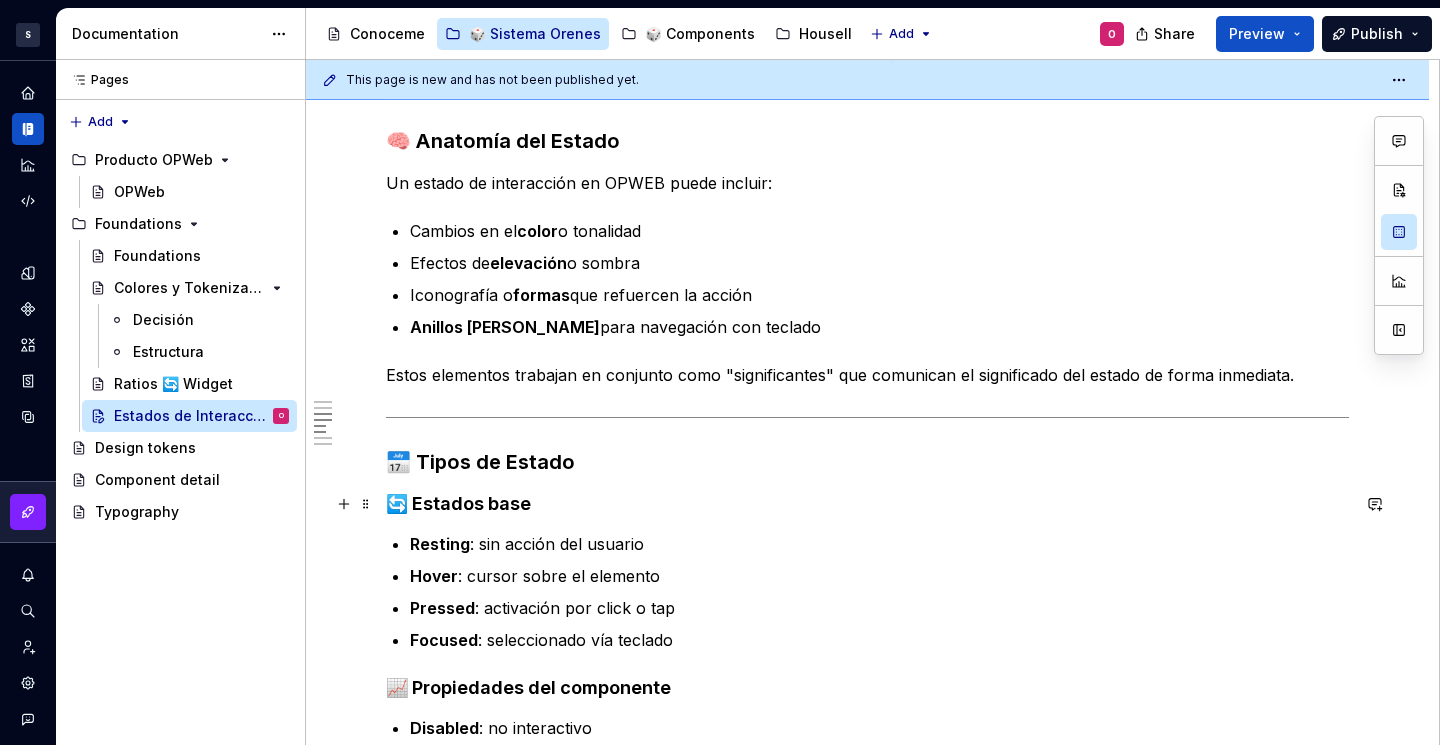 scroll, scrollTop: 1008, scrollLeft: 0, axis: vertical 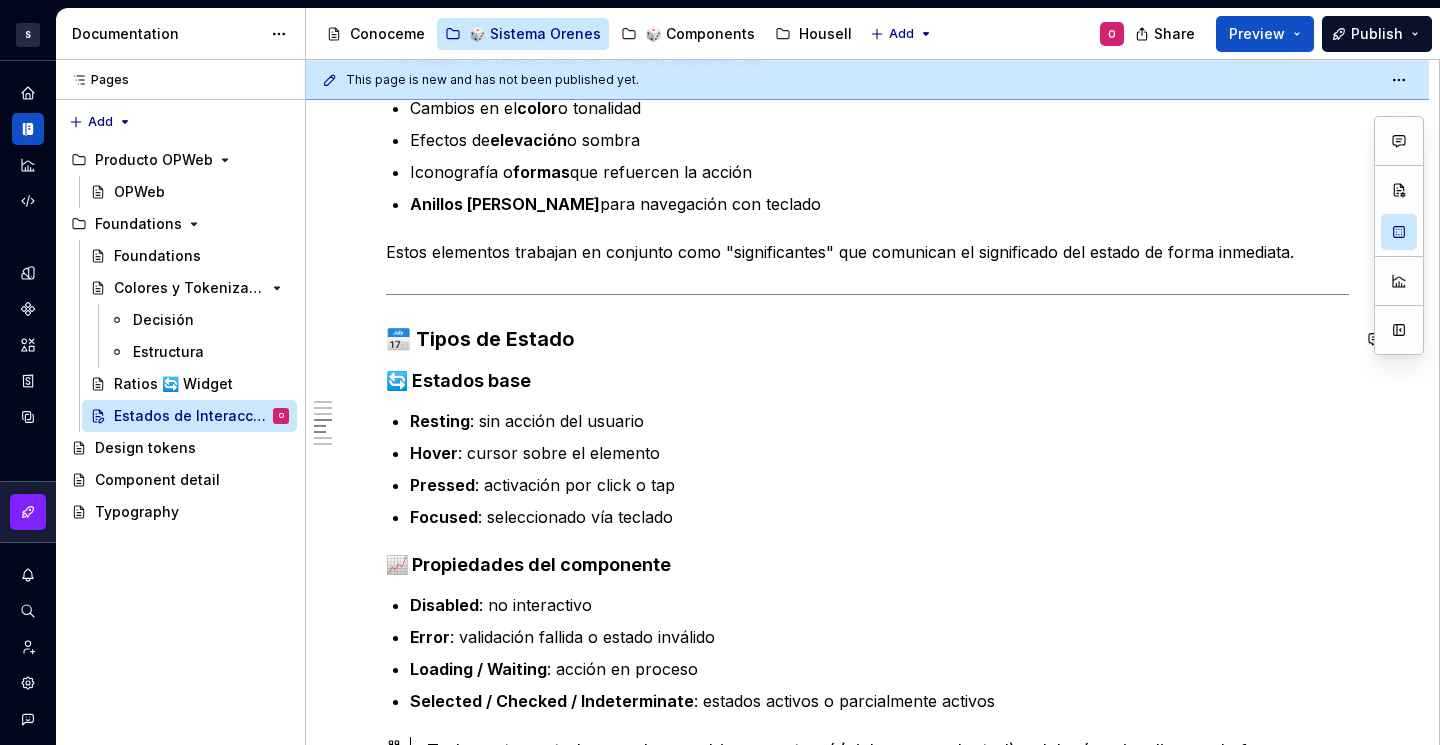 click on "📅 Tipos de Estado" at bounding box center (867, 339) 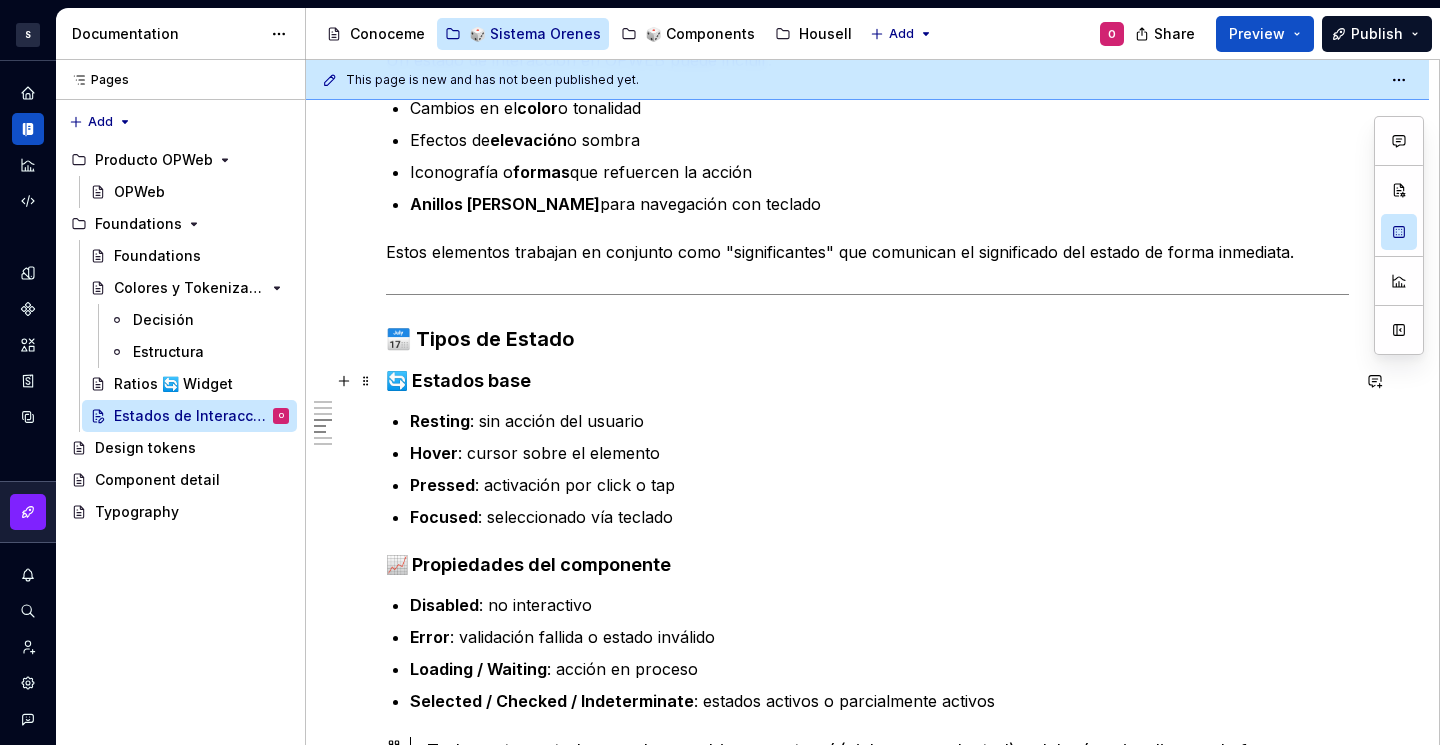 click on "🔄 Estados base" at bounding box center (867, 381) 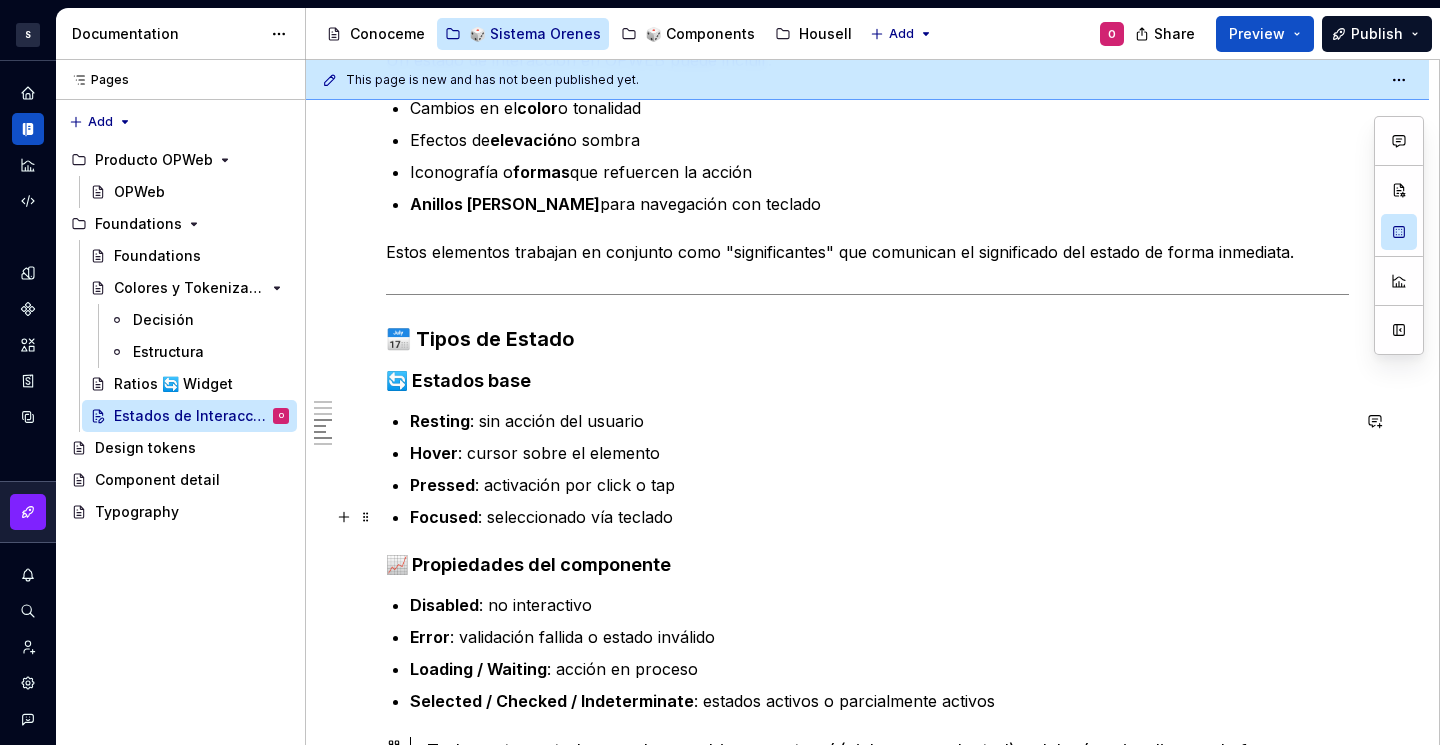 scroll, scrollTop: 1129, scrollLeft: 0, axis: vertical 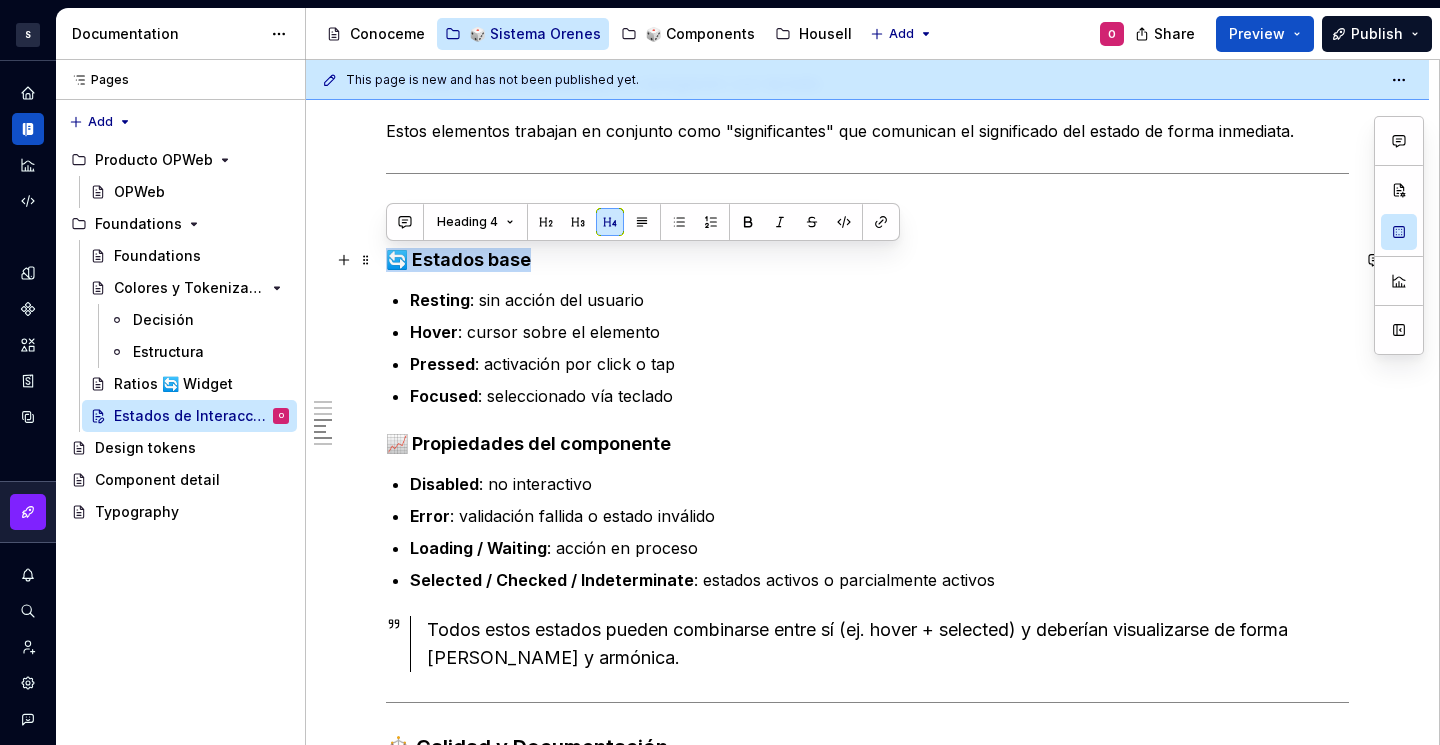 drag, startPoint x: 504, startPoint y: 257, endPoint x: 381, endPoint y: 253, distance: 123.065025 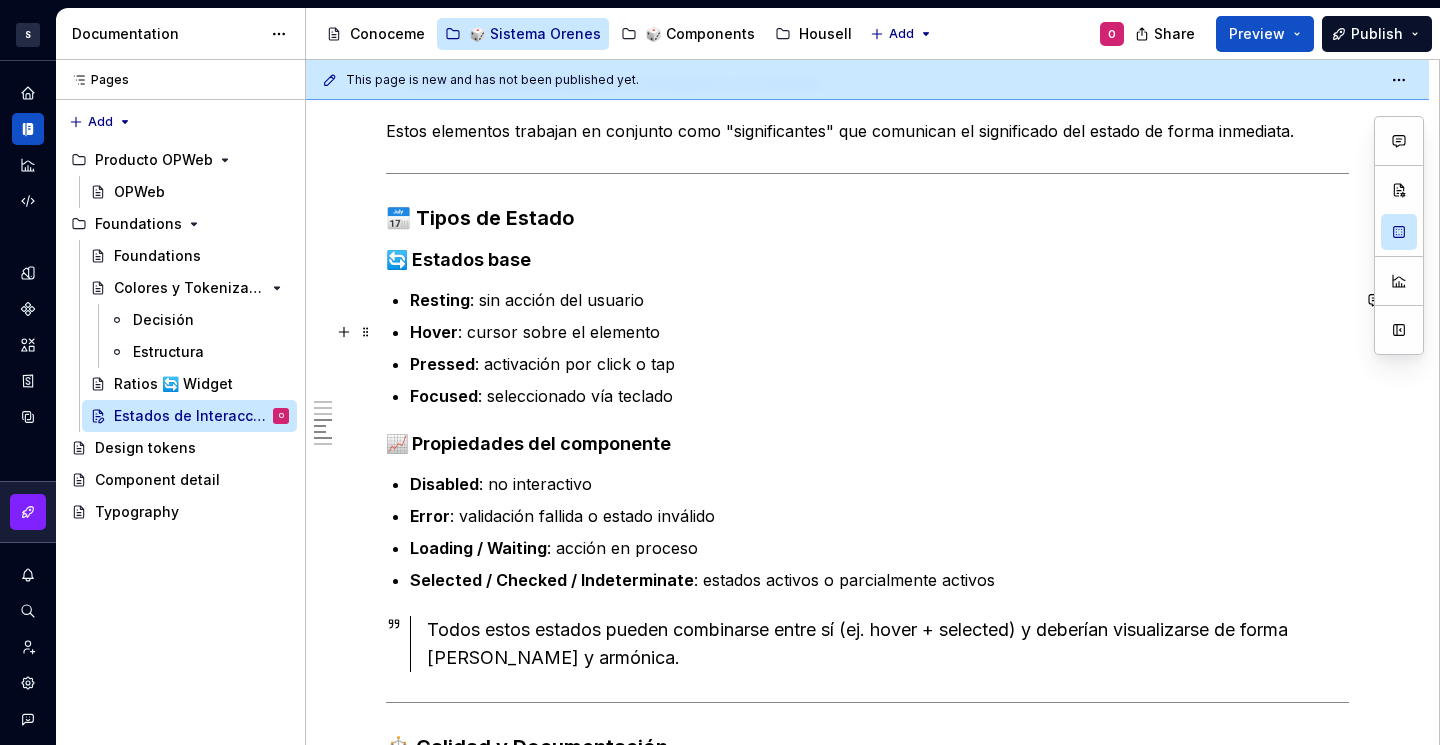 click on "Hover : cursor sobre el elemento" at bounding box center [879, 332] 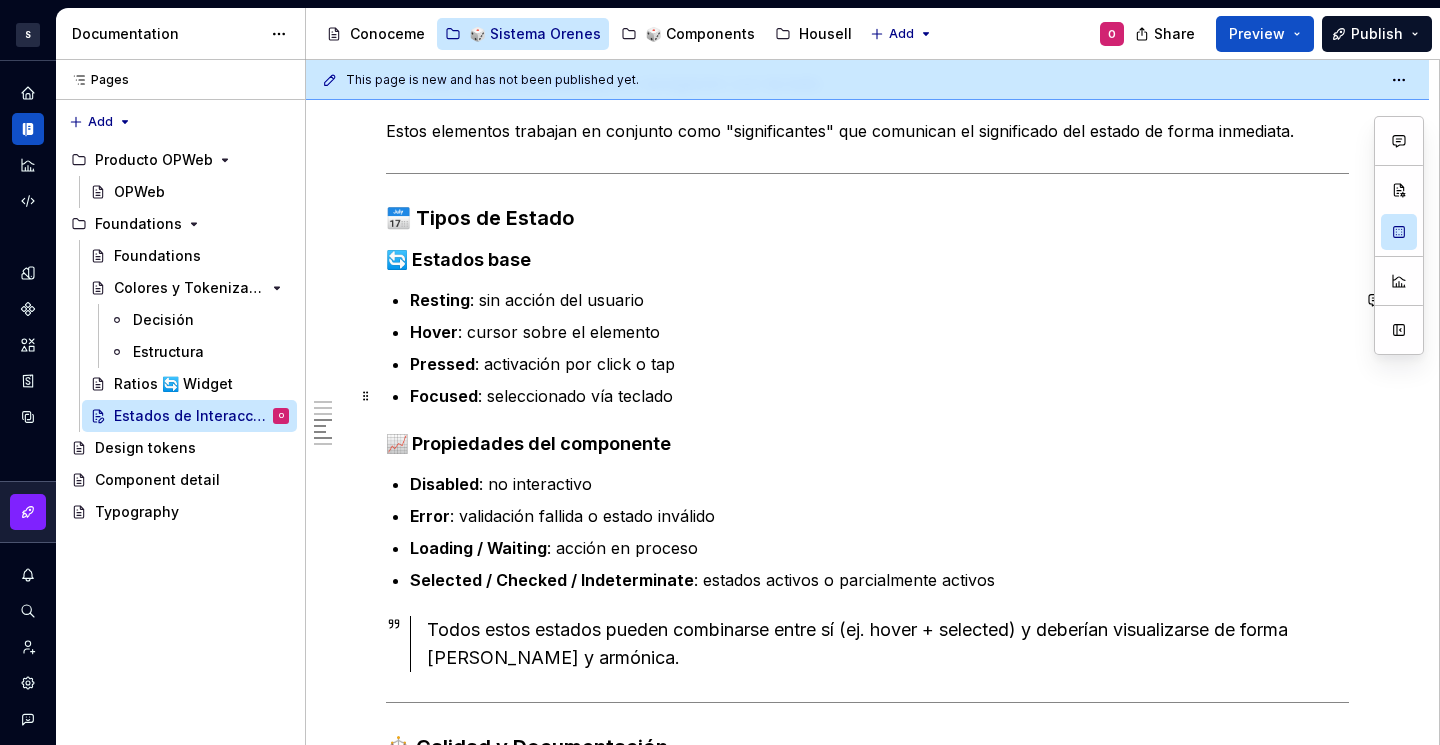 click on "Resting : sin acción del usuario Hover : cursor sobre el elemento Pressed : activación por click o tap Focused : seleccionado vía teclado" at bounding box center [879, 348] 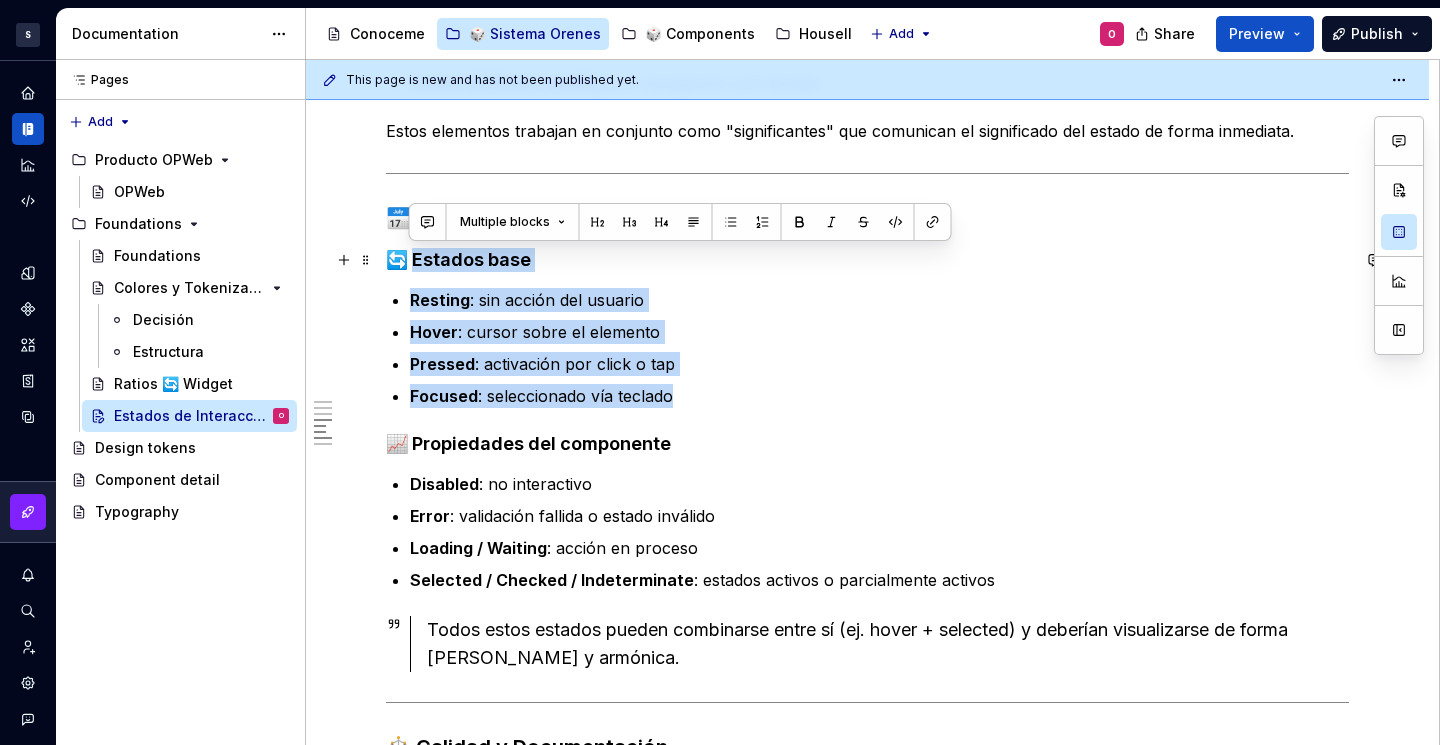 drag, startPoint x: 678, startPoint y: 369, endPoint x: 407, endPoint y: 261, distance: 291.7276 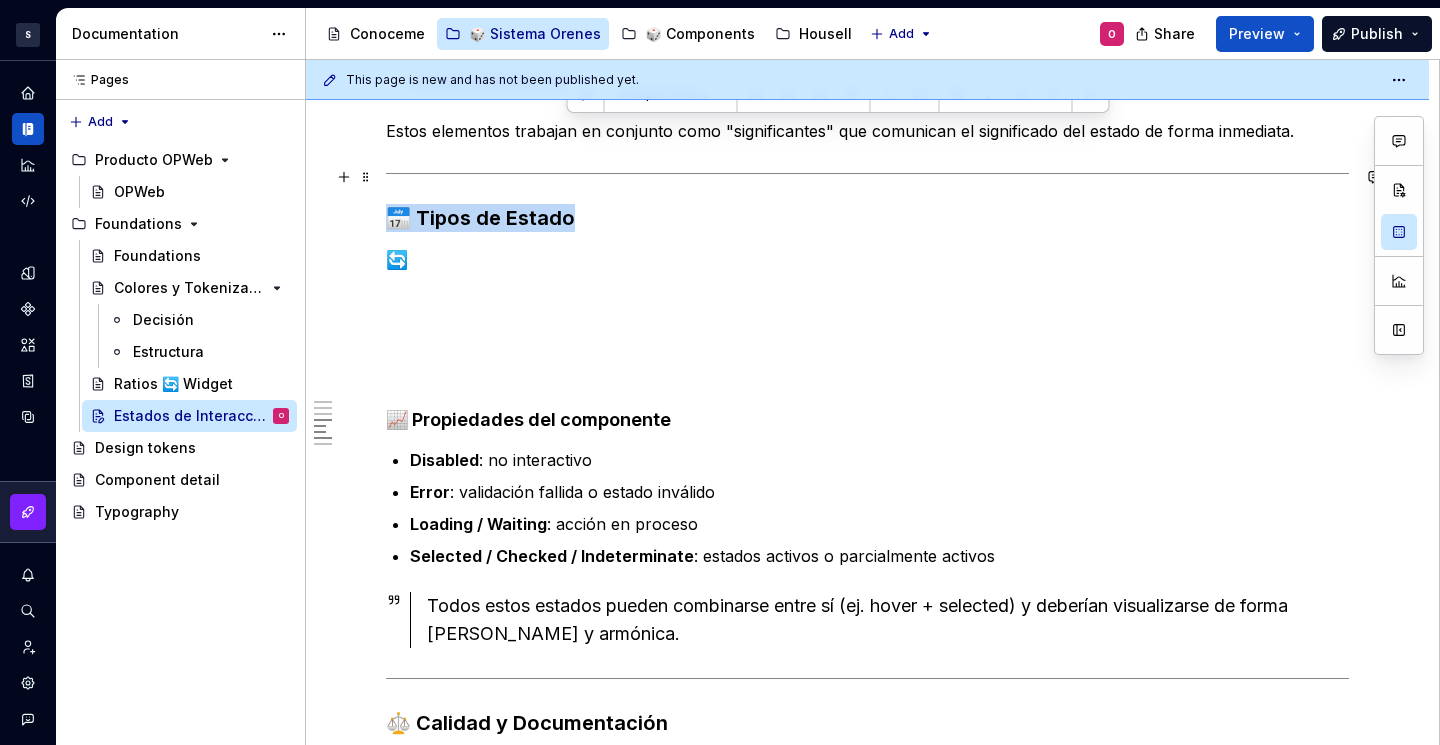 drag, startPoint x: 487, startPoint y: 196, endPoint x: 379, endPoint y: 178, distance: 109.48972 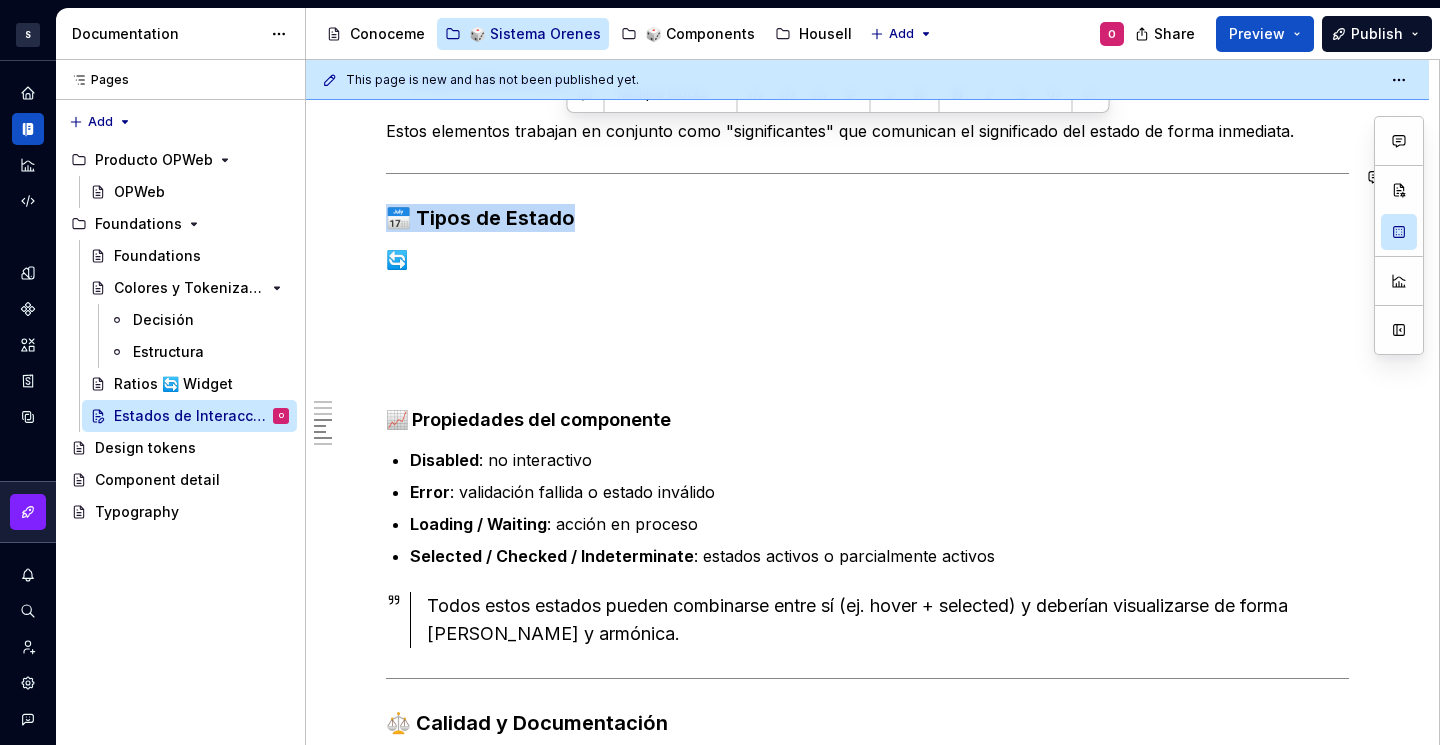 drag, startPoint x: 437, startPoint y: 200, endPoint x: 543, endPoint y: 218, distance: 107.51744 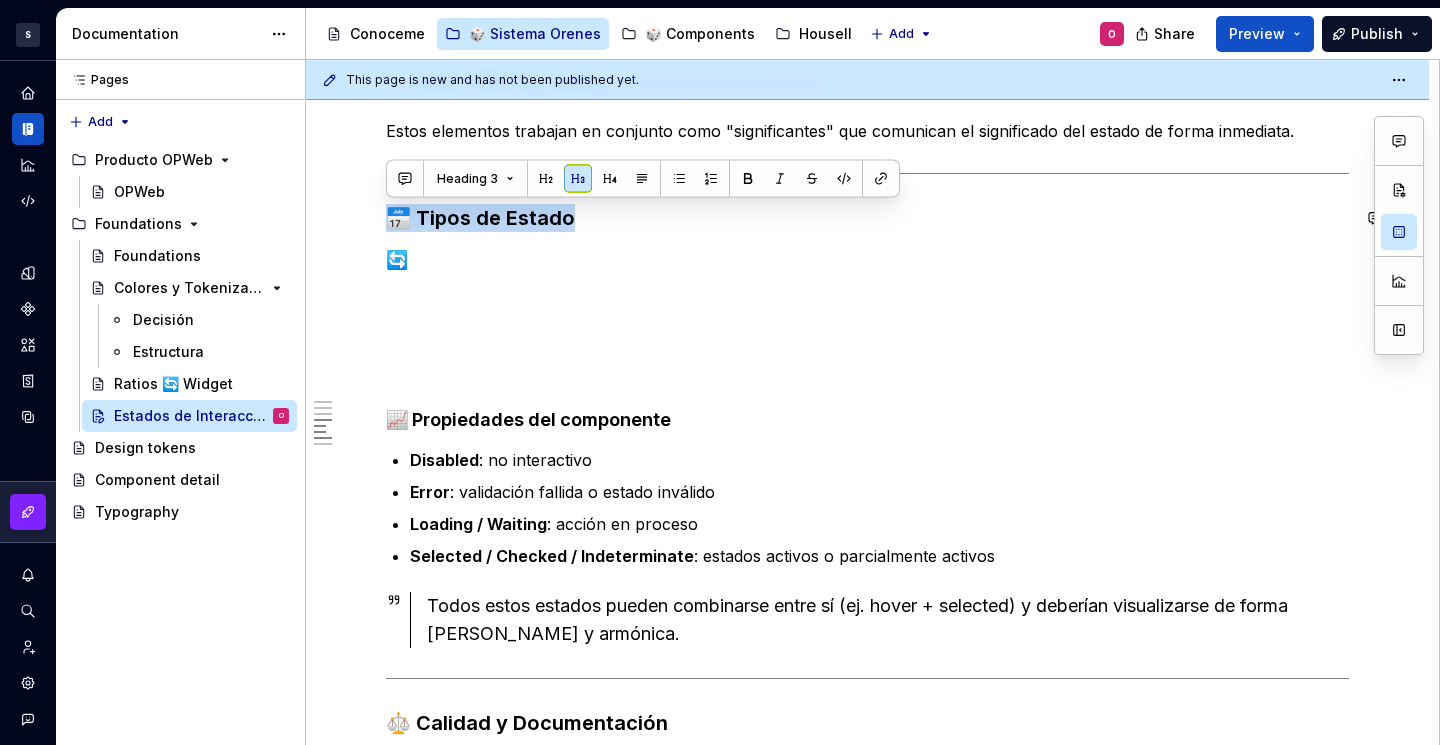 drag, startPoint x: 499, startPoint y: 211, endPoint x: 416, endPoint y: 202, distance: 83.48653 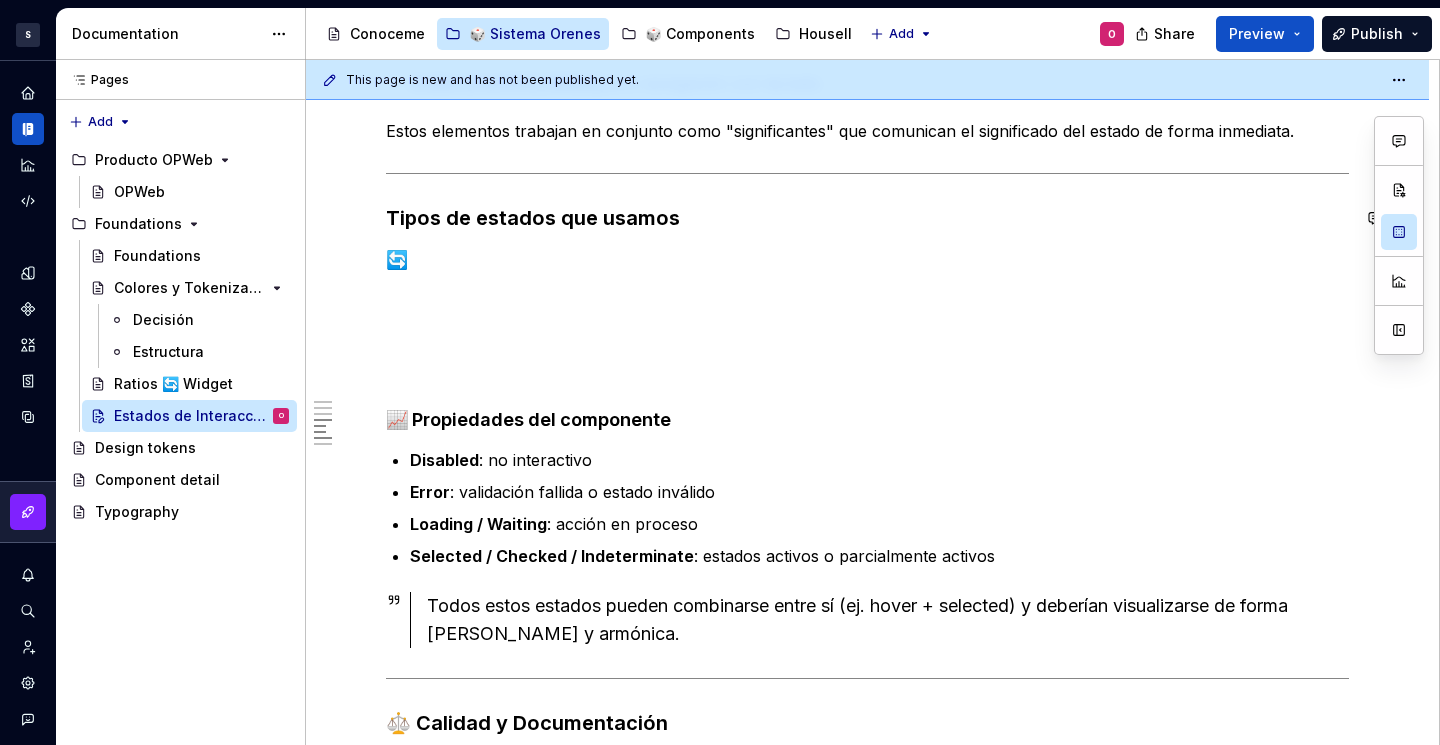 click on "Los estados de interacción son esenciales para guiar al usuario, ofrecer feedback visual y mejorar la usabilidad de nuestros productos. En OPWEB, tratamos estos estados como parte fundamental de nuestras  foundations  para asegurar una experiencia [PERSON_NAME], coherente y accesible en todos los contextos de uso. Propósito Cada componente interactivo (botones, inputs, tarjetas, etc.) debe comunicar visualmente su estado actual y responder con claridad a la acción del usuario. Los estados de interacción permiten: Anticipar el comportamiento de los elementos Confirmar que una acción ha sido reconocida Indicar si un elemento está disponible, activo, inactivo o en error ✅ Principios aplicados Claridad visual : los cambios entre estados deben ser sutiles pero perceptibles Consistencia : se aplican patrones comunes a todos los componentes Accesibilidad : cumplimos los criterios WCAG 2.1 (contrastes, foco visible, etc.) Modularidad : los estados deben combinarse de forma flexible y reutilizable Cambios en el  color" at bounding box center [867, 139] 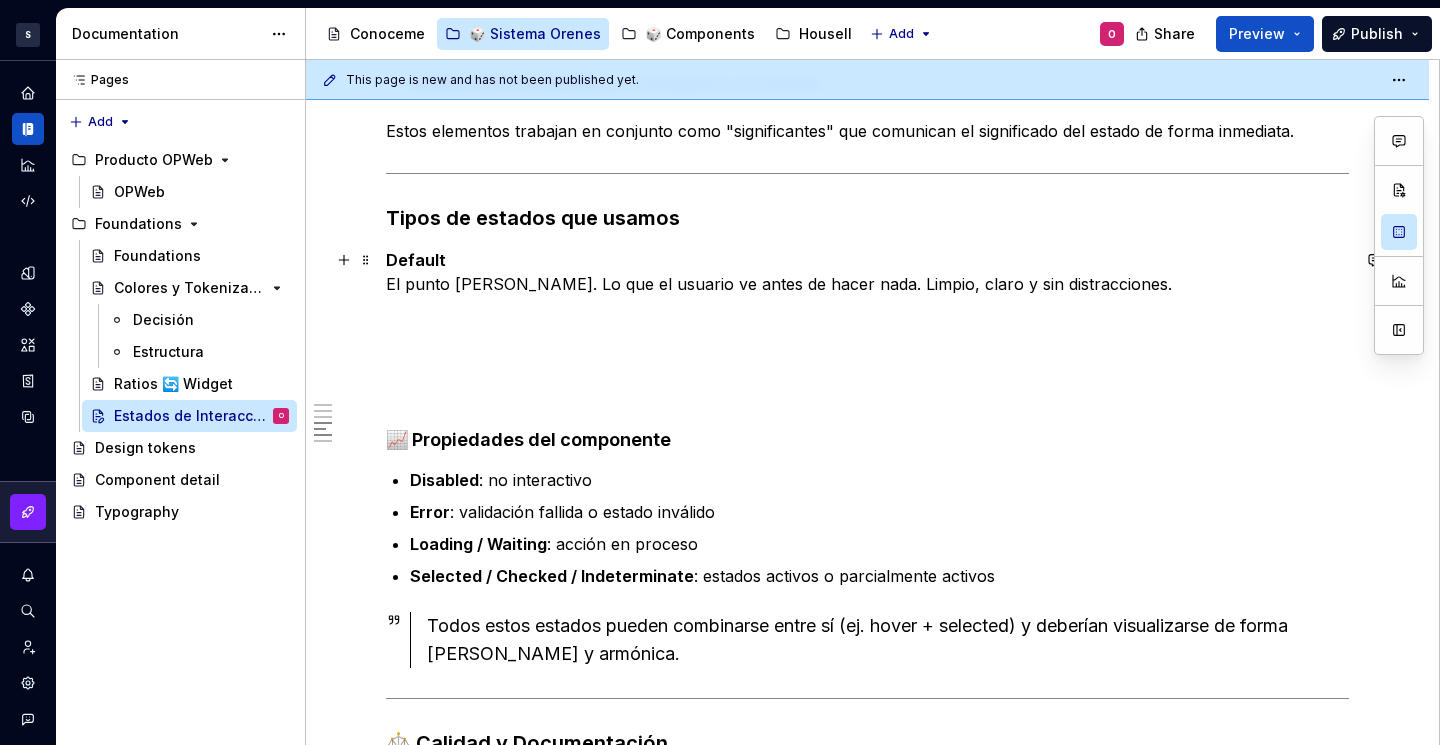 click on "Default El punto [PERSON_NAME]. Lo que el usuario ve antes de hacer nada. Limpio, claro y sin distracciones." at bounding box center (867, 272) 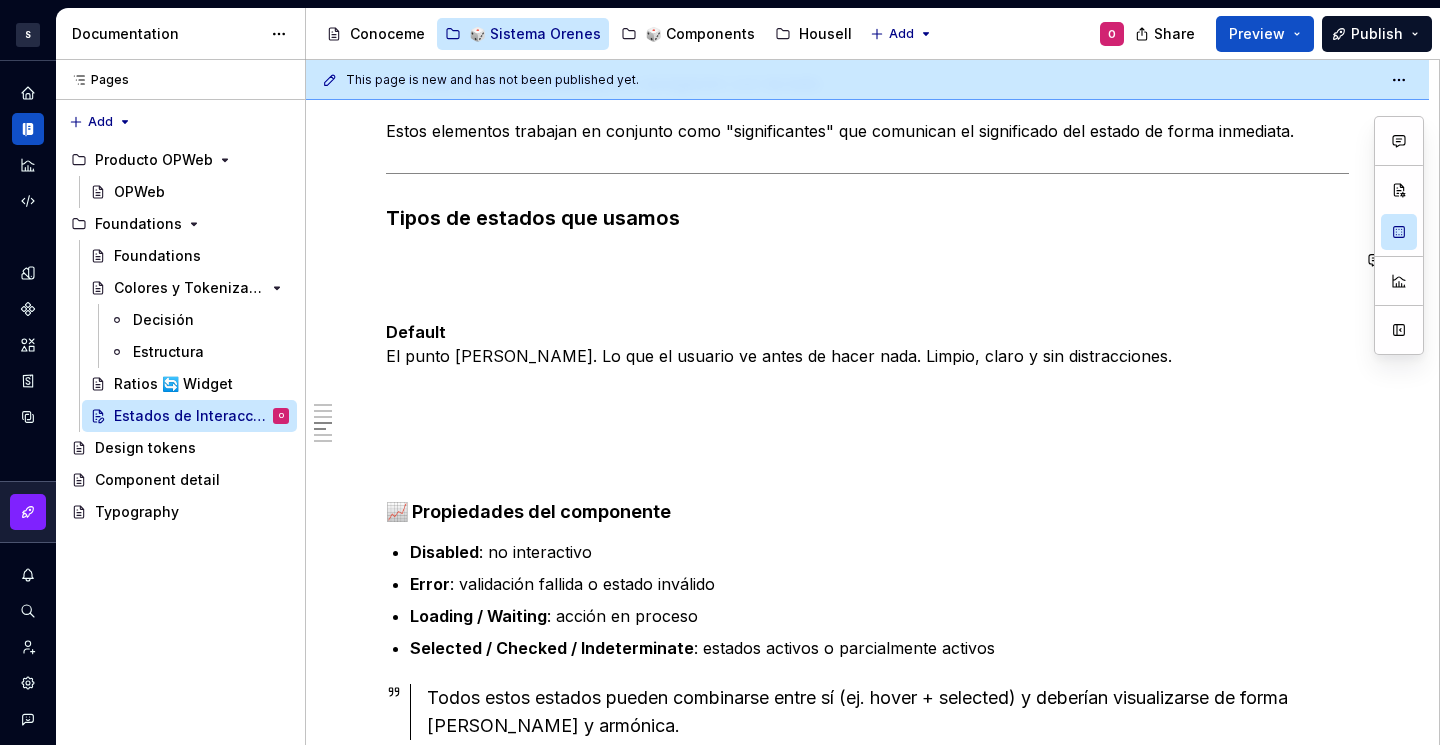 click at bounding box center [867, 260] 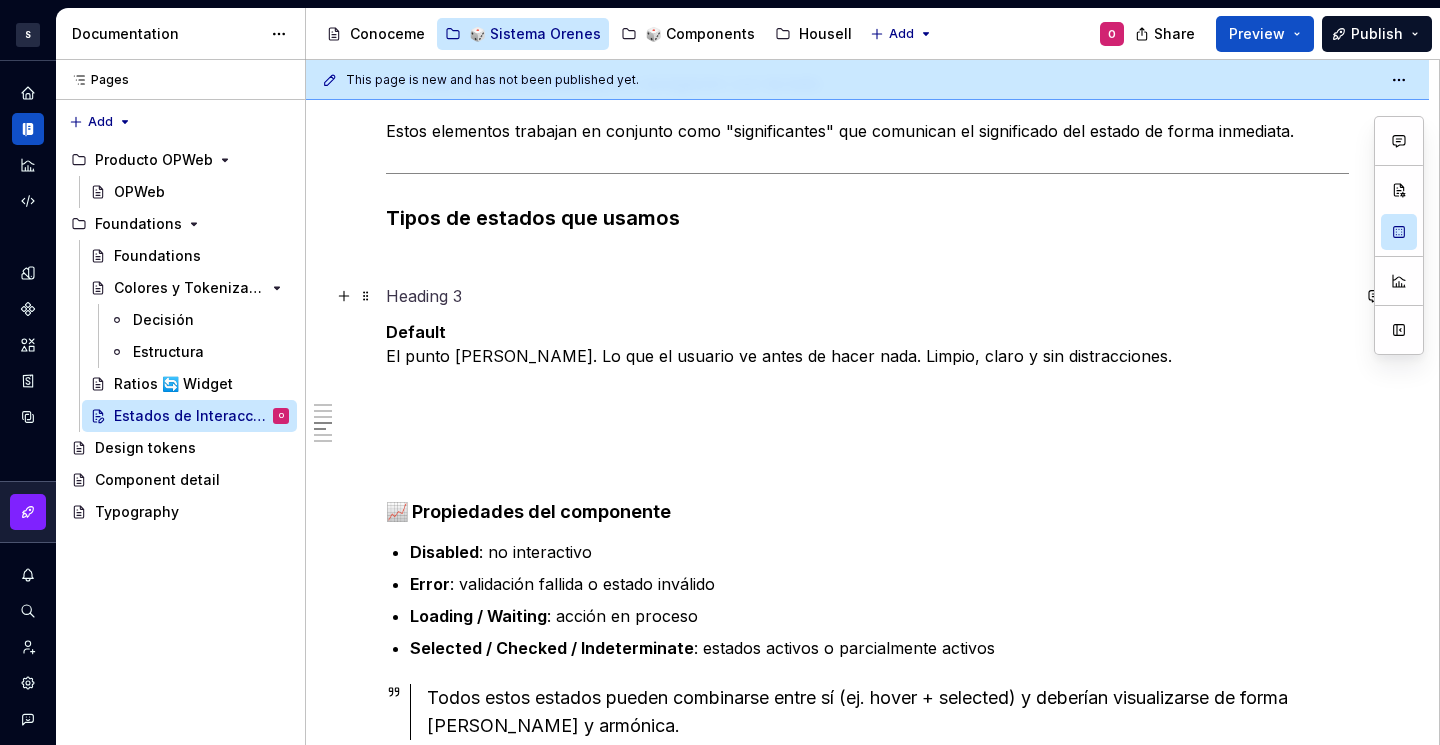 click at bounding box center [867, 296] 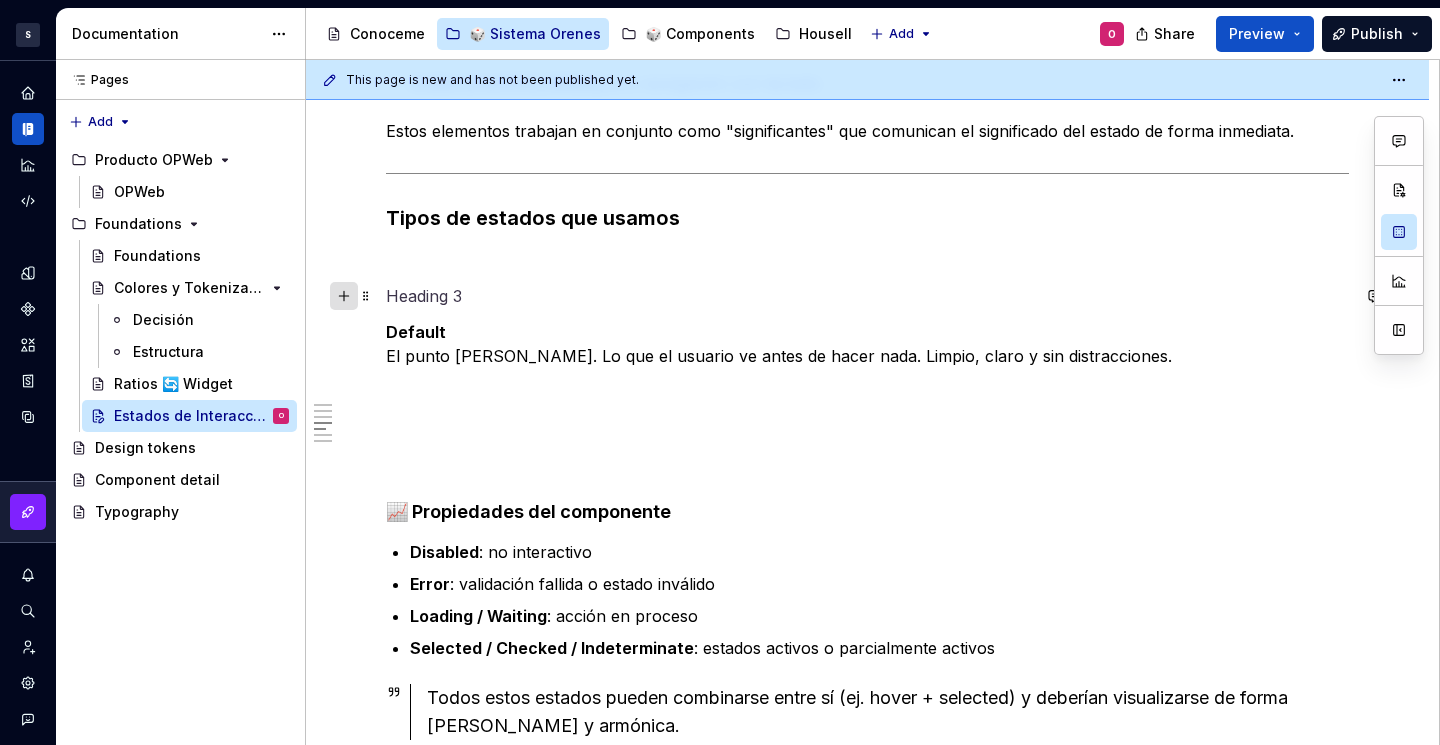 click at bounding box center [344, 296] 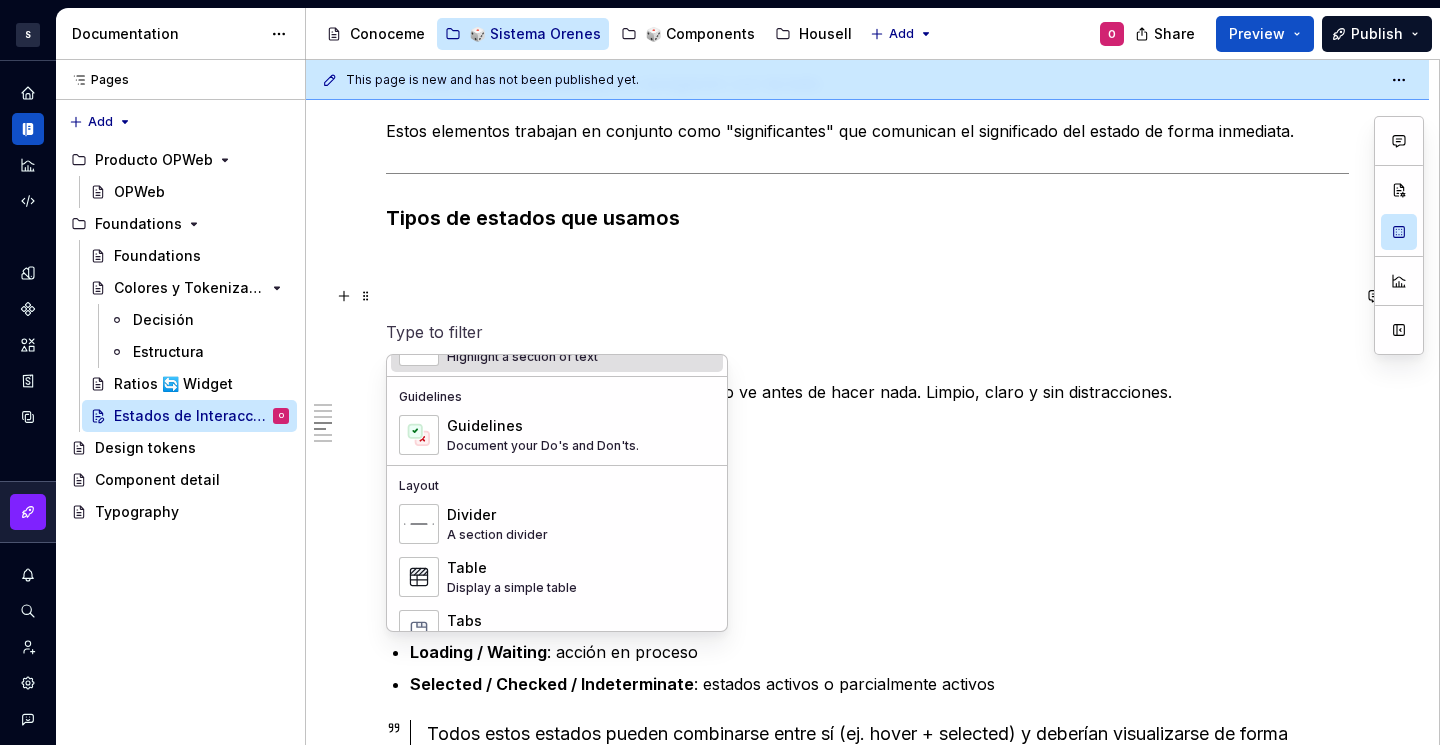 scroll, scrollTop: 597, scrollLeft: 0, axis: vertical 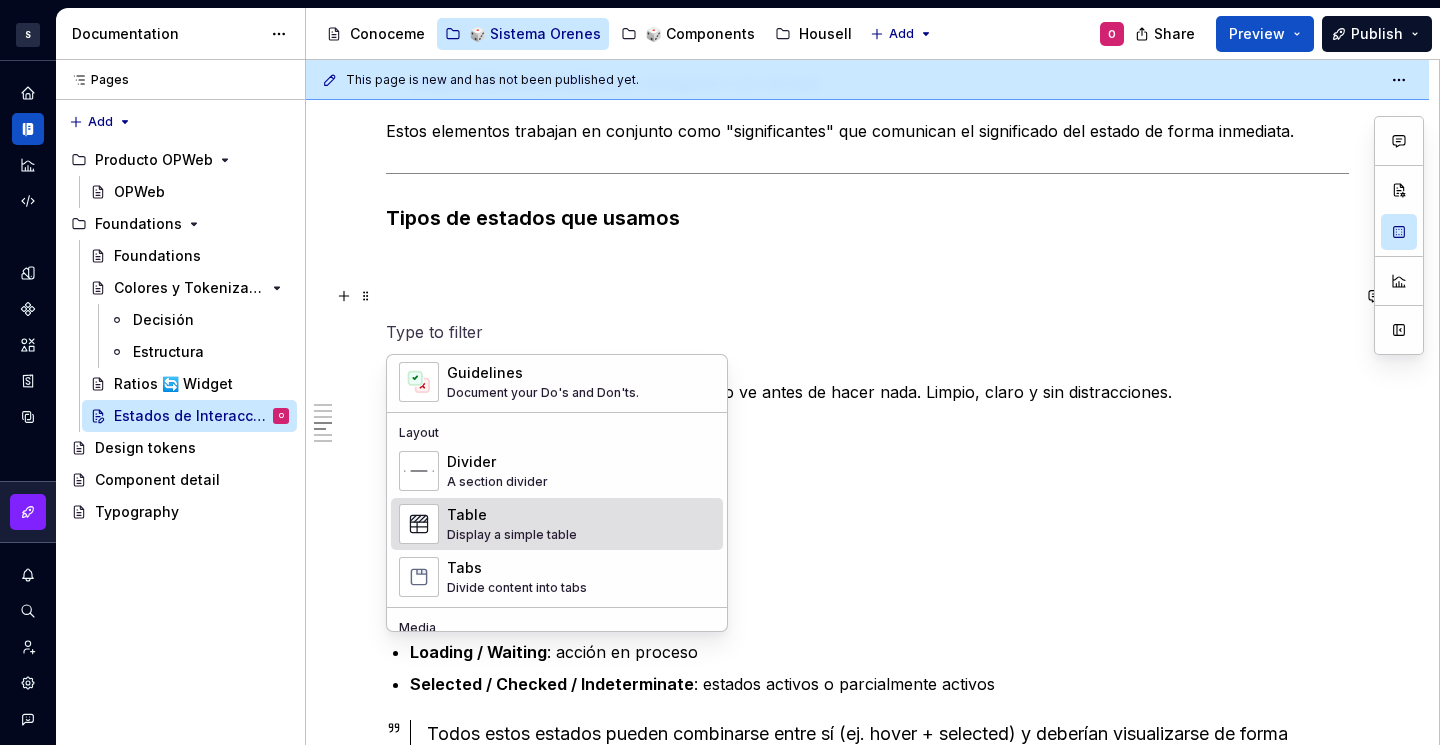 click on "Table Display a simple table" at bounding box center (581, 524) 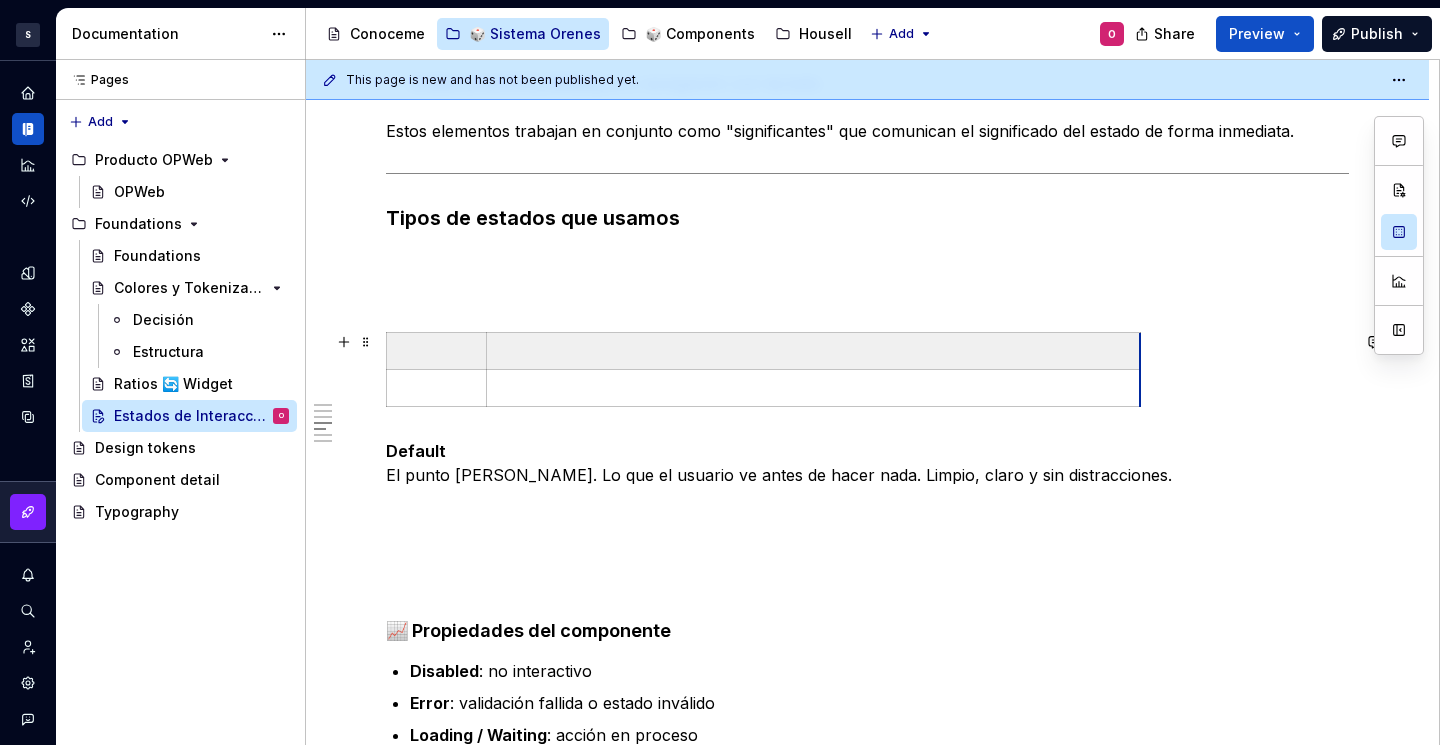 drag, startPoint x: 582, startPoint y: 355, endPoint x: 1137, endPoint y: 354, distance: 555.0009 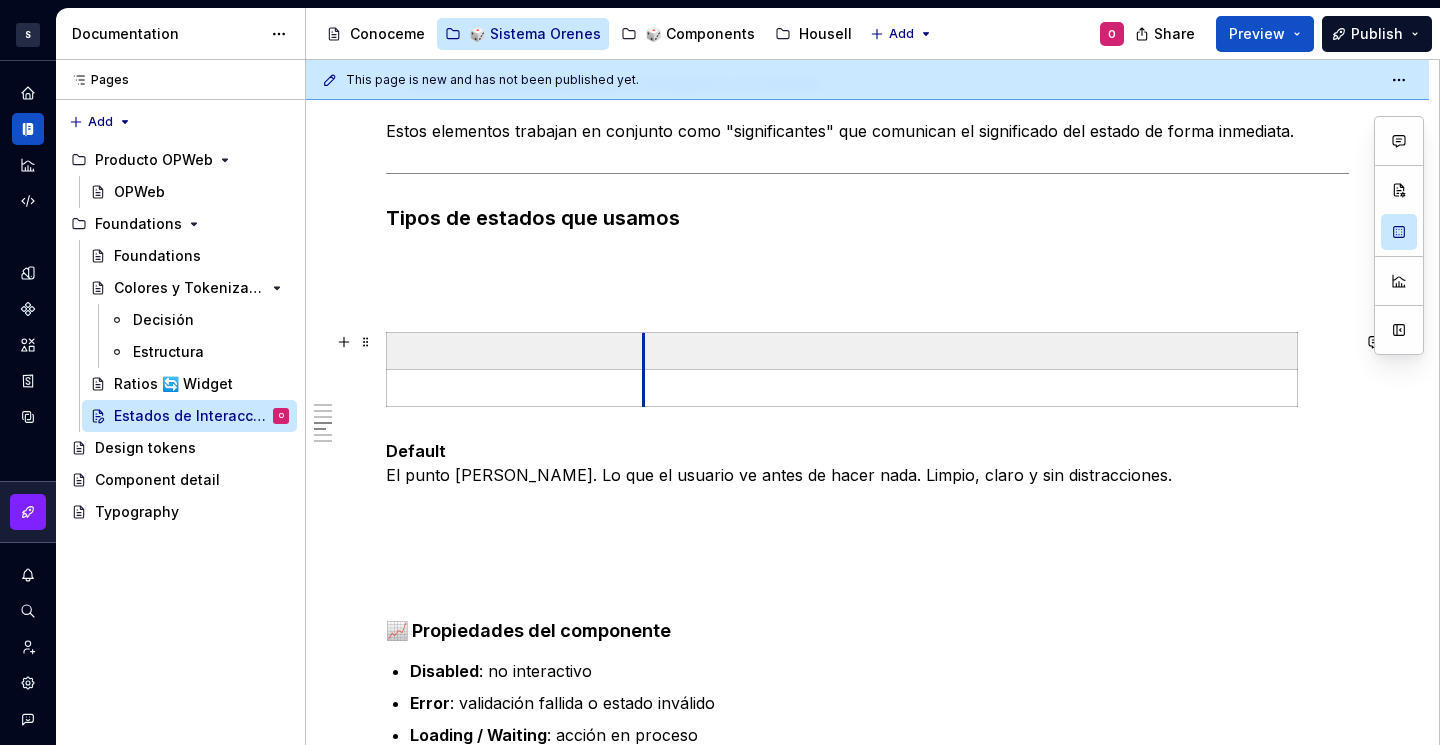 drag, startPoint x: 484, startPoint y: 348, endPoint x: 637, endPoint y: 358, distance: 153.32645 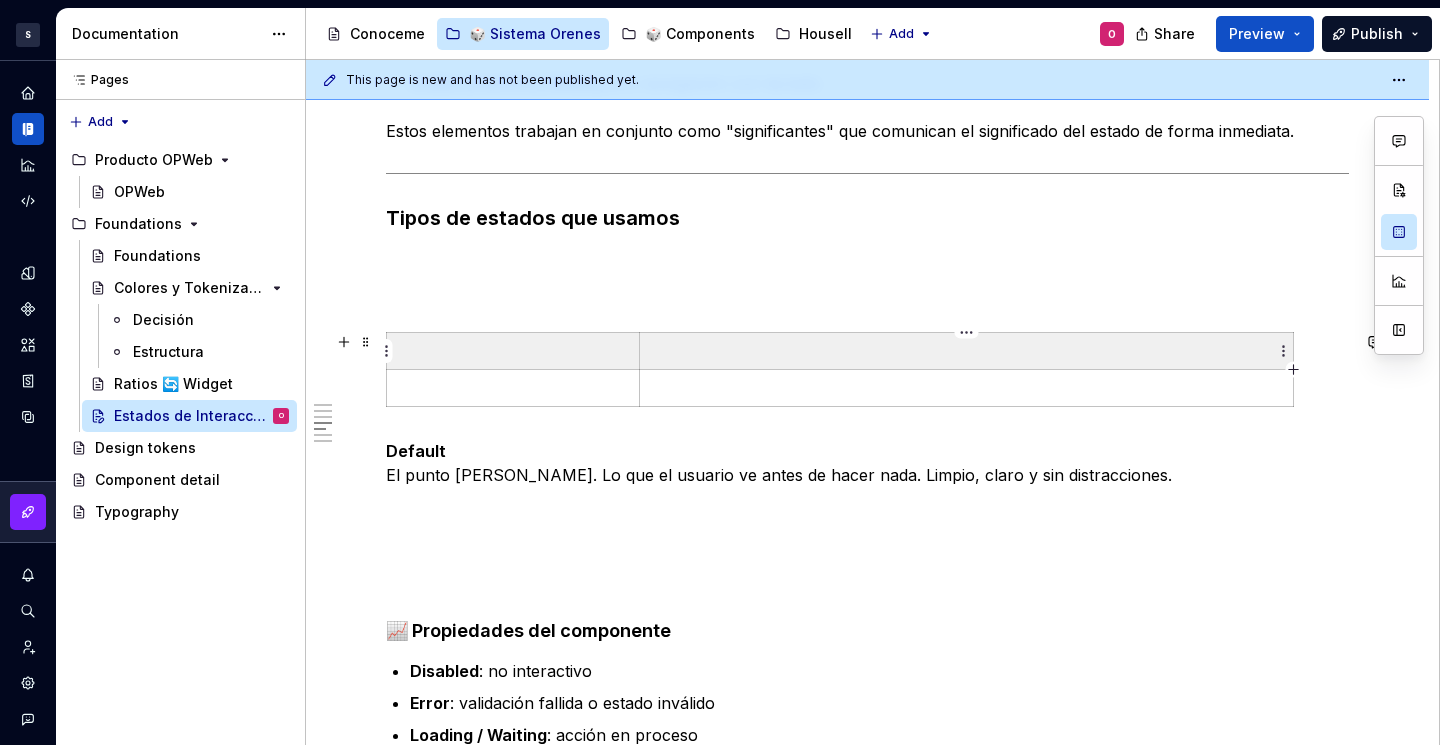 drag, startPoint x: 1294, startPoint y: 343, endPoint x: 1179, endPoint y: 344, distance: 115.00435 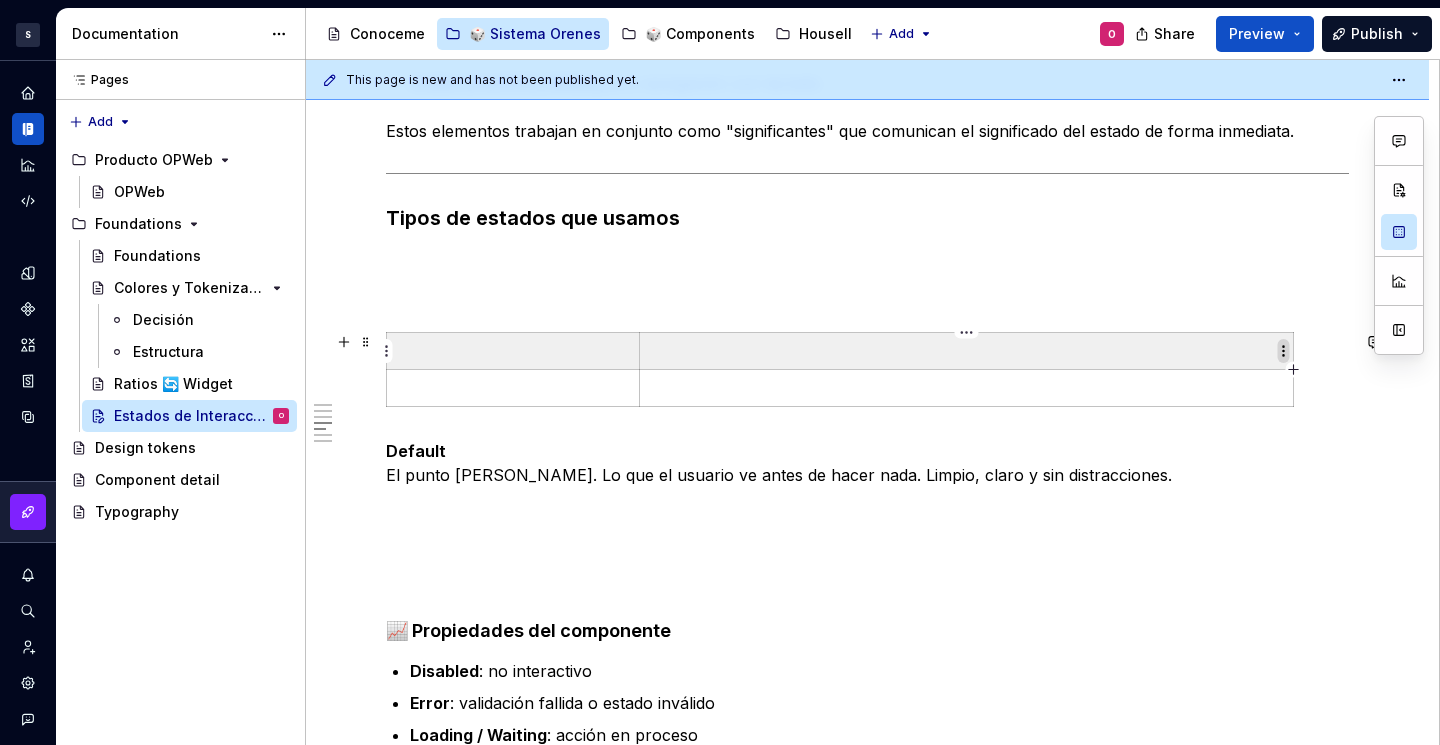 click on "S Diseño con profundidad O Design system data Documentation
Accessibility guide for tree Page tree.
Navigate the tree with the arrow keys. Common tree hotkeys apply. Further keybindings are available:
enter to execute primary action on focused item
f2 to start renaming the focused item
escape to abort renaming an item
control+d to start dragging selected items
Conoceme 🎲 Sistema Orenes 🎲 Components Housell Add O Share Preview Publish Pages Pages Add
Accessibility guide for tree Page tree.
Navigate the tree with the arrow keys. Common tree hotkeys apply. Further keybindings are available:
enter to execute primary action on focused item
f2 to start renaming the focused item
escape to abort renaming an item
control+d to start dragging selected items
Producto OPWeb  OPWeb Foundations Foundations Colores y Tokenización Decisión Estructura  Ratios 🔄 Widget O 2 2" at bounding box center [720, 372] 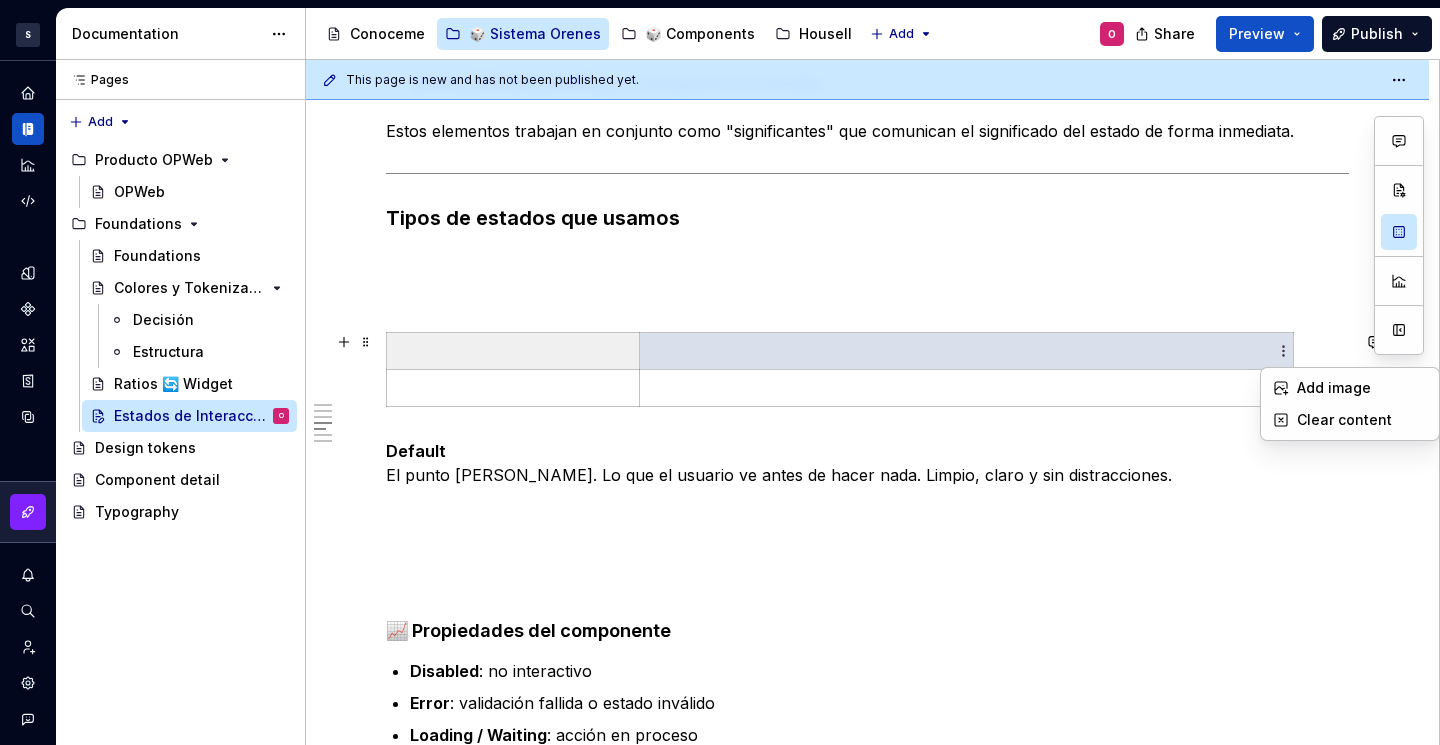 click on "S Diseño con profundidad O Design system data Documentation
Accessibility guide for tree Page tree.
Navigate the tree with the arrow keys. Common tree hotkeys apply. Further keybindings are available:
enter to execute primary action on focused item
f2 to start renaming the focused item
escape to abort renaming an item
control+d to start dragging selected items
Conoceme 🎲 Sistema Orenes 🎲 Components Housell Add O Share Preview Publish Pages Pages Add
Accessibility guide for tree Page tree.
Navigate the tree with the arrow keys. Common tree hotkeys apply. Further keybindings are available:
enter to execute primary action on focused item
f2 to start renaming the focused item
escape to abort renaming an item
control+d to start dragging selected items
Producto OPWeb  OPWeb Foundations Foundations Colores y Tokenización Decisión Estructura  Ratios 🔄 Widget O 2 2" at bounding box center (720, 372) 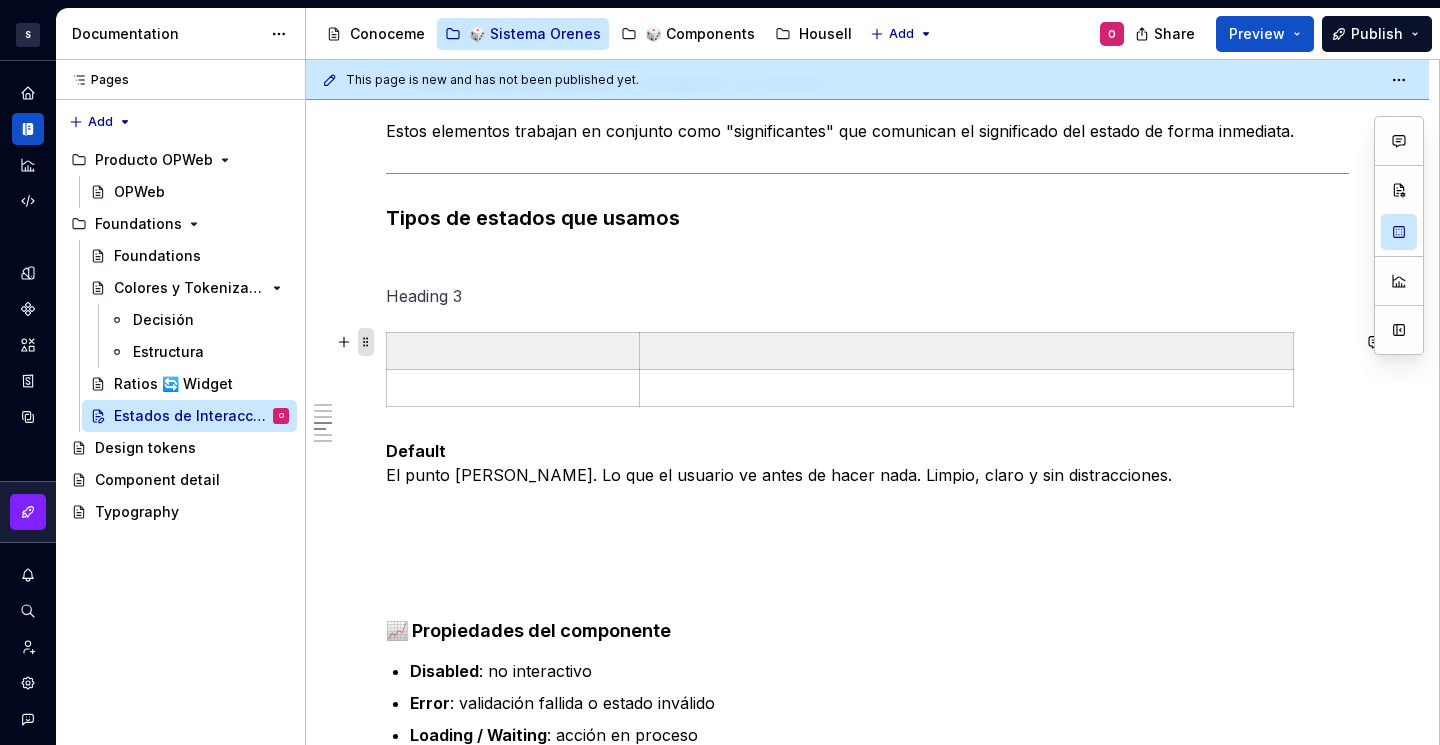 click at bounding box center [366, 342] 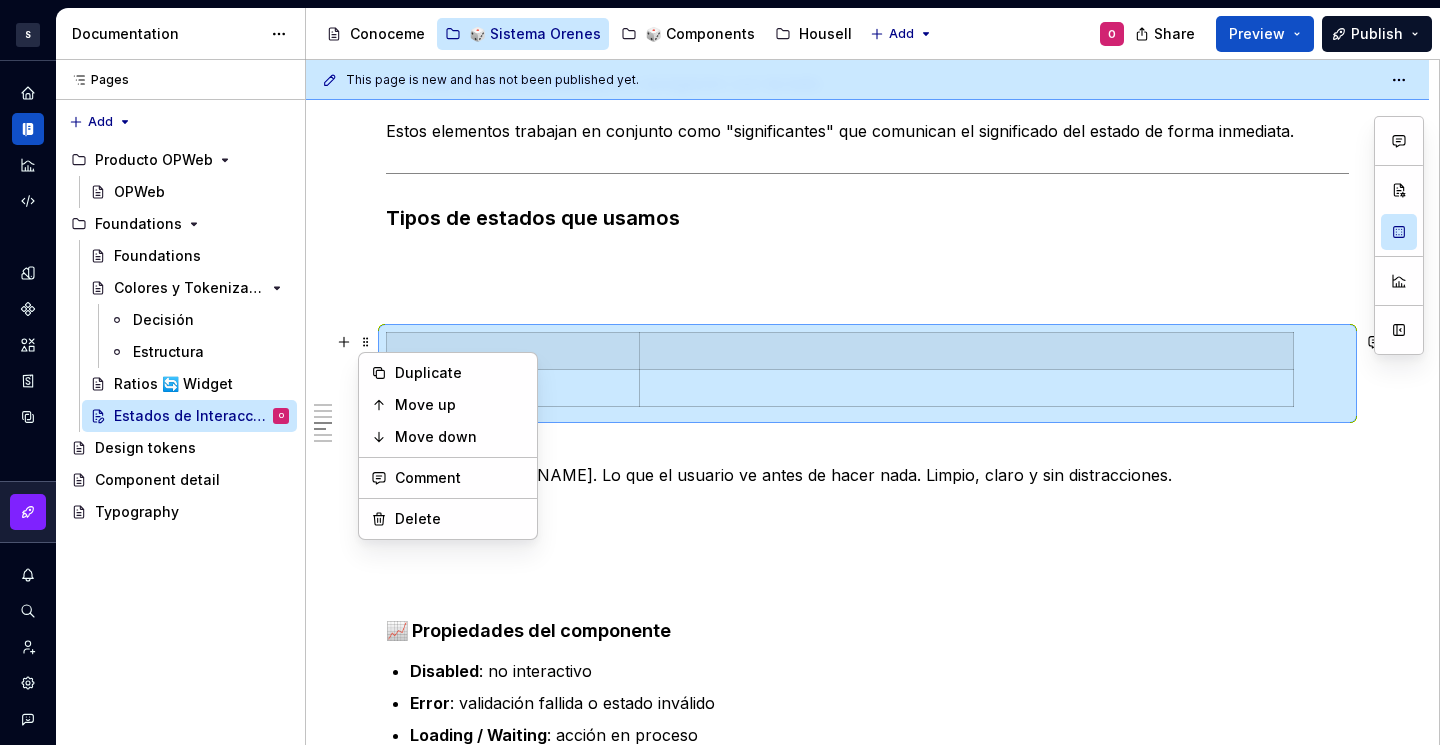 click at bounding box center [867, 296] 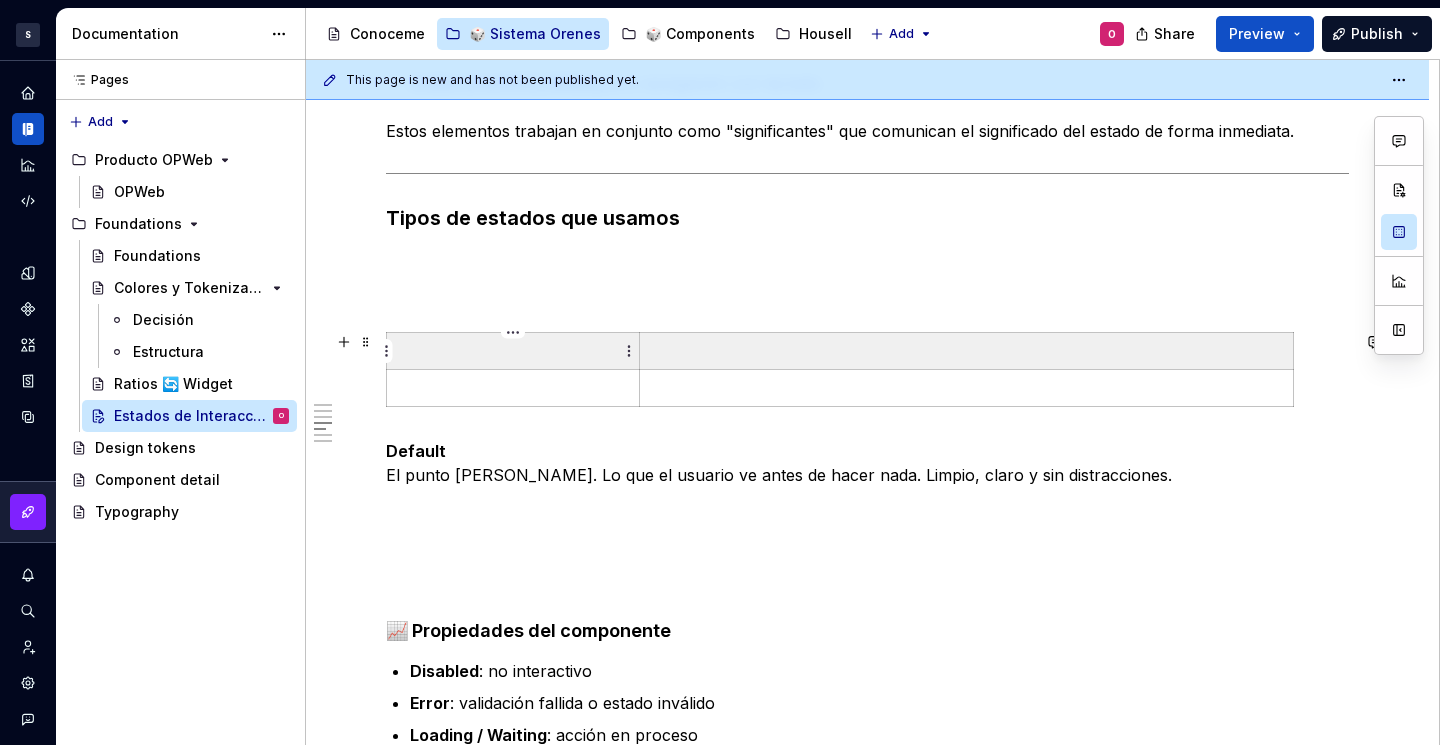 click at bounding box center (513, 351) 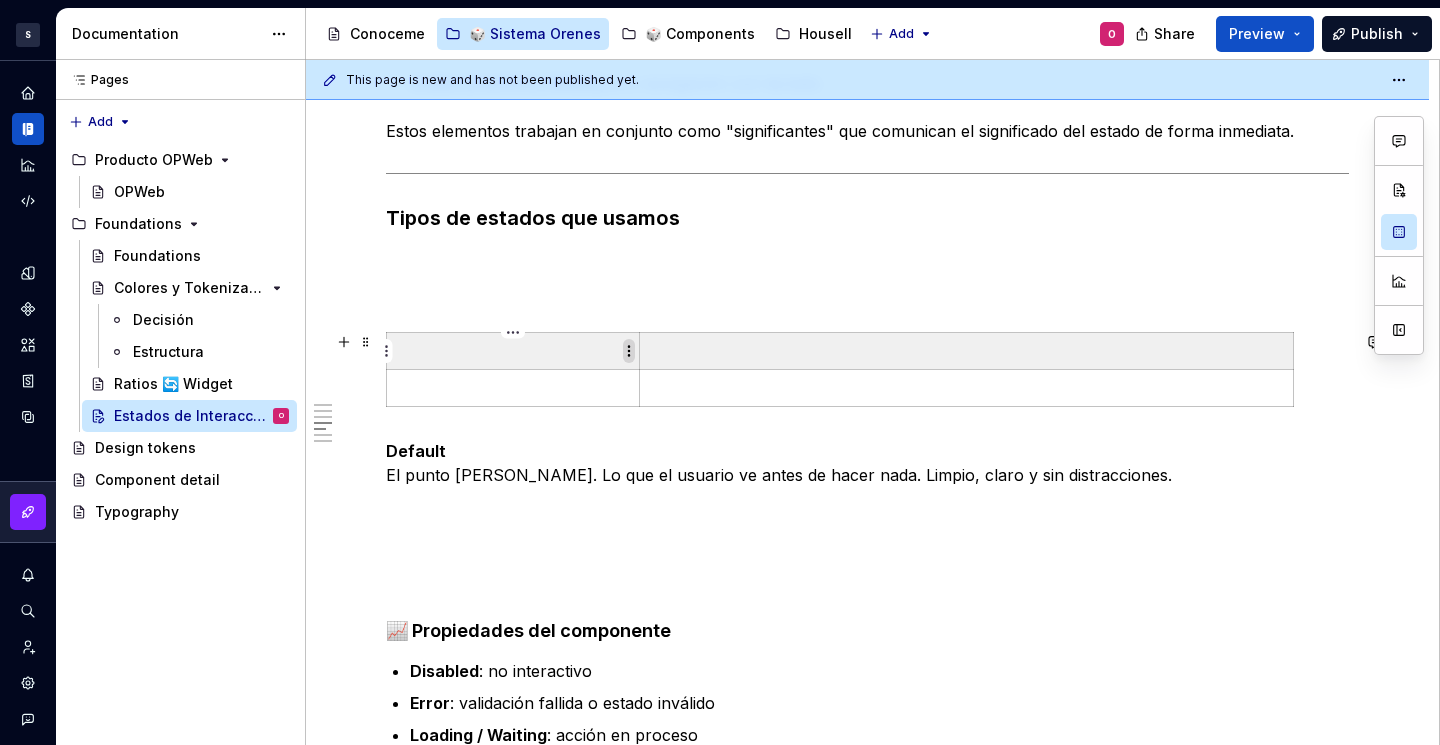 click on "S Diseño con profundidad O Design system data Documentation
Accessibility guide for tree Page tree.
Navigate the tree with the arrow keys. Common tree hotkeys apply. Further keybindings are available:
enter to execute primary action on focused item
f2 to start renaming the focused item
escape to abort renaming an item
control+d to start dragging selected items
Conoceme 🎲 Sistema Orenes 🎲 Components Housell Add O Share Preview Publish Pages Pages Add
Accessibility guide for tree Page tree.
Navigate the tree with the arrow keys. Common tree hotkeys apply. Further keybindings are available:
enter to execute primary action on focused item
f2 to start renaming the focused item
escape to abort renaming an item
control+d to start dragging selected items
Producto OPWeb  OPWeb Foundations Foundations Colores y Tokenización Decisión Estructura  Ratios 🔄 Widget O 2 2" at bounding box center (720, 372) 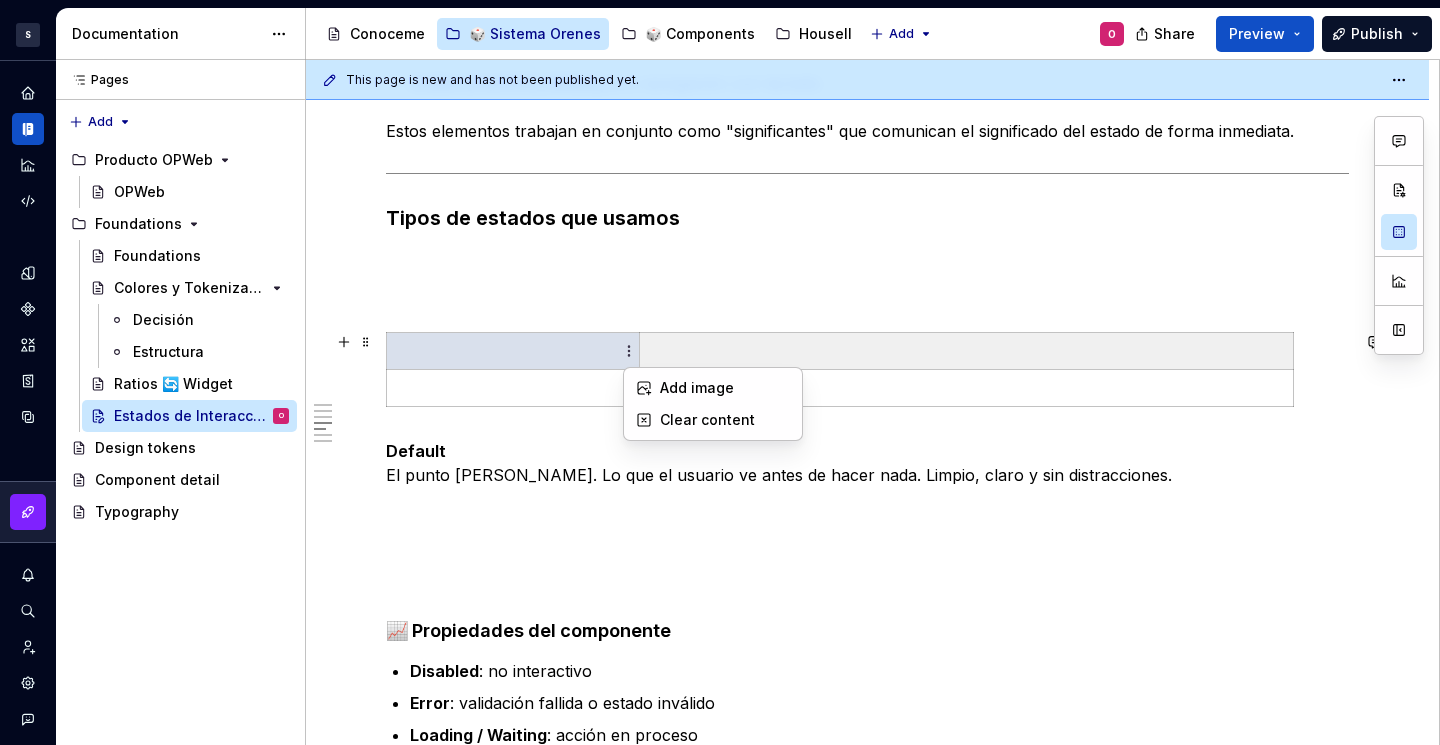 click on "S Diseño con profundidad O Design system data Documentation
Accessibility guide for tree Page tree.
Navigate the tree with the arrow keys. Common tree hotkeys apply. Further keybindings are available:
enter to execute primary action on focused item
f2 to start renaming the focused item
escape to abort renaming an item
control+d to start dragging selected items
Conoceme 🎲 Sistema Orenes 🎲 Components Housell Add O Share Preview Publish Pages Pages Add
Accessibility guide for tree Page tree.
Navigate the tree with the arrow keys. Common tree hotkeys apply. Further keybindings are available:
enter to execute primary action on focused item
f2 to start renaming the focused item
escape to abort renaming an item
control+d to start dragging selected items
Producto OPWeb  OPWeb Foundations Foundations Colores y Tokenización Decisión Estructura  Ratios 🔄 Widget O 2 2" at bounding box center (720, 372) 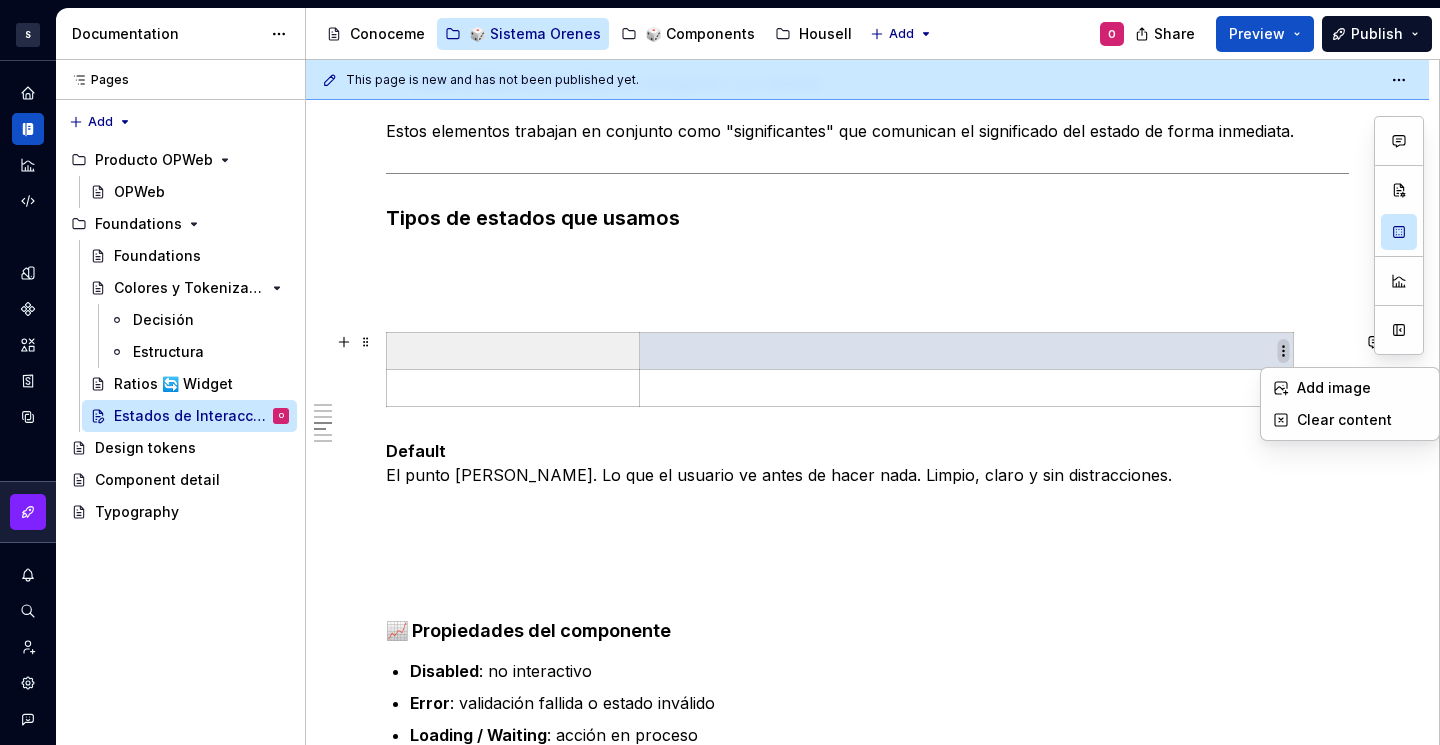 click on "S Diseño con profundidad O Design system data Documentation
Accessibility guide for tree Page tree.
Navigate the tree with the arrow keys. Common tree hotkeys apply. Further keybindings are available:
enter to execute primary action on focused item
f2 to start renaming the focused item
escape to abort renaming an item
control+d to start dragging selected items
Conoceme 🎲 Sistema Orenes 🎲 Components Housell Add O Share Preview Publish Pages Pages Add
Accessibility guide for tree Page tree.
Navigate the tree with the arrow keys. Common tree hotkeys apply. Further keybindings are available:
enter to execute primary action on focused item
f2 to start renaming the focused item
escape to abort renaming an item
control+d to start dragging selected items
Producto OPWeb  OPWeb Foundations Foundations Colores y Tokenización Decisión Estructura  Ratios 🔄 Widget O 2 2" at bounding box center [720, 372] 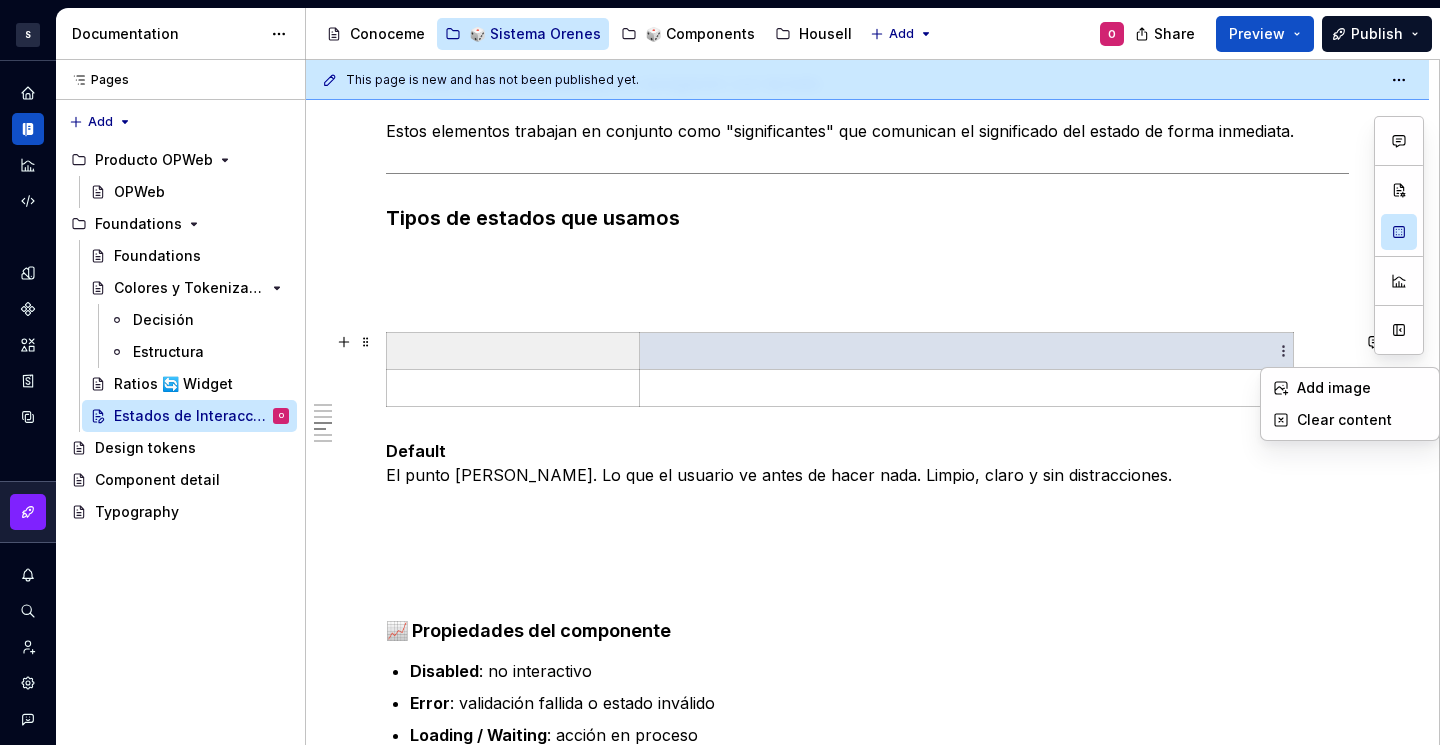 click on "S Diseño con profundidad O Design system data Documentation
Accessibility guide for tree Page tree.
Navigate the tree with the arrow keys. Common tree hotkeys apply. Further keybindings are available:
enter to execute primary action on focused item
f2 to start renaming the focused item
escape to abort renaming an item
control+d to start dragging selected items
Conoceme 🎲 Sistema Orenes 🎲 Components Housell Add O Share Preview Publish Pages Pages Add
Accessibility guide for tree Page tree.
Navigate the tree with the arrow keys. Common tree hotkeys apply. Further keybindings are available:
enter to execute primary action on focused item
f2 to start renaming the focused item
escape to abort renaming an item
control+d to start dragging selected items
Producto OPWeb  OPWeb Foundations Foundations Colores y Tokenización Decisión Estructura  Ratios 🔄 Widget O 2 2" at bounding box center (720, 372) 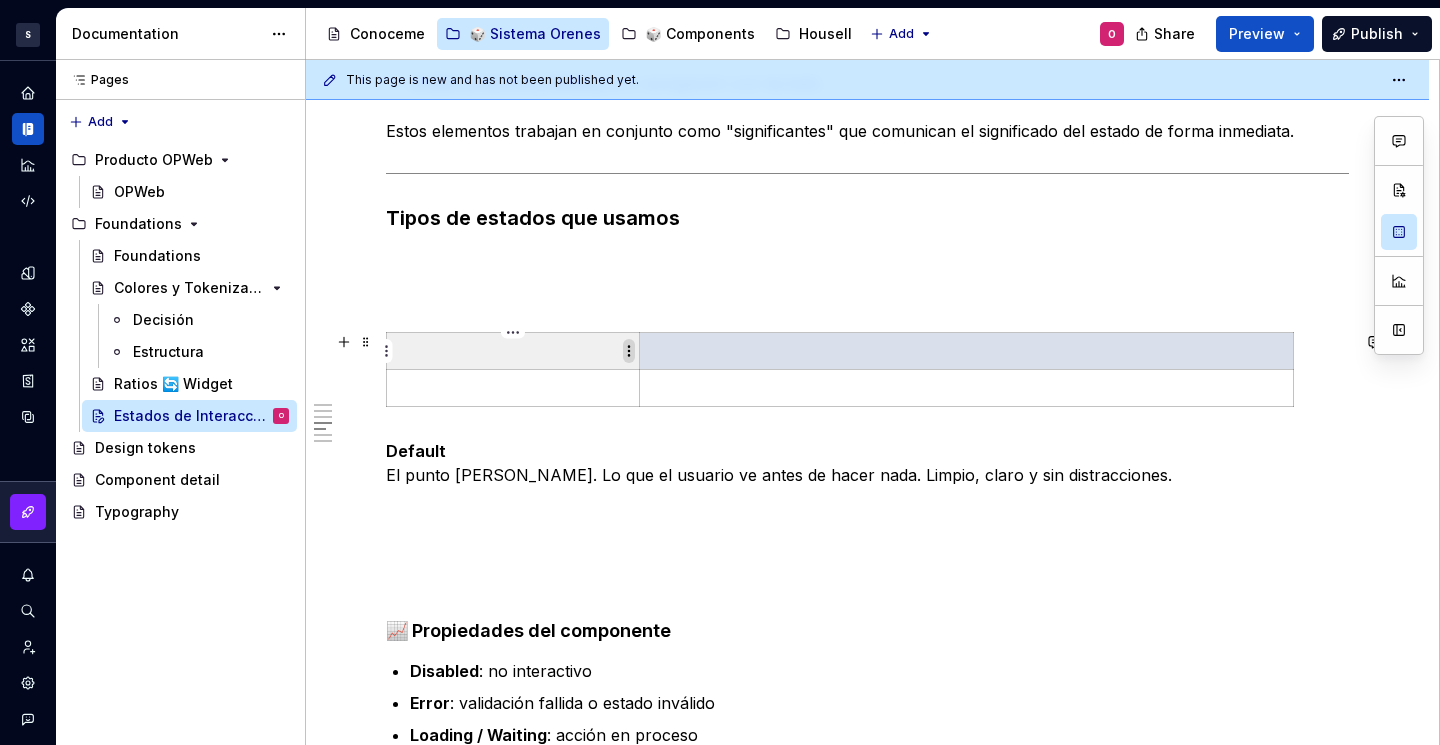 click on "S Diseño con profundidad O Design system data Documentation
Accessibility guide for tree Page tree.
Navigate the tree with the arrow keys. Common tree hotkeys apply. Further keybindings are available:
enter to execute primary action on focused item
f2 to start renaming the focused item
escape to abort renaming an item
control+d to start dragging selected items
Conoceme 🎲 Sistema Orenes 🎲 Components Housell Add O Share Preview Publish Pages Pages Add
Accessibility guide for tree Page tree.
Navigate the tree with the arrow keys. Common tree hotkeys apply. Further keybindings are available:
enter to execute primary action on focused item
f2 to start renaming the focused item
escape to abort renaming an item
control+d to start dragging selected items
Producto OPWeb  OPWeb Foundations Foundations Colores y Tokenización Decisión Estructura  Ratios 🔄 Widget O 2 2" at bounding box center (720, 372) 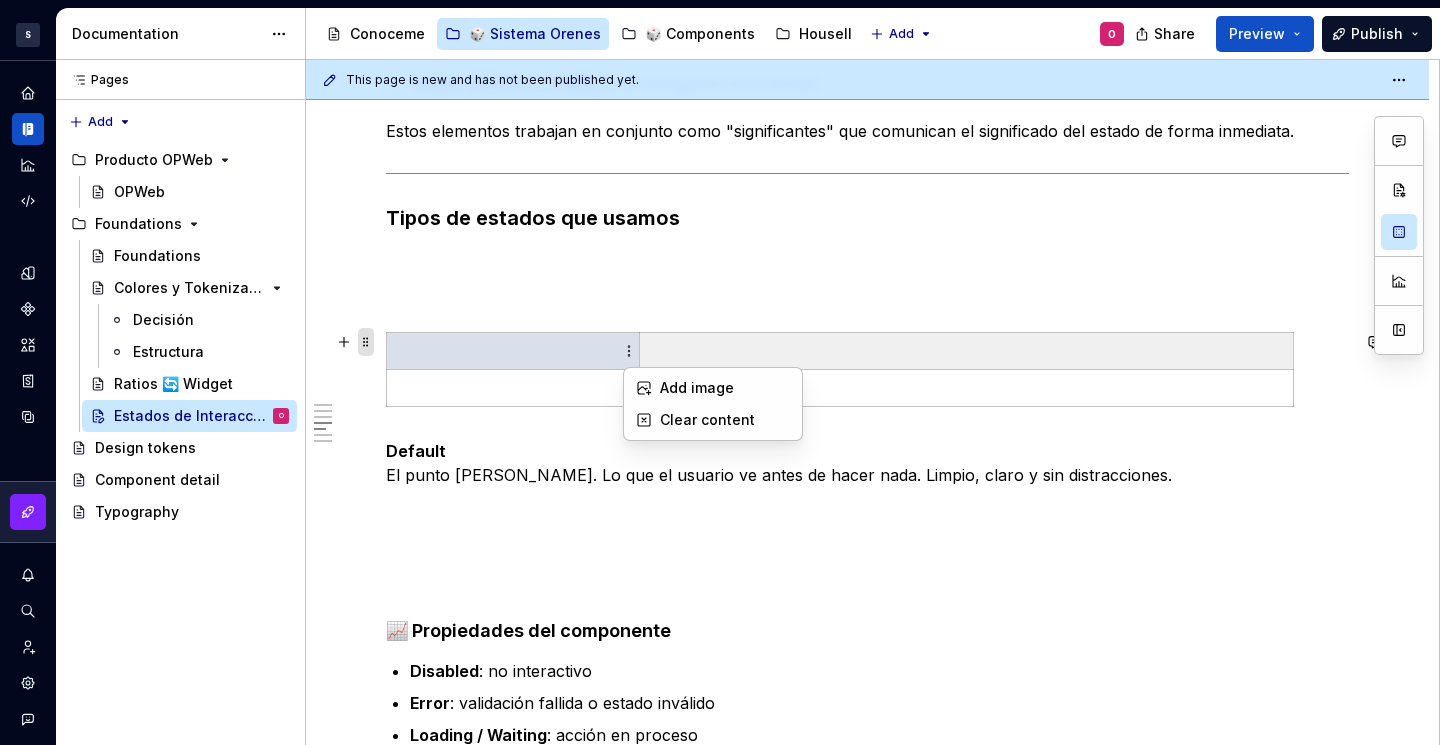 click on "S Diseño con profundidad O Design system data Documentation
Accessibility guide for tree Page tree.
Navigate the tree with the arrow keys. Common tree hotkeys apply. Further keybindings are available:
enter to execute primary action on focused item
f2 to start renaming the focused item
escape to abort renaming an item
control+d to start dragging selected items
Conoceme 🎲 Sistema Orenes 🎲 Components Housell Add O Share Preview Publish Pages Pages Add
Accessibility guide for tree Page tree.
Navigate the tree with the arrow keys. Common tree hotkeys apply. Further keybindings are available:
enter to execute primary action on focused item
f2 to start renaming the focused item
escape to abort renaming an item
control+d to start dragging selected items
Producto OPWeb  OPWeb Foundations Foundations Colores y Tokenización Decisión Estructura  Ratios 🔄 Widget O 2 2" at bounding box center [720, 372] 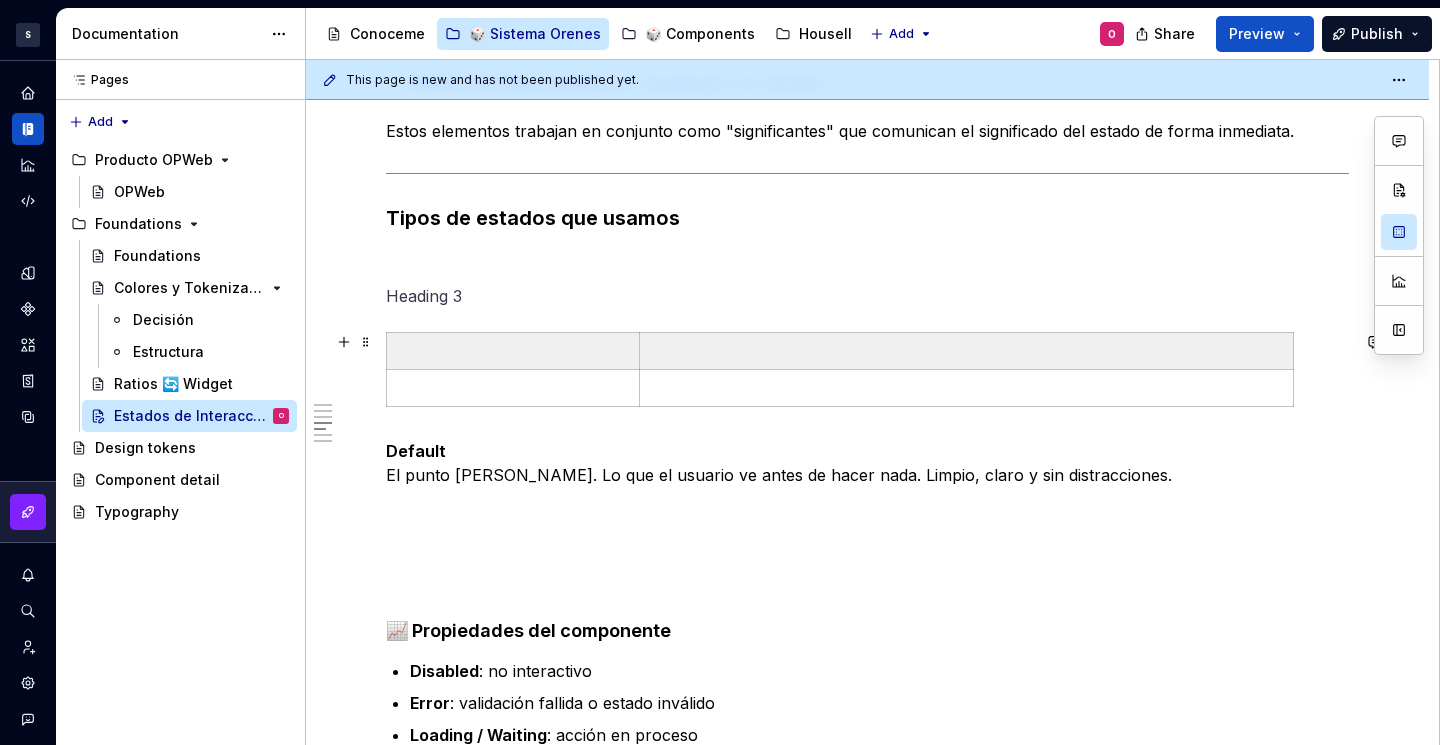 scroll, scrollTop: 1104, scrollLeft: 0, axis: vertical 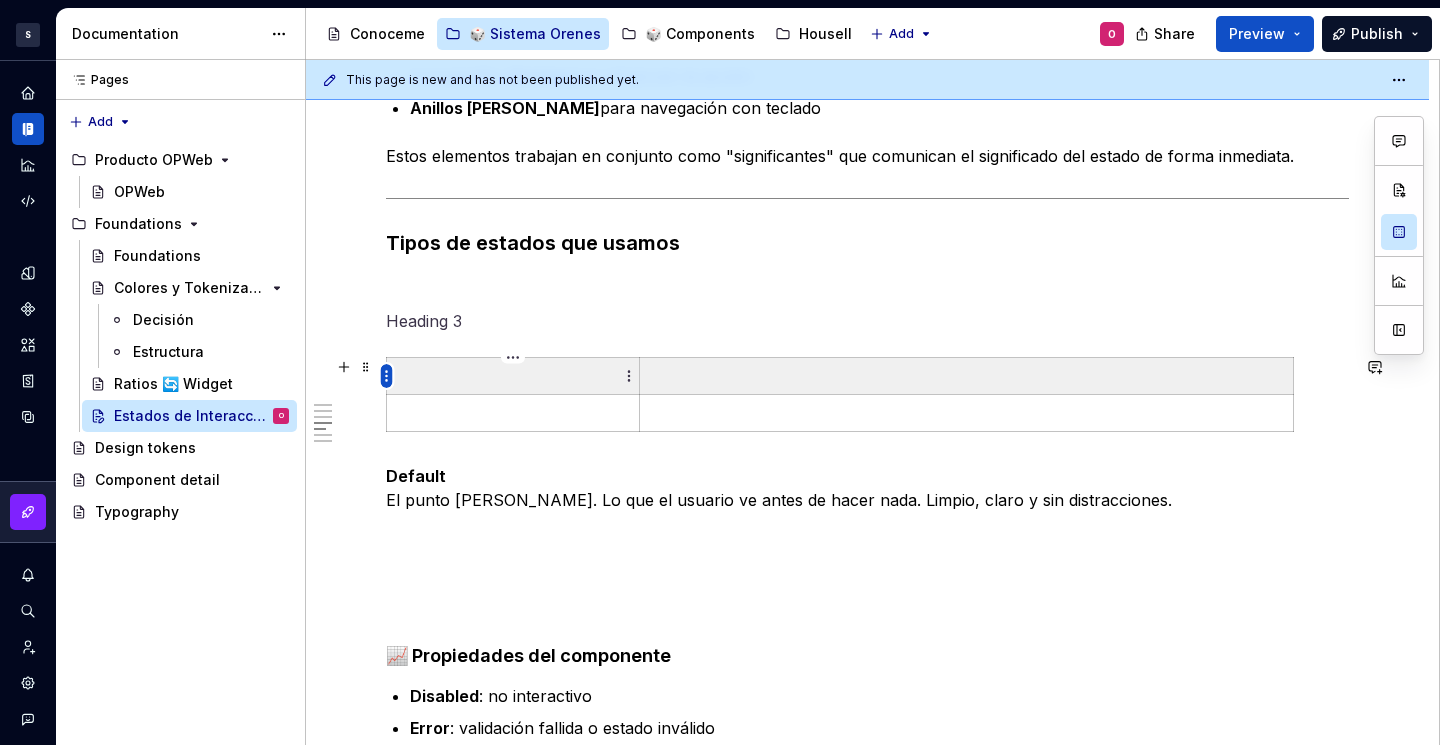 click on "S Diseño con profundidad O Design system data Documentation
Accessibility guide for tree Page tree.
Navigate the tree with the arrow keys. Common tree hotkeys apply. Further keybindings are available:
enter to execute primary action on focused item
f2 to start renaming the focused item
escape to abort renaming an item
control+d to start dragging selected items
Conoceme 🎲 Sistema Orenes 🎲 Components Housell Add O Share Preview Publish Pages Pages Add
Accessibility guide for tree Page tree.
Navigate the tree with the arrow keys. Common tree hotkeys apply. Further keybindings are available:
enter to execute primary action on focused item
f2 to start renaming the focused item
escape to abort renaming an item
control+d to start dragging selected items
Producto OPWeb  OPWeb Foundations Foundations Colores y Tokenización Decisión Estructura  Ratios 🔄 Widget O   *" at bounding box center (720, 372) 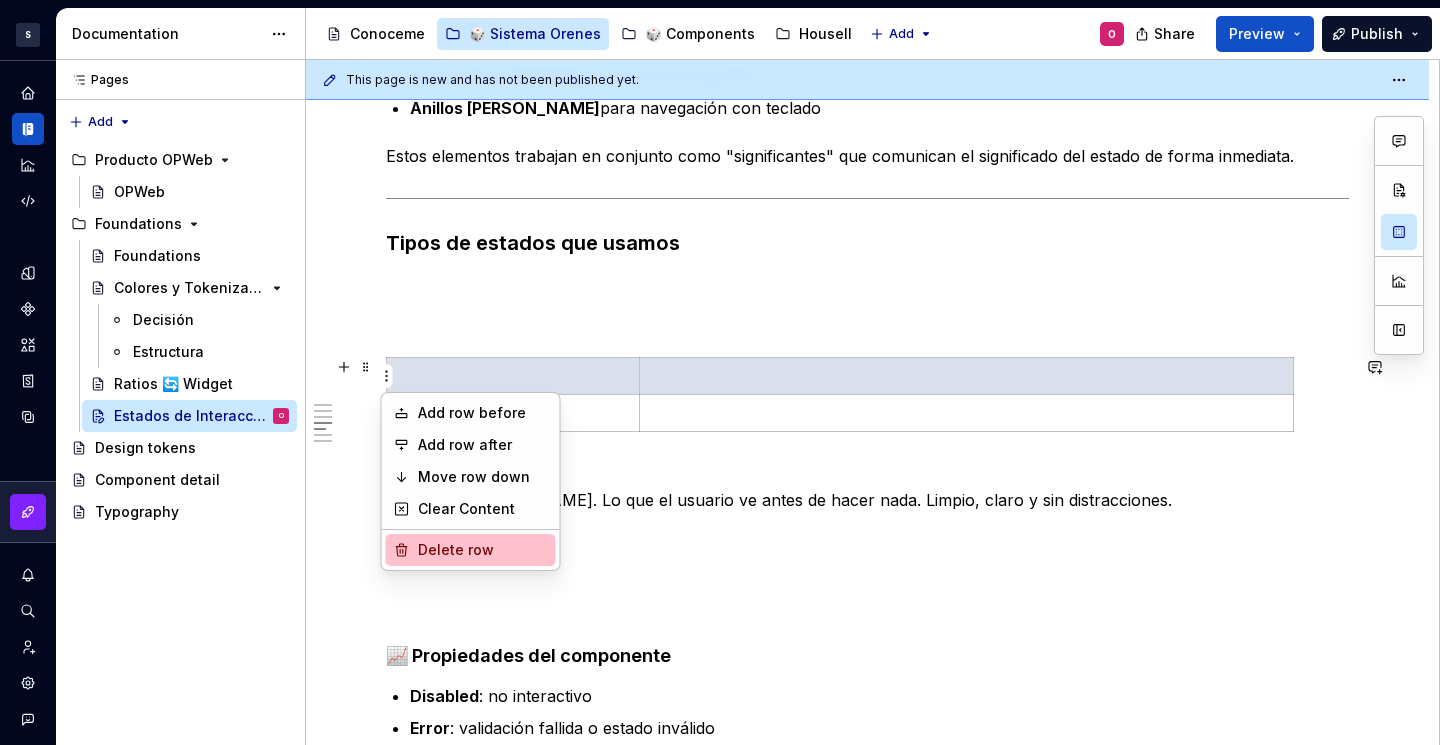 click on "Delete row" at bounding box center (483, 550) 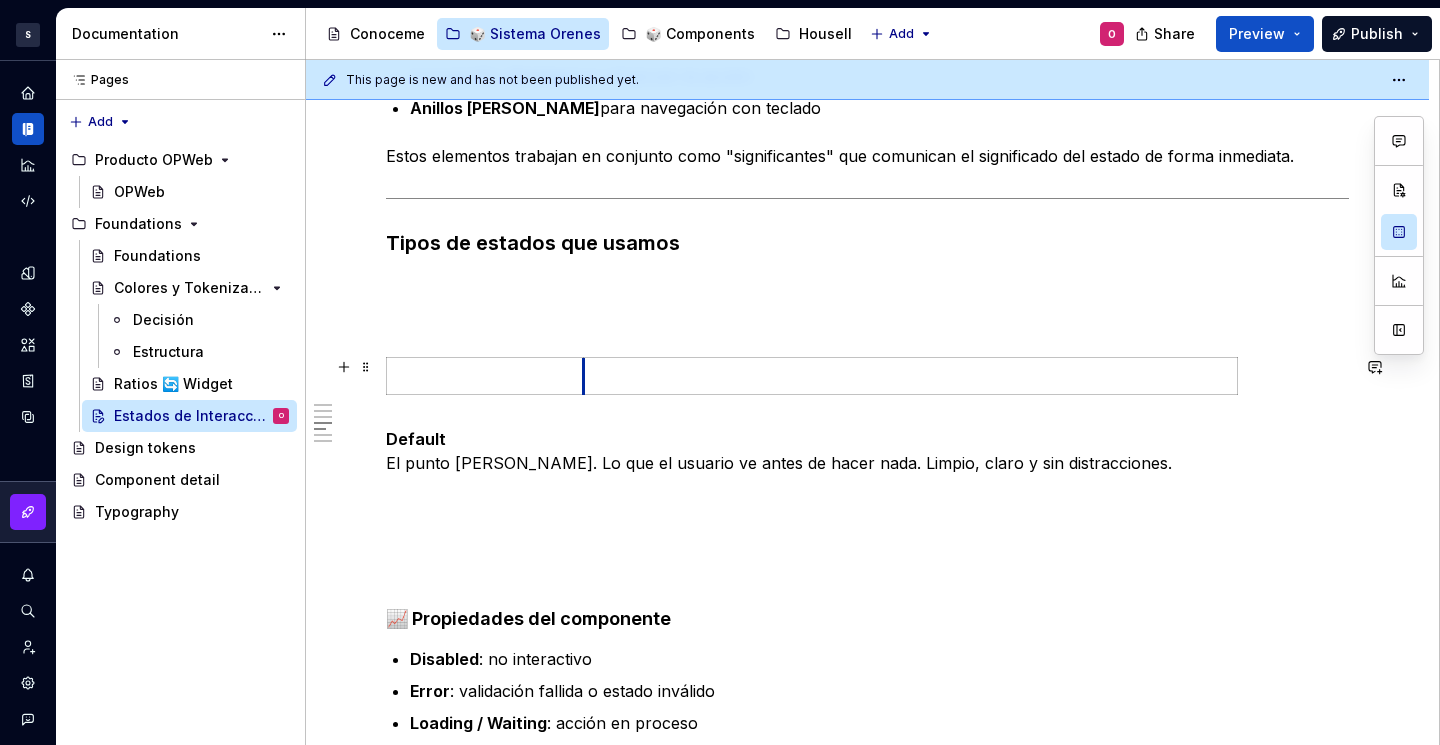 drag, startPoint x: 642, startPoint y: 373, endPoint x: 930, endPoint y: 388, distance: 288.39035 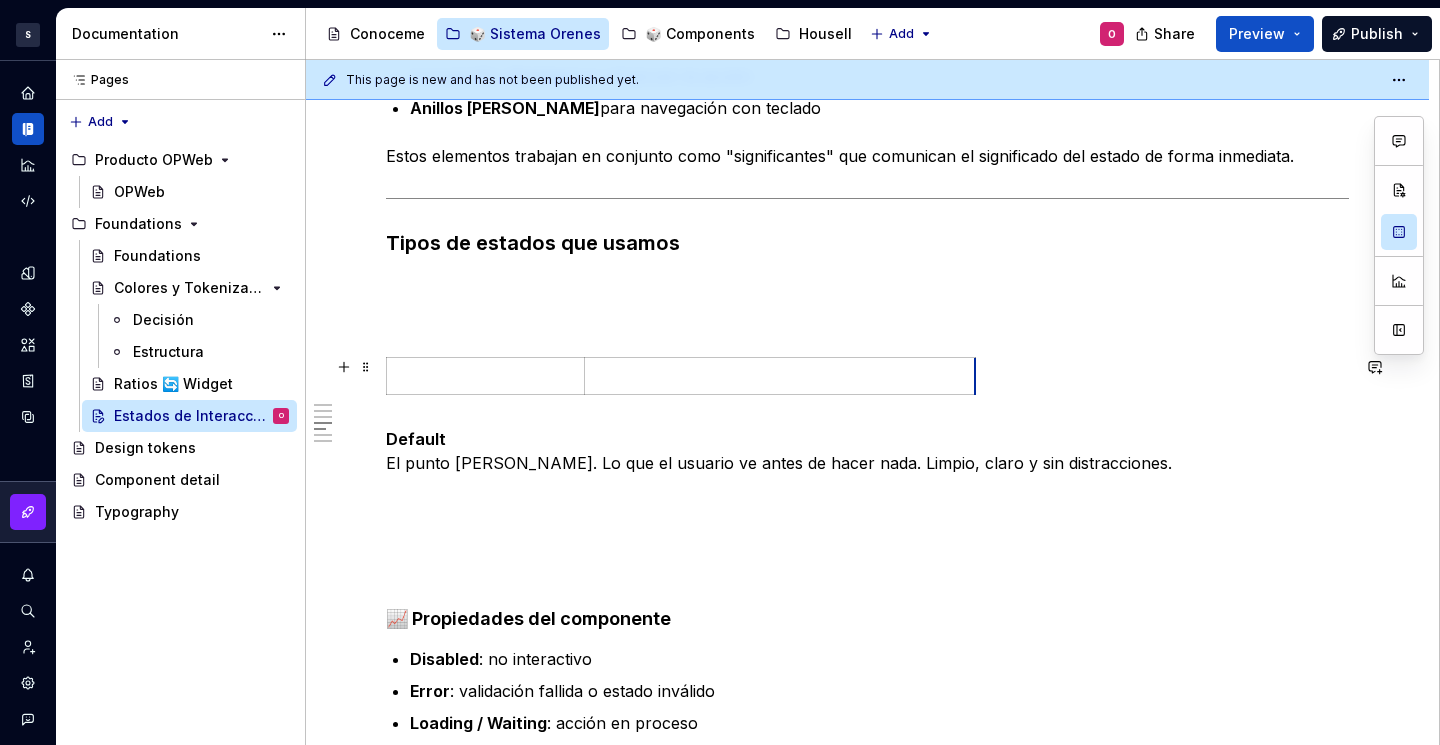 drag, startPoint x: 1236, startPoint y: 364, endPoint x: 966, endPoint y: 379, distance: 270.41635 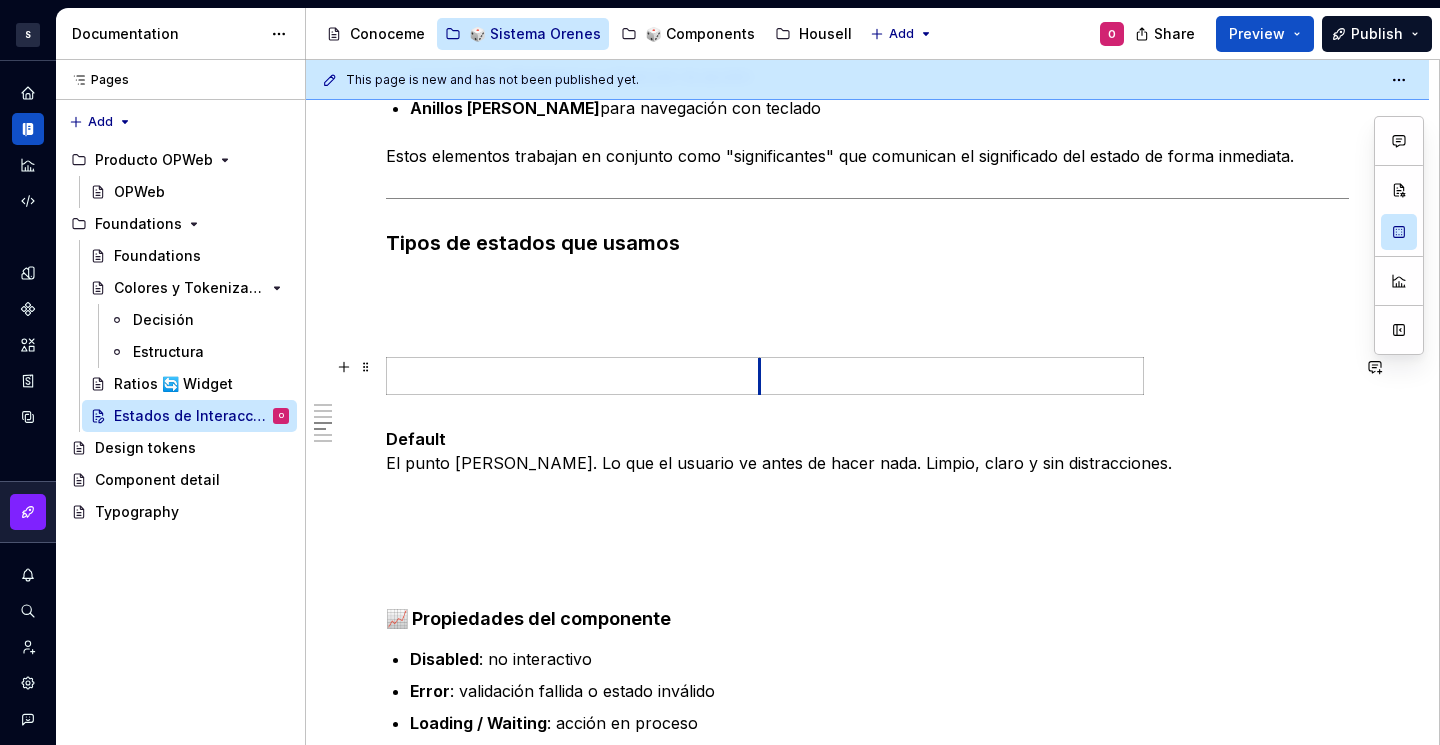 drag, startPoint x: 583, startPoint y: 366, endPoint x: 758, endPoint y: 368, distance: 175.01143 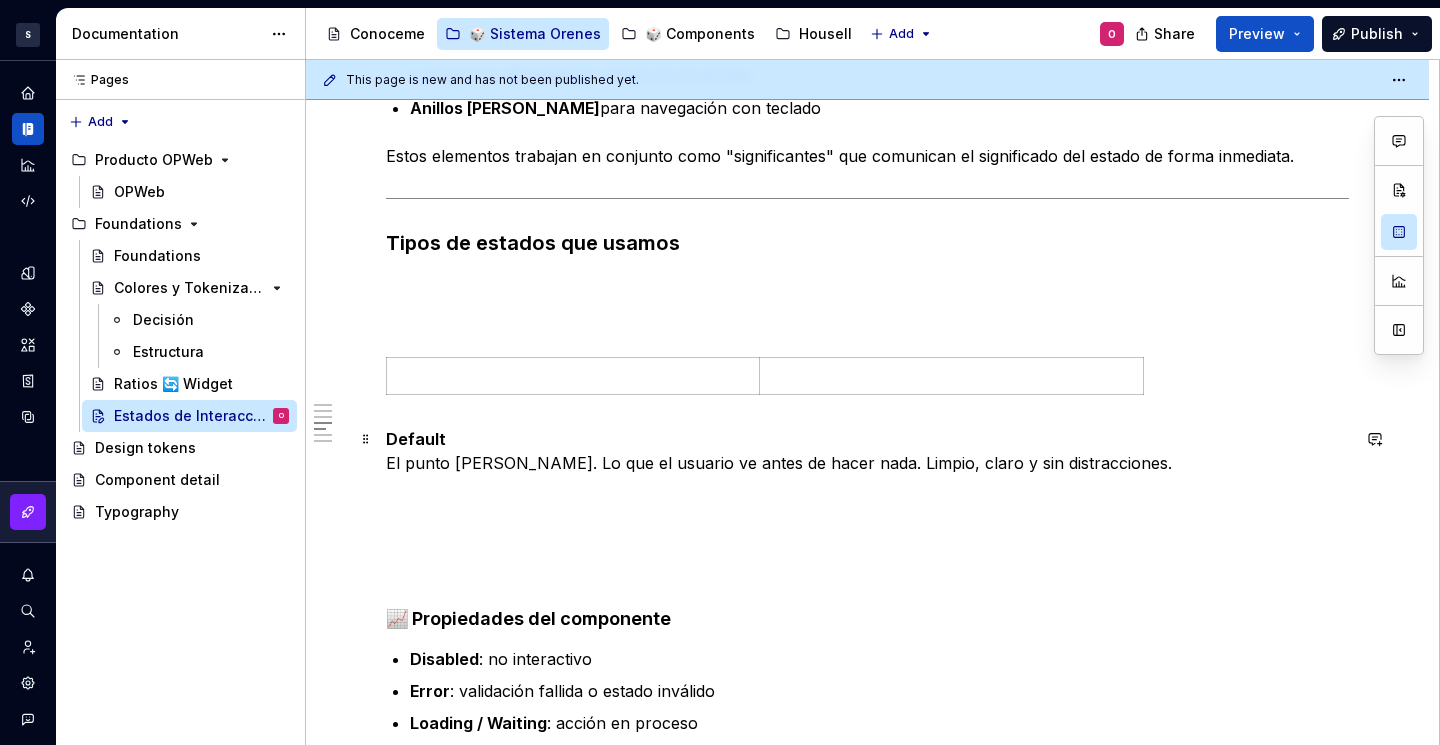 click on "Default El punto [PERSON_NAME]. Lo que el usuario ve antes de hacer nada. Limpio, claro y sin distracciones." at bounding box center (867, 451) 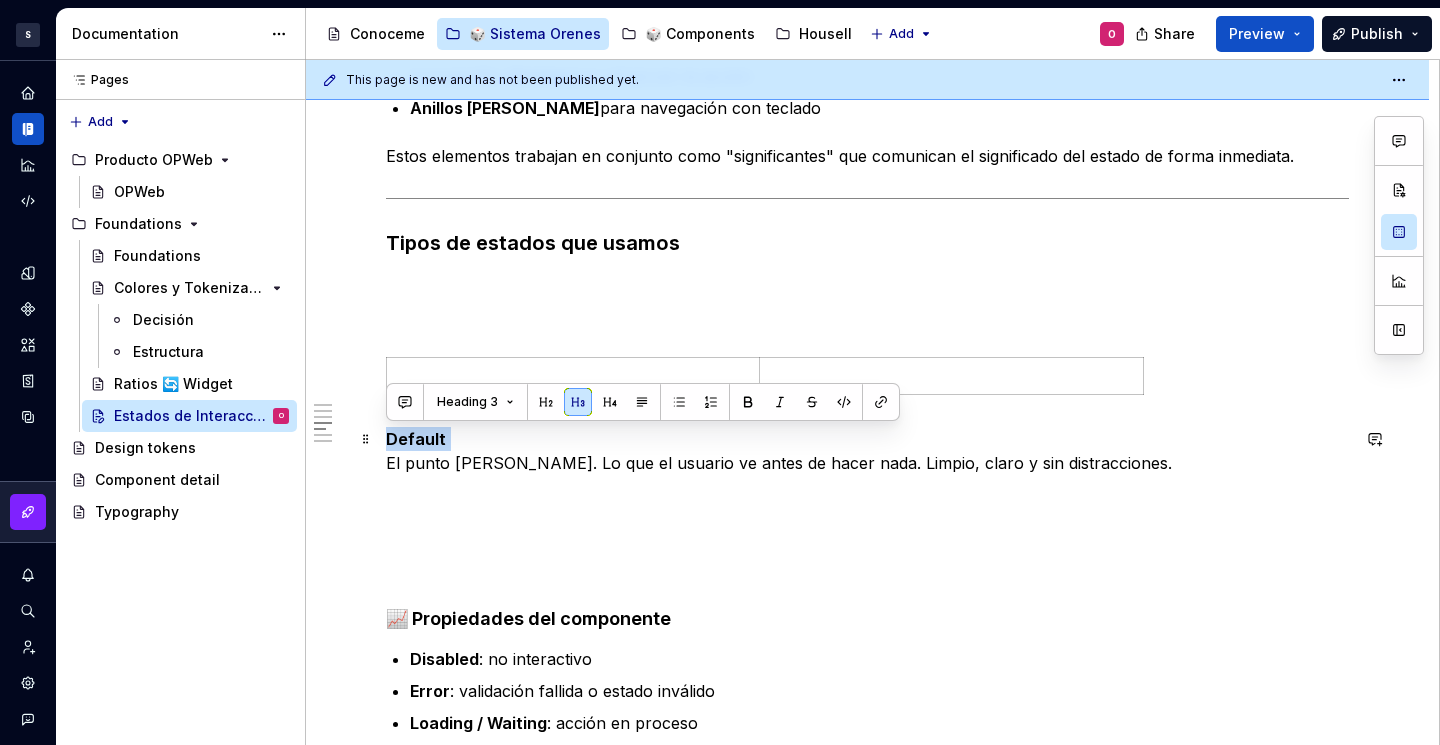 click on "Default El punto [PERSON_NAME]. Lo que el usuario ve antes de hacer nada. Limpio, claro y sin distracciones." at bounding box center (867, 451) 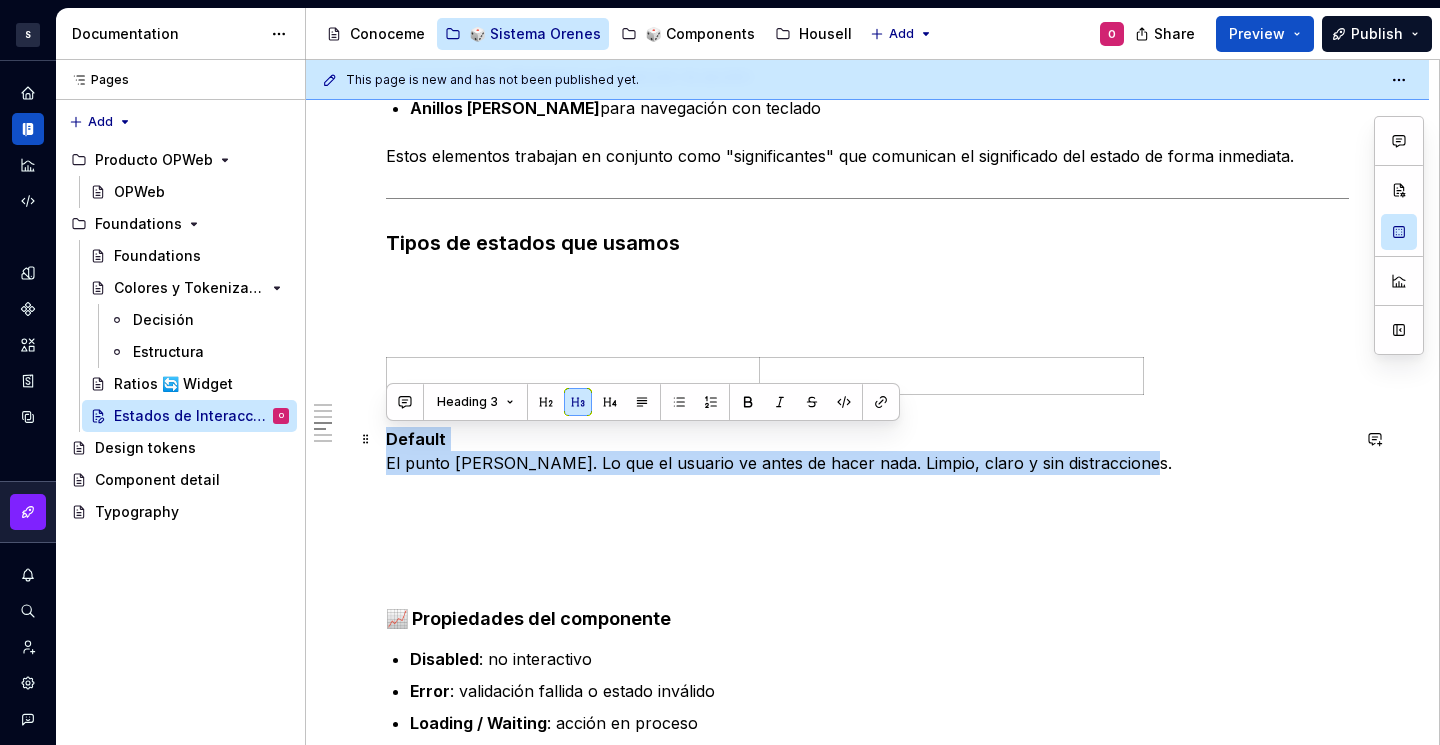 click on "Default El punto [PERSON_NAME]. Lo que el usuario ve antes de hacer nada. Limpio, claro y sin distracciones." at bounding box center [867, 451] 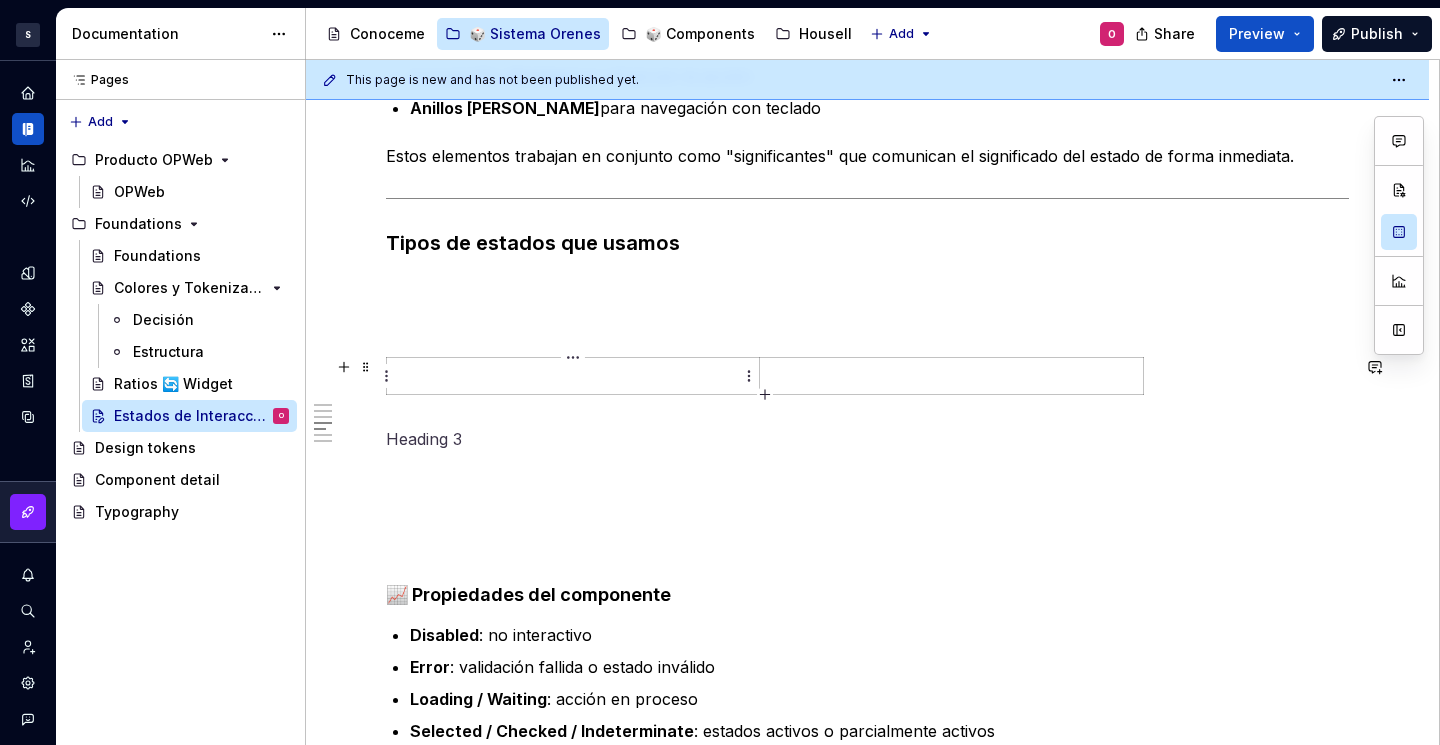 click at bounding box center (573, 376) 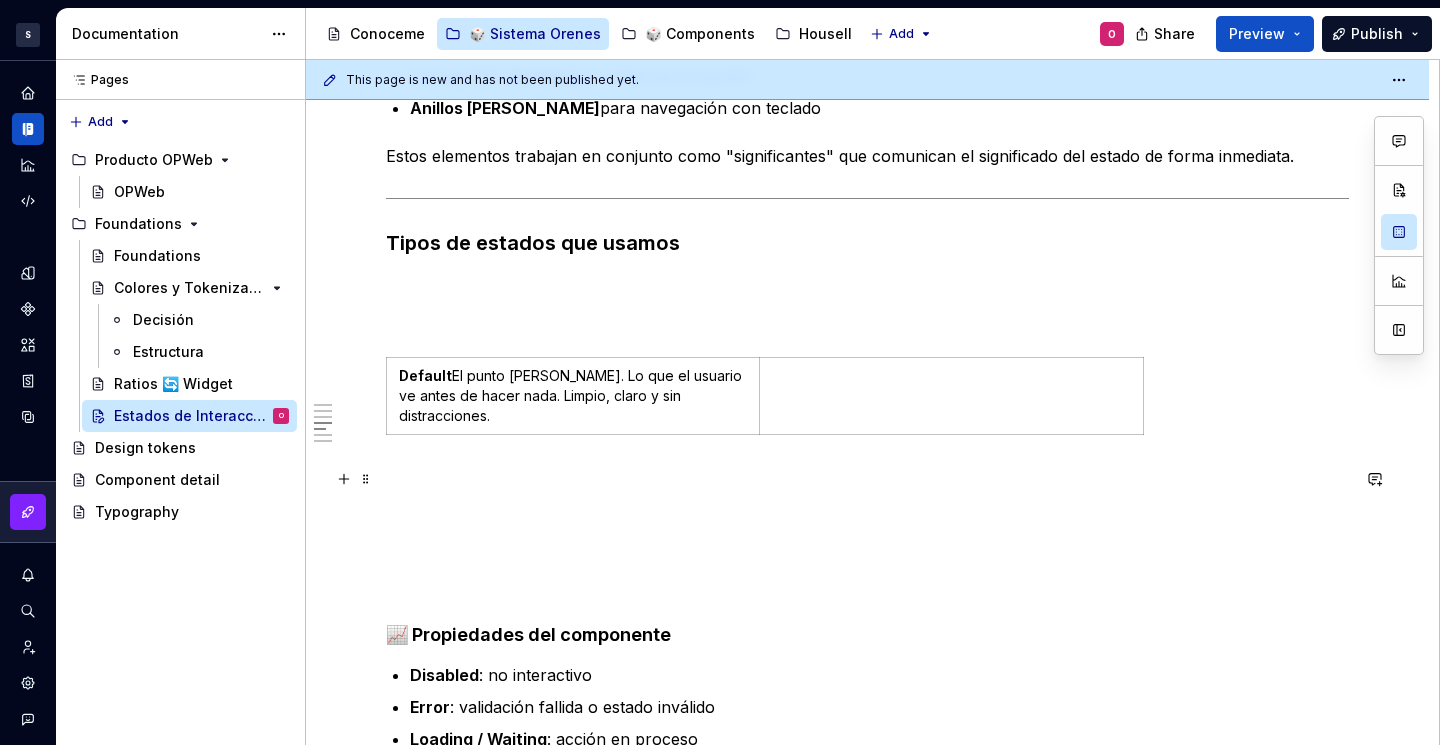 click at bounding box center (867, 479) 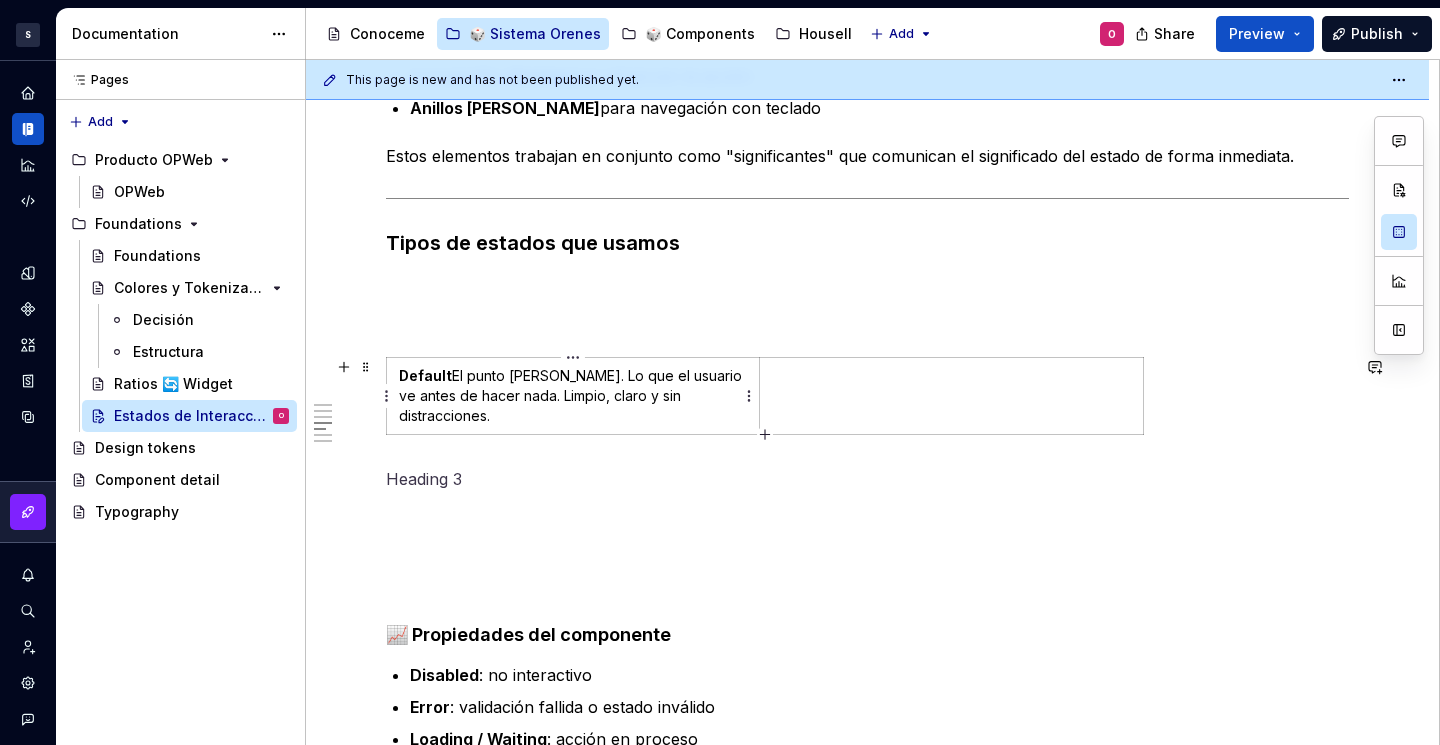 click on "Default El punto [PERSON_NAME]. Lo que el usuario ve antes de hacer nada. Limpio, claro y sin distracciones." at bounding box center [573, 396] 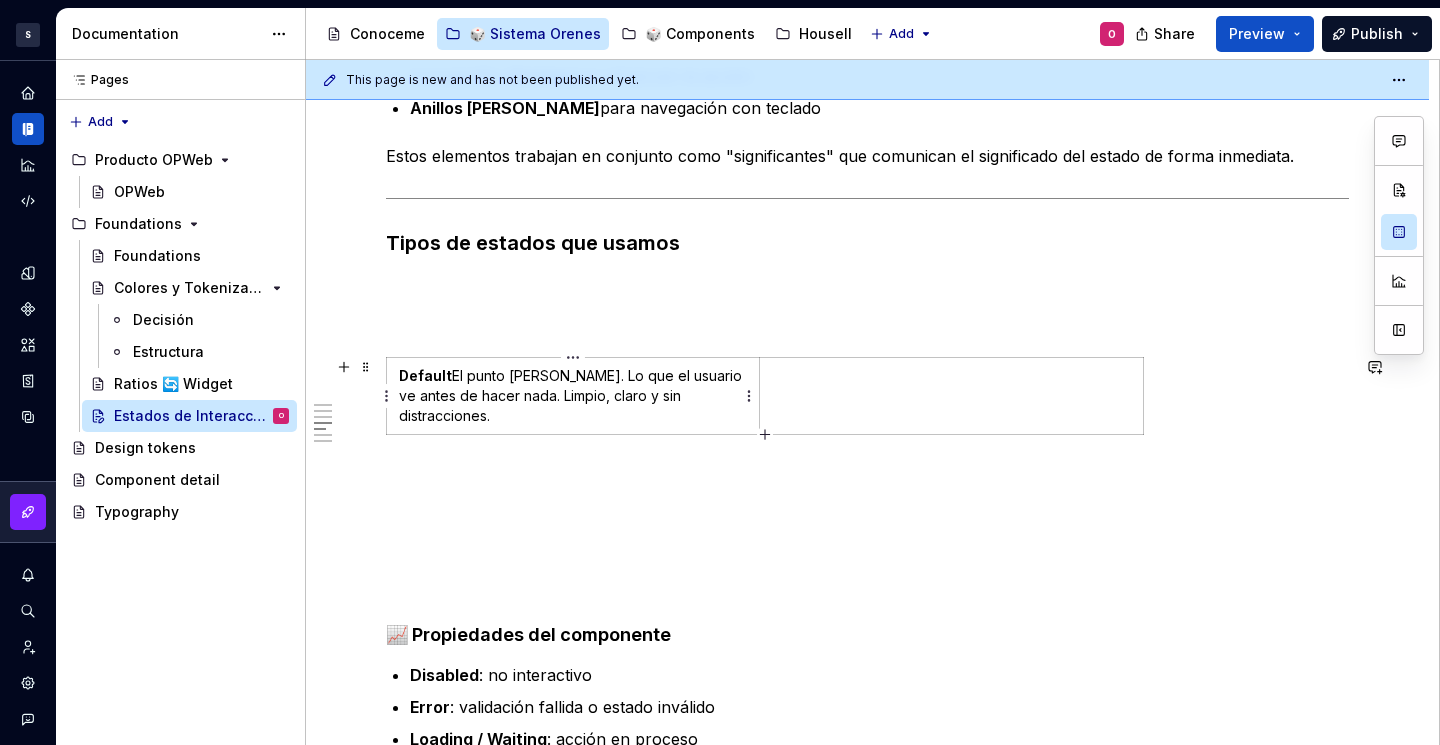click on "Default El punto [PERSON_NAME]. Lo que el usuario ve antes de hacer nada. Limpio, claro y sin distracciones." at bounding box center [573, 396] 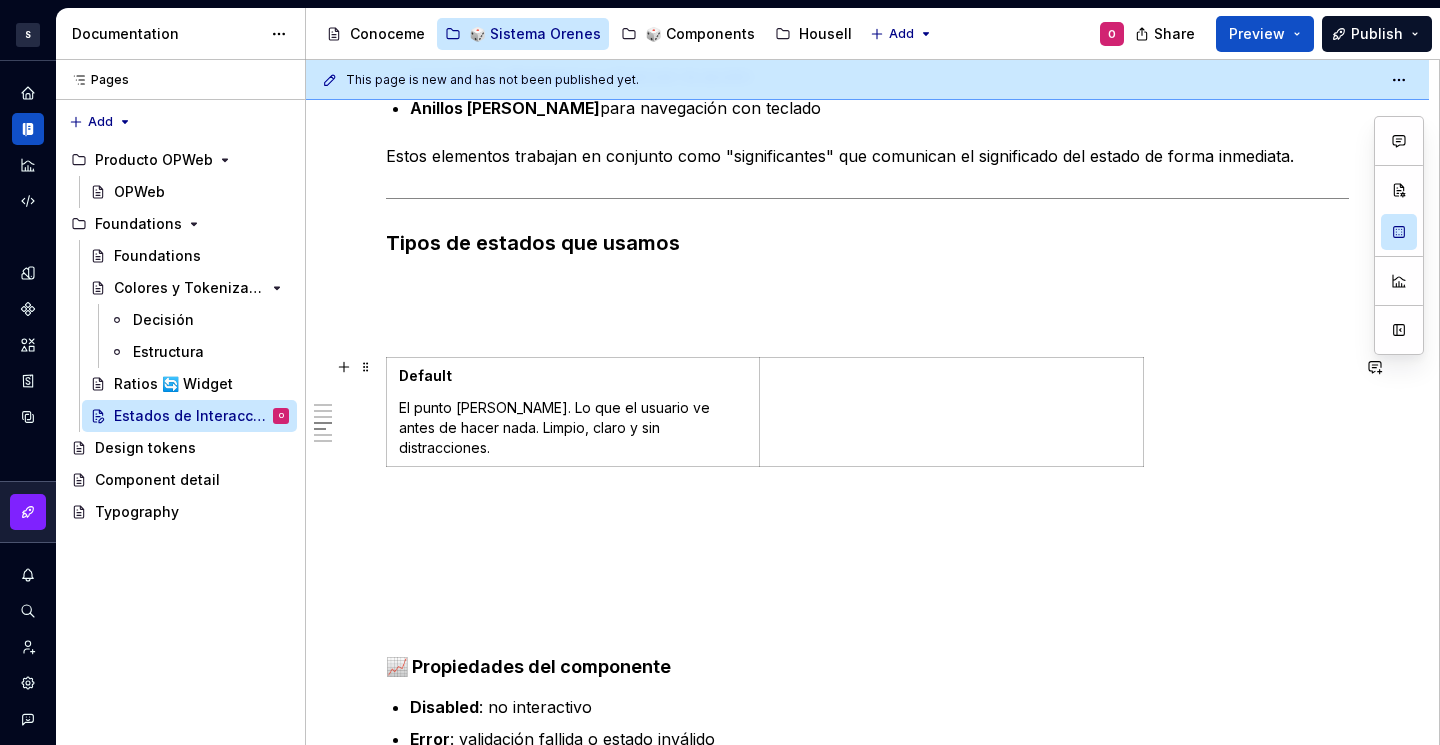 click on "Default El punto [PERSON_NAME]. Lo que el usuario ve antes de hacer nada. Limpio, claro y sin distracciones." at bounding box center [867, 416] 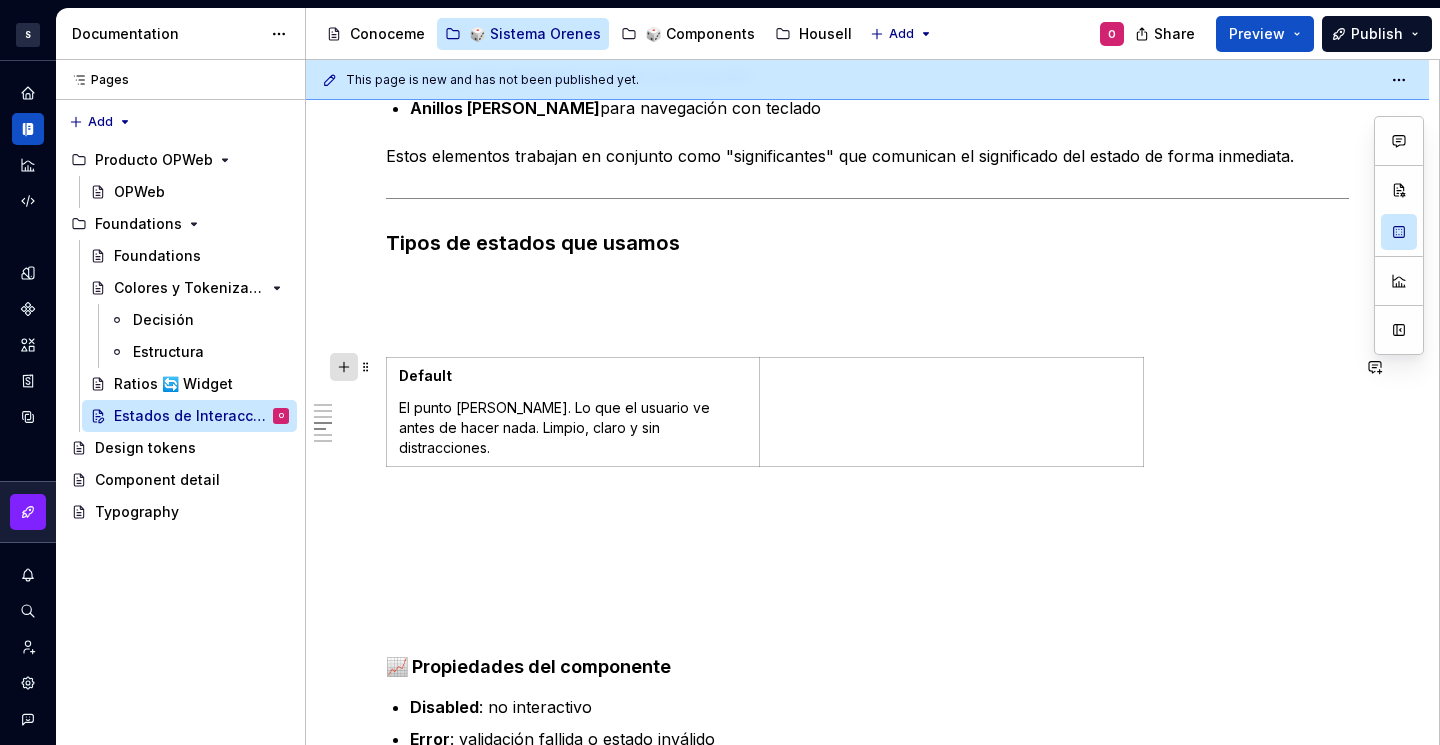 click at bounding box center [344, 367] 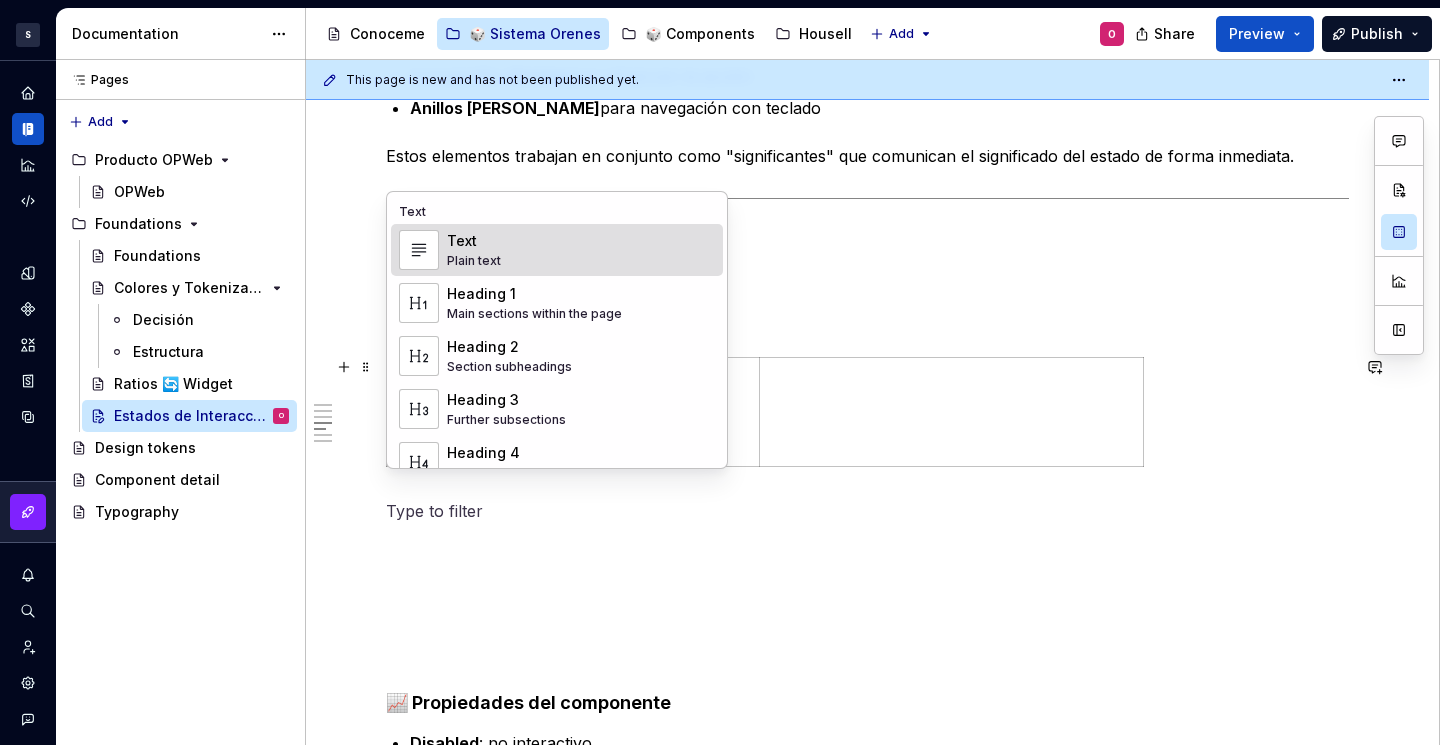 click on "Tipos de estados que usamos" at bounding box center [867, 243] 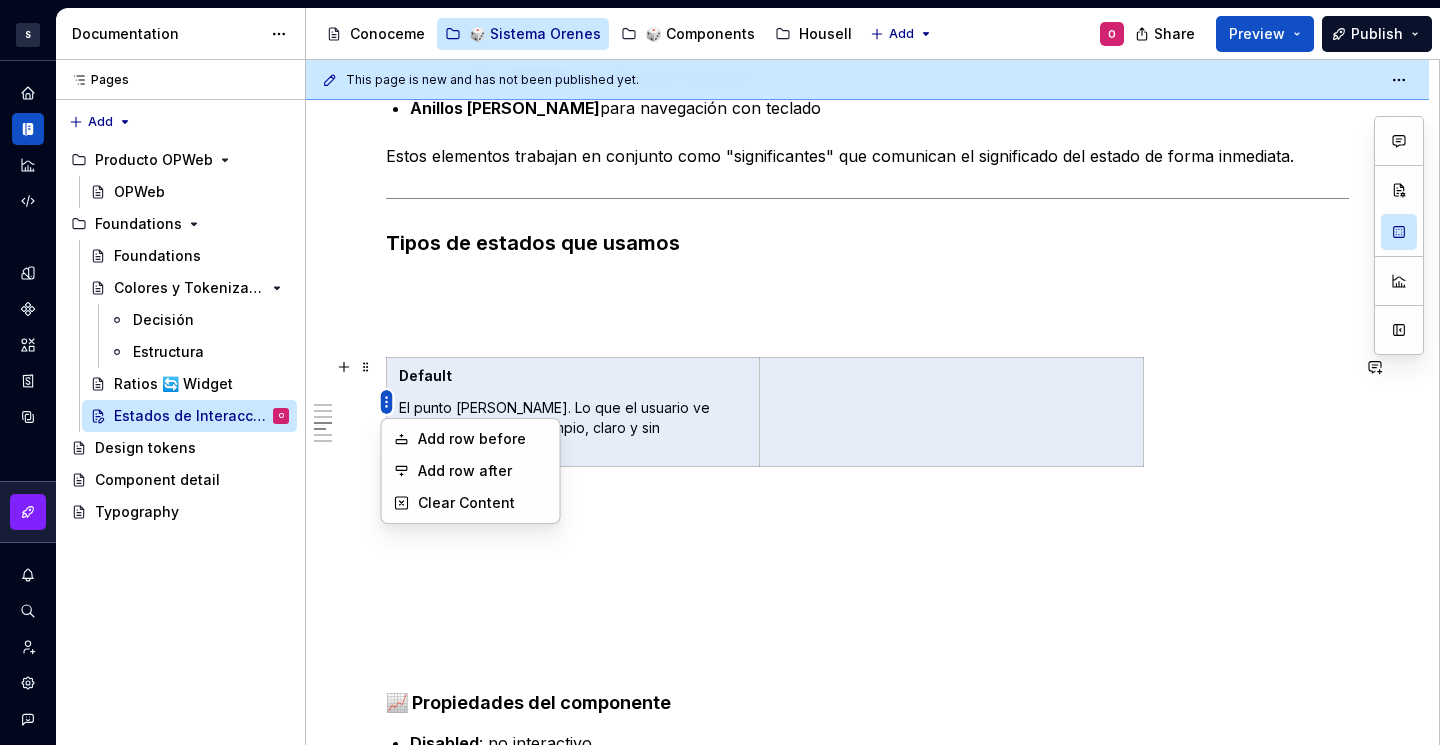 click on "S Diseño con profundidad O Design system data Documentation
Accessibility guide for tree Page tree.
Navigate the tree with the arrow keys. Common tree hotkeys apply. Further keybindings are available:
enter to execute primary action on focused item
f2 to start renaming the focused item
escape to abort renaming an item
control+d to start dragging selected items
Conoceme 🎲 Sistema Orenes 🎲 Components Housell Add O Share Preview Publish Pages Pages Add
Accessibility guide for tree Page tree.
Navigate the tree with the arrow keys. Common tree hotkeys apply. Further keybindings are available:
enter to execute primary action on focused item
f2 to start renaming the focused item
escape to abort renaming an item
control+d to start dragging selected items
Producto OPWeb  OPWeb Foundations Foundations Colores y Tokenización Decisión Estructura  Ratios 🔄 Widget O 2 1" at bounding box center [720, 372] 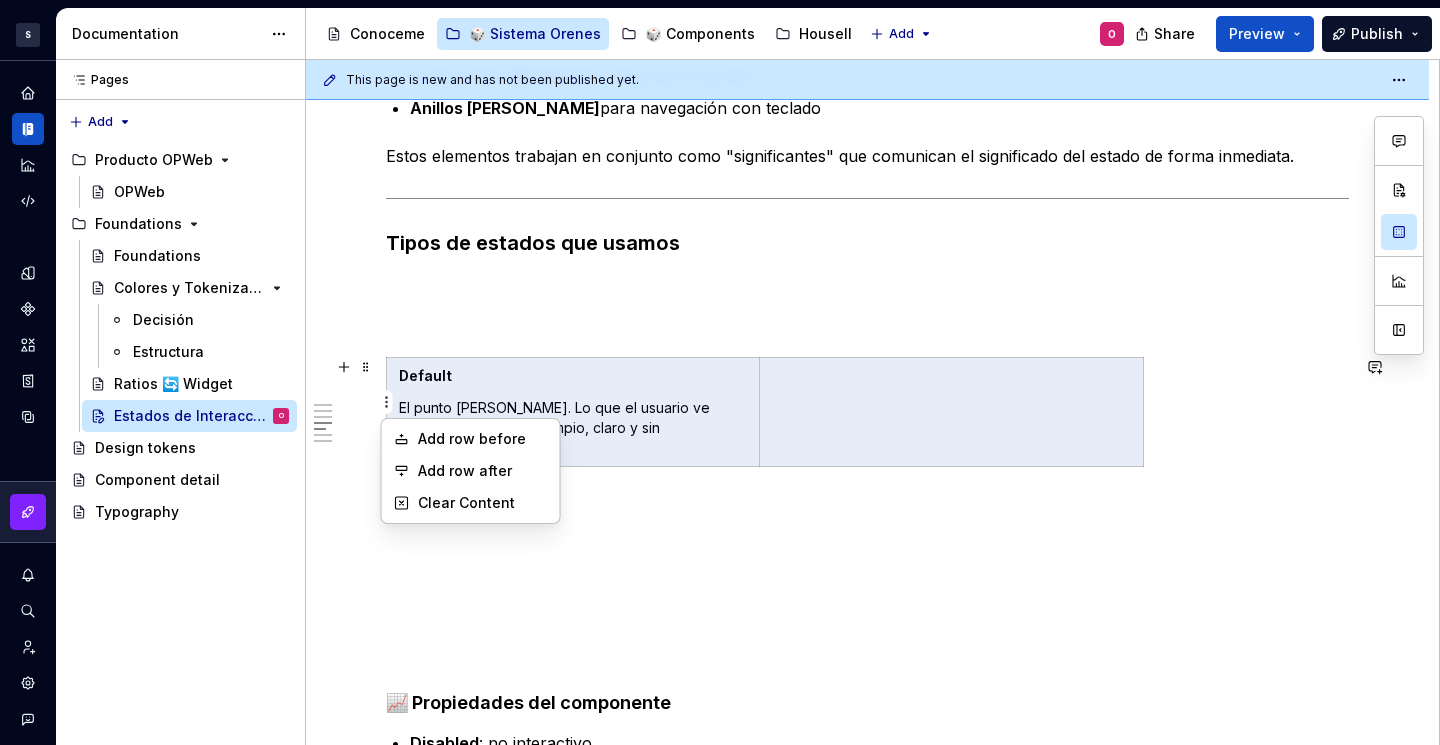 click on "S Diseño con profundidad O Design system data Documentation
Accessibility guide for tree Page tree.
Navigate the tree with the arrow keys. Common tree hotkeys apply. Further keybindings are available:
enter to execute primary action on focused item
f2 to start renaming the focused item
escape to abort renaming an item
control+d to start dragging selected items
Conoceme 🎲 Sistema Orenes 🎲 Components Housell Add O Share Preview Publish Pages Pages Add
Accessibility guide for tree Page tree.
Navigate the tree with the arrow keys. Common tree hotkeys apply. Further keybindings are available:
enter to execute primary action on focused item
f2 to start renaming the focused item
escape to abort renaming an item
control+d to start dragging selected items
Producto OPWeb  OPWeb Foundations Foundations Colores y Tokenización Decisión Estructura  Ratios 🔄 Widget O 2 1" at bounding box center (720, 372) 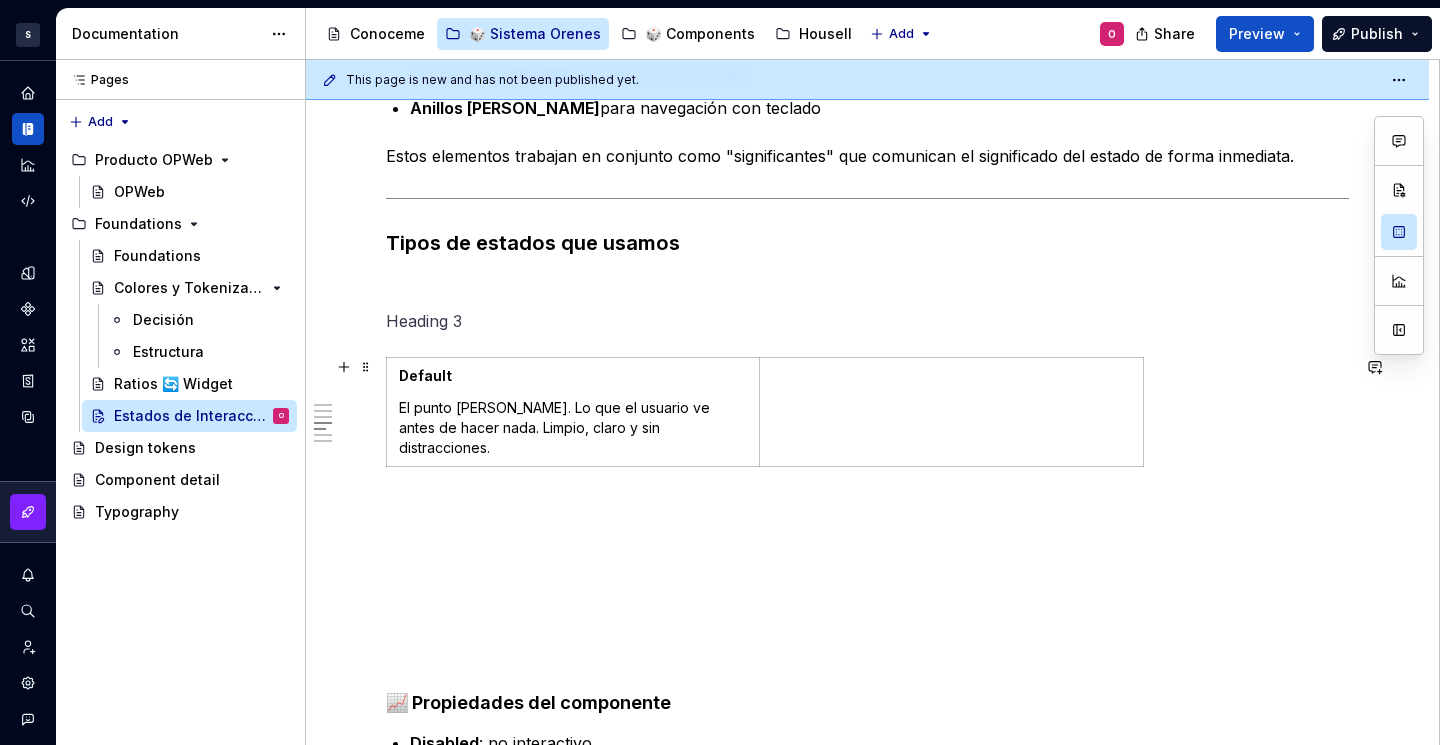click on "Default El punto [PERSON_NAME]. Lo que el usuario ve antes de hacer nada. Limpio, claro y sin distracciones." at bounding box center [573, 412] 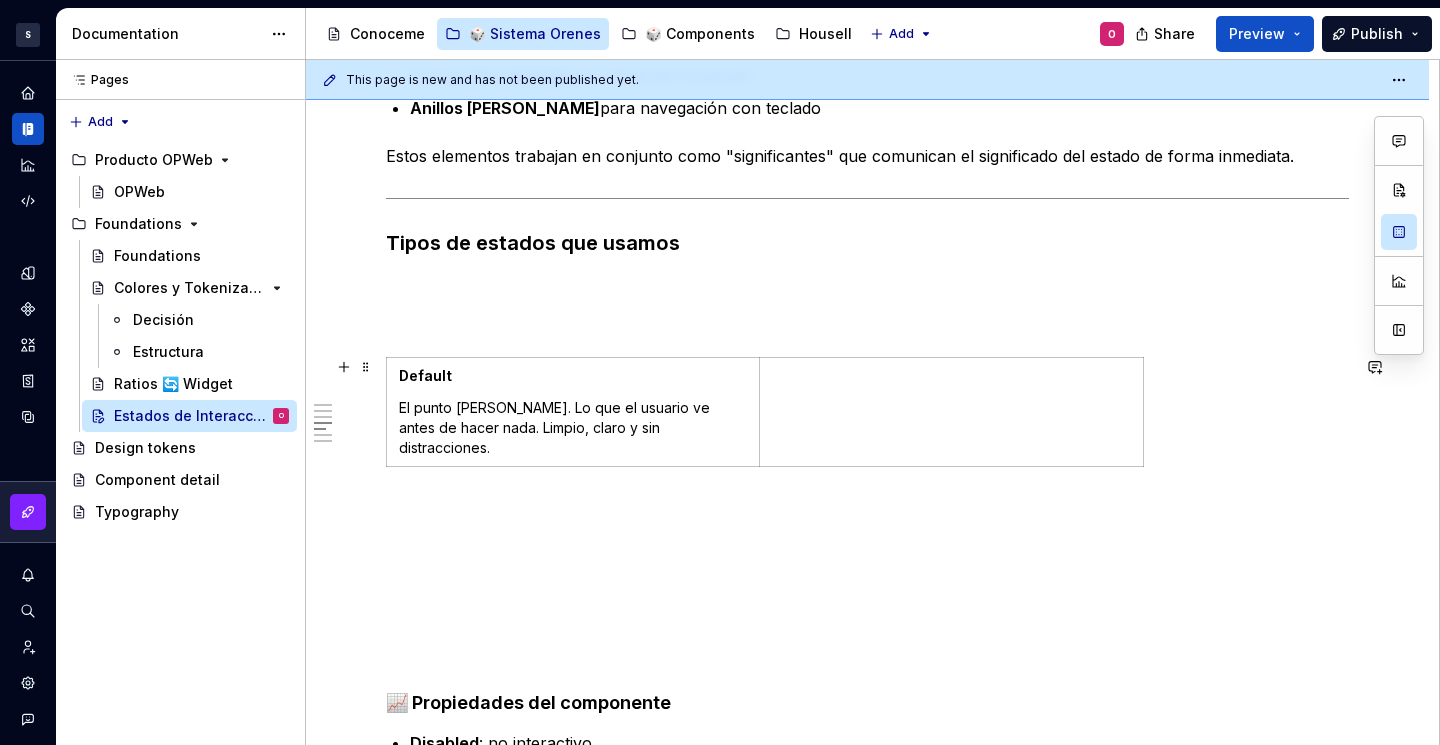 click on "Los estados de interacción son esenciales para guiar al usuario, ofrecer feedback visual y mejorar la usabilidad de nuestros productos. En OPWEB, tratamos estos estados como parte fundamental de nuestras  foundations  para asegurar una experiencia [PERSON_NAME], coherente y accesible en todos los contextos de uso. Propósito Cada componente interactivo (botones, inputs, tarjetas, etc.) debe comunicar visualmente su estado actual y responder con claridad a la acción del usuario. Los estados de interacción permiten: Anticipar el comportamiento de los elementos Confirmar que una acción ha sido reconocida Indicar si un elemento está disponible, activo, inactivo o en error ✅ Principios aplicados Claridad visual : los cambios entre estados deben ser sutiles pero perceptibles Consistencia : se aplican patrones comunes a todos los componentes Accesibilidad : cumplimos los criterios WCAG 2.1 (contrastes, foco visible, etc.) Modularidad : los estados deben combinarse de forma flexible y reutilizable Cambios en el  color" at bounding box center [867, 393] 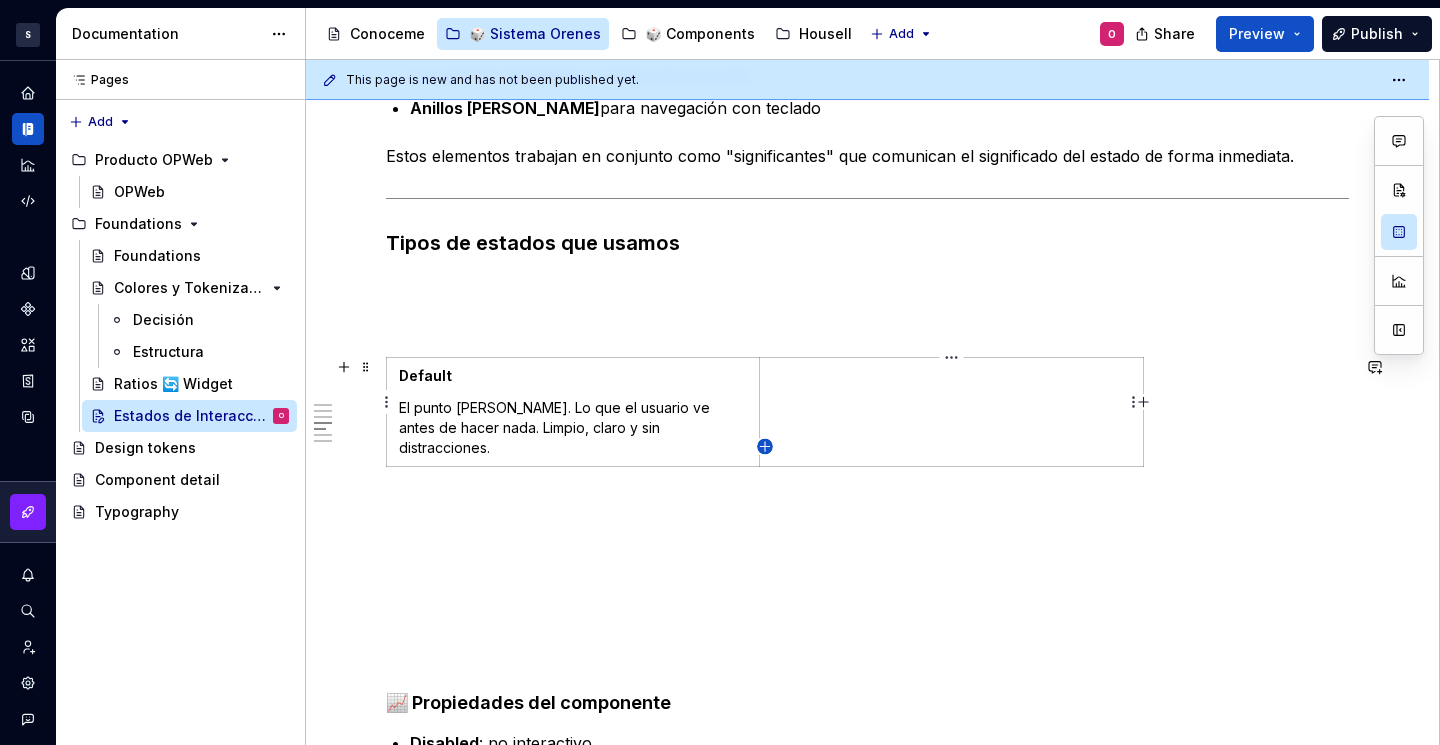 click 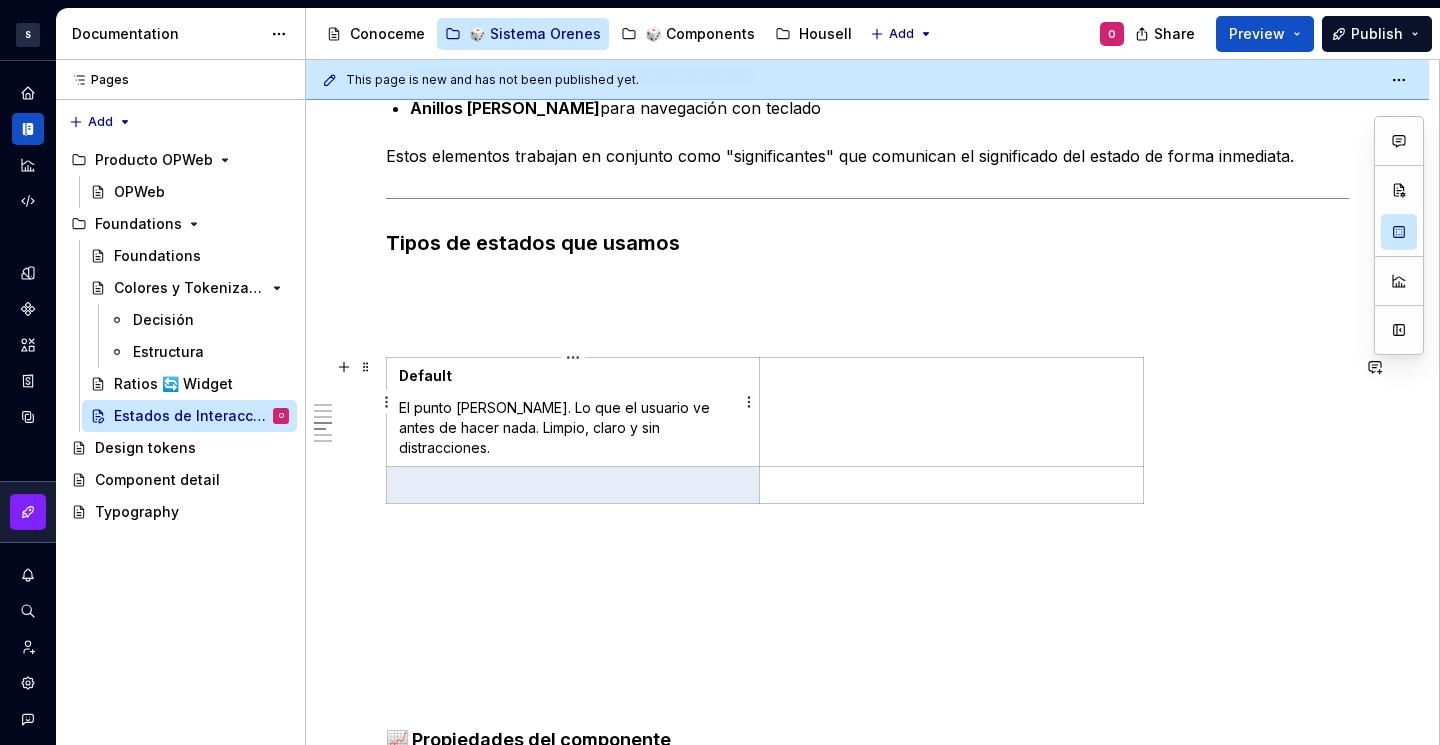 click on "El punto [PERSON_NAME]. Lo que el usuario ve antes de hacer nada. Limpio, claro y sin distracciones." at bounding box center [573, 428] 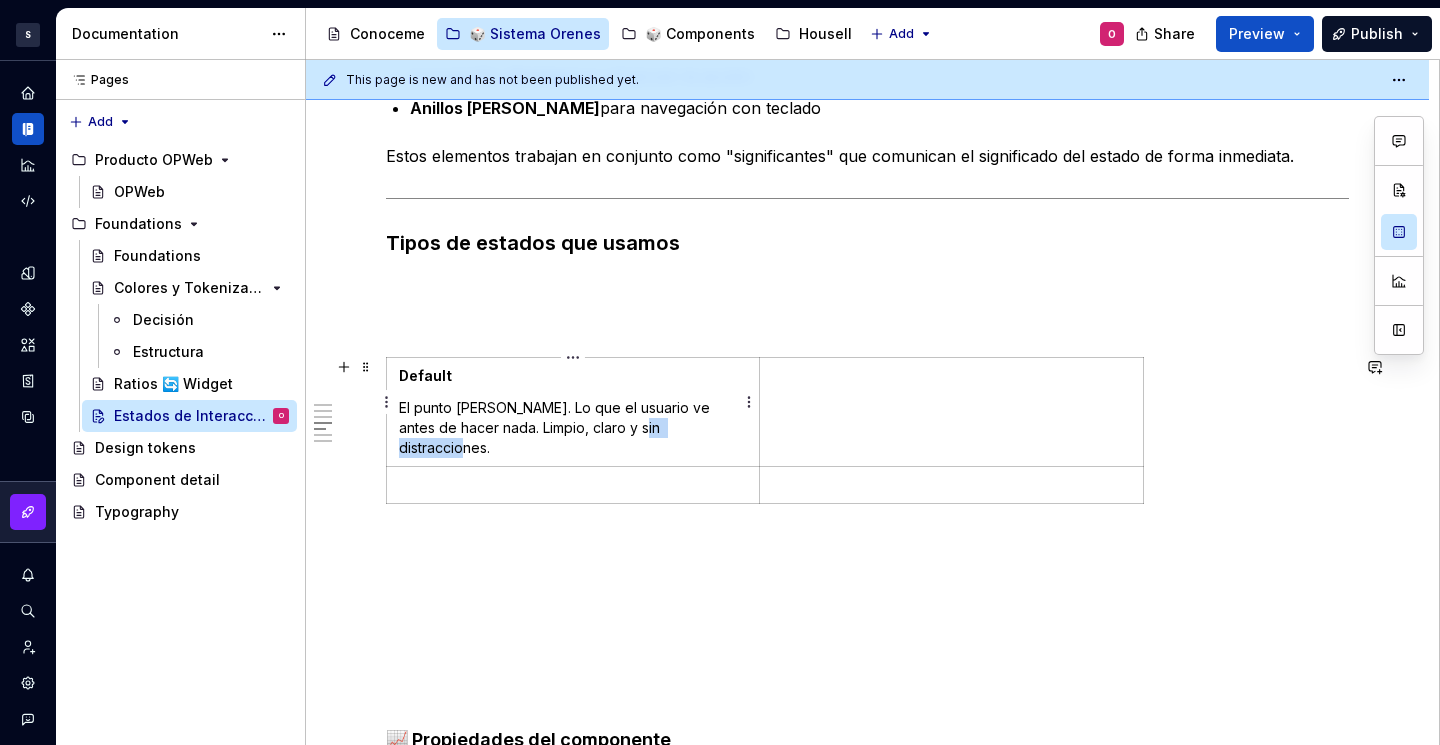 click on "El punto [PERSON_NAME]. Lo que el usuario ve antes de hacer nada. Limpio, claro y sin distracciones." at bounding box center [573, 428] 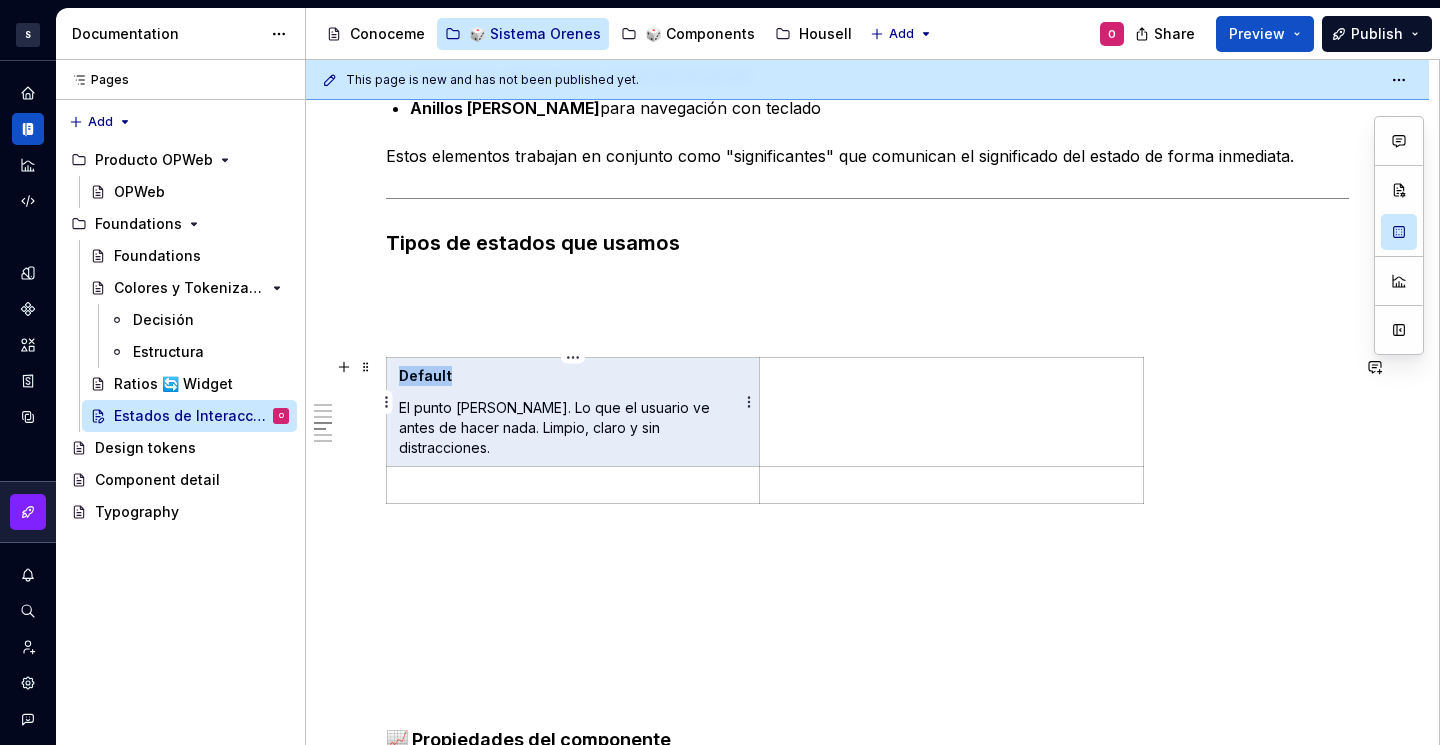click on "El punto [PERSON_NAME]. Lo que el usuario ve antes de hacer nada. Limpio, claro y sin distracciones." at bounding box center (573, 428) 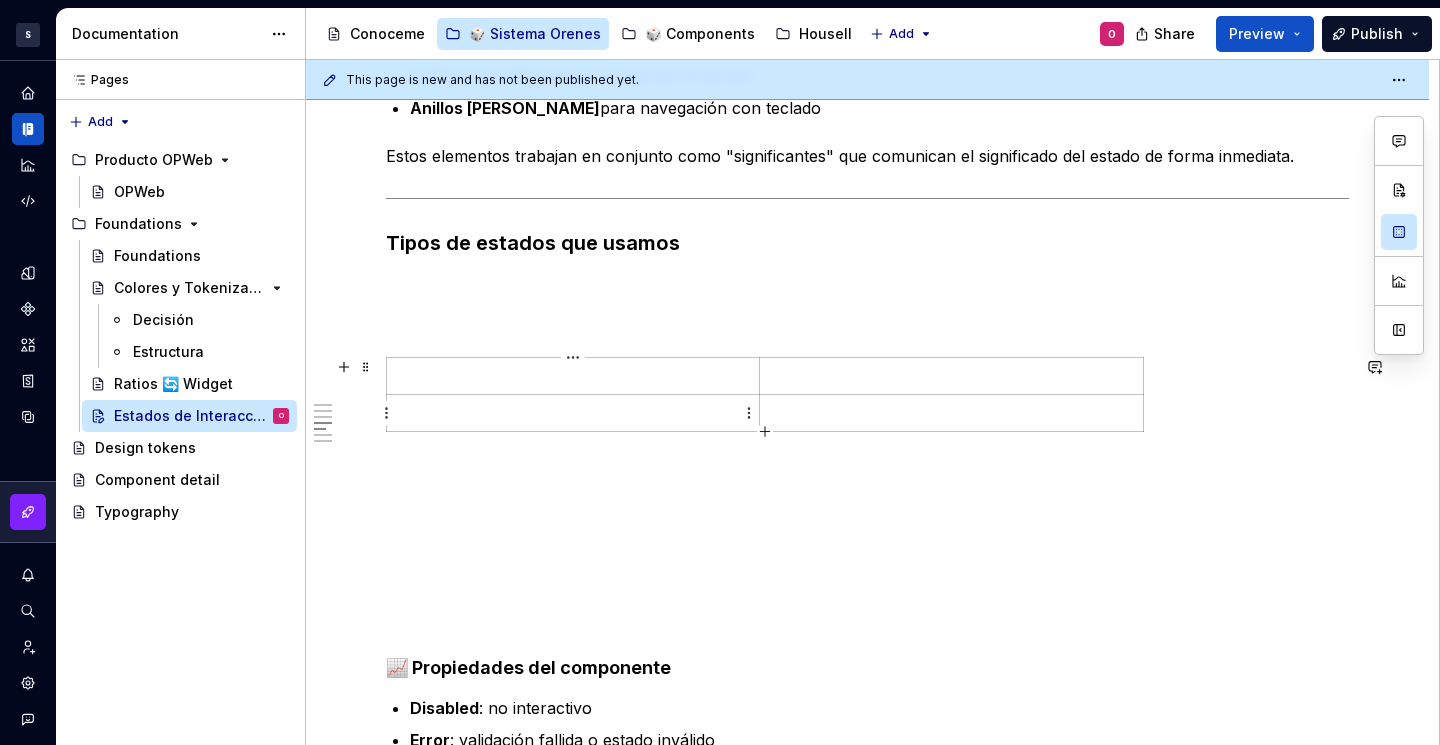 click at bounding box center (573, 413) 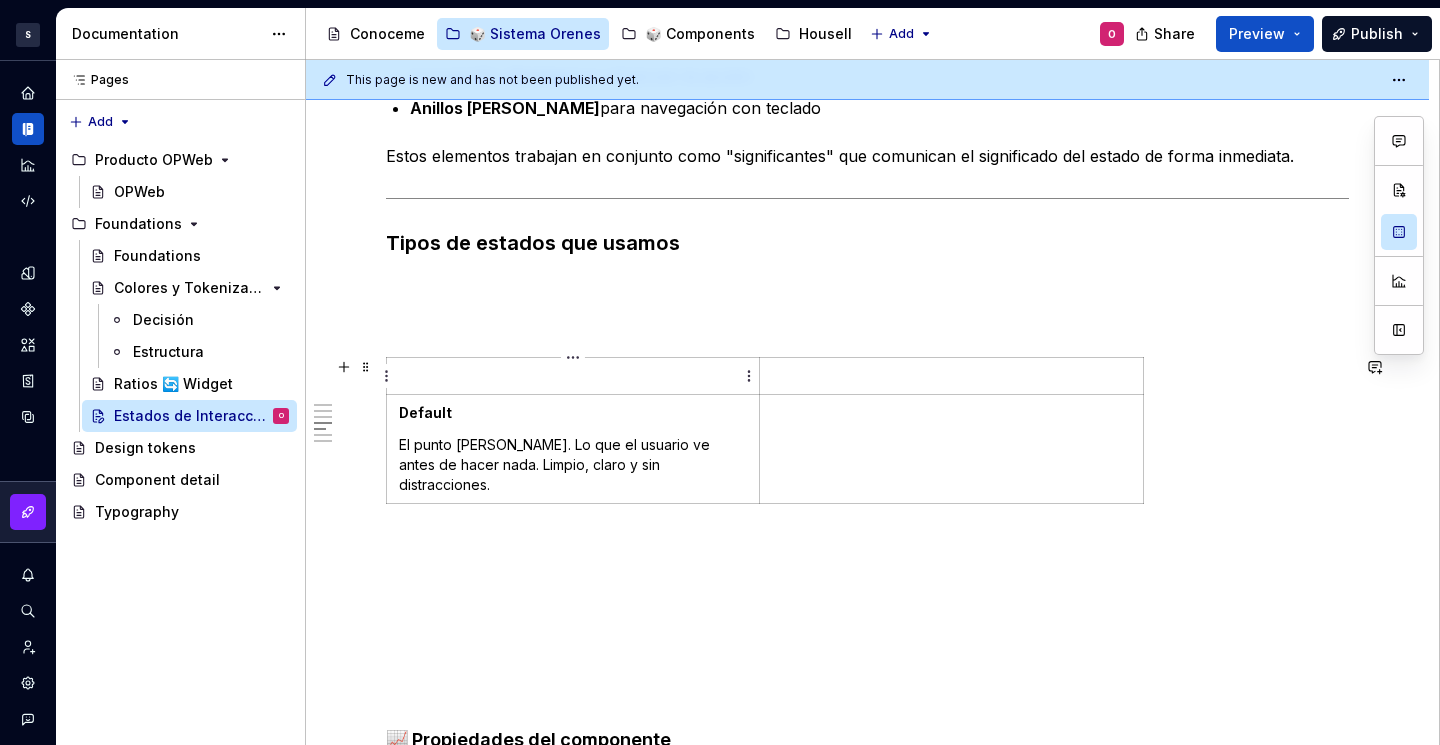 click at bounding box center (573, 376) 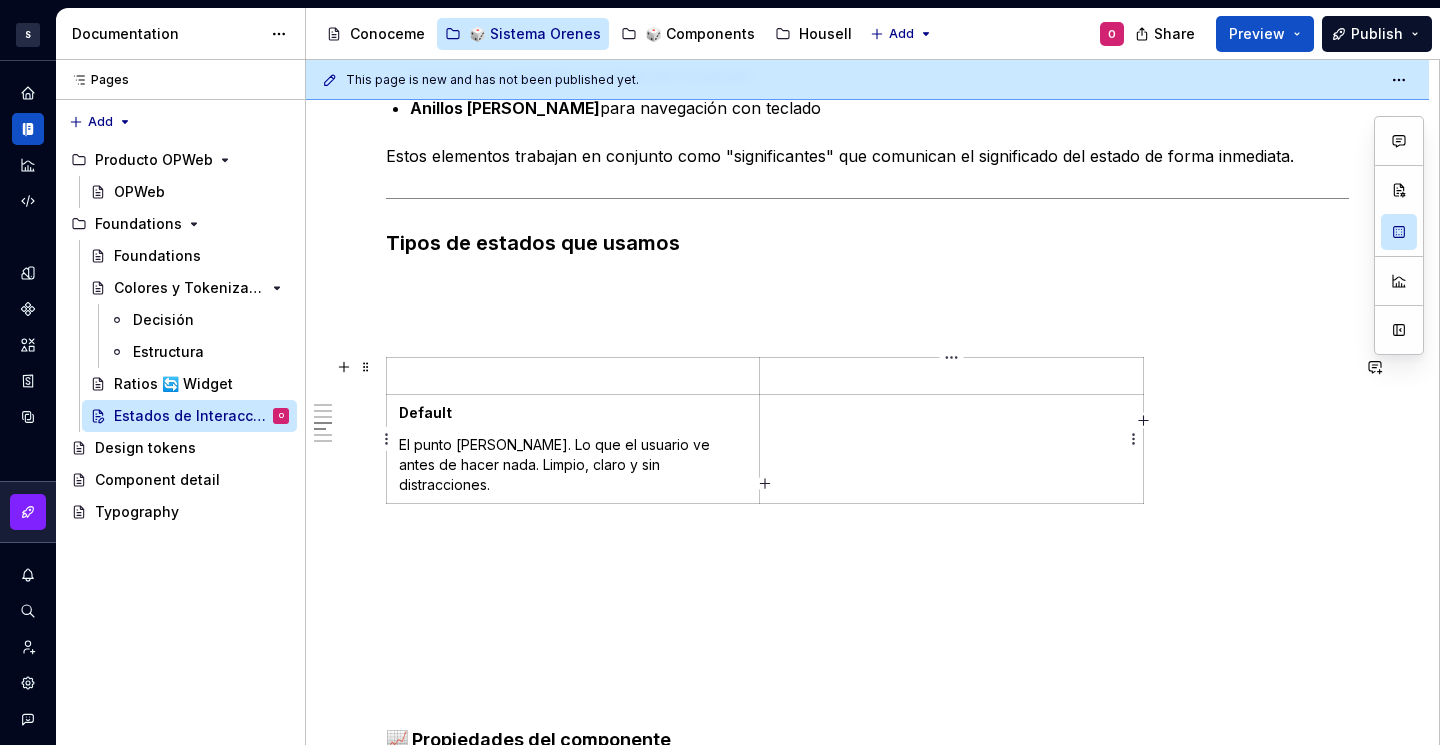 click at bounding box center [951, 449] 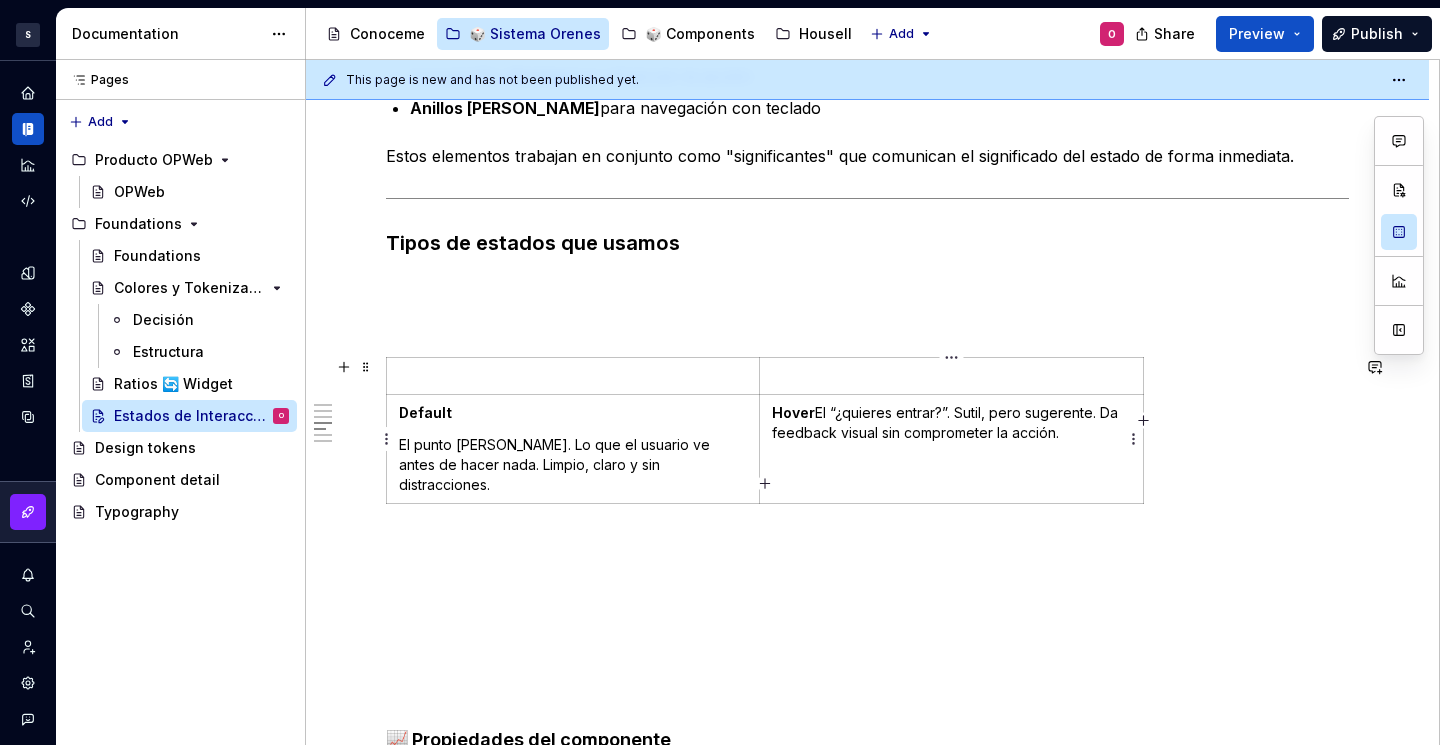 click on "Hover El “¿quieres entrar?”. Sutil, pero sugerente. Da feedback visual sin comprometer la acción." at bounding box center (952, 423) 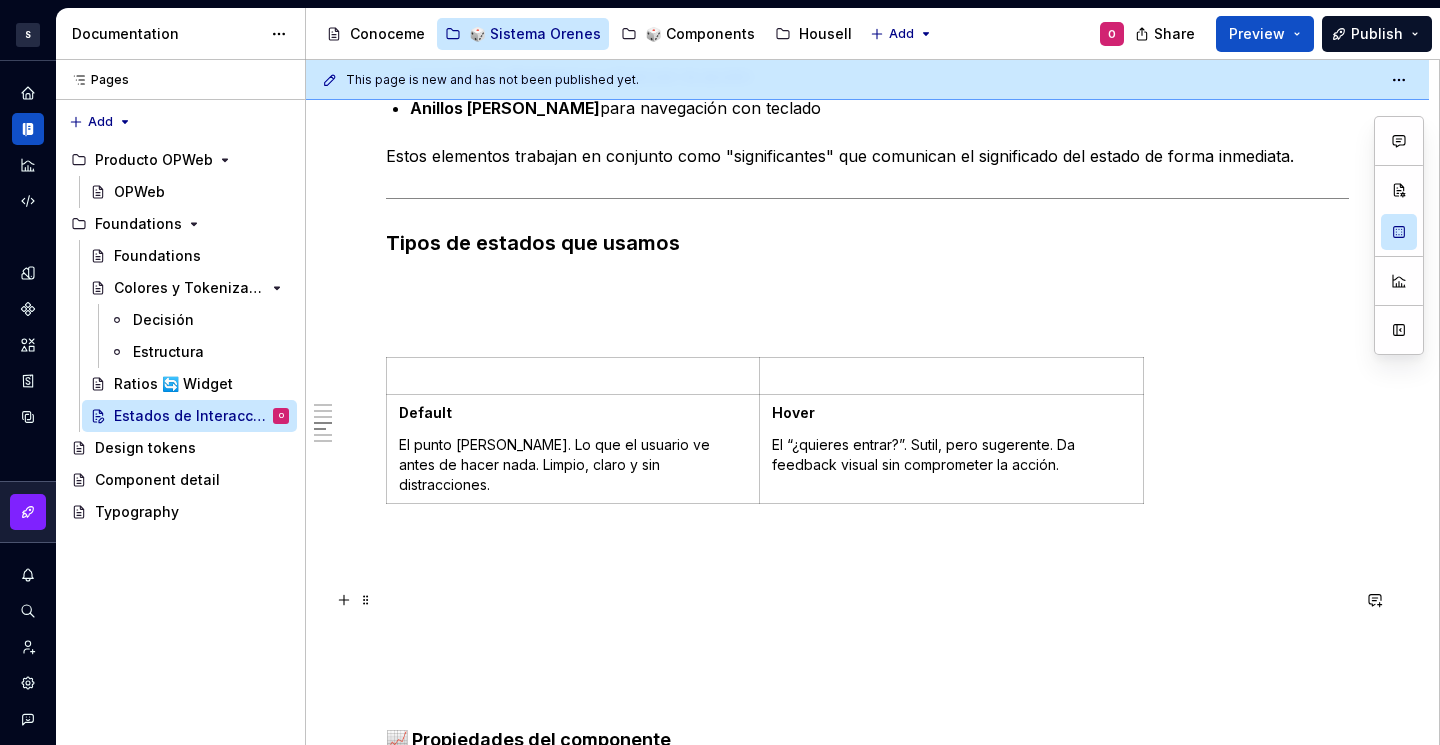 click at bounding box center [867, 620] 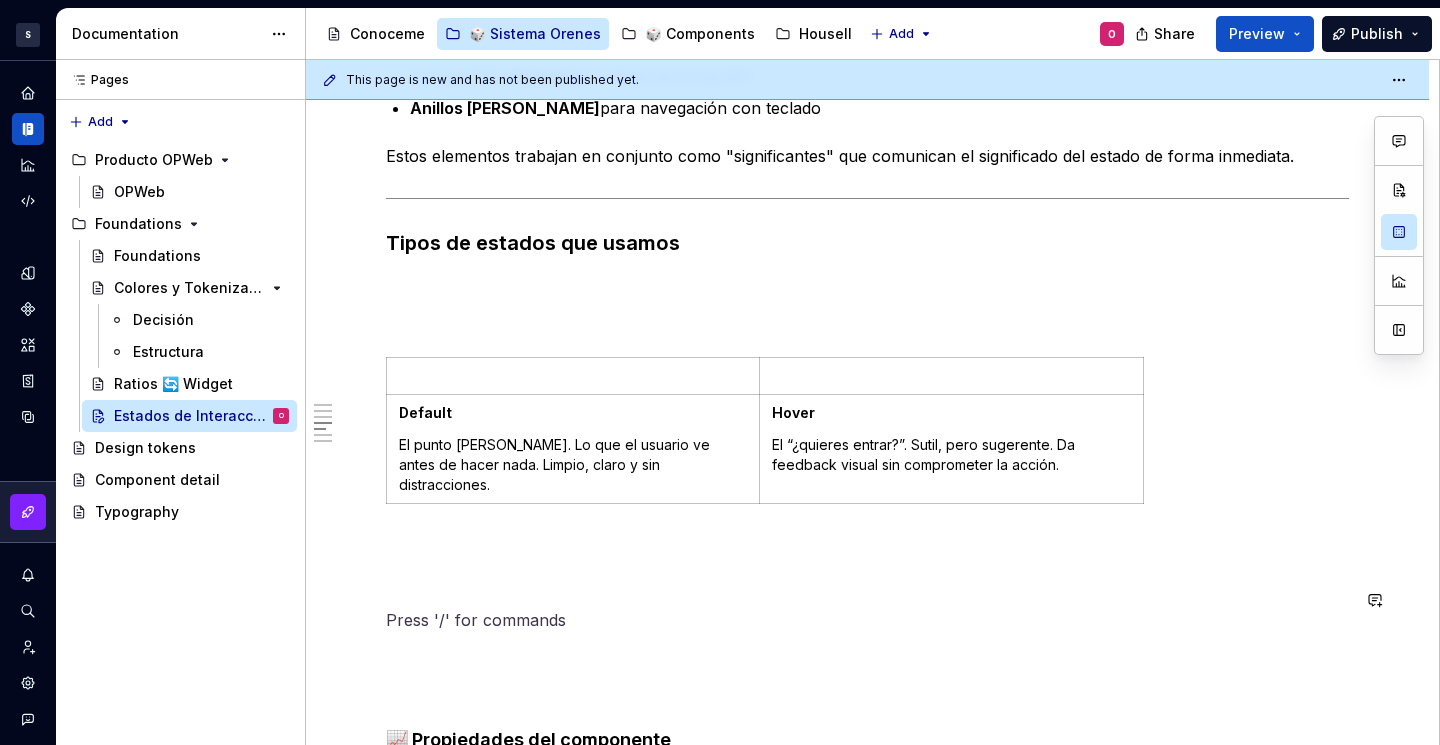 scroll, scrollTop: 1129, scrollLeft: 0, axis: vertical 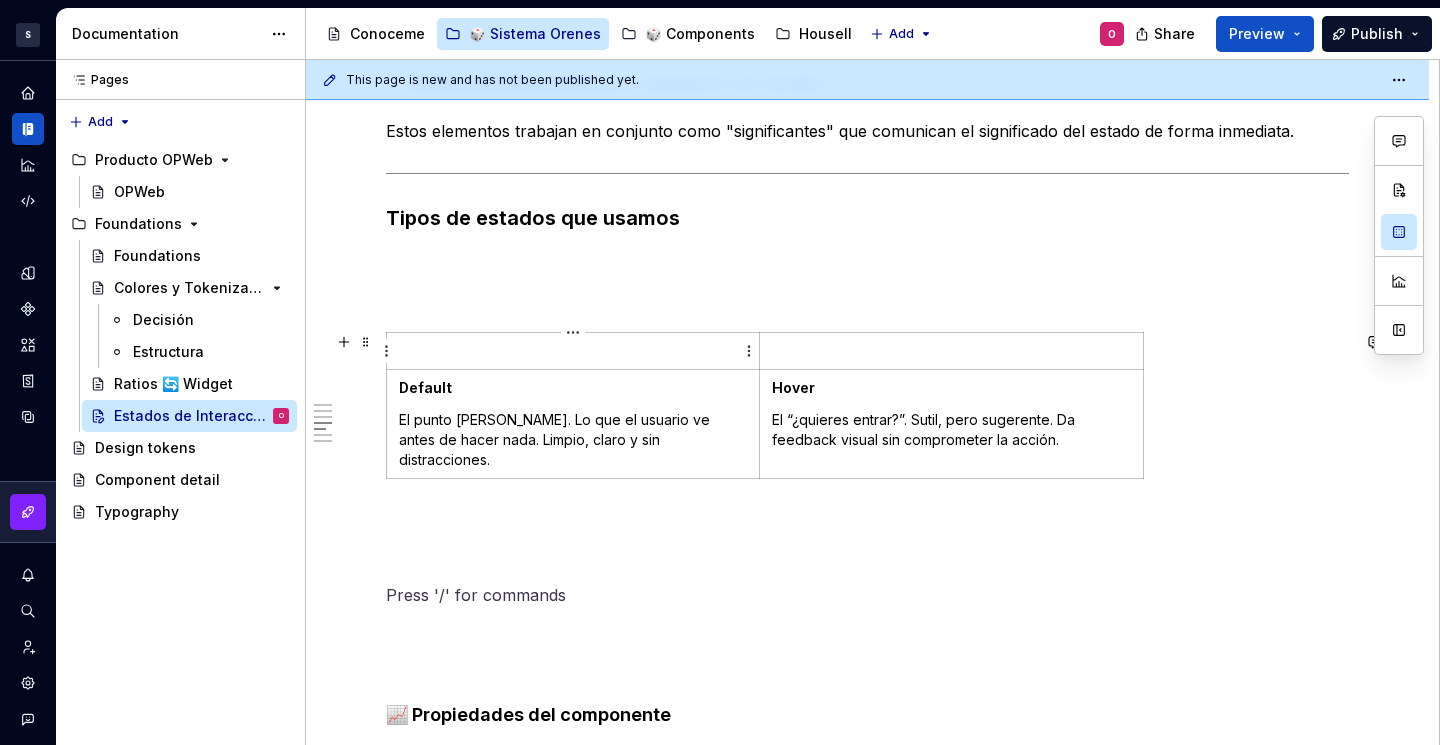 click at bounding box center (573, 351) 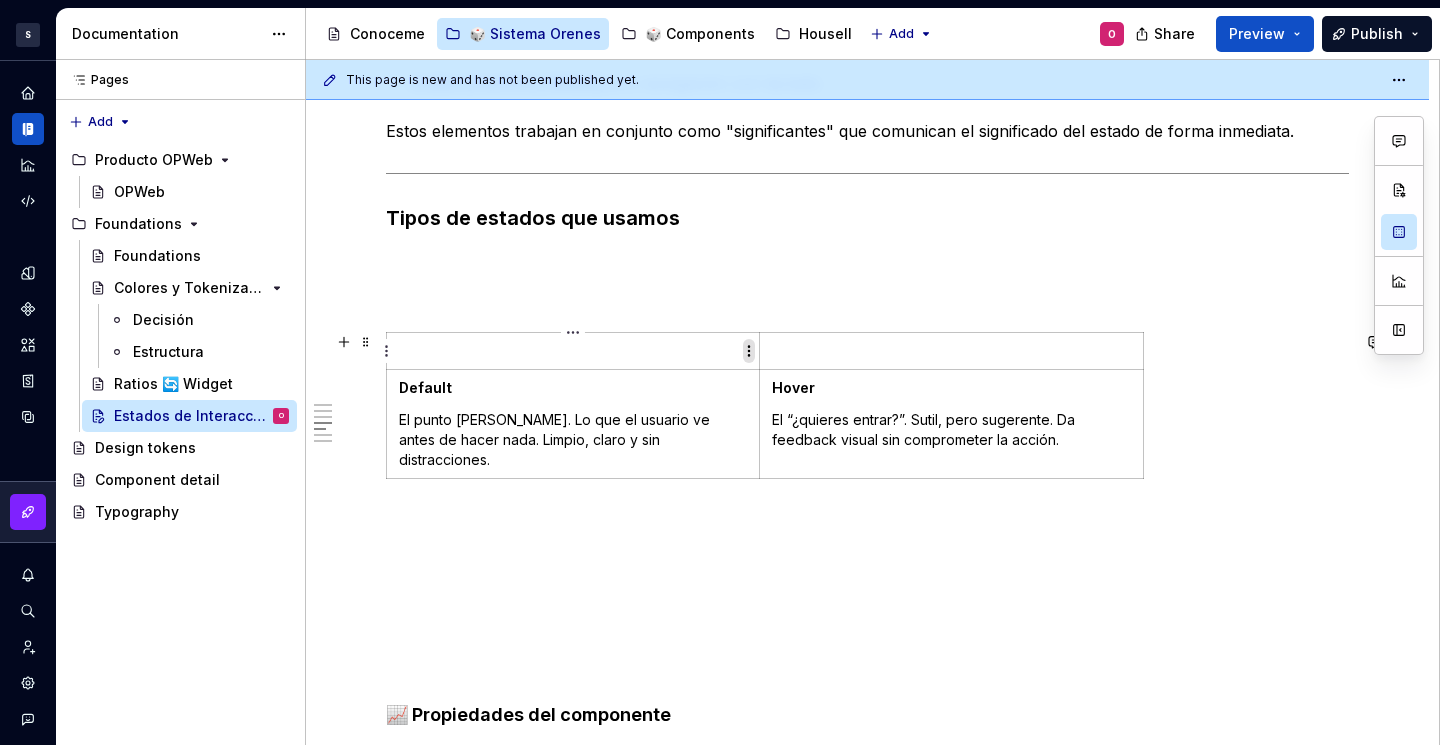 click on "S Diseño con profundidad O Design system data Documentation
Accessibility guide for tree Page tree.
Navigate the tree with the arrow keys. Common tree hotkeys apply. Further keybindings are available:
enter to execute primary action on focused item
f2 to start renaming the focused item
escape to abort renaming an item
control+d to start dragging selected items
Conoceme 🎲 Sistema Orenes 🎲 Components Housell Add O Share Preview Publish Pages Pages Add
Accessibility guide for tree Page tree.
Navigate the tree with the arrow keys. Common tree hotkeys apply. Further keybindings are available:
enter to execute primary action on focused item
f2 to start renaming the focused item
escape to abort renaming an item
control+d to start dragging selected items
Producto OPWeb  OPWeb Foundations Foundations Colores y Tokenización Decisión Estructura  Ratios 🔄 Widget O 2 2" at bounding box center [720, 372] 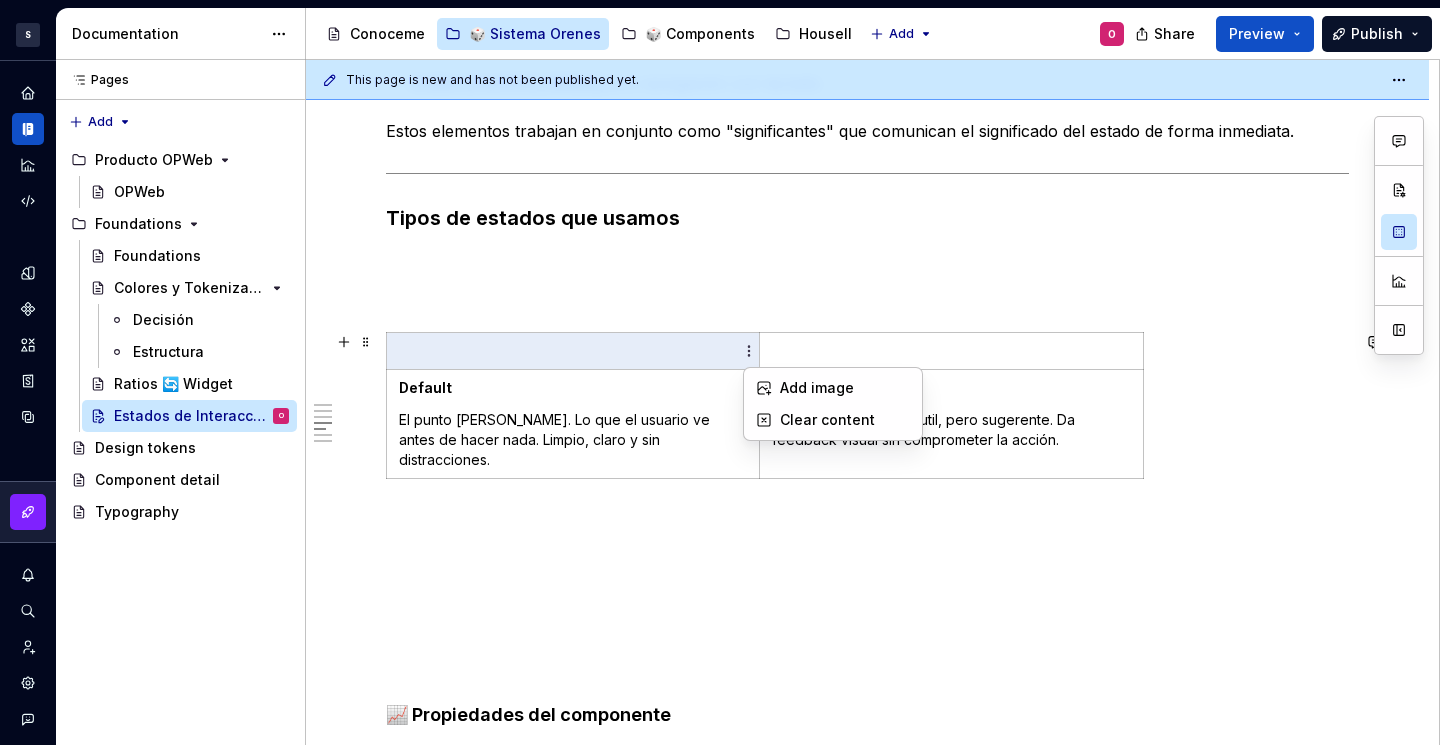 click on "S Diseño con profundidad O Design system data Documentation
Accessibility guide for tree Page tree.
Navigate the tree with the arrow keys. Common tree hotkeys apply. Further keybindings are available:
enter to execute primary action on focused item
f2 to start renaming the focused item
escape to abort renaming an item
control+d to start dragging selected items
Conoceme 🎲 Sistema Orenes 🎲 Components Housell Add O Share Preview Publish Pages Pages Add
Accessibility guide for tree Page tree.
Navigate the tree with the arrow keys. Common tree hotkeys apply. Further keybindings are available:
enter to execute primary action on focused item
f2 to start renaming the focused item
escape to abort renaming an item
control+d to start dragging selected items
Producto OPWeb  OPWeb Foundations Foundations Colores y Tokenización Decisión Estructura  Ratios 🔄 Widget O 2 2" at bounding box center [720, 372] 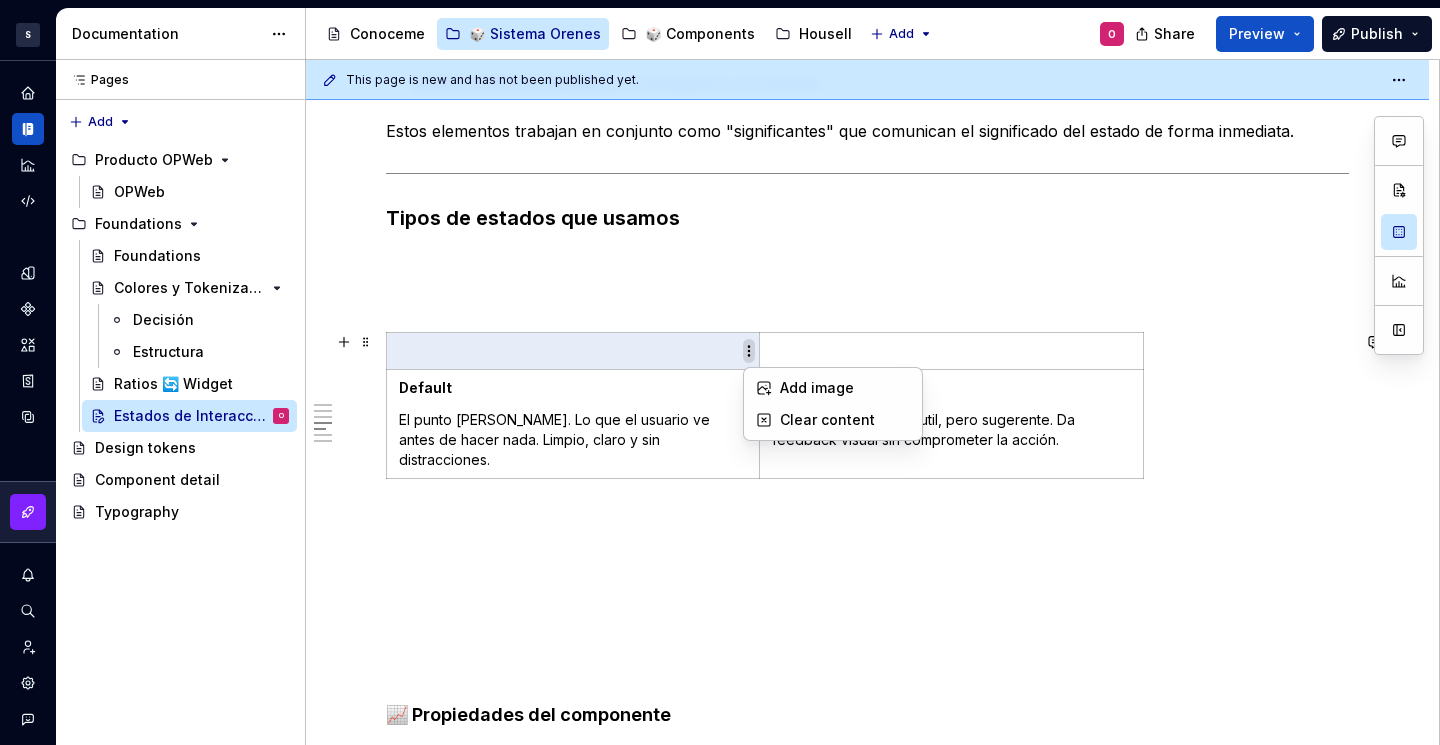 click on "S Diseño con profundidad O Design system data Documentation
Accessibility guide for tree Page tree.
Navigate the tree with the arrow keys. Common tree hotkeys apply. Further keybindings are available:
enter to execute primary action on focused item
f2 to start renaming the focused item
escape to abort renaming an item
control+d to start dragging selected items
Conoceme 🎲 Sistema Orenes 🎲 Components Housell Add O Share Preview Publish Pages Pages Add
Accessibility guide for tree Page tree.
Navigate the tree with the arrow keys. Common tree hotkeys apply. Further keybindings are available:
enter to execute primary action on focused item
f2 to start renaming the focused item
escape to abort renaming an item
control+d to start dragging selected items
Producto OPWeb  OPWeb Foundations Foundations Colores y Tokenización Decisión Estructura  Ratios 🔄 Widget O 2 2" at bounding box center [720, 372] 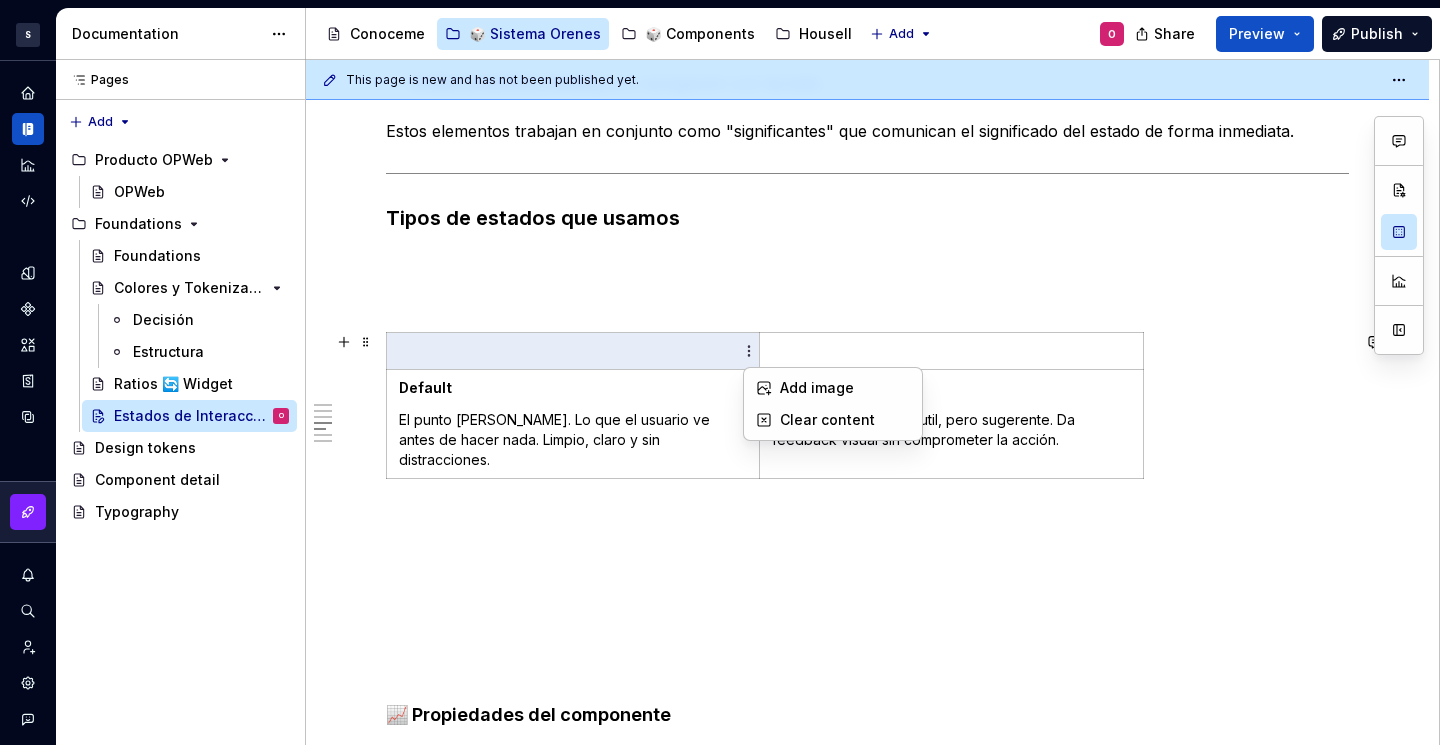click on "S Diseño con profundidad O Design system data Documentation
Accessibility guide for tree Page tree.
Navigate the tree with the arrow keys. Common tree hotkeys apply. Further keybindings are available:
enter to execute primary action on focused item
f2 to start renaming the focused item
escape to abort renaming an item
control+d to start dragging selected items
Conoceme 🎲 Sistema Orenes 🎲 Components Housell Add O Share Preview Publish Pages Pages Add
Accessibility guide for tree Page tree.
Navigate the tree with the arrow keys. Common tree hotkeys apply. Further keybindings are available:
enter to execute primary action on focused item
f2 to start renaming the focused item
escape to abort renaming an item
control+d to start dragging selected items
Producto OPWeb  OPWeb Foundations Foundations Colores y Tokenización Decisión Estructura  Ratios 🔄 Widget O 2 2" at bounding box center [720, 372] 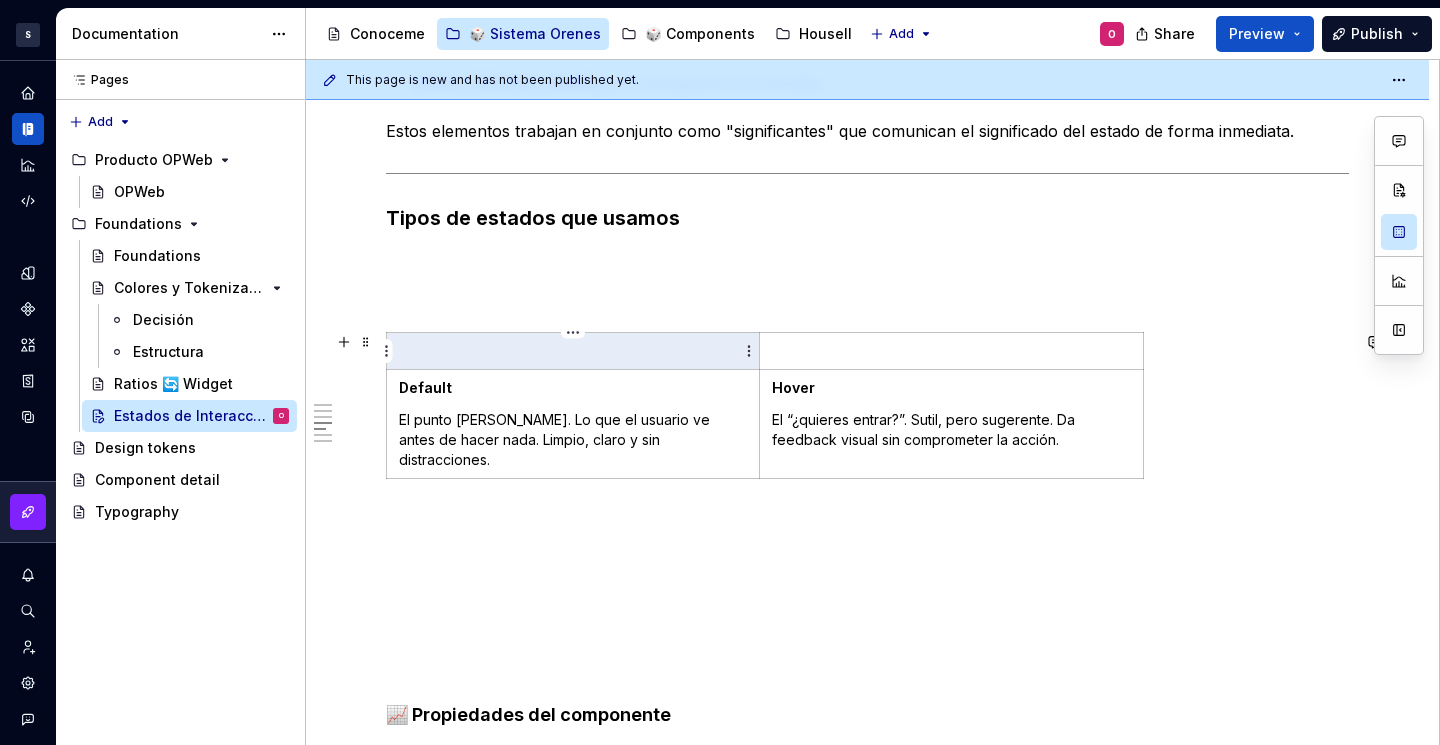 click at bounding box center [573, 351] 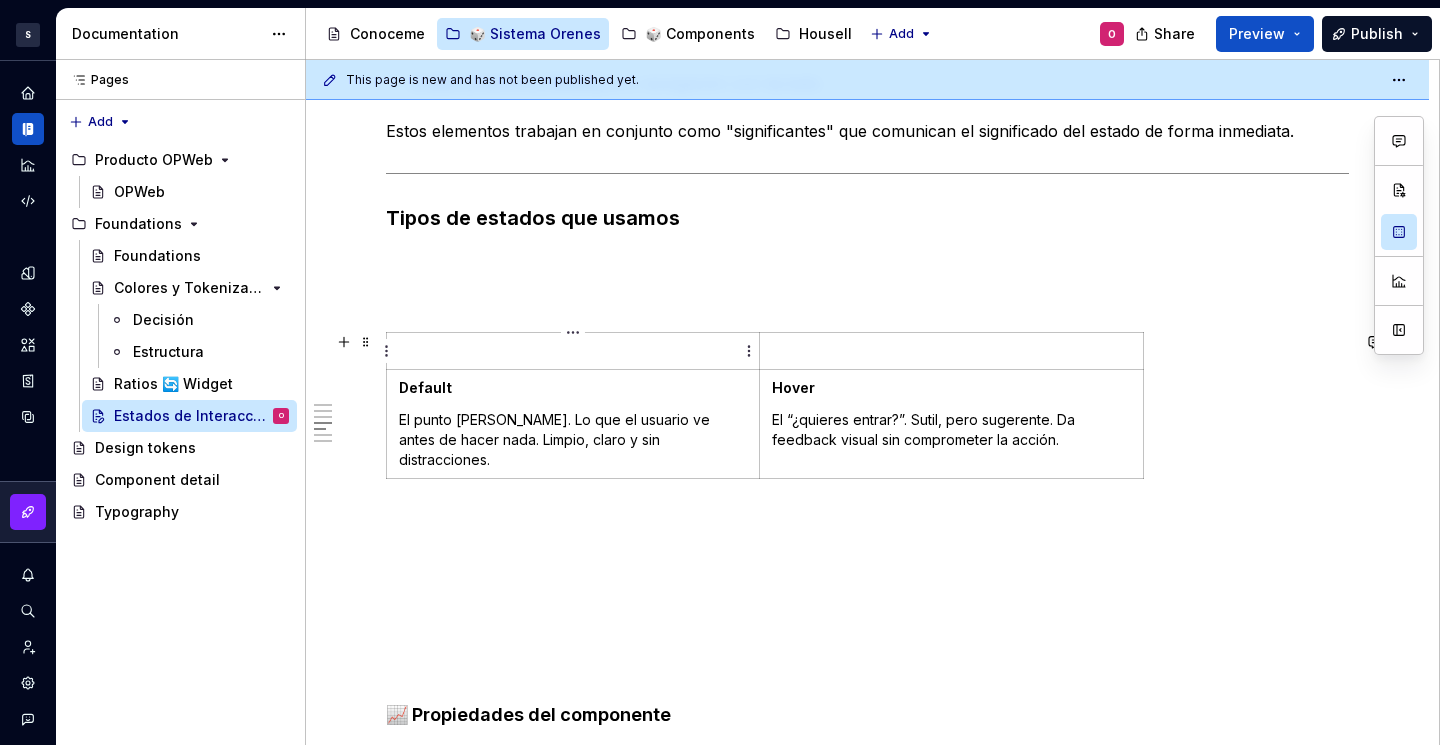 click at bounding box center (573, 351) 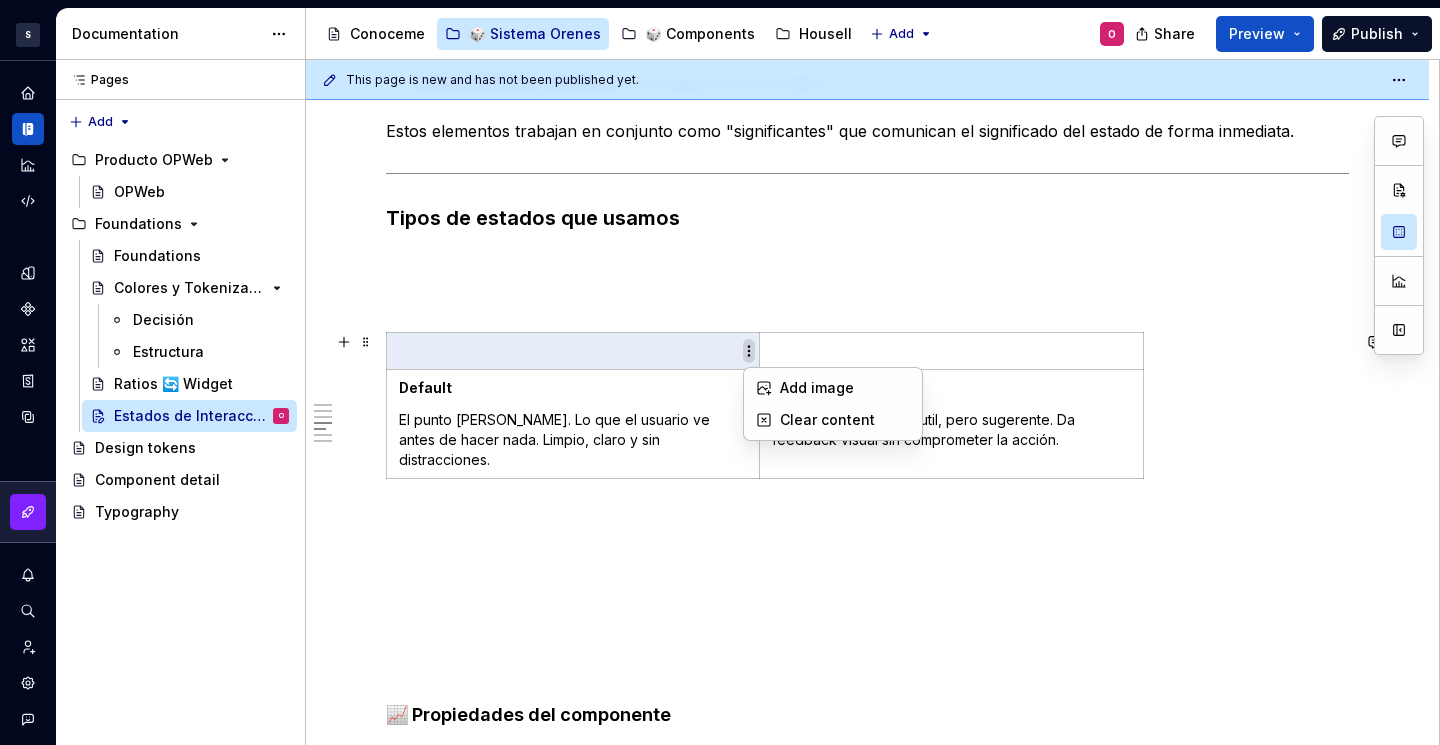 click on "S Diseño con profundidad O Design system data Documentation
Accessibility guide for tree Page tree.
Navigate the tree with the arrow keys. Common tree hotkeys apply. Further keybindings are available:
enter to execute primary action on focused item
f2 to start renaming the focused item
escape to abort renaming an item
control+d to start dragging selected items
Conoceme 🎲 Sistema Orenes 🎲 Components Housell Add O Share Preview Publish Pages Pages Add
Accessibility guide for tree Page tree.
Navigate the tree with the arrow keys. Common tree hotkeys apply. Further keybindings are available:
enter to execute primary action on focused item
f2 to start renaming the focused item
escape to abort renaming an item
control+d to start dragging selected items
Producto OPWeb  OPWeb Foundations Foundations Colores y Tokenización Decisión Estructura  Ratios 🔄 Widget O 2 2" at bounding box center [720, 372] 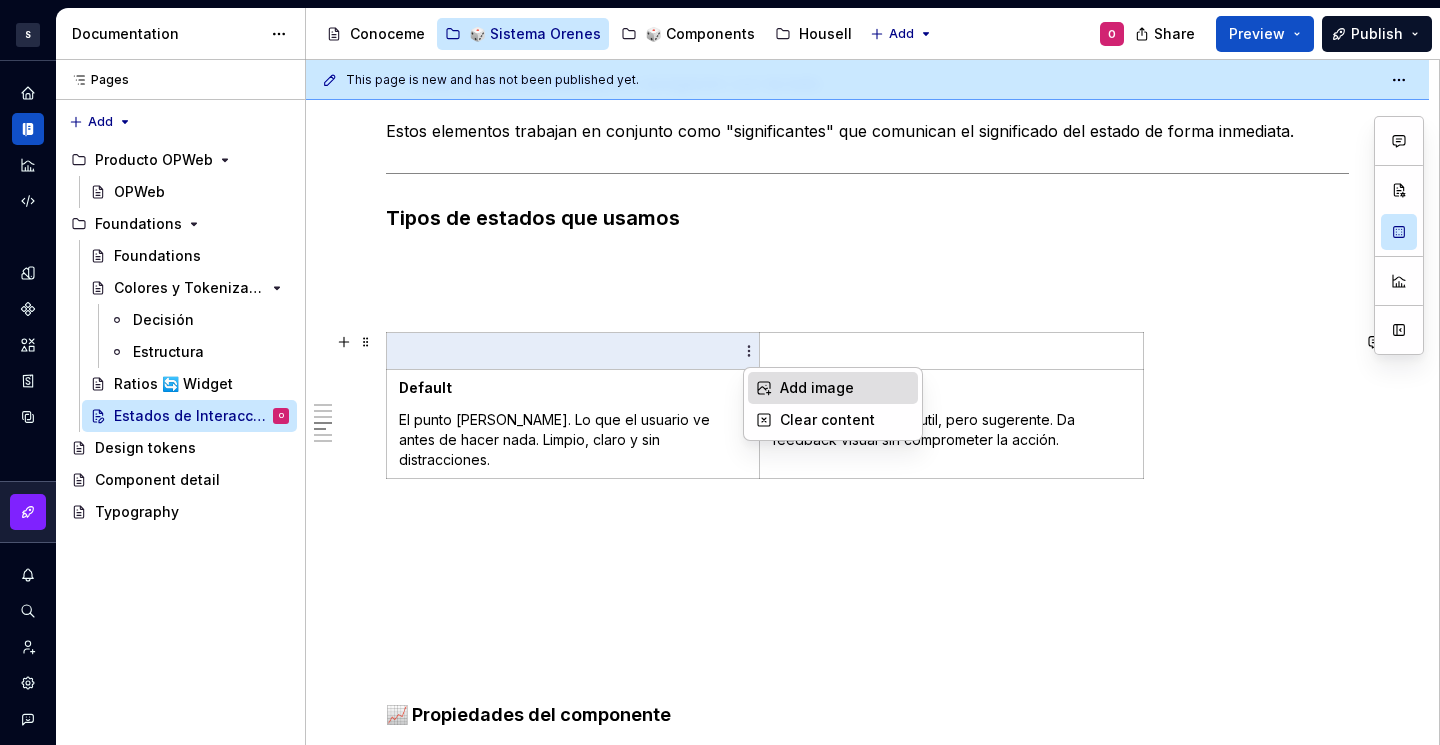 click on "Add image" at bounding box center [845, 388] 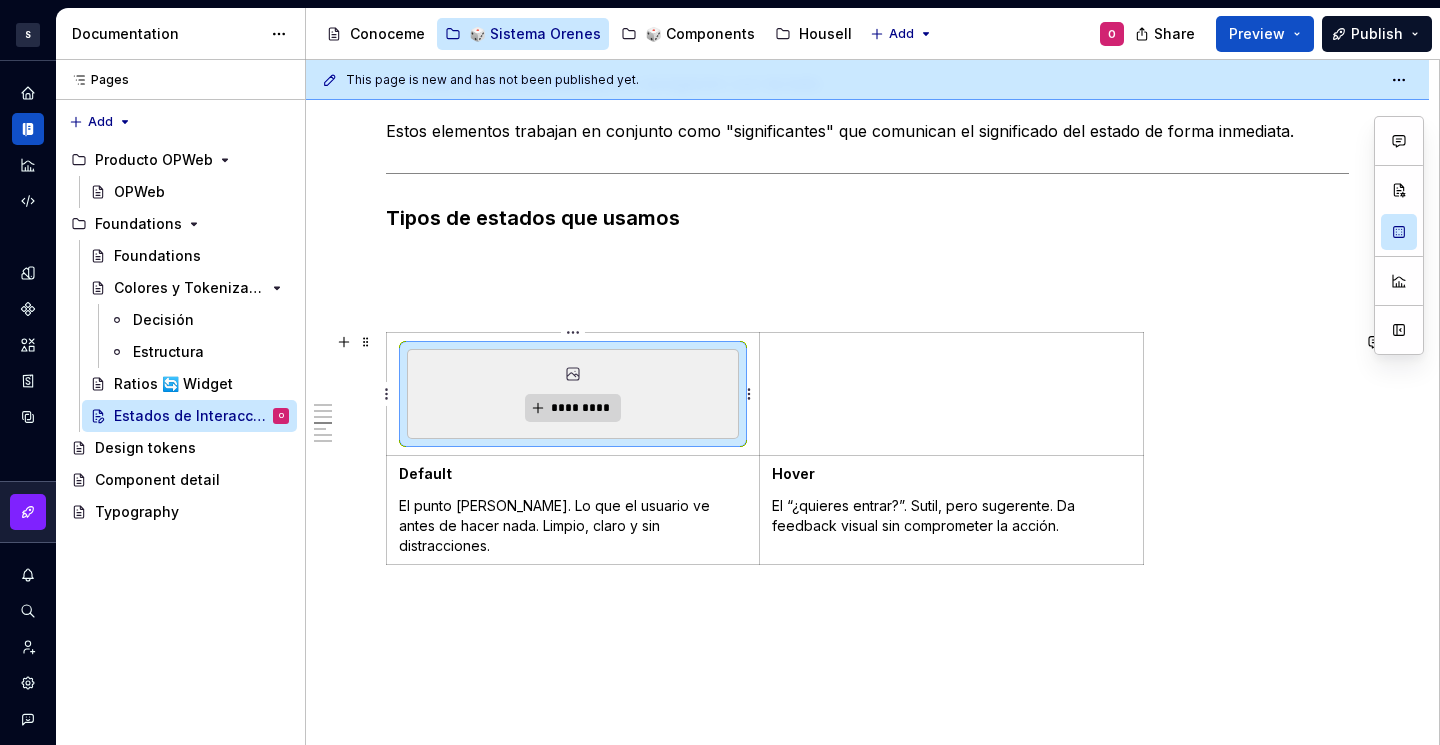 type on "*" 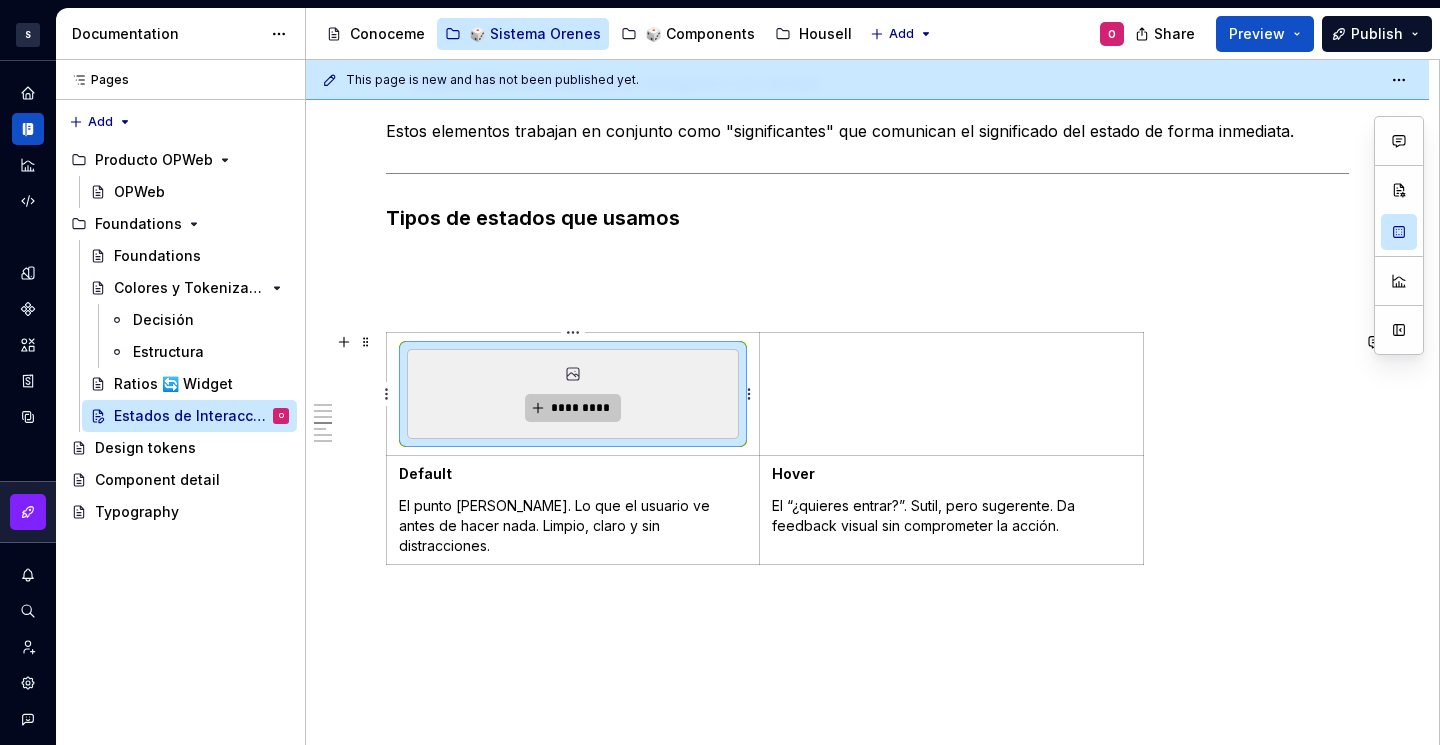 click on "*********" at bounding box center (580, 408) 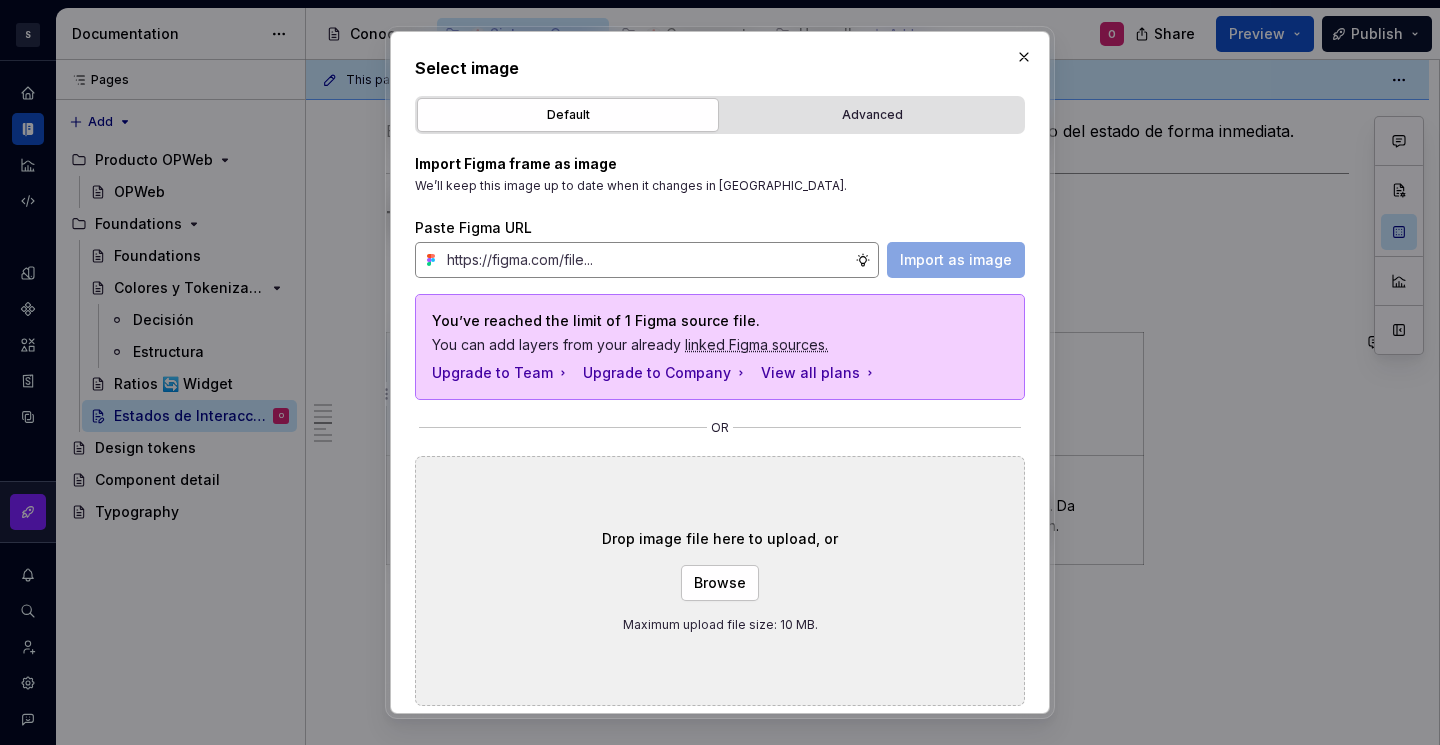 click at bounding box center (647, 260) 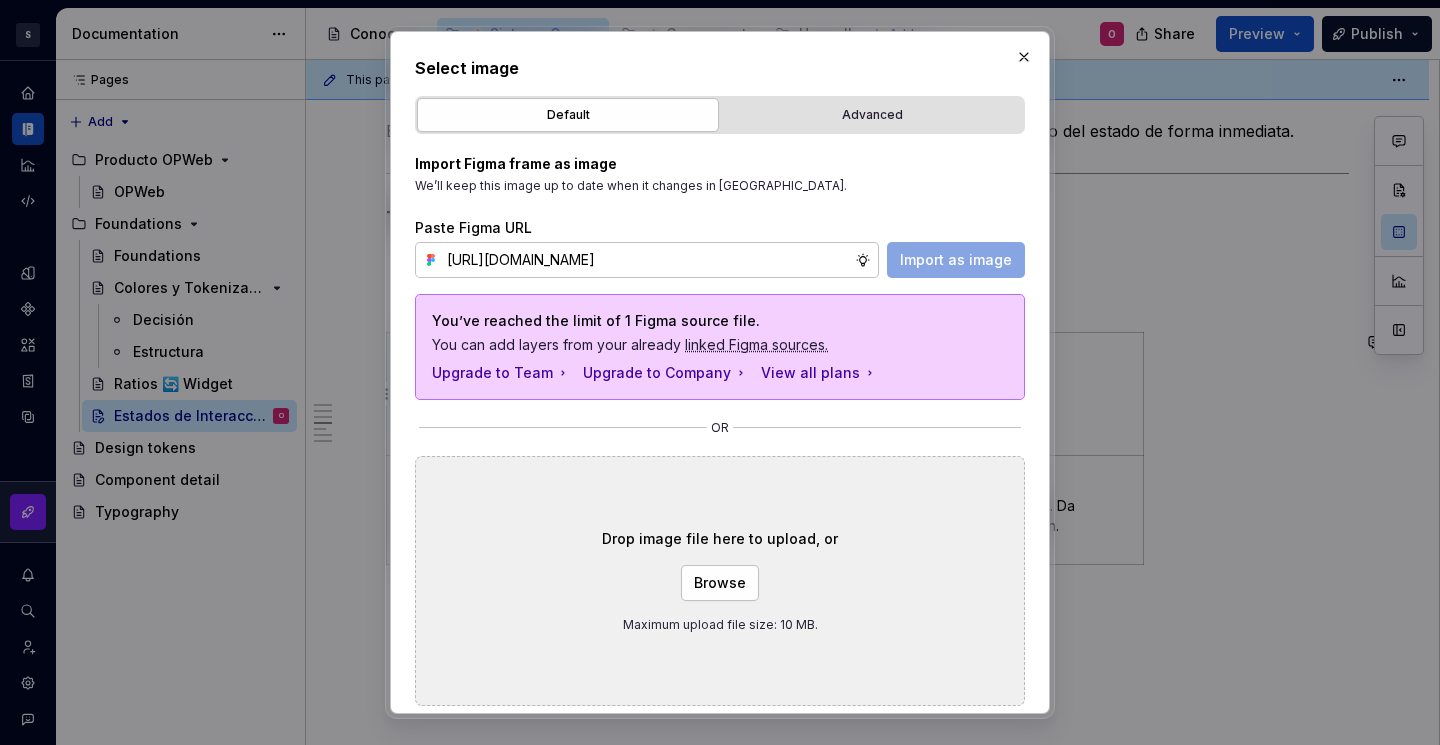 scroll, scrollTop: 0, scrollLeft: 394, axis: horizontal 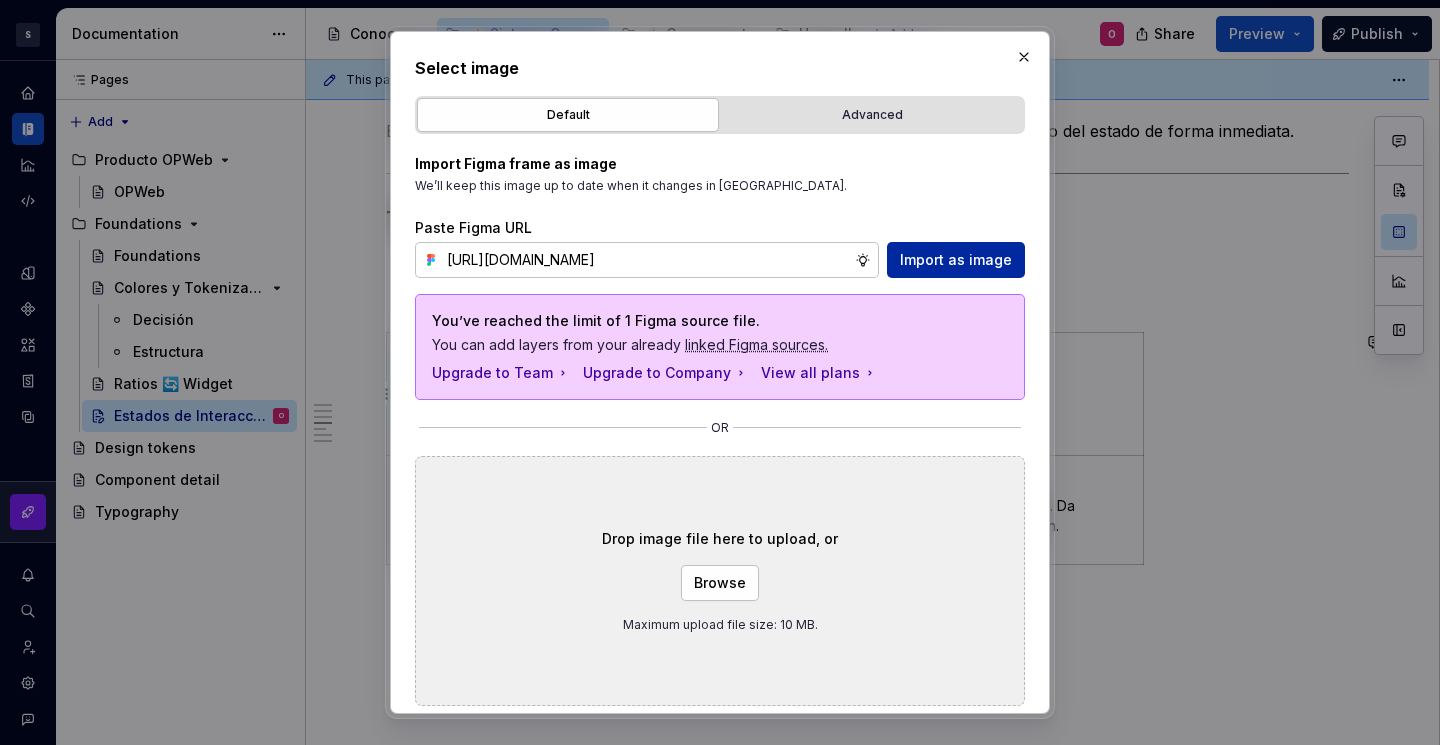 type on "[URL][DOMAIN_NAME]" 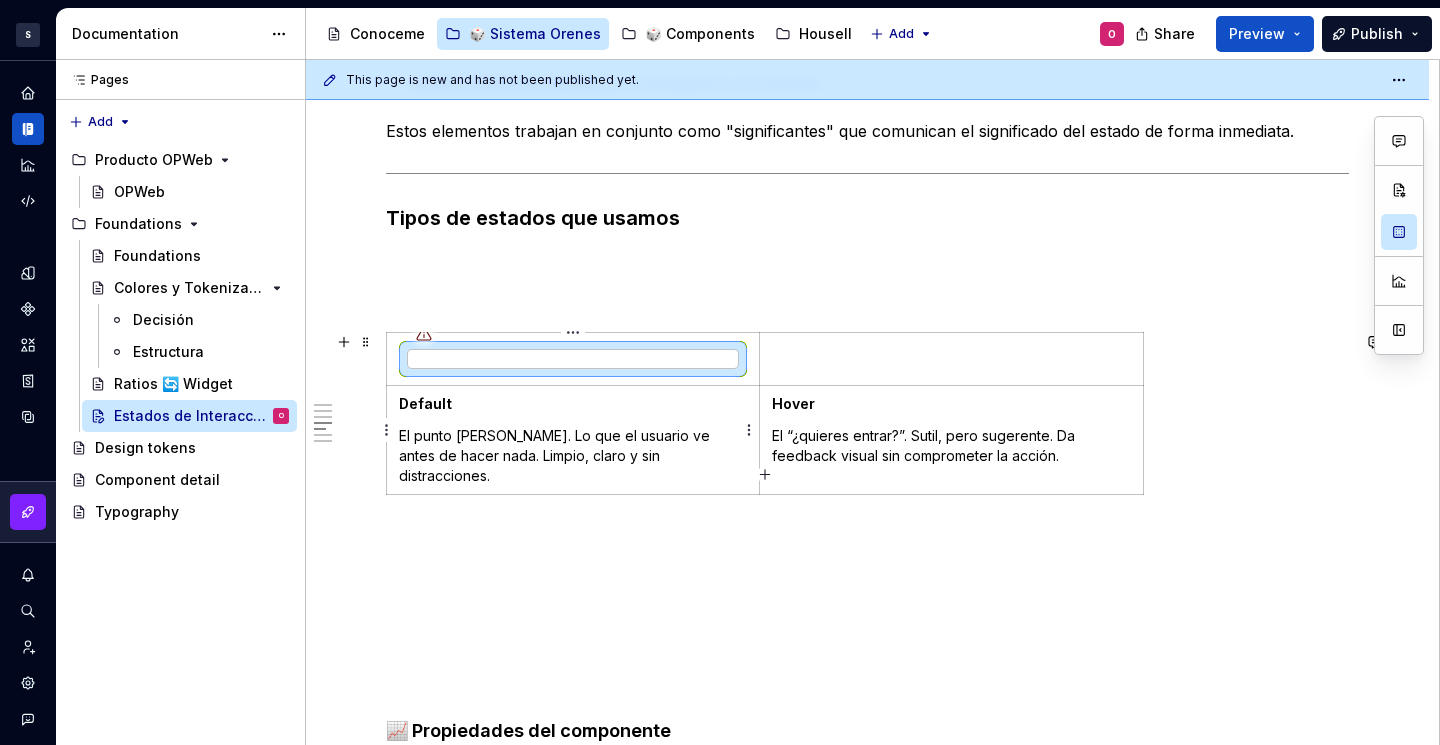 click on "Default El punto [PERSON_NAME]. Lo que el usuario ve antes de hacer nada. Limpio, claro y sin distracciones." at bounding box center [573, 440] 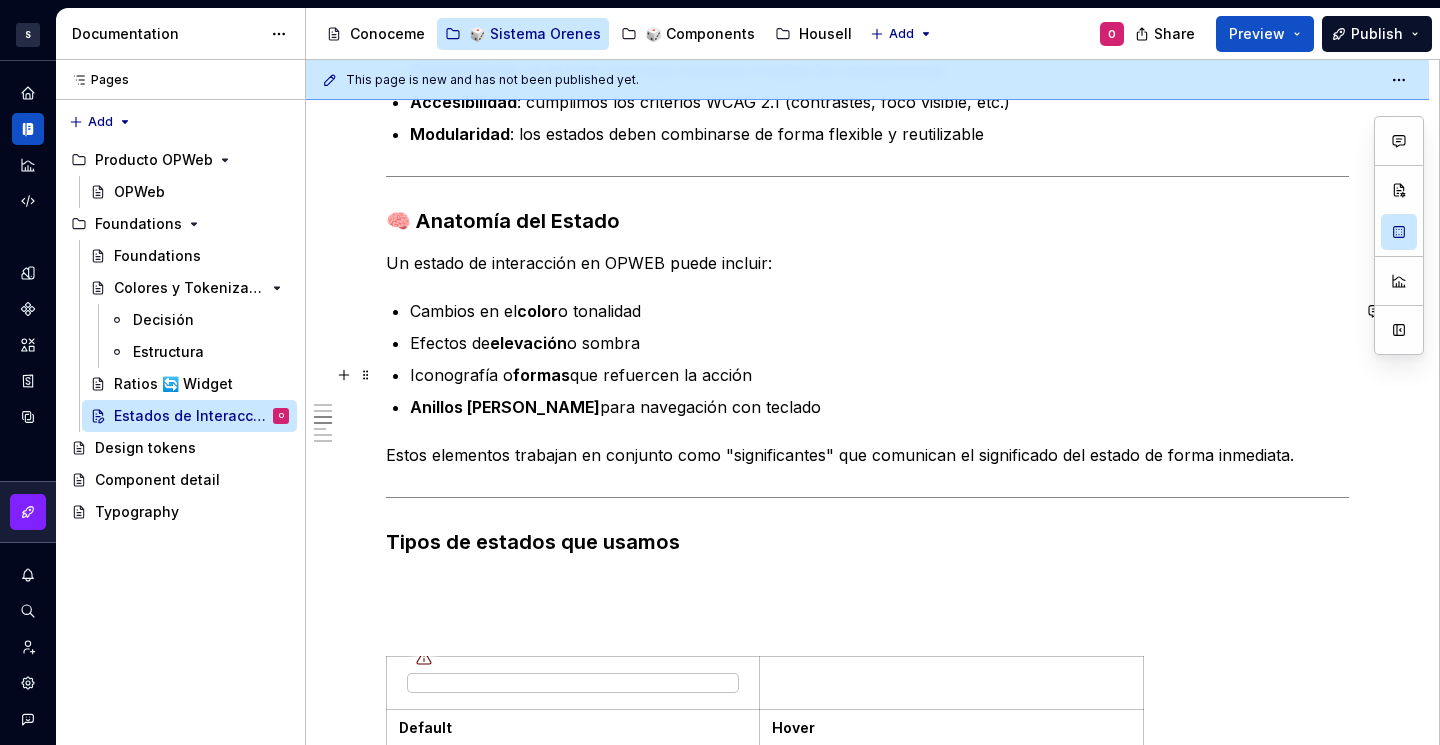 scroll, scrollTop: 1039, scrollLeft: 0, axis: vertical 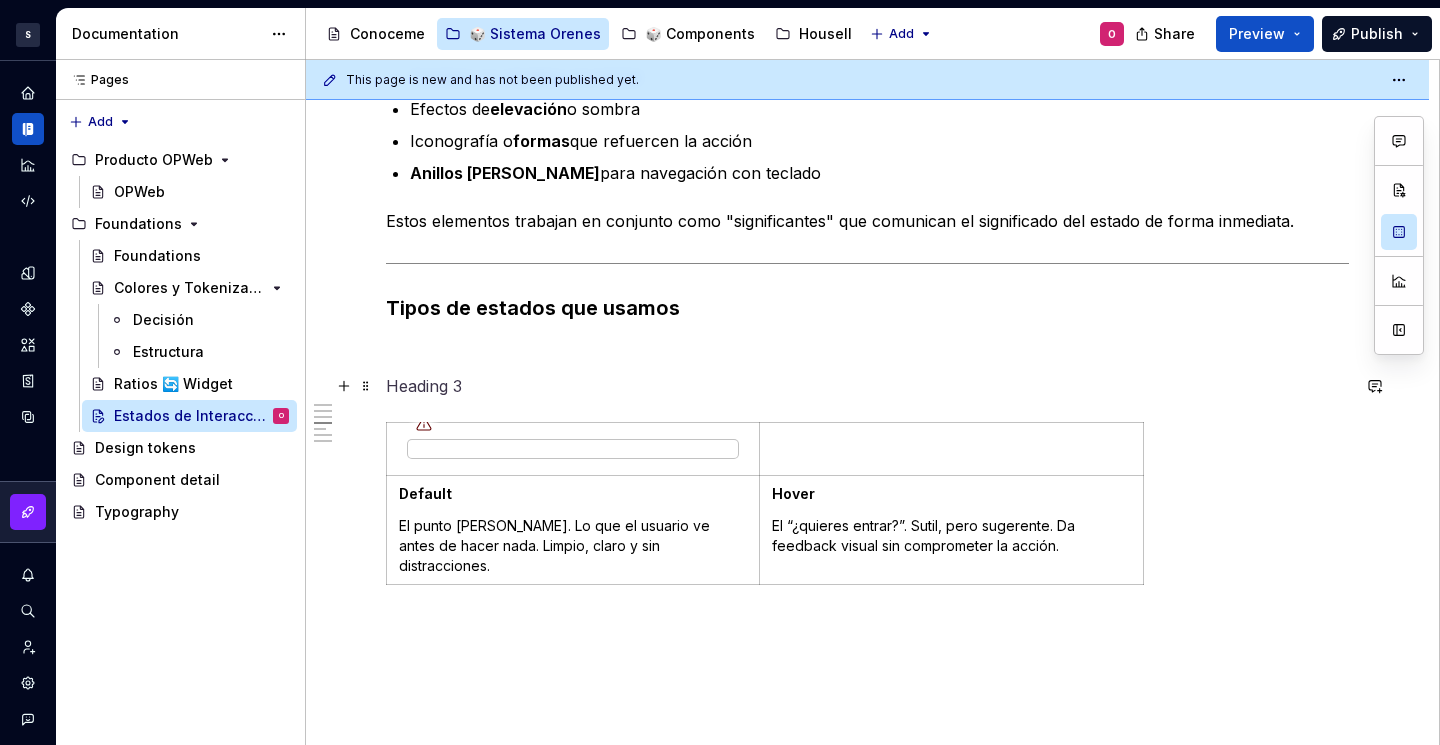 click at bounding box center [867, 386] 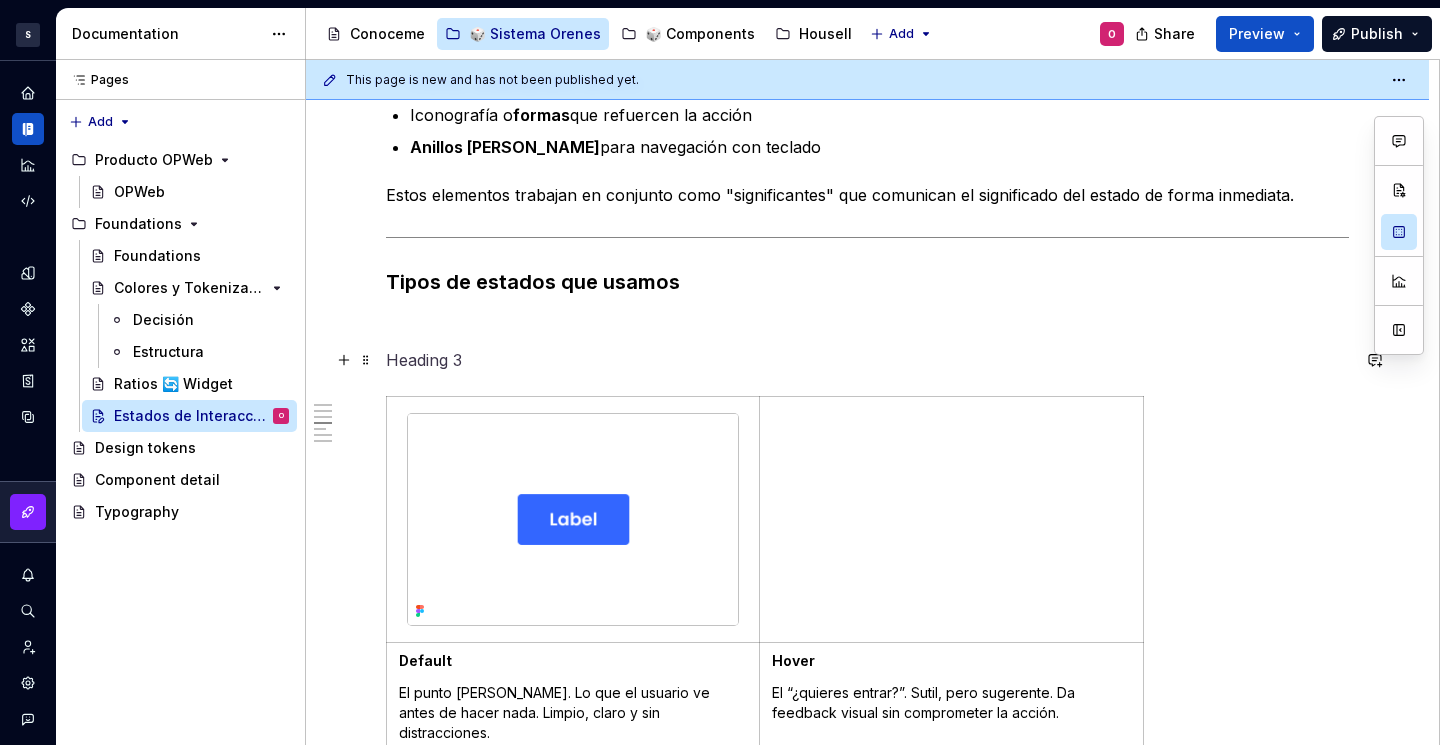 scroll, scrollTop: 1105, scrollLeft: 0, axis: vertical 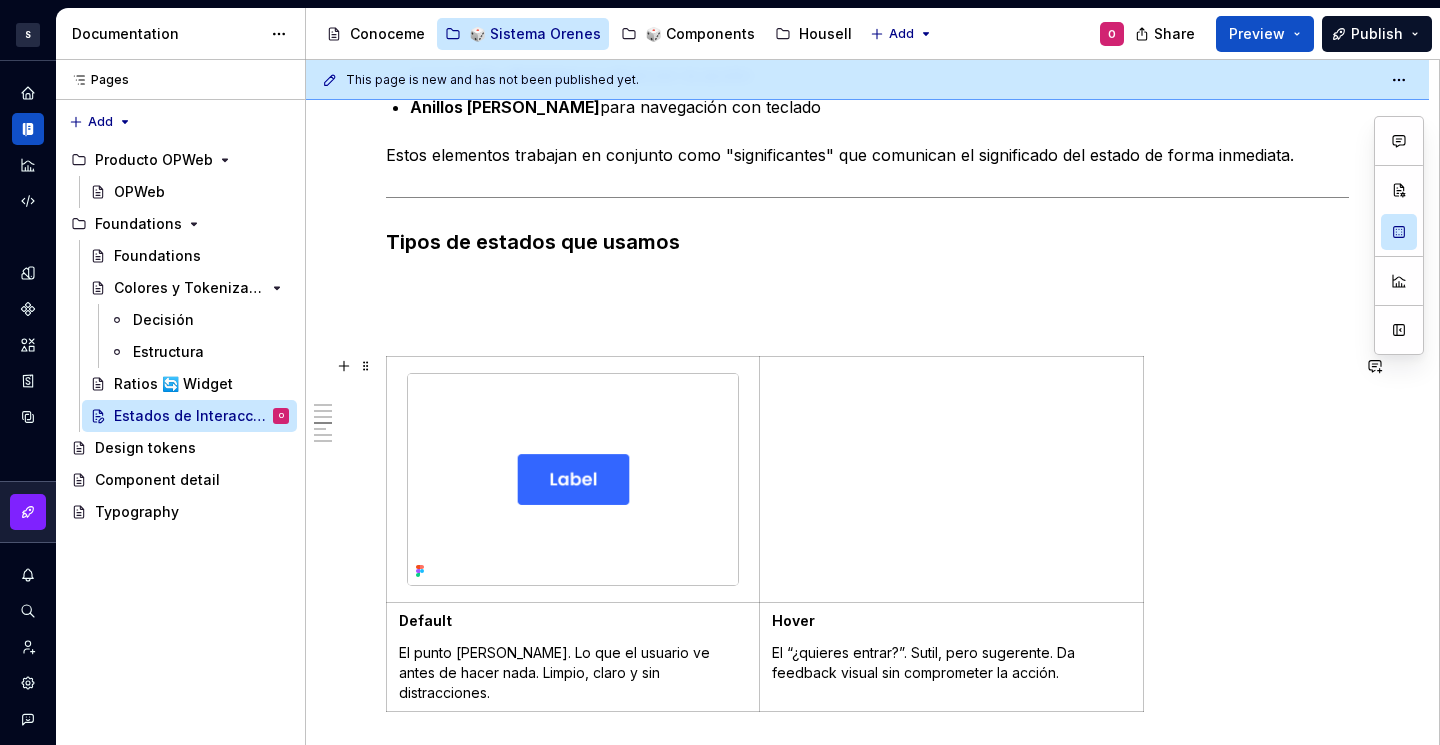click on "Default El punto [PERSON_NAME]. Lo que el usuario ve antes de hacer nada. Limpio, claro y sin distracciones.  Hover El “¿quieres entrar?”. Sutil, pero sugerente. Da feedback visual sin comprometer la acción." at bounding box center (867, 538) 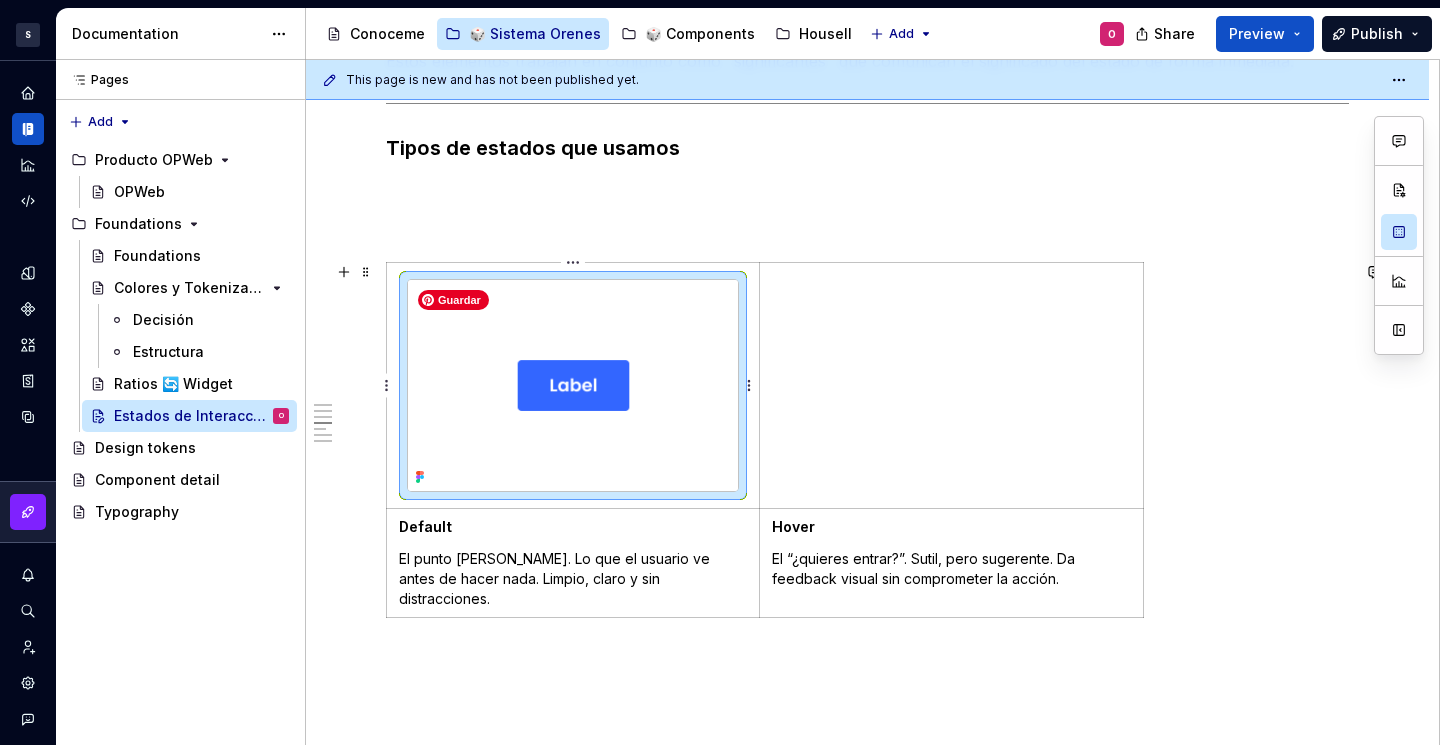 click at bounding box center [573, 385] 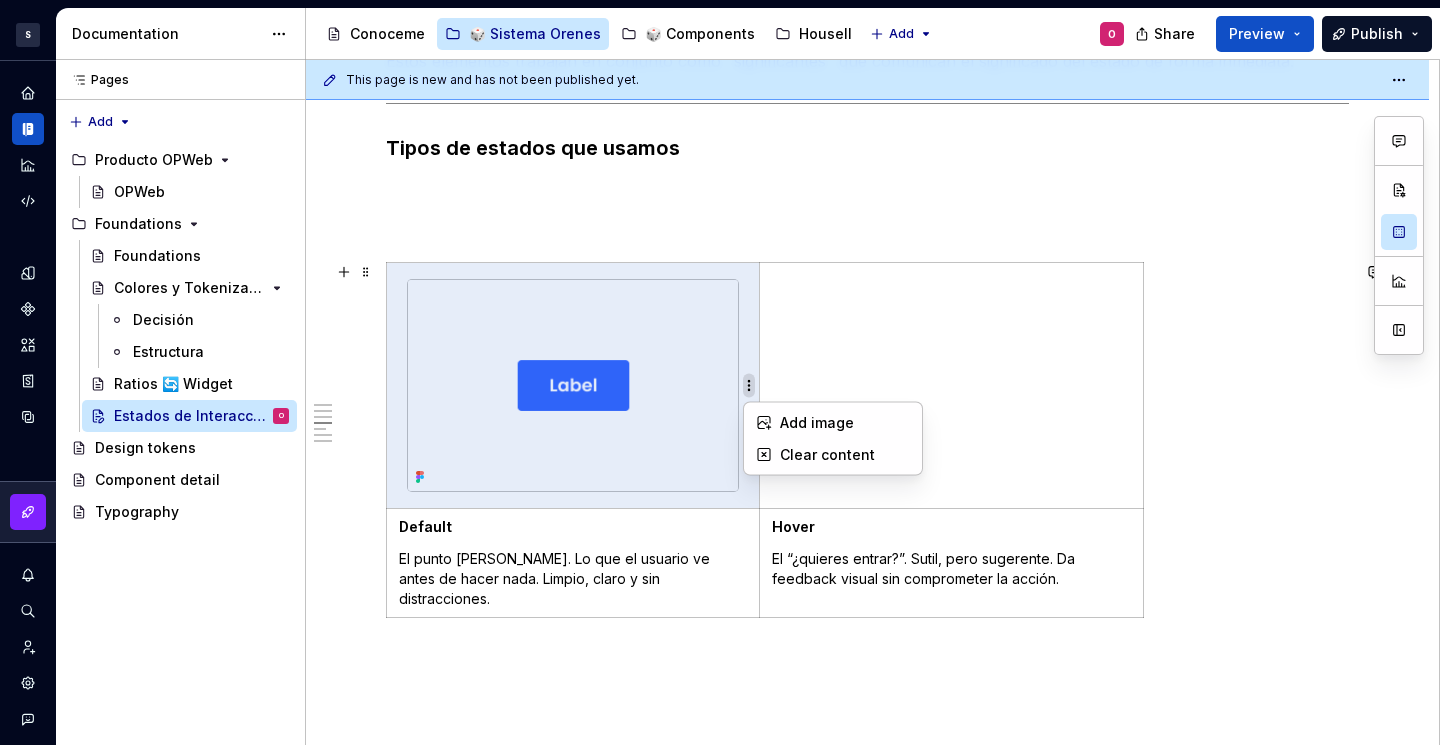 click on "S Diseño con profundidad O Design system data Documentation
Accessibility guide for tree Page tree.
Navigate the tree with the arrow keys. Common tree hotkeys apply. Further keybindings are available:
enter to execute primary action on focused item
f2 to start renaming the focused item
escape to abort renaming an item
control+d to start dragging selected items
Conoceme 🎲 Sistema Orenes 🎲 Components Housell Add O Share Preview Publish Pages Pages Add
Accessibility guide for tree Page tree.
Navigate the tree with the arrow keys. Common tree hotkeys apply. Further keybindings are available:
enter to execute primary action on focused item
f2 to start renaming the focused item
escape to abort renaming an item
control+d to start dragging selected items
Producto OPWeb  OPWeb Foundations Foundations Colores y Tokenización Decisión Estructura  Ratios 🔄 Widget O 2 2" at bounding box center [720, 372] 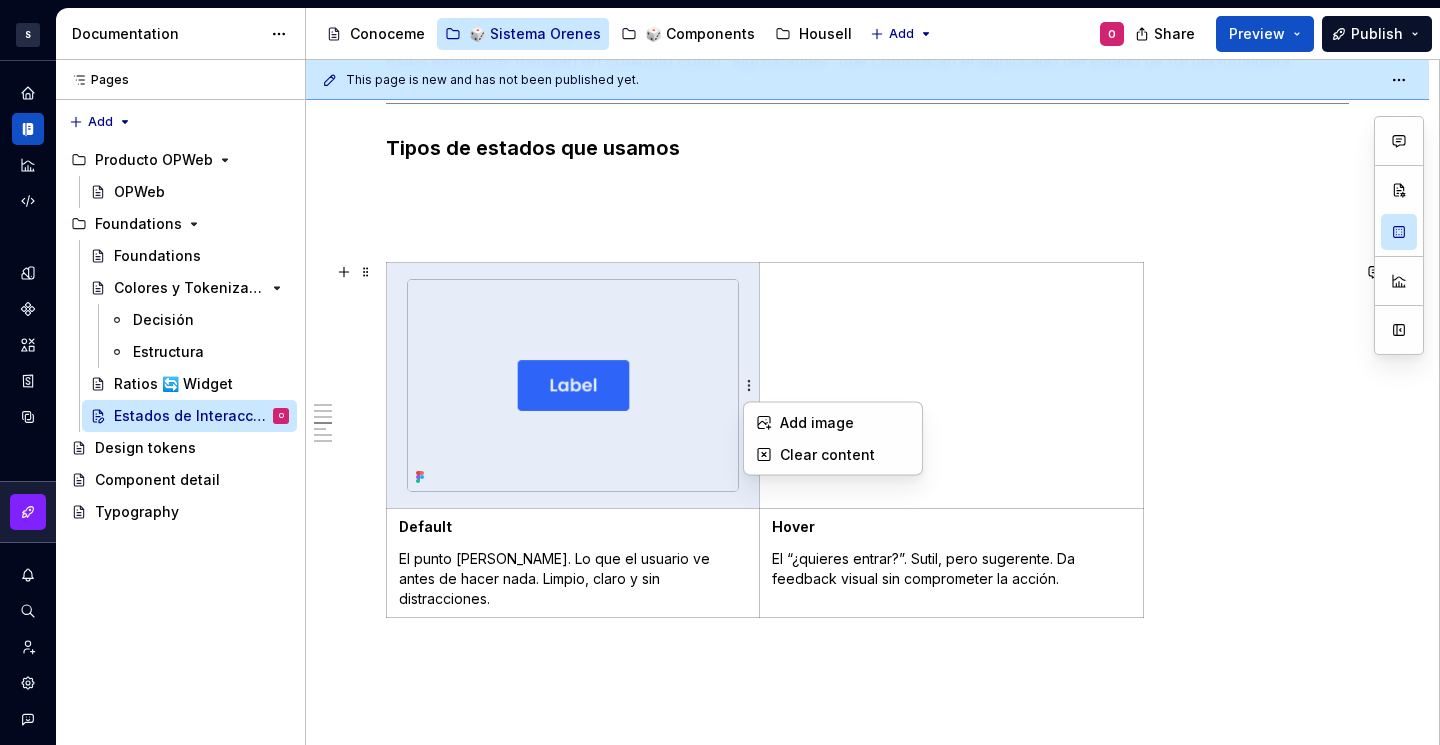 click on "S Diseño con profundidad O Design system data Documentation
Accessibility guide for tree Page tree.
Navigate the tree with the arrow keys. Common tree hotkeys apply. Further keybindings are available:
enter to execute primary action on focused item
f2 to start renaming the focused item
escape to abort renaming an item
control+d to start dragging selected items
Conoceme 🎲 Sistema Orenes 🎲 Components Housell Add O Share Preview Publish Pages Pages Add
Accessibility guide for tree Page tree.
Navigate the tree with the arrow keys. Common tree hotkeys apply. Further keybindings are available:
enter to execute primary action on focused item
f2 to start renaming the focused item
escape to abort renaming an item
control+d to start dragging selected items
Producto OPWeb  OPWeb Foundations Foundations Colores y Tokenización Decisión Estructura  Ratios 🔄 Widget O 2 2" at bounding box center (720, 372) 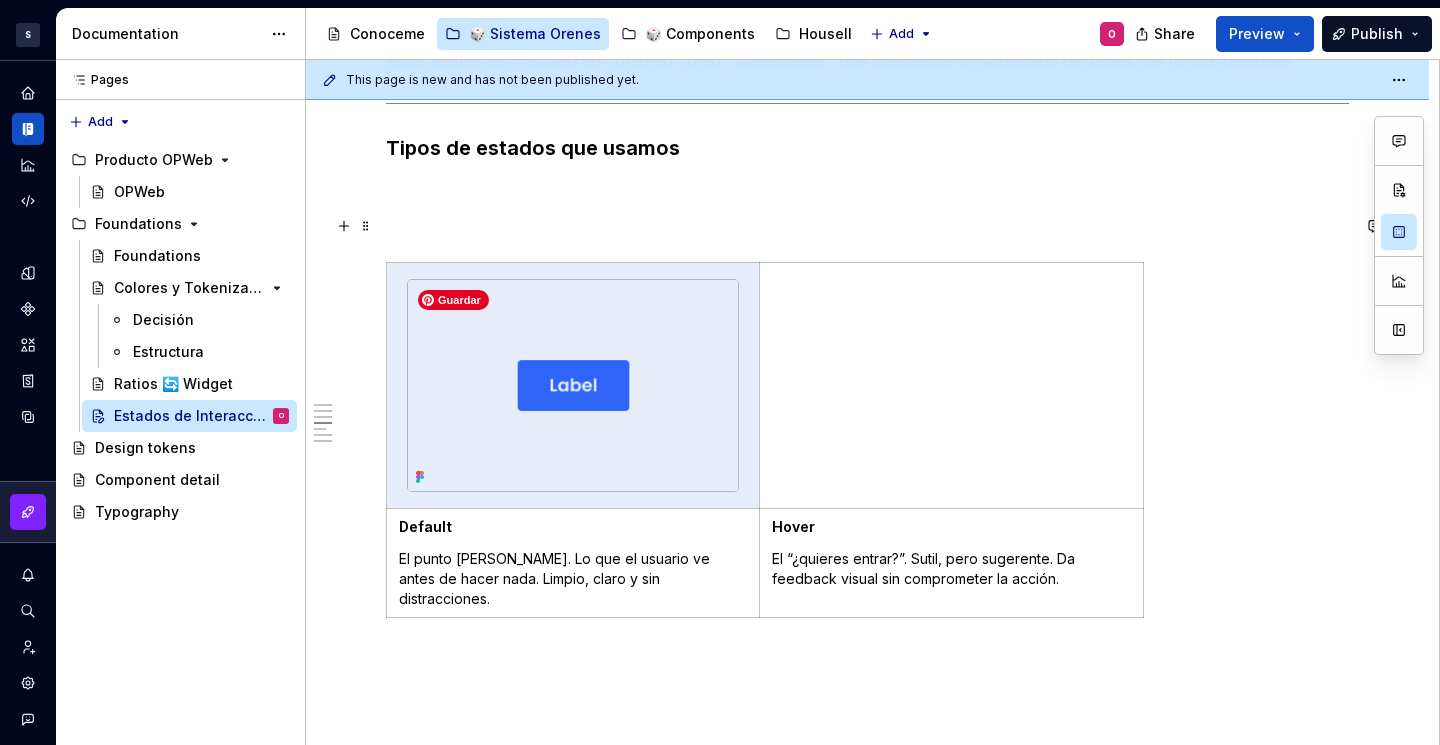 click at bounding box center [867, 226] 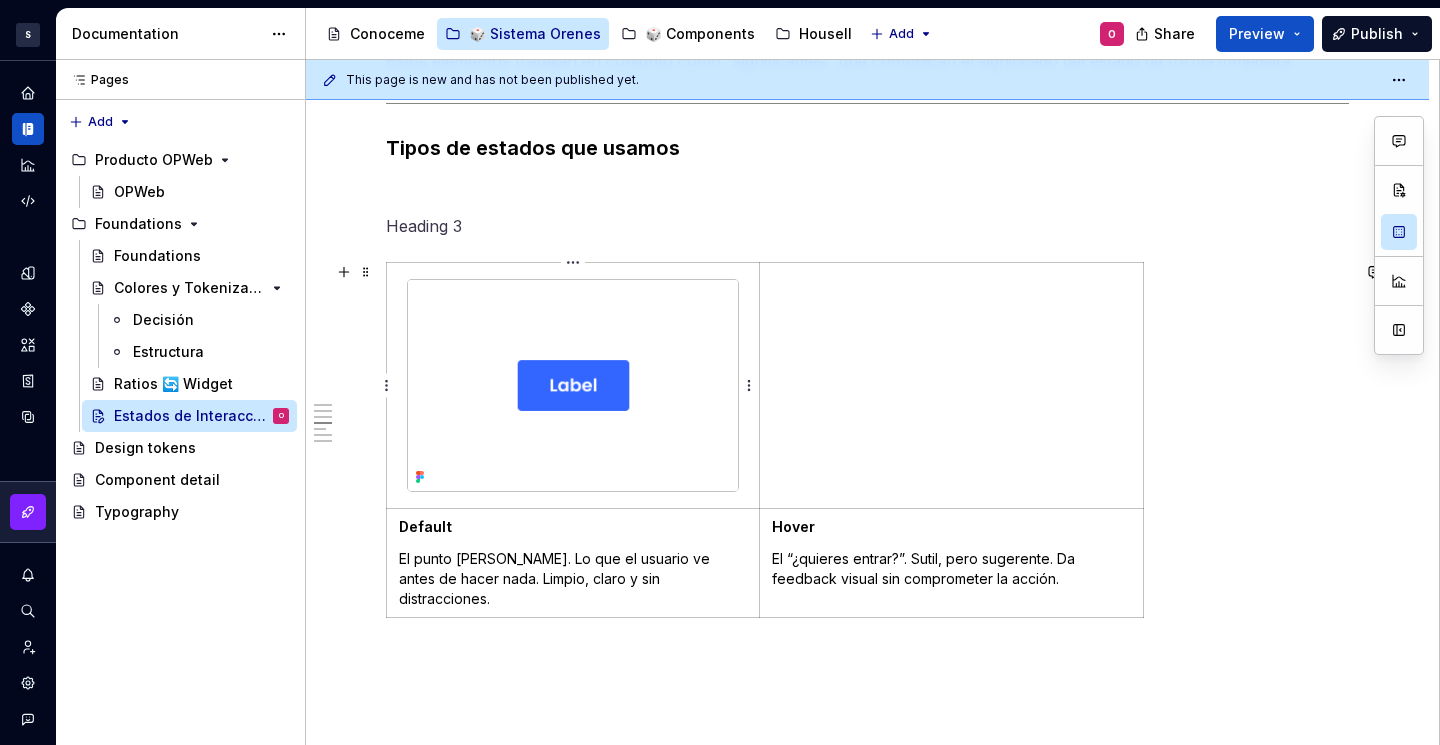 click at bounding box center [573, 385] 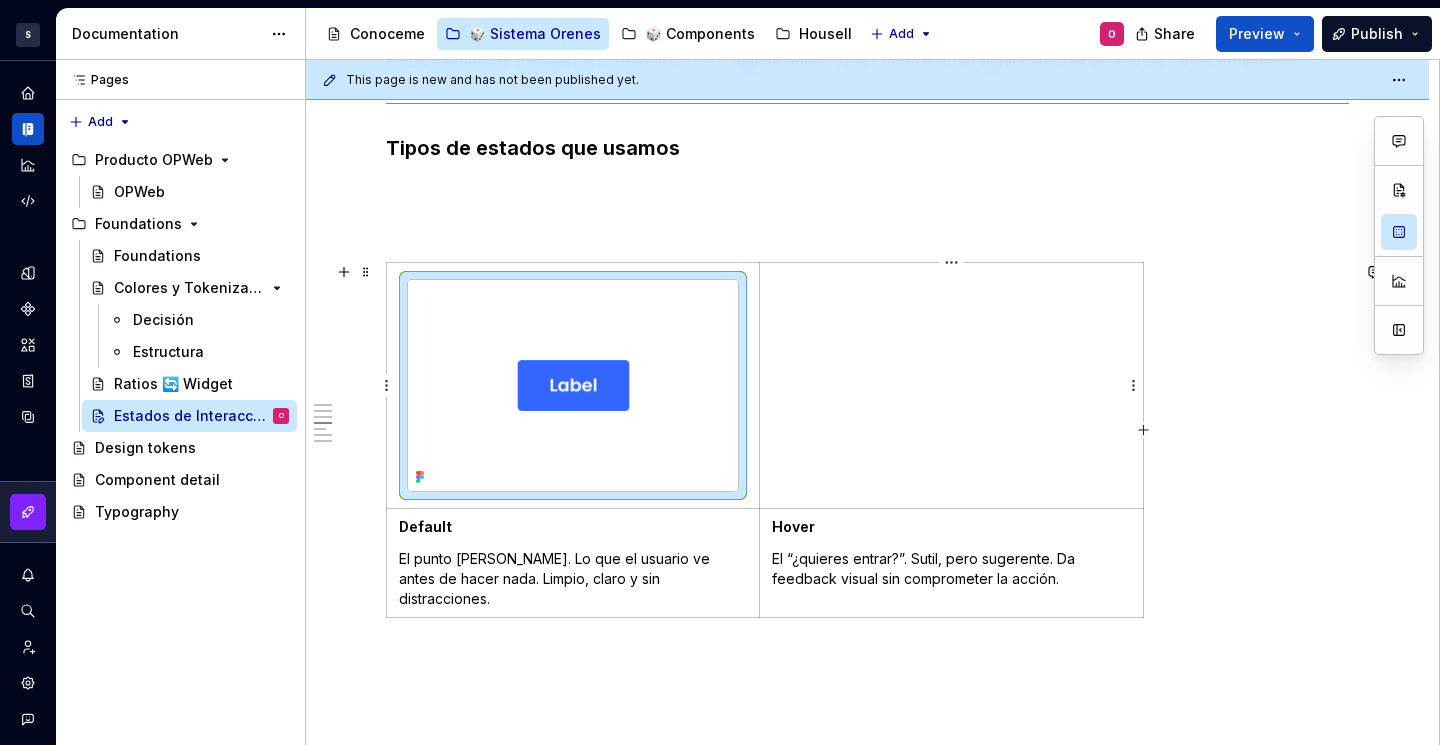 click at bounding box center (951, 386) 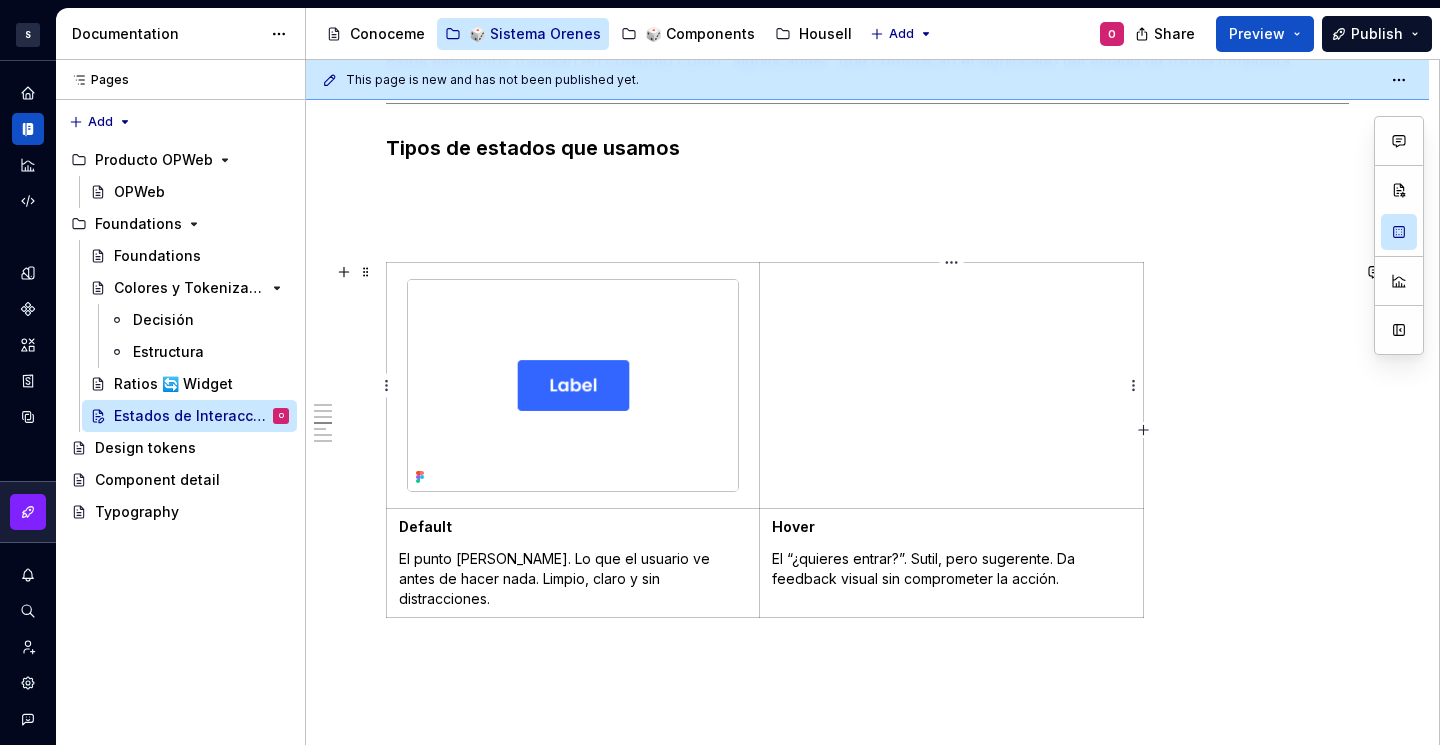 scroll, scrollTop: 1187, scrollLeft: 0, axis: vertical 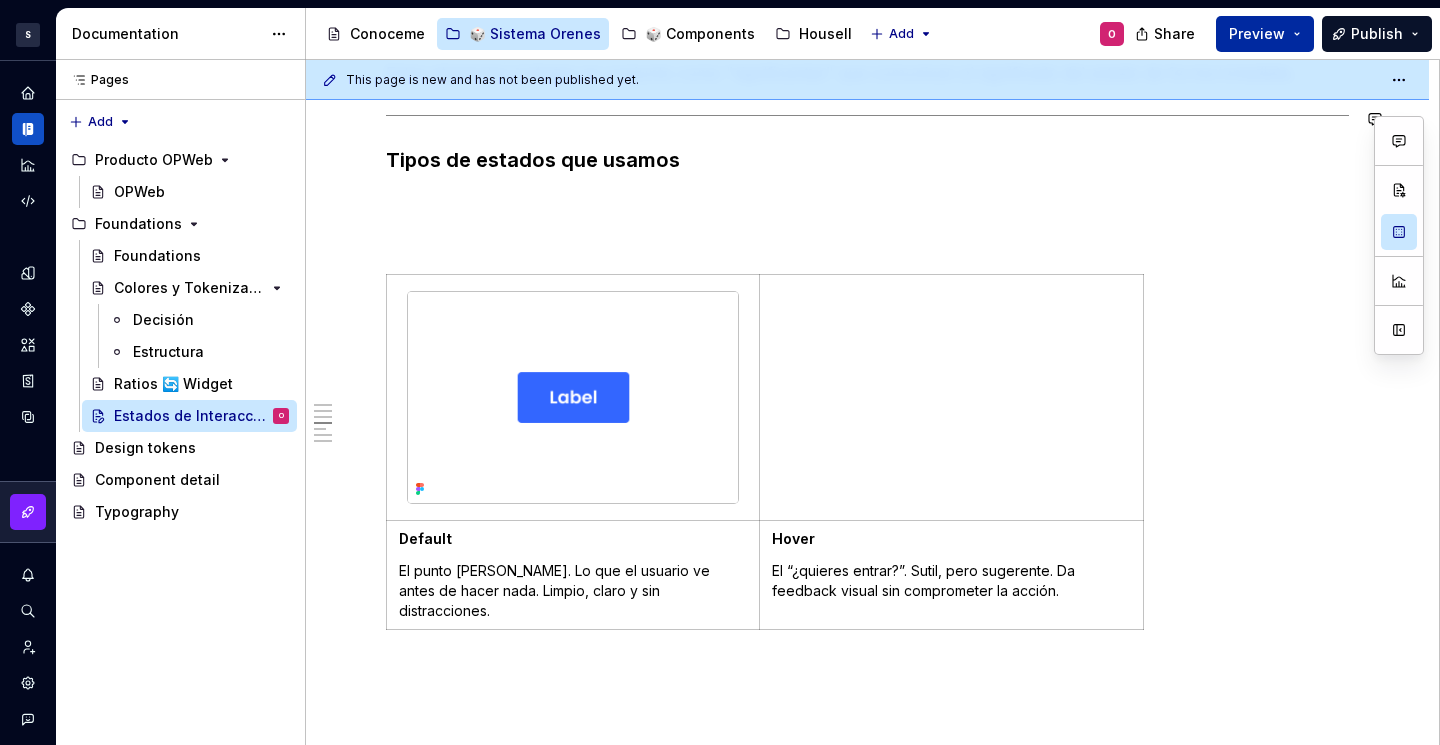 click on "Preview" at bounding box center [1257, 34] 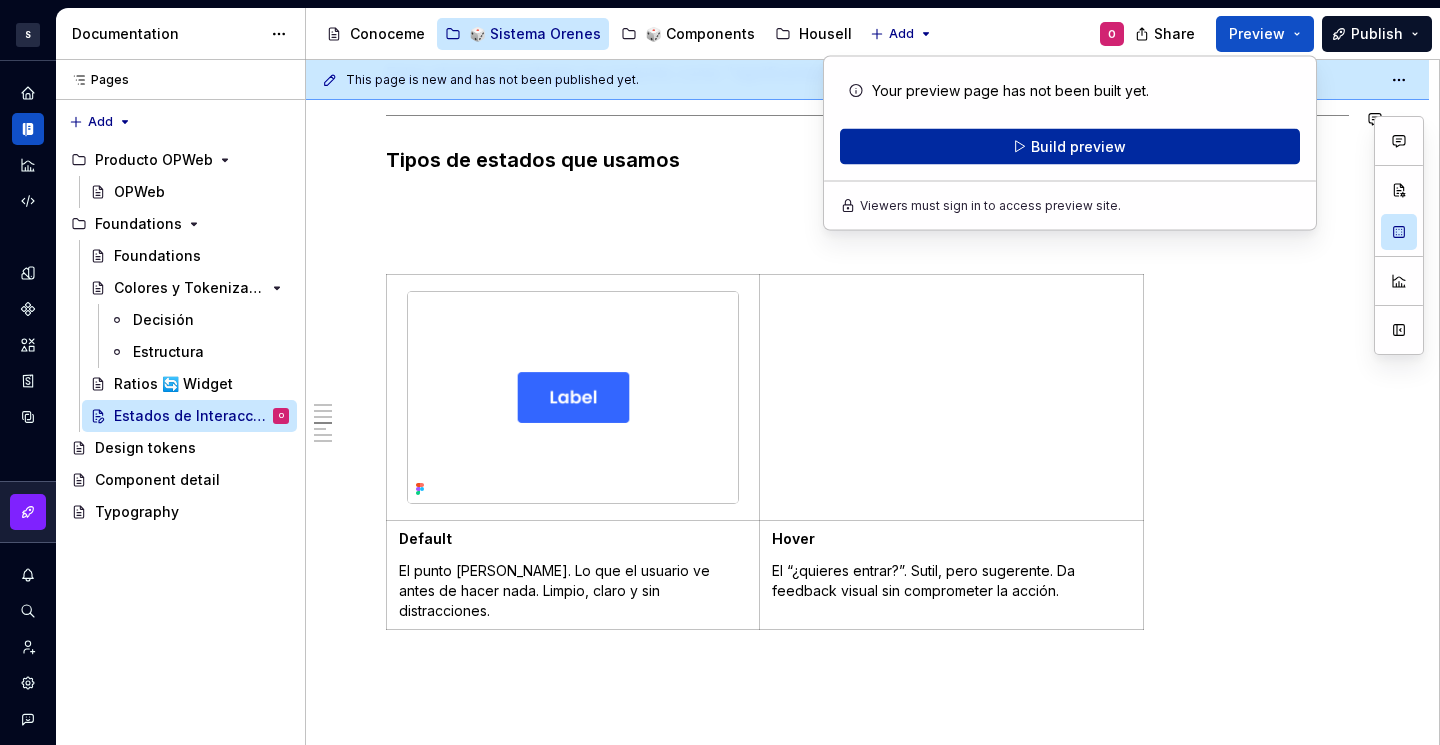 click on "Build preview" at bounding box center (1070, 147) 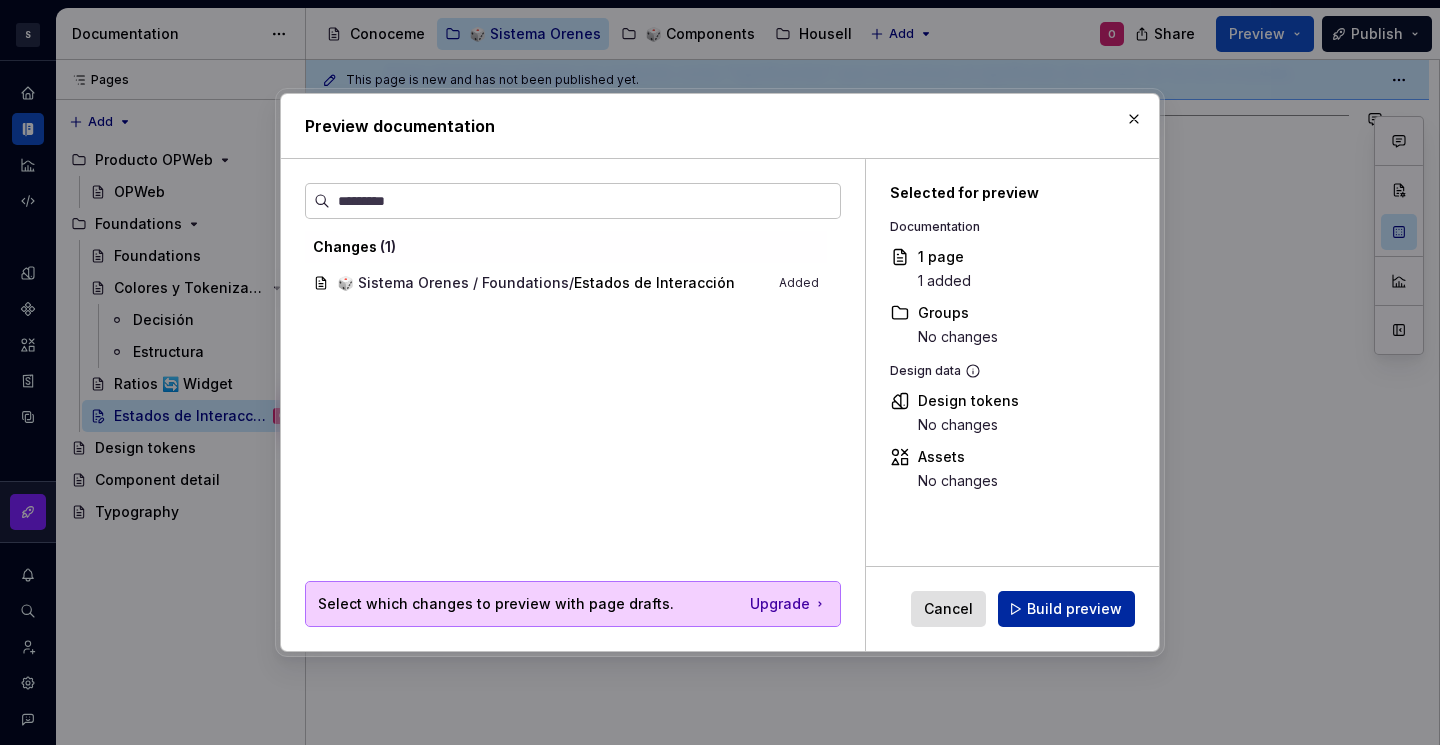 click on "Build preview" at bounding box center (1066, 609) 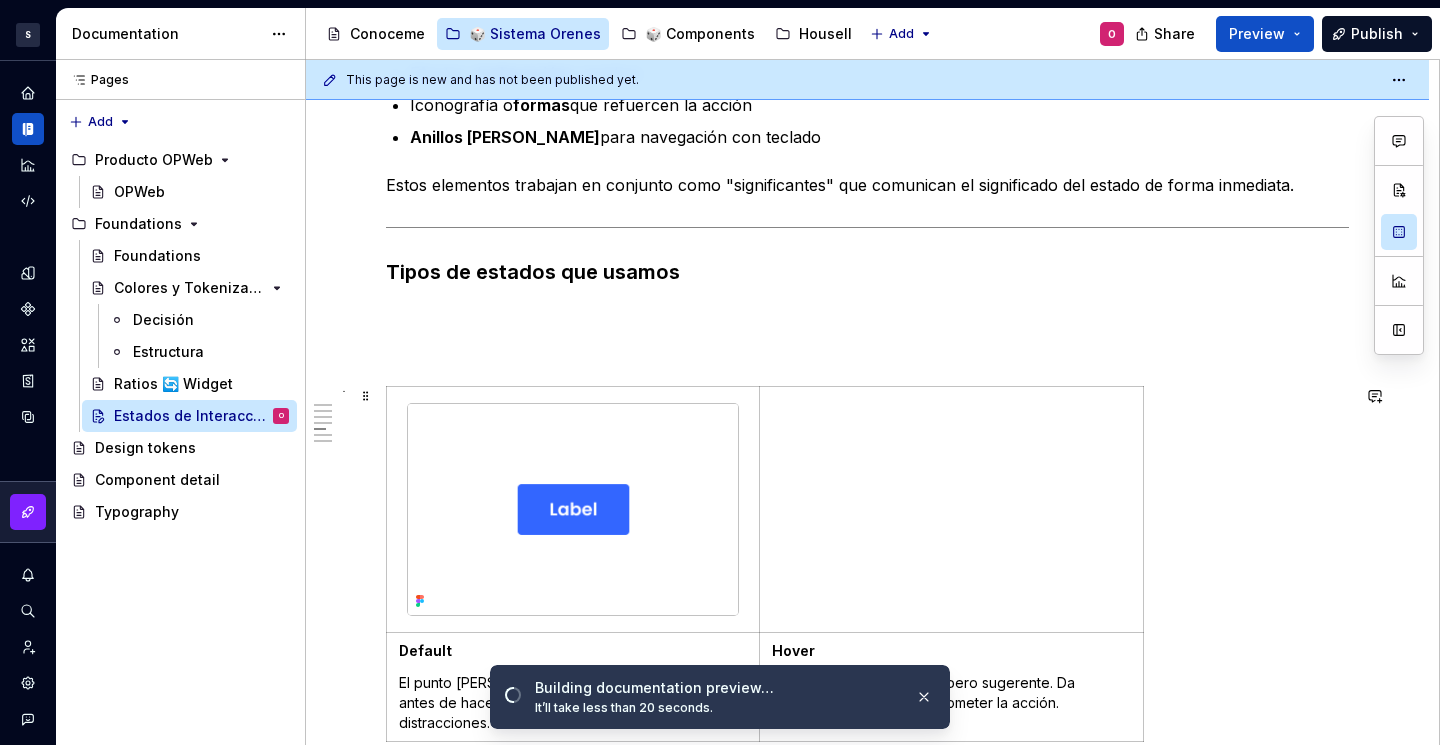 scroll, scrollTop: 1353, scrollLeft: 0, axis: vertical 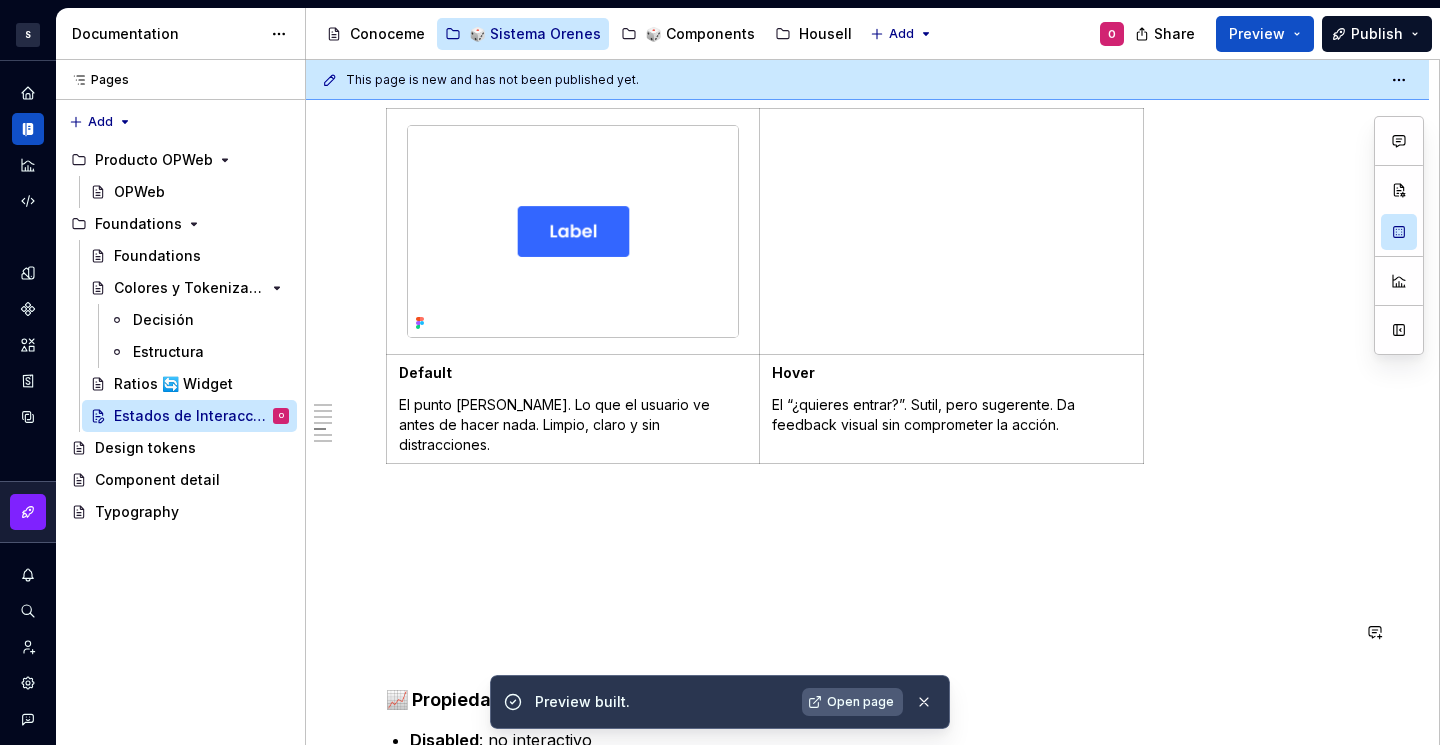 click on "Open page" at bounding box center (852, 702) 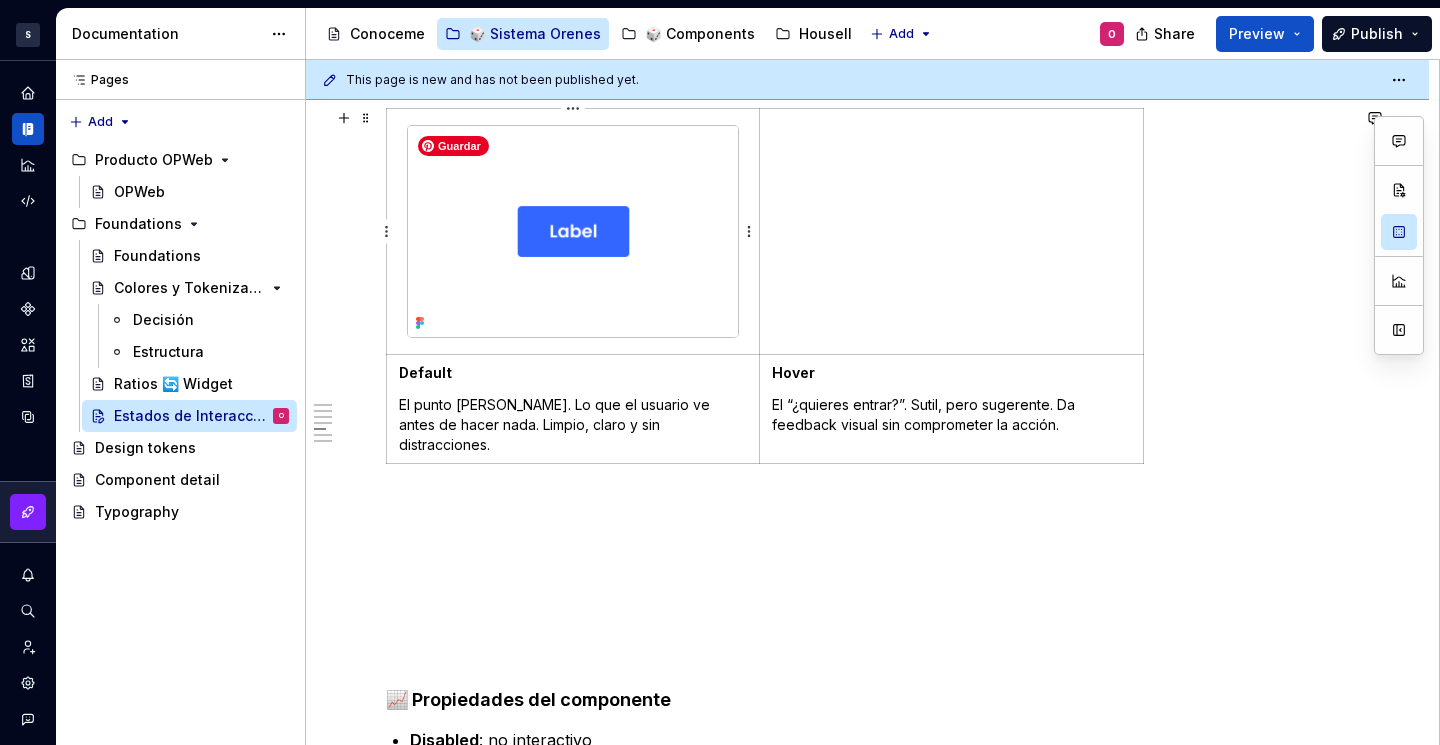 scroll, scrollTop: 1234, scrollLeft: 0, axis: vertical 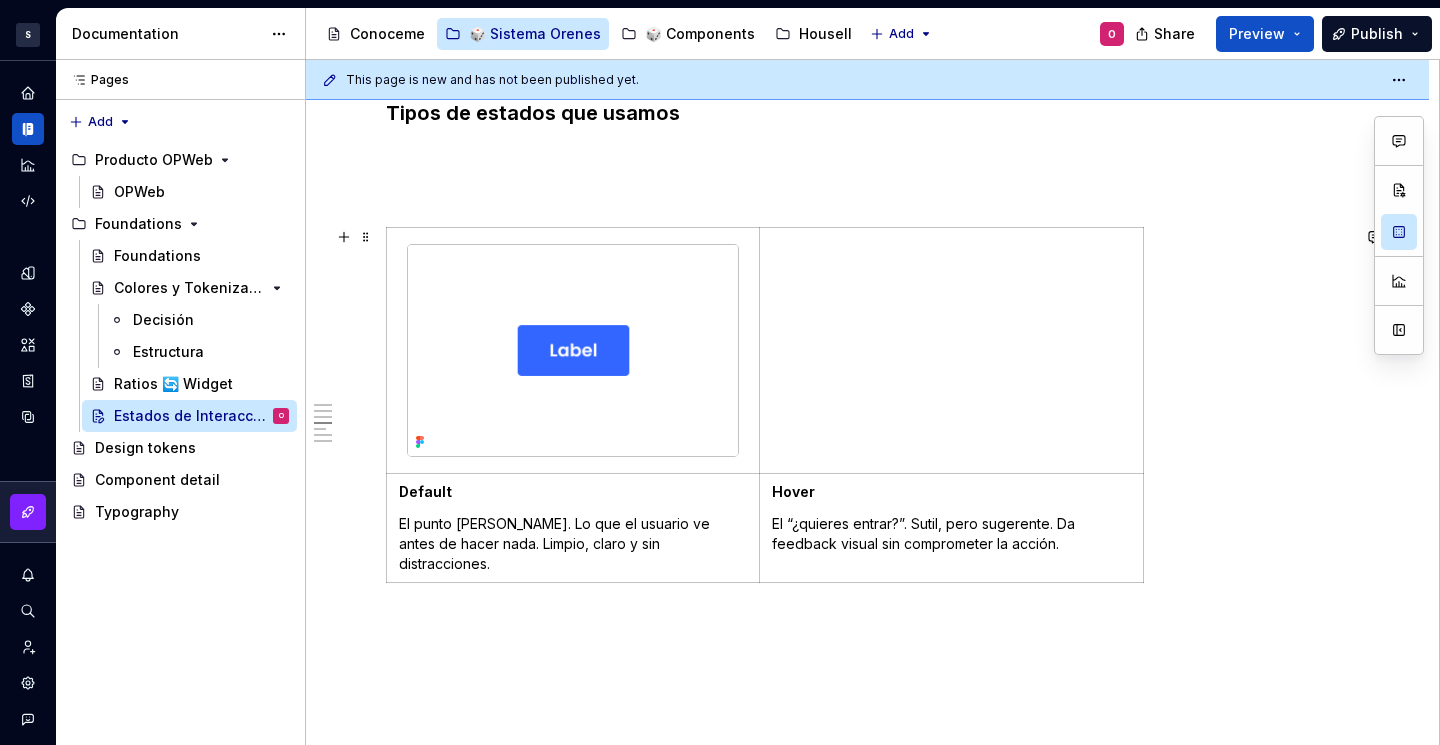 click on "This page is new and has not been published yet. Estados de Interacción Edit header Propósito ✅ Principios aplicados 🧠 Anatomía del Estado Tipos de estados que usamos 📈 Propiedades del componente ⚖️ Calidad y Documentación 📄 En resumen Los estados de interacción son esenciales para guiar al usuario, ofrecer feedback visual y mejorar la usabilidad de nuestros productos. En OPWEB, tratamos estos estados como parte fundamental de nuestras  foundations  para asegurar una experiencia [PERSON_NAME], coherente y accesible en todos los contextos de uso. Propósito Cada componente interactivo (botones, inputs, tarjetas, etc.) debe comunicar visualmente su estado actual y responder con claridad a la acción del usuario. Los estados de interacción permiten: Anticipar el comportamiento de los elementos Confirmar que una acción ha sido reconocida Indicar si un elemento está disponible, activo, inactivo o en error ✅ Principios aplicados Claridad visual Consistencia Accesibilidad Modularidad Cambios en el" at bounding box center (872, 402) 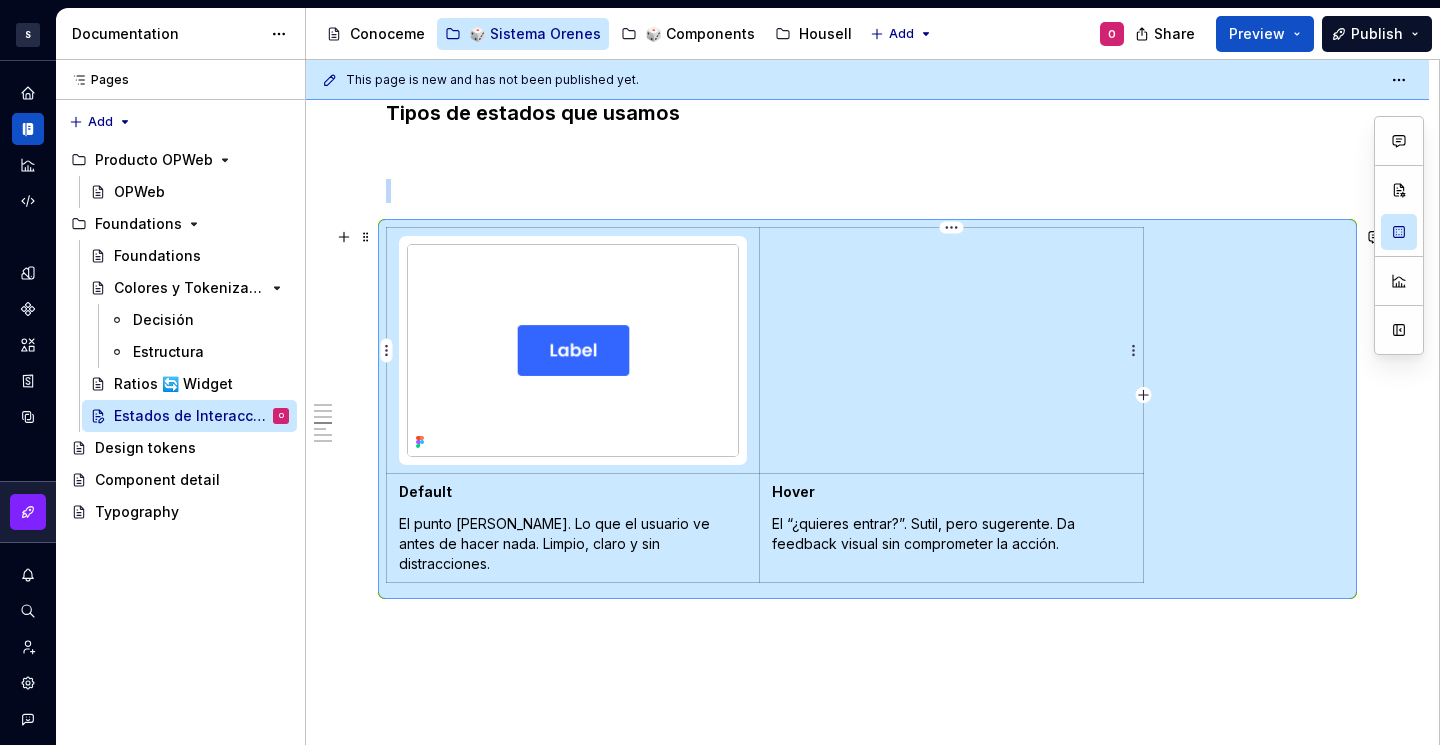 drag, startPoint x: 924, startPoint y: 257, endPoint x: 961, endPoint y: 248, distance: 38.078865 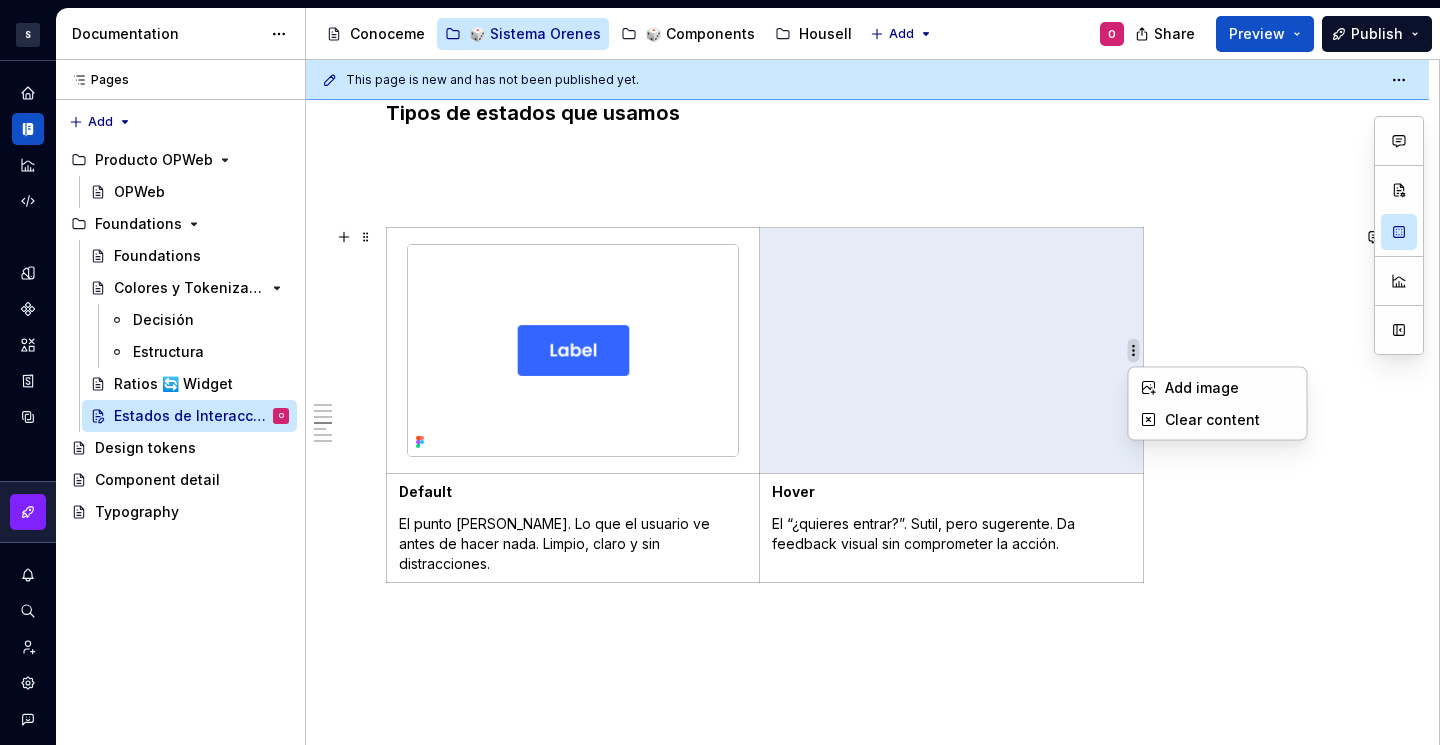 click on "S Diseño con profundidad O Design system data Documentation
Accessibility guide for tree Page tree.
Navigate the tree with the arrow keys. Common tree hotkeys apply. Further keybindings are available:
enter to execute primary action on focused item
f2 to start renaming the focused item
escape to abort renaming an item
control+d to start dragging selected items
Conoceme 🎲 Sistema Orenes 🎲 Components Housell Add O Share Preview Publish Pages Pages Add
Accessibility guide for tree Page tree.
Navigate the tree with the arrow keys. Common tree hotkeys apply. Further keybindings are available:
enter to execute primary action on focused item
f2 to start renaming the focused item
escape to abort renaming an item
control+d to start dragging selected items
Producto OPWeb  OPWeb Foundations Foundations Colores y Tokenización Decisión Estructura  Ratios 🔄 Widget O 2 2" at bounding box center [720, 372] 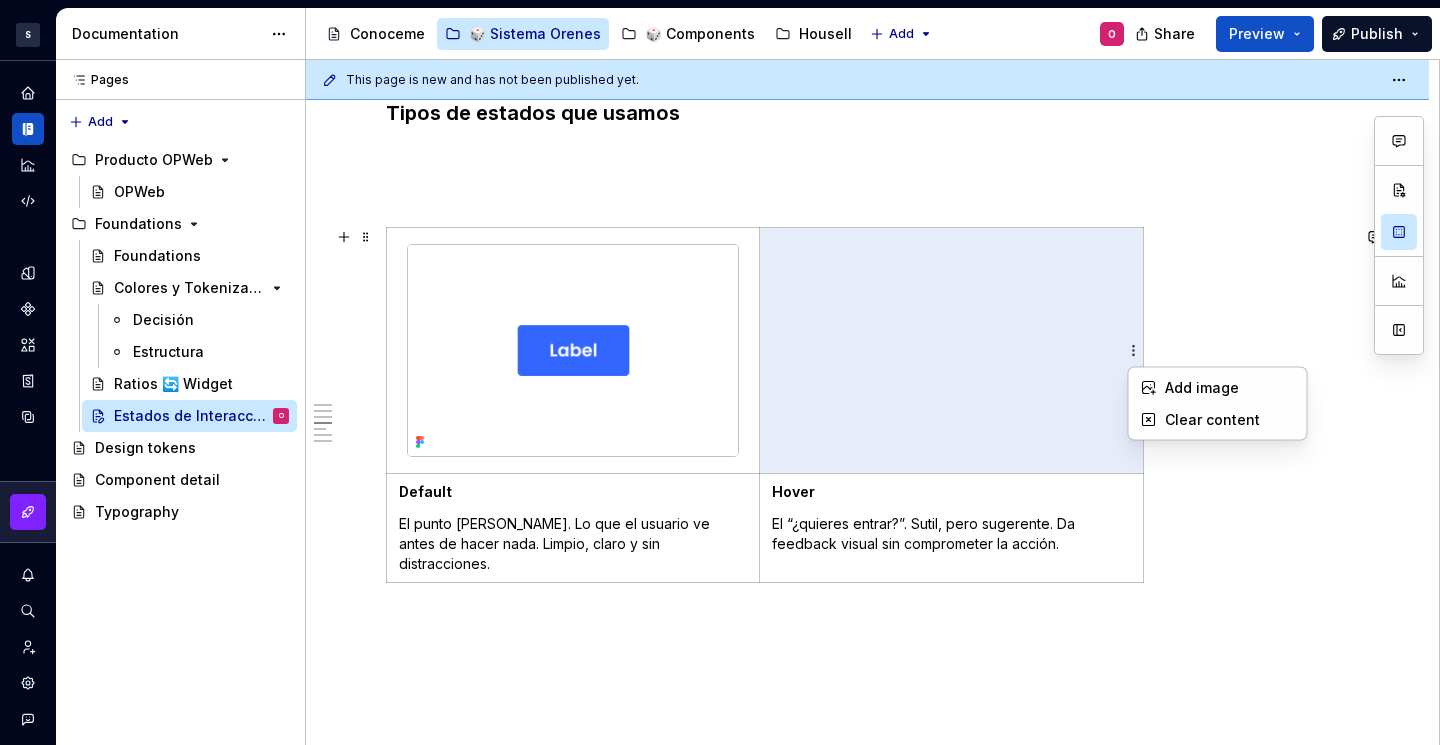 click on "S Diseño con profundidad O Design system data Documentation
Accessibility guide for tree Page tree.
Navigate the tree with the arrow keys. Common tree hotkeys apply. Further keybindings are available:
enter to execute primary action on focused item
f2 to start renaming the focused item
escape to abort renaming an item
control+d to start dragging selected items
Conoceme 🎲 Sistema Orenes 🎲 Components Housell Add O Share Preview Publish Pages Pages Add
Accessibility guide for tree Page tree.
Navigate the tree with the arrow keys. Common tree hotkeys apply. Further keybindings are available:
enter to execute primary action on focused item
f2 to start renaming the focused item
escape to abort renaming an item
control+d to start dragging selected items
Producto OPWeb  OPWeb Foundations Foundations Colores y Tokenización Decisión Estructura  Ratios 🔄 Widget O 2 2" at bounding box center (720, 372) 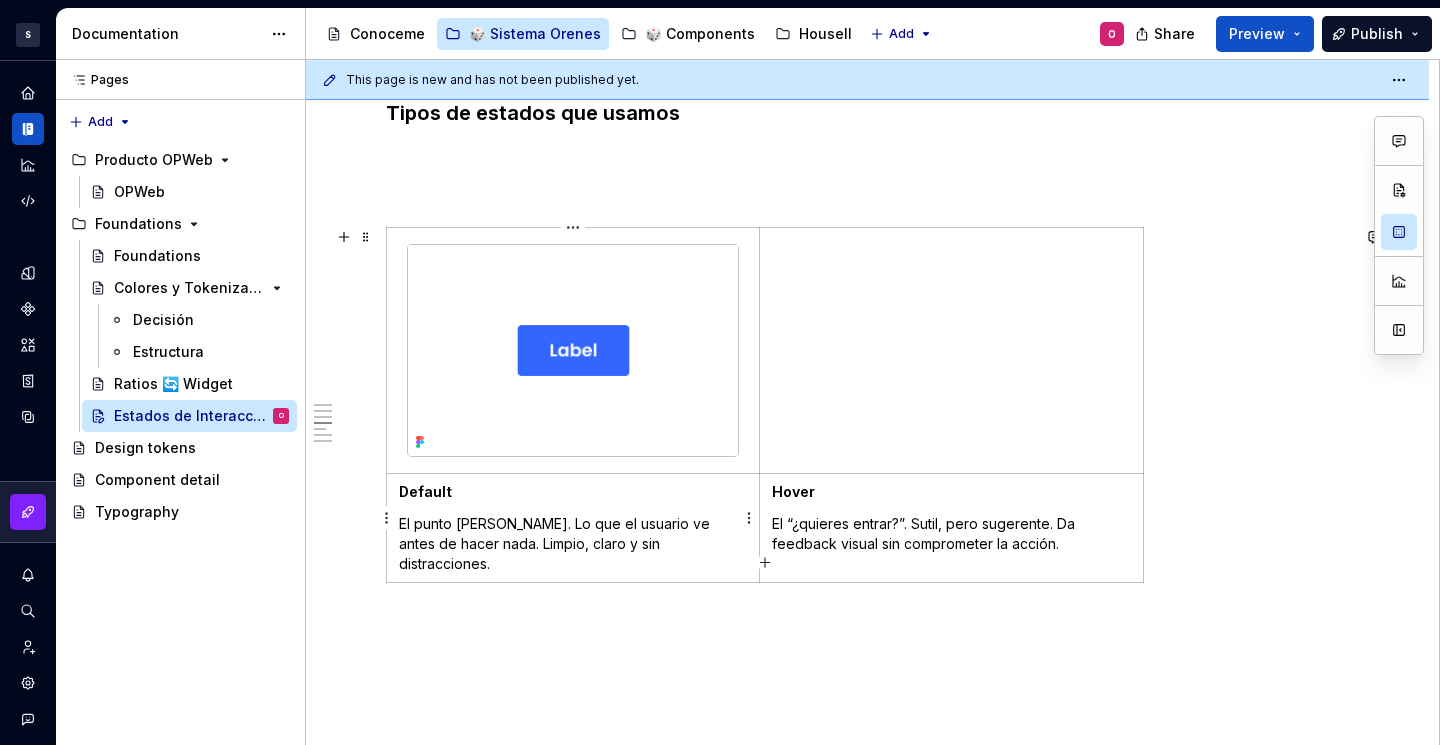 click on "Default El punto [PERSON_NAME]. Lo que el usuario ve antes de hacer nada. Limpio, claro y sin distracciones." at bounding box center [573, 528] 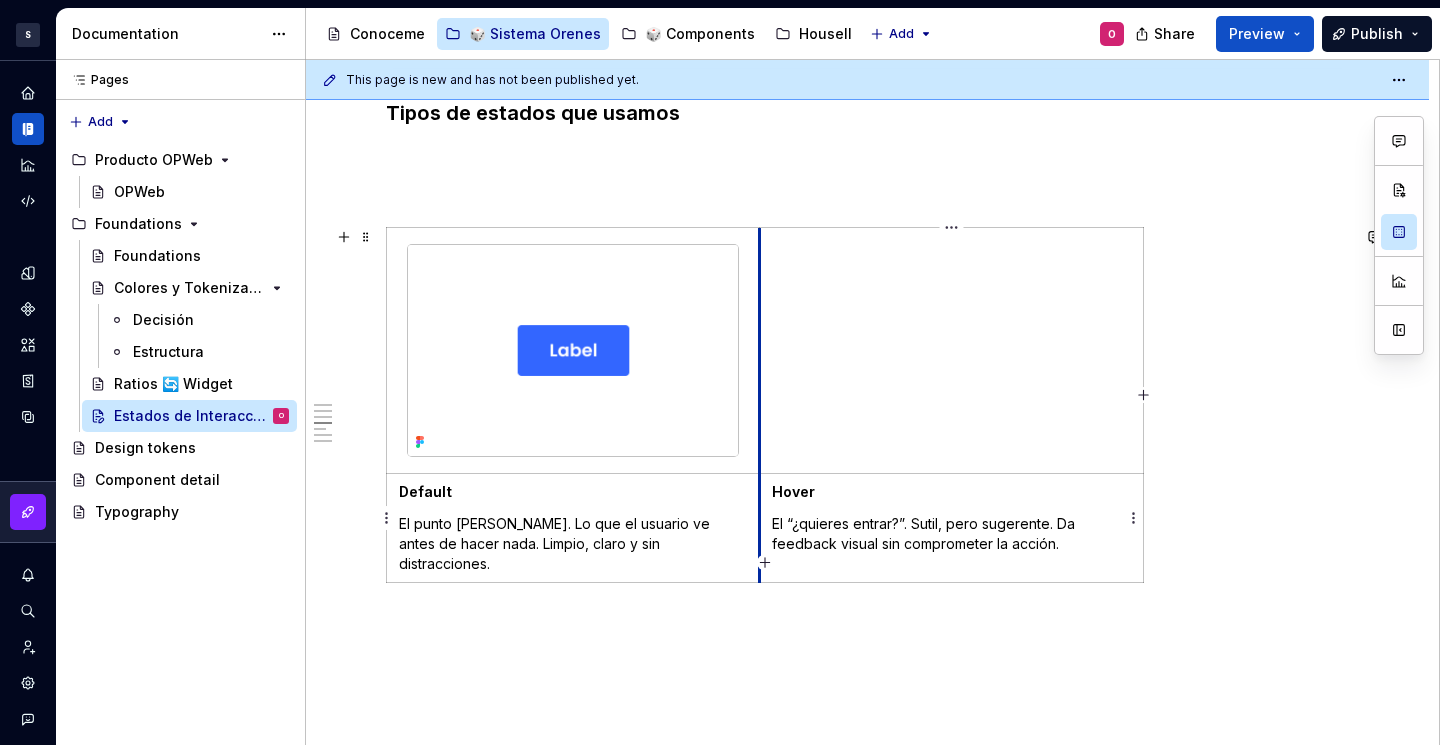 click on "Hover El “¿quieres entrar?”. Sutil, pero sugerente. Da feedback visual sin comprometer la acción." at bounding box center [951, 528] 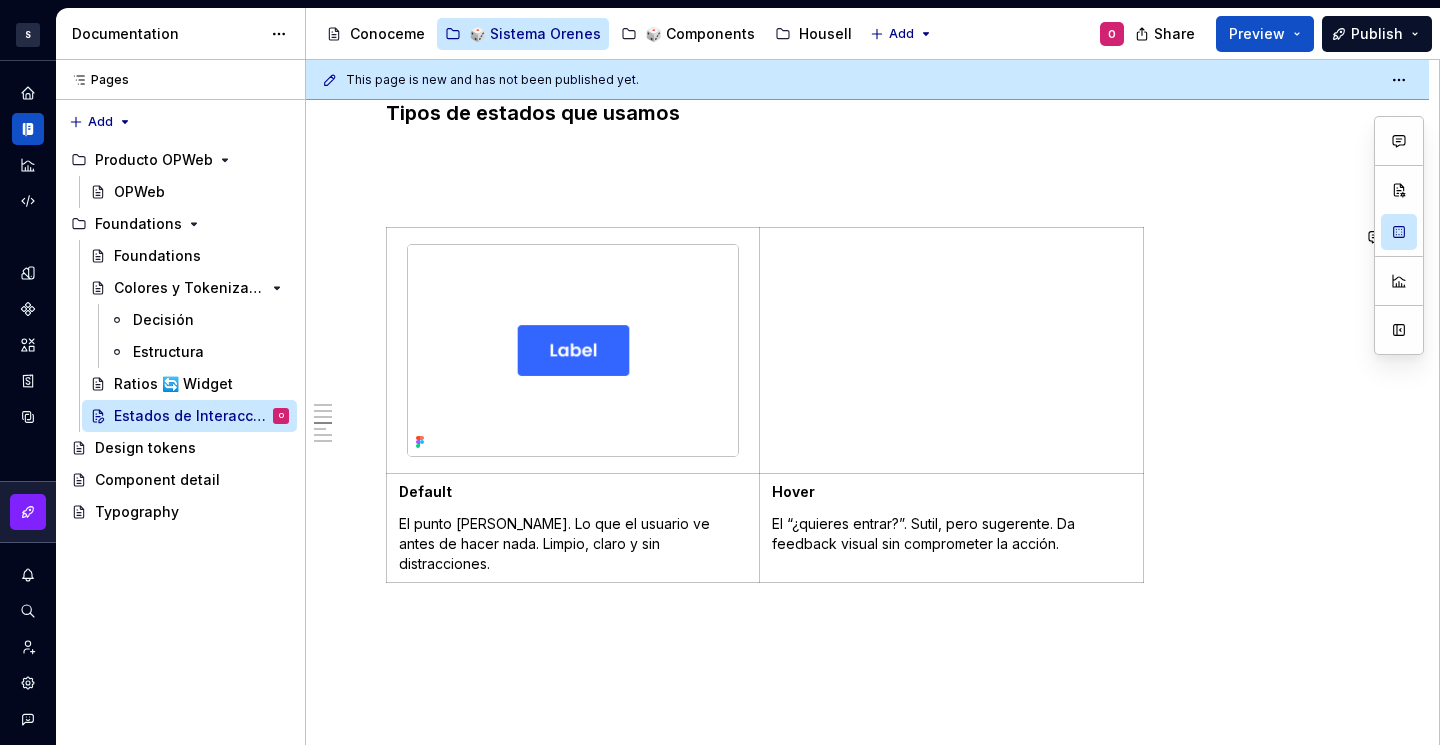 drag, startPoint x: 413, startPoint y: 225, endPoint x: 402, endPoint y: 236, distance: 15.556349 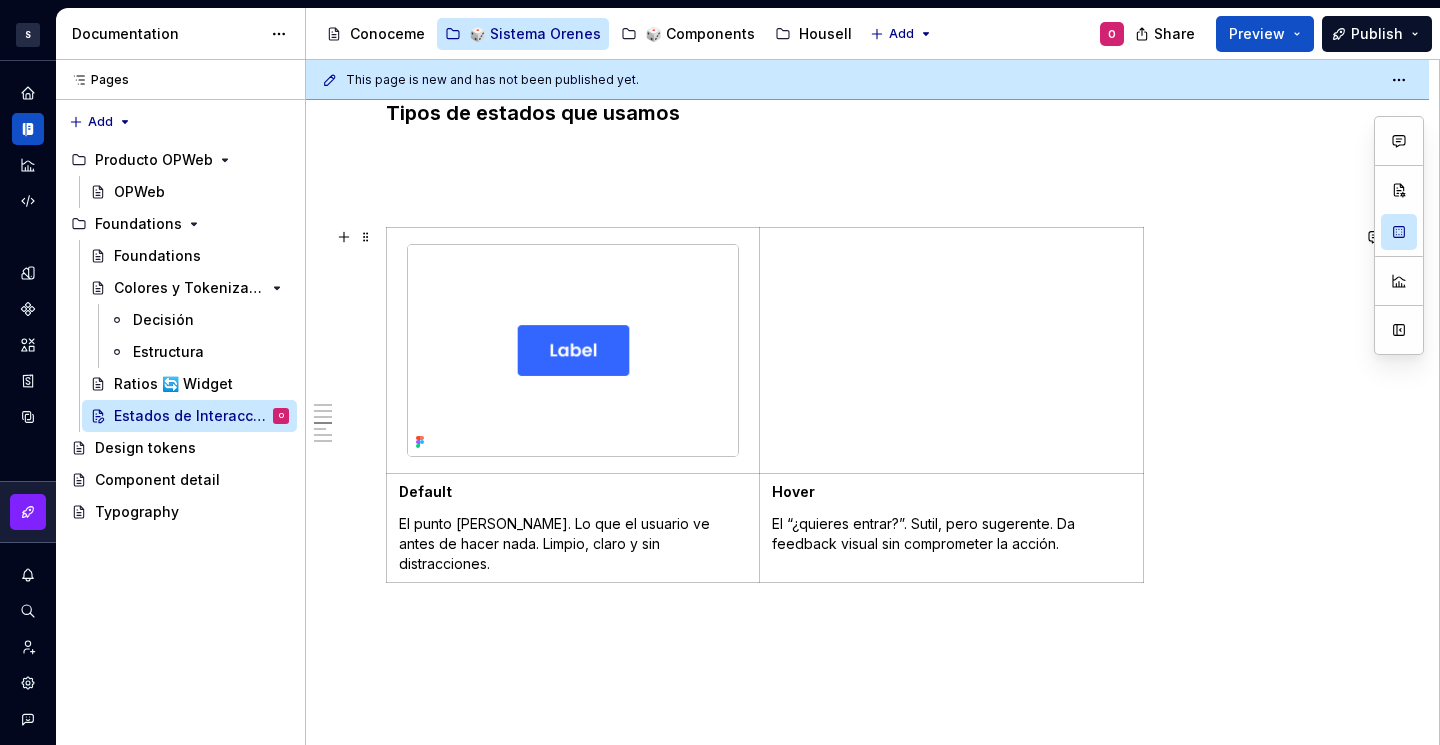 click on "Los estados de interacción son esenciales para guiar al usuario, ofrecer feedback visual y mejorar la usabilidad de nuestros productos. En OPWEB, tratamos estos estados como parte fundamental de nuestras  foundations  para asegurar una experiencia [PERSON_NAME], coherente y accesible en todos los contextos de uso. Propósito Cada componente interactivo (botones, inputs, tarjetas, etc.) debe comunicar visualmente su estado actual y responder con claridad a la acción del usuario. Los estados de interacción permiten: Anticipar el comportamiento de los elementos Confirmar que una acción ha sido reconocida Indicar si un elemento está disponible, activo, inactivo o en error ✅ Principios aplicados Claridad visual : los cambios entre estados deben ser sutiles pero perceptibles Consistencia : se aplican patrones comunes a todos los componentes Accesibilidad : cumplimos los criterios WCAG 2.1 (contrastes, foco visible, etc.) Modularidad : los estados deben combinarse de forma flexible y reutilizable Cambios en el  color" at bounding box center (867, 386) 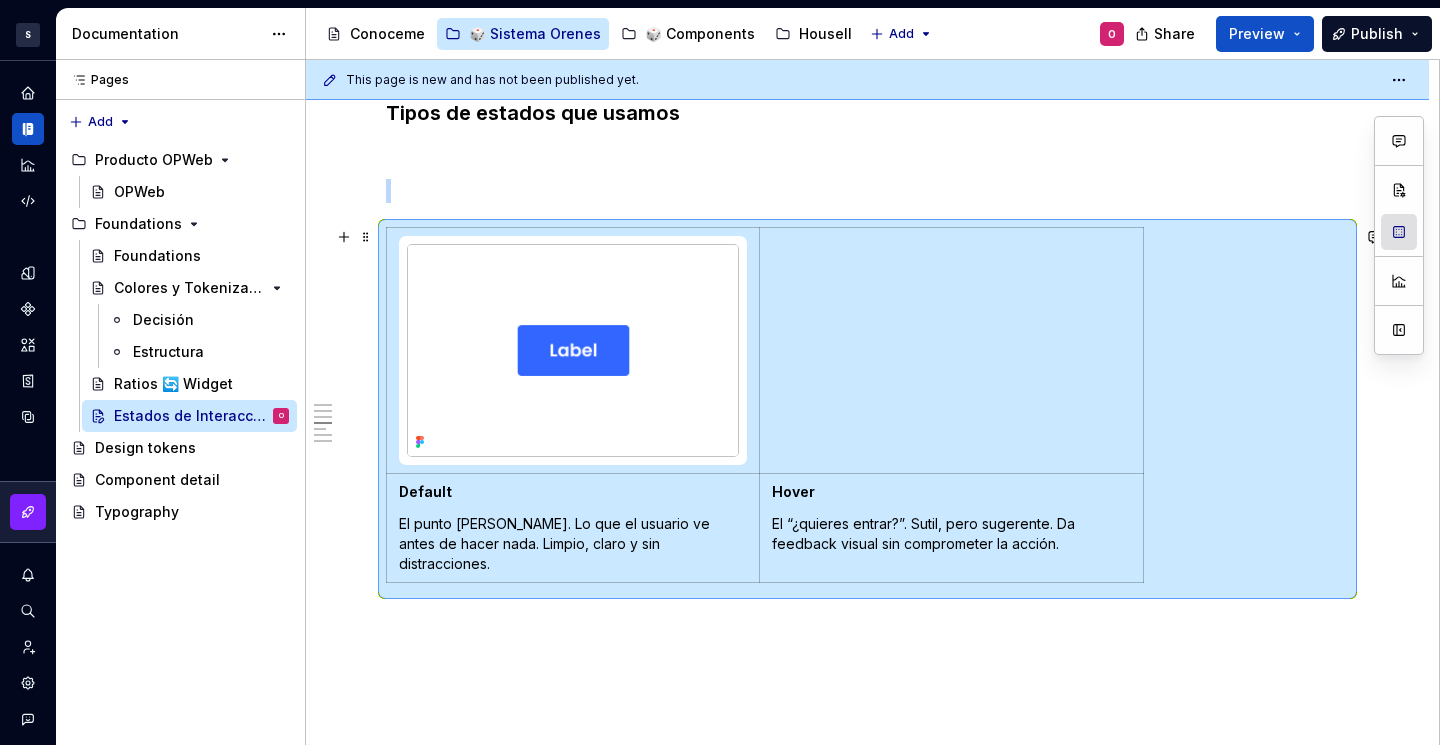 click at bounding box center [1399, 232] 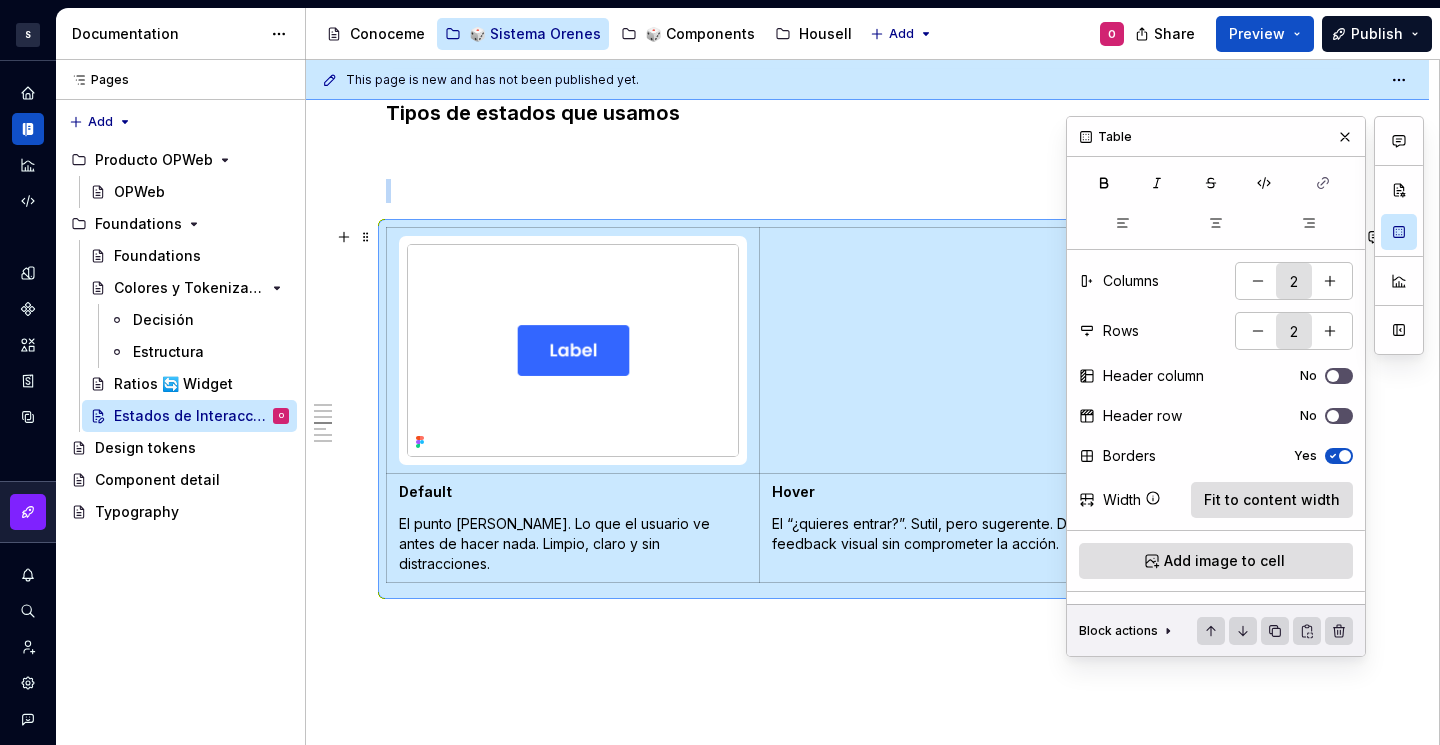 click at bounding box center (1345, 456) 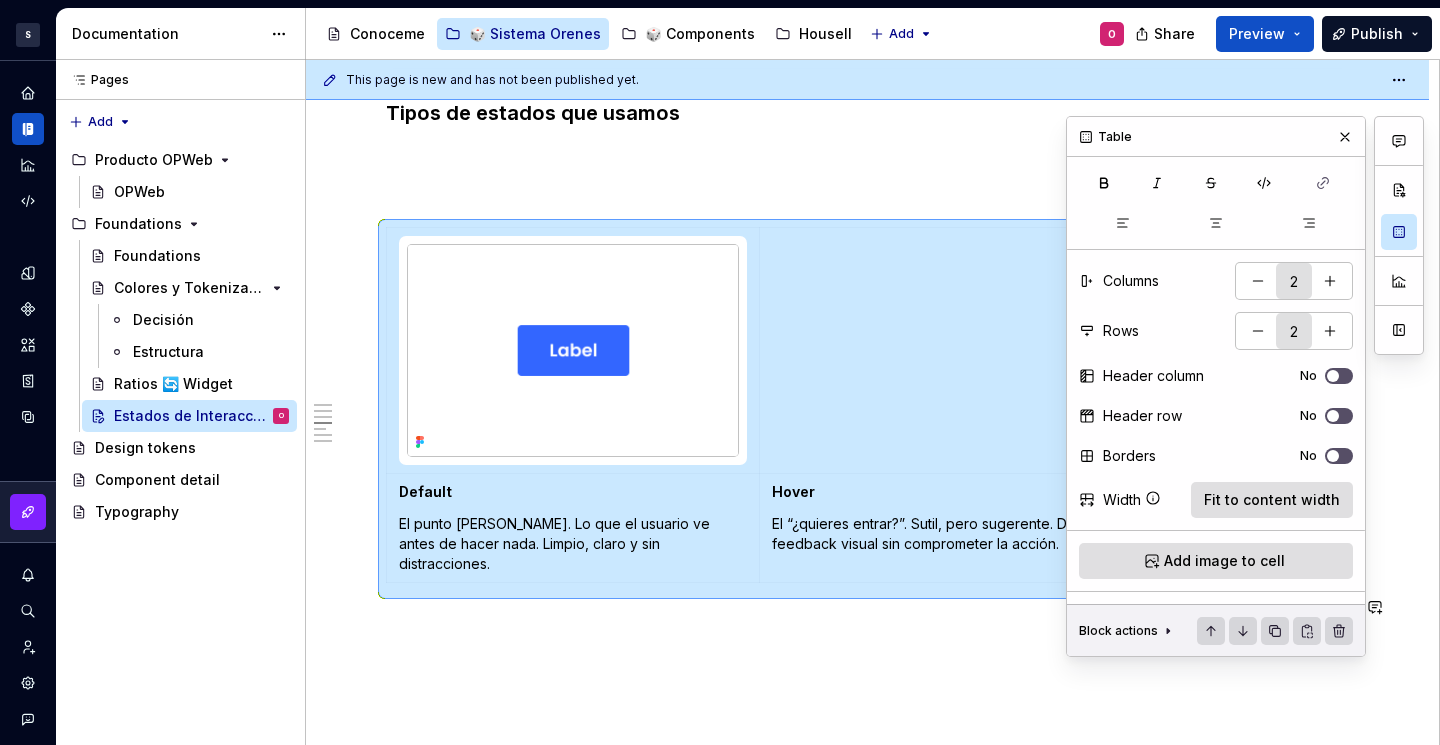 click on "Los estados de interacción son esenciales para guiar al usuario, ofrecer feedback visual y mejorar la usabilidad de nuestros productos. En OPWEB, tratamos estos estados como parte fundamental de nuestras  foundations  para asegurar una experiencia [PERSON_NAME], coherente y accesible en todos los contextos de uso. Propósito Cada componente interactivo (botones, inputs, tarjetas, etc.) debe comunicar visualmente su estado actual y responder con claridad a la acción del usuario. Los estados de interacción permiten: Anticipar el comportamiento de los elementos Confirmar que una acción ha sido reconocida Indicar si un elemento está disponible, activo, inactivo o en error ✅ Principios aplicados Claridad visual : los cambios entre estados deben ser sutiles pero perceptibles Consistencia : se aplican patrones comunes a todos los componentes Accesibilidad : cumplimos los criterios WCAG 2.1 (contrastes, foco visible, etc.) Modularidad : los estados deben combinarse de forma flexible y reutilizable Cambios en el  color" at bounding box center (867, 286) 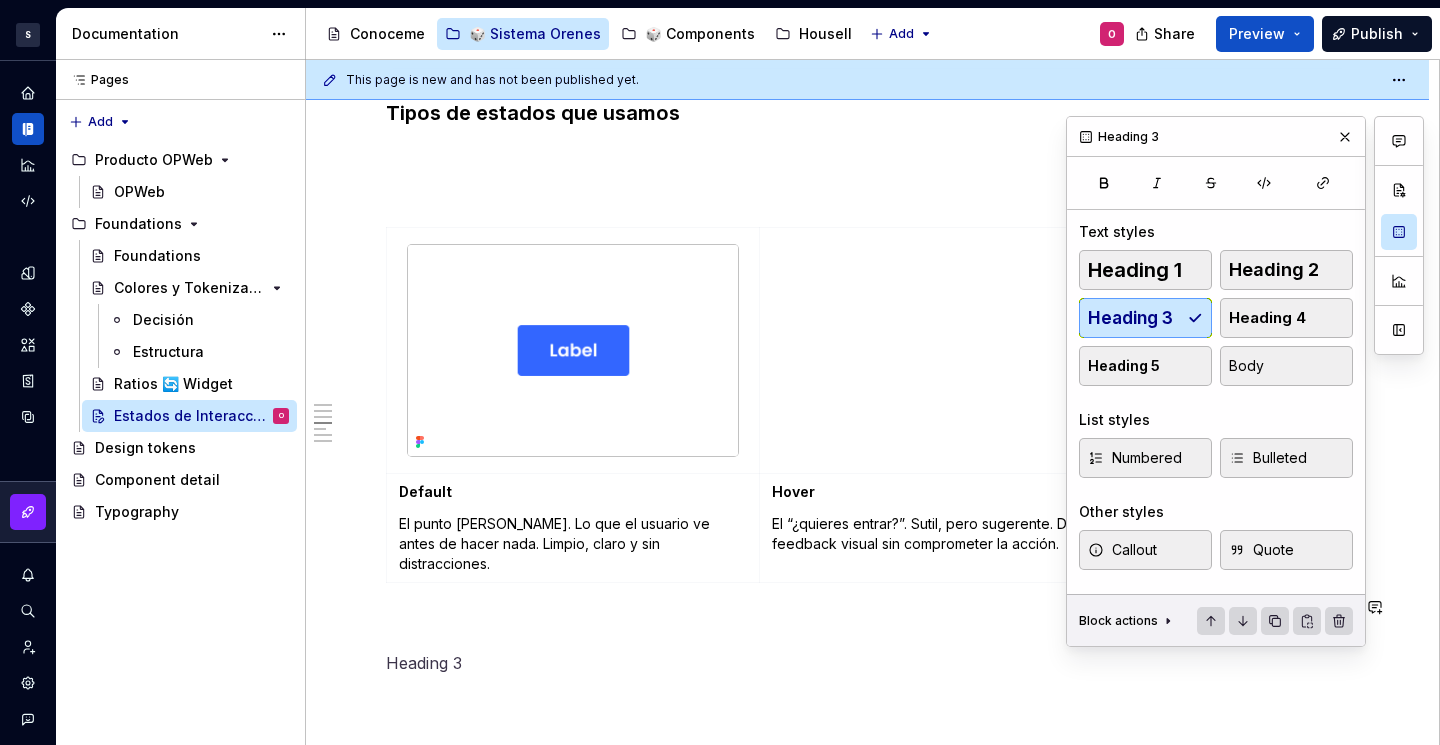 click on "Los estados de interacción son esenciales para guiar al usuario, ofrecer feedback visual y mejorar la usabilidad de nuestros productos. En OPWEB, tratamos estos estados como parte fundamental de nuestras  foundations  para asegurar una experiencia [PERSON_NAME], coherente y accesible en todos los contextos de uso. Propósito Cada componente interactivo (botones, inputs, tarjetas, etc.) debe comunicar visualmente su estado actual y responder con claridad a la acción del usuario. Los estados de interacción permiten: Anticipar el comportamiento de los elementos Confirmar que una acción ha sido reconocida Indicar si un elemento está disponible, activo, inactivo o en error ✅ Principios aplicados Claridad visual : los cambios entre estados deben ser sutiles pero perceptibles Consistencia : se aplican patrones comunes a todos los componentes Accesibilidad : cumplimos los criterios WCAG 2.1 (contrastes, foco visible, etc.) Modularidad : los estados deben combinarse de forma flexible y reutilizable Cambios en el  color" at bounding box center [867, 286] 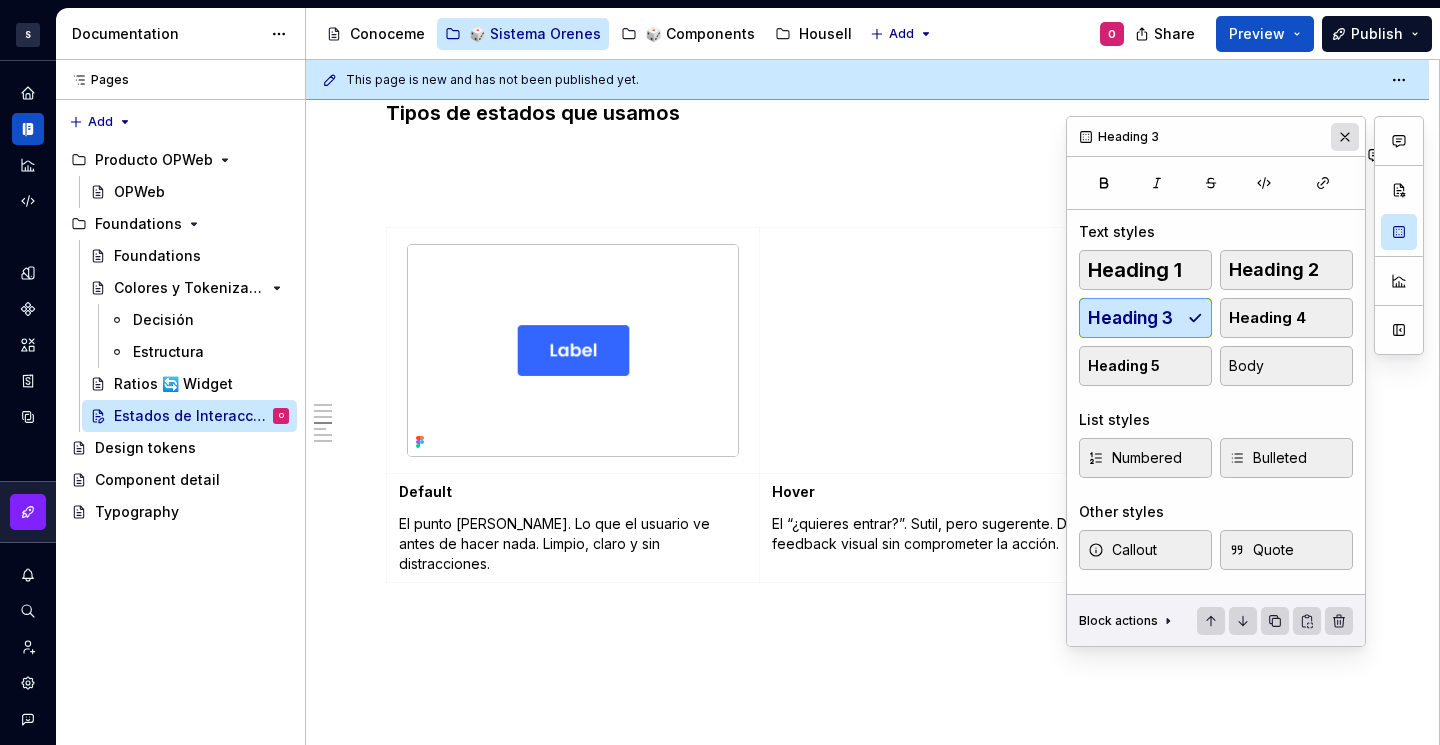 click at bounding box center [1345, 137] 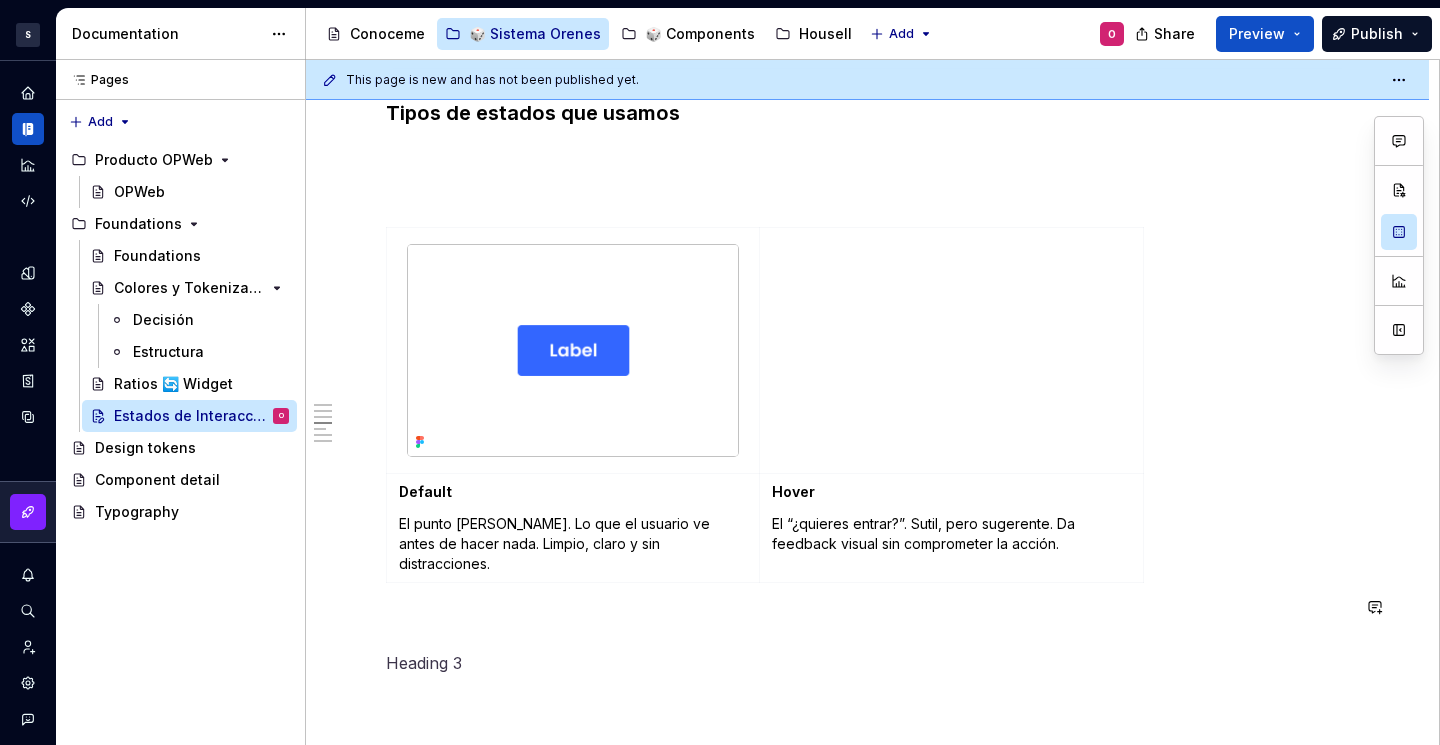click on "Los estados de interacción son esenciales para guiar al usuario, ofrecer feedback visual y mejorar la usabilidad de nuestros productos. En OPWEB, tratamos estos estados como parte fundamental de nuestras  foundations  para asegurar una experiencia [PERSON_NAME], coherente y accesible en todos los contextos de uso. Propósito Cada componente interactivo (botones, inputs, tarjetas, etc.) debe comunicar visualmente su estado actual y responder con claridad a la acción del usuario. Los estados de interacción permiten: Anticipar el comportamiento de los elementos Confirmar que una acción ha sido reconocida Indicar si un elemento está disponible, activo, inactivo o en error ✅ Principios aplicados Claridad visual : los cambios entre estados deben ser sutiles pero perceptibles Consistencia : se aplican patrones comunes a todos los componentes Accesibilidad : cumplimos los criterios WCAG 2.1 (contrastes, foco visible, etc.) Modularidad : los estados deben combinarse de forma flexible y reutilizable Cambios en el  color" at bounding box center [867, 286] 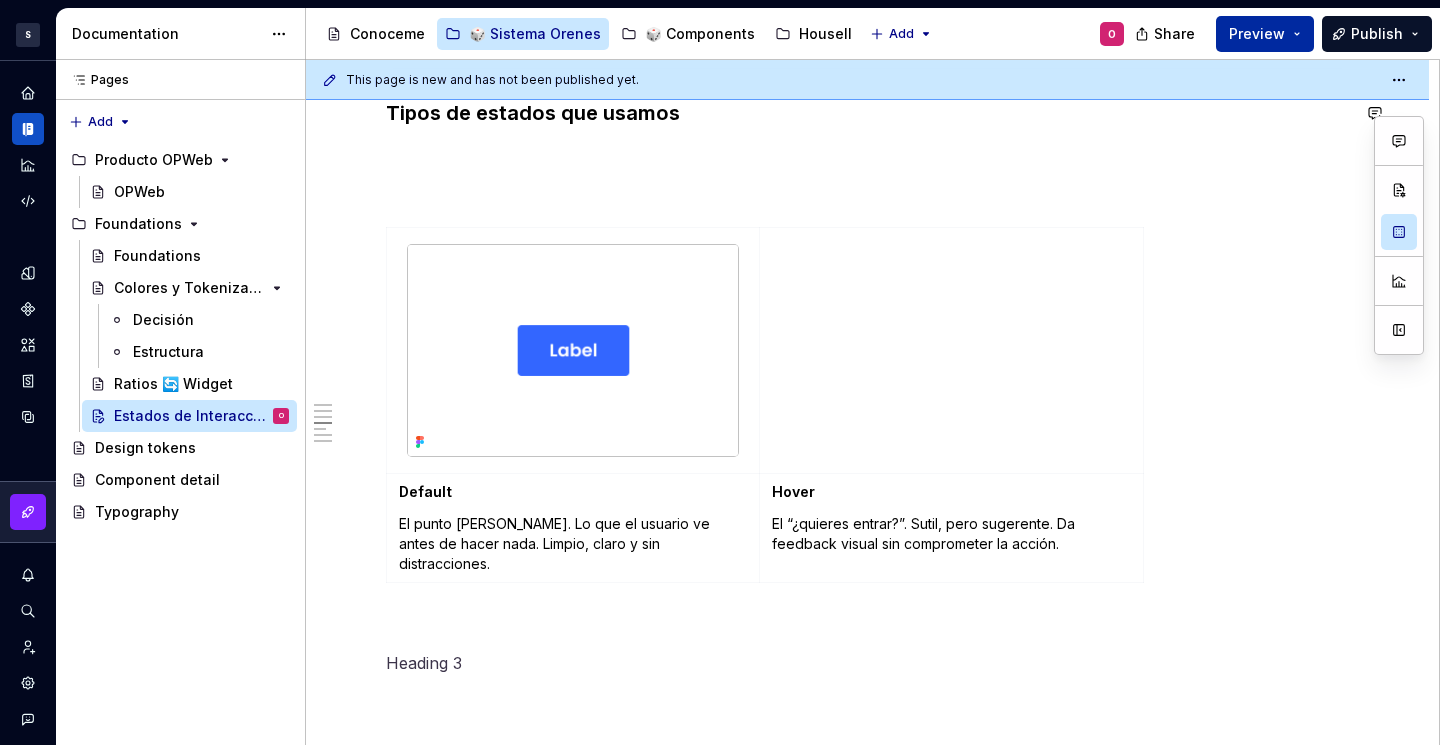 click on "Preview" at bounding box center (1257, 34) 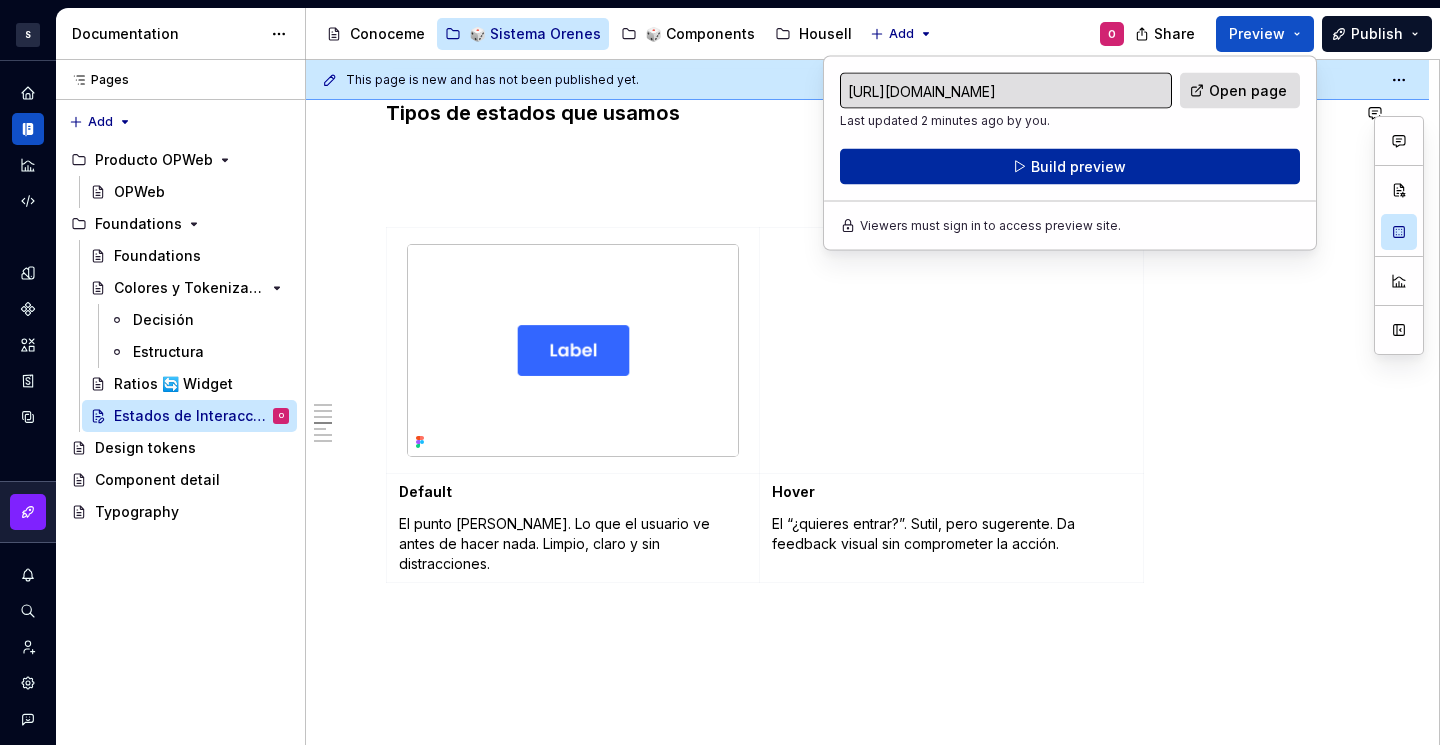 click on "Build preview" at bounding box center [1070, 167] 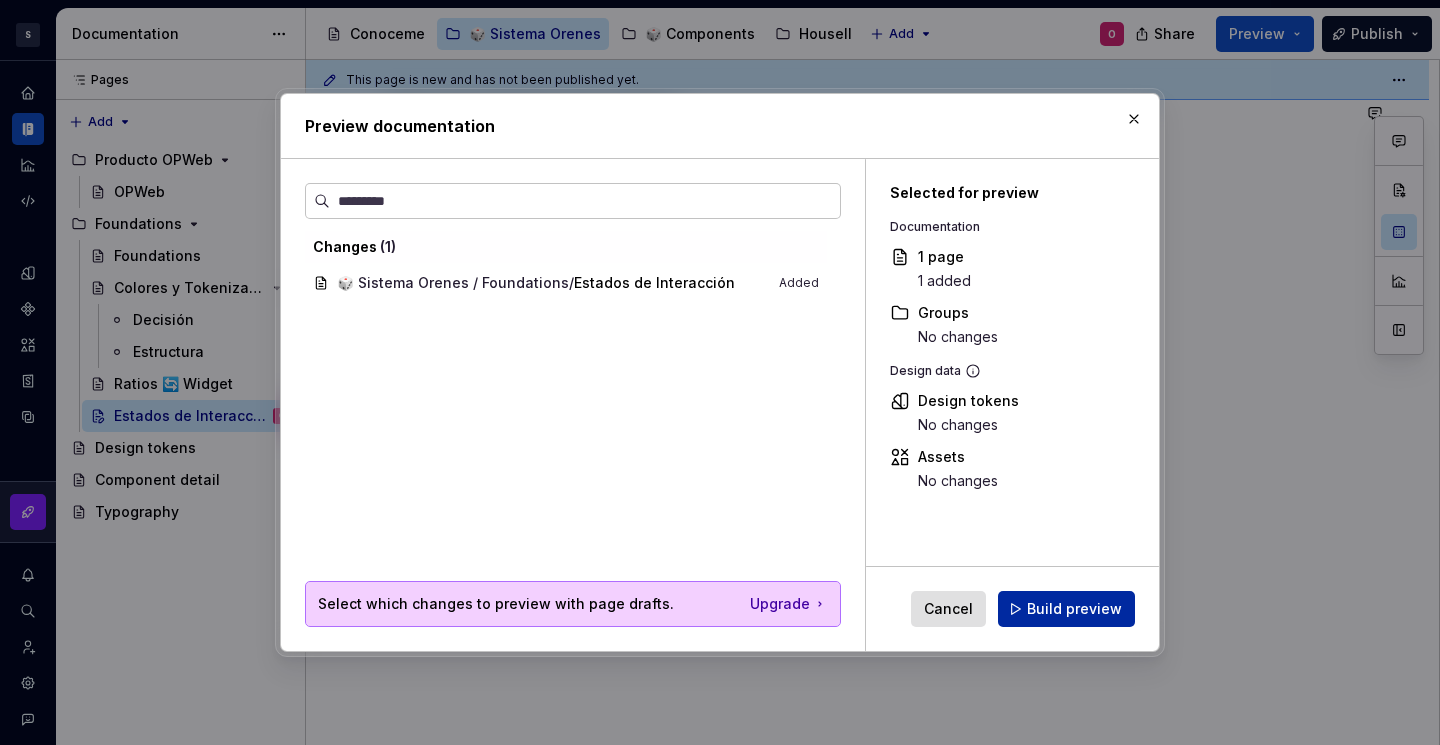 click on "Build preview" at bounding box center (1074, 609) 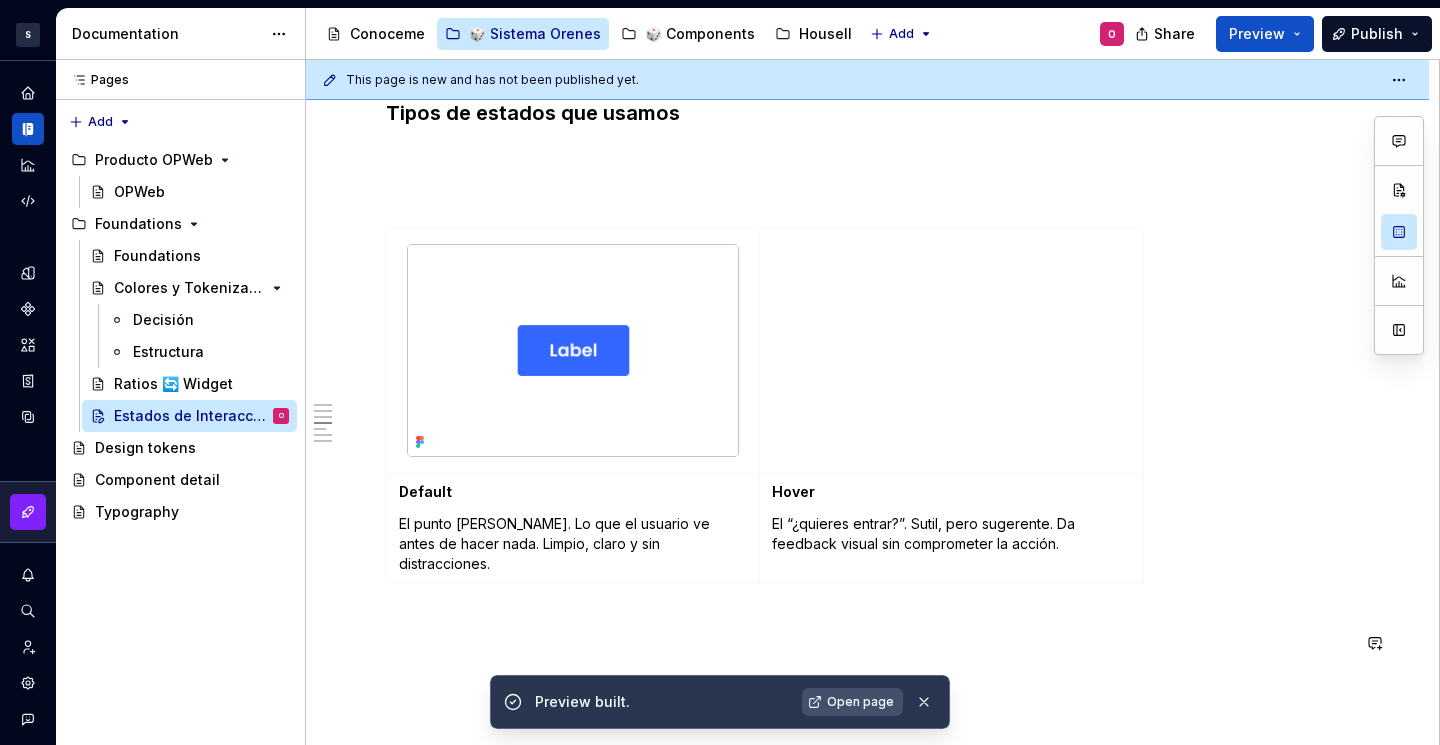 click on "Preview built. Open page" at bounding box center (720, 702) 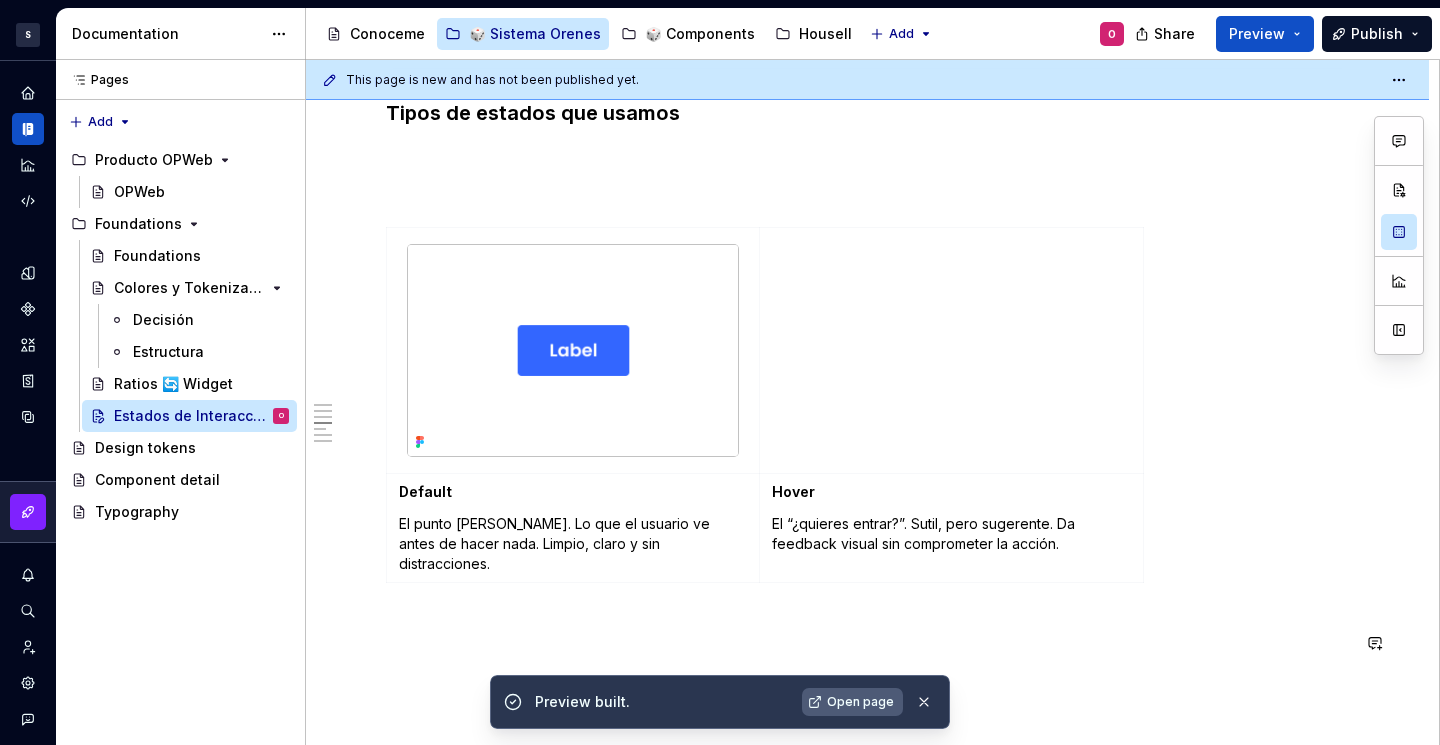 click on "Open page" at bounding box center (860, 702) 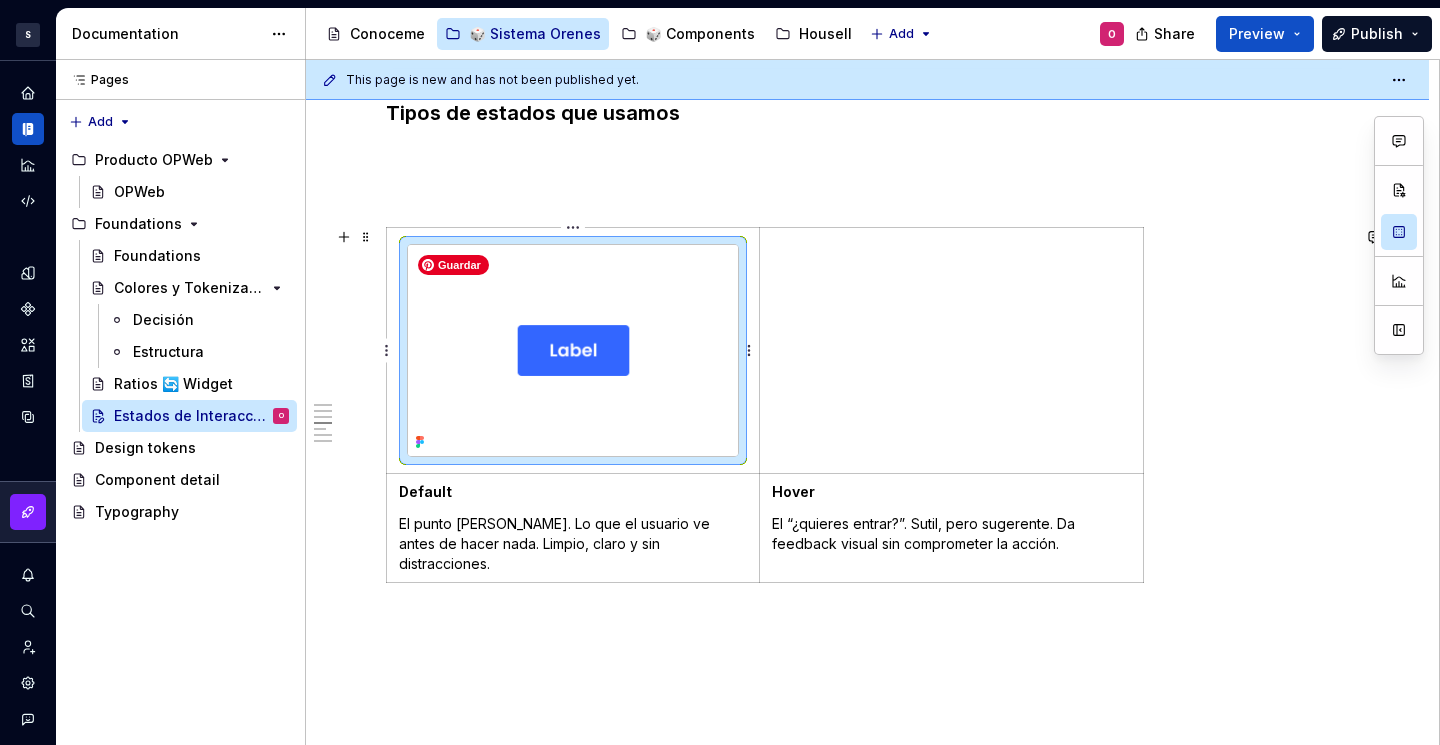 click at bounding box center [573, 350] 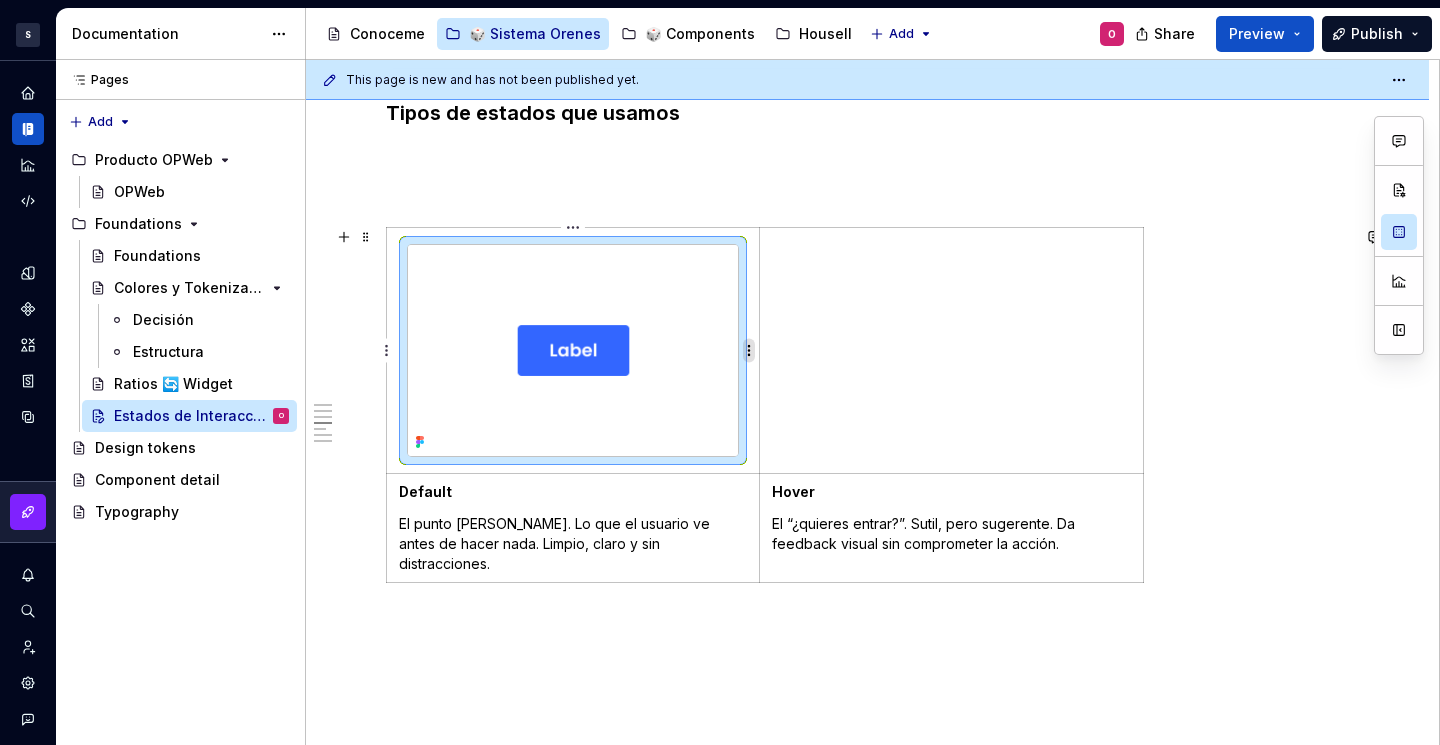 click on "S Diseño con profundidad O Design system data Documentation
Accessibility guide for tree Page tree.
Navigate the tree with the arrow keys. Common tree hotkeys apply. Further keybindings are available:
enter to execute primary action on focused item
f2 to start renaming the focused item
escape to abort renaming an item
control+d to start dragging selected items
Conoceme 🎲 Sistema Orenes 🎲 Components Housell Add O Share Preview Publish Pages Pages Add
Accessibility guide for tree Page tree.
Navigate the tree with the arrow keys. Common tree hotkeys apply. Further keybindings are available:
enter to execute primary action on focused item
f2 to start renaming the focused item
escape to abort renaming an item
control+d to start dragging selected items
Producto OPWeb  OPWeb Foundations Foundations Colores y Tokenización Decisión Estructura  Ratios 🔄 Widget O 2 2" at bounding box center [720, 372] 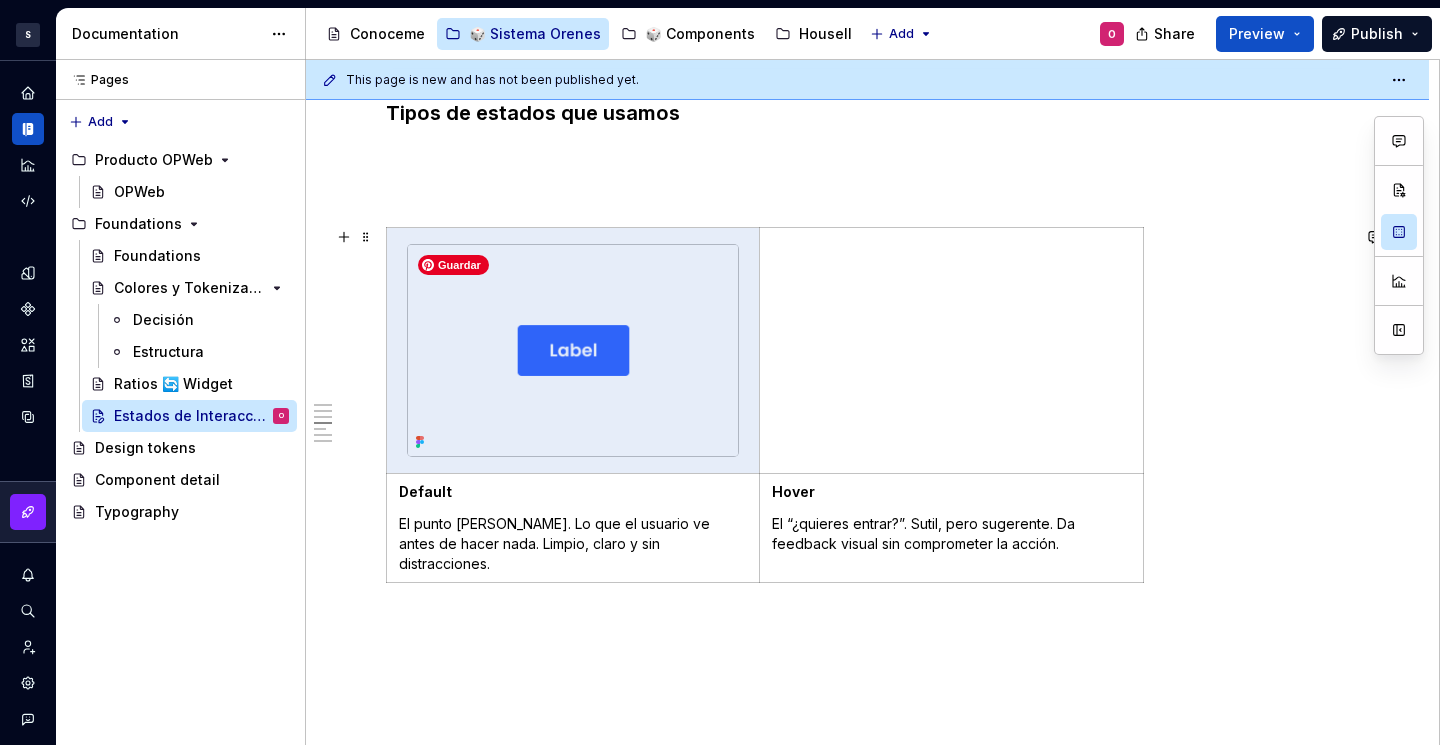 click on "S Diseño con profundidad O Design system data Documentation
Accessibility guide for tree Page tree.
Navigate the tree with the arrow keys. Common tree hotkeys apply. Further keybindings are available:
enter to execute primary action on focused item
f2 to start renaming the focused item
escape to abort renaming an item
control+d to start dragging selected items
Conoceme 🎲 Sistema Orenes 🎲 Components Housell Add O Share Preview Publish Pages Pages Add
Accessibility guide for tree Page tree.
Navigate the tree with the arrow keys. Common tree hotkeys apply. Further keybindings are available:
enter to execute primary action on focused item
f2 to start renaming the focused item
escape to abort renaming an item
control+d to start dragging selected items
Producto OPWeb  OPWeb Foundations Foundations Colores y Tokenización Decisión Estructura  Ratios 🔄 Widget O 2 2" at bounding box center (720, 372) 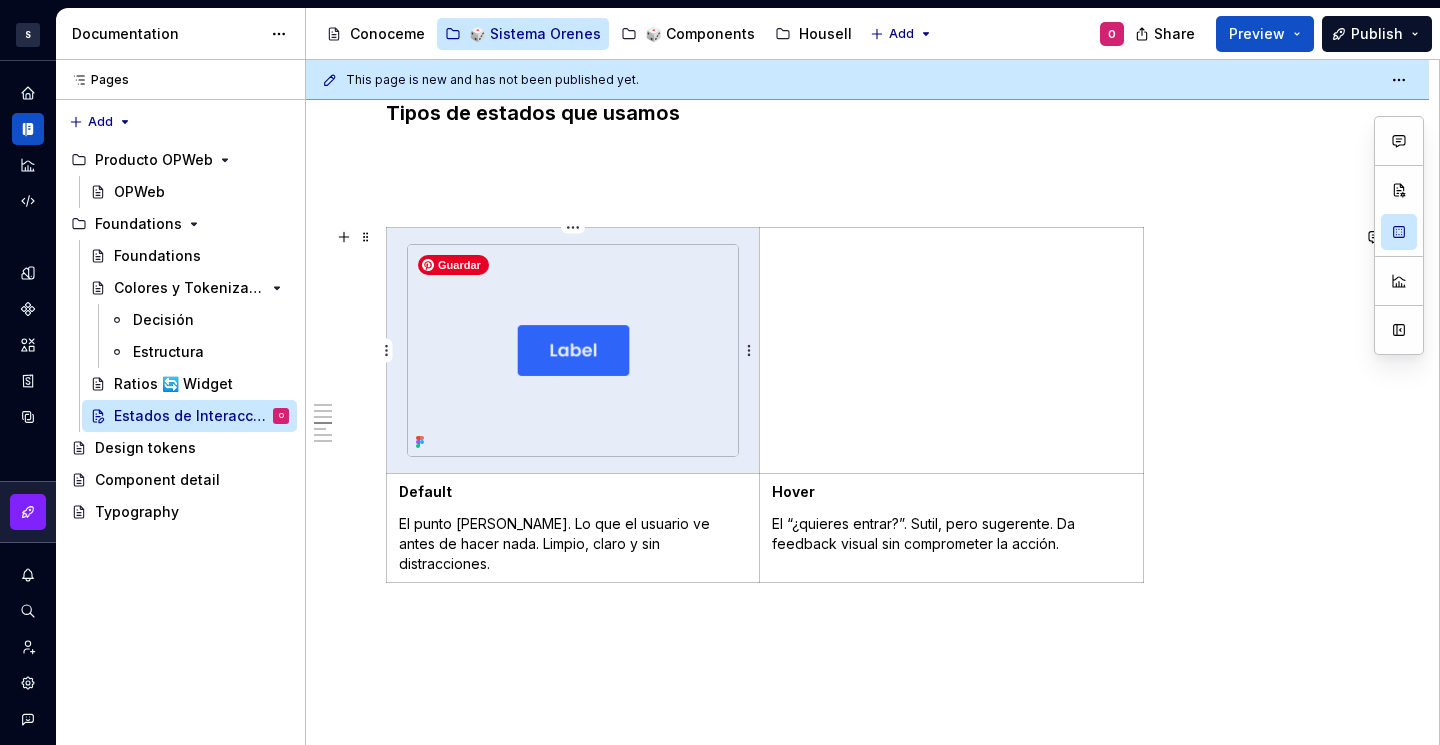click at bounding box center [573, 350] 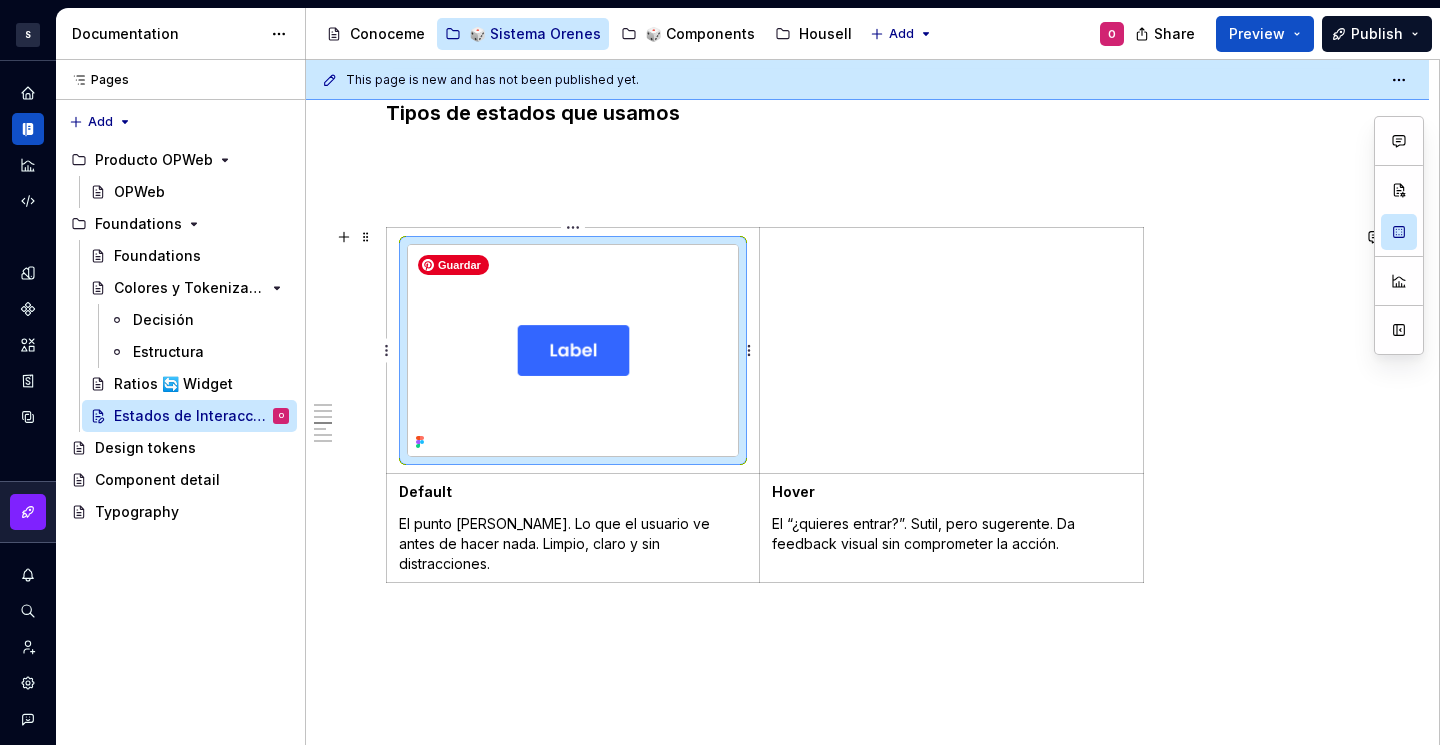click at bounding box center (573, 350) 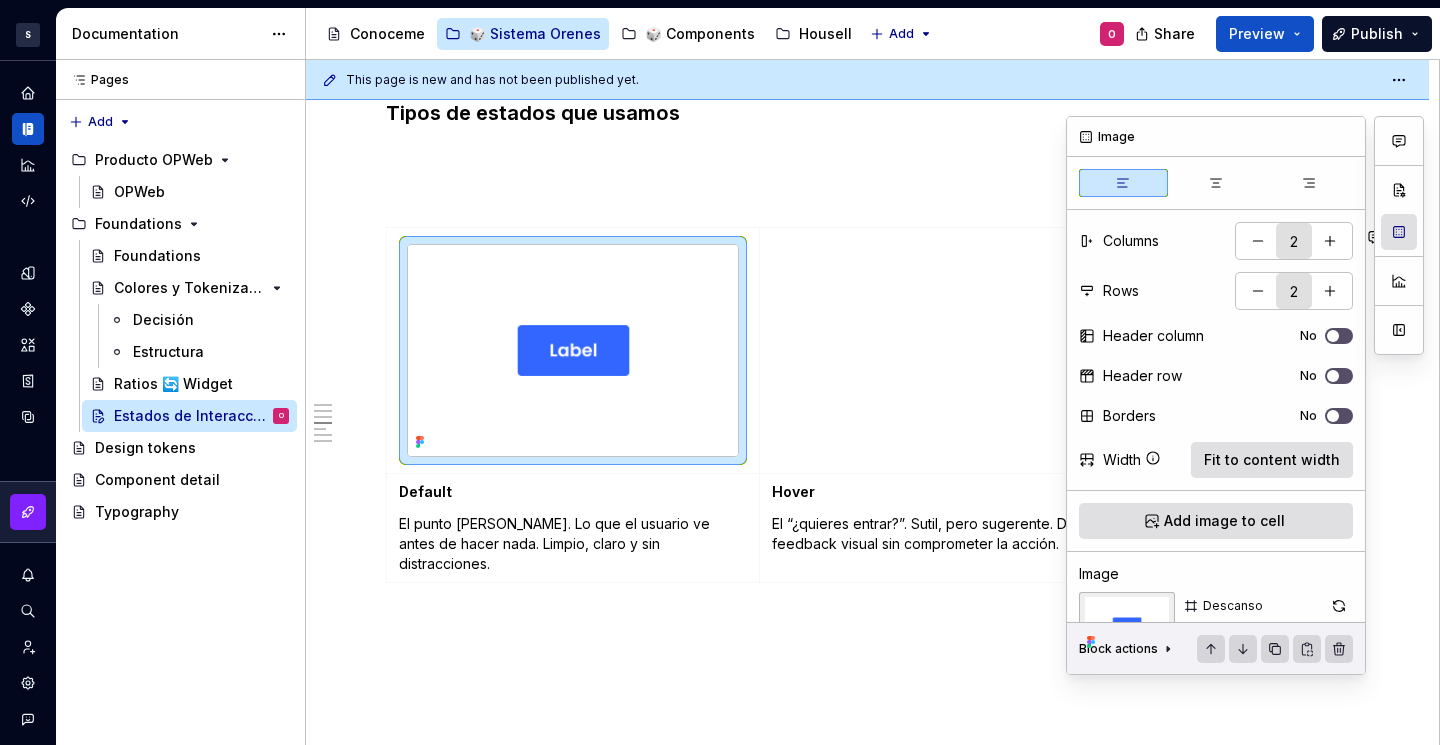 click at bounding box center (1399, 232) 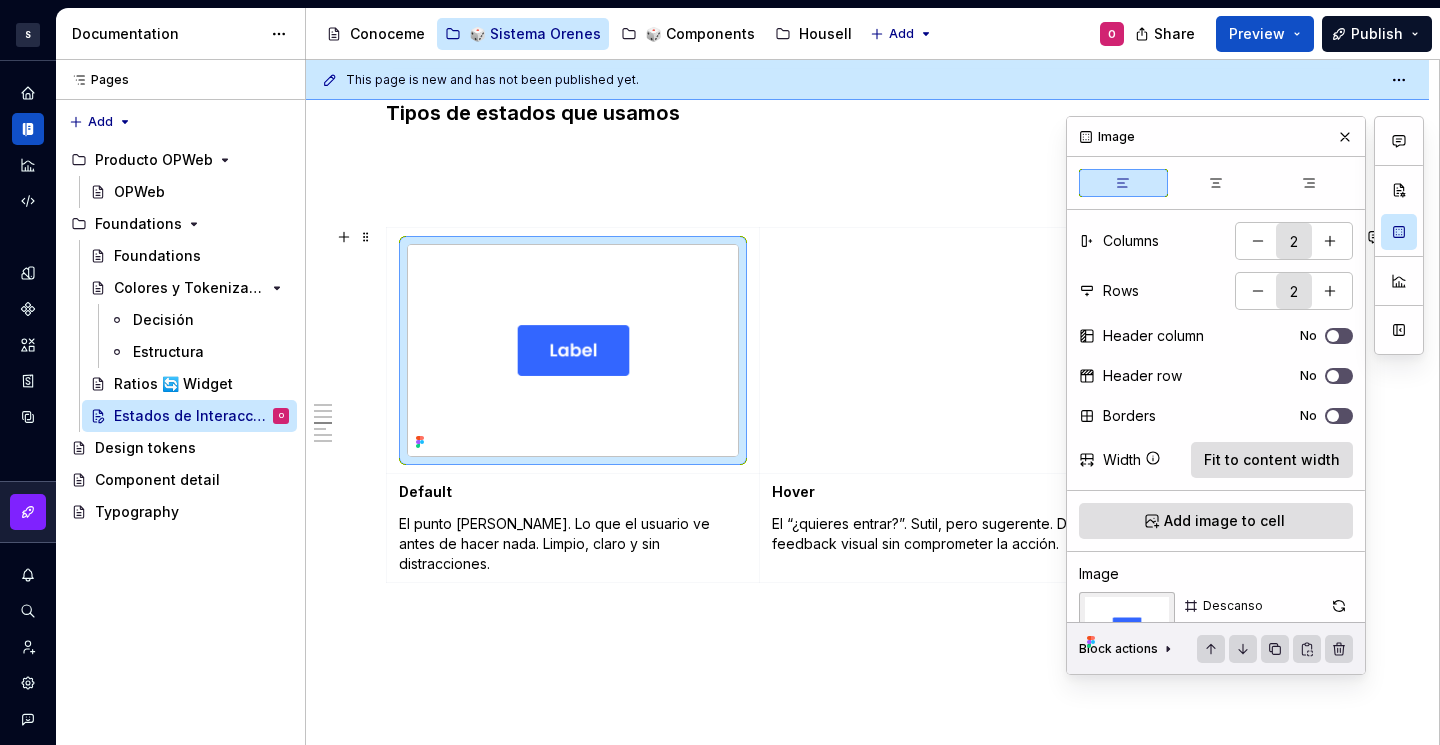 scroll, scrollTop: 218, scrollLeft: 0, axis: vertical 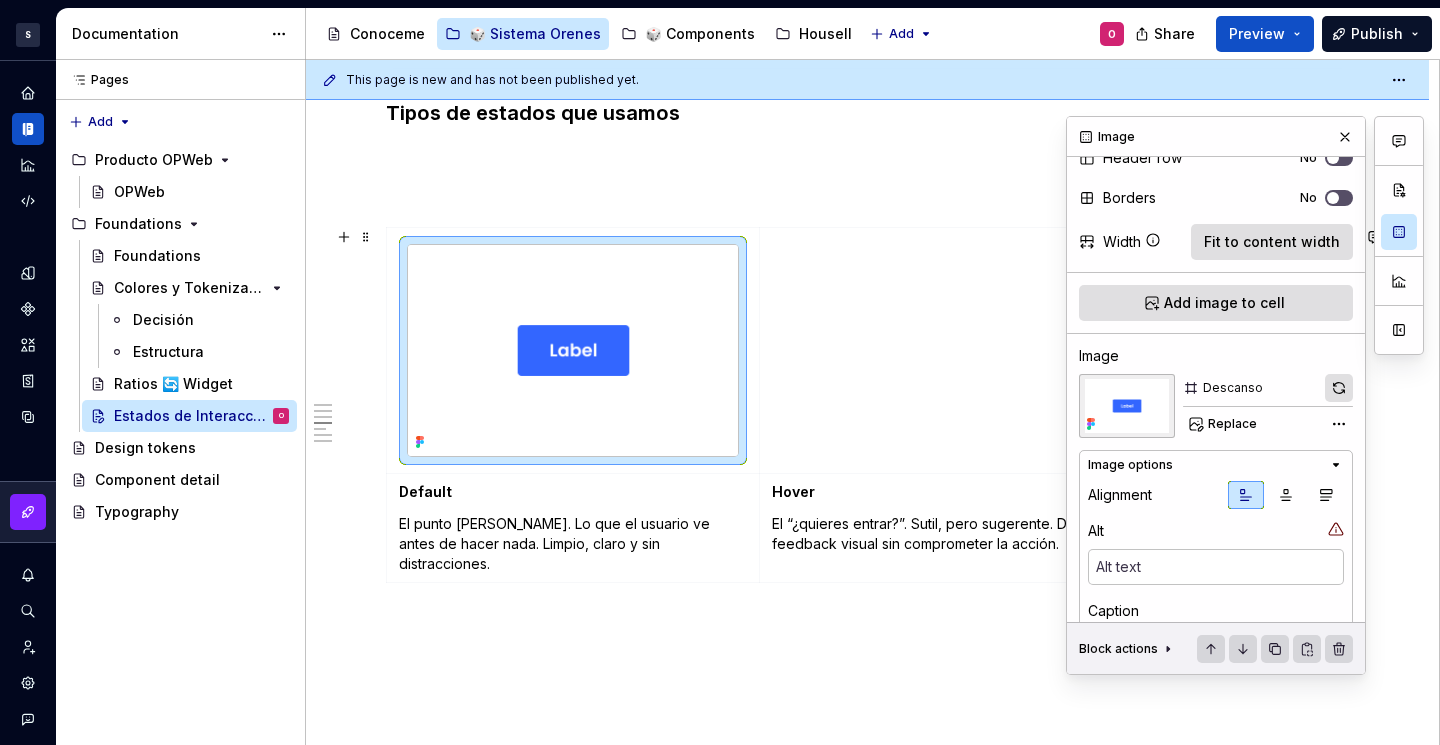 click at bounding box center [1339, 388] 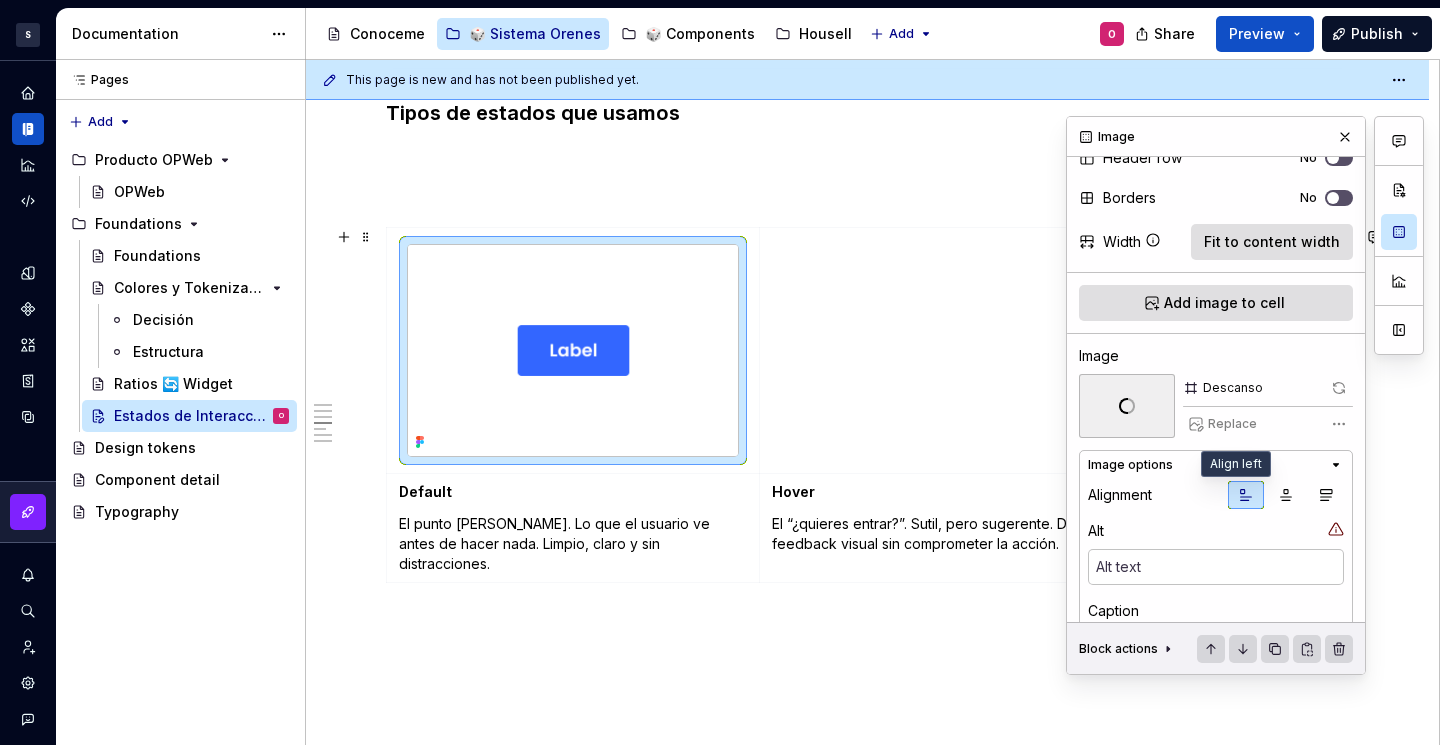 scroll, scrollTop: 283, scrollLeft: 0, axis: vertical 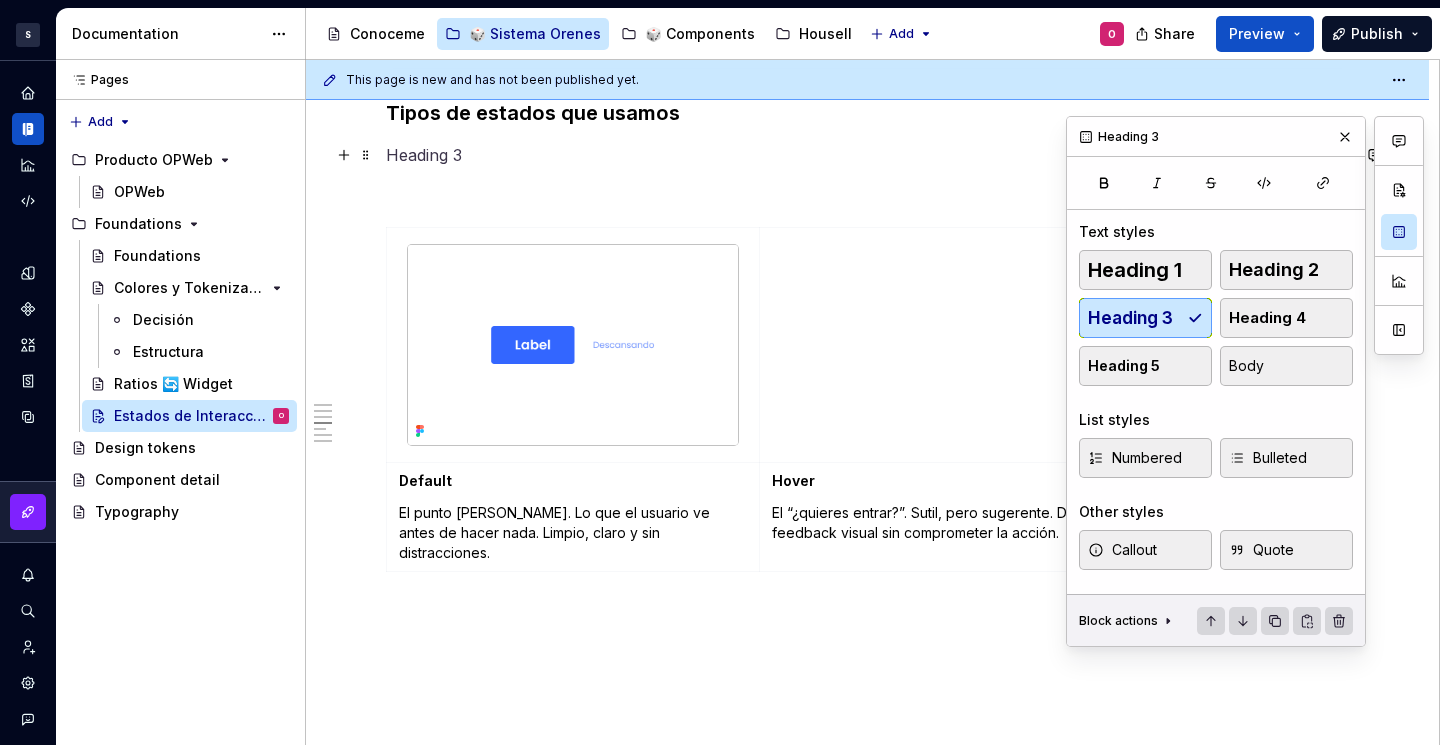click at bounding box center (867, 155) 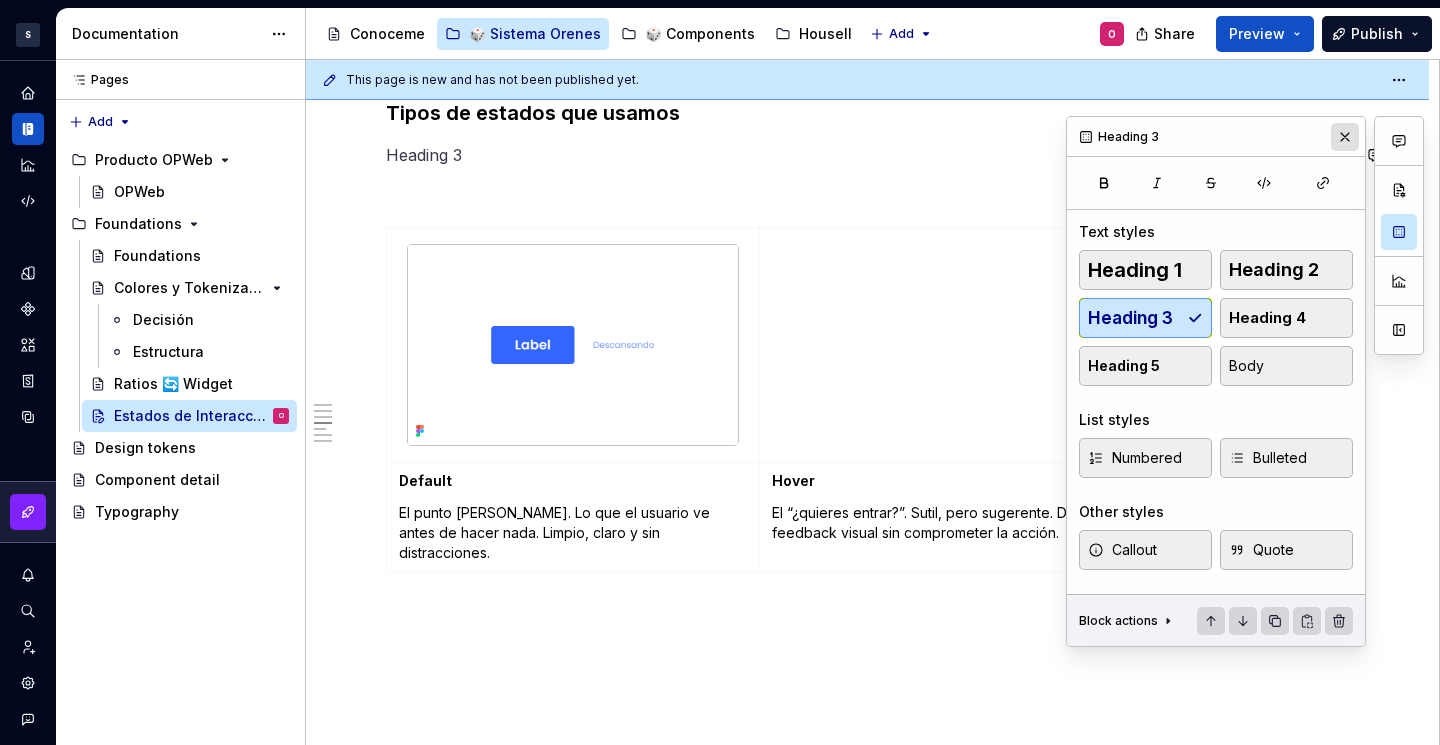 click at bounding box center (1345, 137) 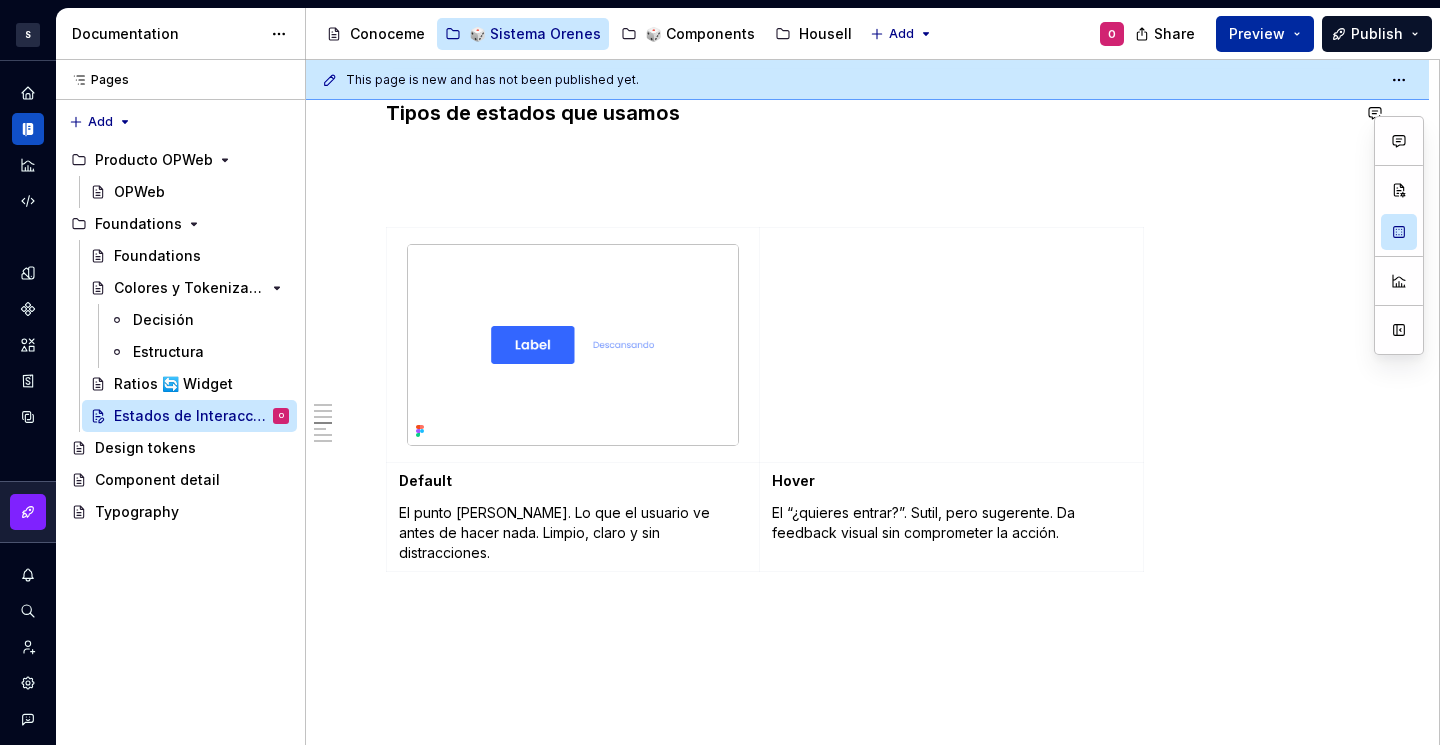 click on "Preview" at bounding box center [1265, 34] 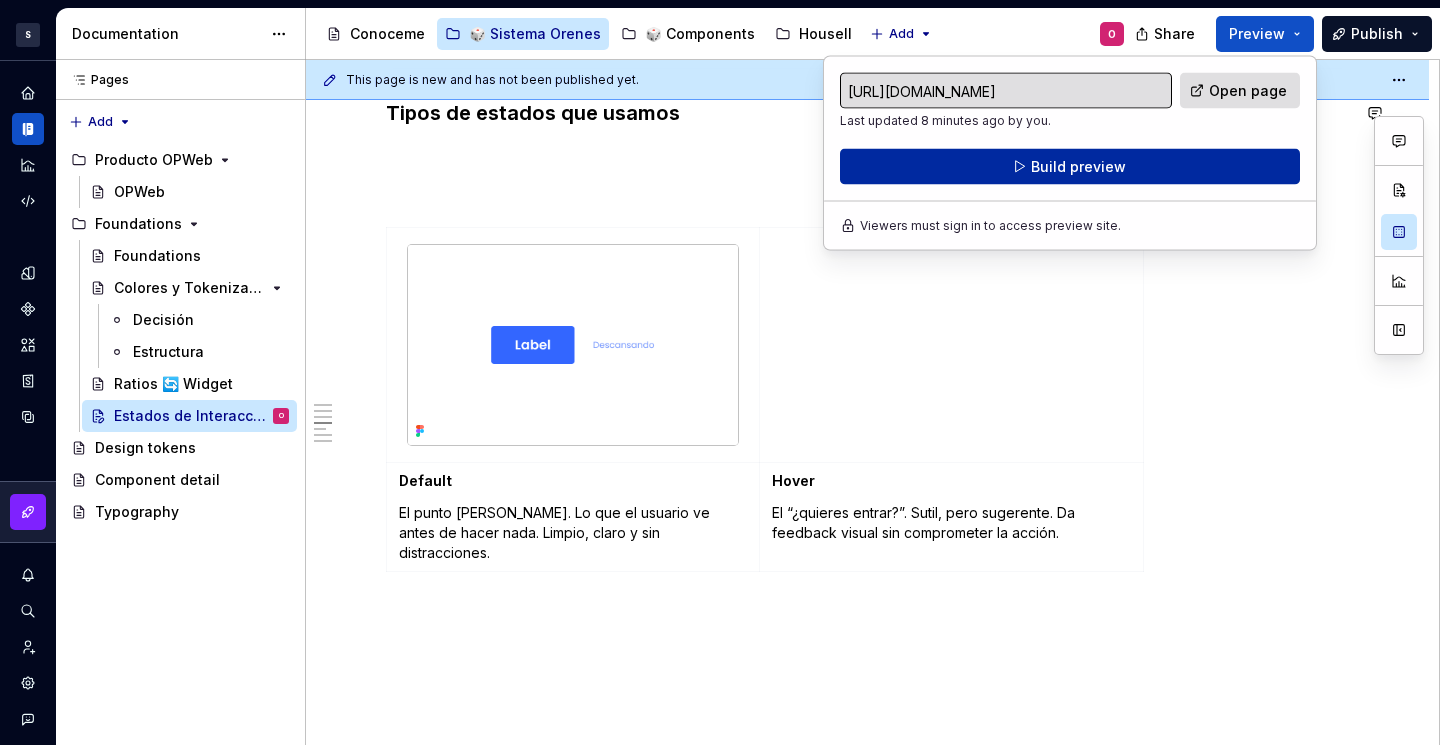 click on "Build preview" at bounding box center (1070, 167) 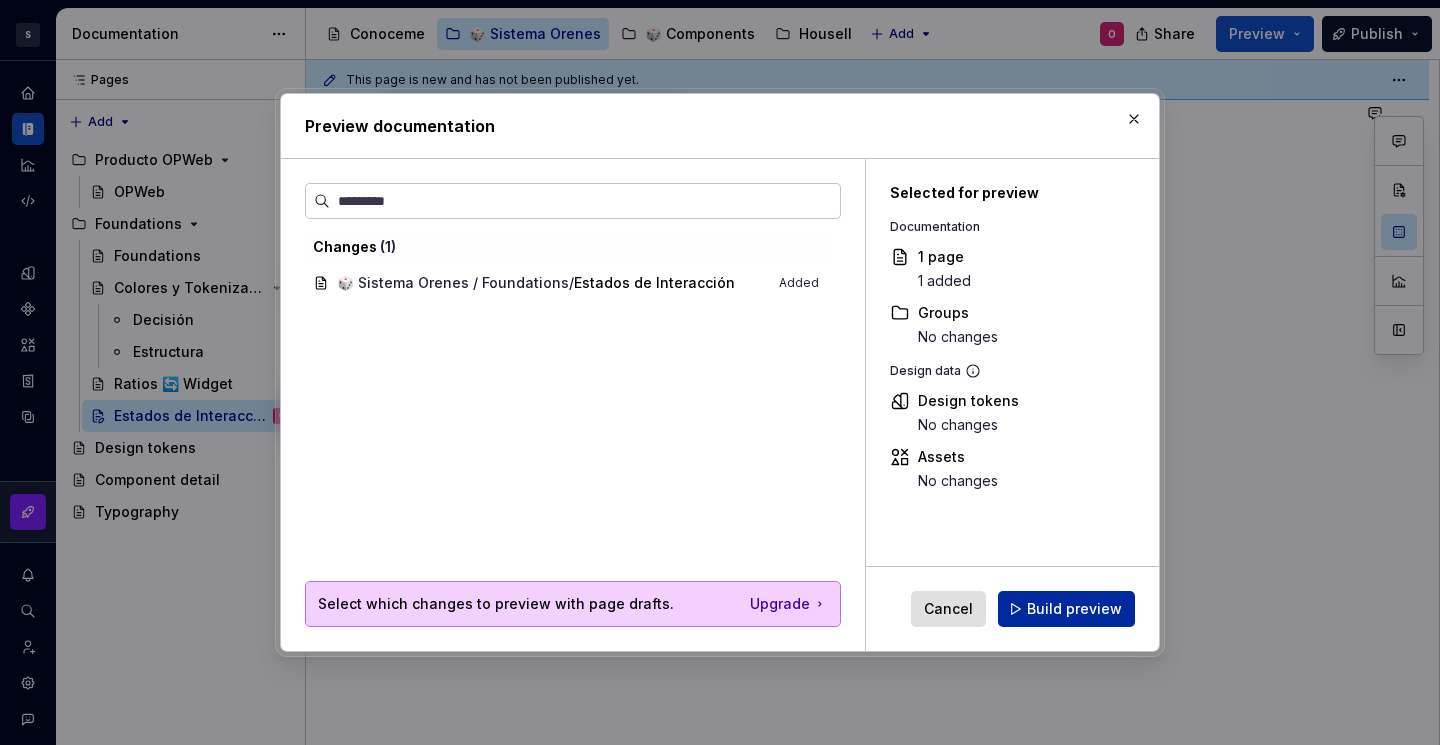 click on "Build preview" at bounding box center [1066, 609] 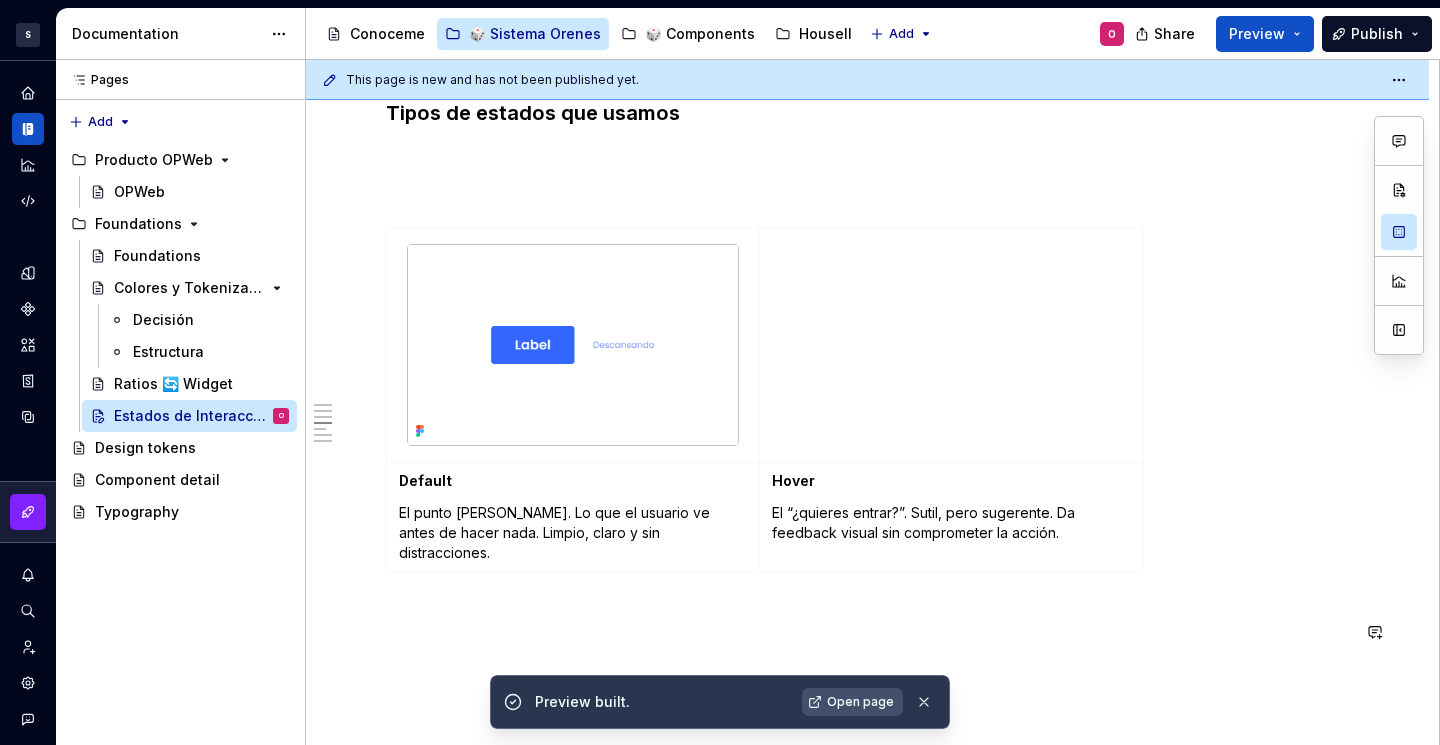 click on "Preview built." at bounding box center [662, 702] 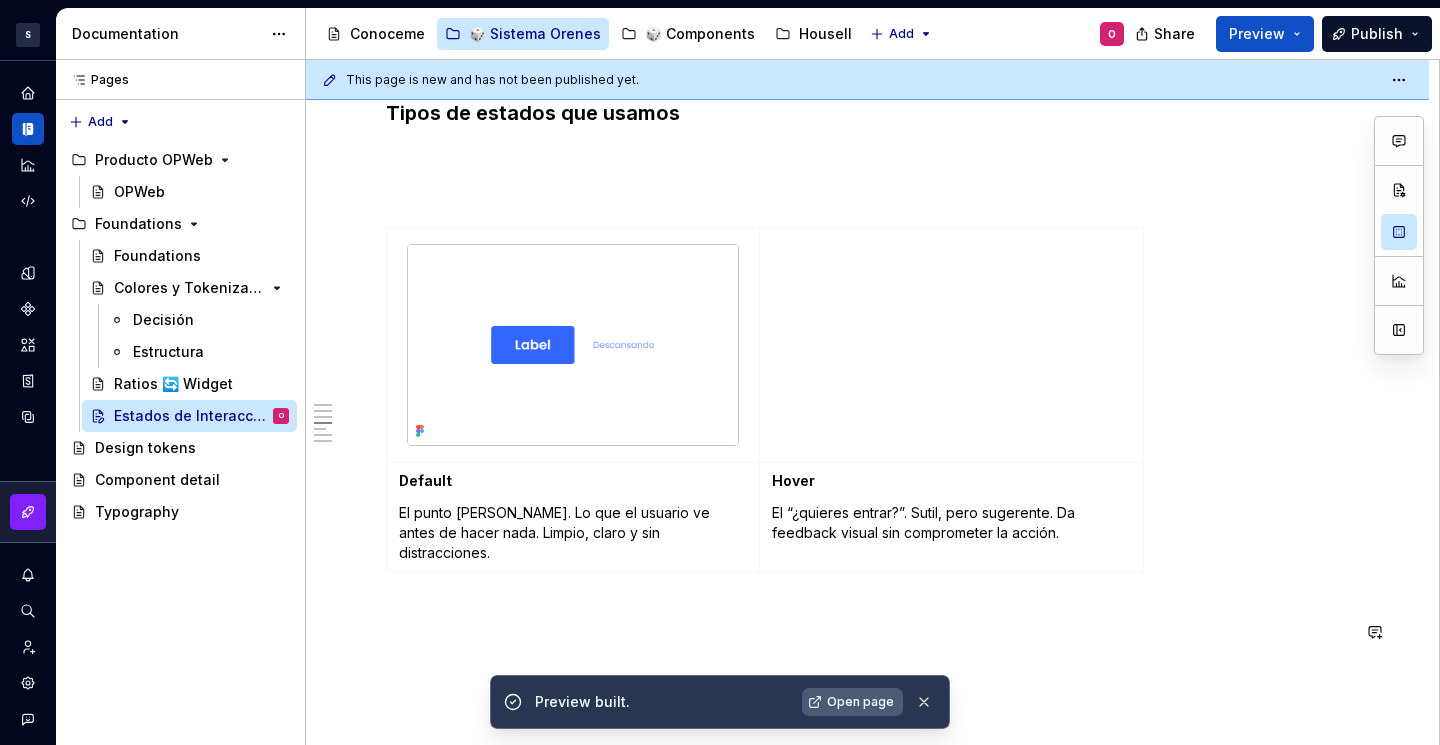 click on "Preview built. Open page" at bounding box center [736, 702] 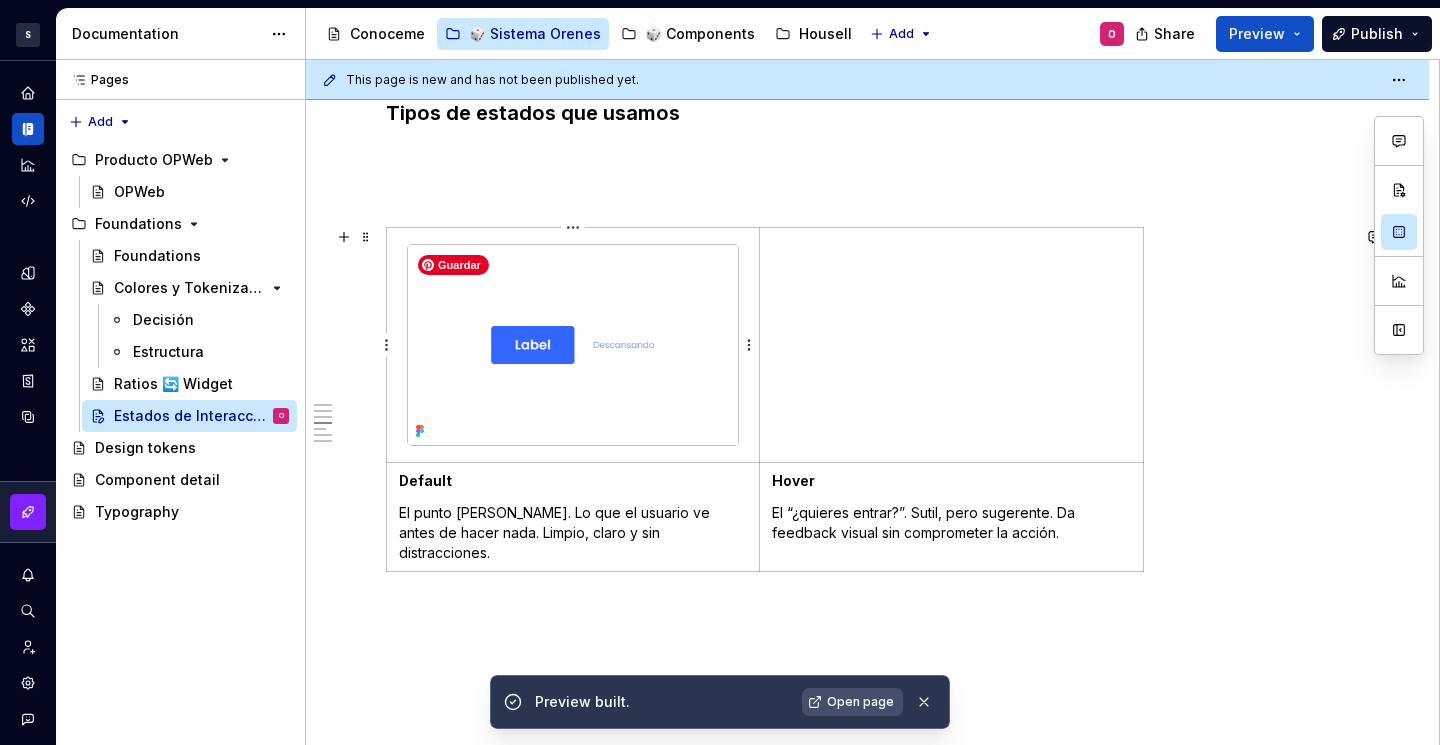 click at bounding box center [573, 345] 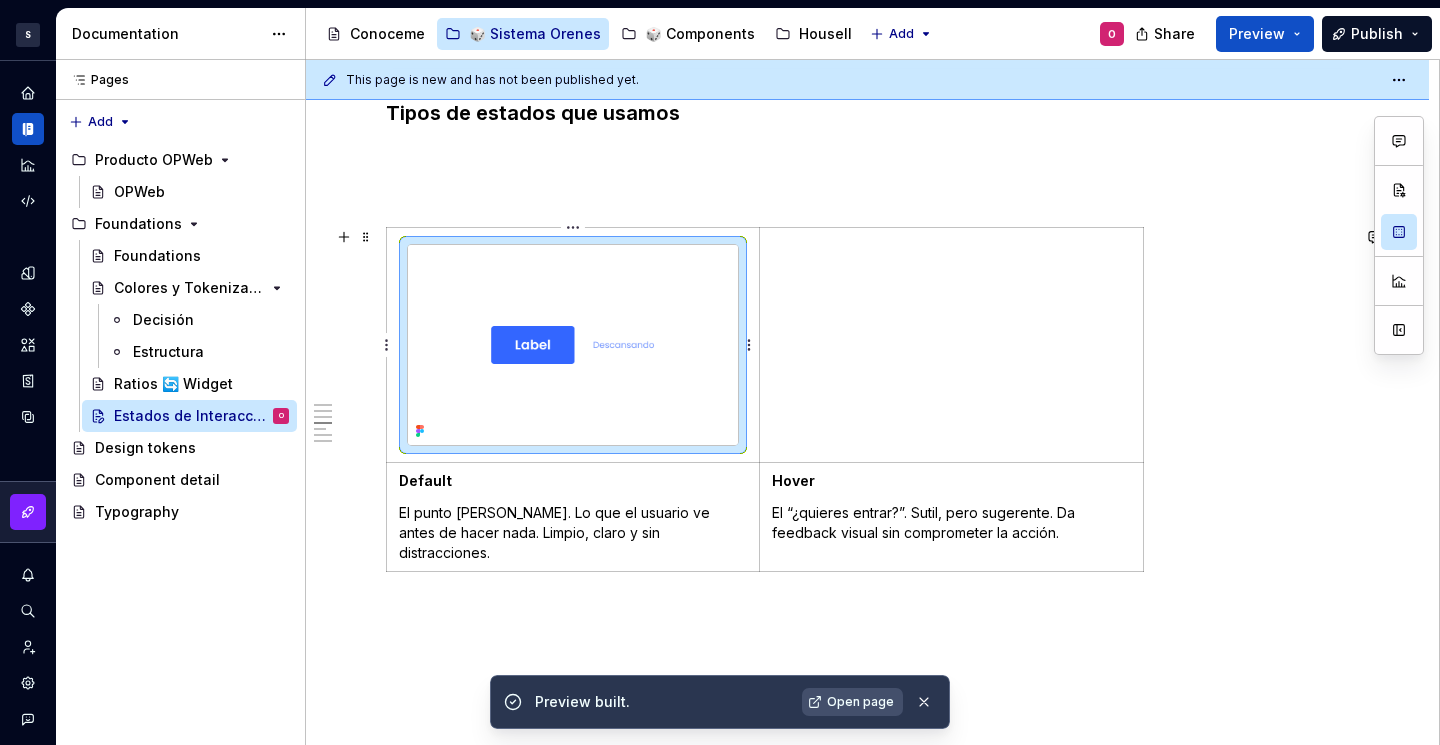 click at bounding box center [573, 345] 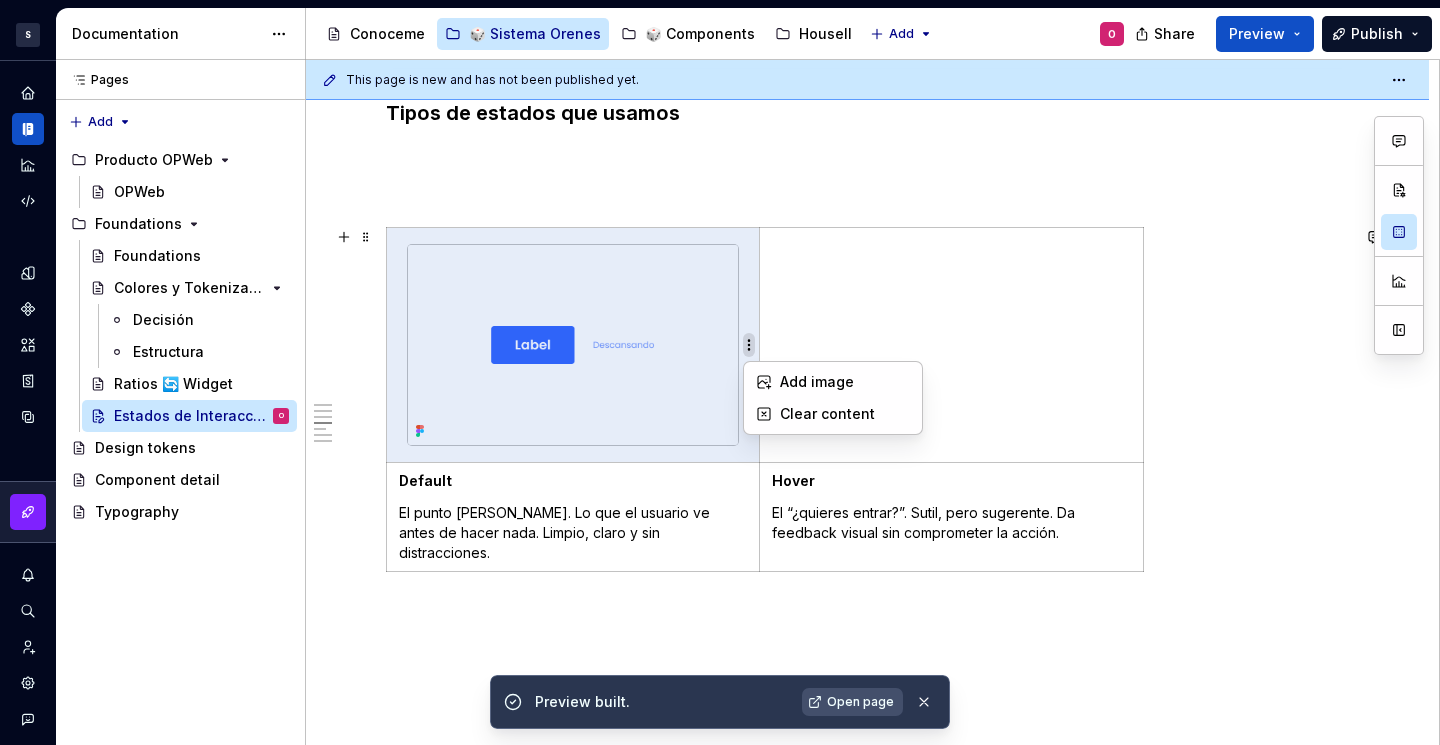 click on "S Diseño con profundidad O Design system data Documentation
Accessibility guide for tree Page tree.
Navigate the tree with the arrow keys. Common tree hotkeys apply. Further keybindings are available:
enter to execute primary action on focused item
f2 to start renaming the focused item
escape to abort renaming an item
control+d to start dragging selected items
Conoceme 🎲 Sistema Orenes 🎲 Components Housell Add O Share Preview Publish Pages Pages Add
Accessibility guide for tree Page tree.
Navigate the tree with the arrow keys. Common tree hotkeys apply. Further keybindings are available:
enter to execute primary action on focused item
f2 to start renaming the focused item
escape to abort renaming an item
control+d to start dragging selected items
Producto OPWeb  OPWeb Foundations Foundations Colores y Tokenización Decisión Estructura  Ratios 🔄 Widget O 2 2" at bounding box center (720, 372) 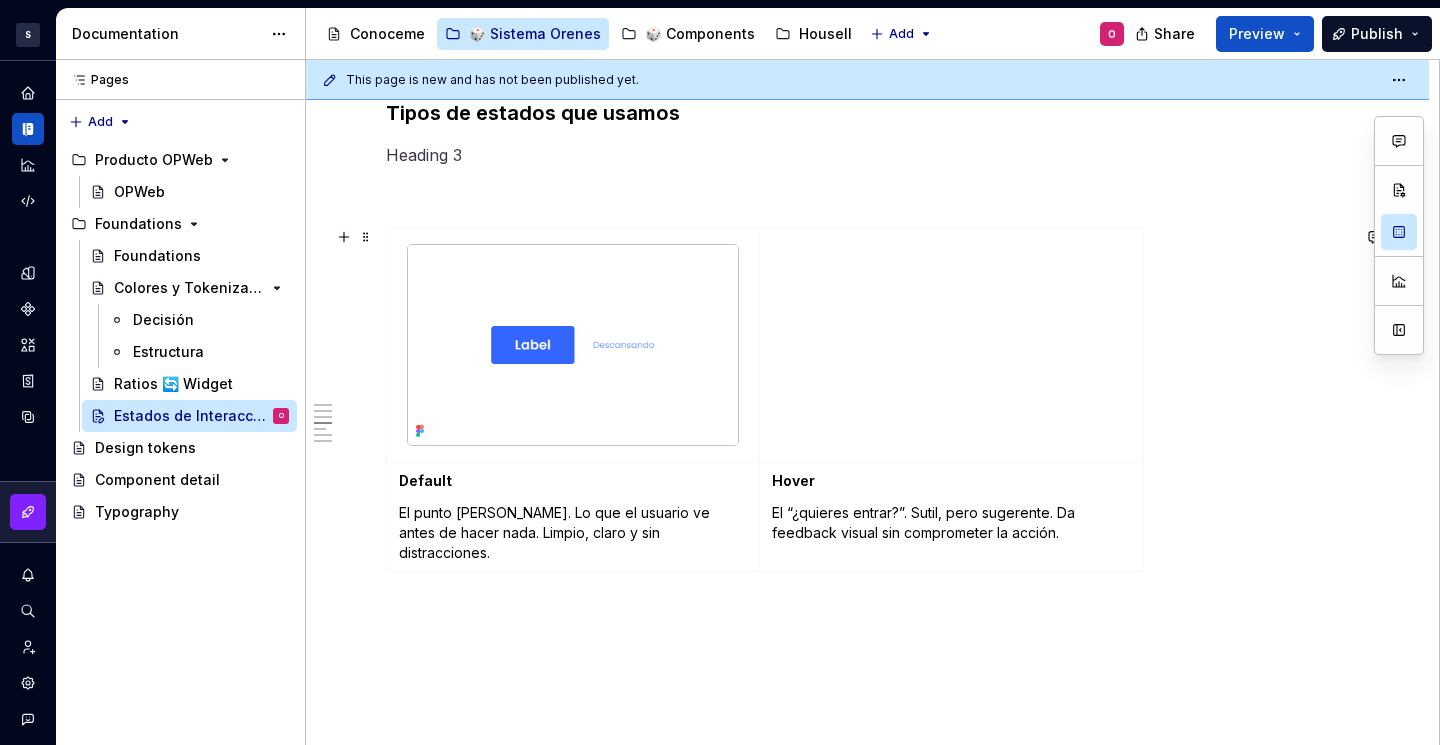 click on "S Diseño con profundidad O Design system data Documentation
Accessibility guide for tree Page tree.
Navigate the tree with the arrow keys. Common tree hotkeys apply. Further keybindings are available:
enter to execute primary action on focused item
f2 to start renaming the focused item
escape to abort renaming an item
control+d to start dragging selected items
Conoceme 🎲 Sistema Orenes 🎲 Components Housell Add O Share Preview Publish Pages Pages Add
Accessibility guide for tree Page tree.
Navigate the tree with the arrow keys. Common tree hotkeys apply. Further keybindings are available:
enter to execute primary action on focused item
f2 to start renaming the focused item
escape to abort renaming an item
control+d to start dragging selected items
Producto OPWeb  OPWeb Foundations Foundations Colores y Tokenización Decisión Estructura  Ratios 🔄 Widget O   *" at bounding box center [720, 372] 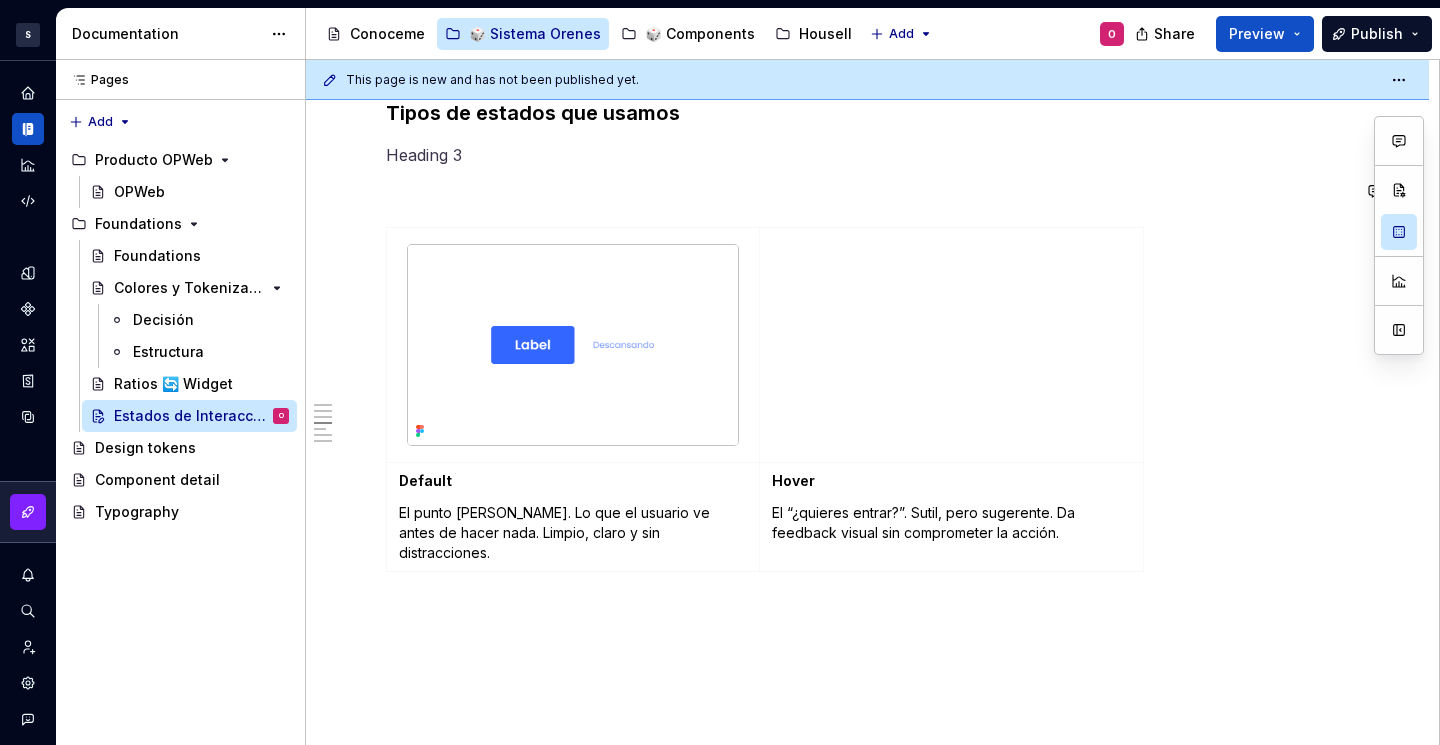 scroll, scrollTop: 1219, scrollLeft: 0, axis: vertical 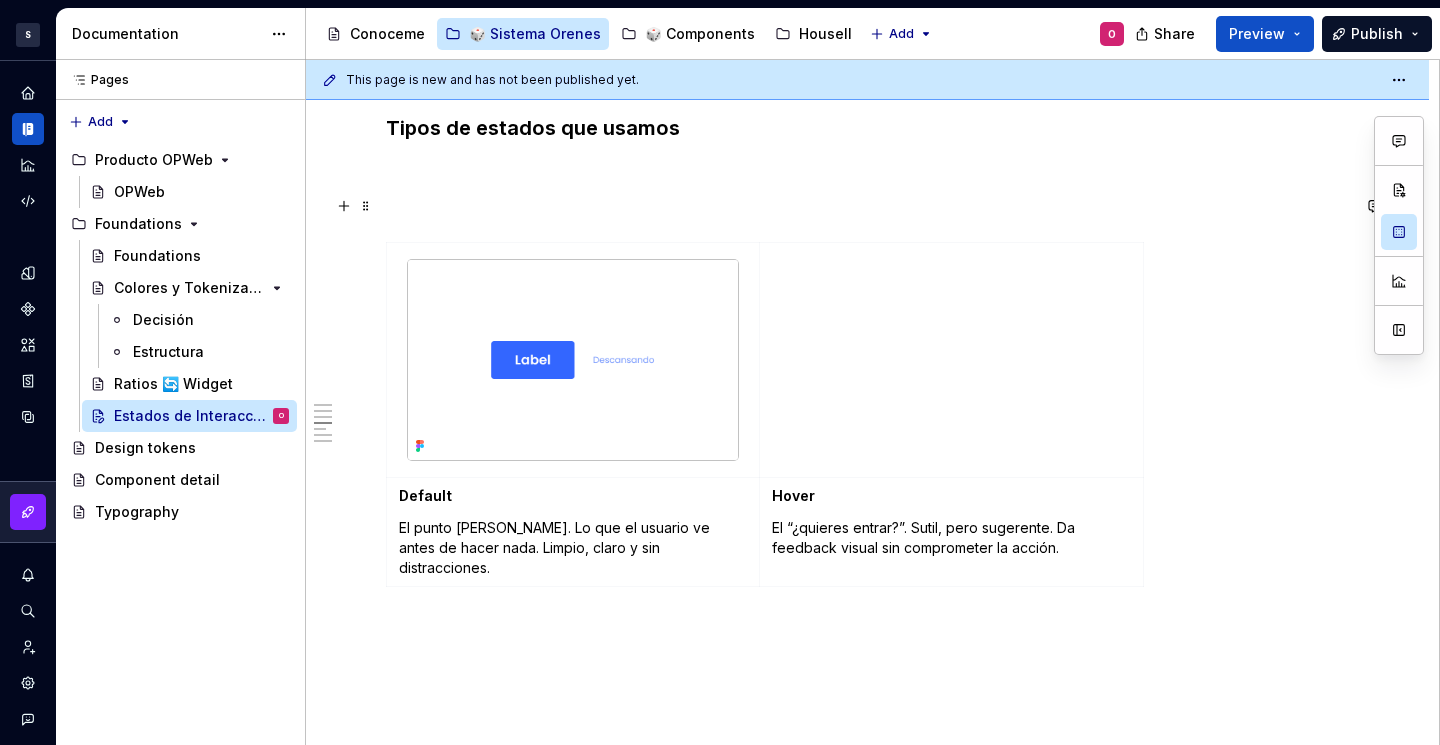 click at bounding box center [867, 206] 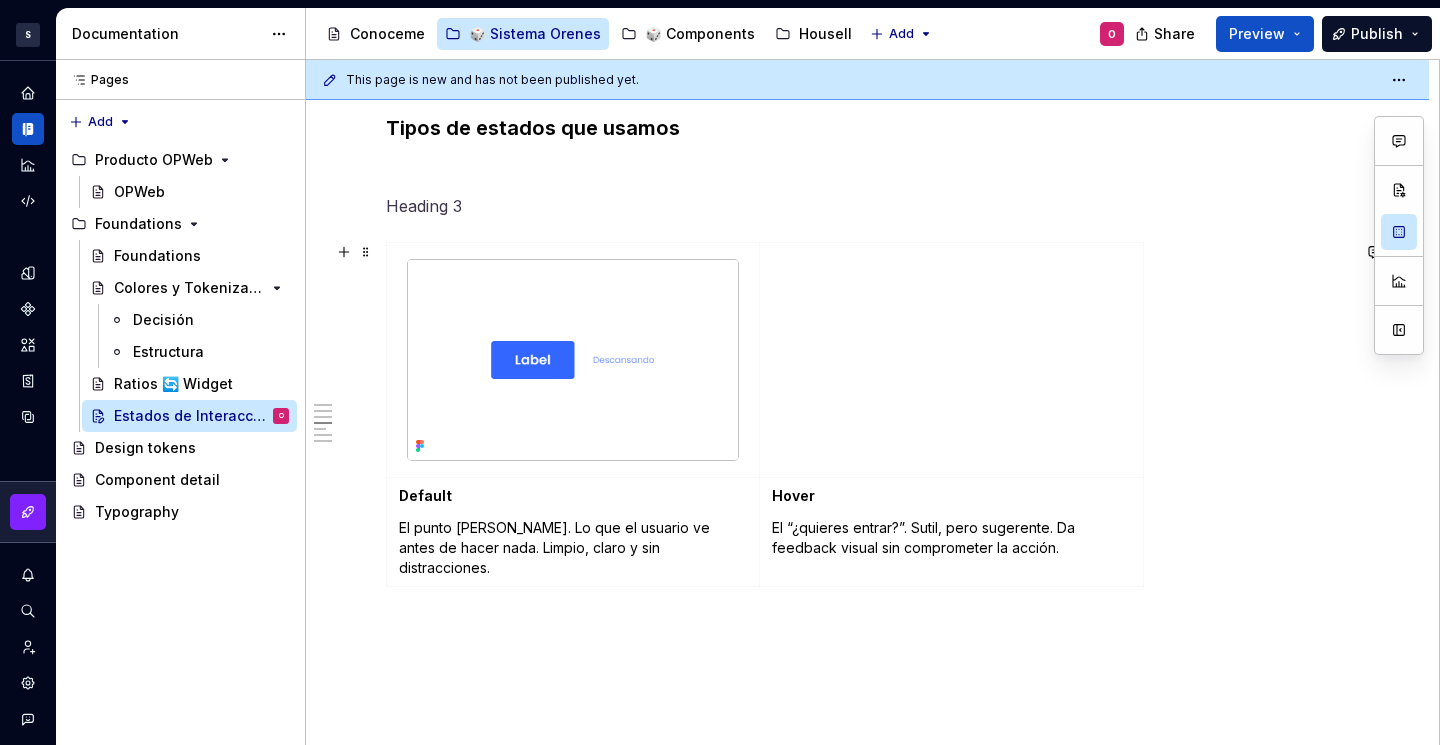 click on "Default El punto [PERSON_NAME]. Lo que el usuario ve antes de hacer nada. Limpio, claro y sin distracciones.  Hover El “¿quieres entrar?”. Sutil, pero sugerente. Da feedback visual sin comprometer la acción." at bounding box center [867, 418] 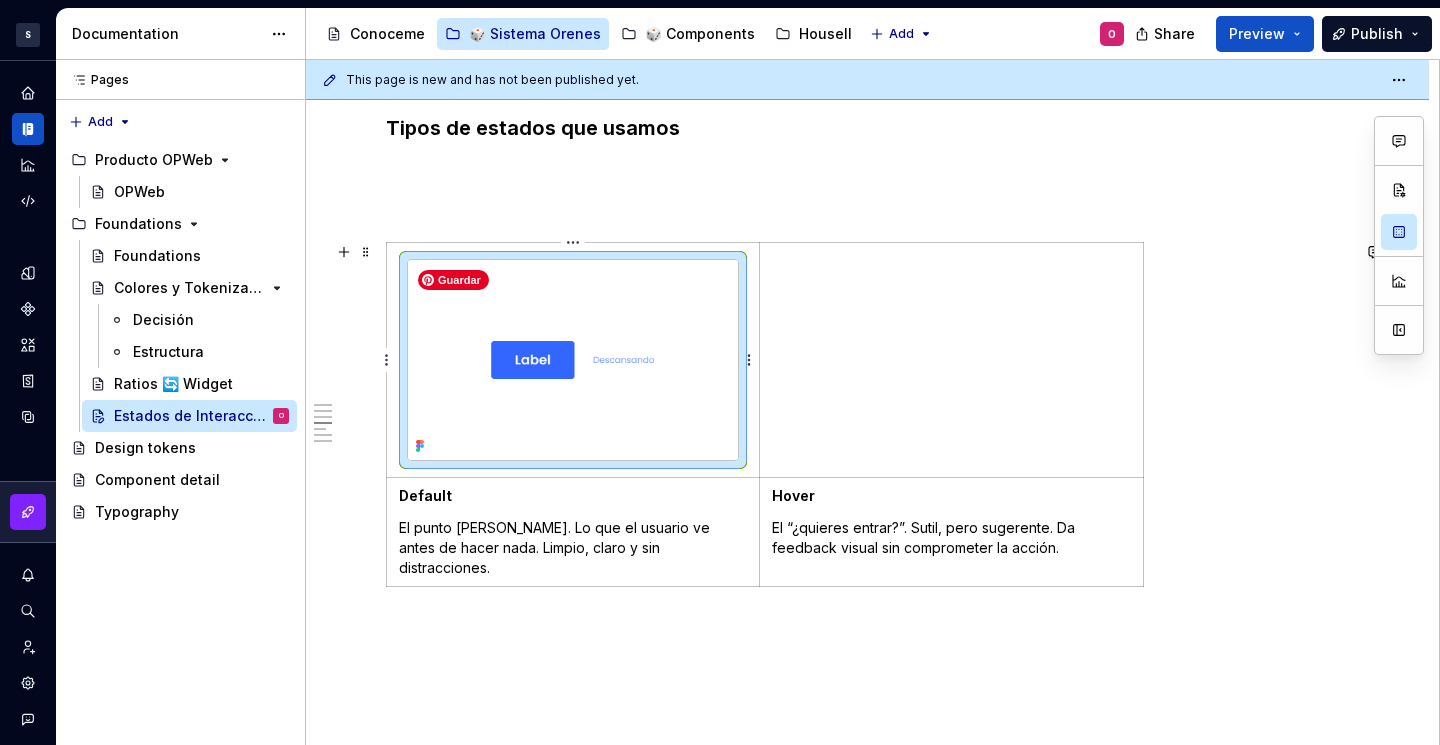 click at bounding box center [573, 360] 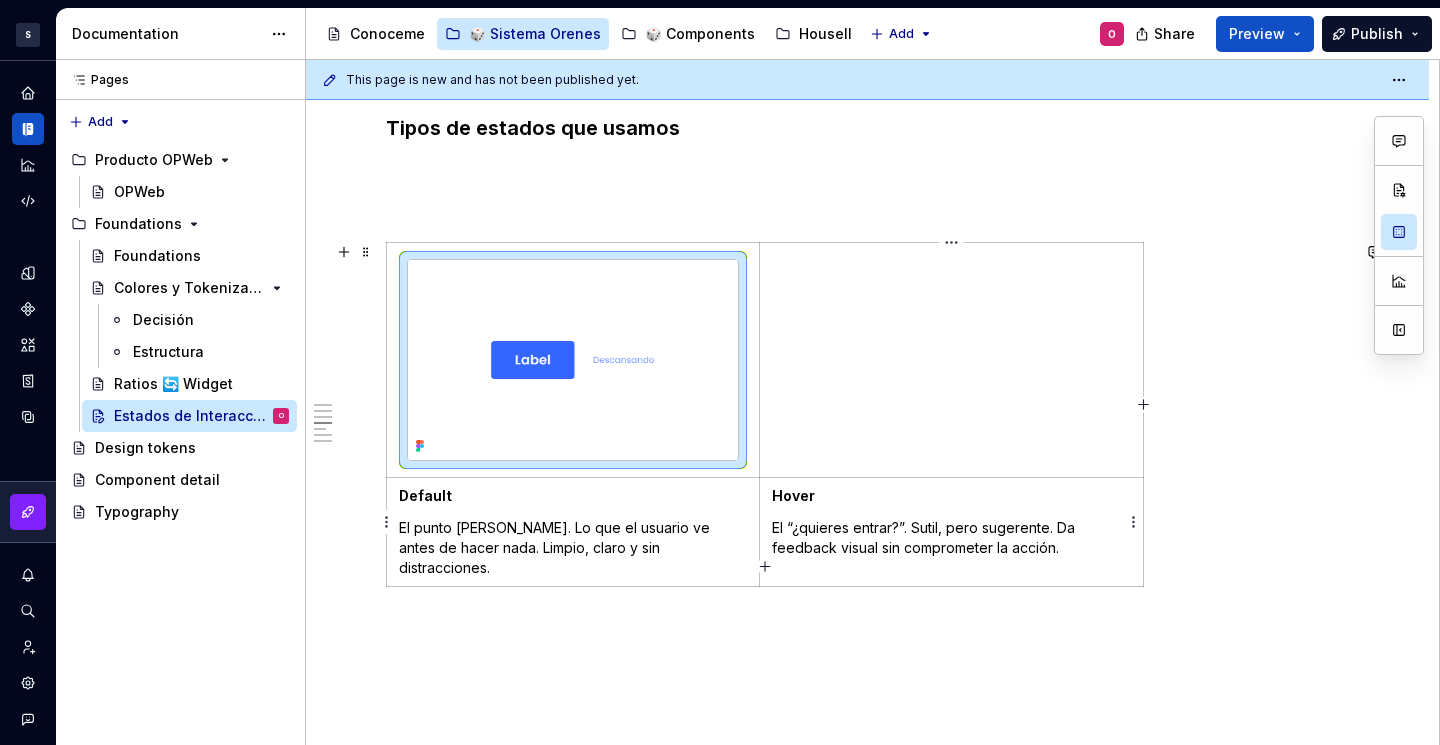 click on "El “¿quieres entrar?”. Sutil, pero sugerente. Da feedback visual sin comprometer la acción." at bounding box center (951, 538) 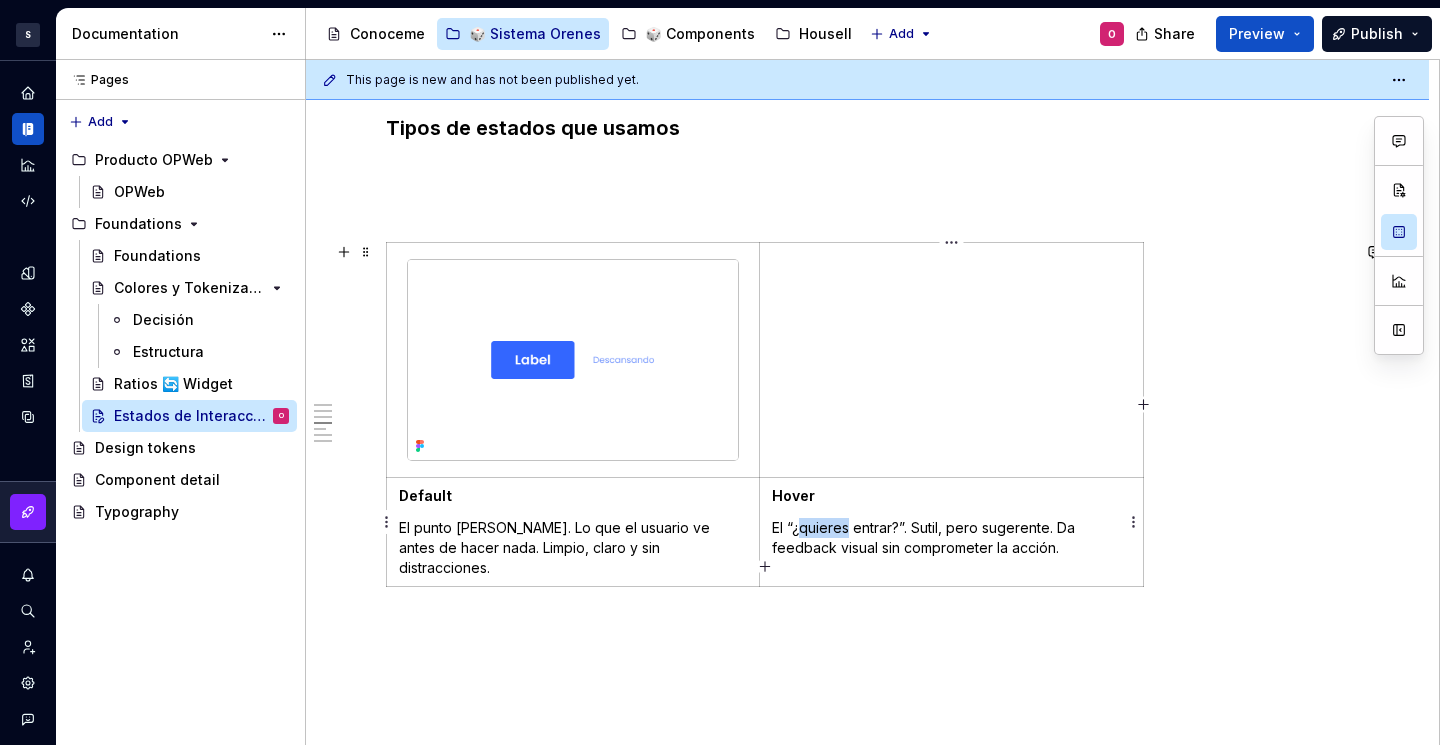 click on "El “¿quieres entrar?”. Sutil, pero sugerente. Da feedback visual sin comprometer la acción." at bounding box center (951, 538) 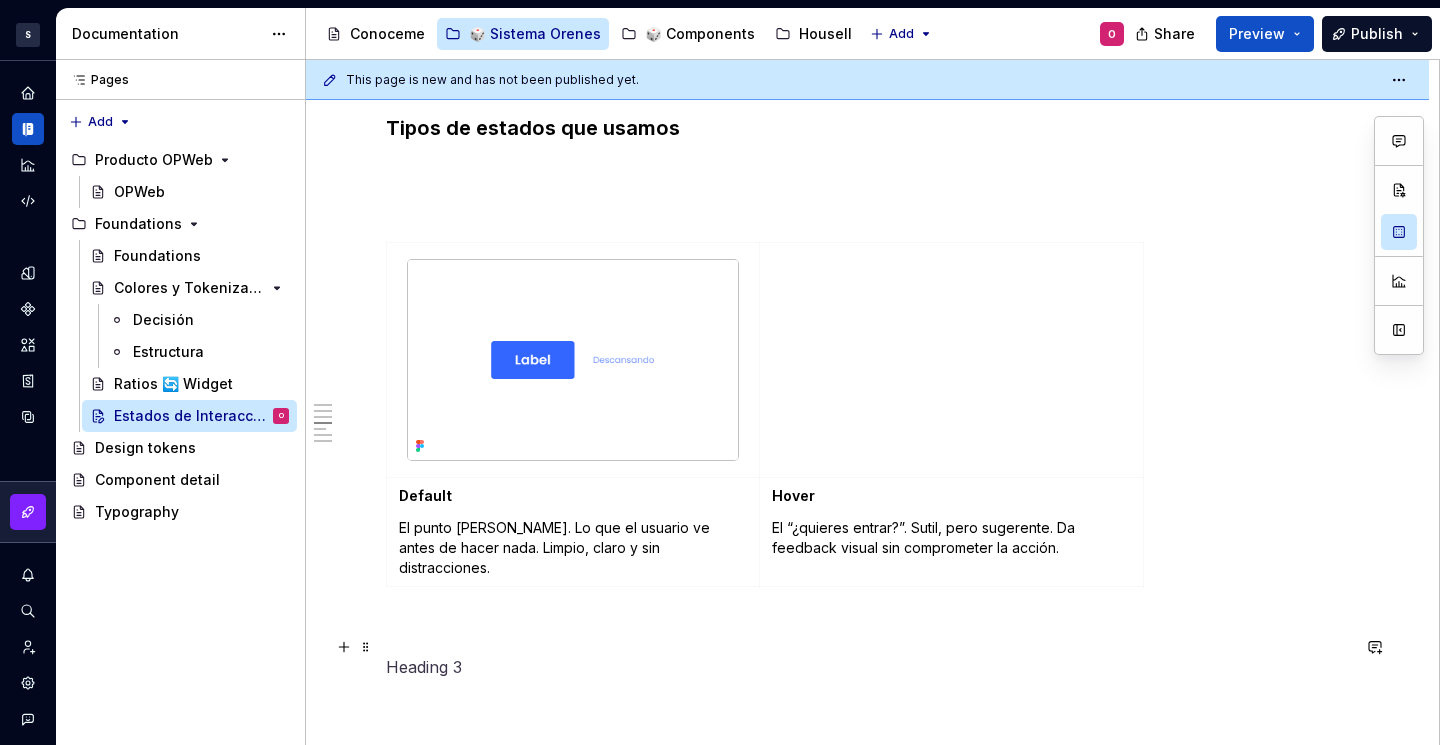 click at bounding box center [867, 667] 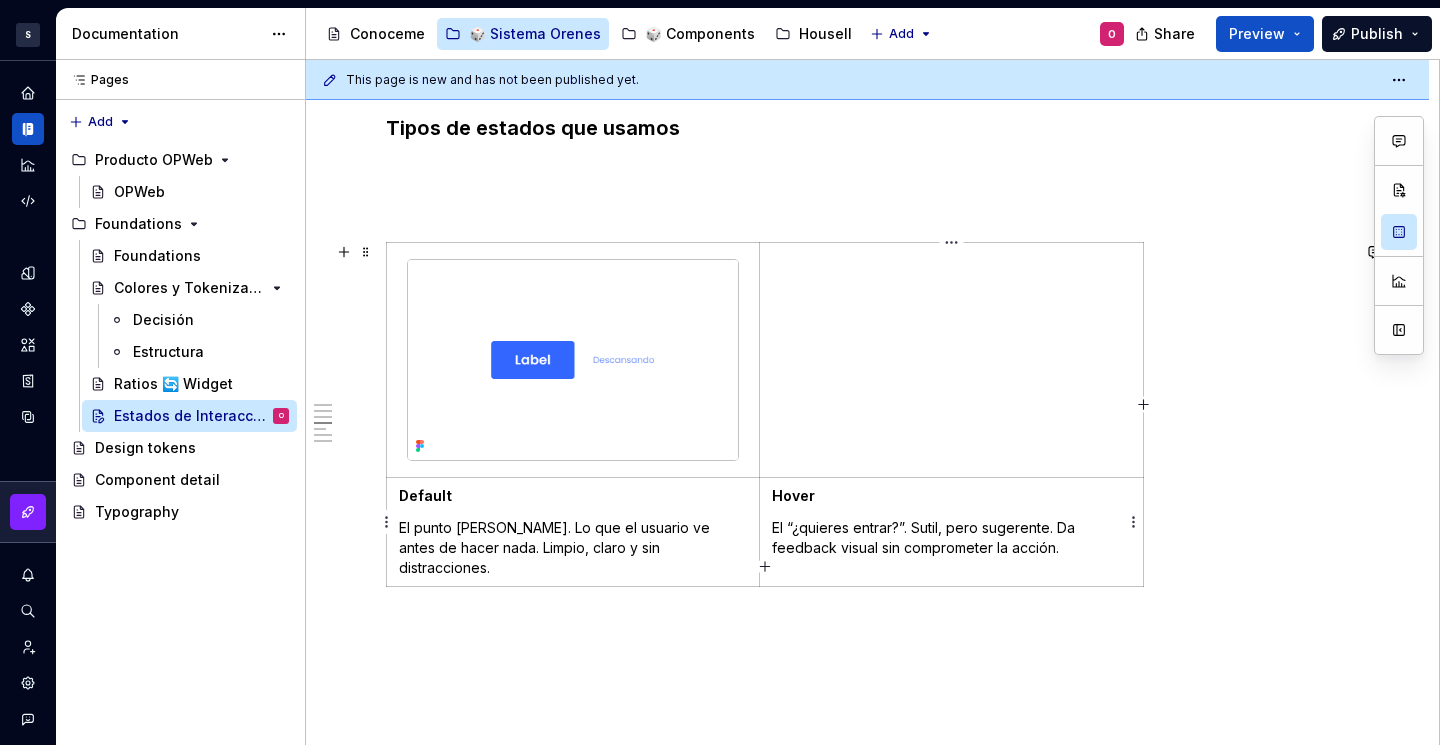 click on "El “¿quieres entrar?”. Sutil, pero sugerente. Da feedback visual sin comprometer la acción." at bounding box center [951, 538] 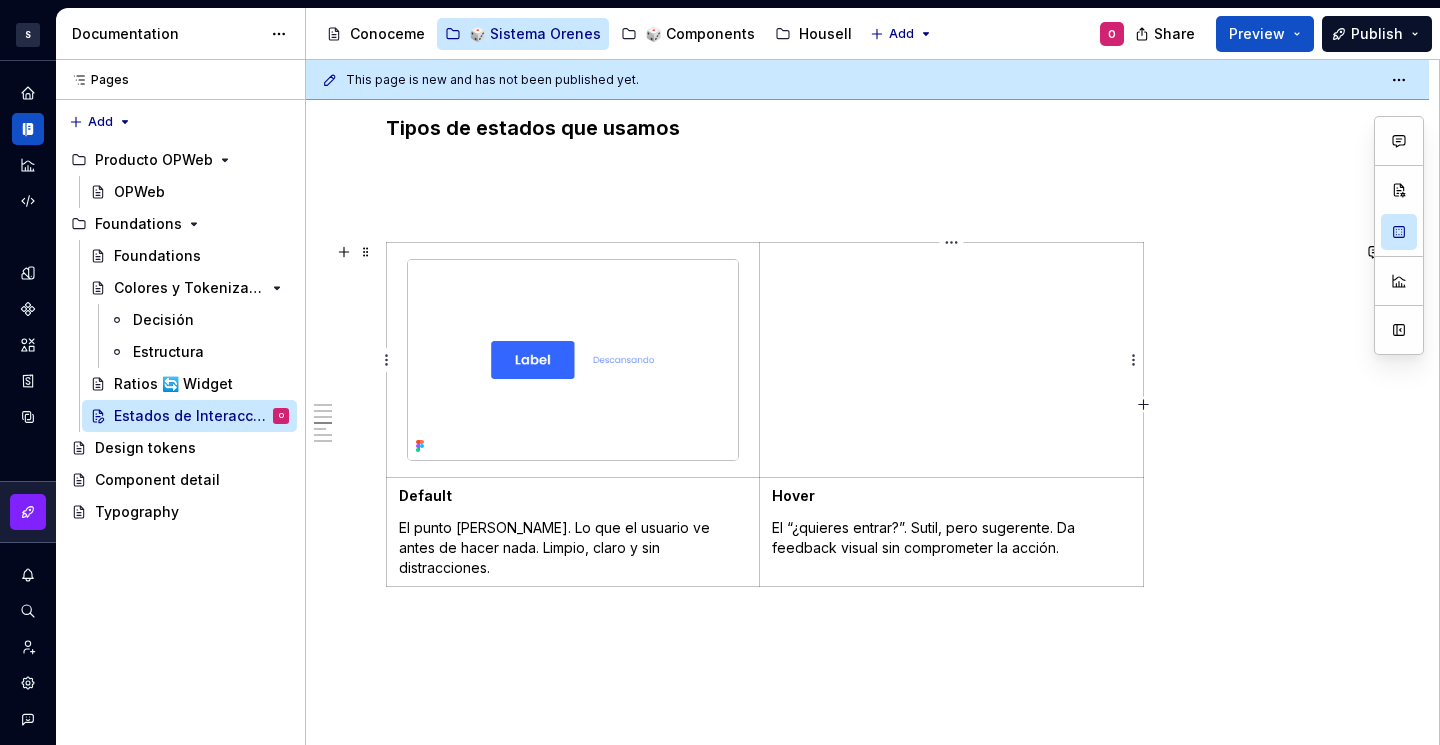 click at bounding box center [951, 360] 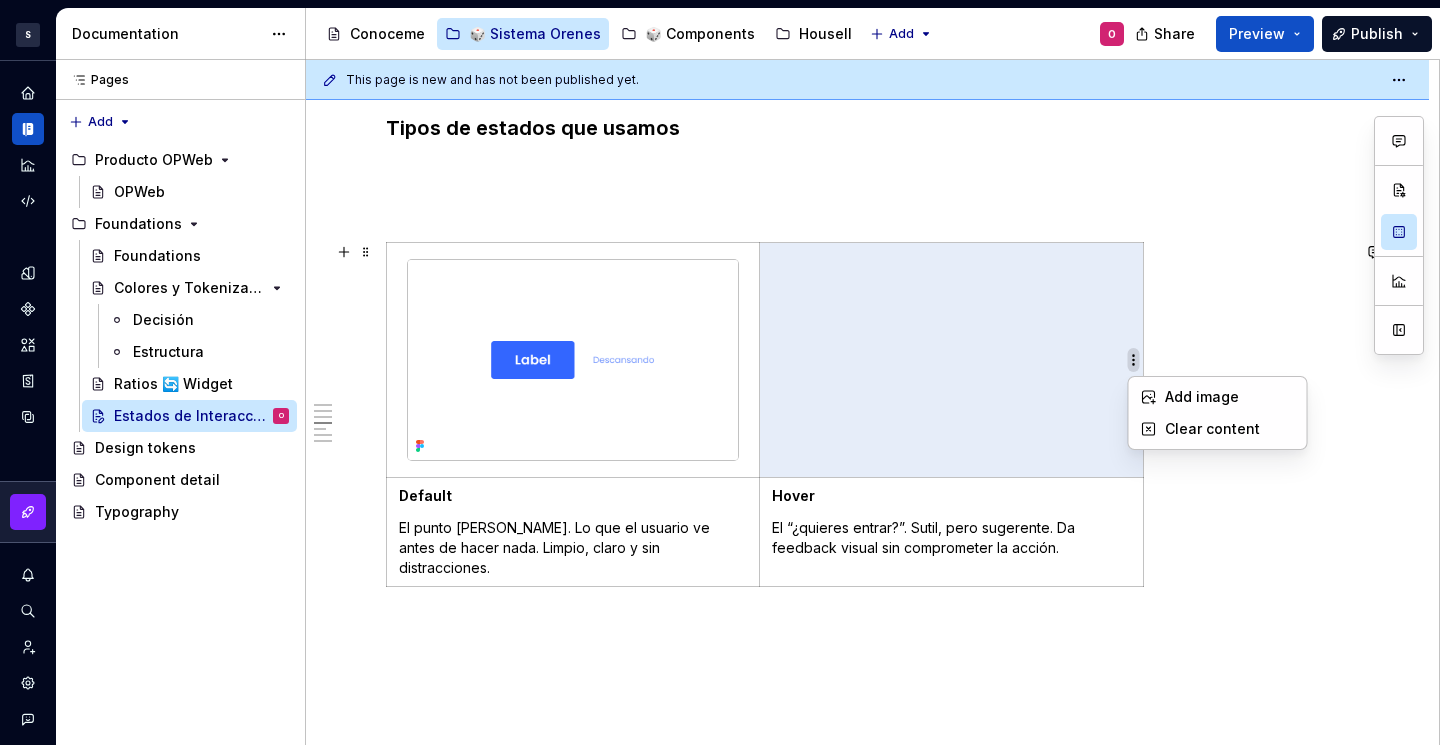 click on "S Diseño con profundidad O Design system data Documentation
Accessibility guide for tree Page tree.
Navigate the tree with the arrow keys. Common tree hotkeys apply. Further keybindings are available:
enter to execute primary action on focused item
f2 to start renaming the focused item
escape to abort renaming an item
control+d to start dragging selected items
Conoceme 🎲 Sistema Orenes 🎲 Components Housell Add O Share Preview Publish Pages Pages Add
Accessibility guide for tree Page tree.
Navigate the tree with the arrow keys. Common tree hotkeys apply. Further keybindings are available:
enter to execute primary action on focused item
f2 to start renaming the focused item
escape to abort renaming an item
control+d to start dragging selected items
Producto OPWeb  OPWeb Foundations Foundations Colores y Tokenización Decisión Estructura  Ratios 🔄 Widget O   2" at bounding box center [720, 372] 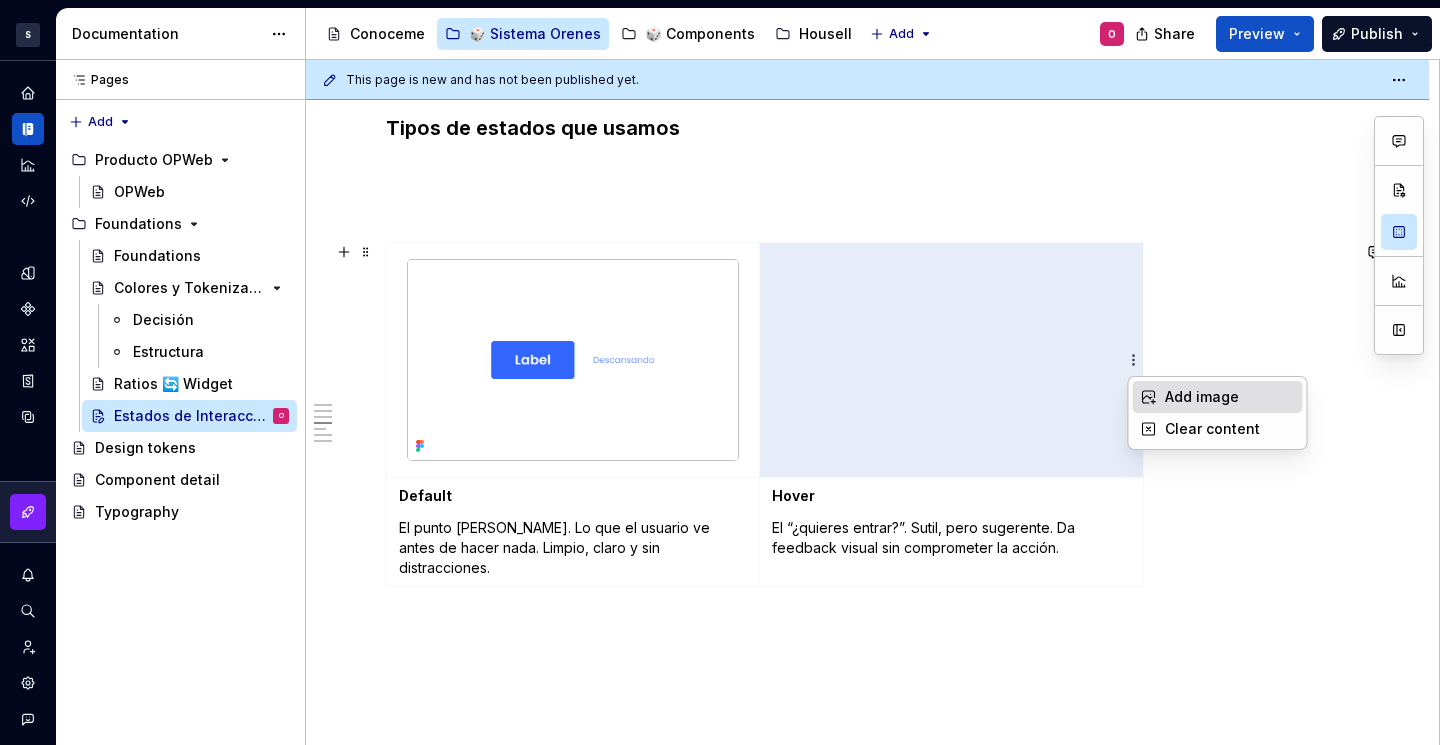 click on "Add image" at bounding box center [1218, 397] 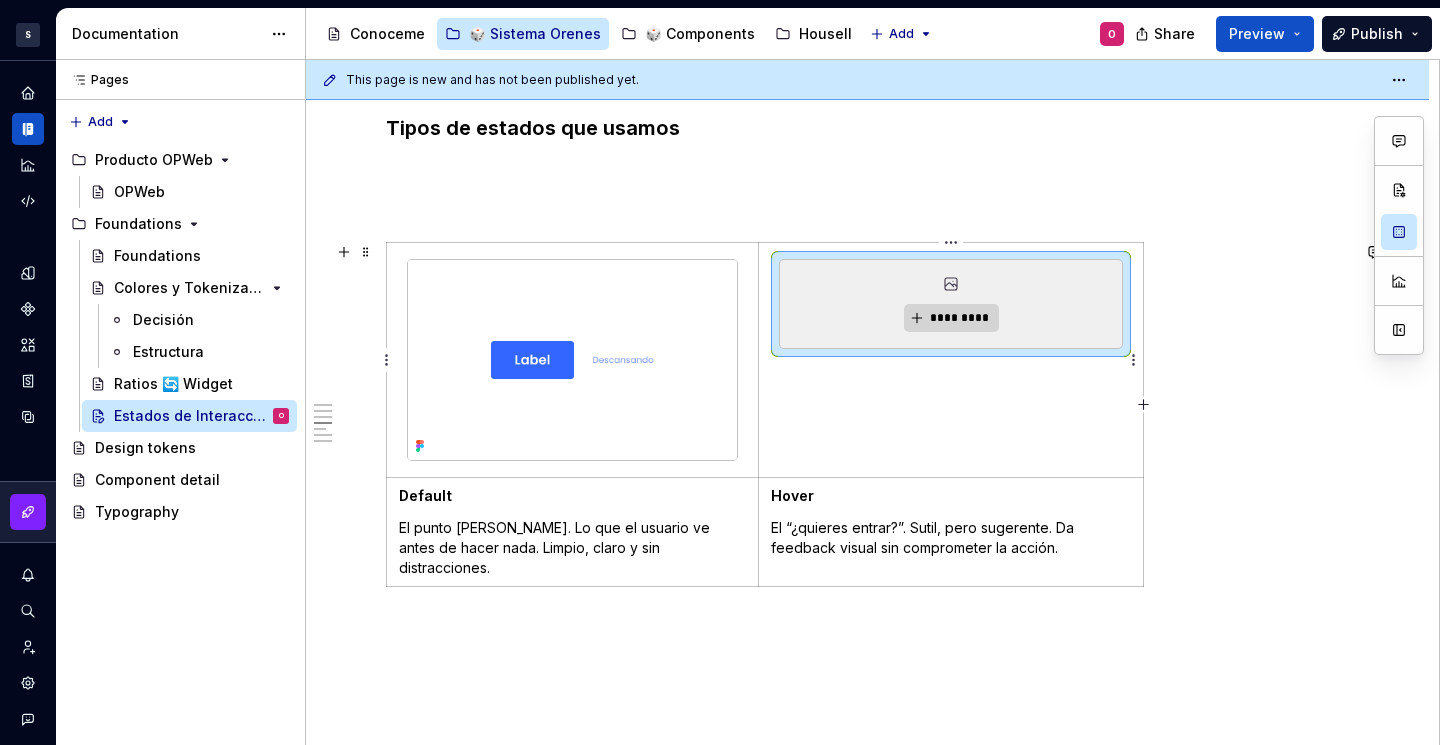 type on "*" 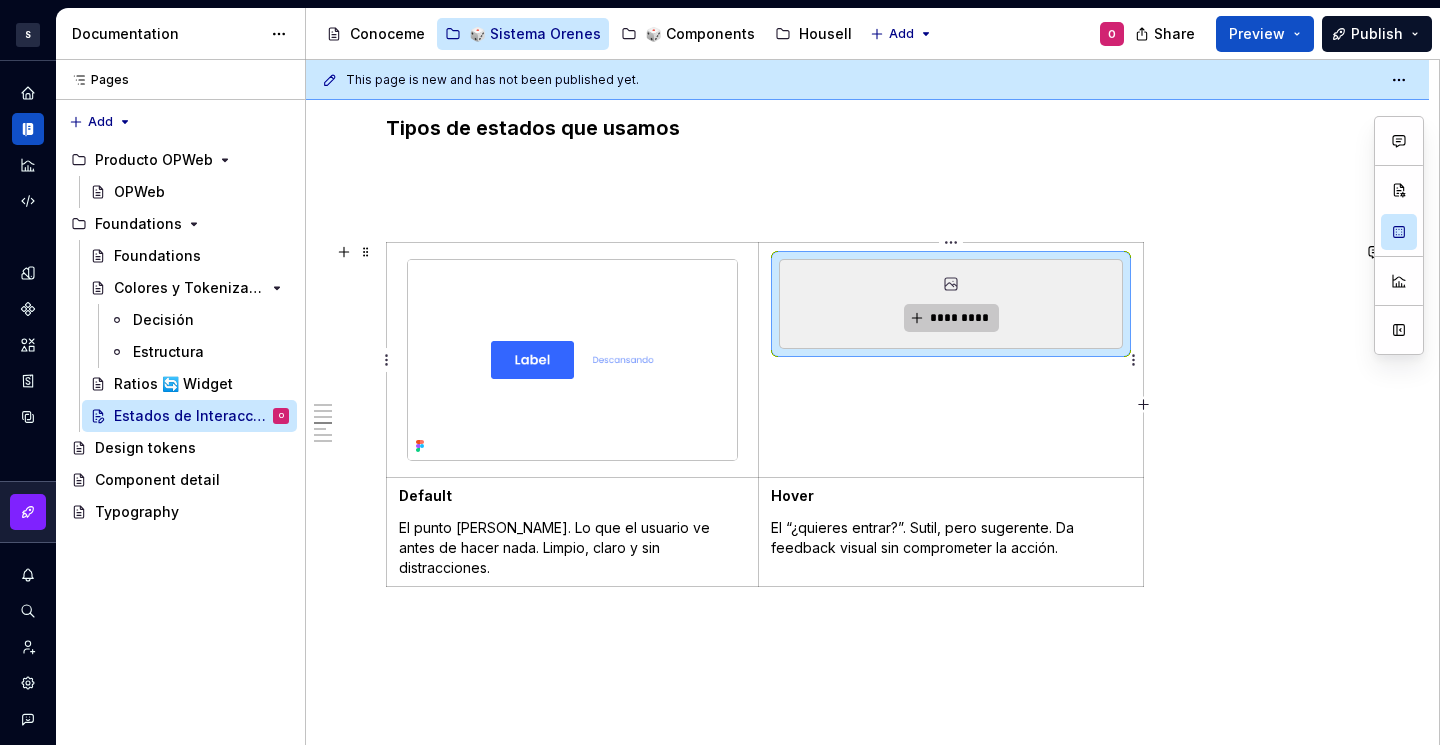 click on "*********" at bounding box center (959, 318) 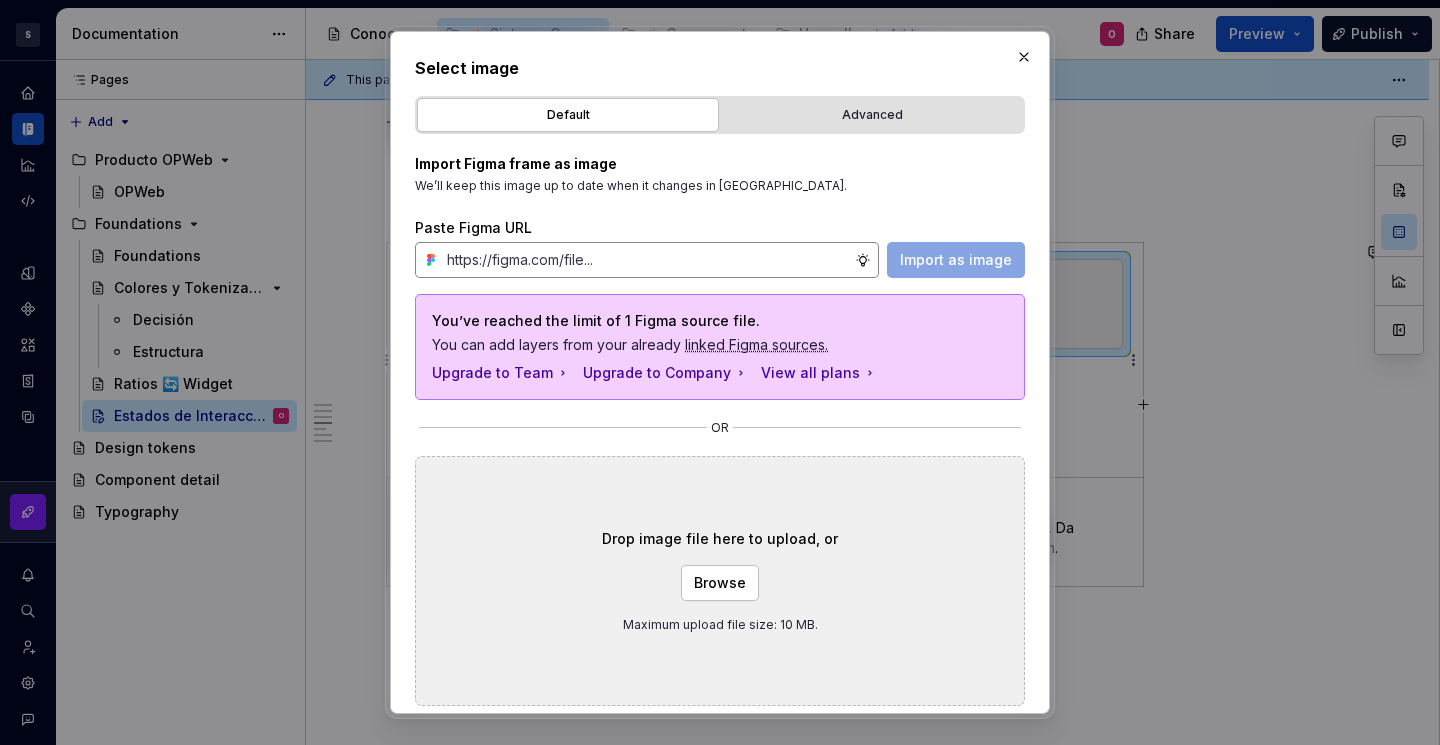 click at bounding box center [647, 260] 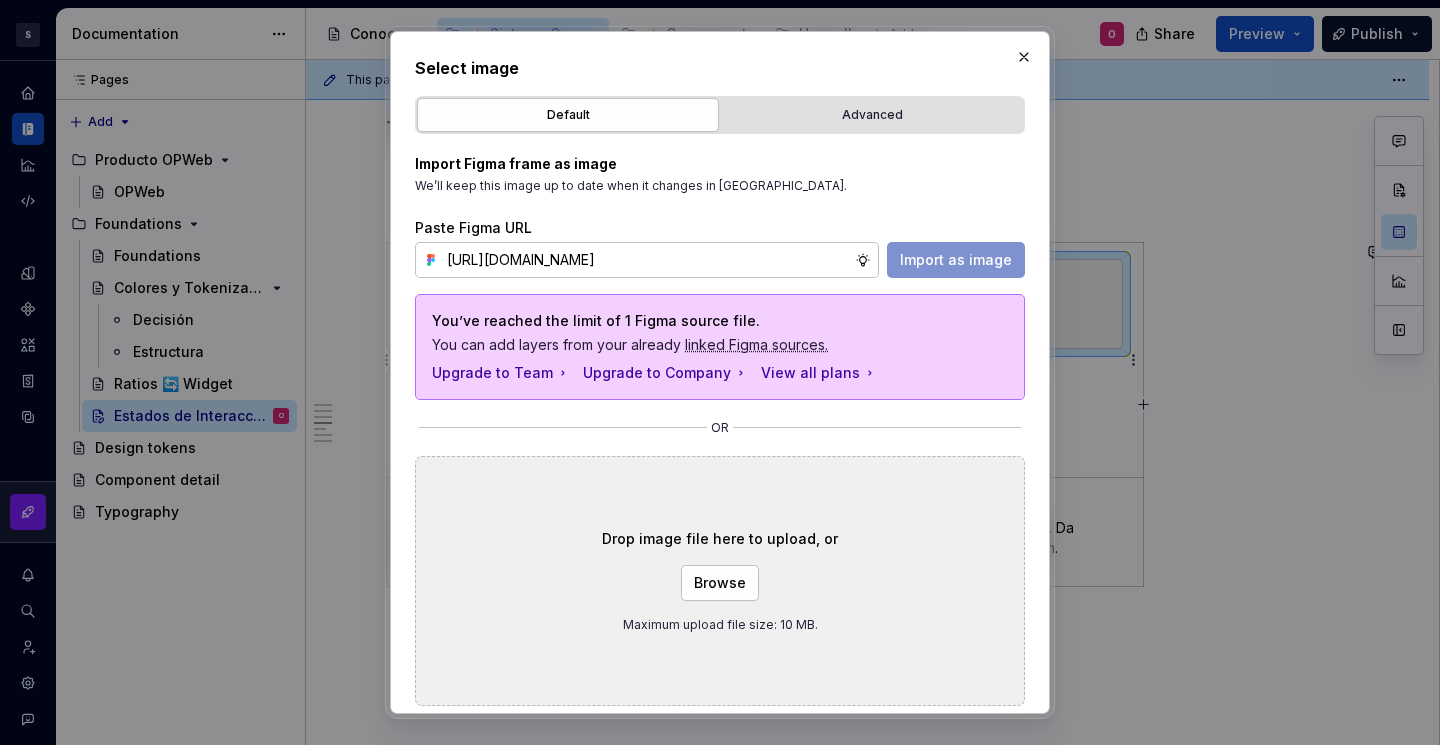 scroll, scrollTop: 0, scrollLeft: 383, axis: horizontal 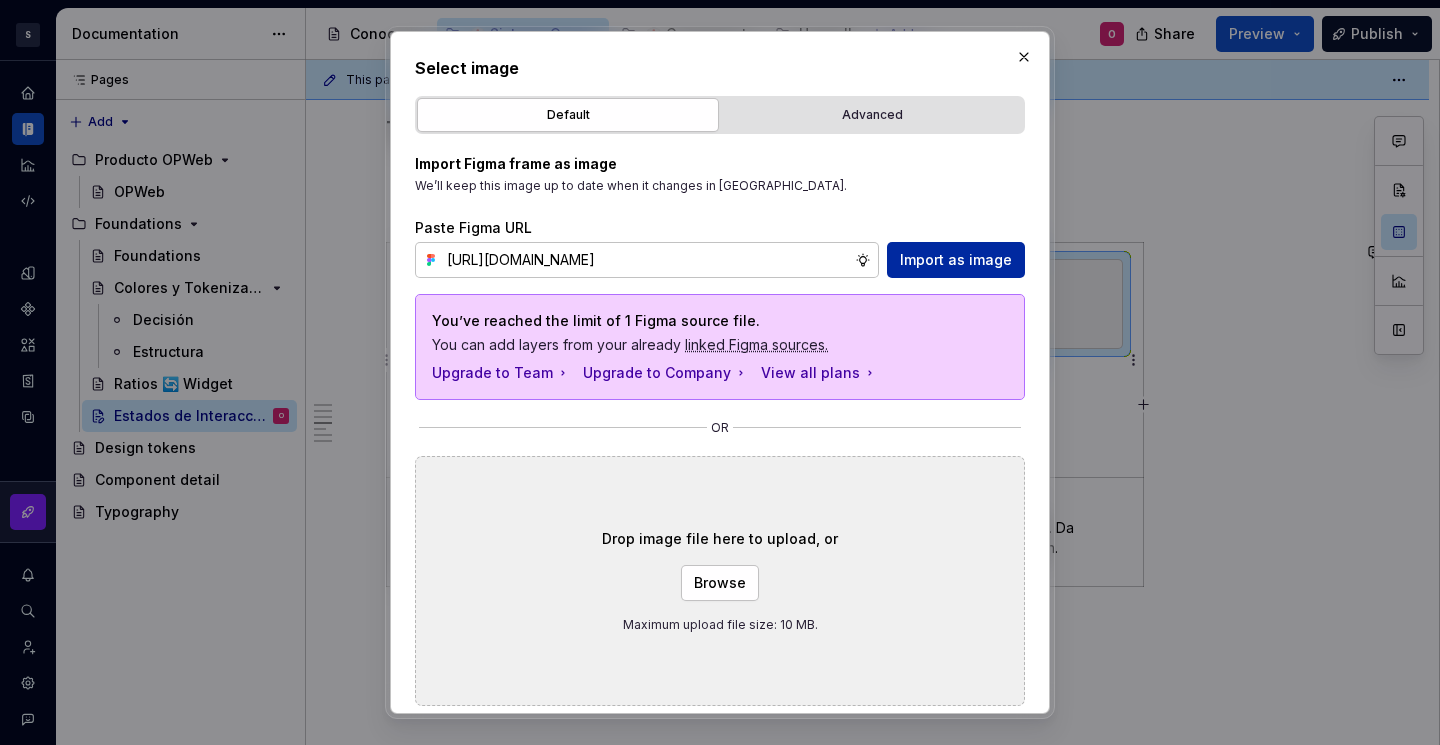 type on "[URL][DOMAIN_NAME]" 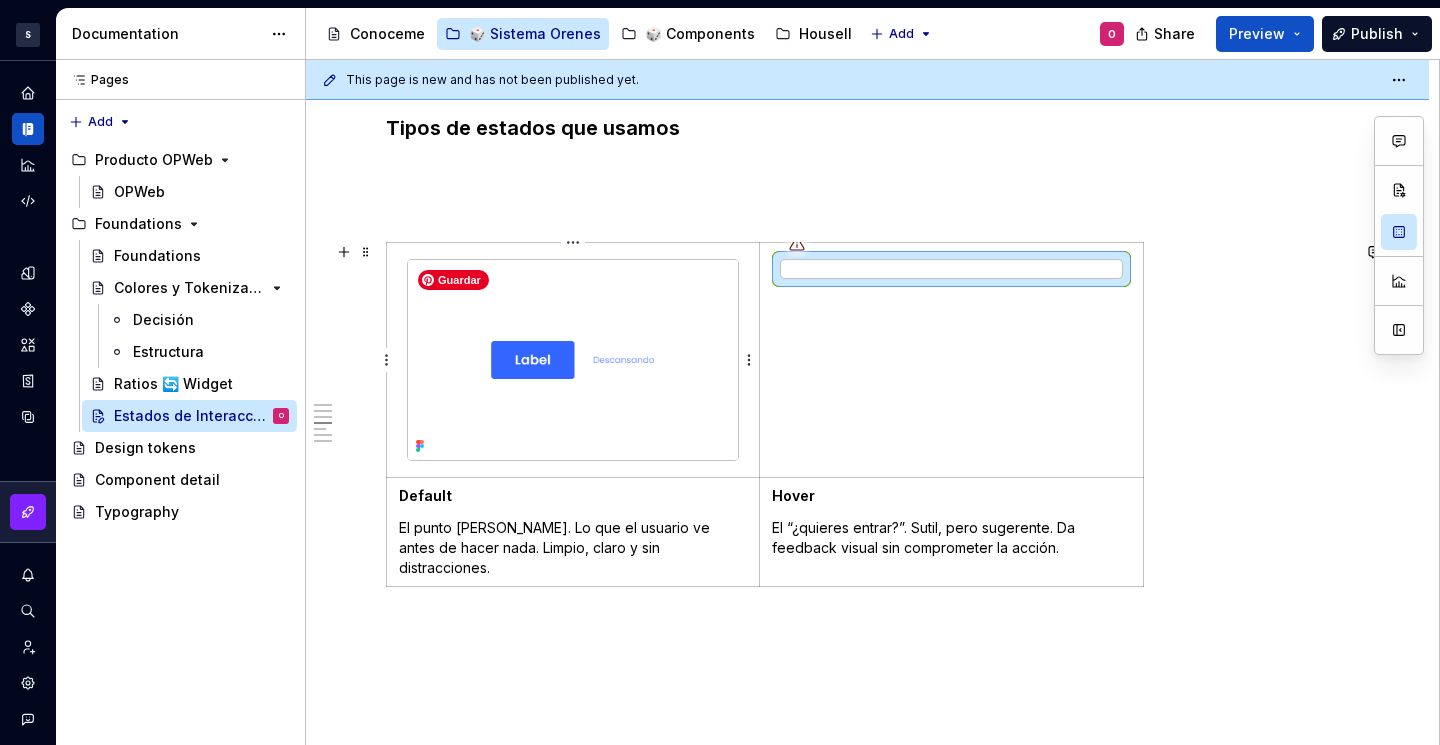 click at bounding box center [573, 360] 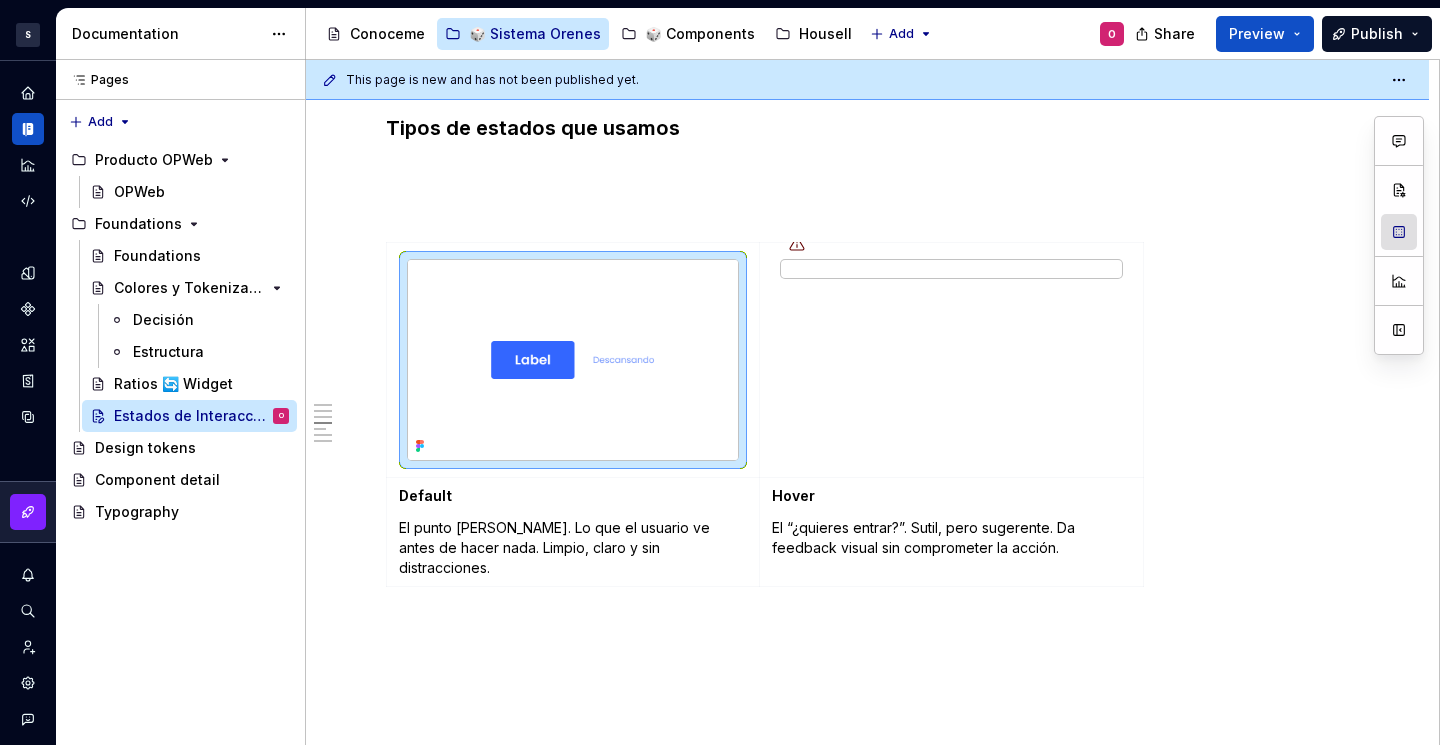 click at bounding box center (1399, 232) 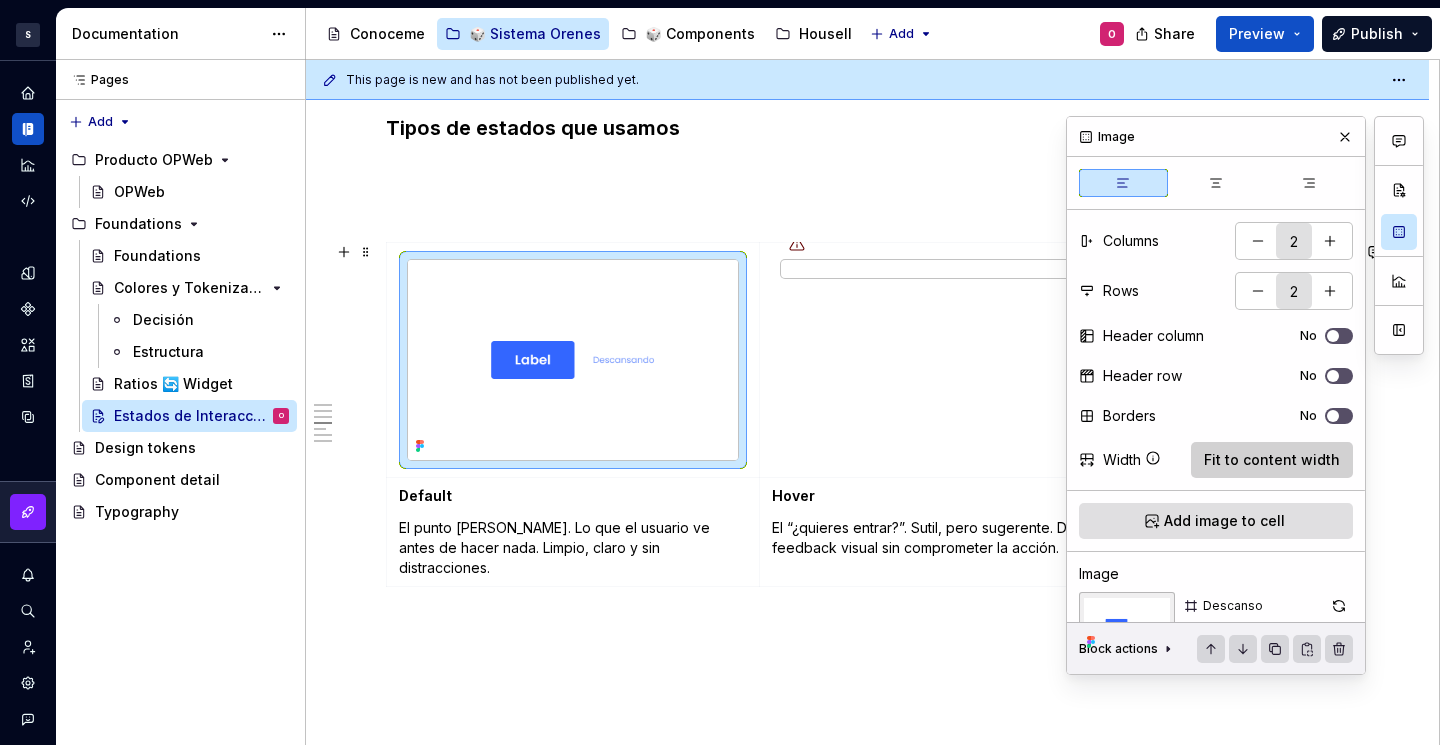scroll, scrollTop: 242, scrollLeft: 0, axis: vertical 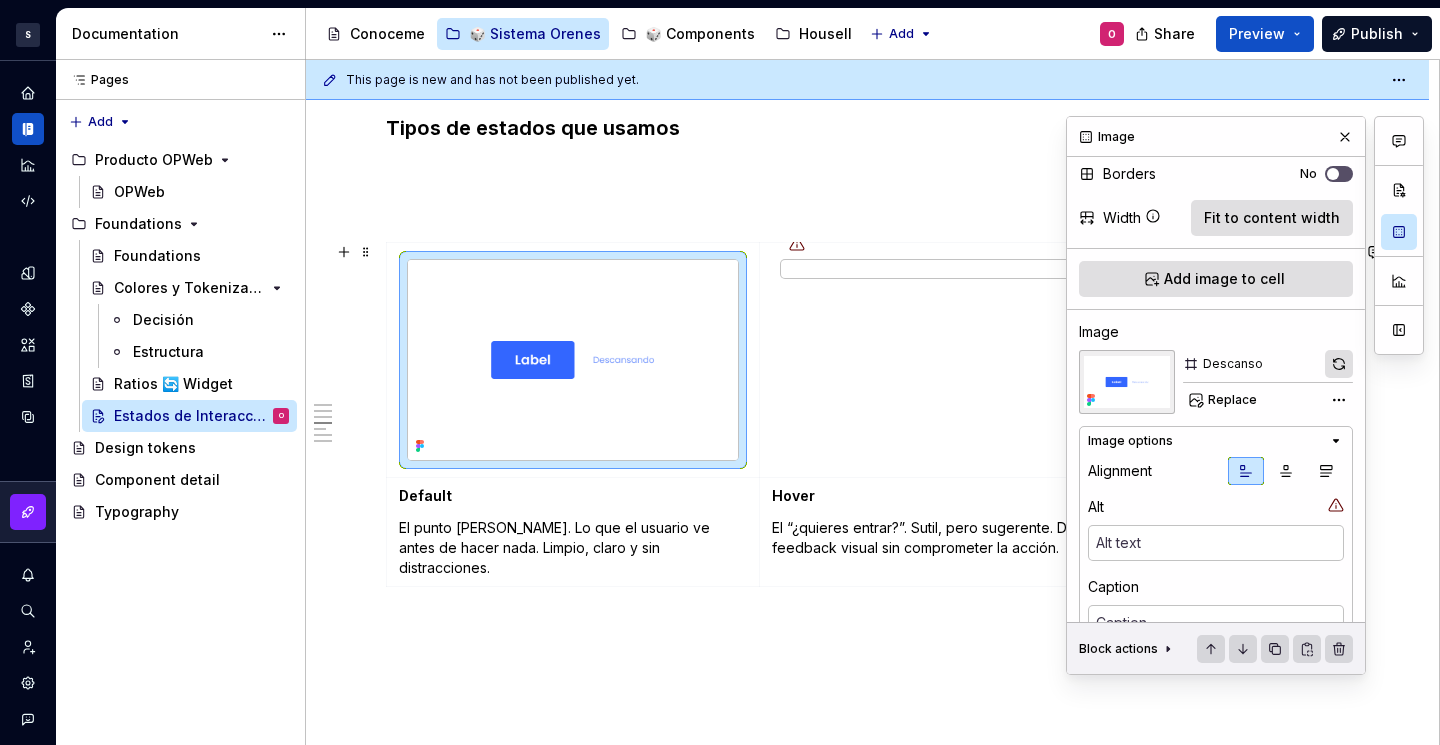 click at bounding box center [1339, 364] 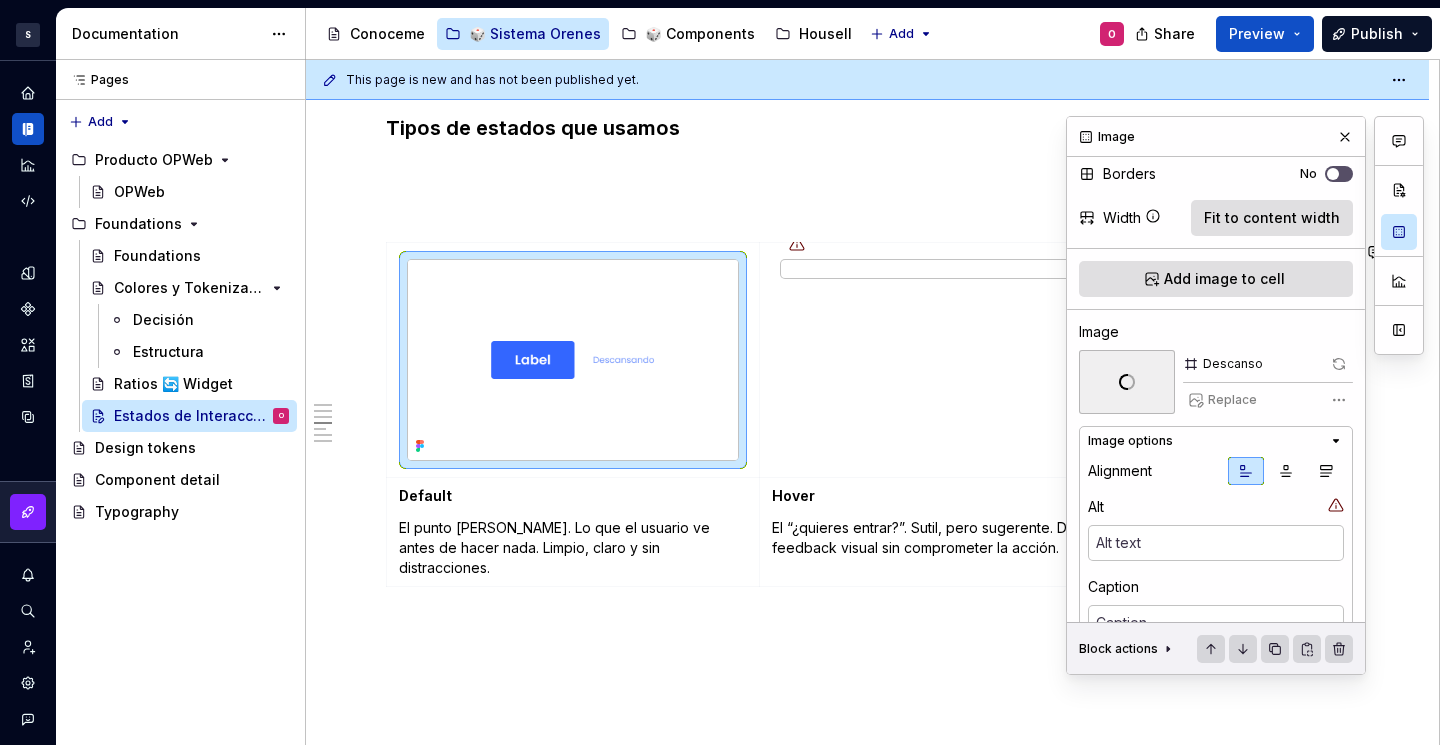 click on "Los estados de interacción son esenciales para guiar al usuario, ofrecer feedback visual y mejorar la usabilidad de nuestros productos. En OPWEB, tratamos estos estados como parte fundamental de nuestras  foundations  para asegurar una experiencia [PERSON_NAME], coherente y accesible en todos los contextos de uso. Propósito Cada componente interactivo (botones, inputs, tarjetas, etc.) debe comunicar visualmente su estado actual y responder con claridad a la acción del usuario. Los estados de interacción permiten: Anticipar el comportamiento de los elementos Confirmar que una acción ha sido reconocida Indicar si un elemento está disponible, activo, inactivo o en error ✅ Principios aplicados Claridad visual : los cambios entre estados deben ser sutiles pero perceptibles Consistencia : se aplican patrones comunes a todos los componentes Accesibilidad : cumplimos los criterios WCAG 2.1 (contrastes, foco visible, etc.) Modularidad : los estados deben combinarse de forma flexible y reutilizable Cambios en el  color" at bounding box center (867, 295) 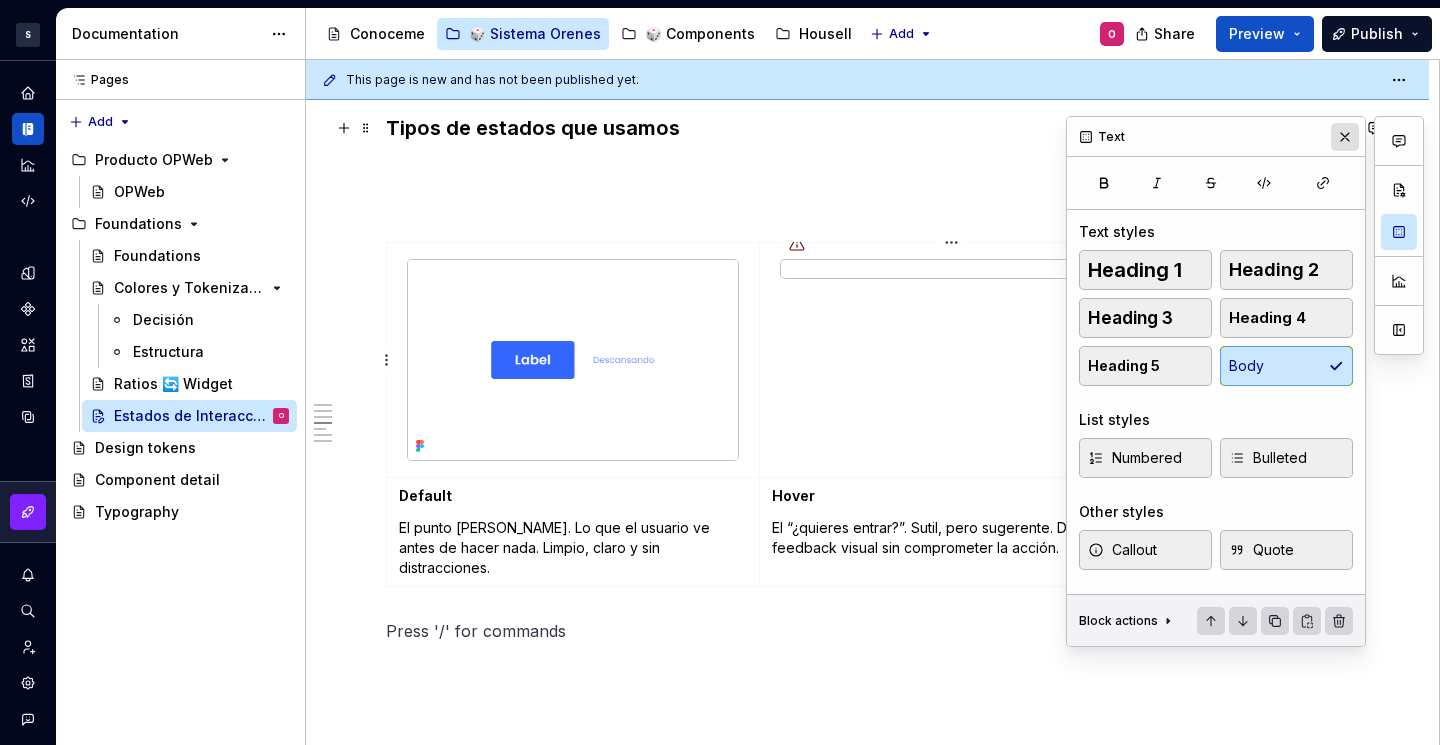 click at bounding box center [1345, 137] 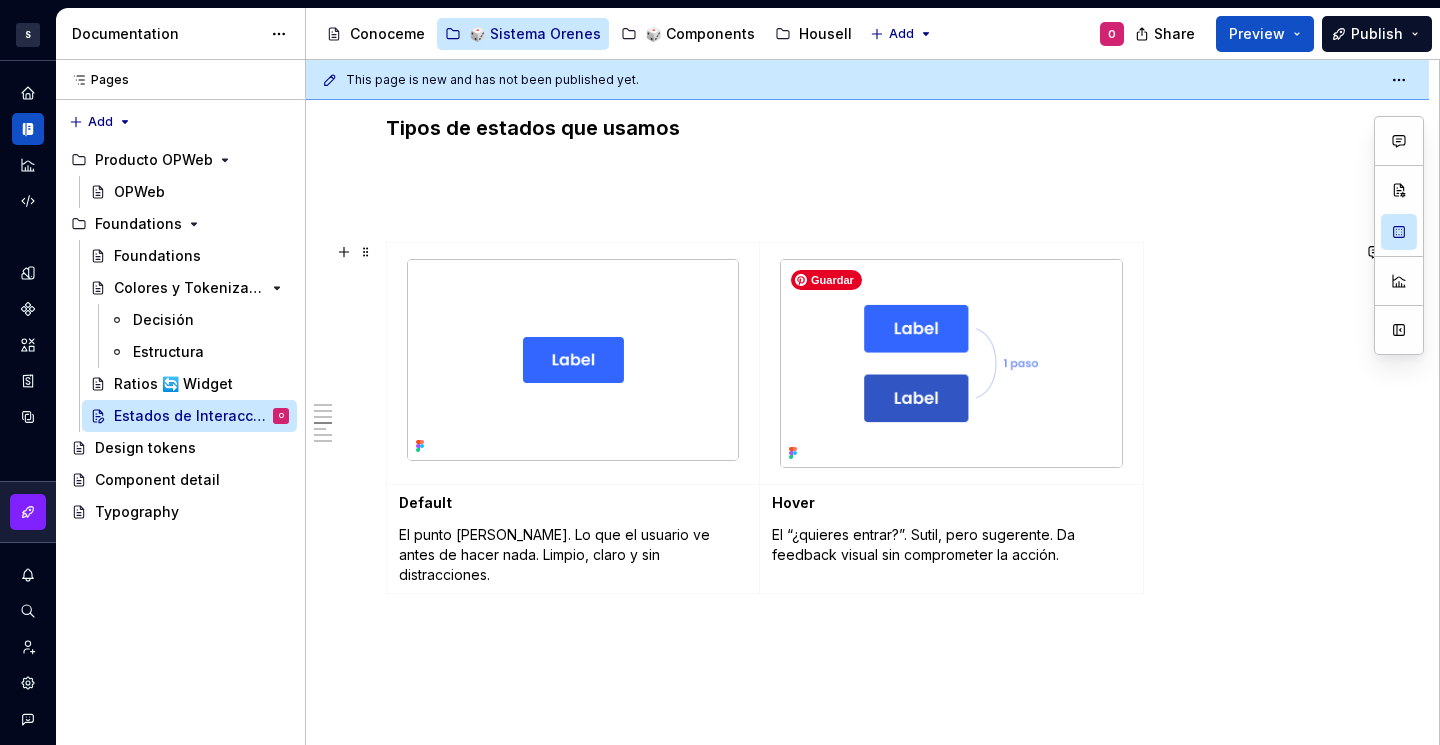 click on "Default El punto [PERSON_NAME]. Lo que el usuario ve antes de hacer nada. Limpio, claro y sin distracciones.  Hover El “¿quieres entrar?”. Sutil, pero sugerente. Da feedback visual sin comprometer la acción." at bounding box center [867, 422] 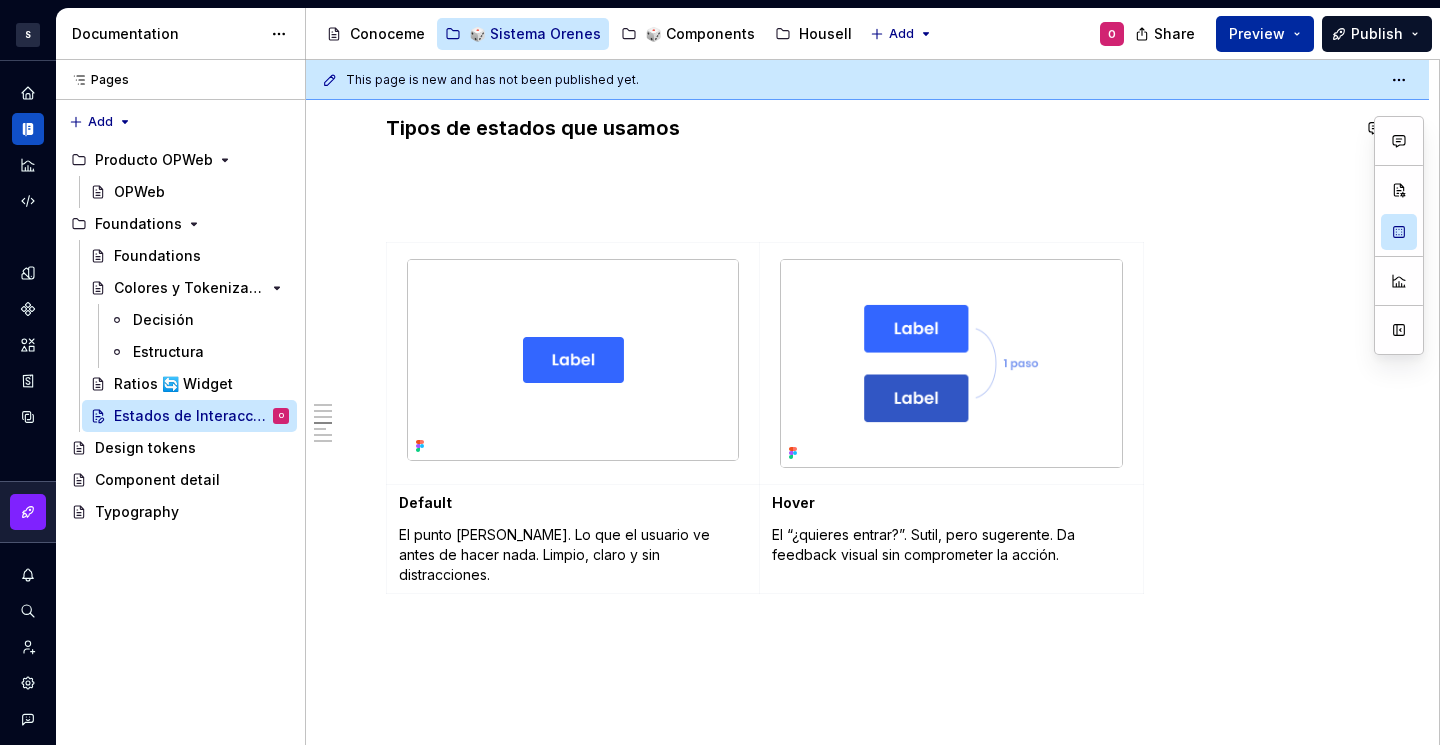 click on "Preview" at bounding box center (1265, 34) 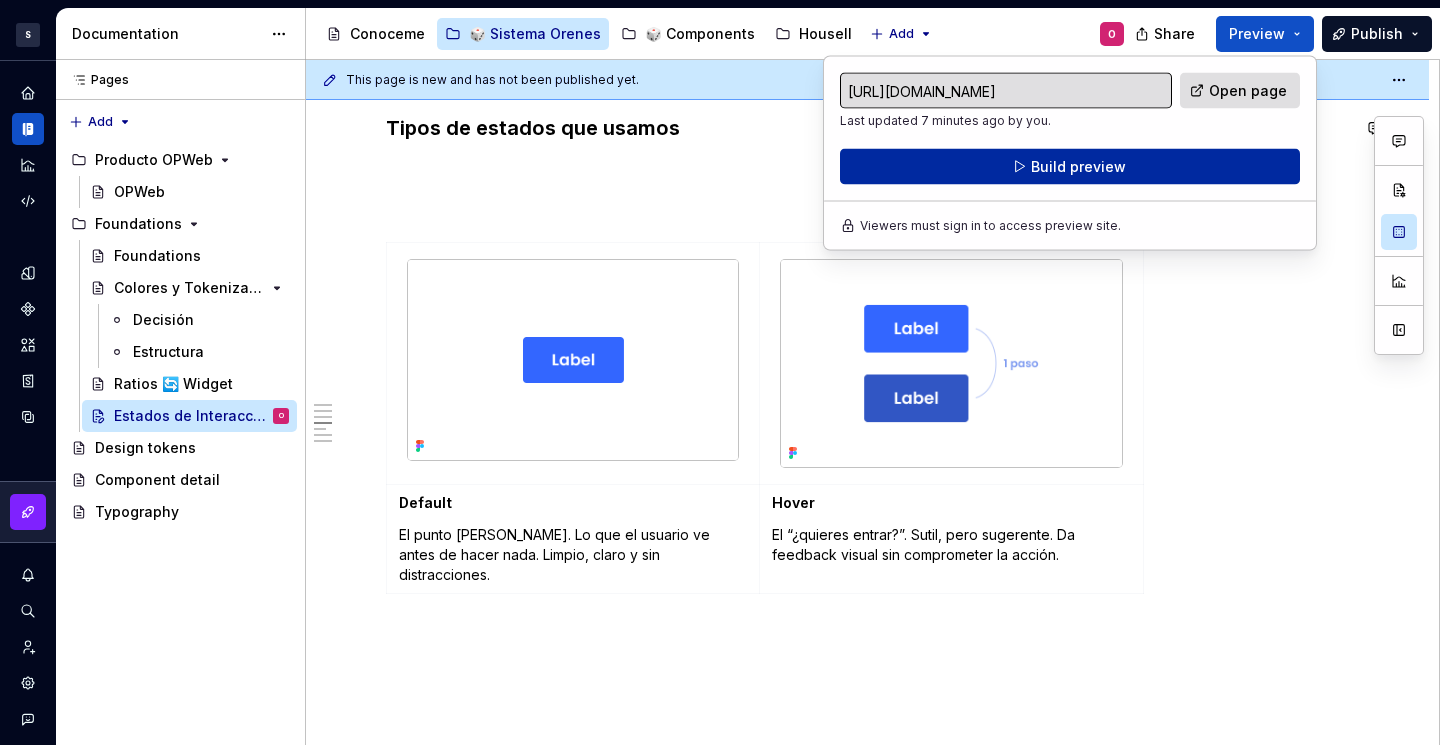 click on "Build preview" at bounding box center (1070, 167) 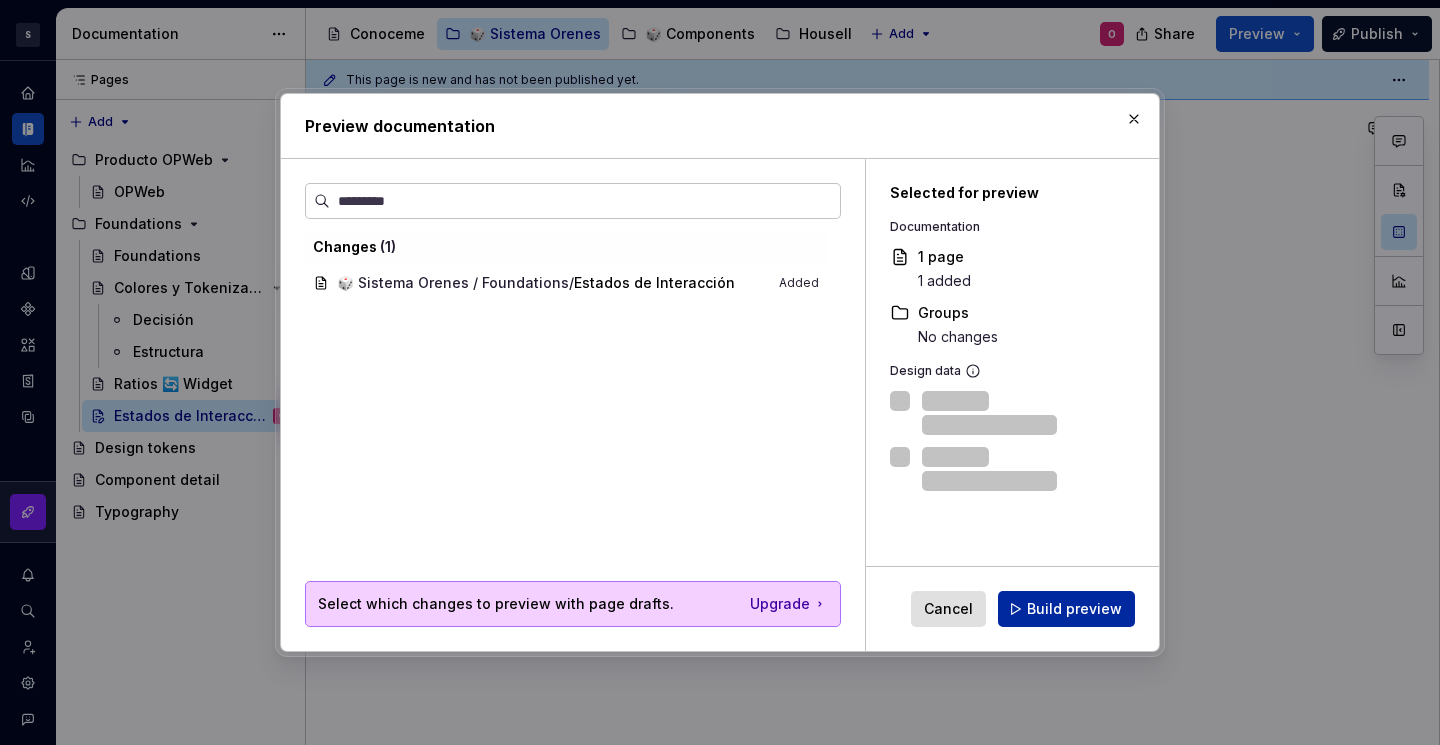 click on "Build preview" at bounding box center (1074, 609) 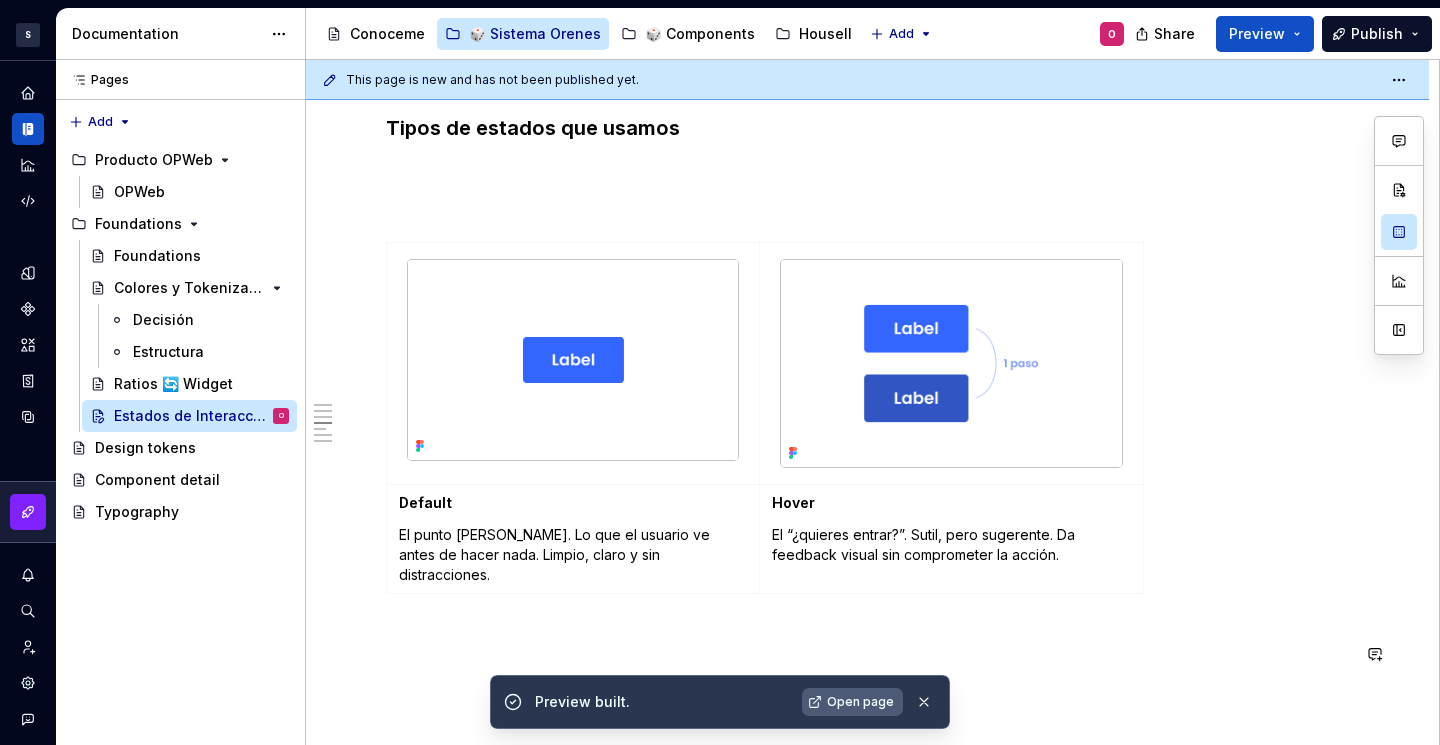 click on "Open page" at bounding box center (852, 702) 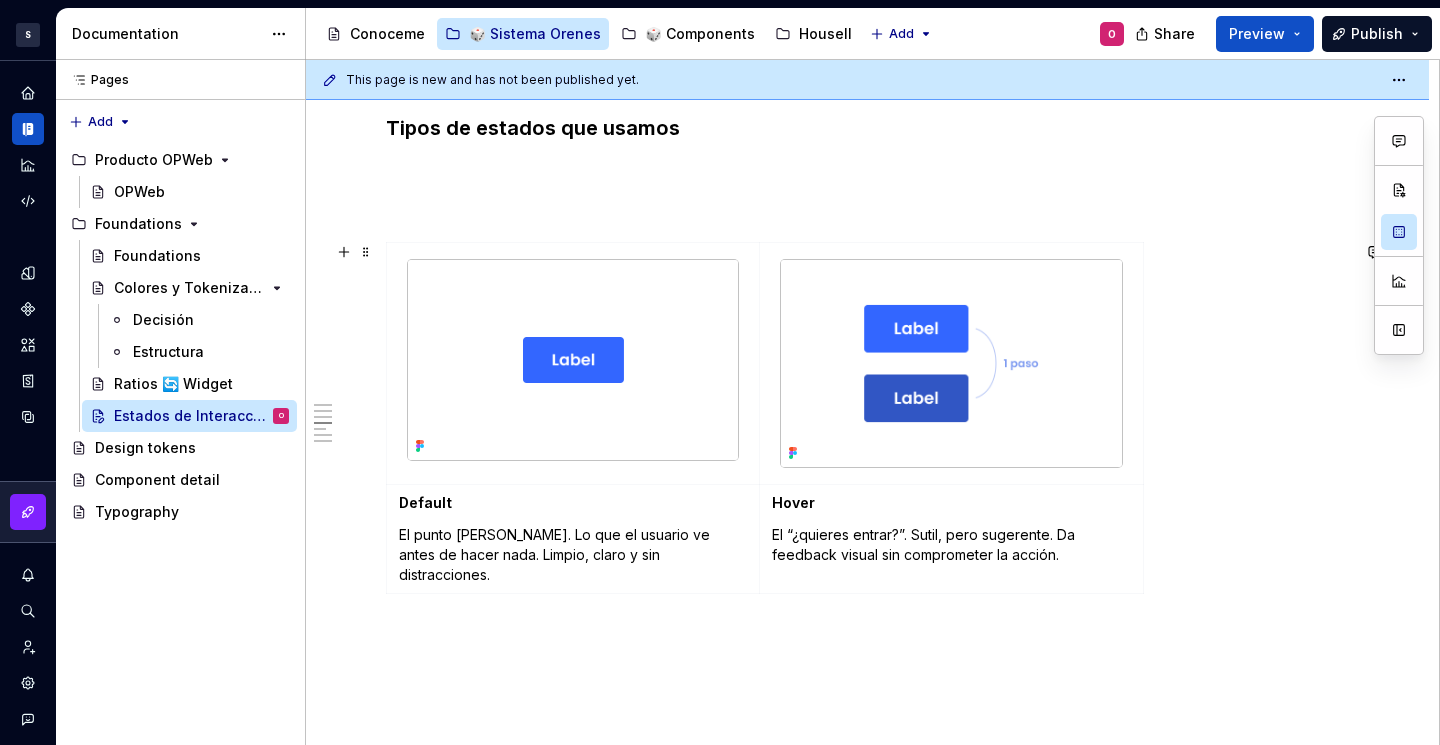 click on "Default El punto [PERSON_NAME]. Lo que el usuario ve antes de hacer nada. Limpio, claro y sin distracciones.  Hover El “¿quieres entrar?”. Sutil, pero sugerente. Da feedback visual sin comprometer la acción." at bounding box center [867, 422] 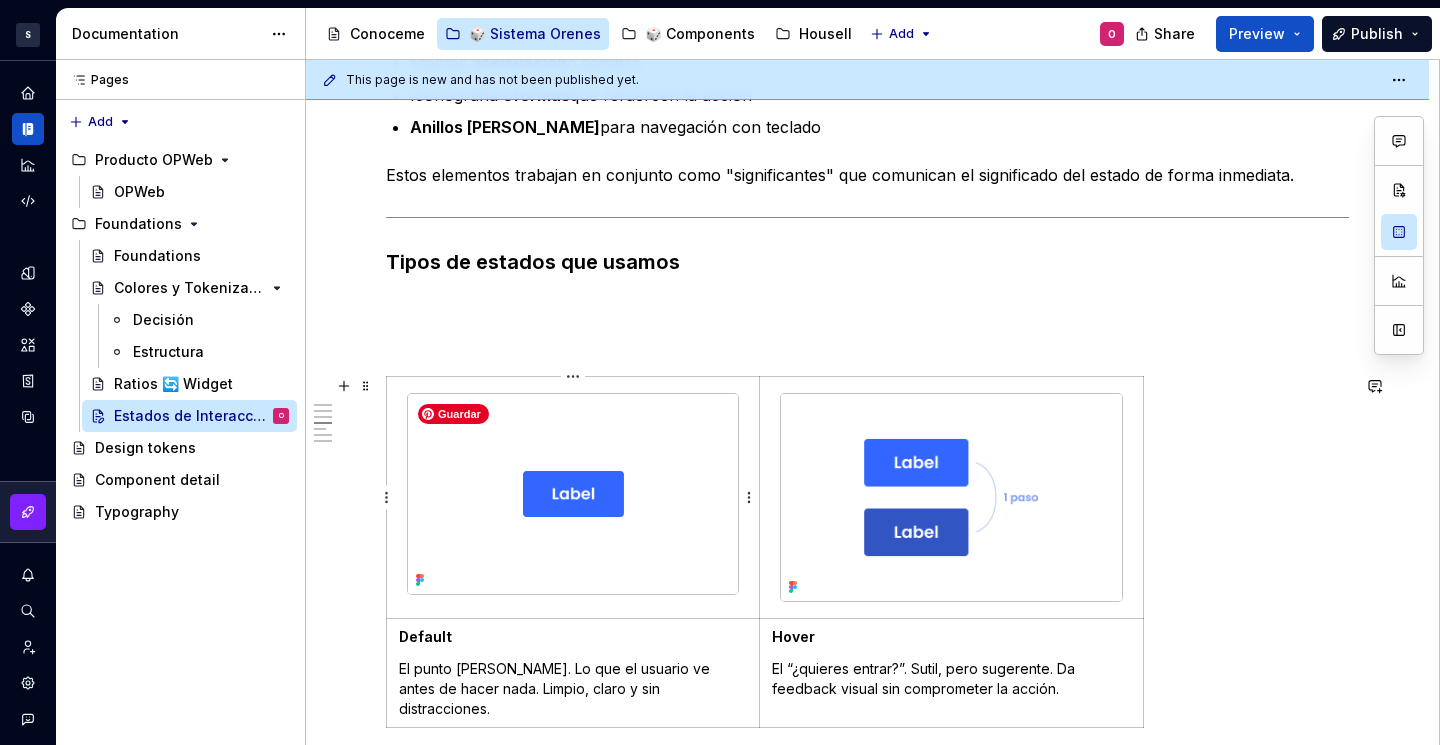click at bounding box center (573, 494) 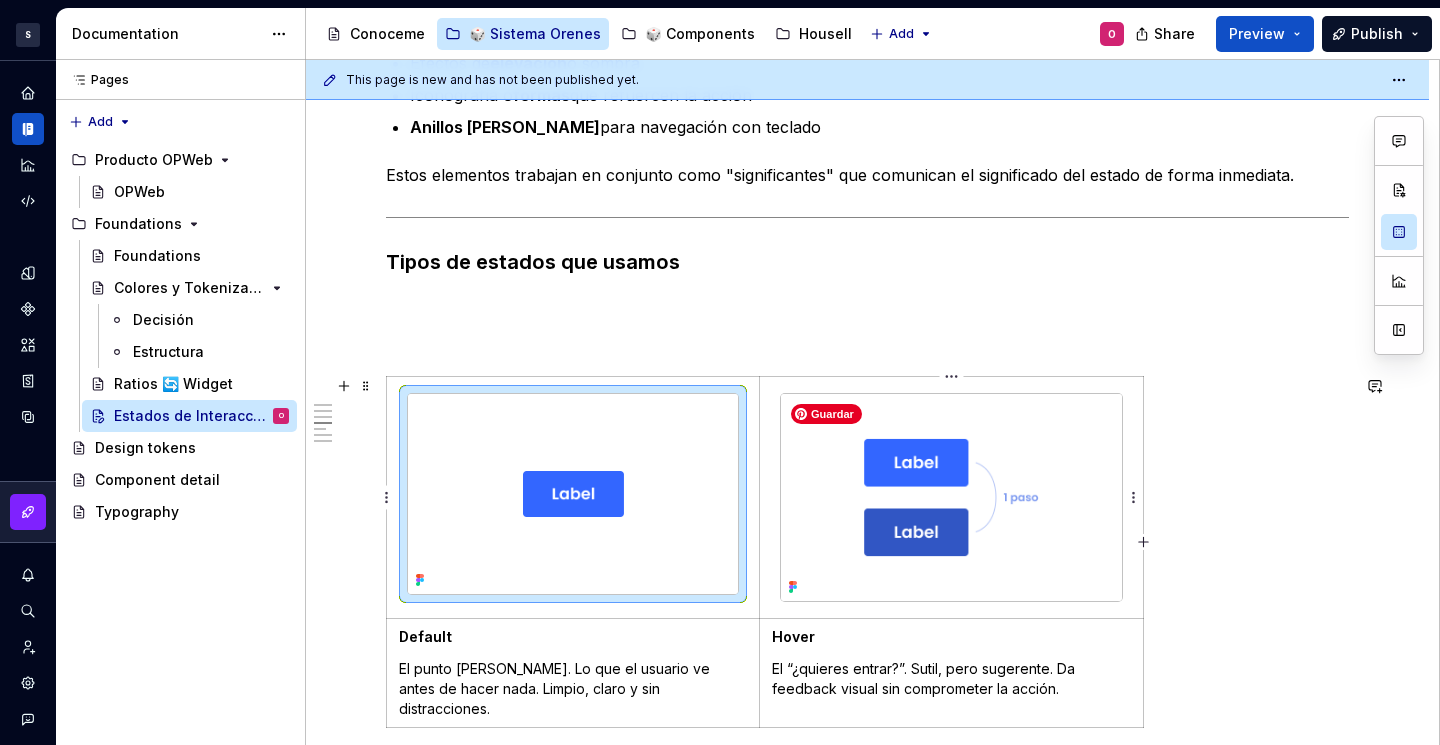 click at bounding box center (952, 497) 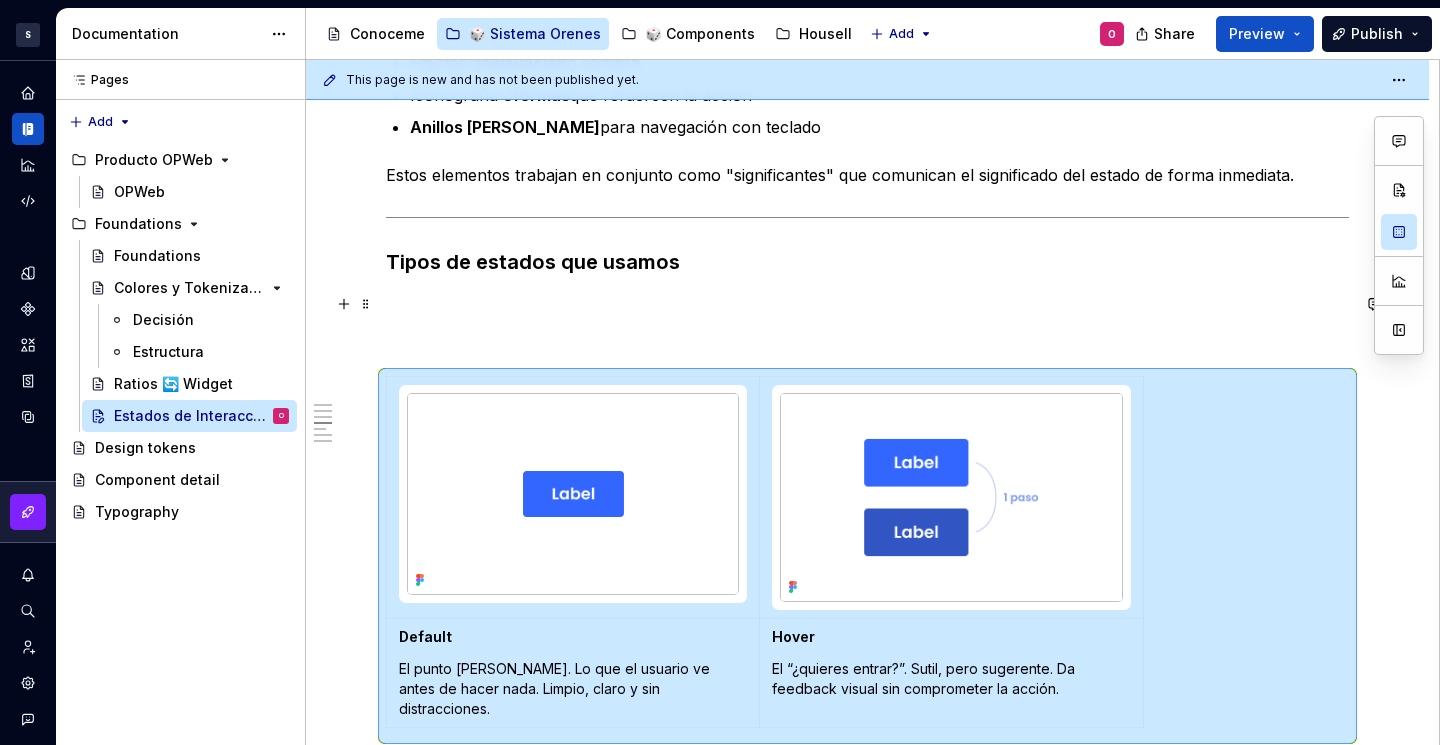 click at bounding box center (867, 304) 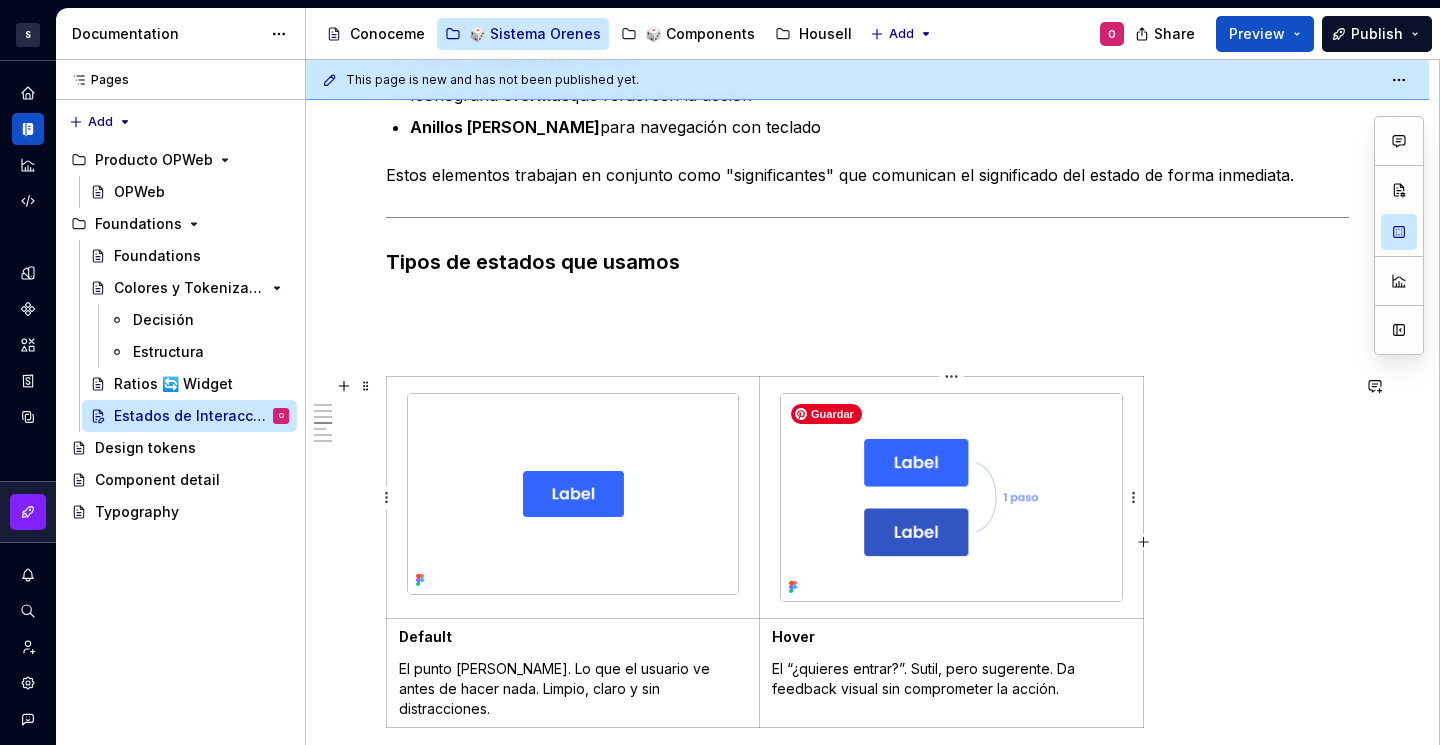 click at bounding box center (952, 497) 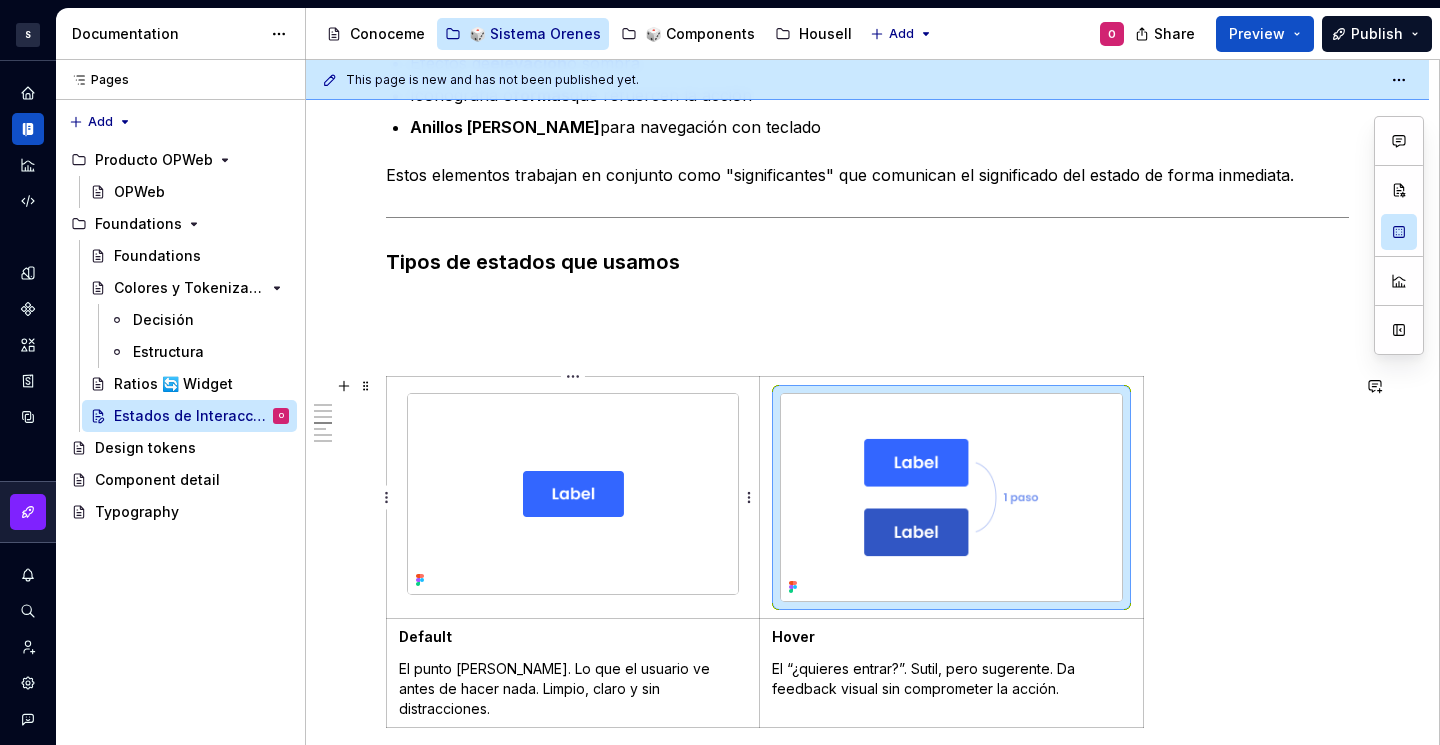 click at bounding box center (573, 494) 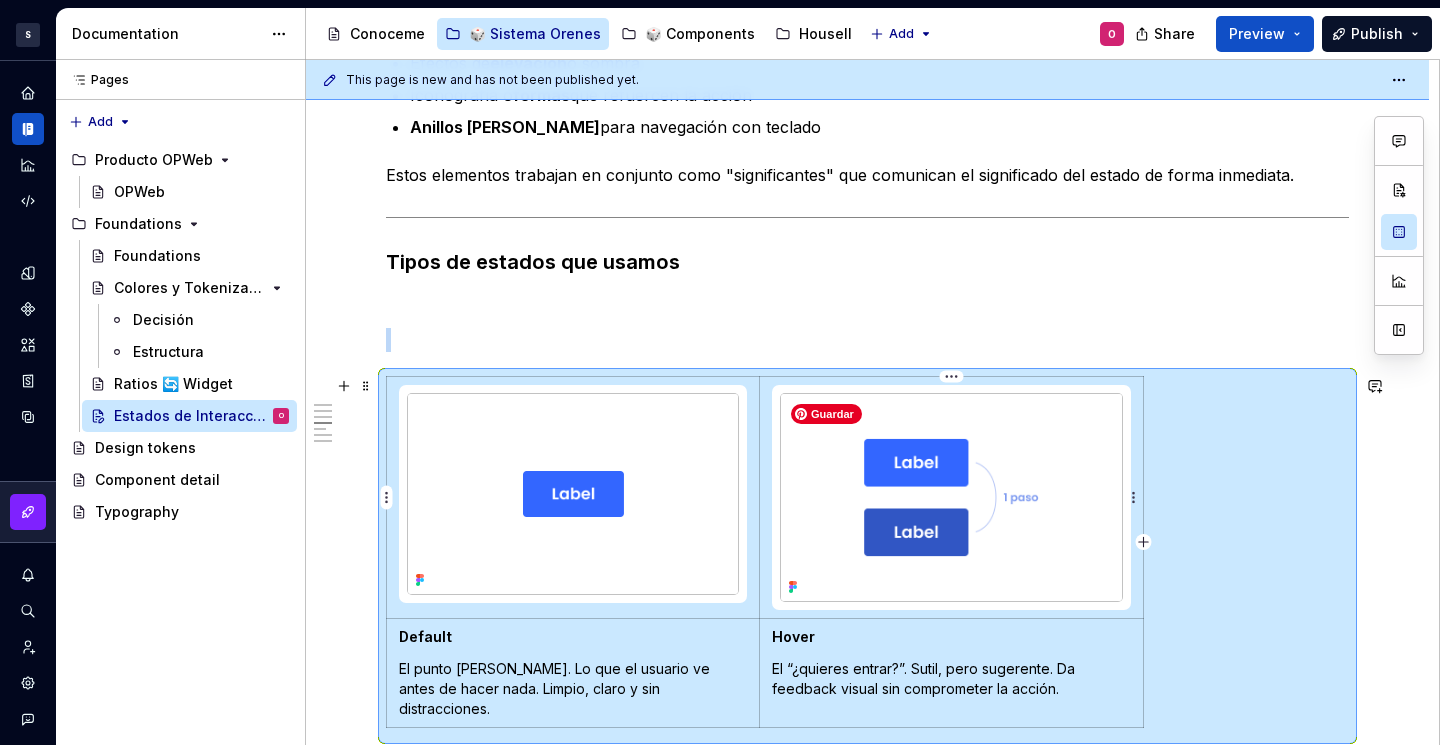 drag, startPoint x: 881, startPoint y: 442, endPoint x: 894, endPoint y: 436, distance: 14.3178215 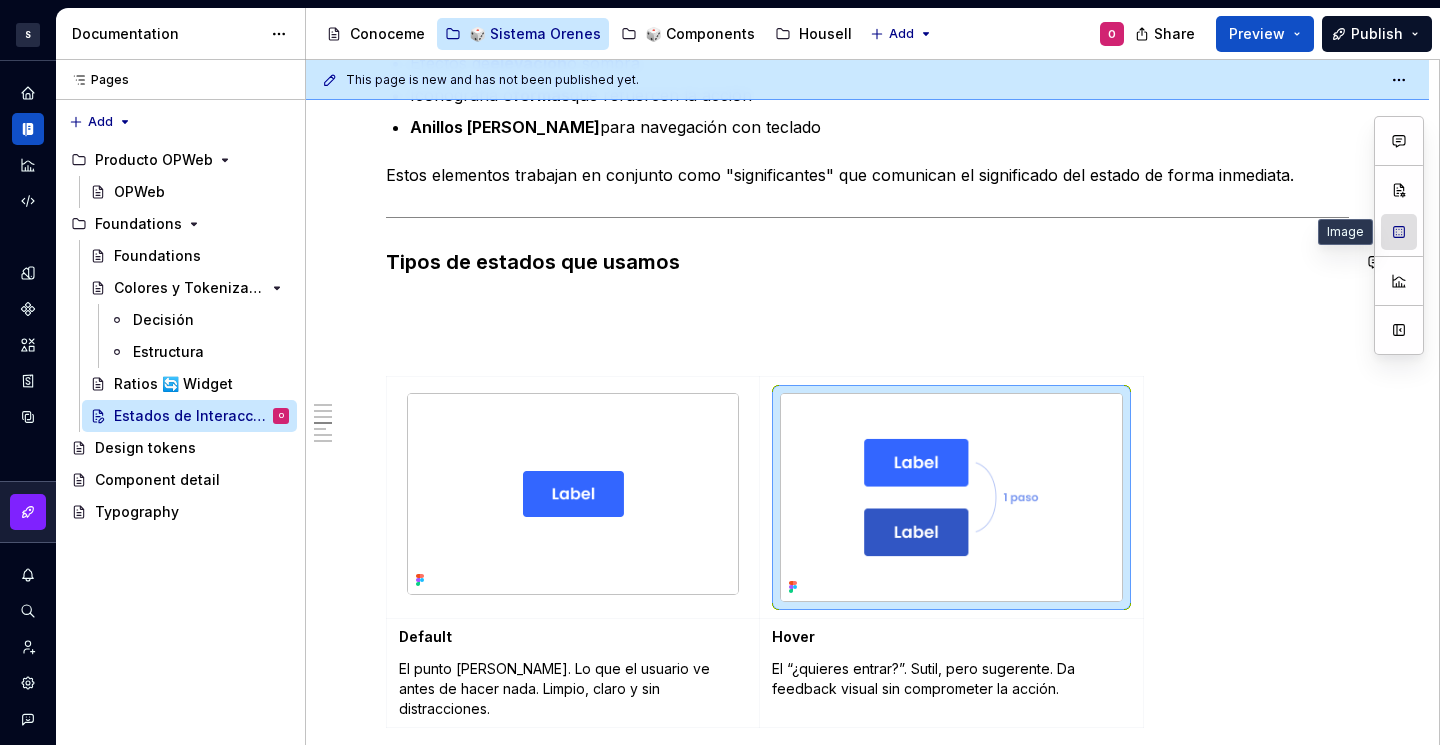 click at bounding box center (1399, 232) 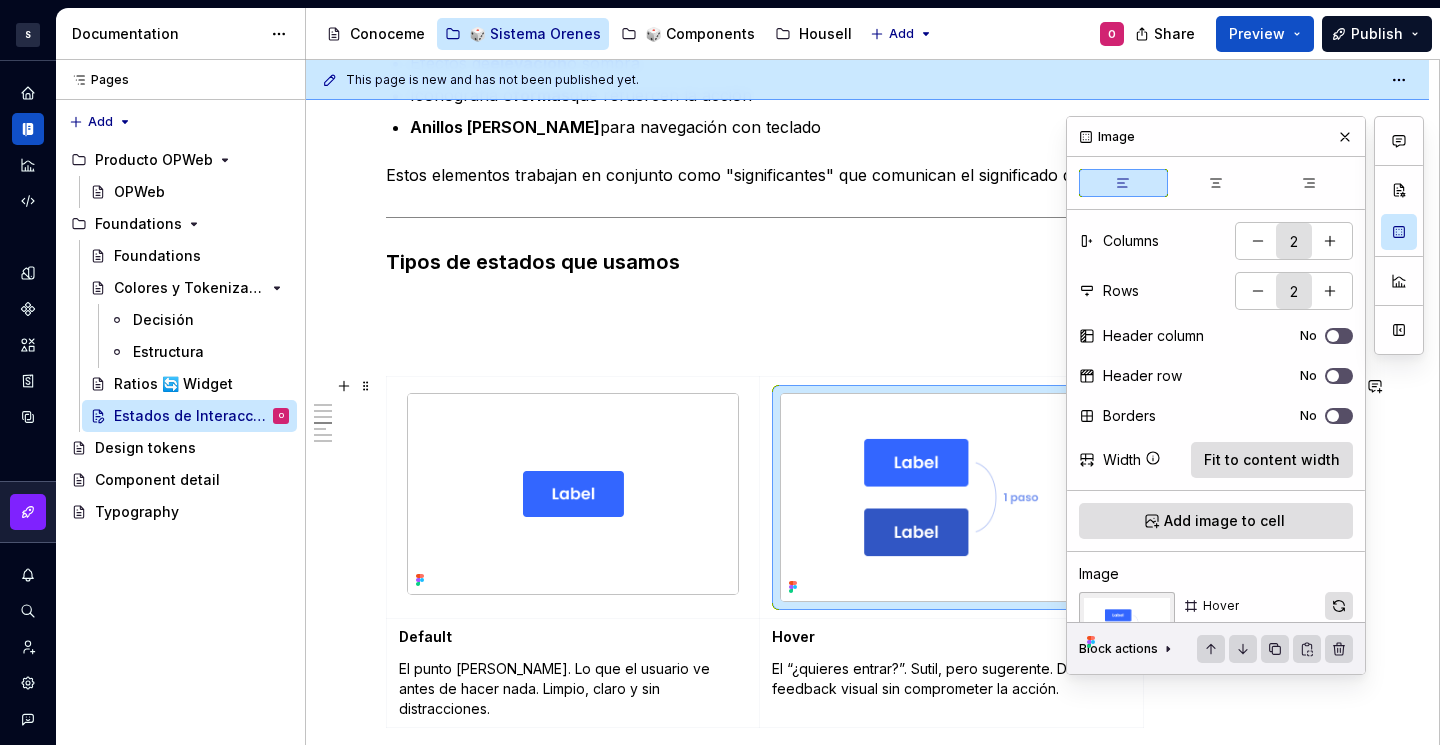 click at bounding box center (1339, 606) 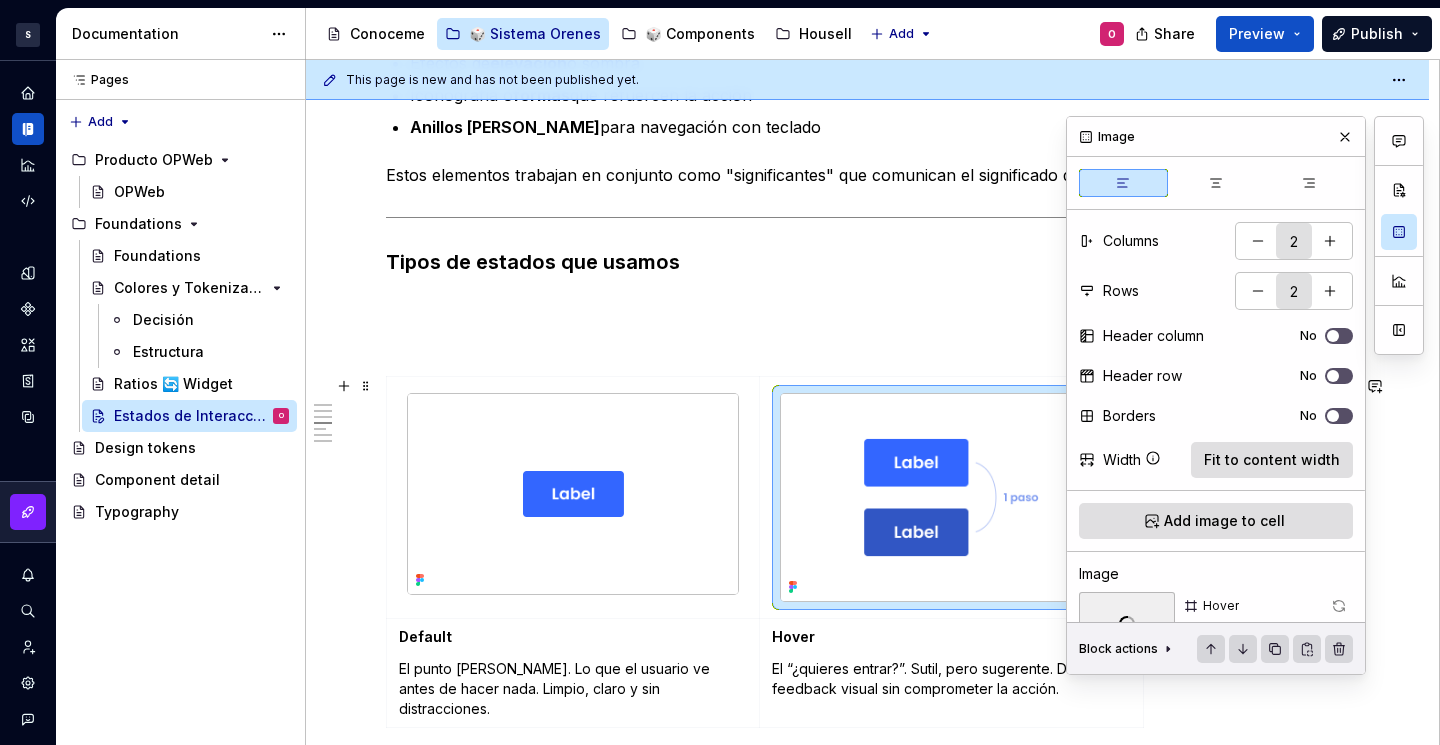 scroll, scrollTop: 247, scrollLeft: 0, axis: vertical 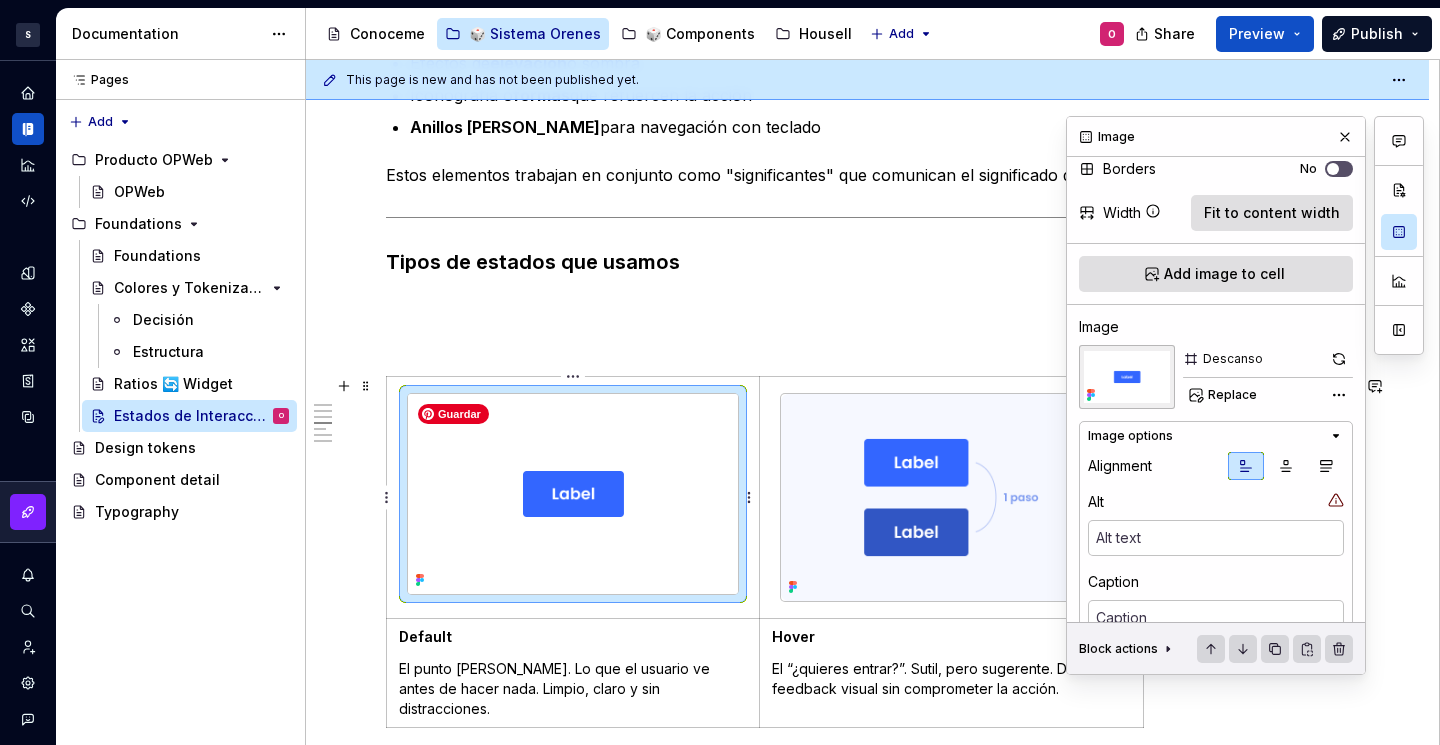 click at bounding box center (573, 494) 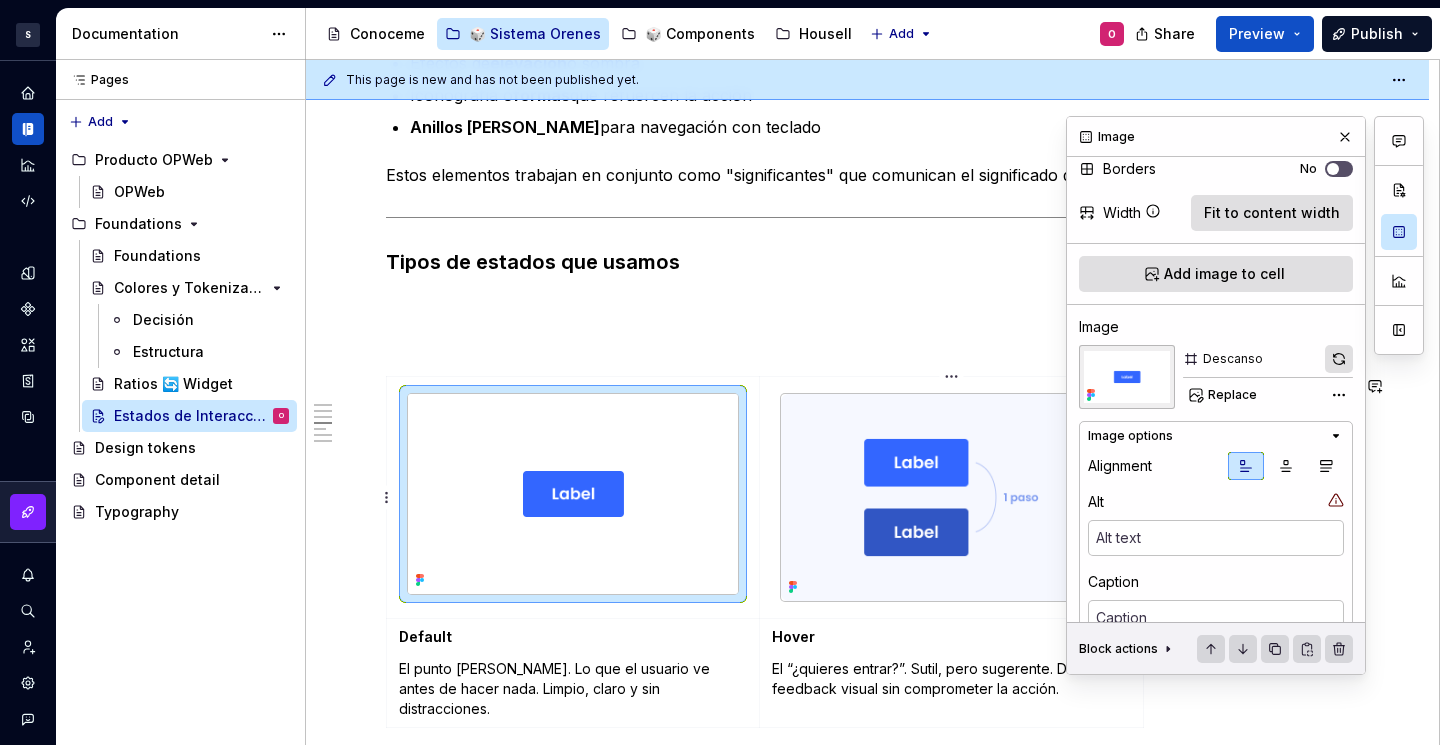 click at bounding box center [1339, 359] 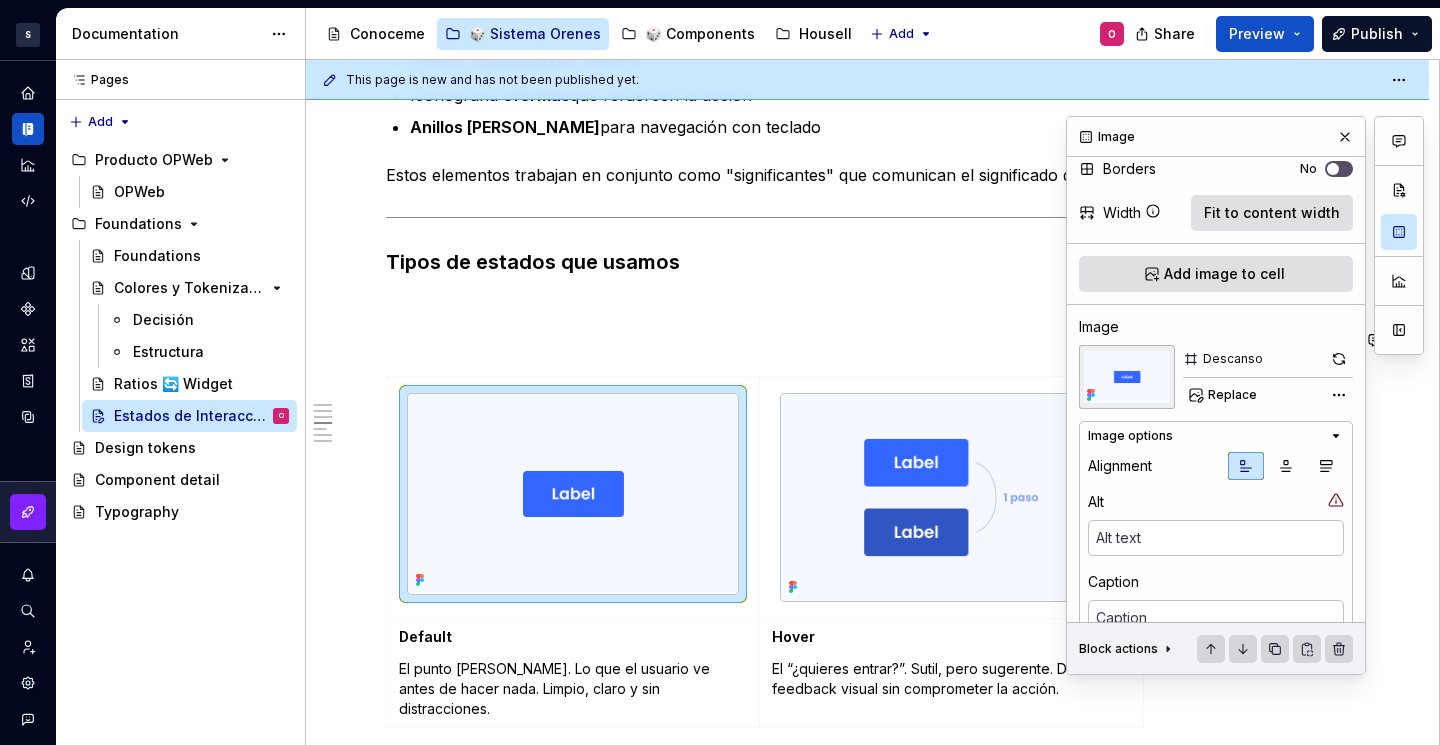 click at bounding box center [867, 304] 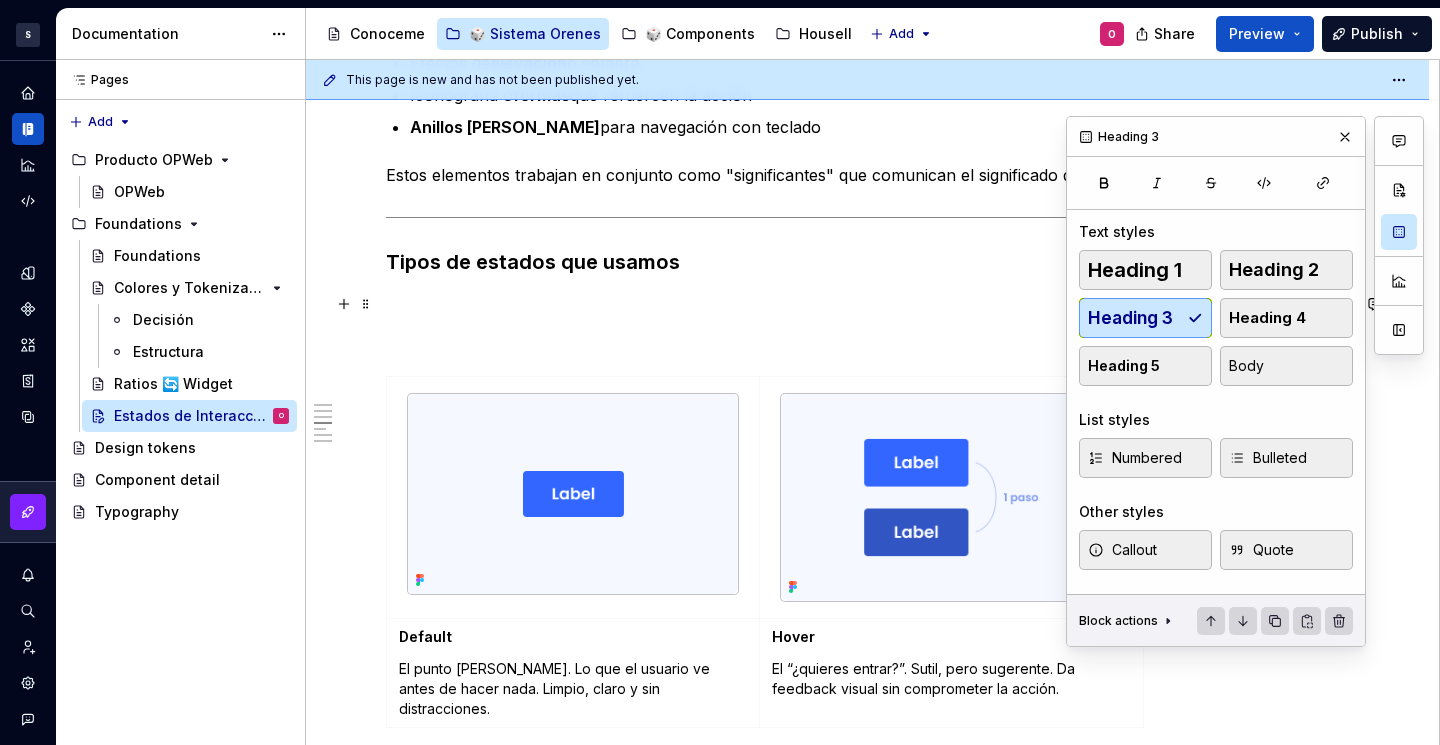 scroll, scrollTop: 0, scrollLeft: 0, axis: both 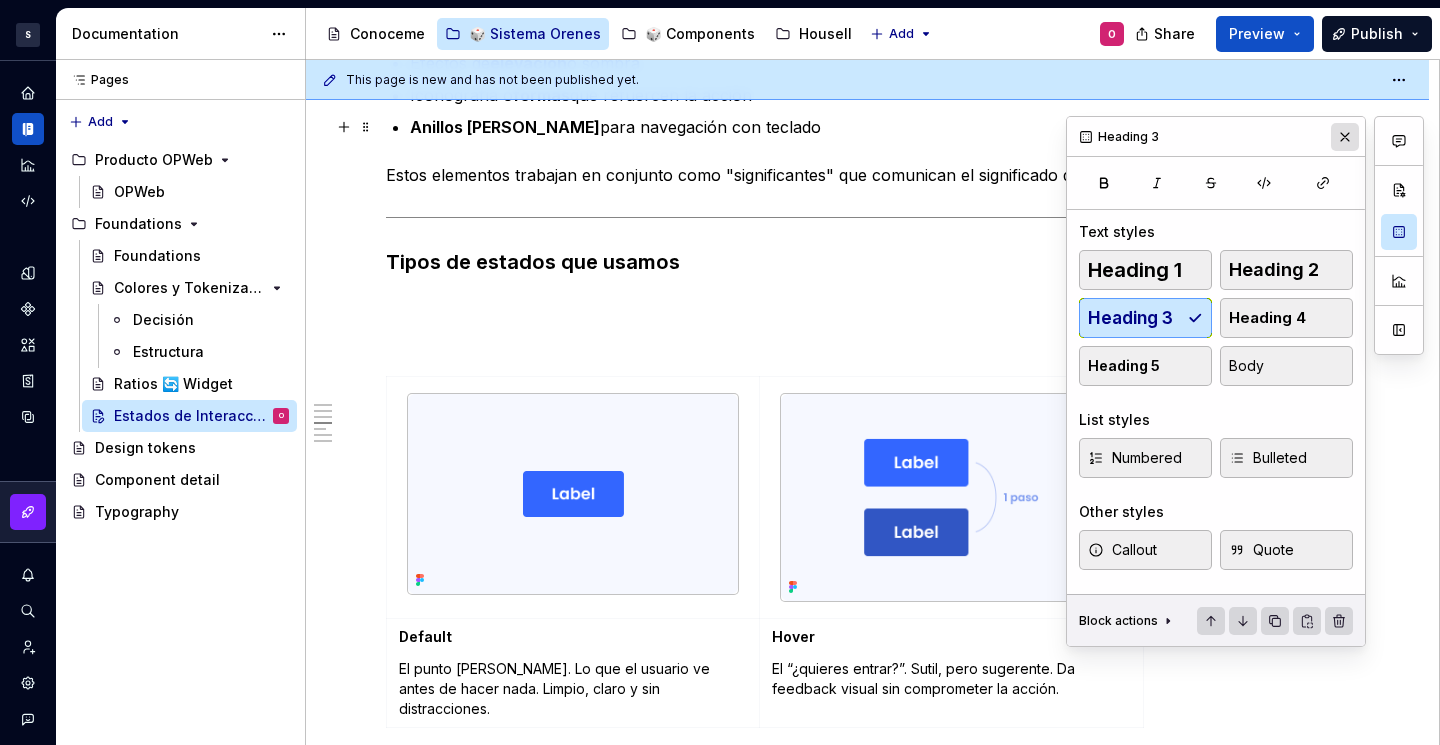 click at bounding box center (1345, 137) 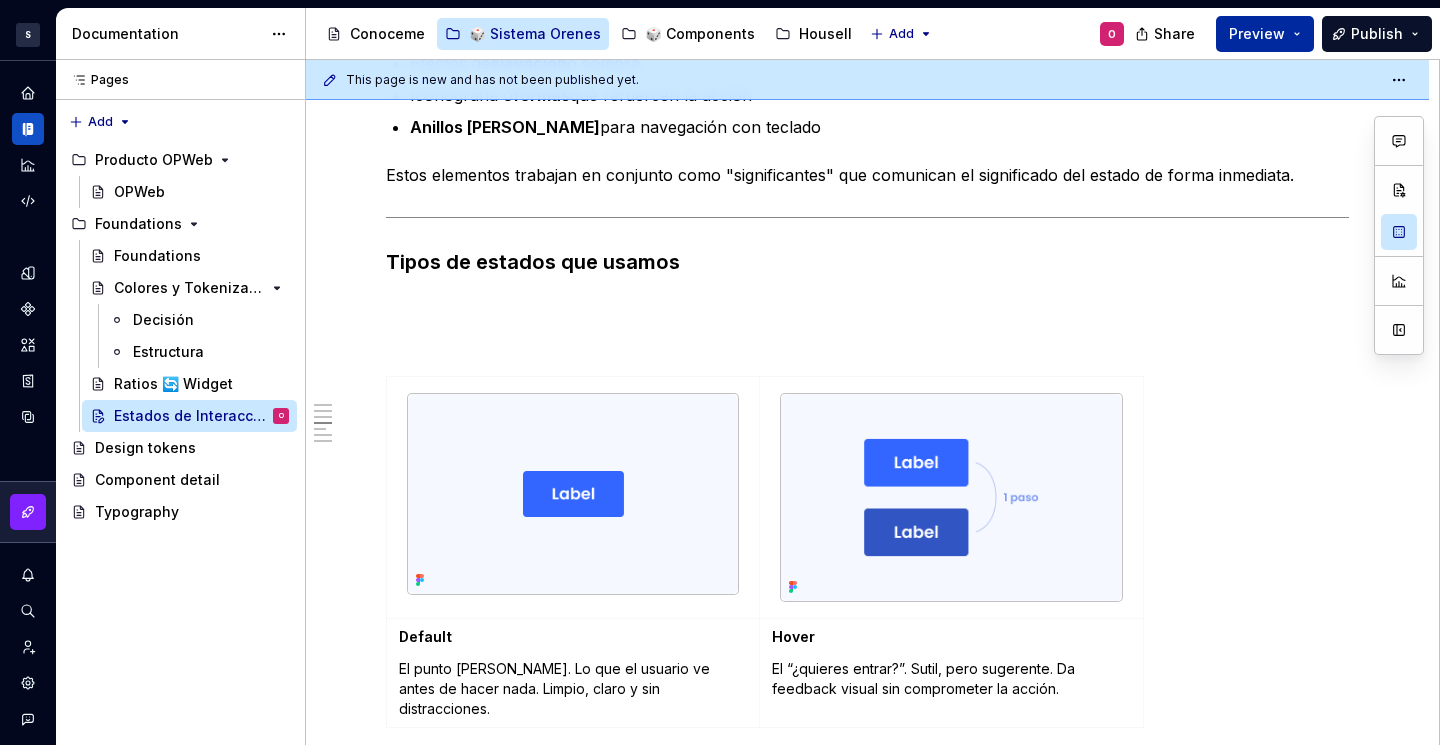 click on "Preview" at bounding box center [1257, 34] 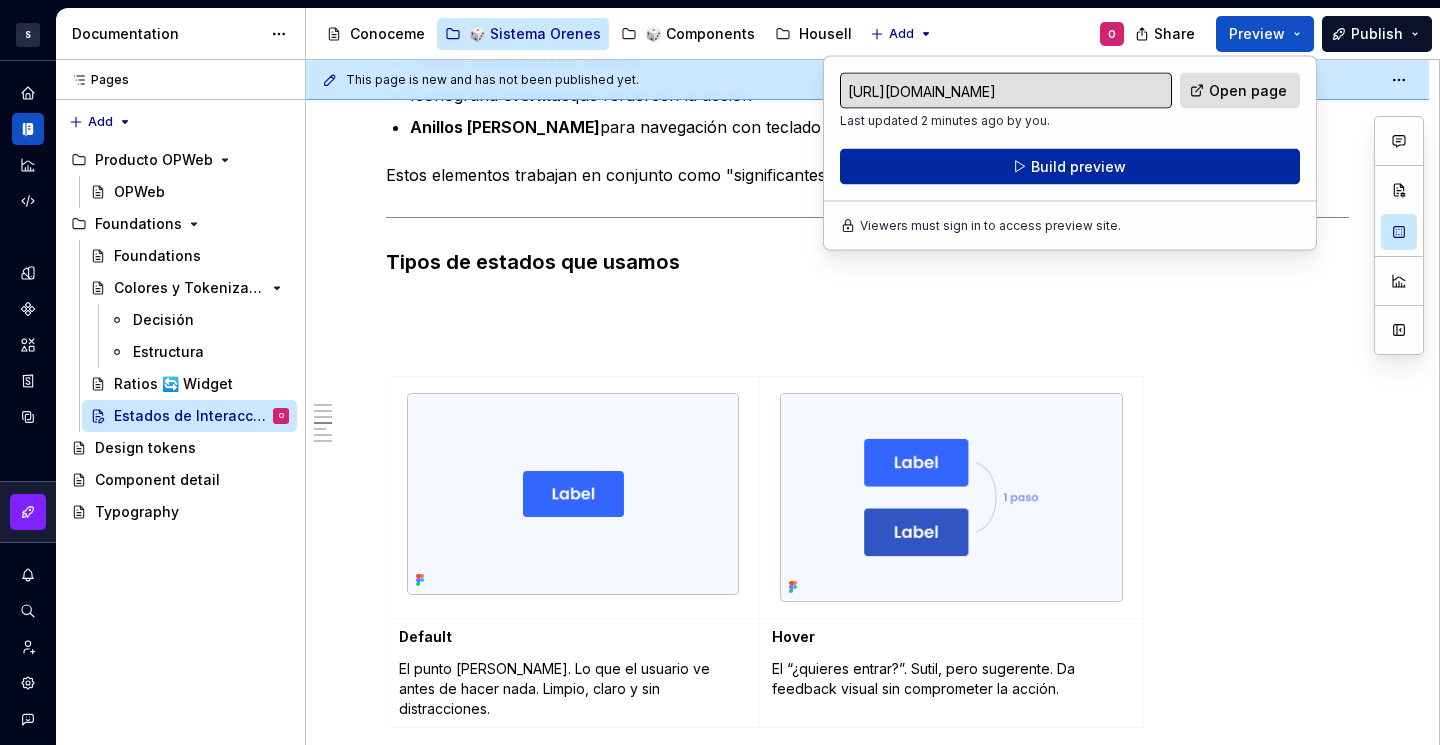 click on "Build preview" at bounding box center (1070, 167) 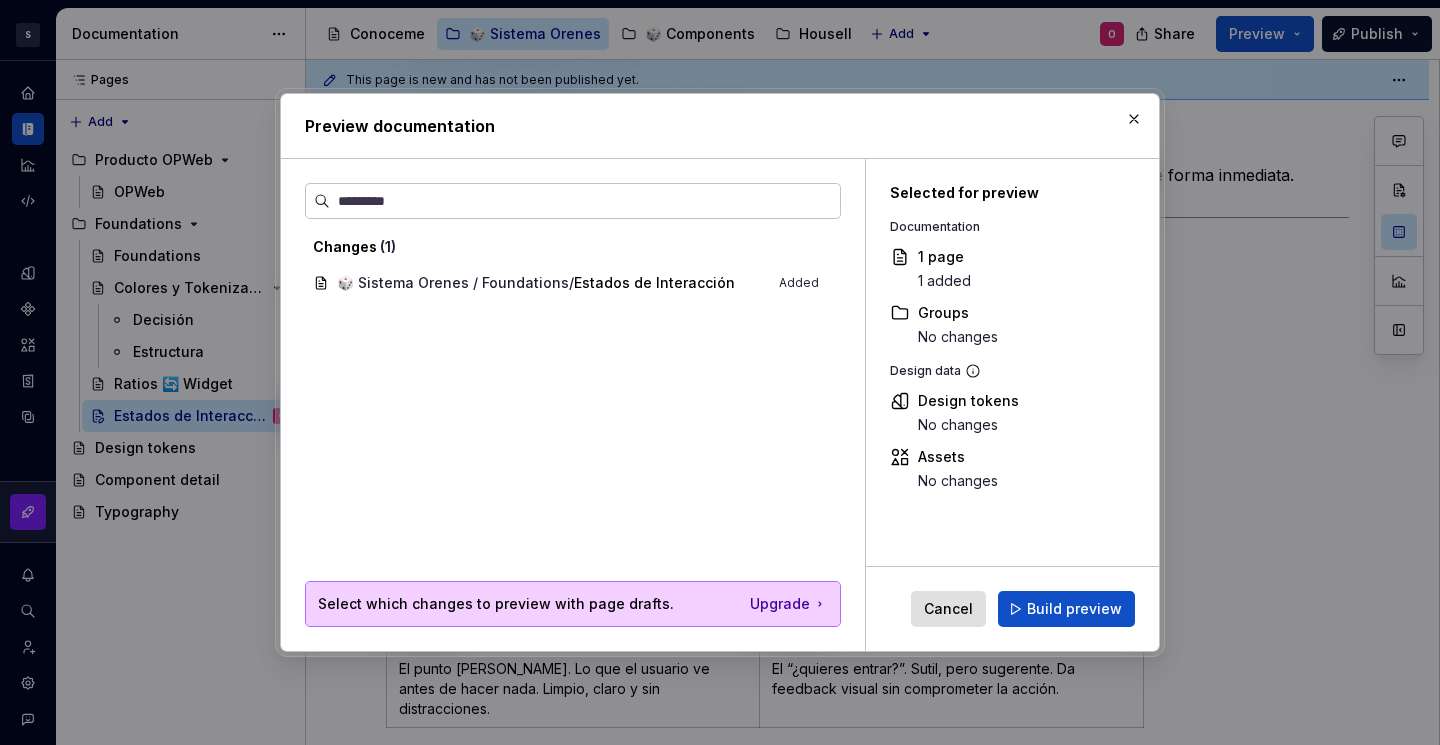 click on "Cancel Build preview" at bounding box center [1012, 609] 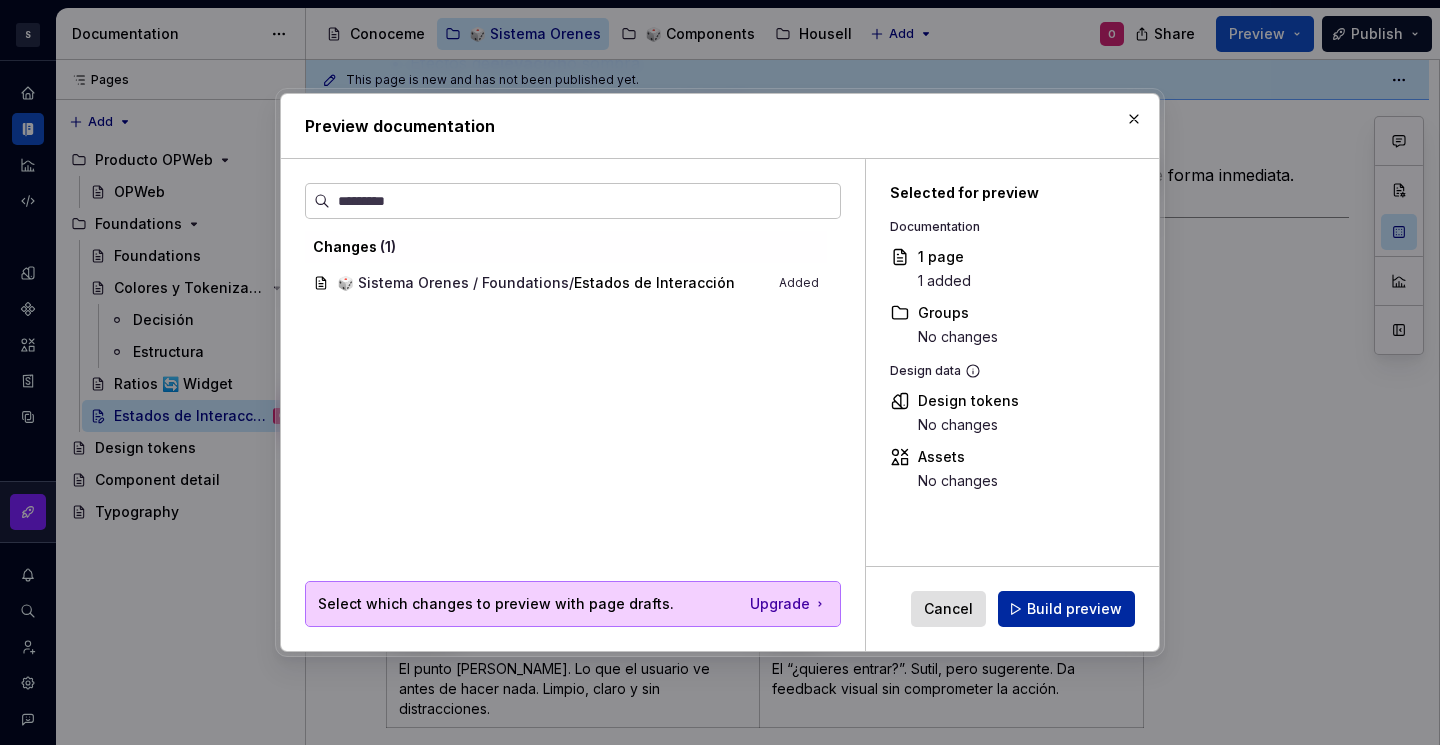 click on "Build preview" at bounding box center [1074, 609] 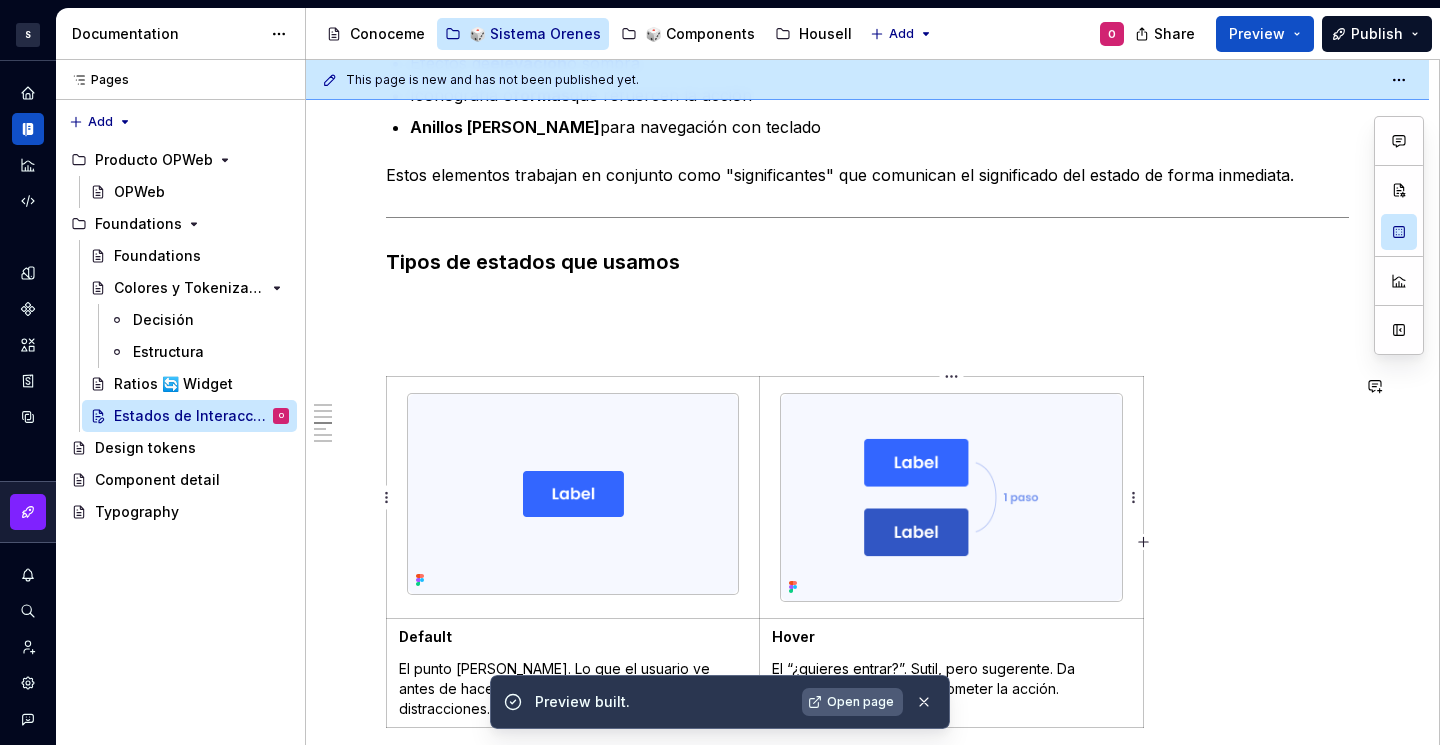 click on "Open page" at bounding box center [852, 702] 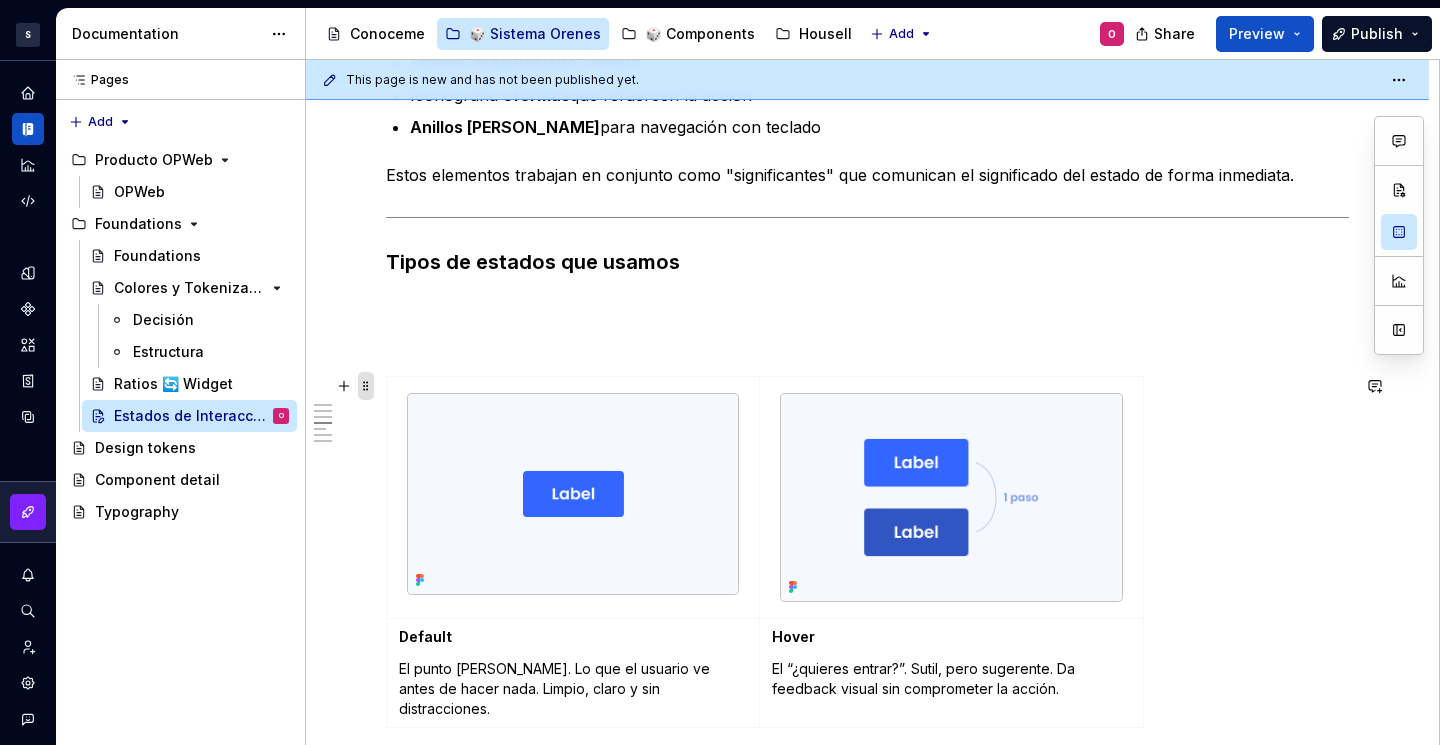 click at bounding box center [366, 386] 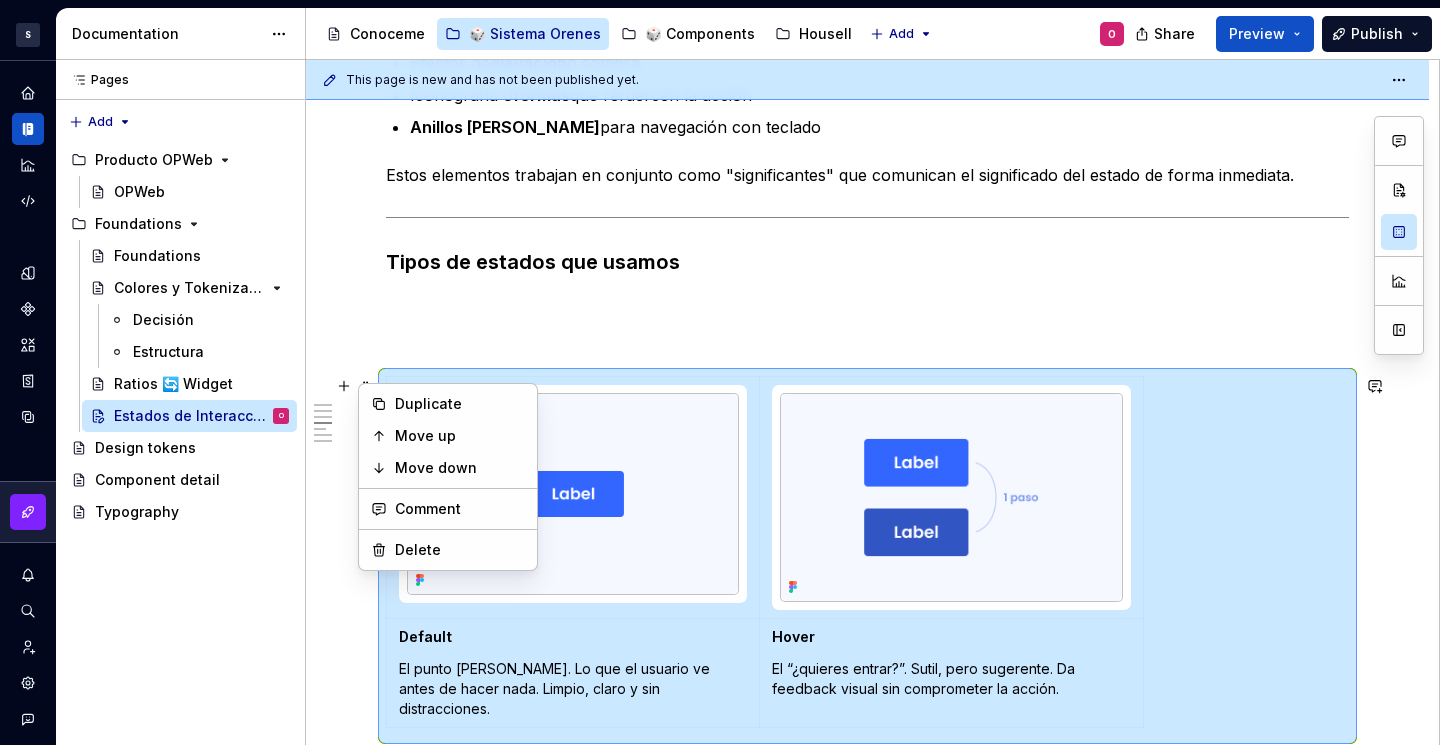 scroll, scrollTop: 1300, scrollLeft: 0, axis: vertical 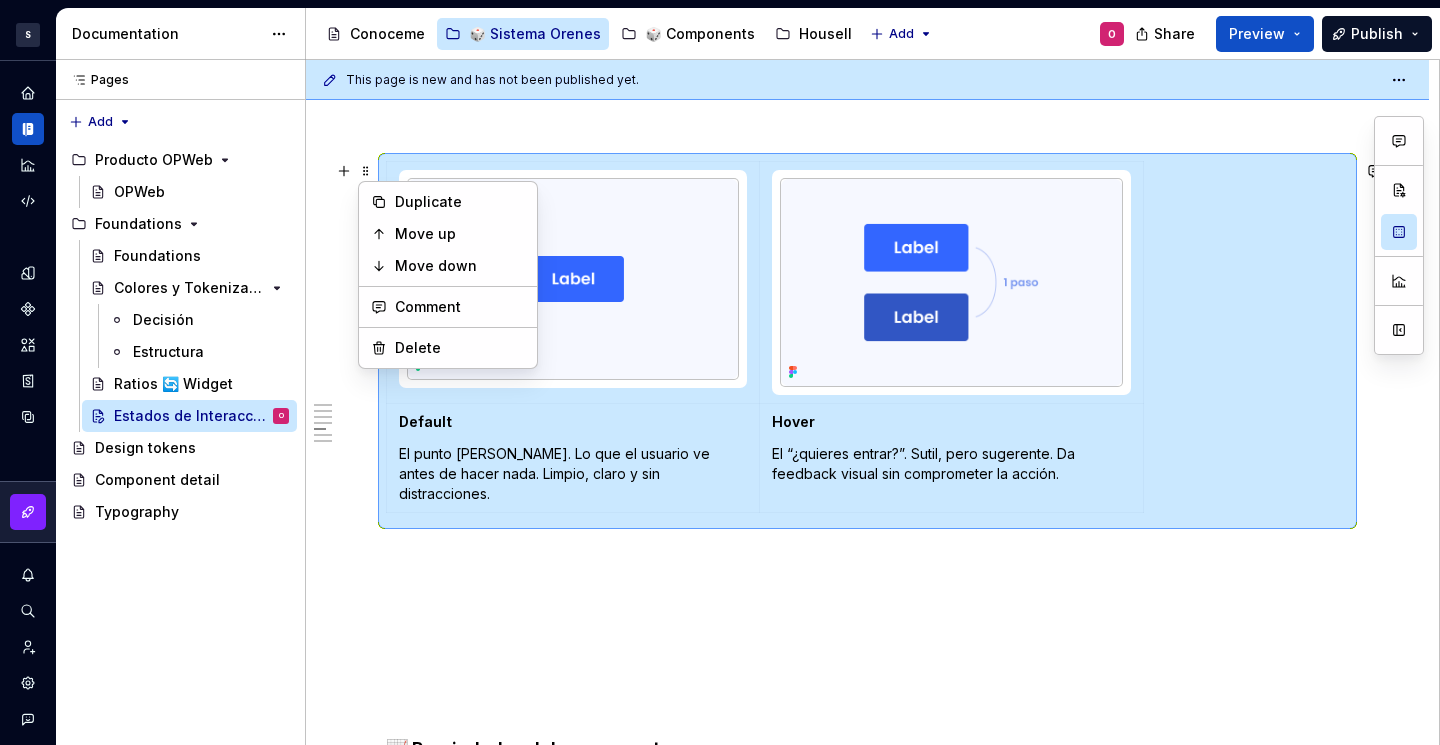 click at bounding box center [867, 593] 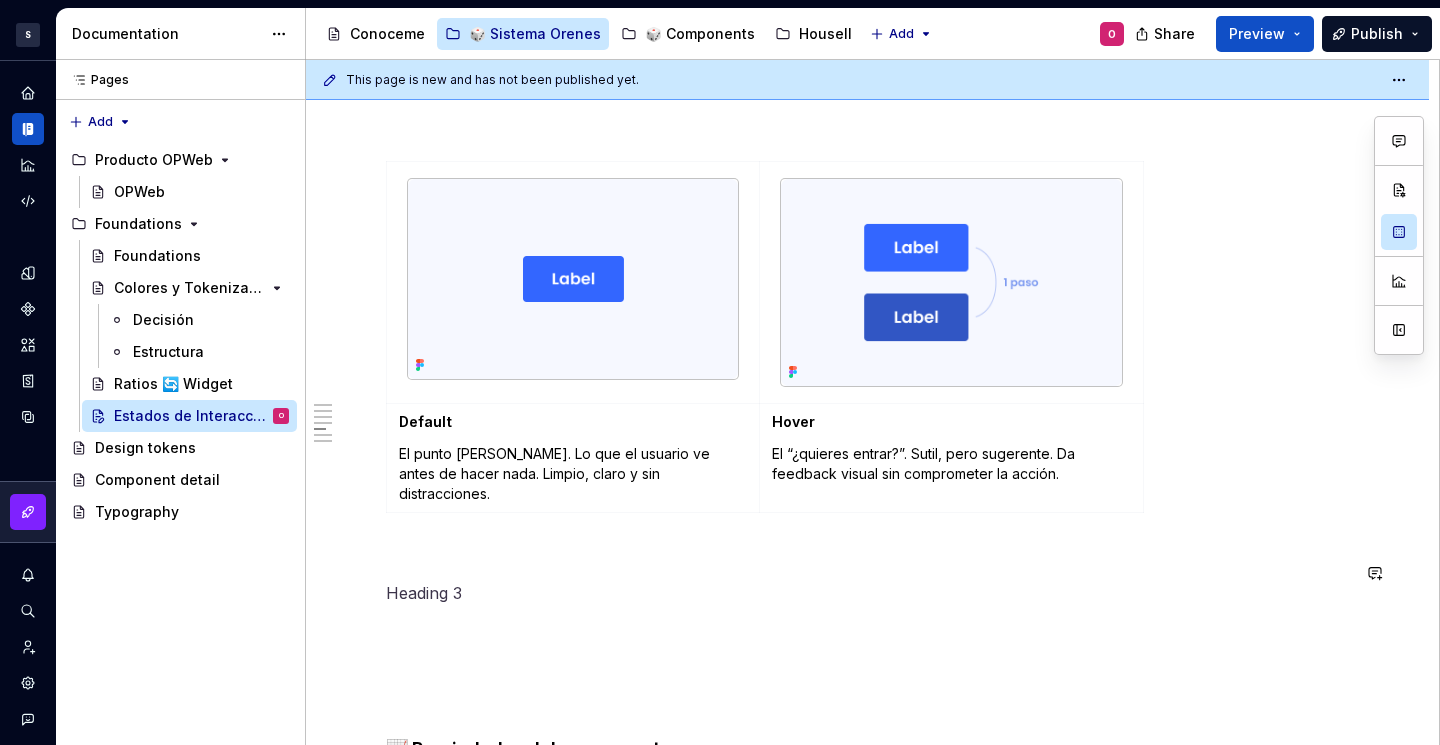 click on "Los estados de interacción son esenciales para guiar al usuario, ofrecer feedback visual y mejorar la usabilidad de nuestros productos. En OPWEB, tratamos estos estados como parte fundamental de nuestras  foundations  para asegurar una experiencia [PERSON_NAME], coherente y accesible en todos los contextos de uso. Propósito Cada componente interactivo (botones, inputs, tarjetas, etc.) debe comunicar visualmente su estado actual y responder con claridad a la acción del usuario. Los estados de interacción permiten: Anticipar el comportamiento de los elementos Confirmar que una acción ha sido reconocida Indicar si un elemento está disponible, activo, inactivo o en error ✅ Principios aplicados Claridad visual : los cambios entre estados deben ser sutiles pero perceptibles Consistencia : se aplican patrones comunes a todos los componentes Accesibilidad : cumplimos los criterios WCAG 2.1 (contrastes, foco visible, etc.) Modularidad : los estados deben combinarse de forma flexible y reutilizable Cambios en el  color" at bounding box center [867, 218] 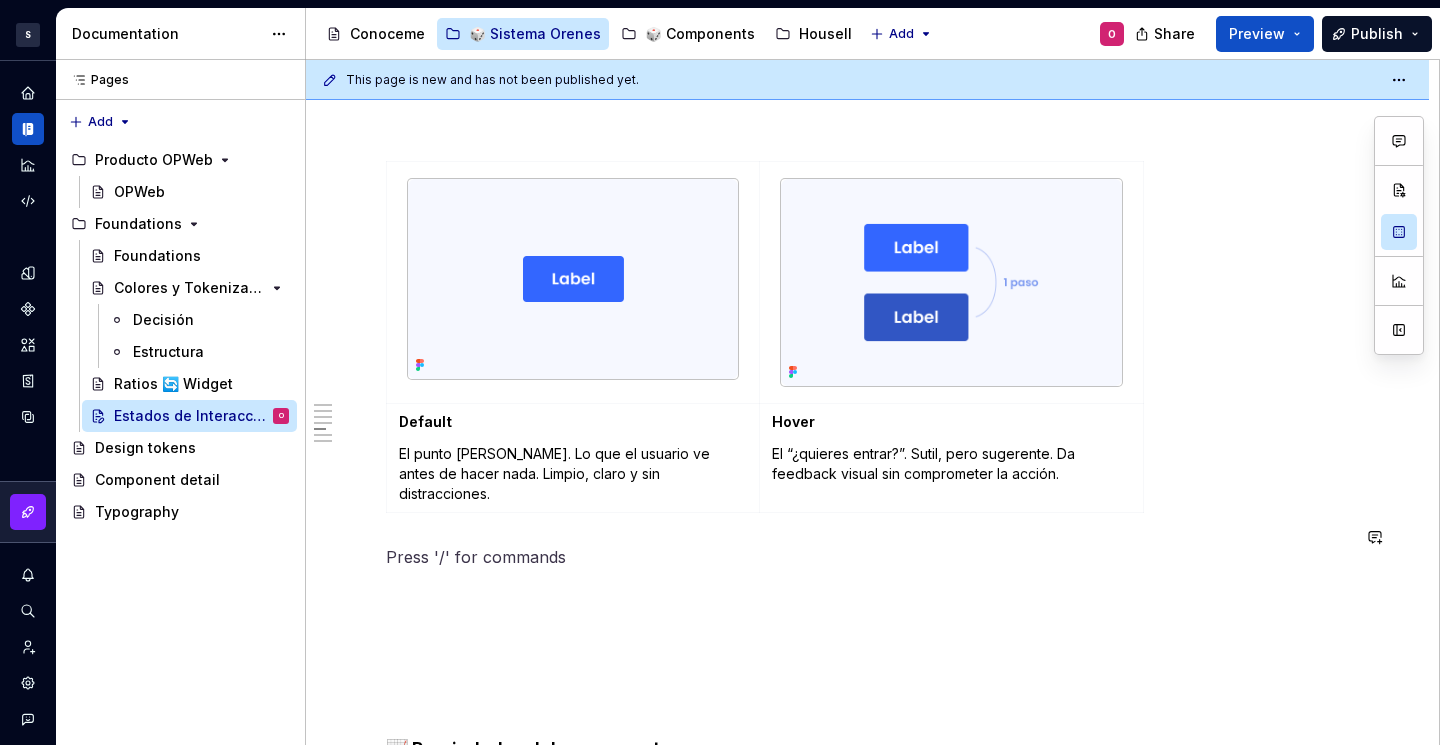 click on "Los estados de interacción son esenciales para guiar al usuario, ofrecer feedback visual y mejorar la usabilidad de nuestros productos. En OPWEB, tratamos estos estados como parte fundamental de nuestras  foundations  para asegurar una experiencia [PERSON_NAME], coherente y accesible en todos los contextos de uso. Propósito Cada componente interactivo (botones, inputs, tarjetas, etc.) debe comunicar visualmente su estado actual y responder con claridad a la acción del usuario. Los estados de interacción permiten: Anticipar el comportamiento de los elementos Confirmar que una acción ha sido reconocida Indicar si un elemento está disponible, activo, inactivo o en error ✅ Principios aplicados Claridad visual : los cambios entre estados deben ser sutiles pero perceptibles Consistencia : se aplican patrones comunes a todos los componentes Accesibilidad : cumplimos los criterios WCAG 2.1 (contrastes, foco visible, etc.) Modularidad : los estados deben combinarse de forma flexible y reutilizable Cambios en el  color" at bounding box center (867, 218) 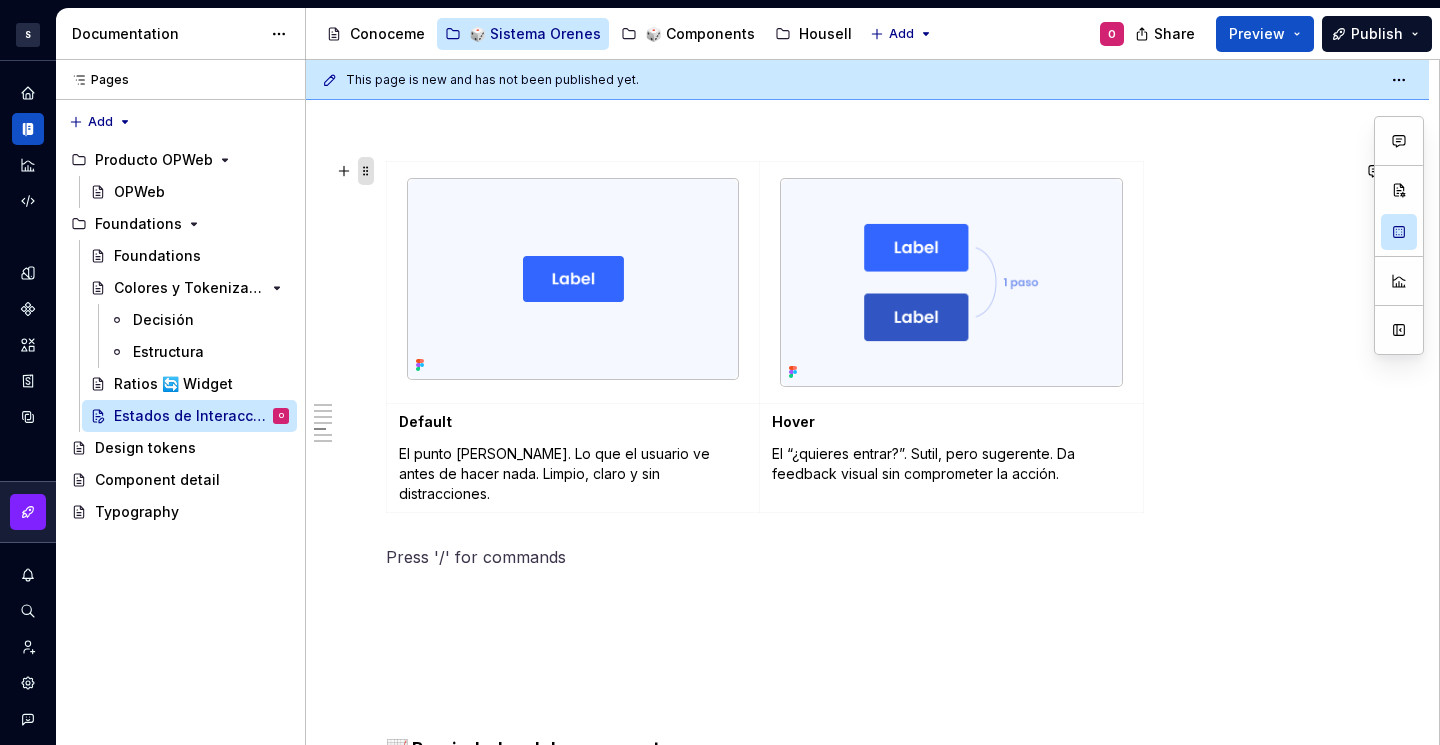 click at bounding box center [366, 171] 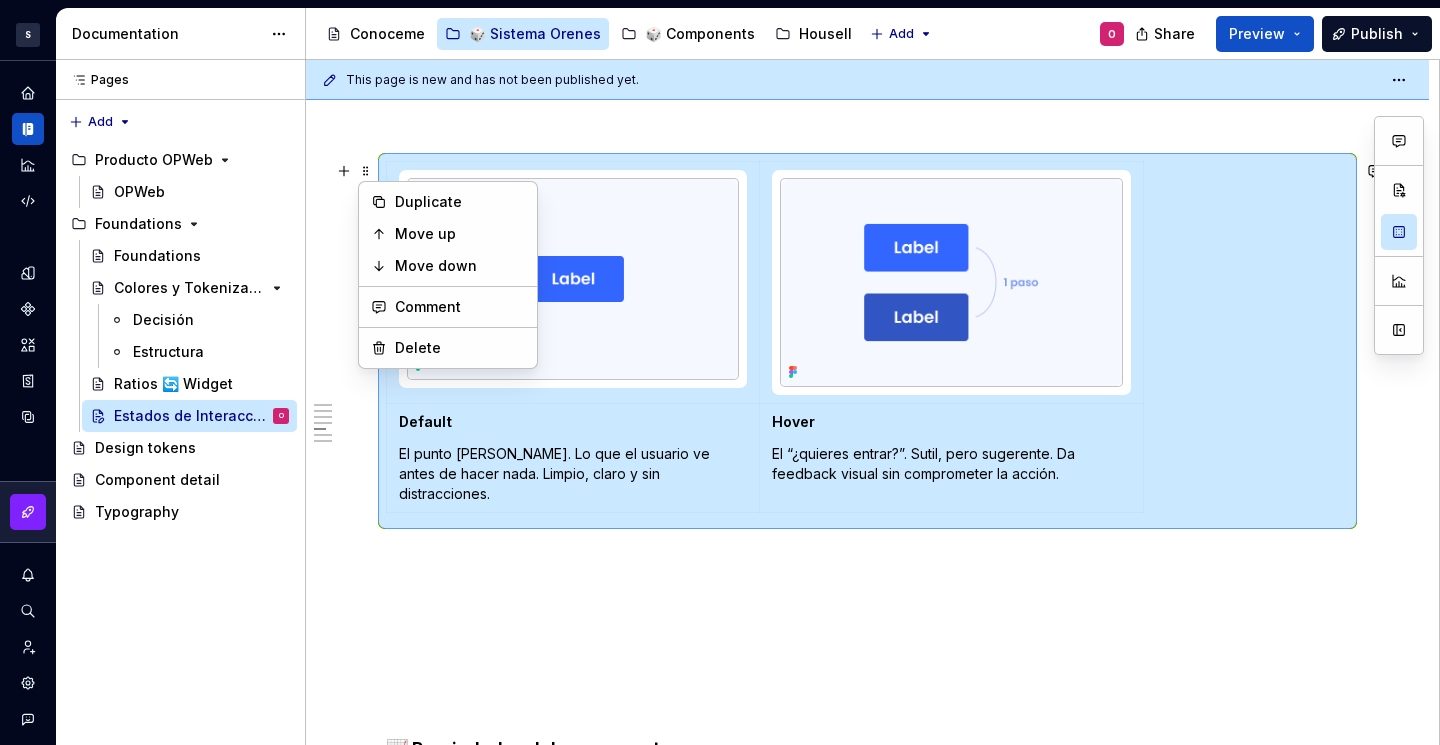 click at bounding box center [867, 557] 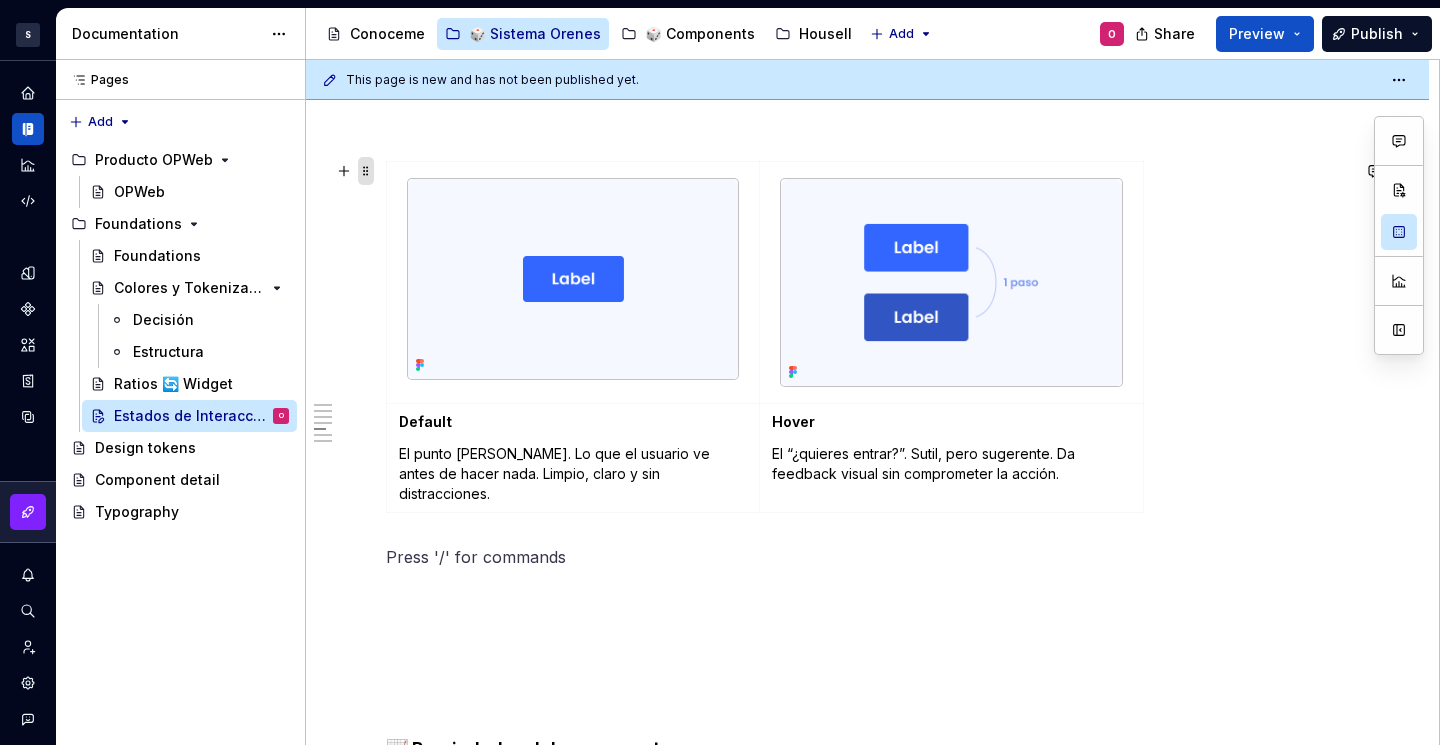 click at bounding box center [366, 171] 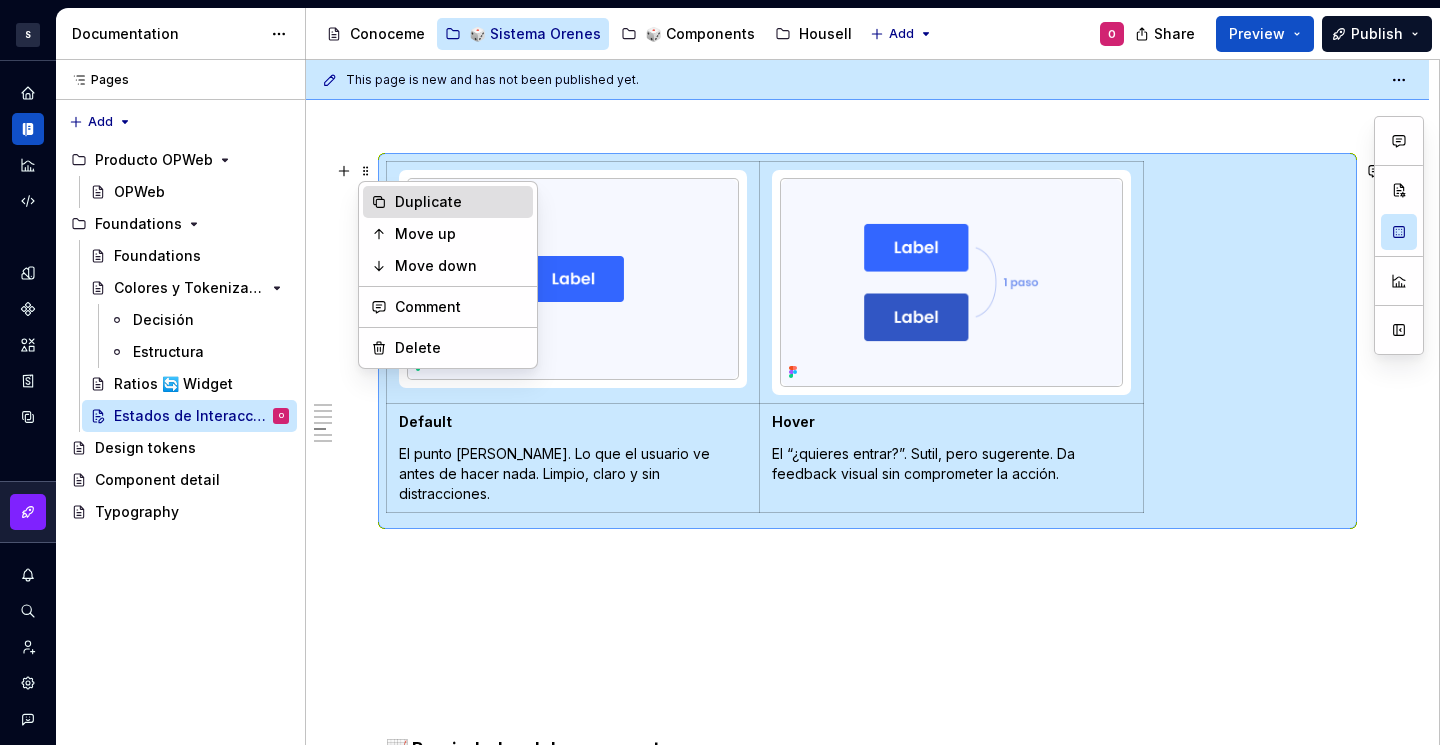 click on "Duplicate" at bounding box center (448, 202) 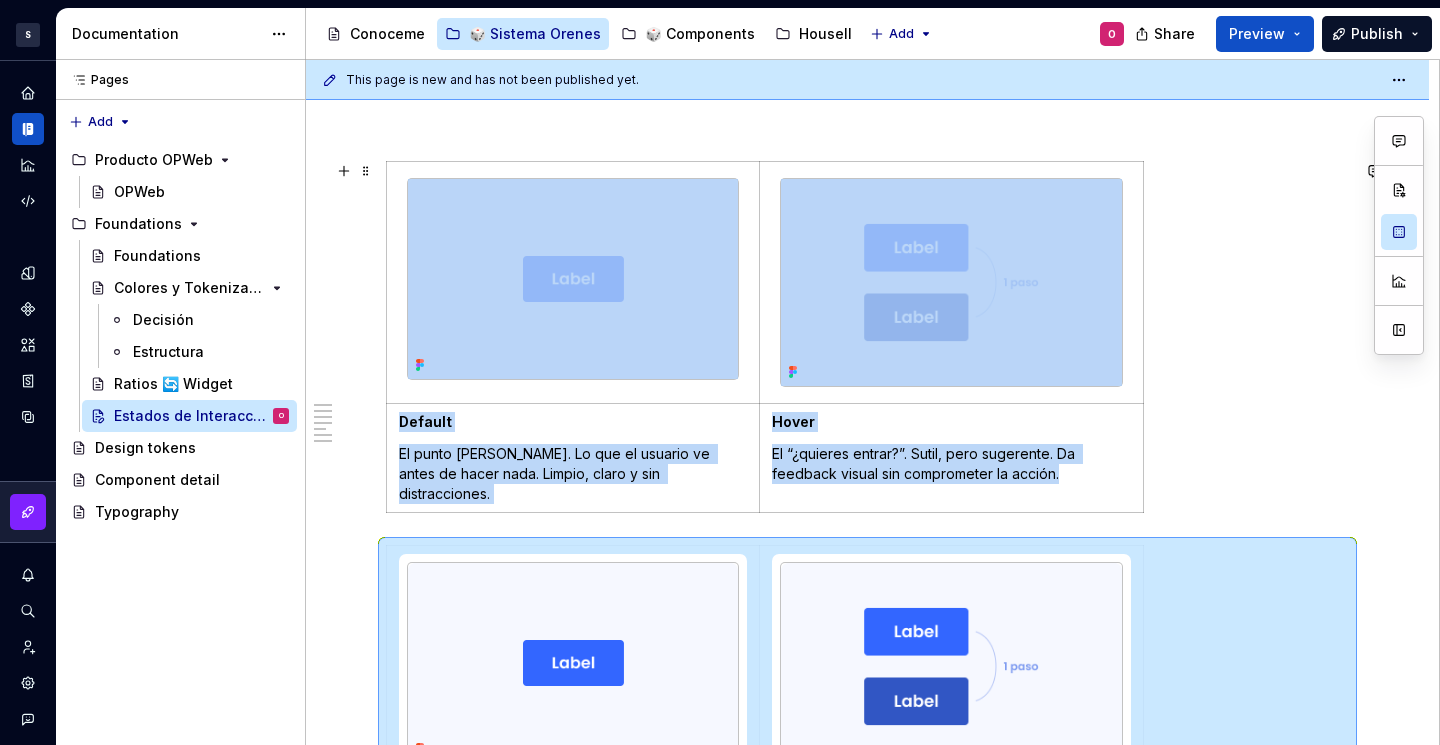 scroll, scrollTop: 1420, scrollLeft: 0, axis: vertical 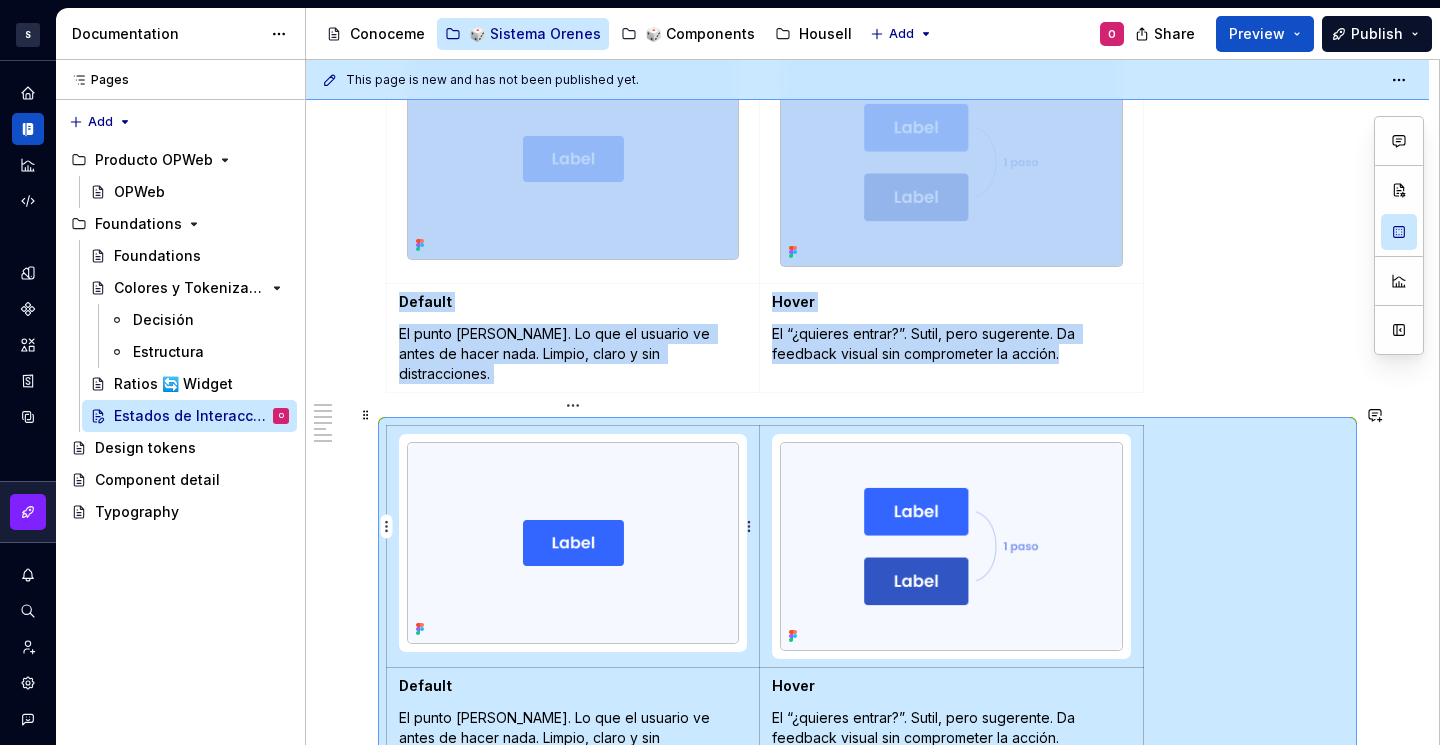 click at bounding box center [573, 546] 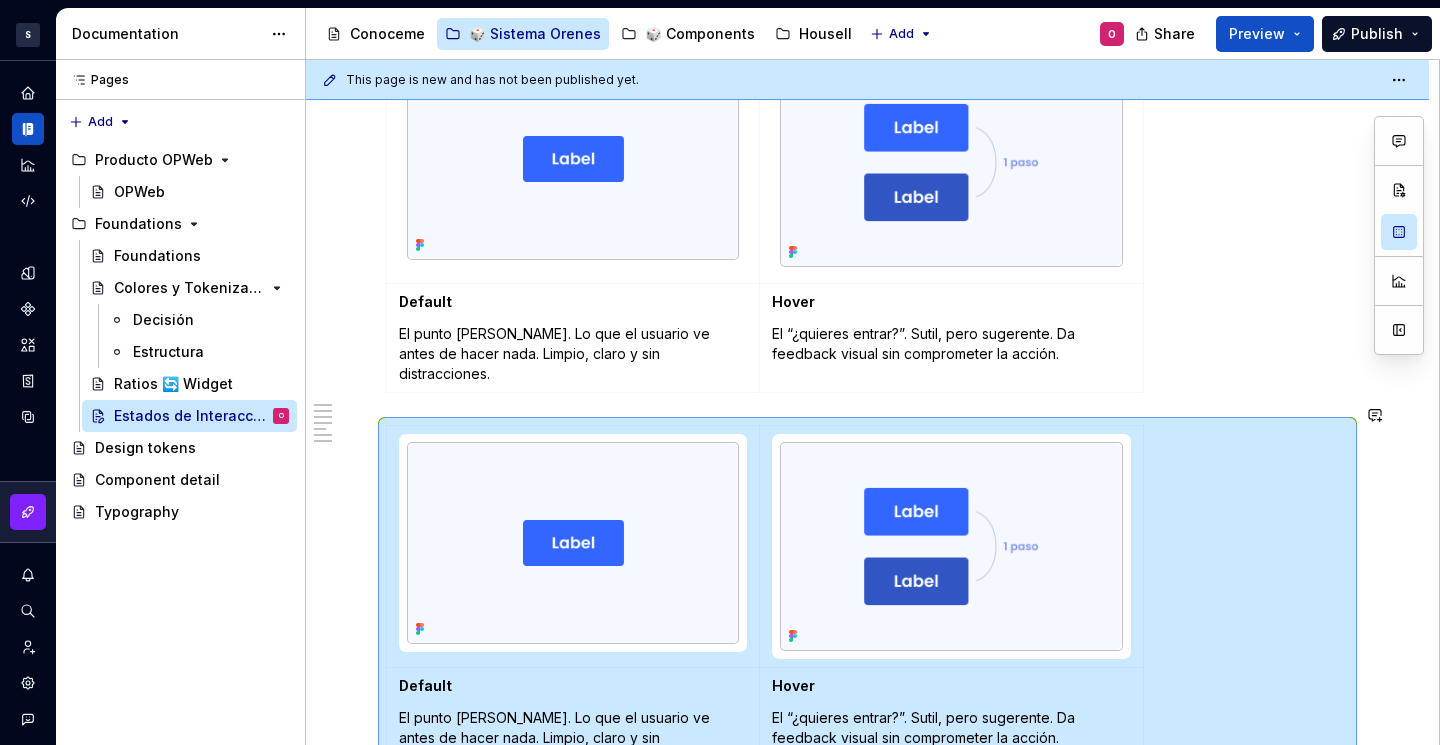 click on "Default El punto [PERSON_NAME]. Lo que el usuario ve antes de hacer nada. Limpio, claro y sin distracciones.  Hover El “¿quieres entrar?”. Sutil, pero sugerente. Da feedback visual sin comprometer la acción." at bounding box center (867, 221) 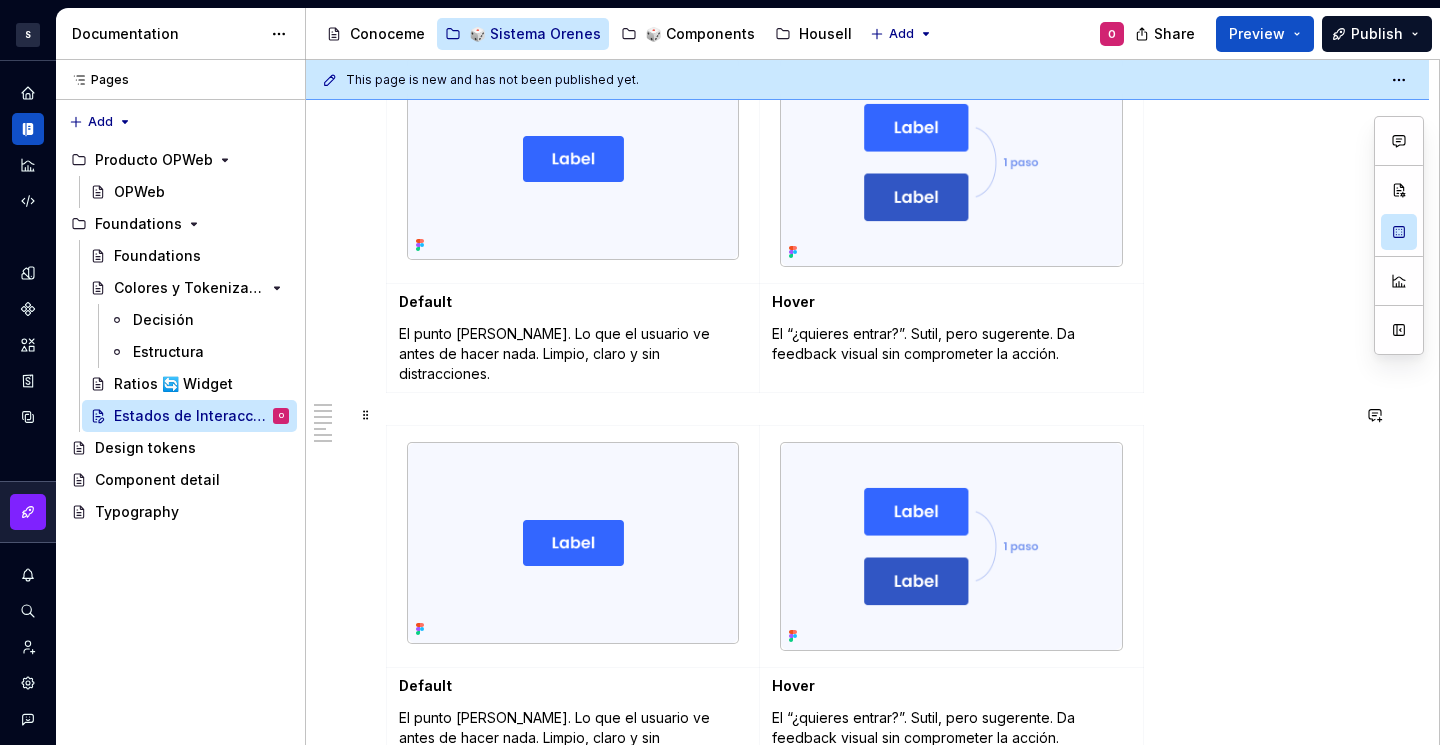 scroll, scrollTop: 1027, scrollLeft: 0, axis: vertical 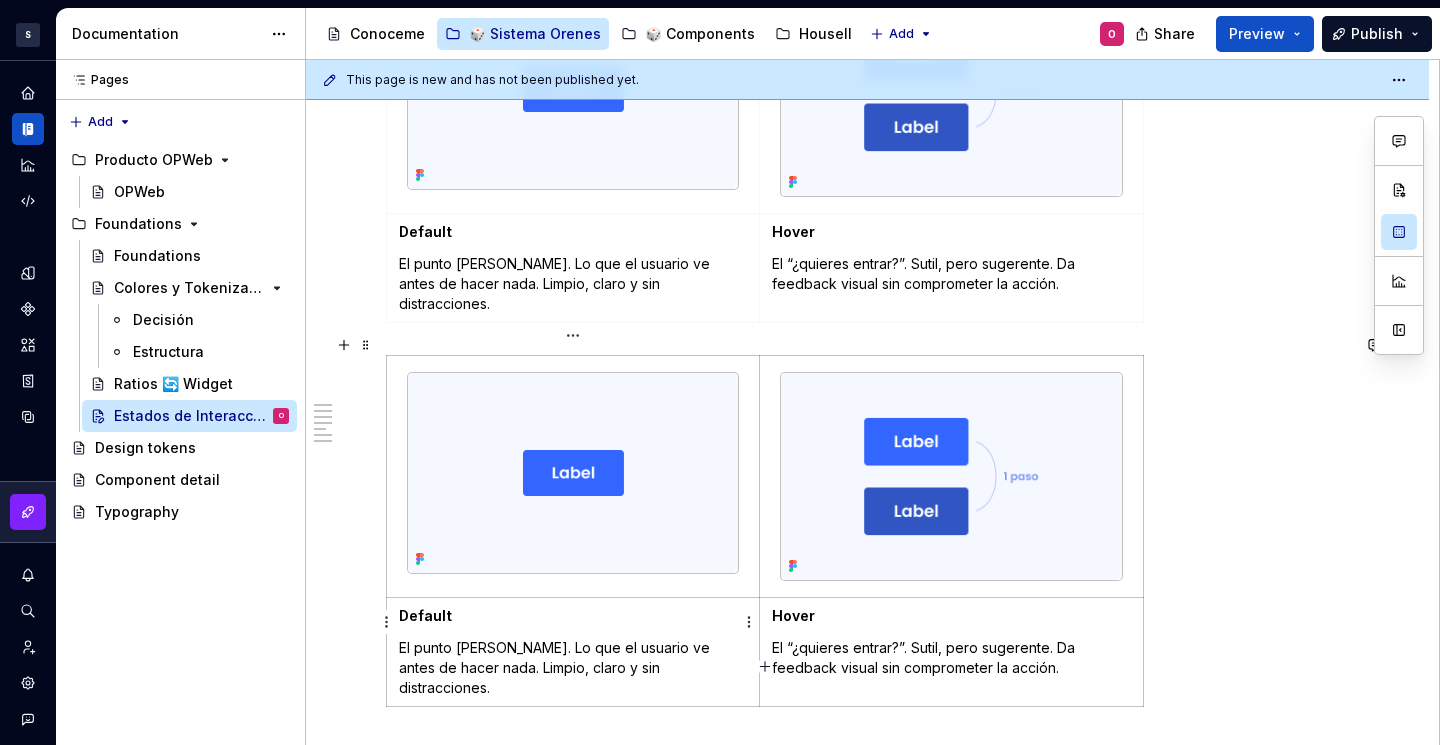 click on "Default" at bounding box center (425, 615) 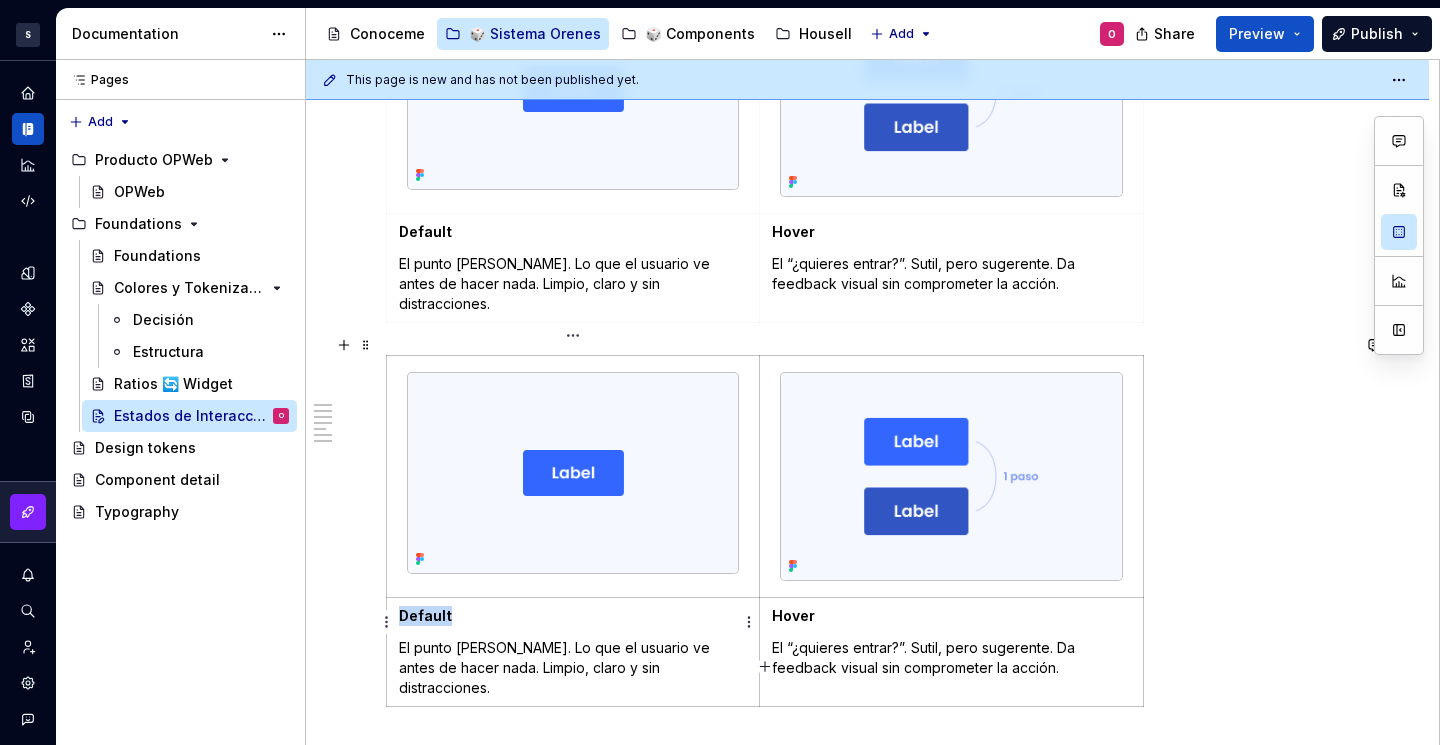 click on "Default" at bounding box center (425, 615) 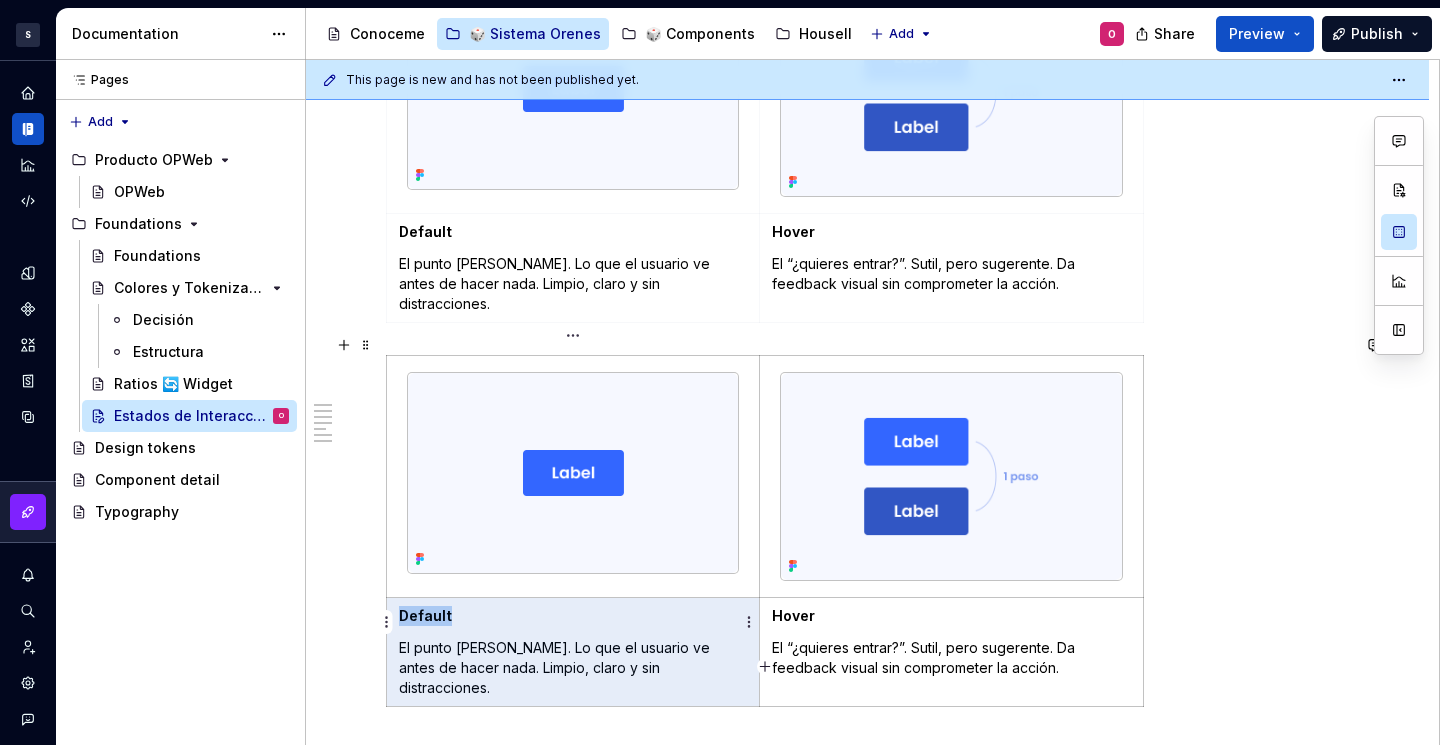 click on "Default" at bounding box center (425, 615) 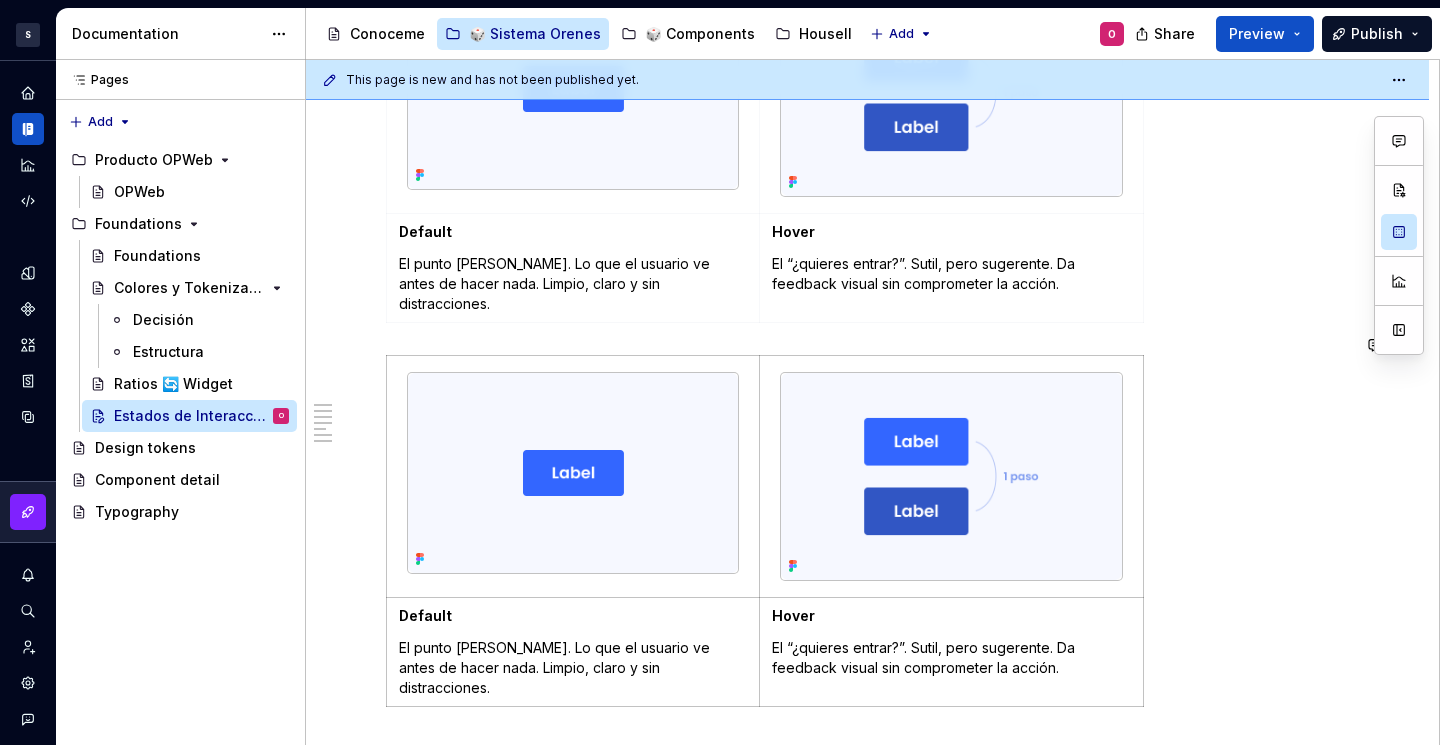 click on "Default" at bounding box center [425, 615] 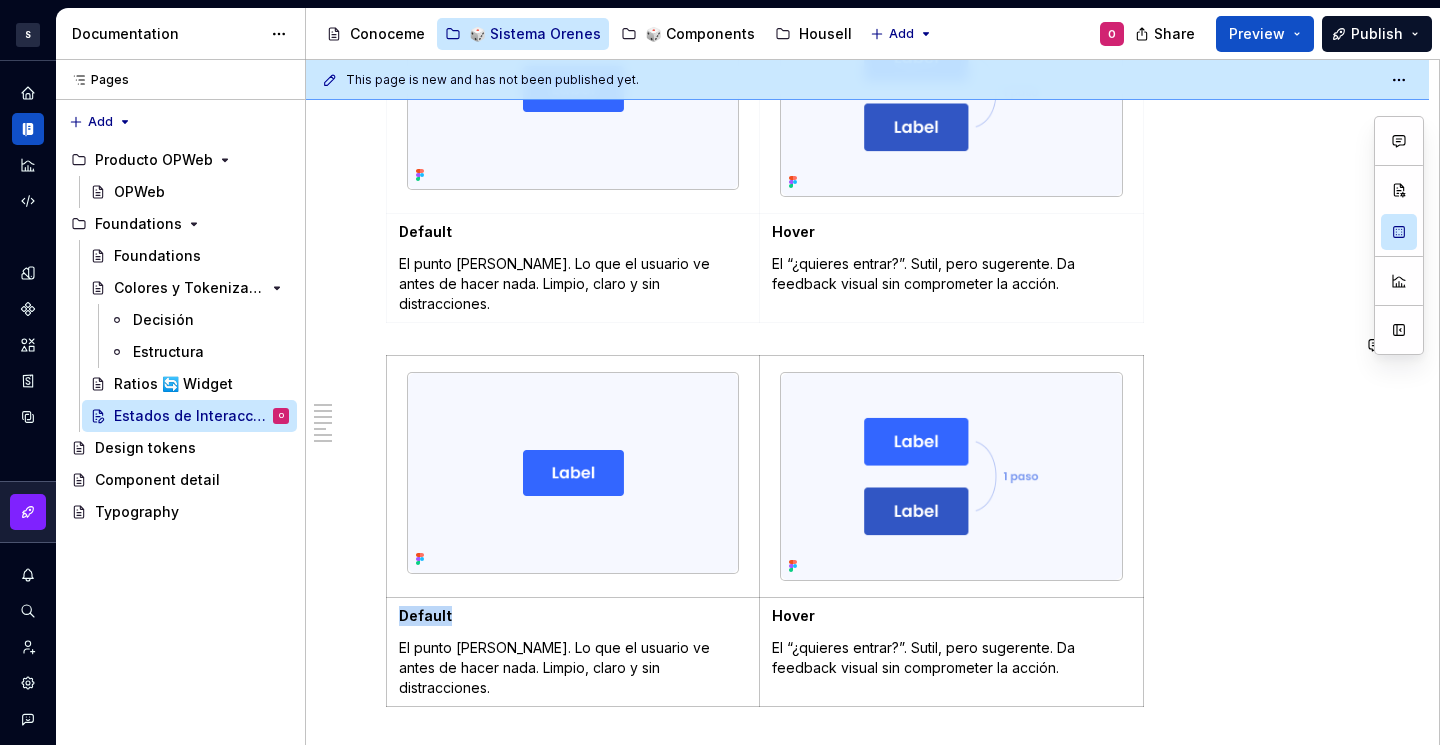 click on "Default" at bounding box center (425, 615) 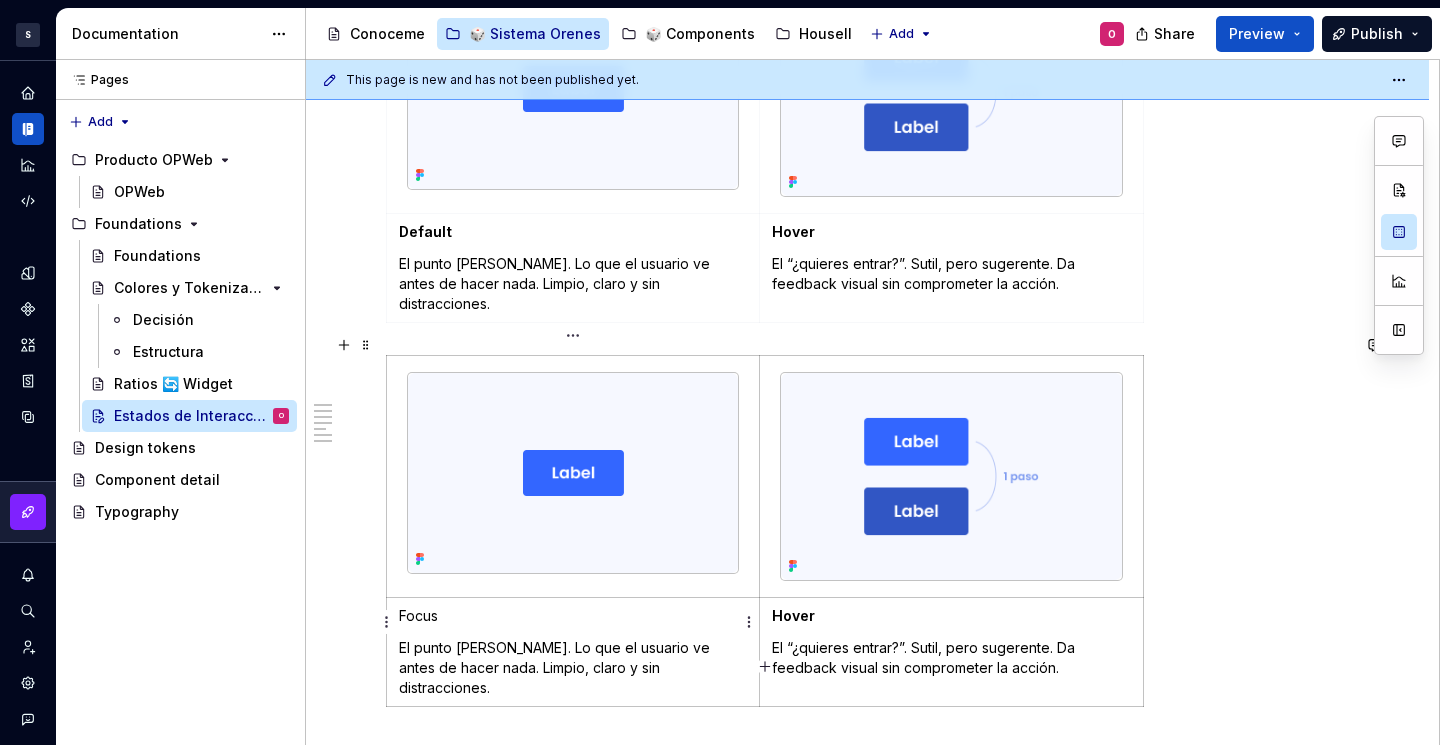 click on "Focus" at bounding box center [573, 616] 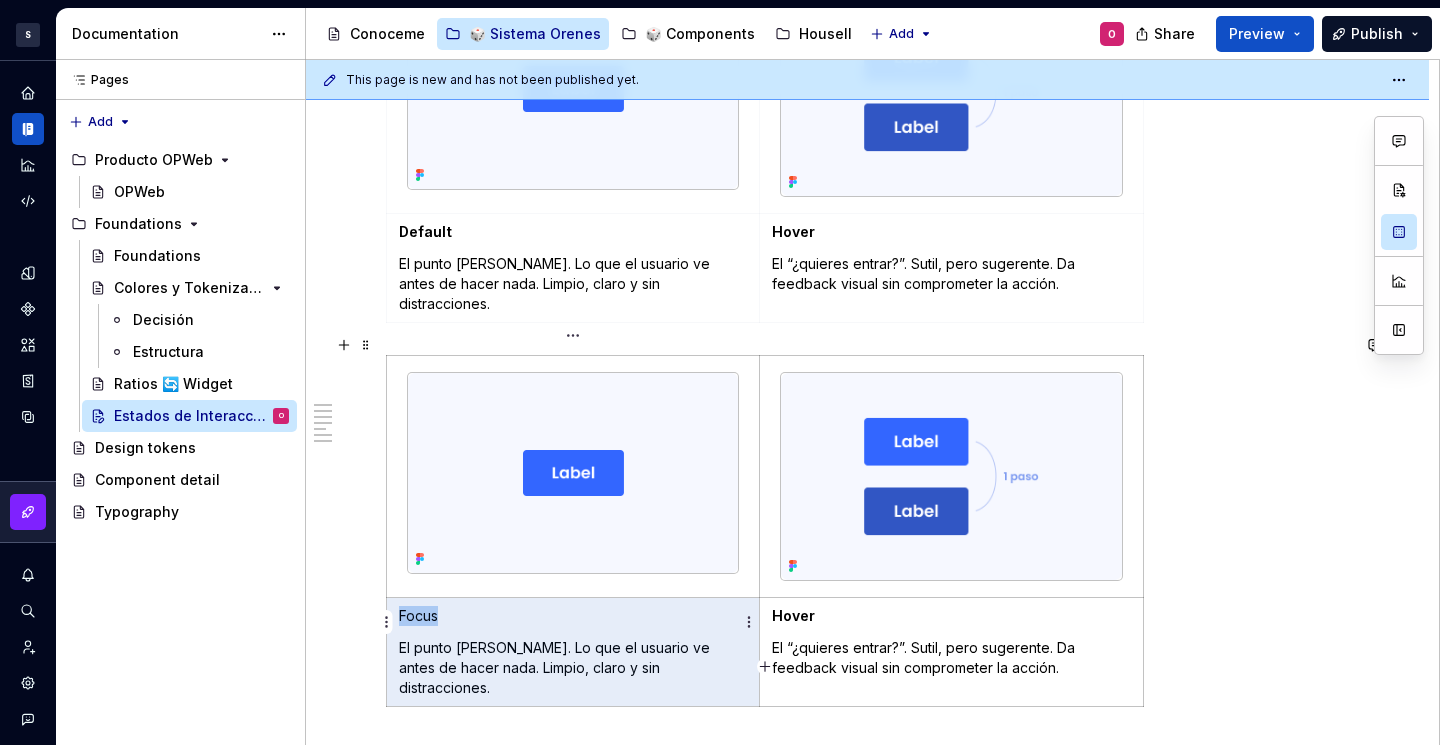 click on "Focus" at bounding box center [573, 616] 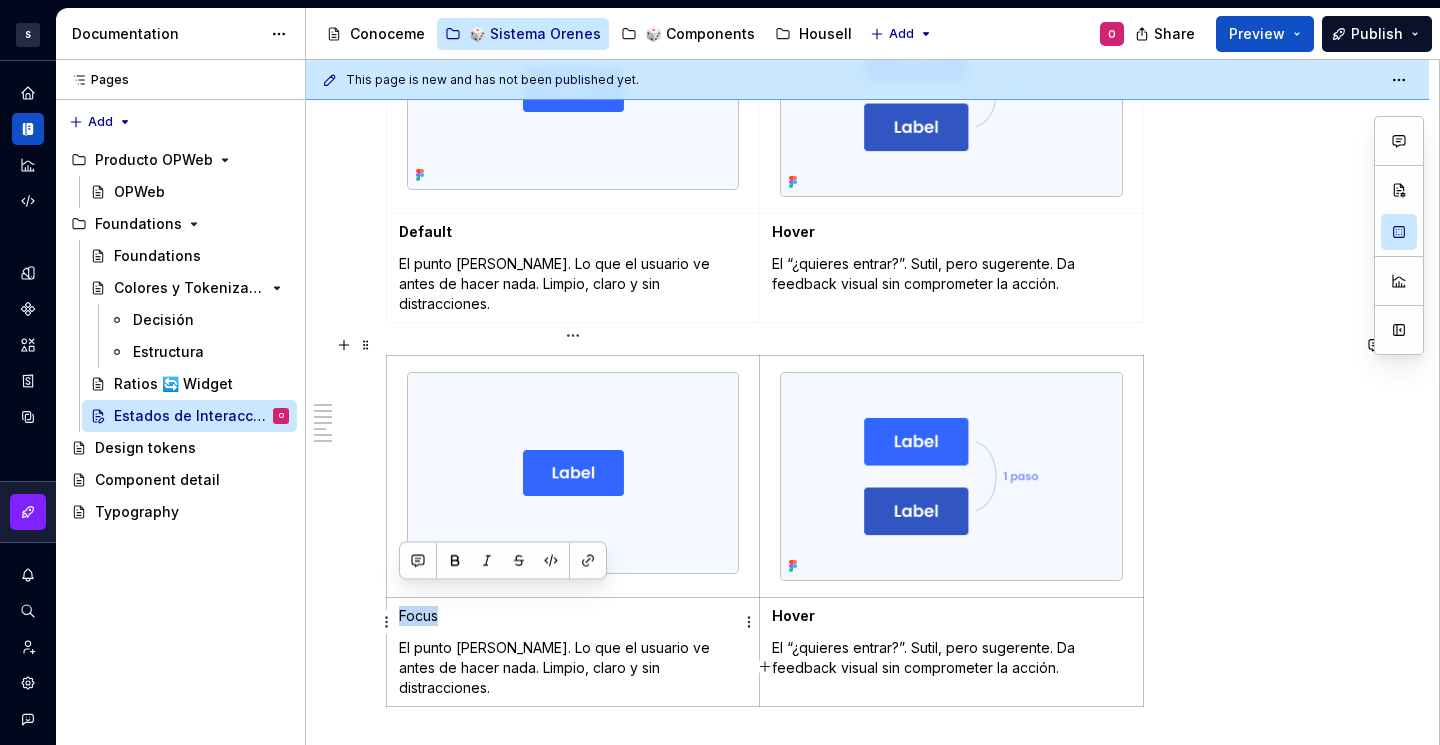 drag, startPoint x: 462, startPoint y: 599, endPoint x: 401, endPoint y: 596, distance: 61.073727 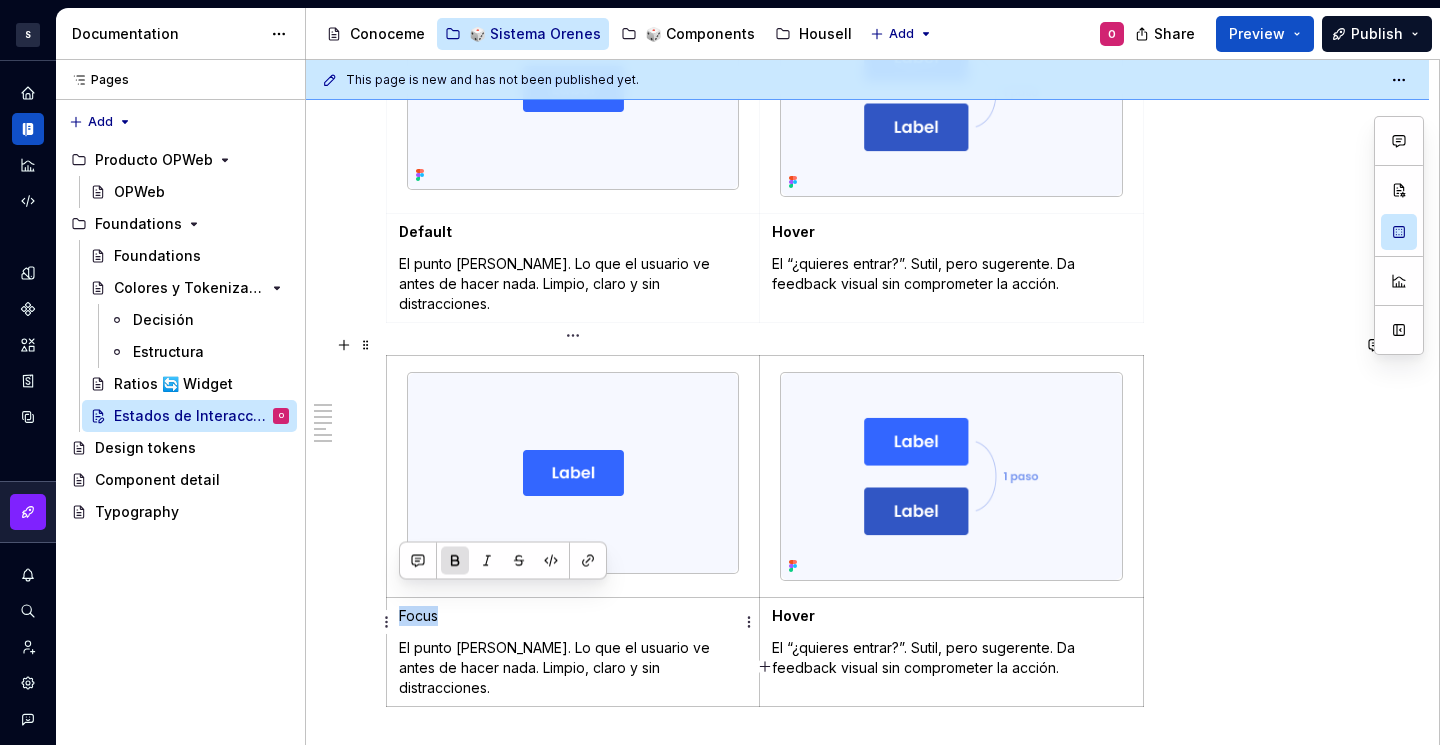 click at bounding box center [455, 561] 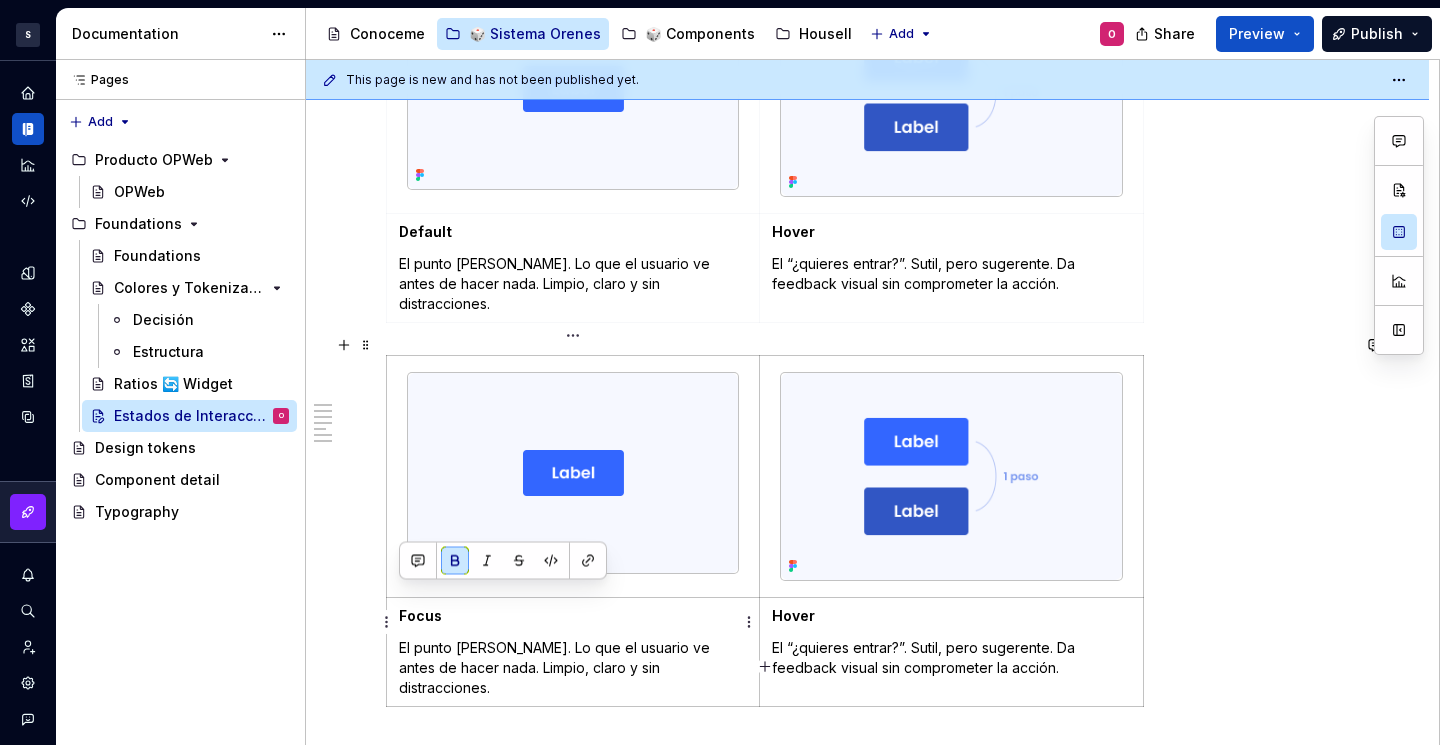 click on "El punto [PERSON_NAME]. Lo que el usuario ve antes de hacer nada. Limpio, claro y sin distracciones." at bounding box center [573, 668] 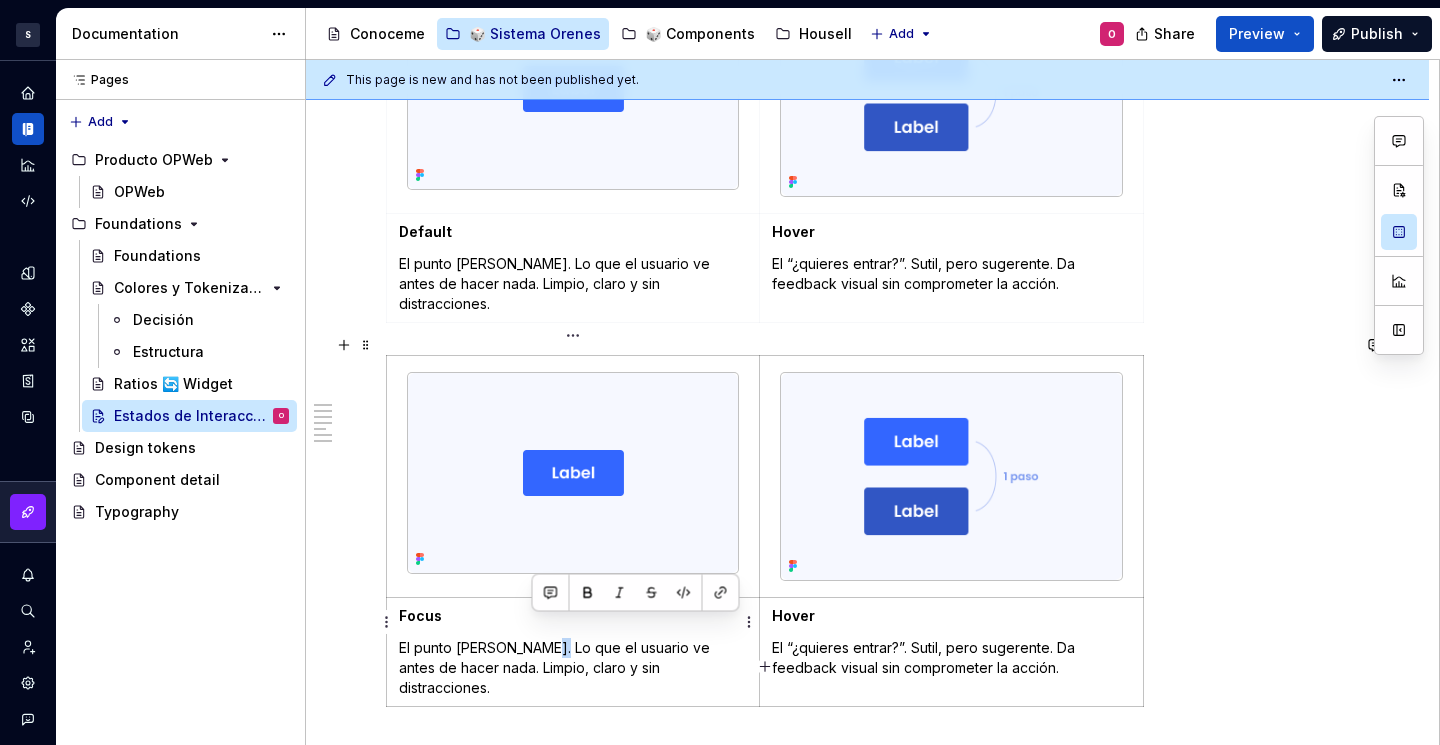 click on "El punto [PERSON_NAME]. Lo que el usuario ve antes de hacer nada. Limpio, claro y sin distracciones." at bounding box center [573, 668] 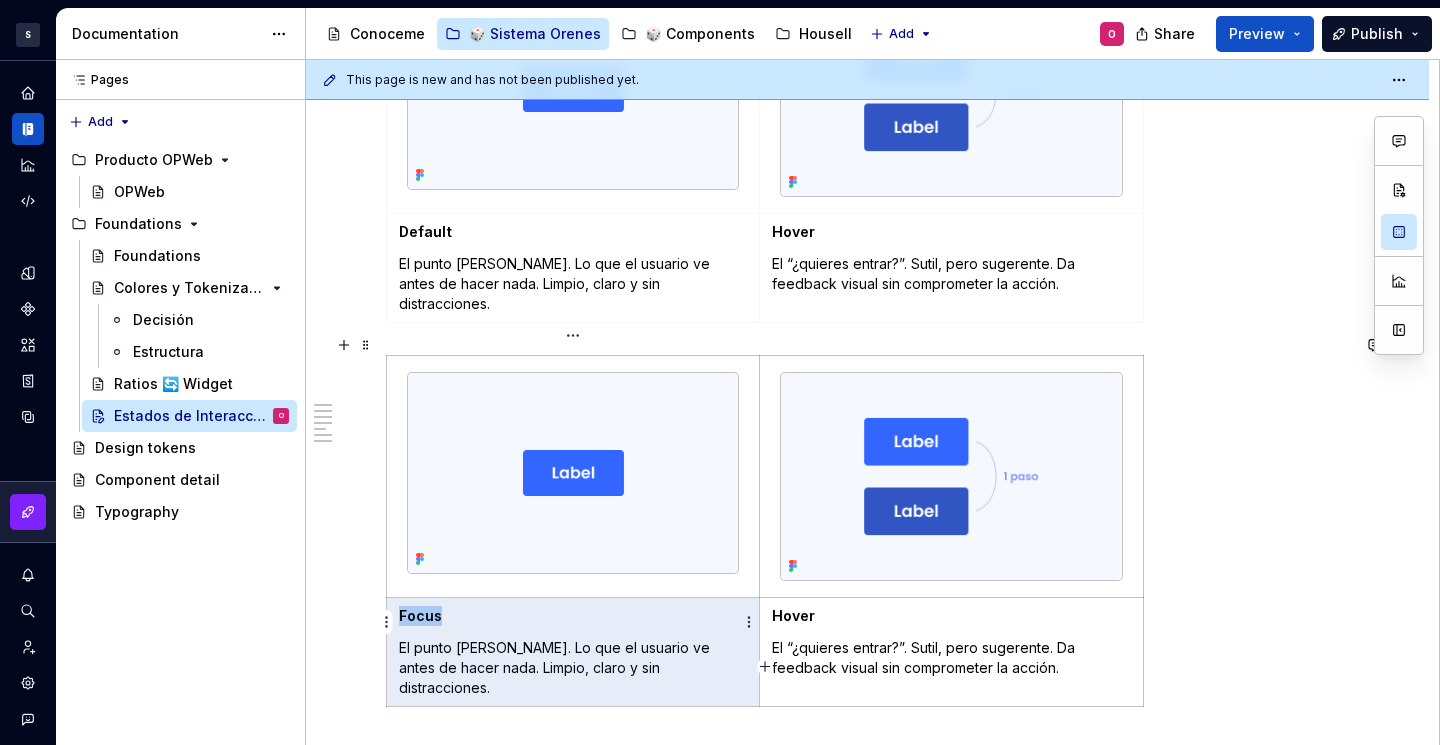 click on "El punto [PERSON_NAME]. Lo que el usuario ve antes de hacer nada. Limpio, claro y sin distracciones." at bounding box center [573, 668] 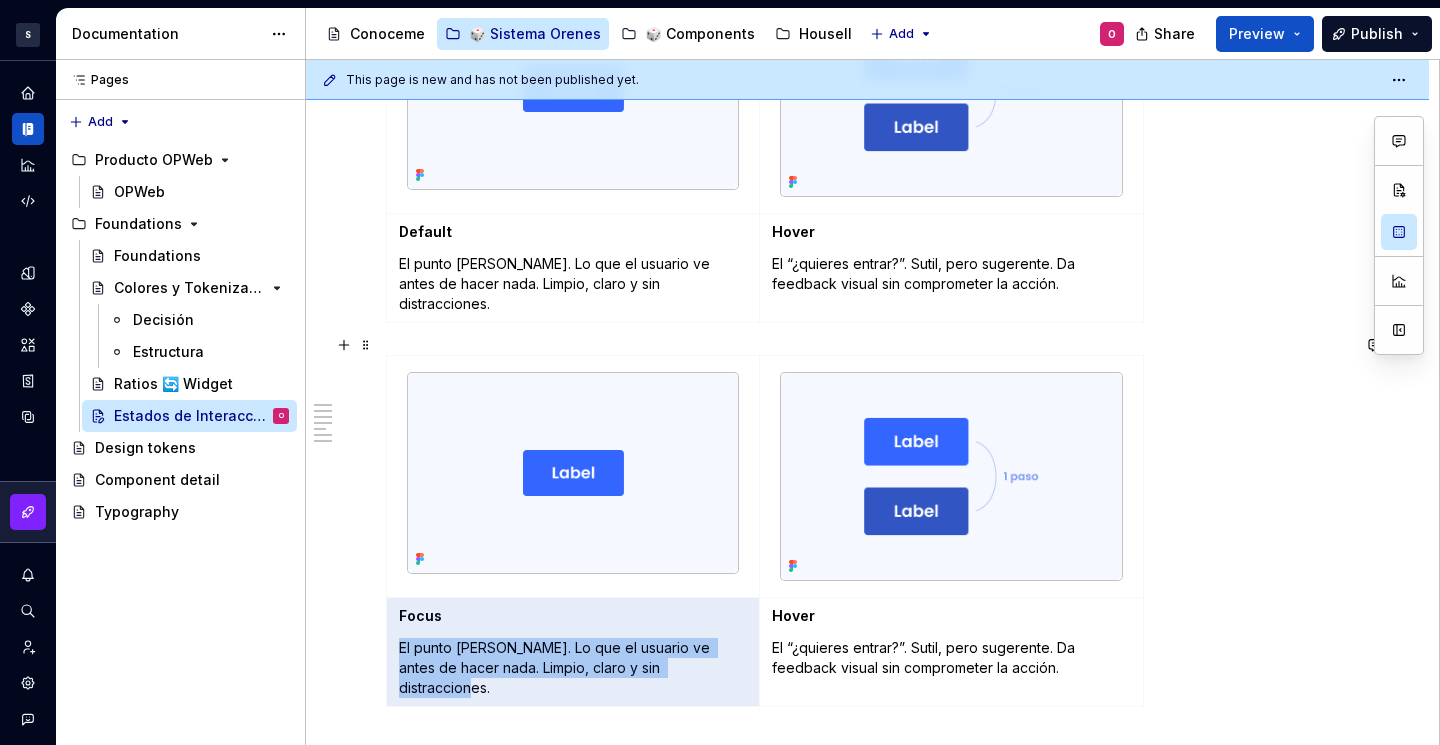 drag, startPoint x: 698, startPoint y: 644, endPoint x: 396, endPoint y: 623, distance: 302.72925 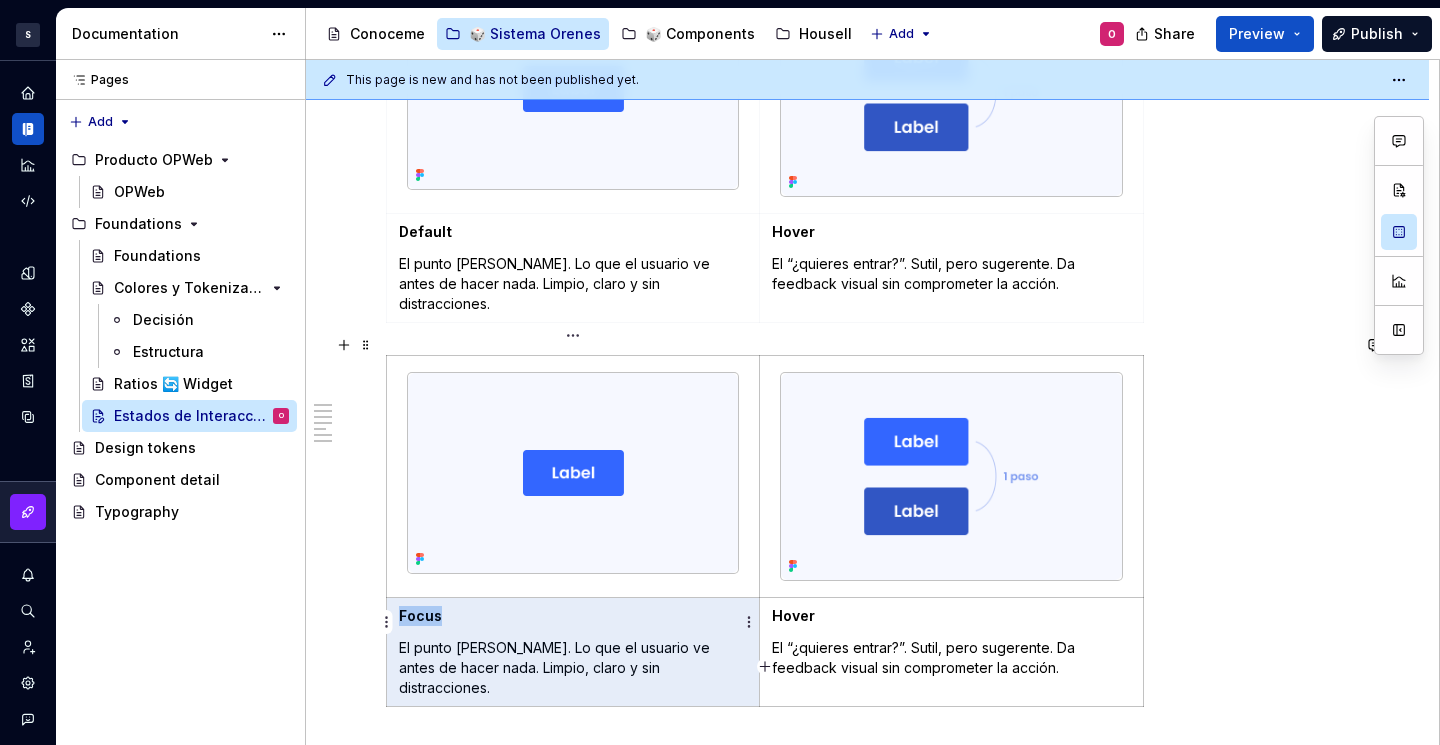 click on "Focus El punto [PERSON_NAME]. Lo que el usuario ve antes de hacer nada. Limpio, claro y sin distracciones." at bounding box center (573, 651) 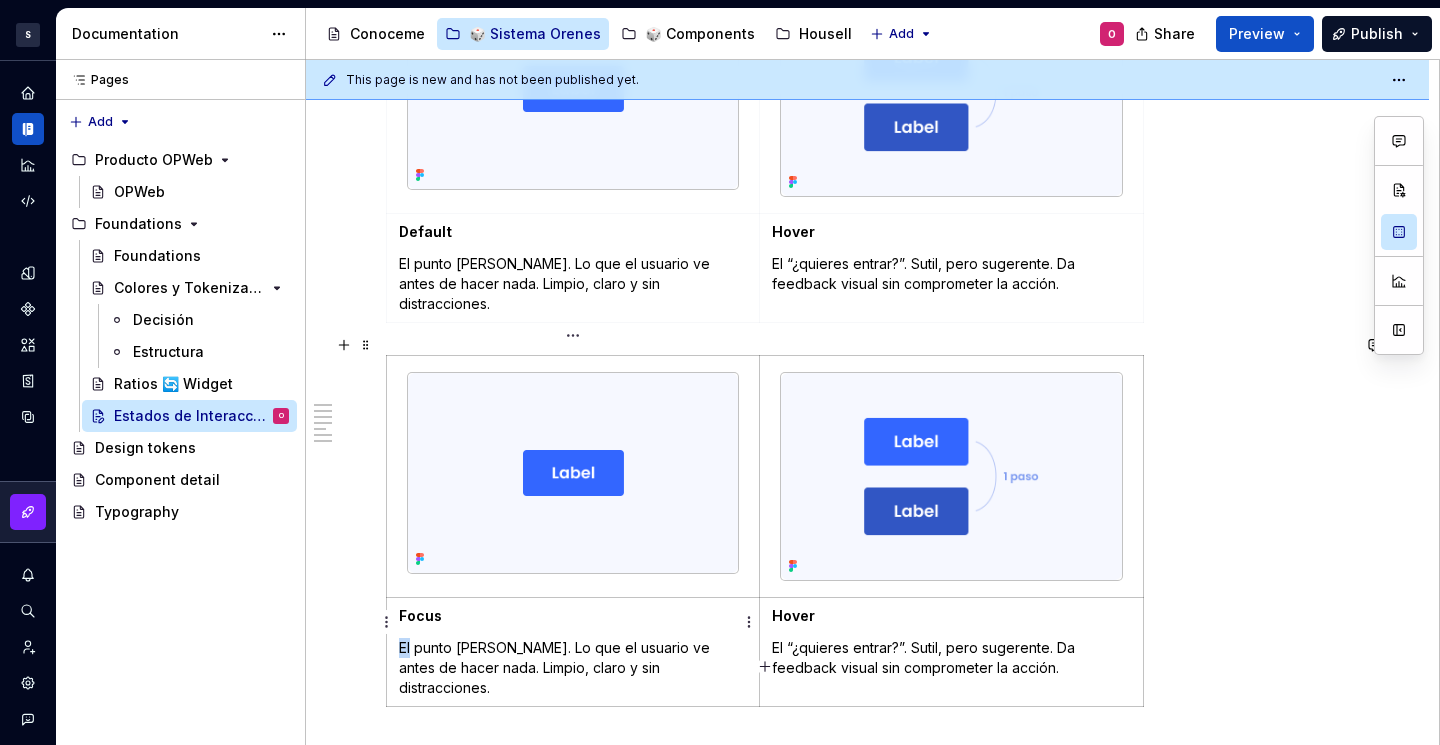 click on "Focus El punto [PERSON_NAME]. Lo que el usuario ve antes de hacer nada. Limpio, claro y sin distracciones." at bounding box center [573, 651] 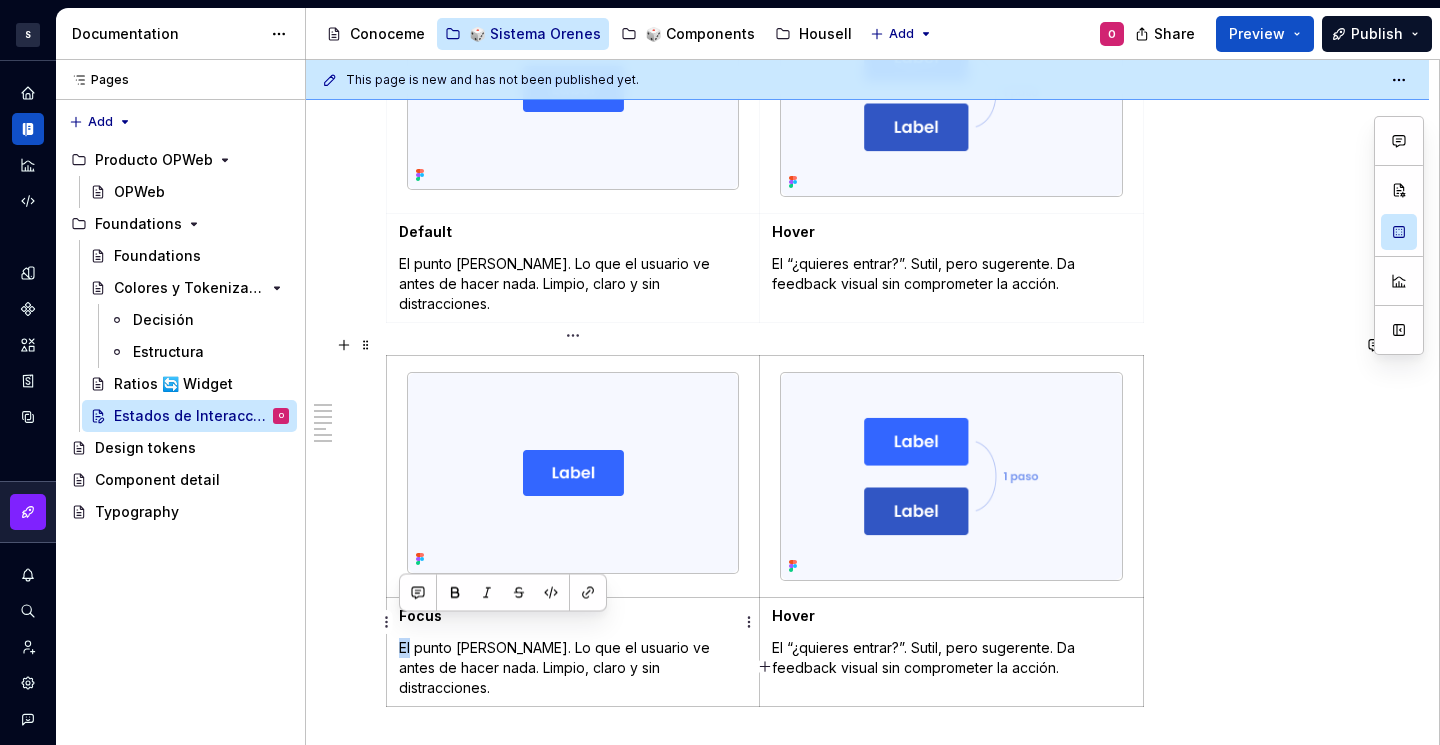 click on "El punto [PERSON_NAME]. Lo que el usuario ve antes de hacer nada. Limpio, claro y sin distracciones." at bounding box center (573, 668) 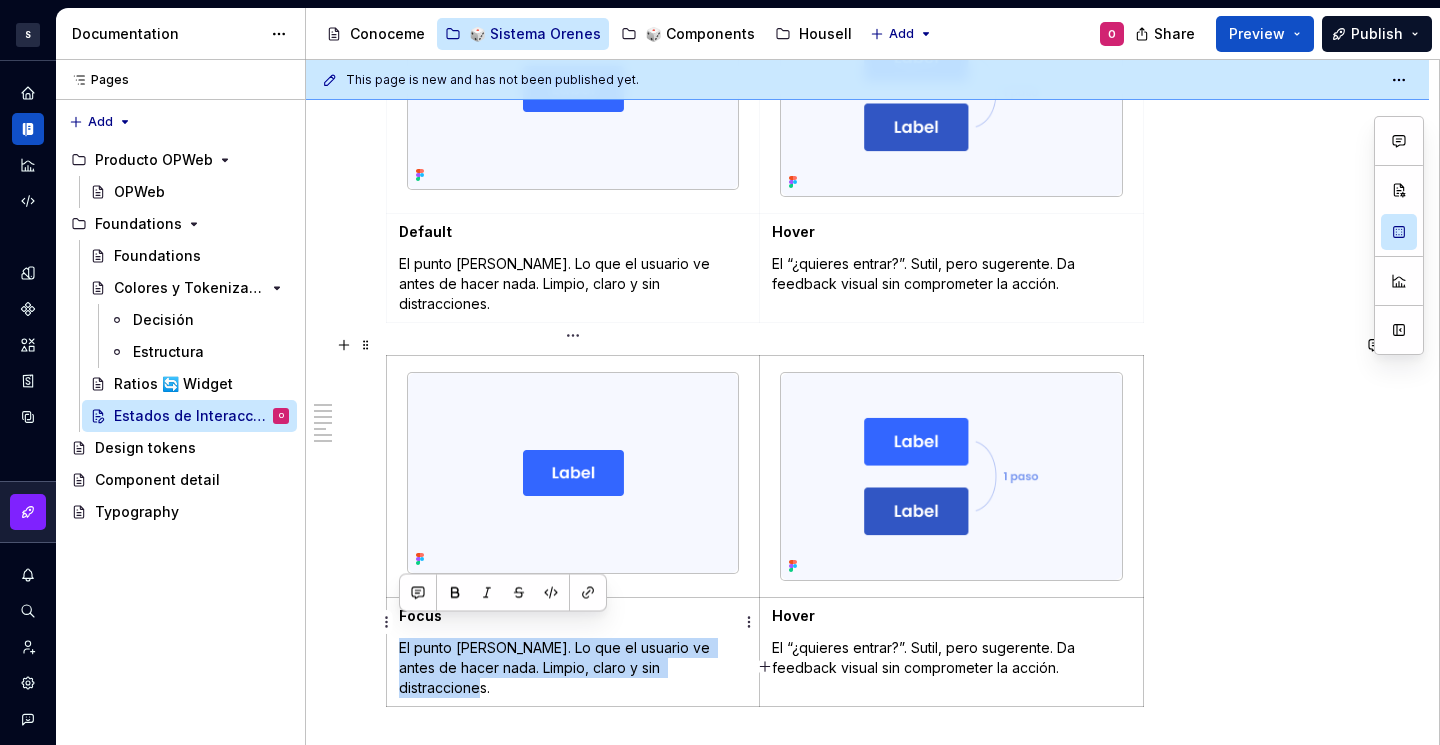 drag, startPoint x: 398, startPoint y: 622, endPoint x: 706, endPoint y: 641, distance: 308.58548 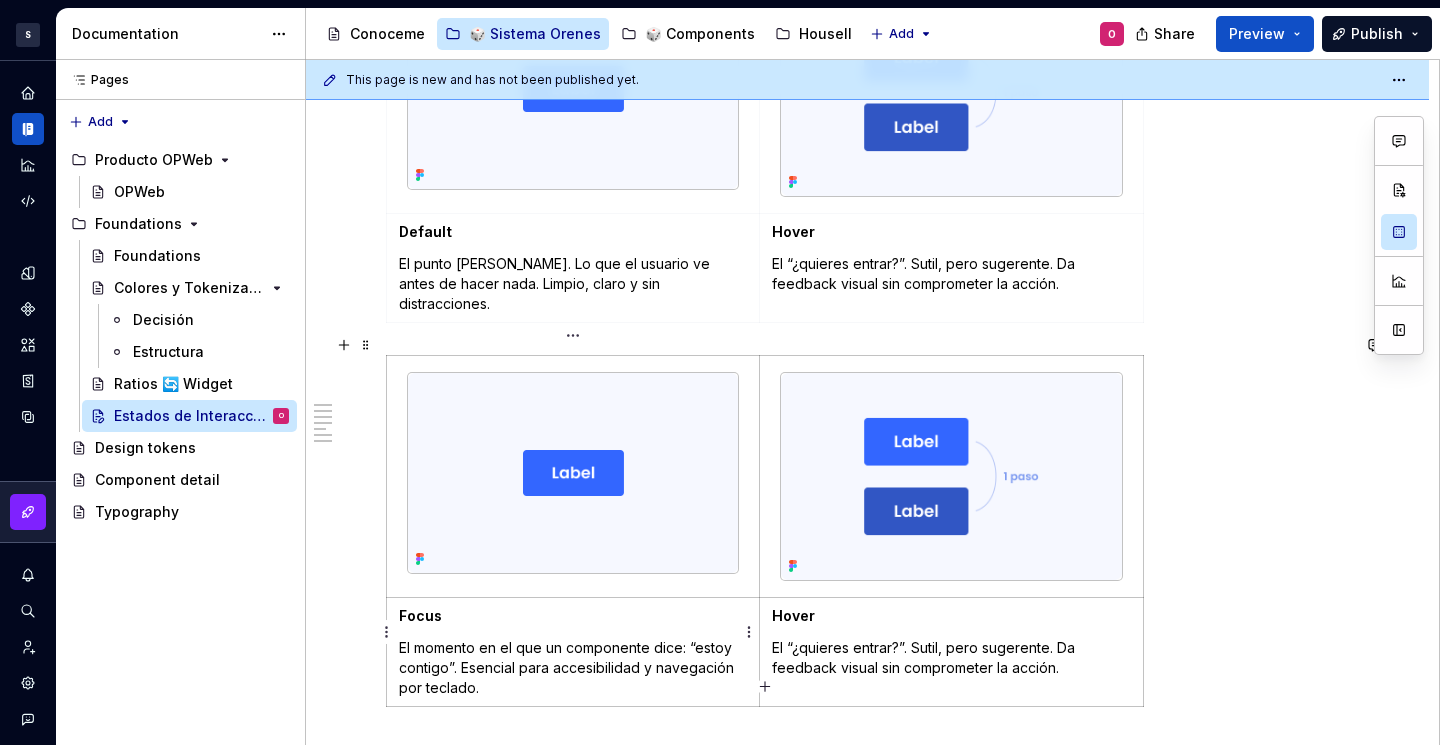 click on "El momento en el que un componente dice: “estoy contigo”. Esencial para accesibilidad y navegación por teclado." at bounding box center (573, 668) 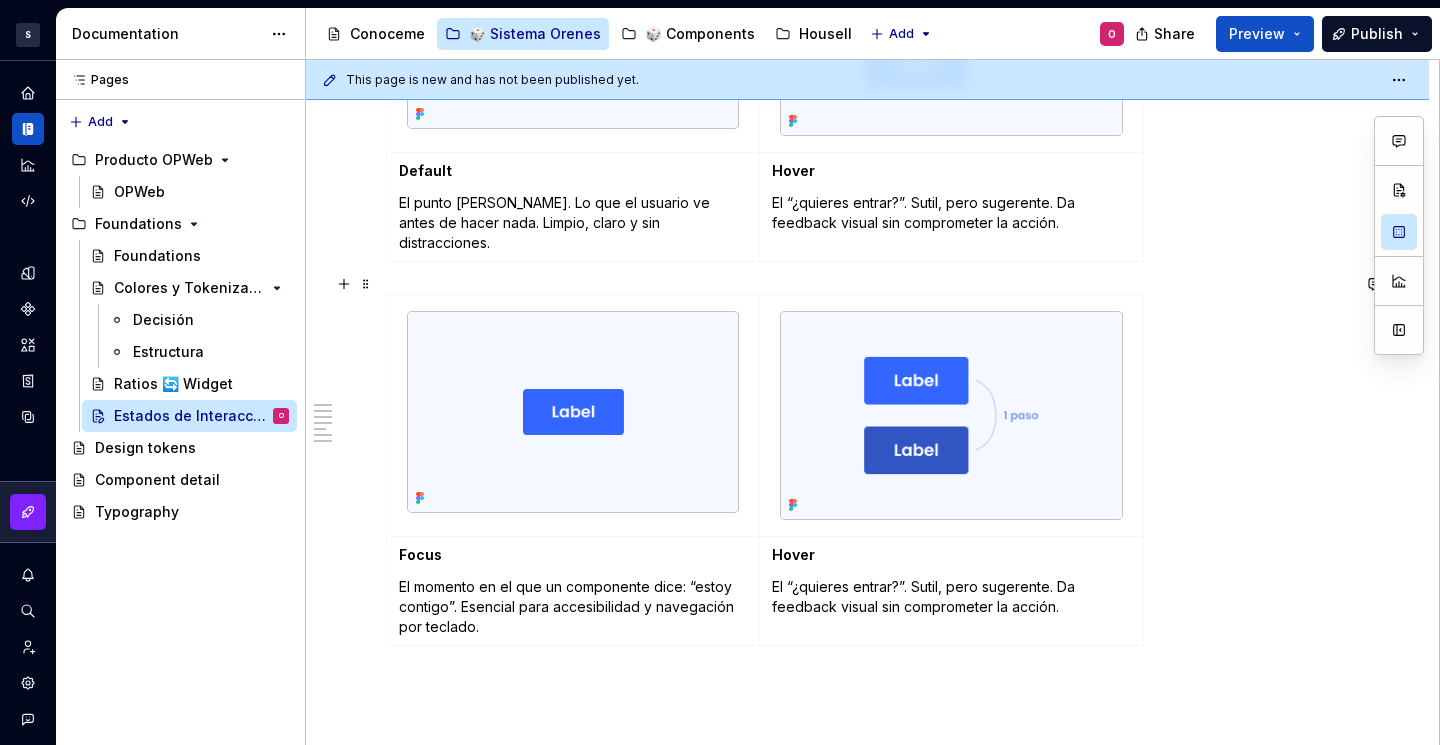 click on "Focus El momento en el que un componente dice: “estoy contigo”. Esencial para accesibilidad y navegación por teclado. Hover El “¿quieres entrar?”. Sutil, pero sugerente. Da feedback visual sin comprometer la acción." at bounding box center [867, 474] 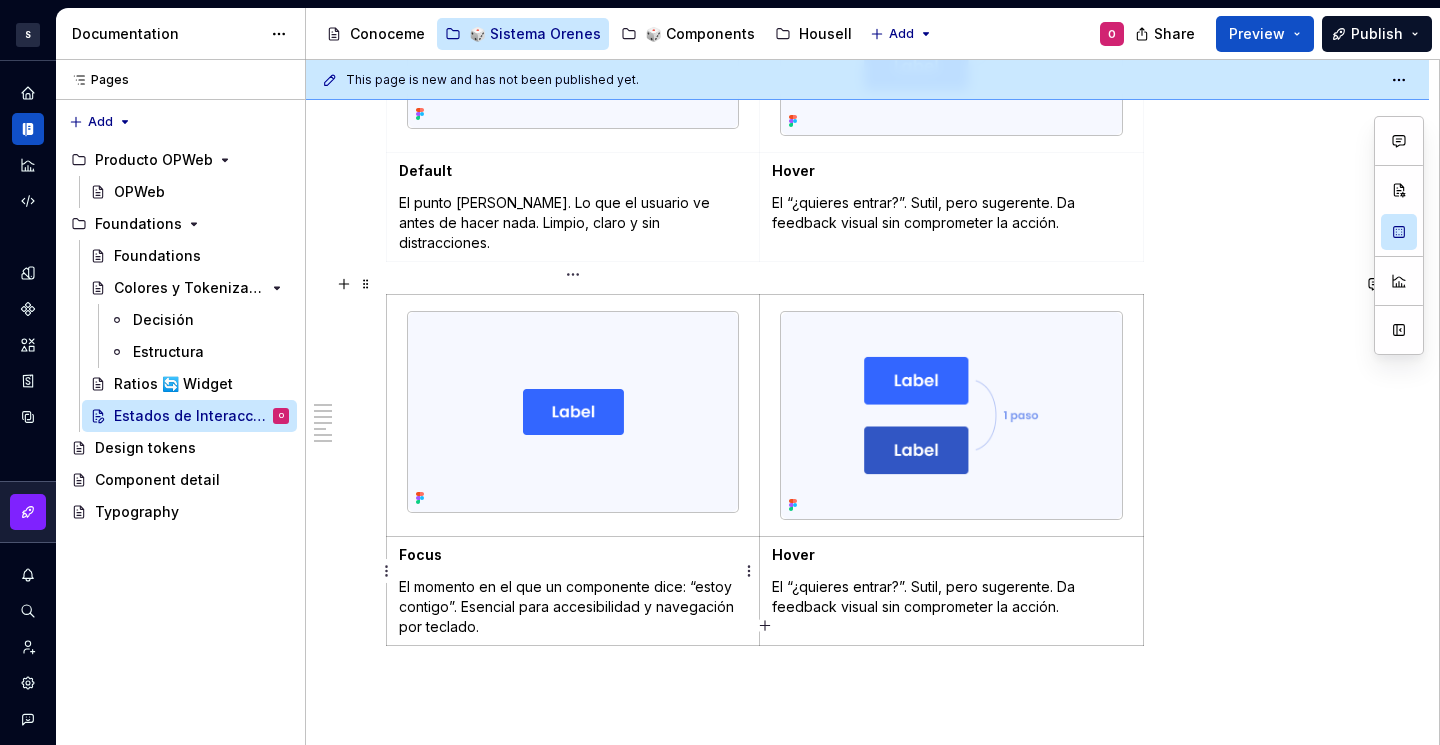 click on "El momento en el que un componente dice: “estoy contigo”. Esencial para accesibilidad y navegación por teclado." at bounding box center [573, 607] 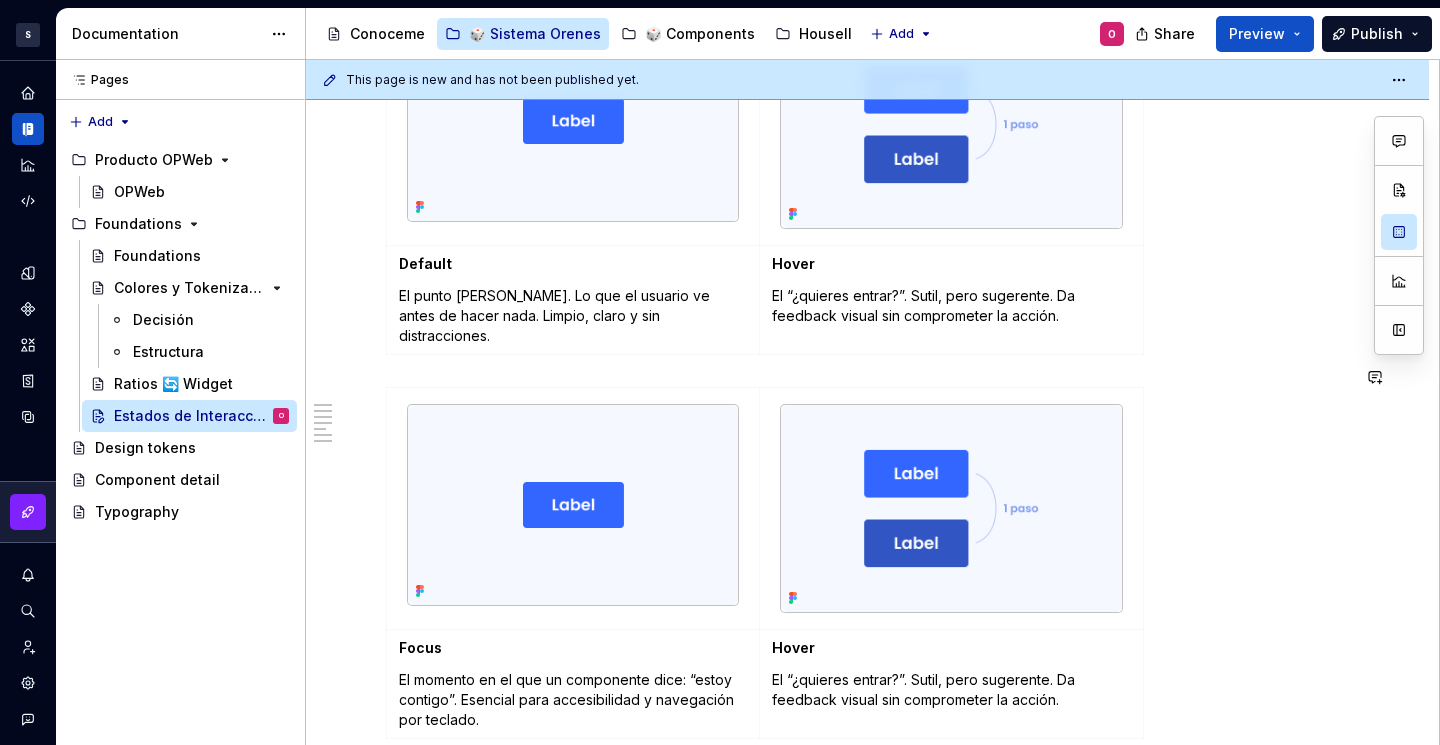 scroll, scrollTop: 1320, scrollLeft: 0, axis: vertical 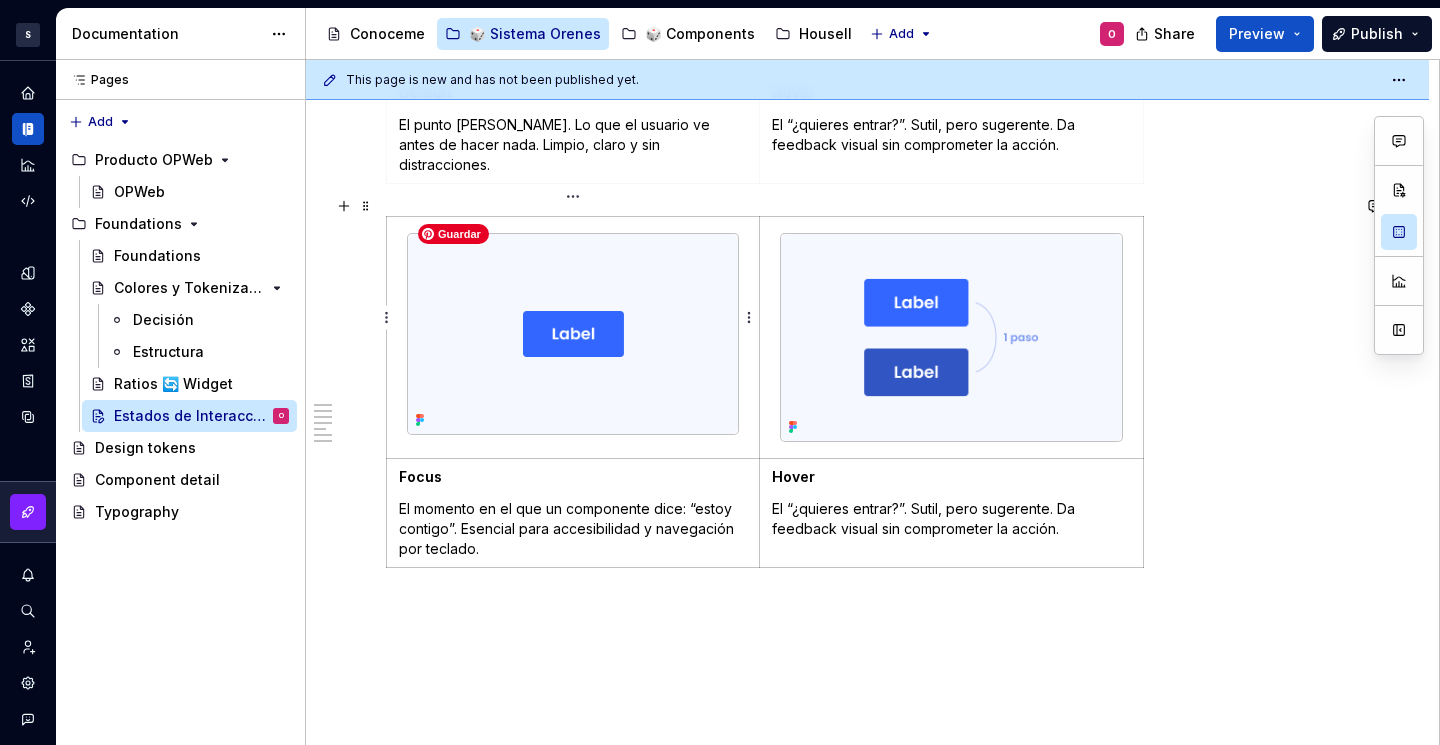 click at bounding box center [573, 334] 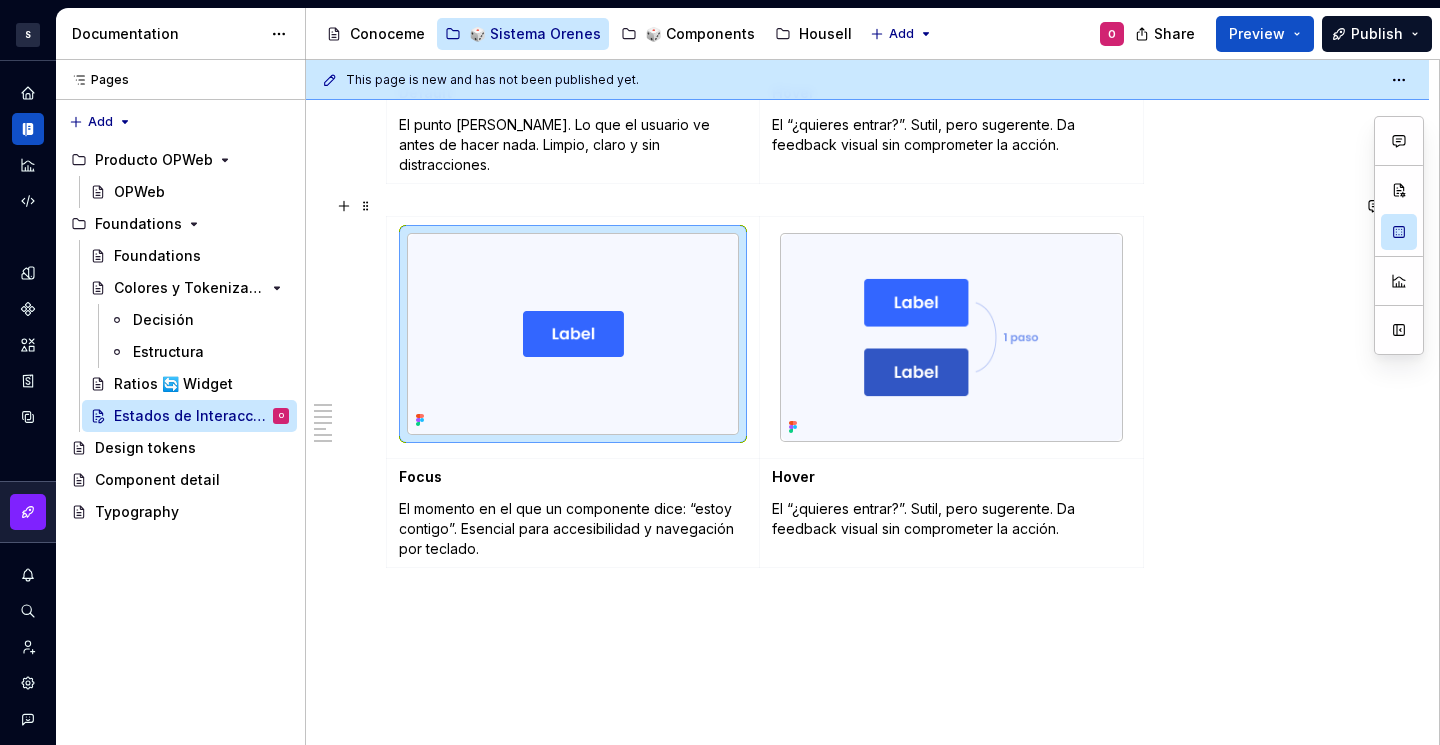 scroll, scrollTop: 1604, scrollLeft: 0, axis: vertical 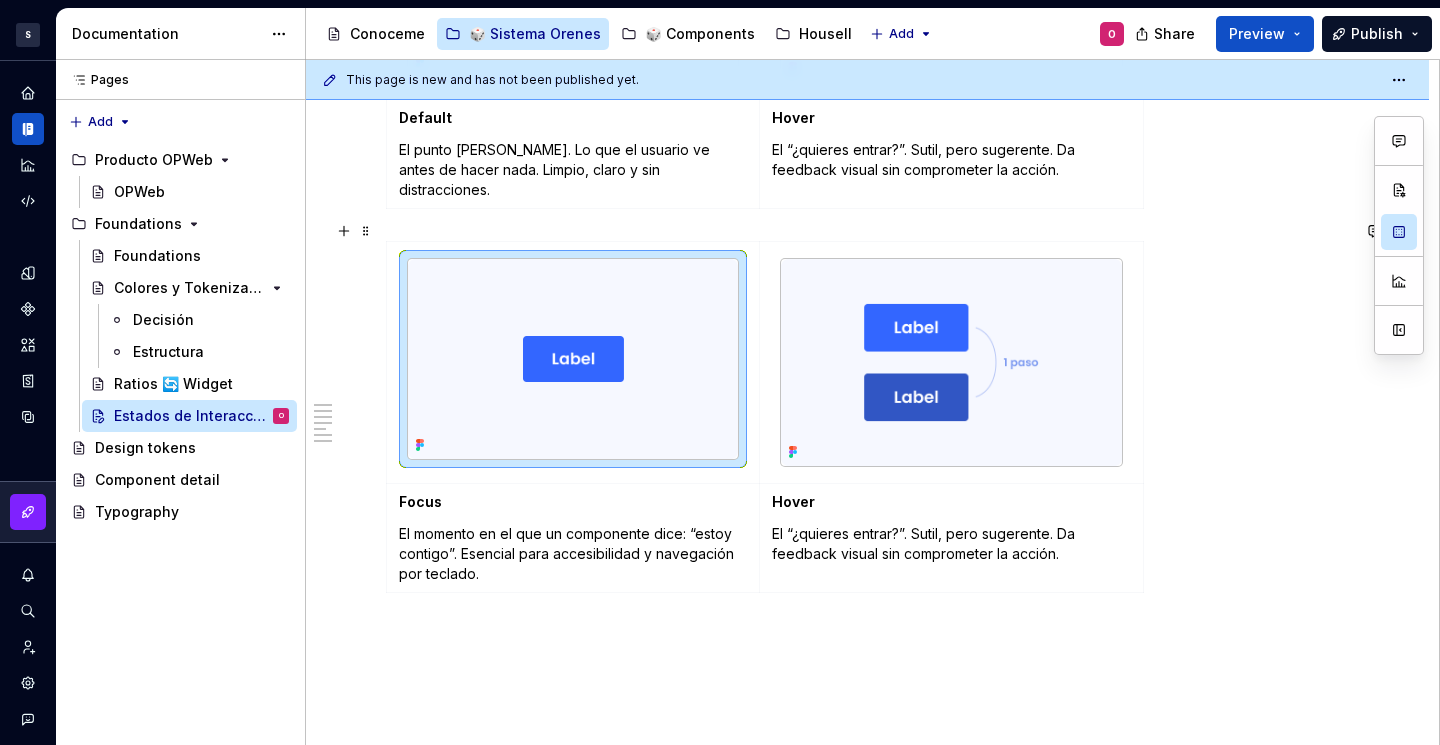 click at bounding box center (1399, 235) 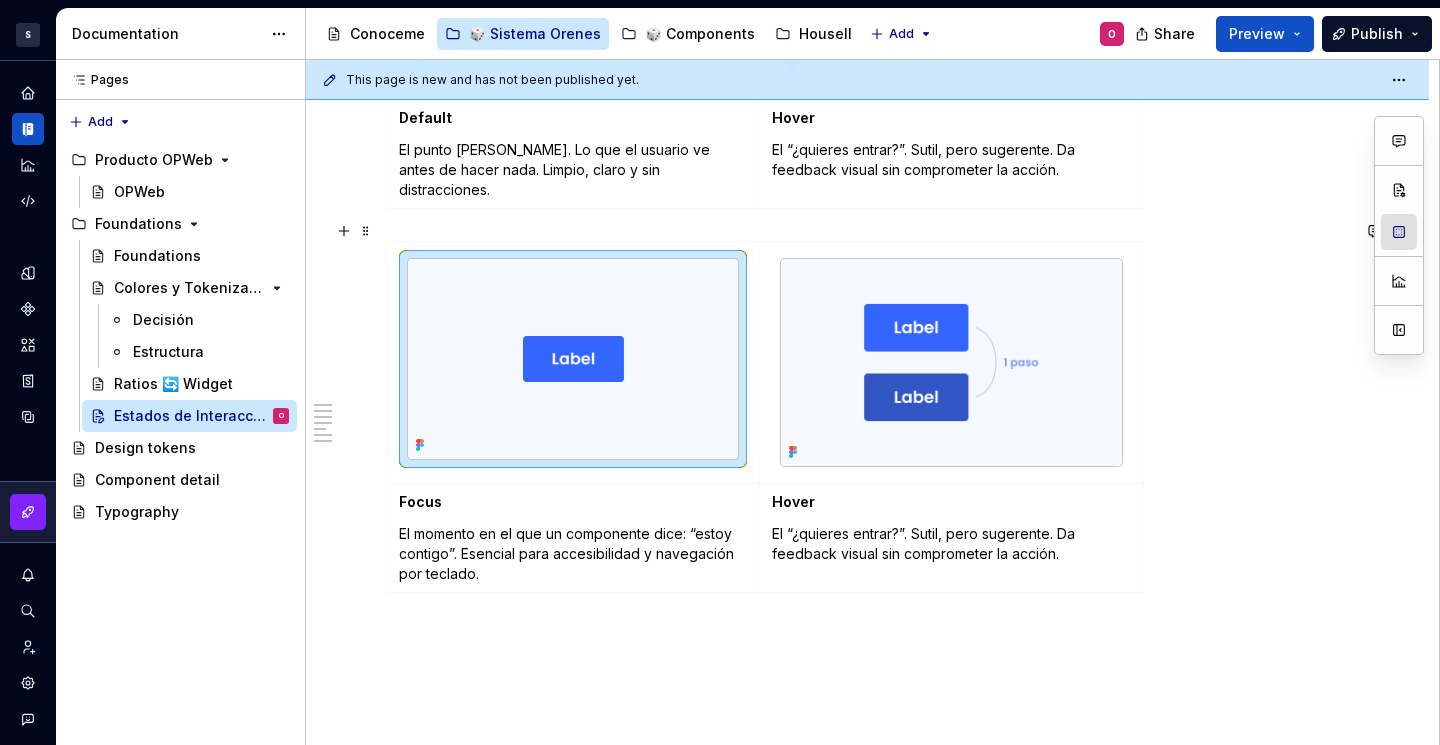 click at bounding box center [1399, 232] 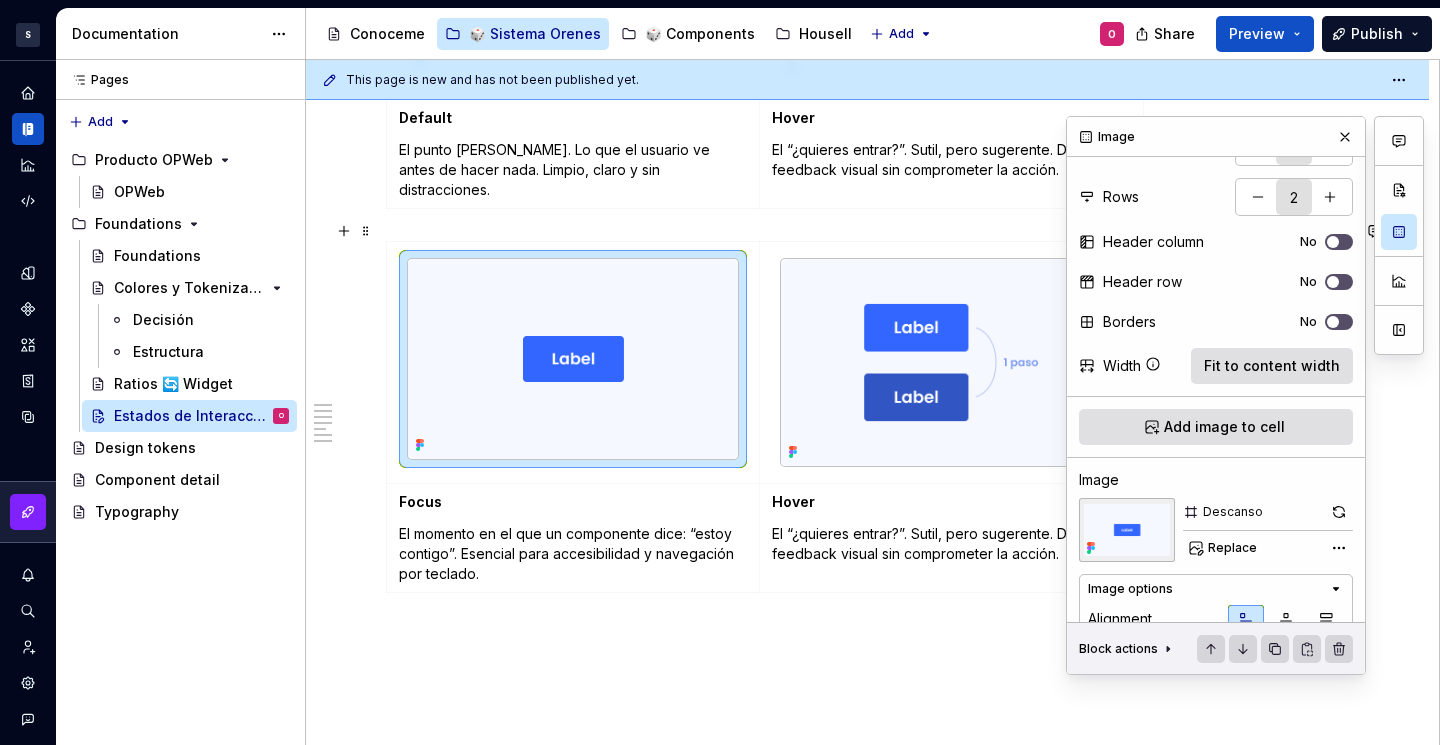 scroll, scrollTop: 175, scrollLeft: 0, axis: vertical 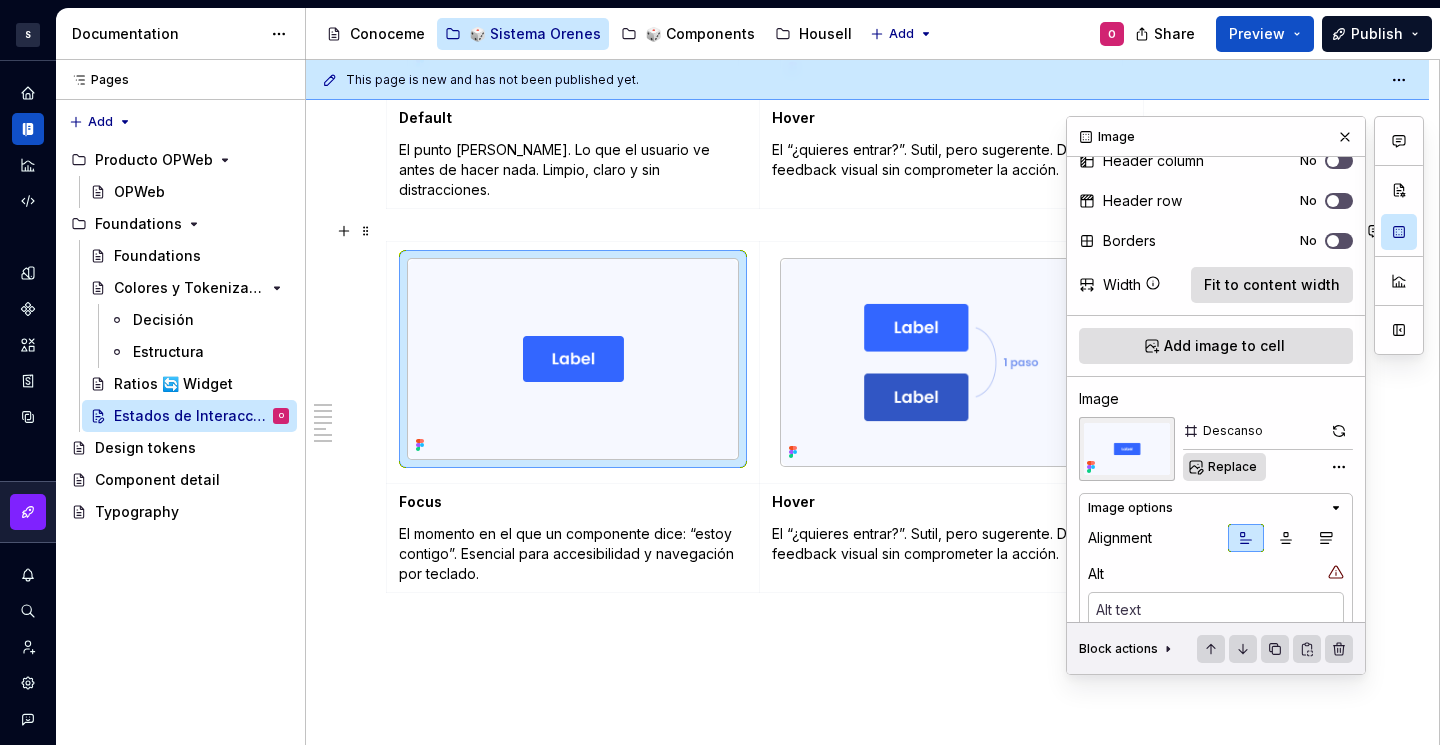 click on "Replace" at bounding box center (1232, 467) 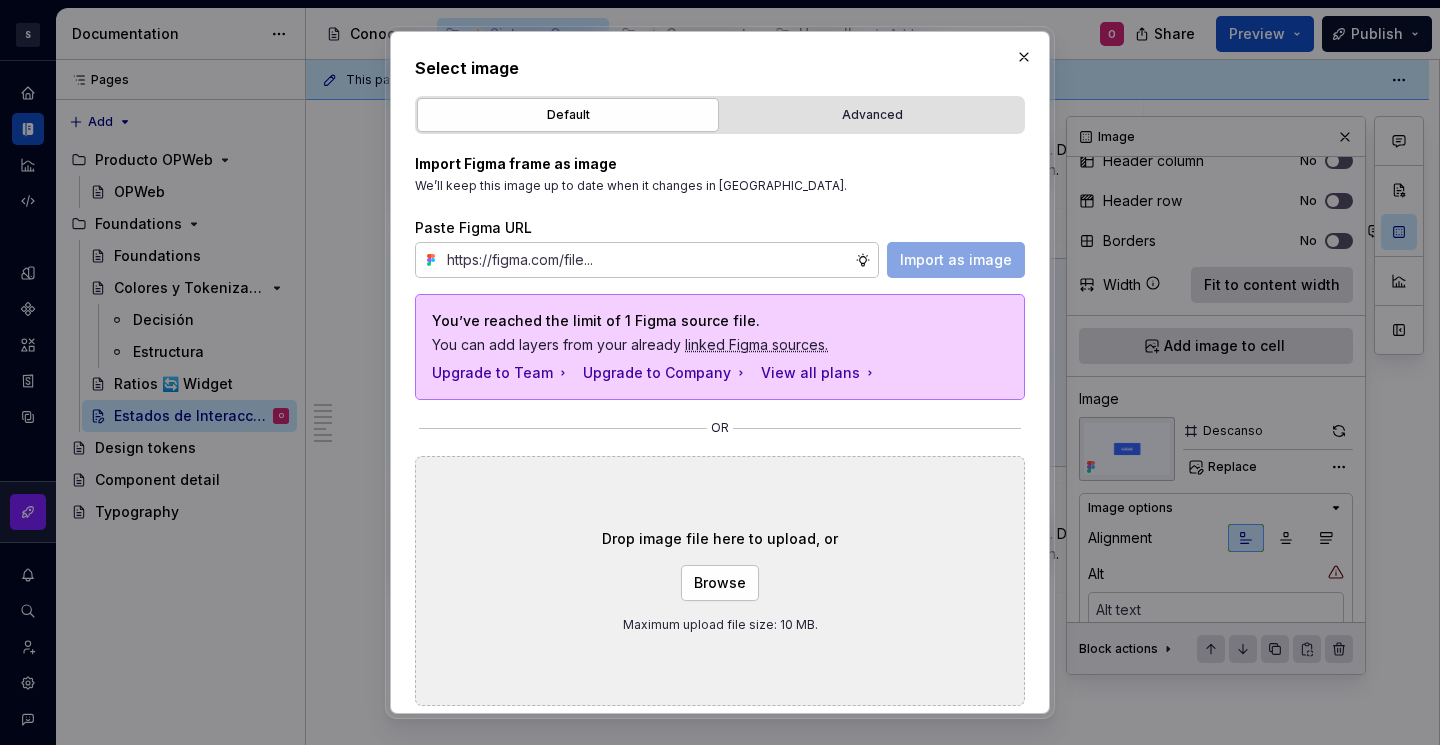 type on "*" 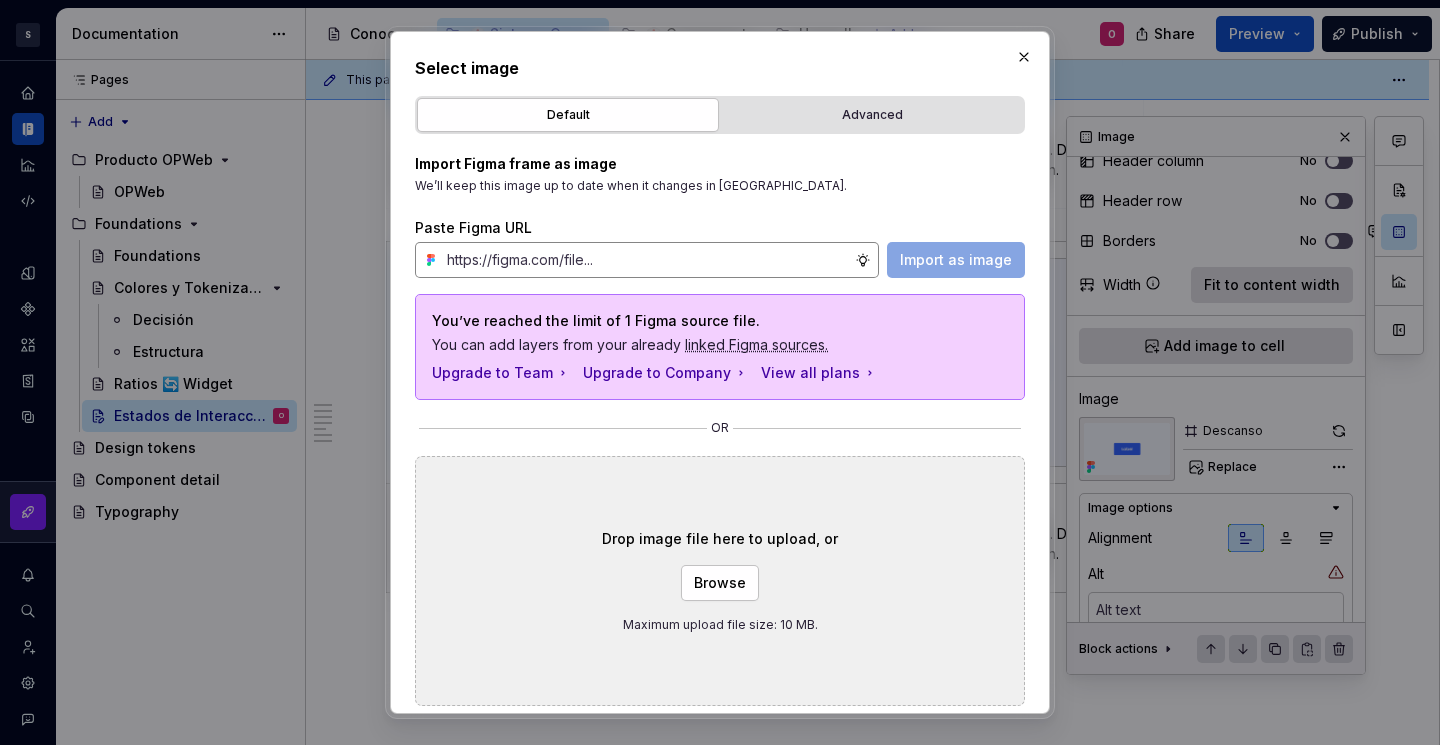 click at bounding box center (647, 260) 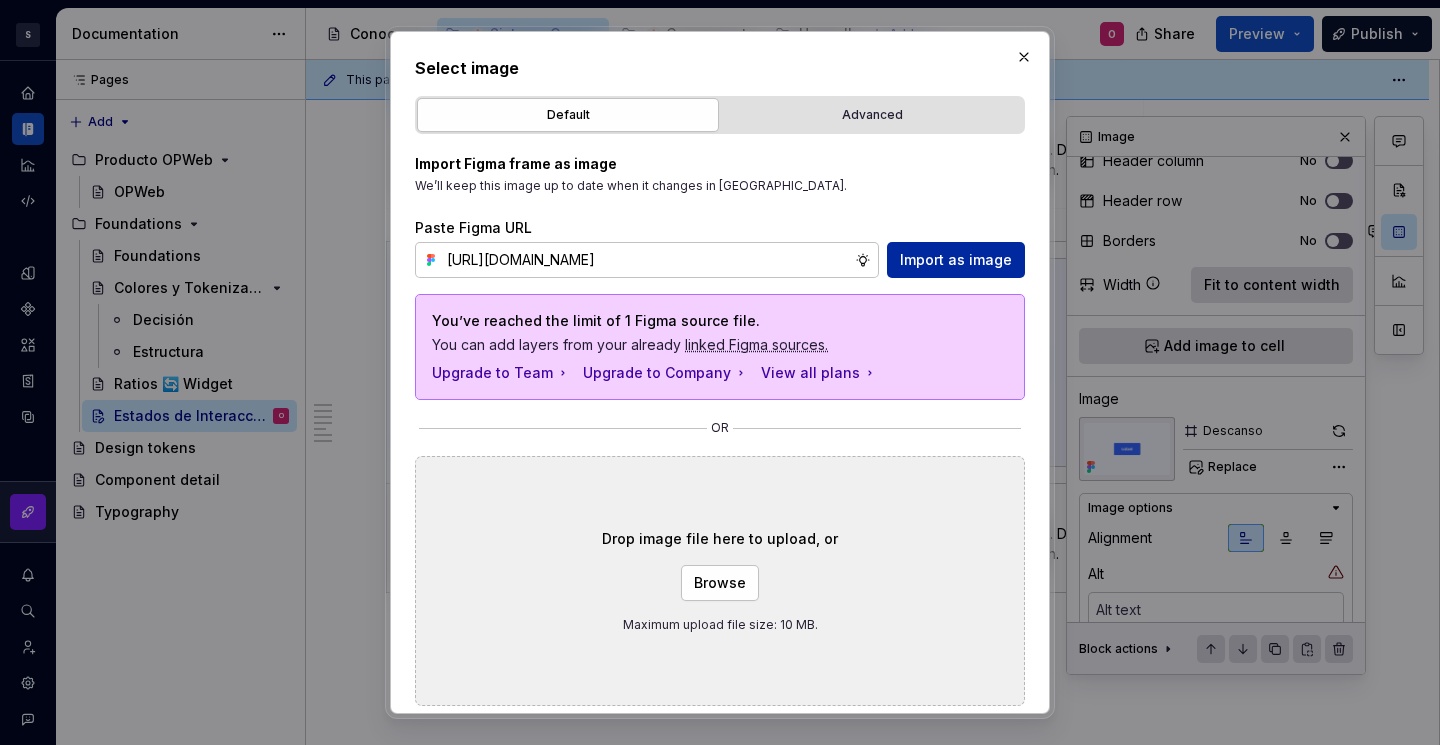 scroll, scrollTop: 0, scrollLeft: 382, axis: horizontal 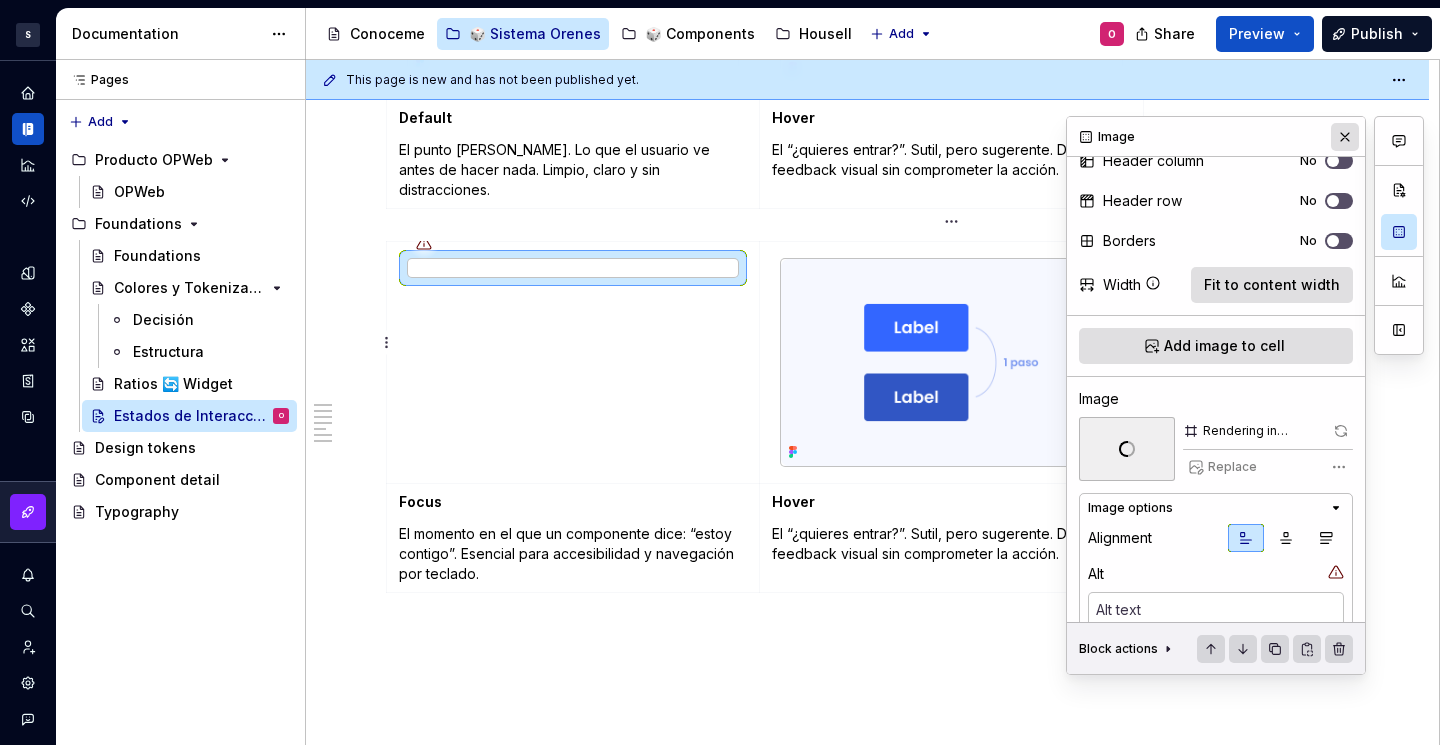click at bounding box center (1345, 137) 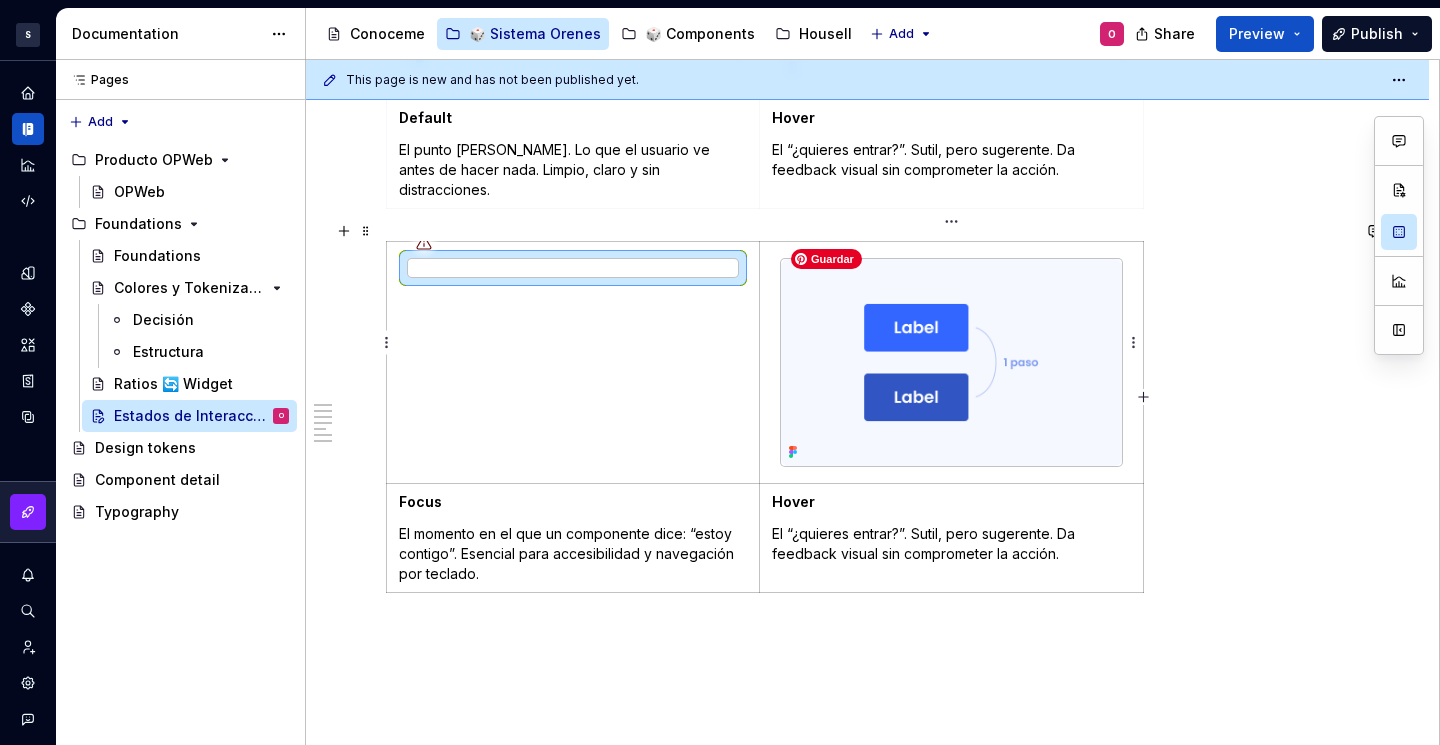 scroll, scrollTop: 1225, scrollLeft: 0, axis: vertical 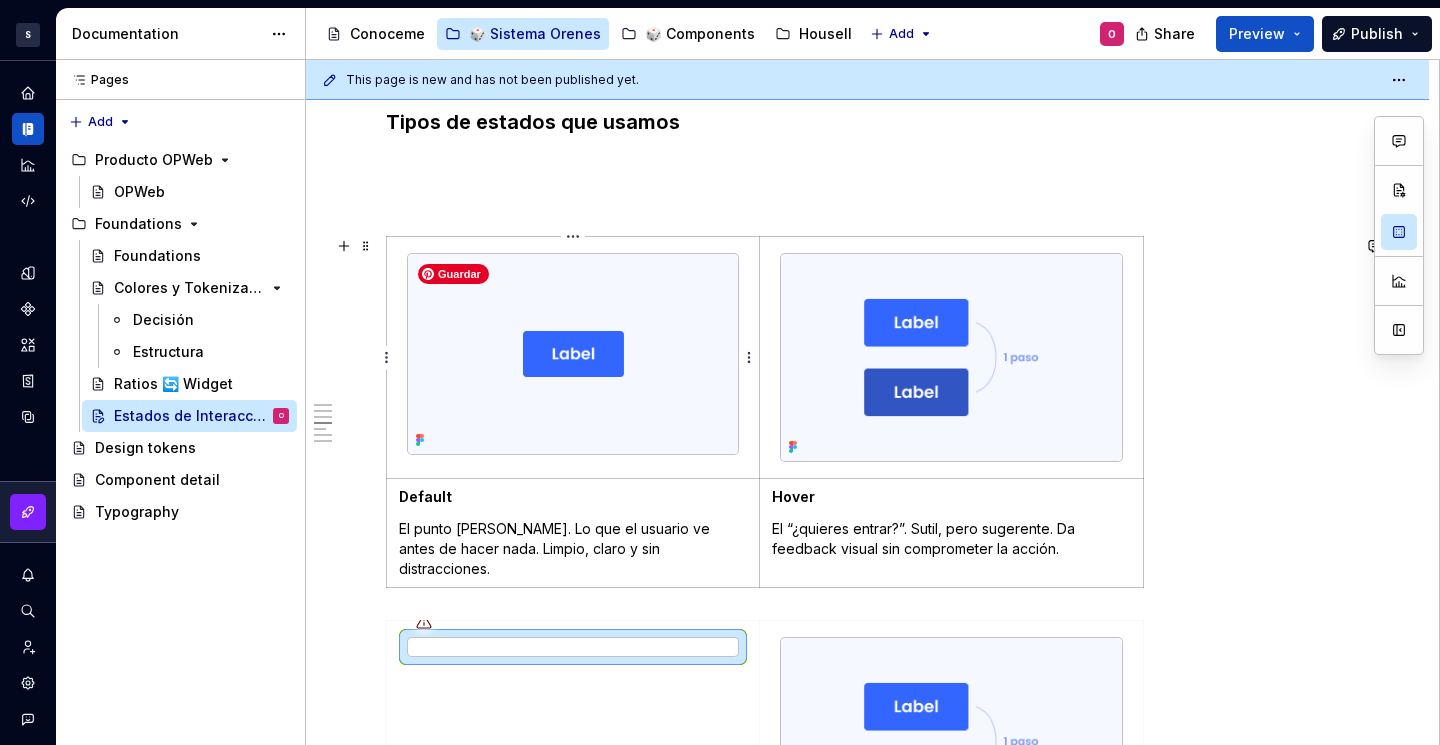 click at bounding box center [573, 354] 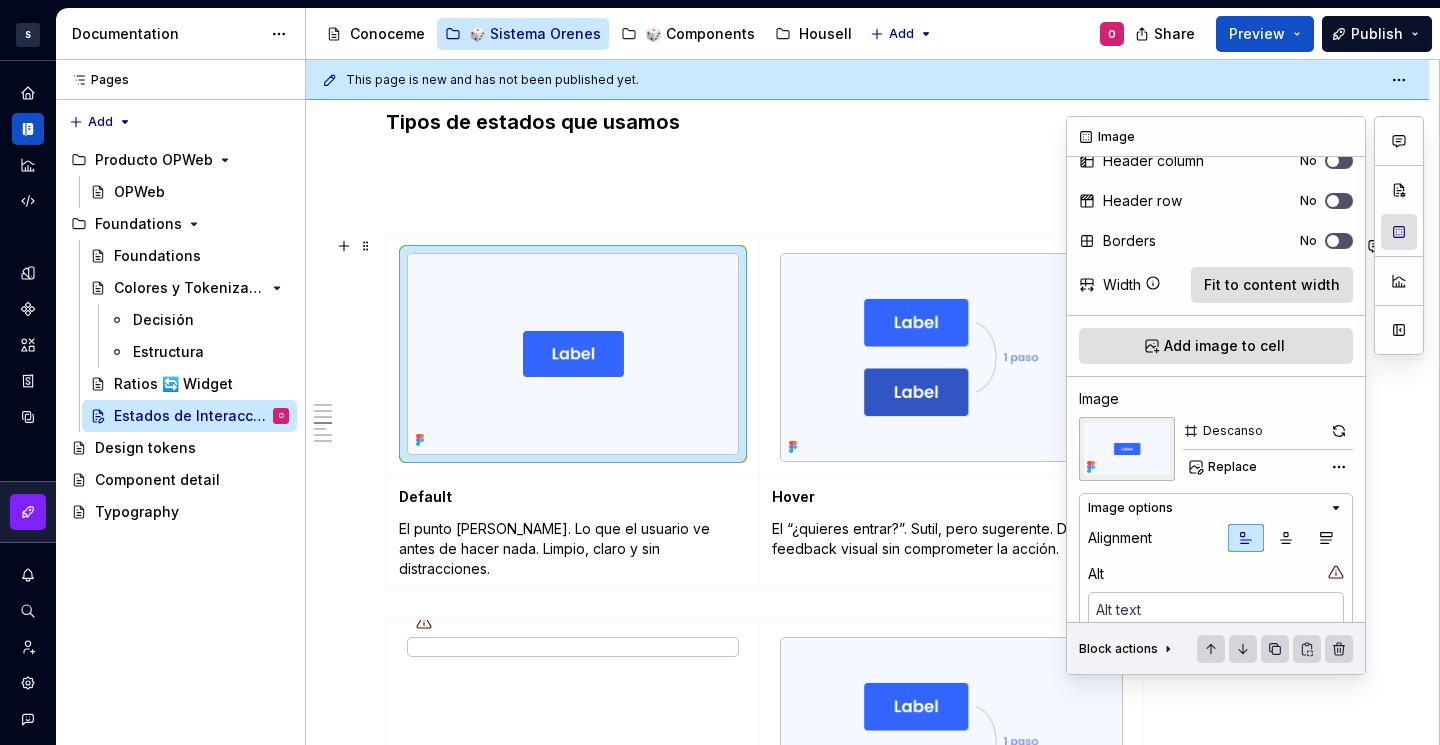 scroll, scrollTop: 0, scrollLeft: 0, axis: both 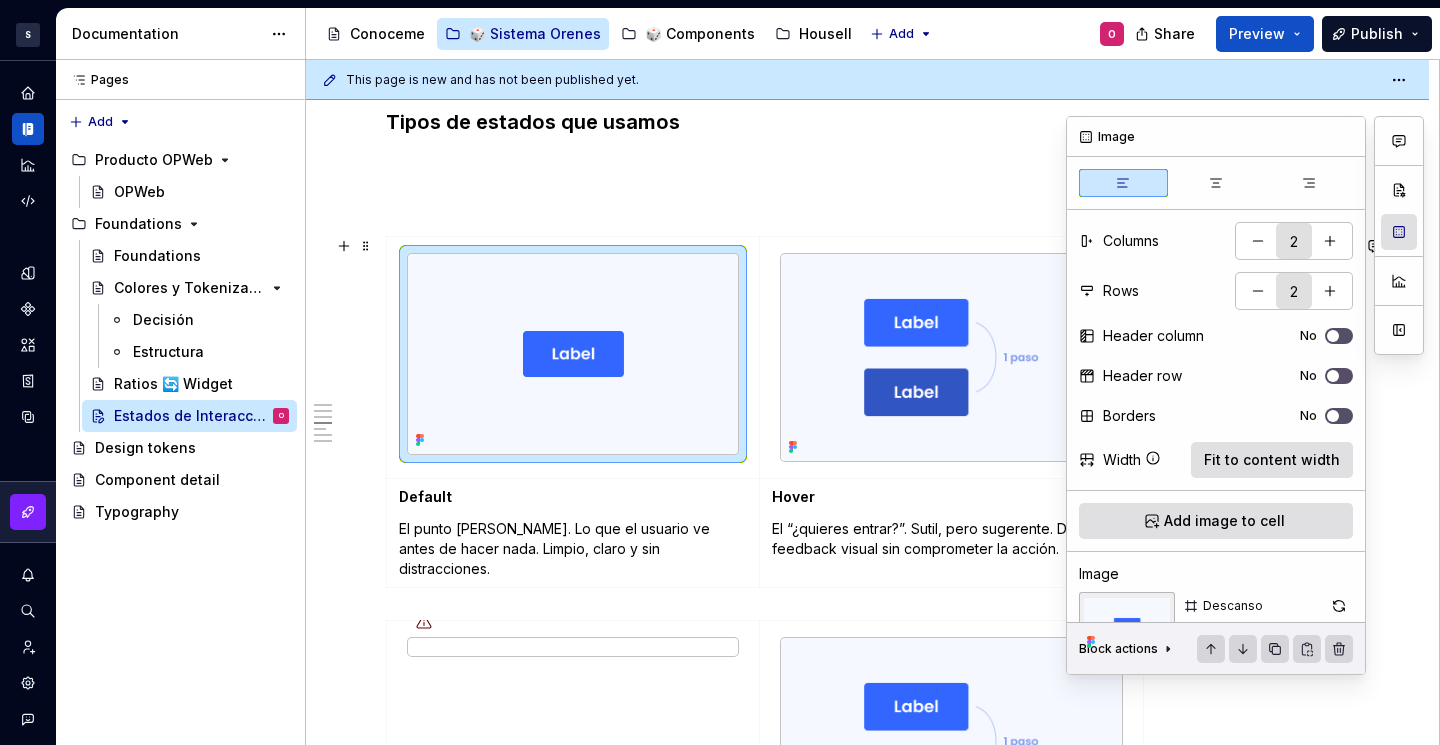 click at bounding box center (1399, 232) 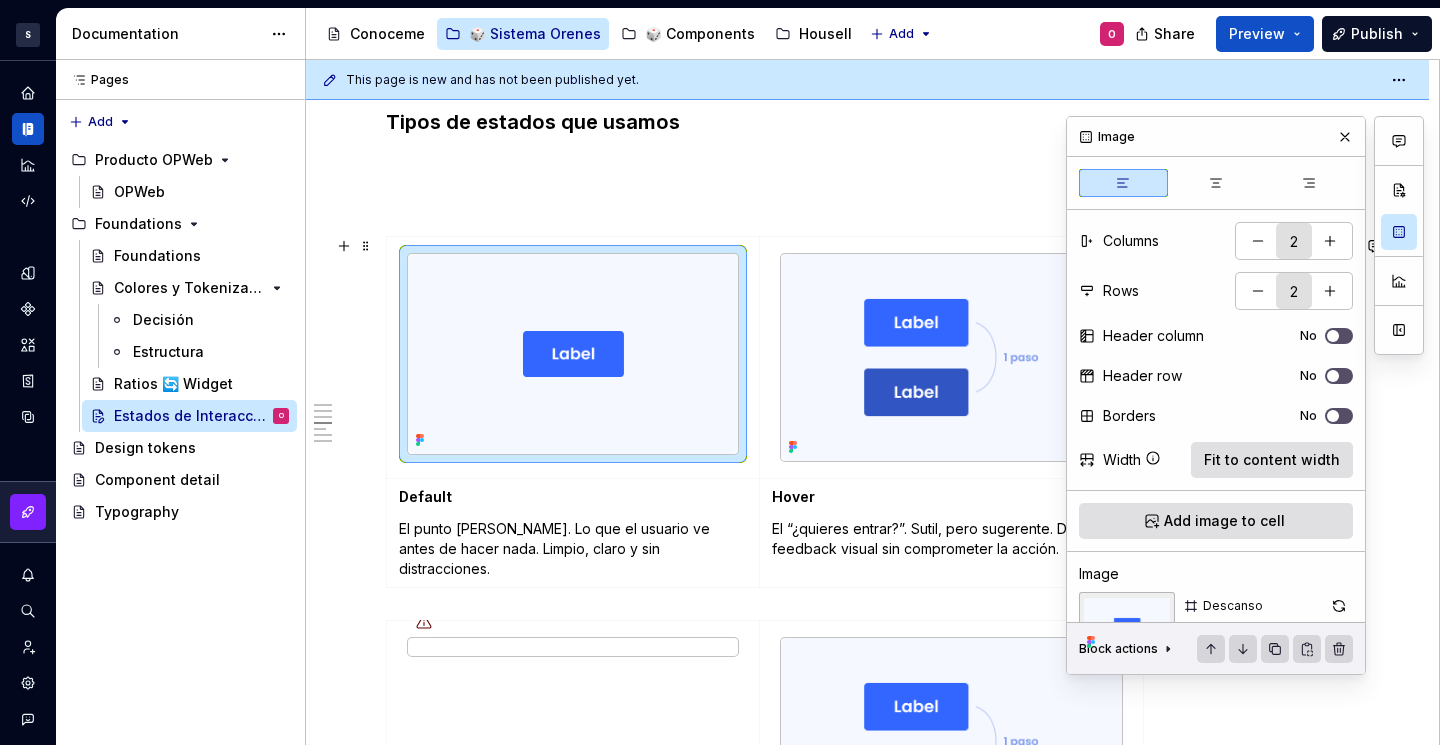 scroll, scrollTop: 69, scrollLeft: 0, axis: vertical 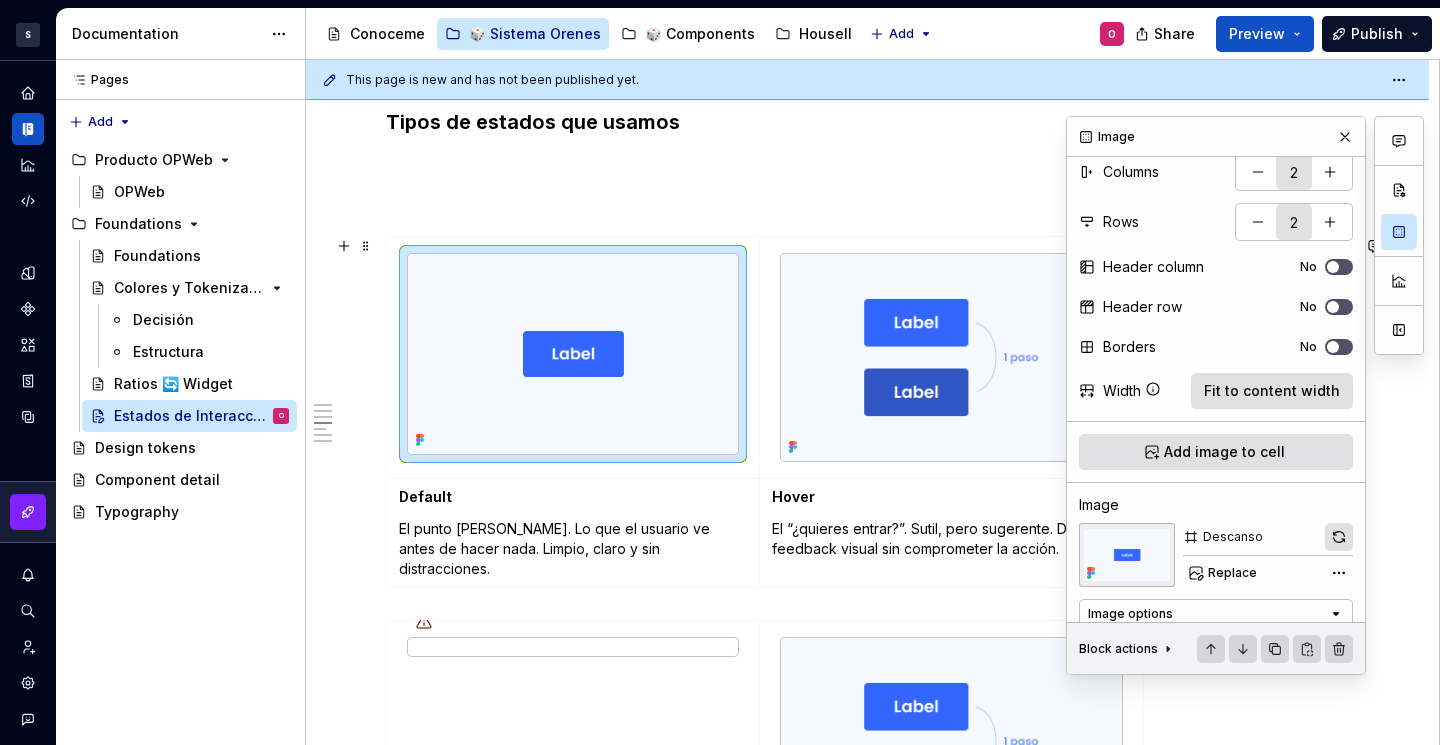 click at bounding box center (1339, 537) 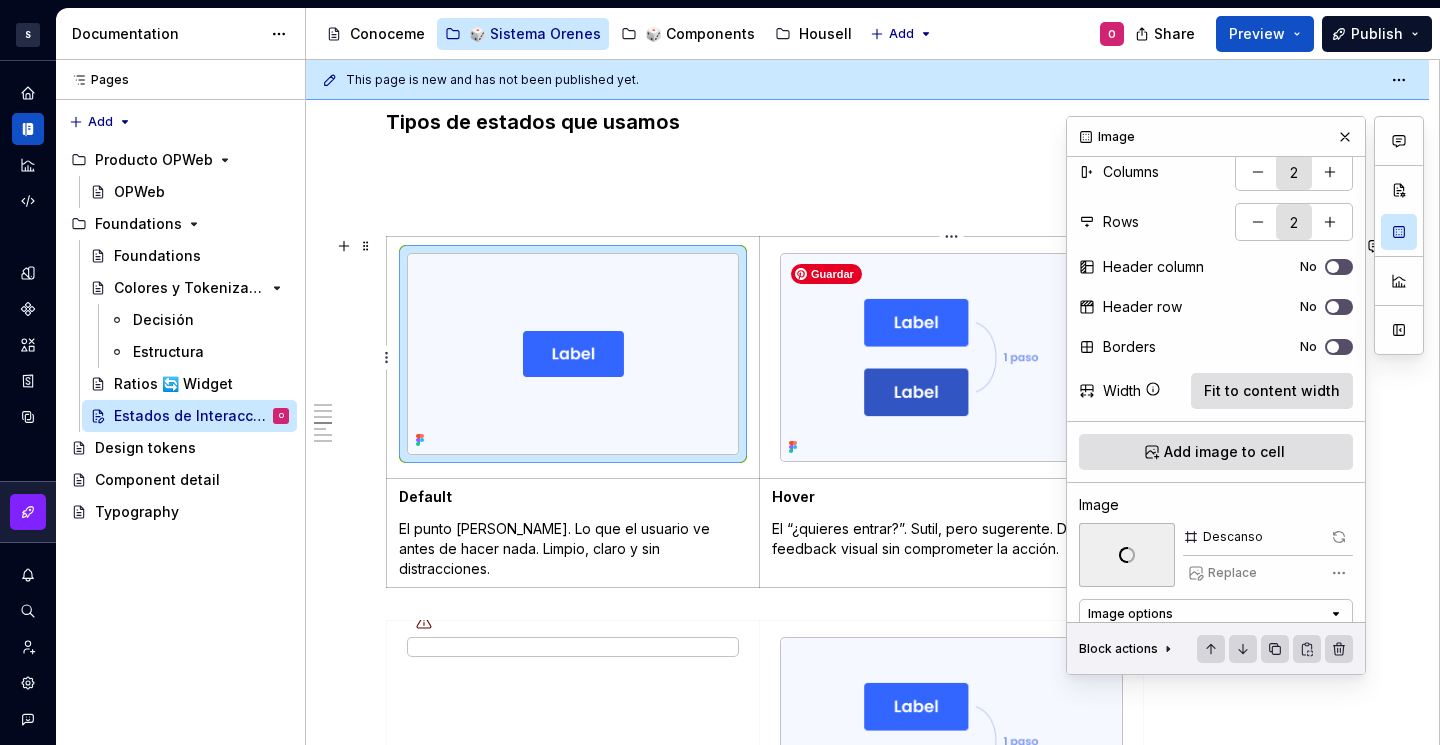 click at bounding box center [952, 357] 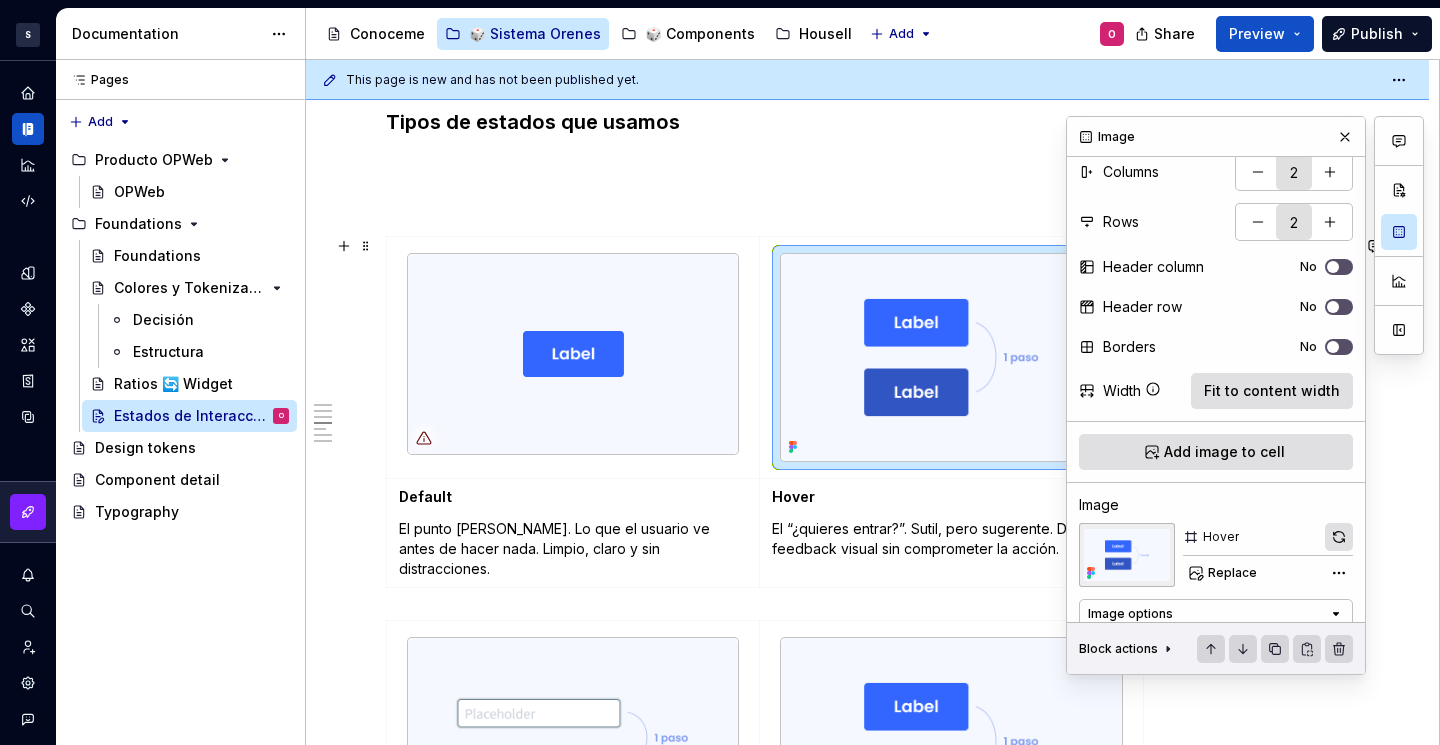 click at bounding box center (1339, 537) 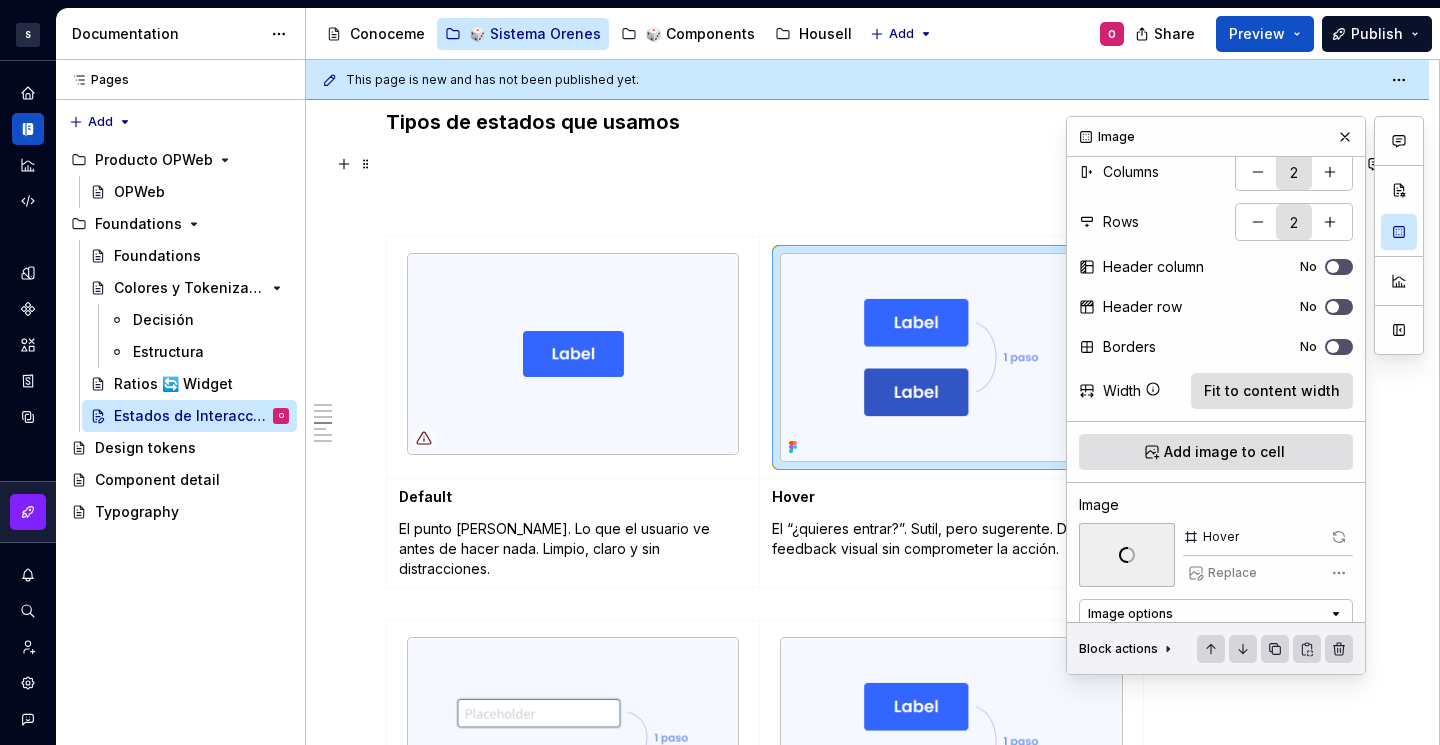 click at bounding box center (867, 164) 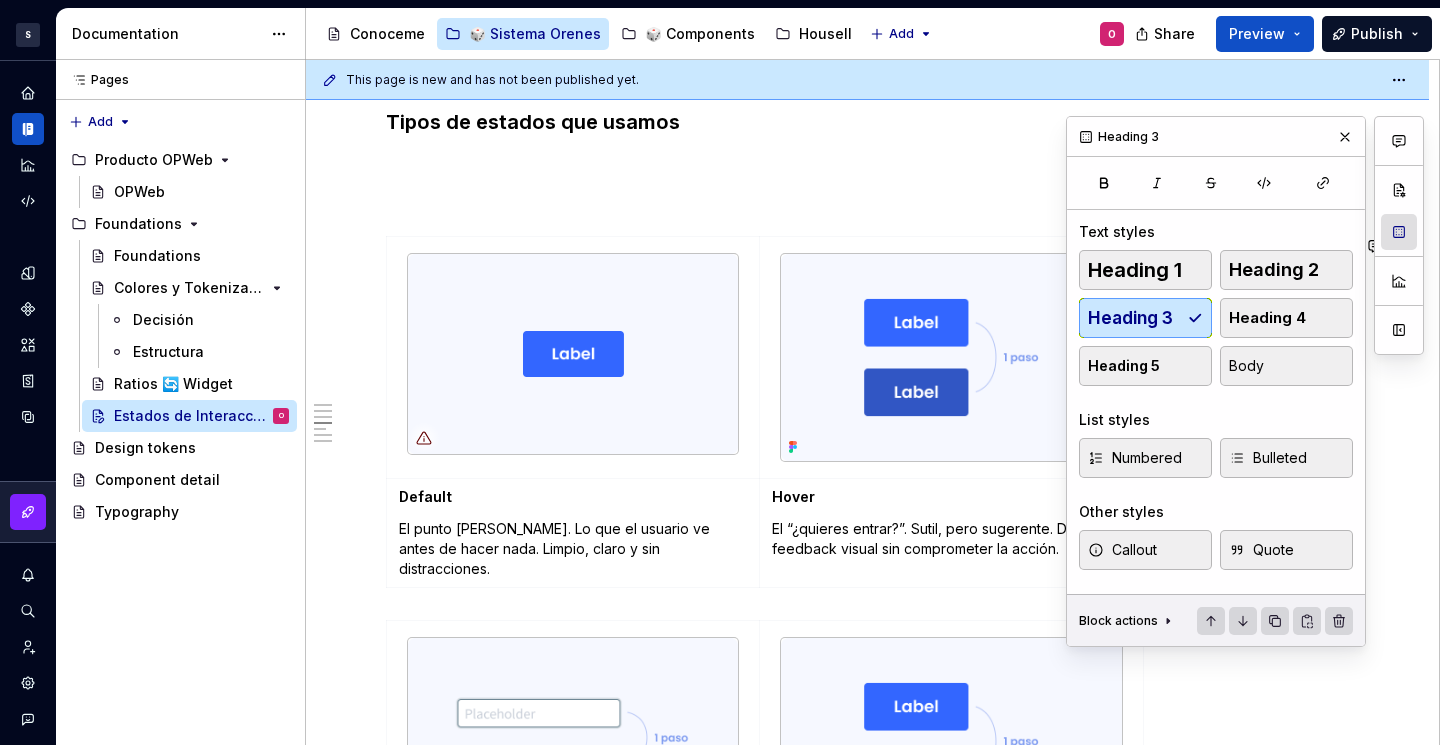 click at bounding box center [1399, 232] 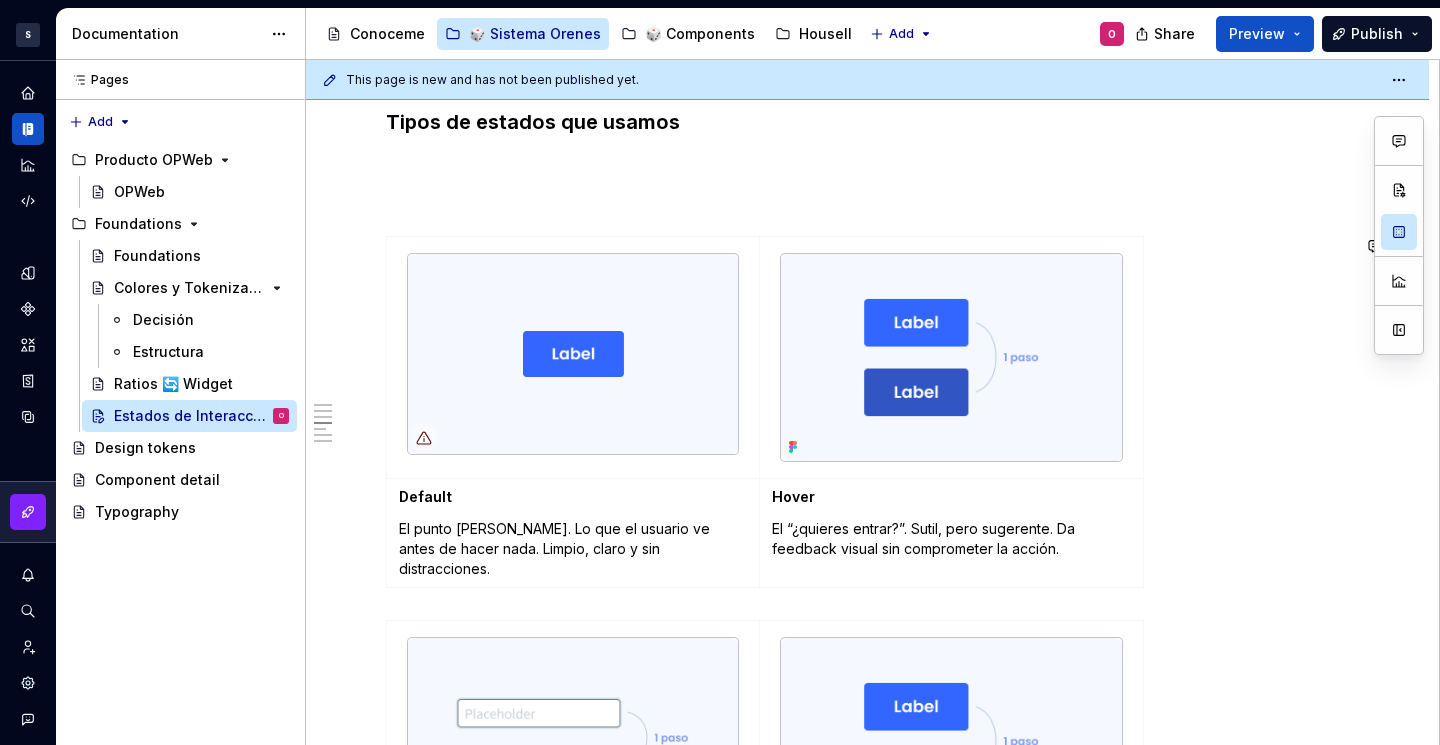 scroll, scrollTop: 1464, scrollLeft: 0, axis: vertical 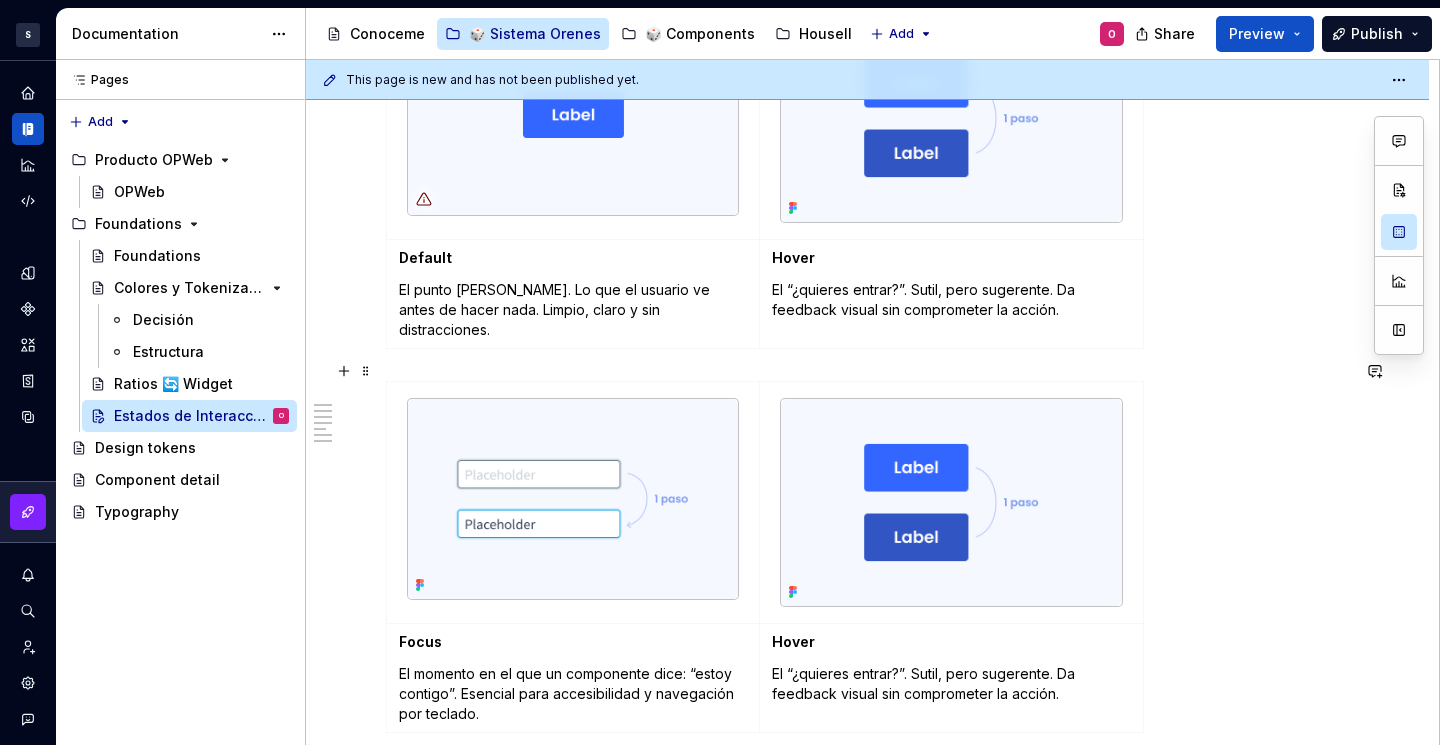 click on "Focus El momento en el que un componente dice: “estoy contigo”. Esencial para accesibilidad y navegación por teclado. Hover El “¿quieres entrar?”. Sutil, pero sugerente. Da feedback visual sin comprometer la acción." at bounding box center (867, 561) 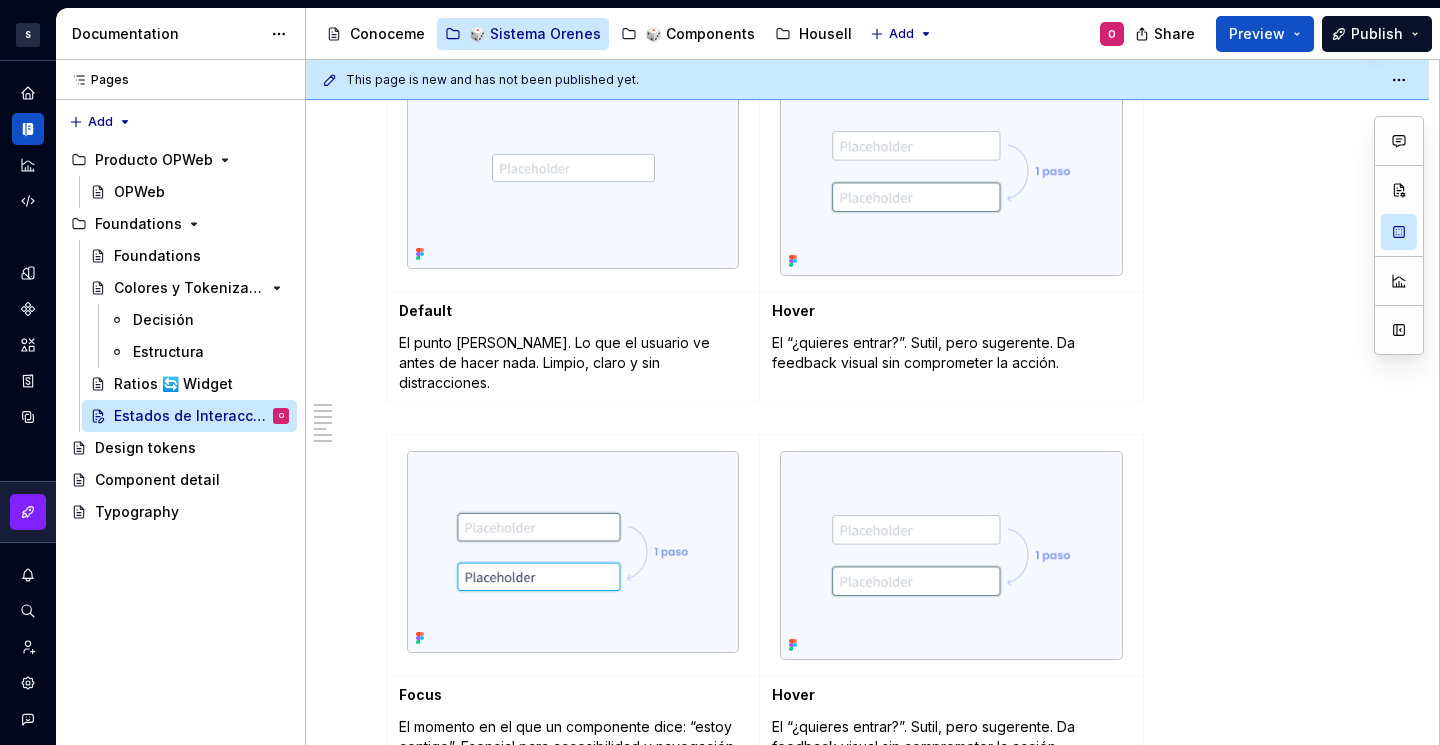 scroll, scrollTop: 1424, scrollLeft: 0, axis: vertical 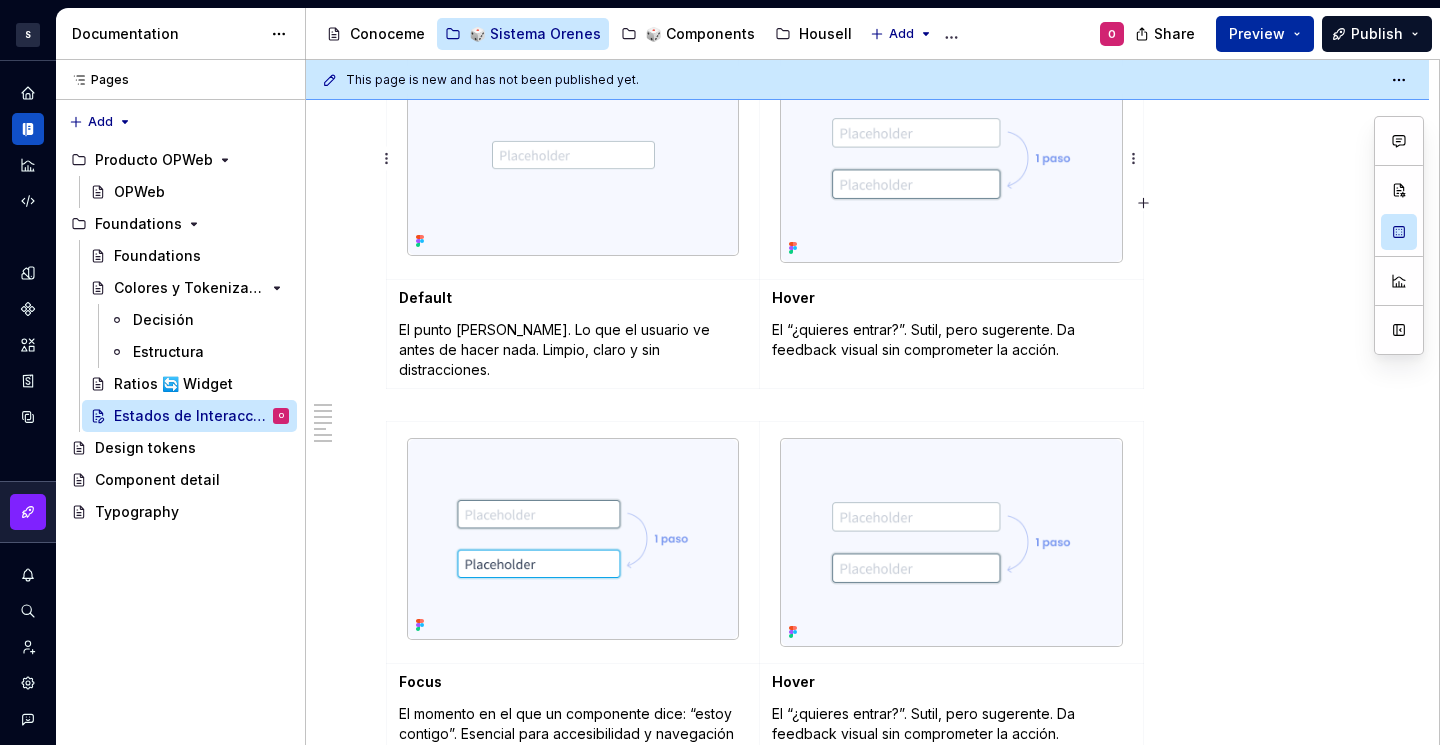 click on "Preview" at bounding box center (1257, 34) 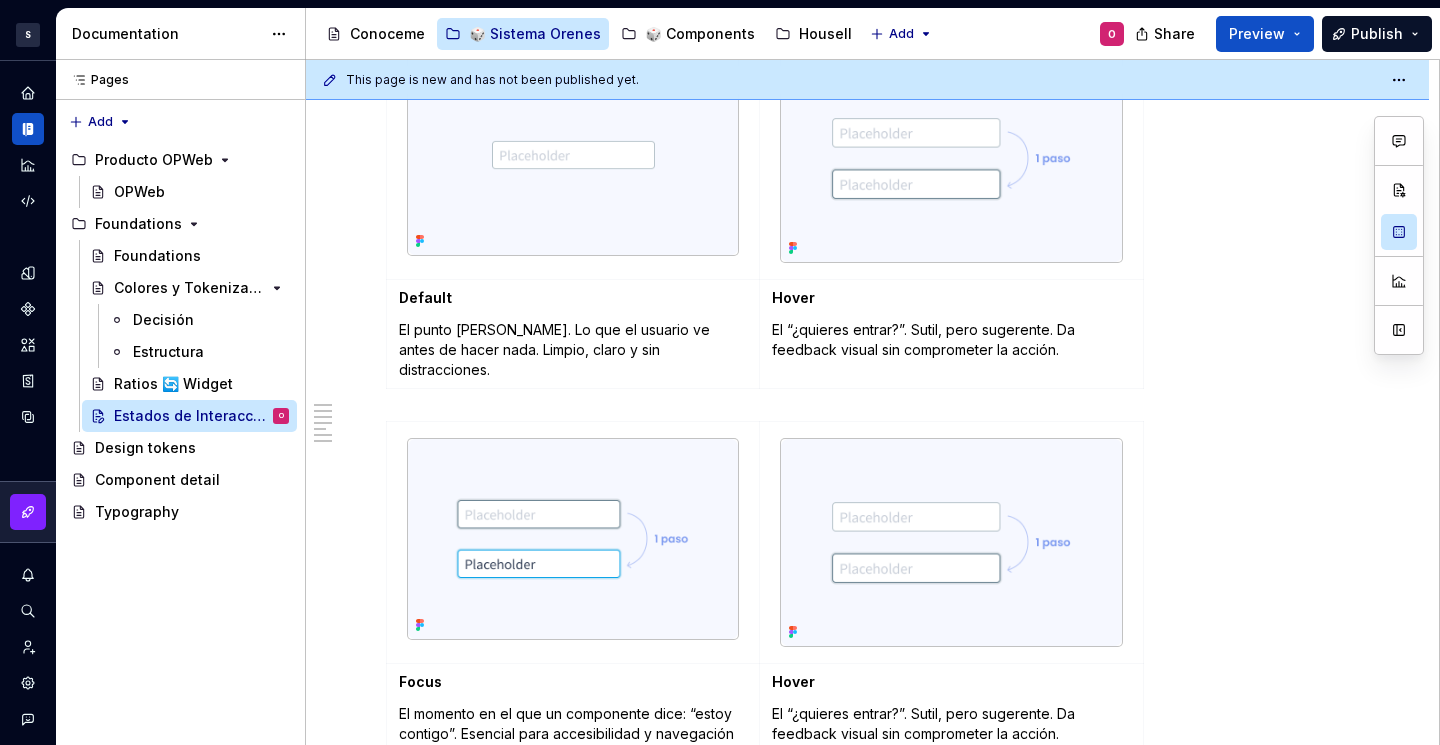 click on "Default El punto [PERSON_NAME]. Lo que el usuario ve antes de hacer nada. Limpio, claro y sin distracciones.  Hover El “¿quieres entrar?”. Sutil, pero sugerente. Da feedback visual sin comprometer la acción." at bounding box center (867, 217) 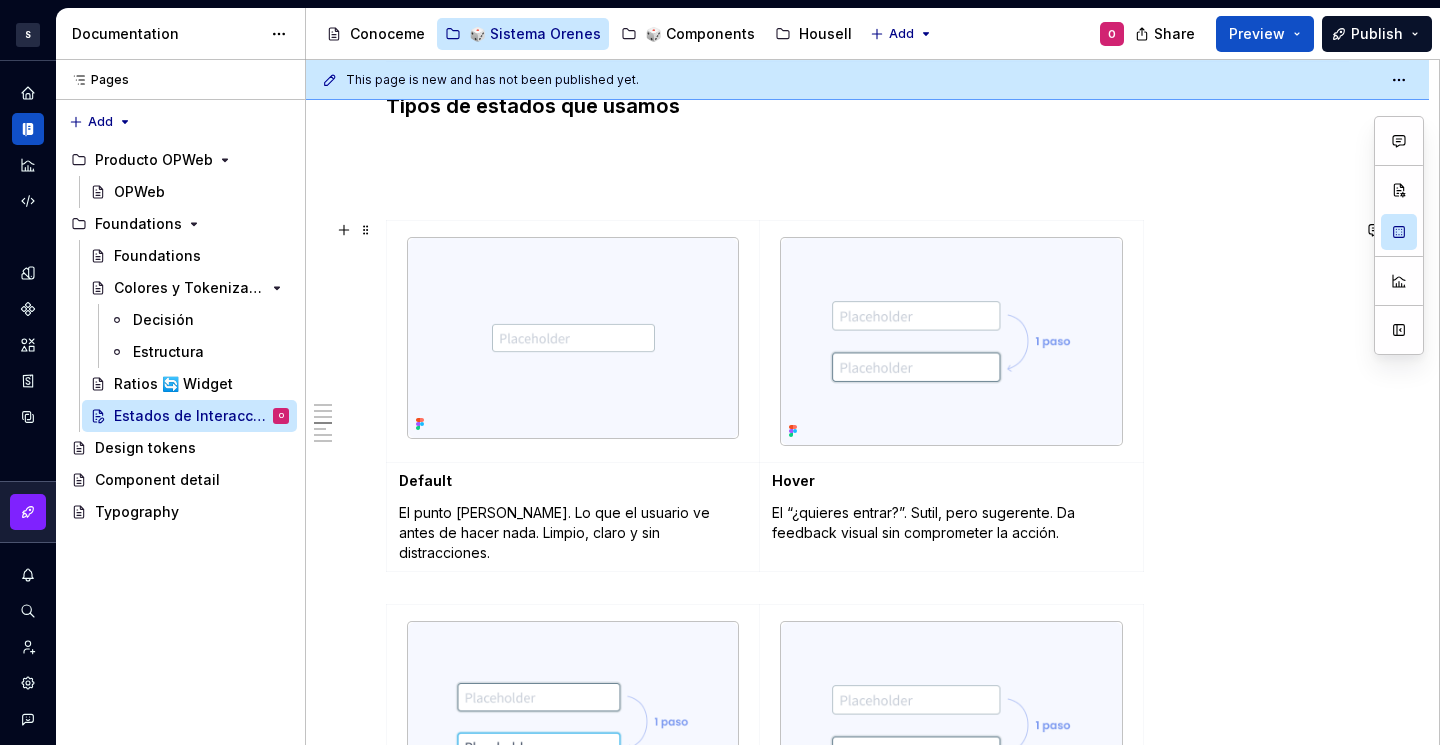 scroll, scrollTop: 1266, scrollLeft: 0, axis: vertical 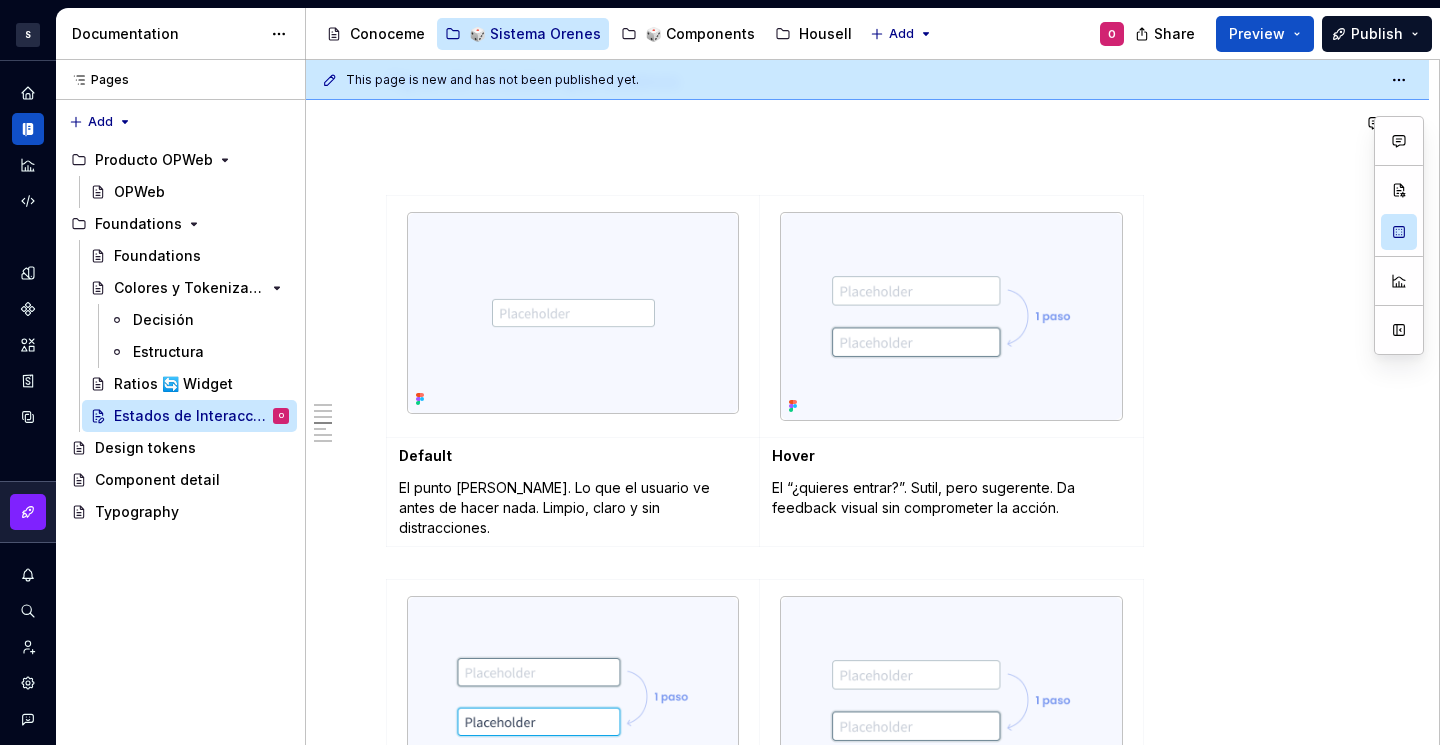 click on "Share Preview Publish" at bounding box center (1290, 33) 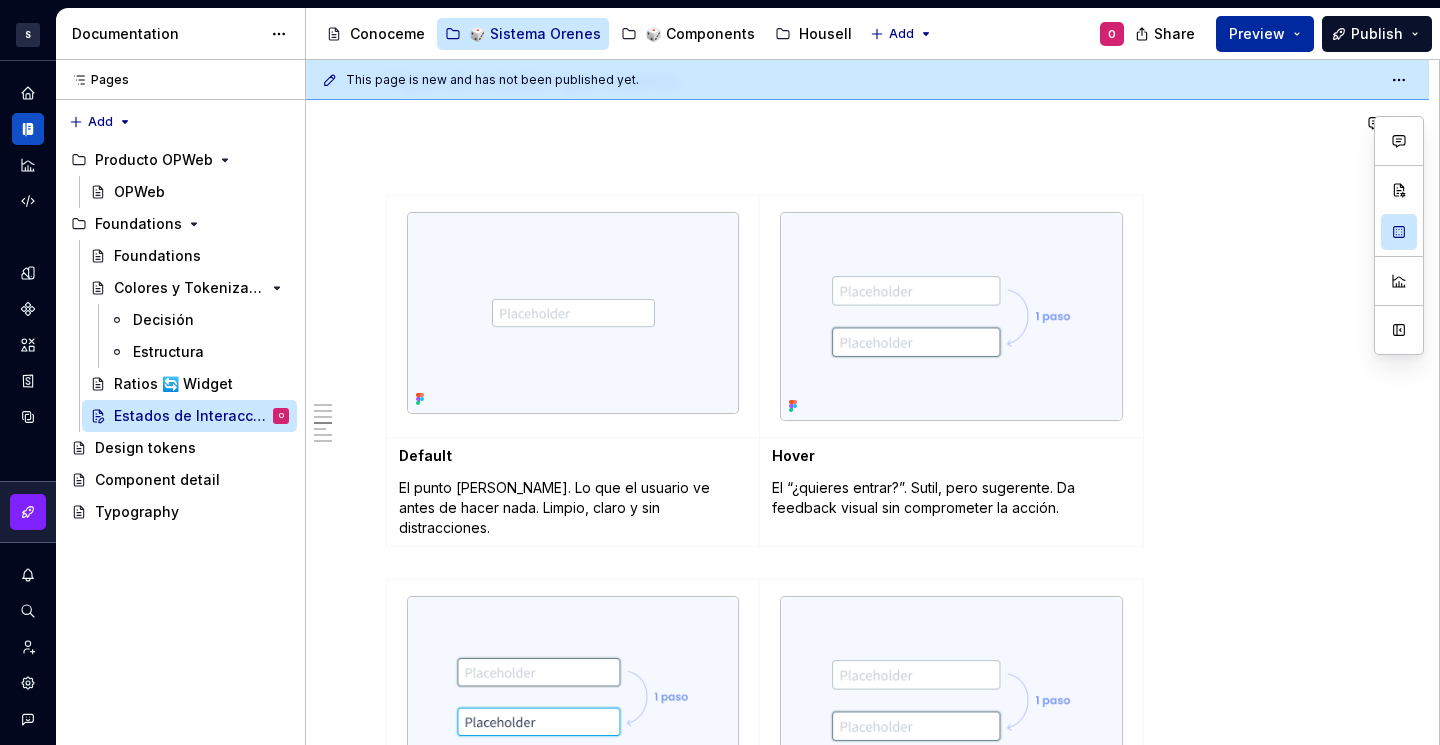 click on "Preview" at bounding box center [1257, 34] 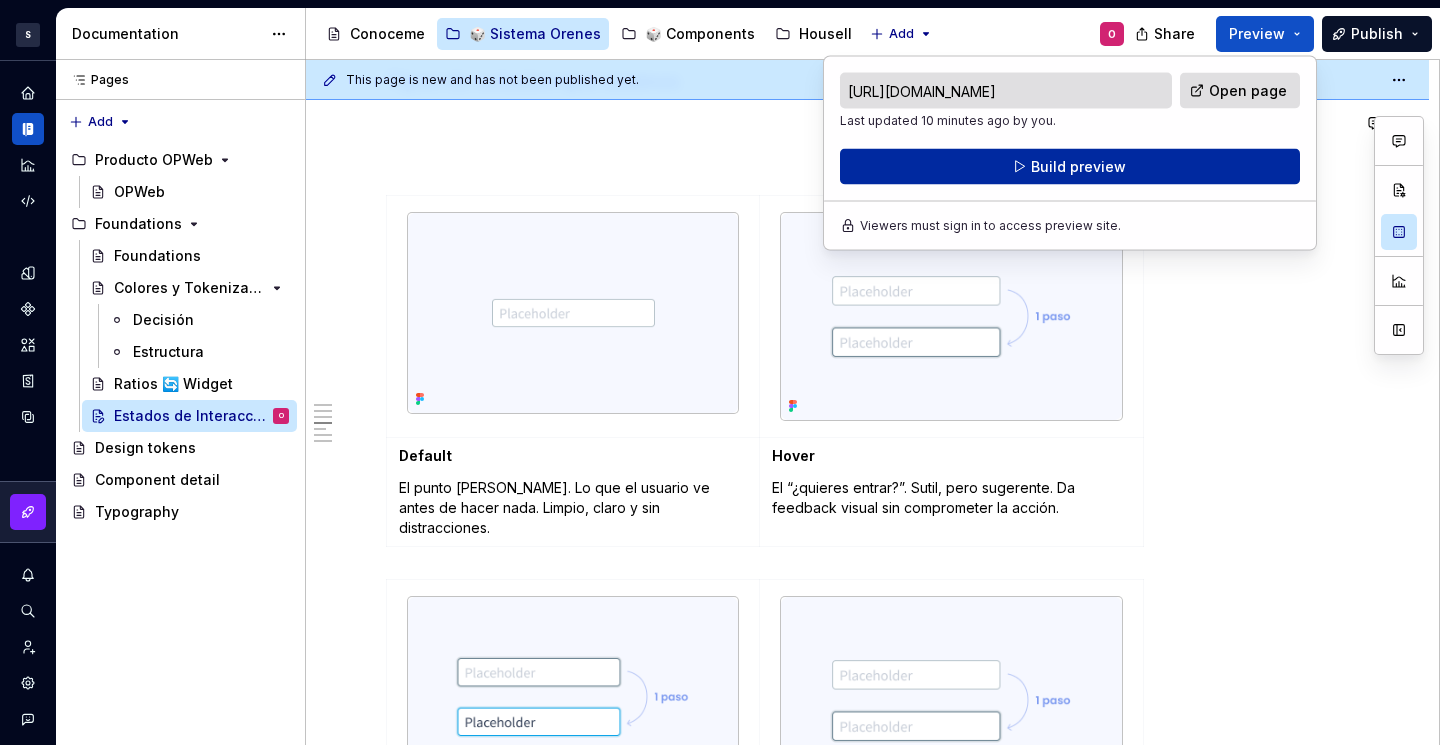 click on "Build preview" at bounding box center (1070, 167) 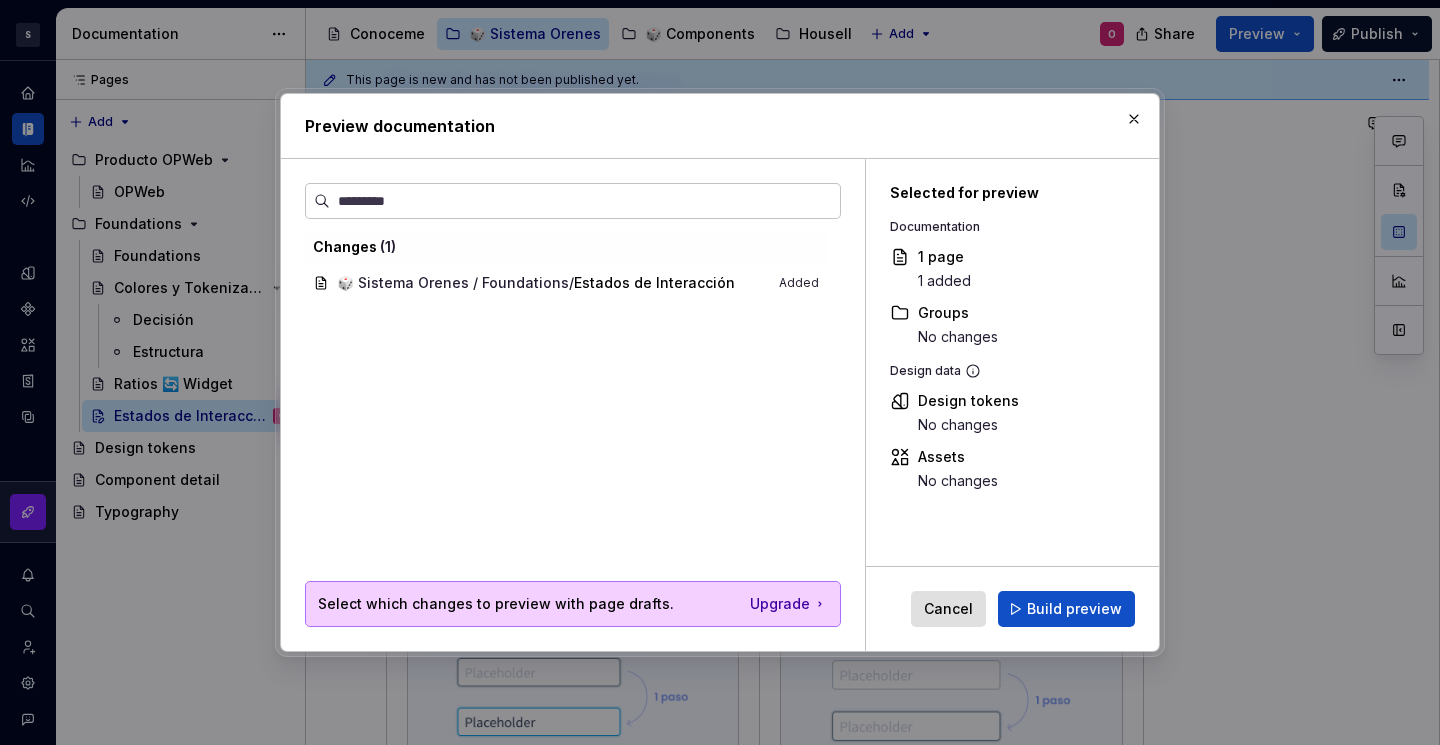 drag, startPoint x: 1100, startPoint y: 599, endPoint x: 1038, endPoint y: 595, distance: 62.1289 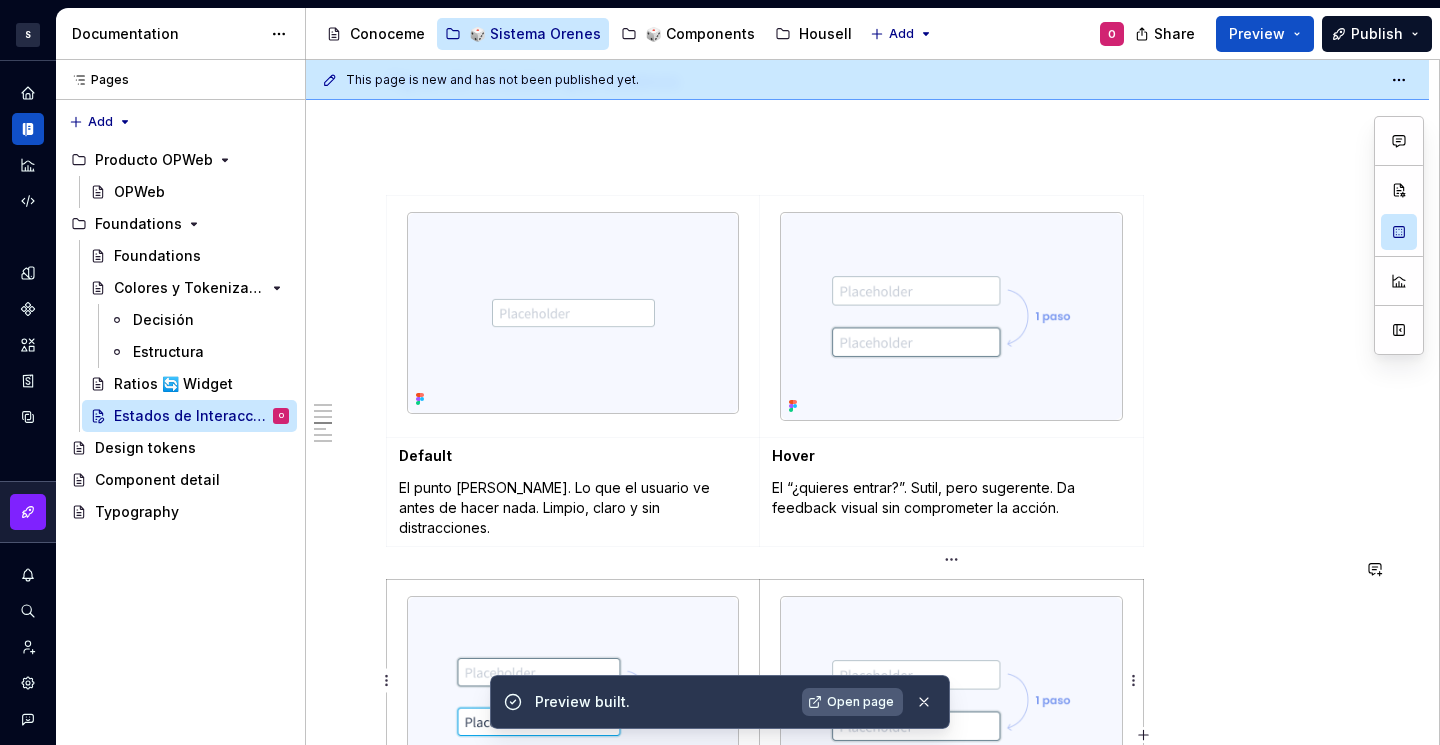 click on "Open page" at bounding box center [860, 702] 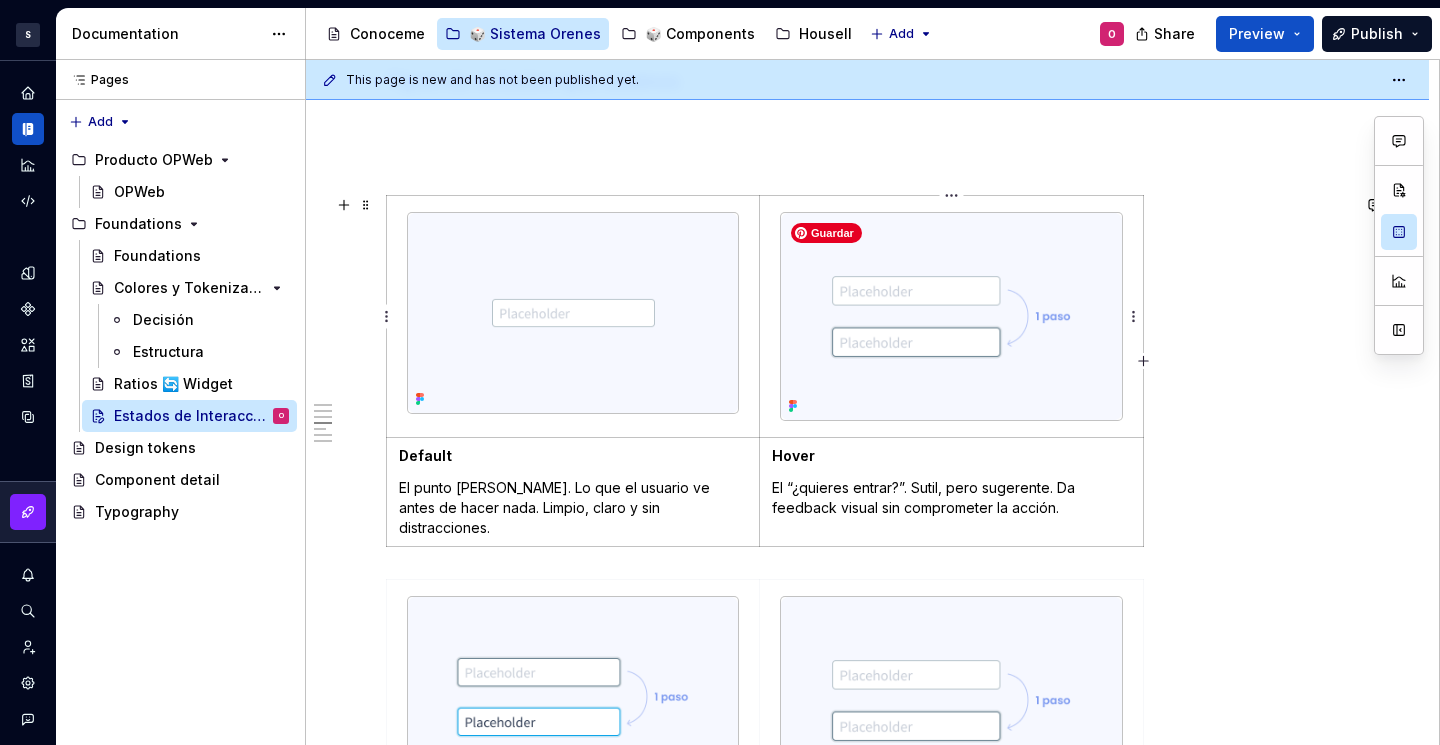scroll, scrollTop: 1291, scrollLeft: 0, axis: vertical 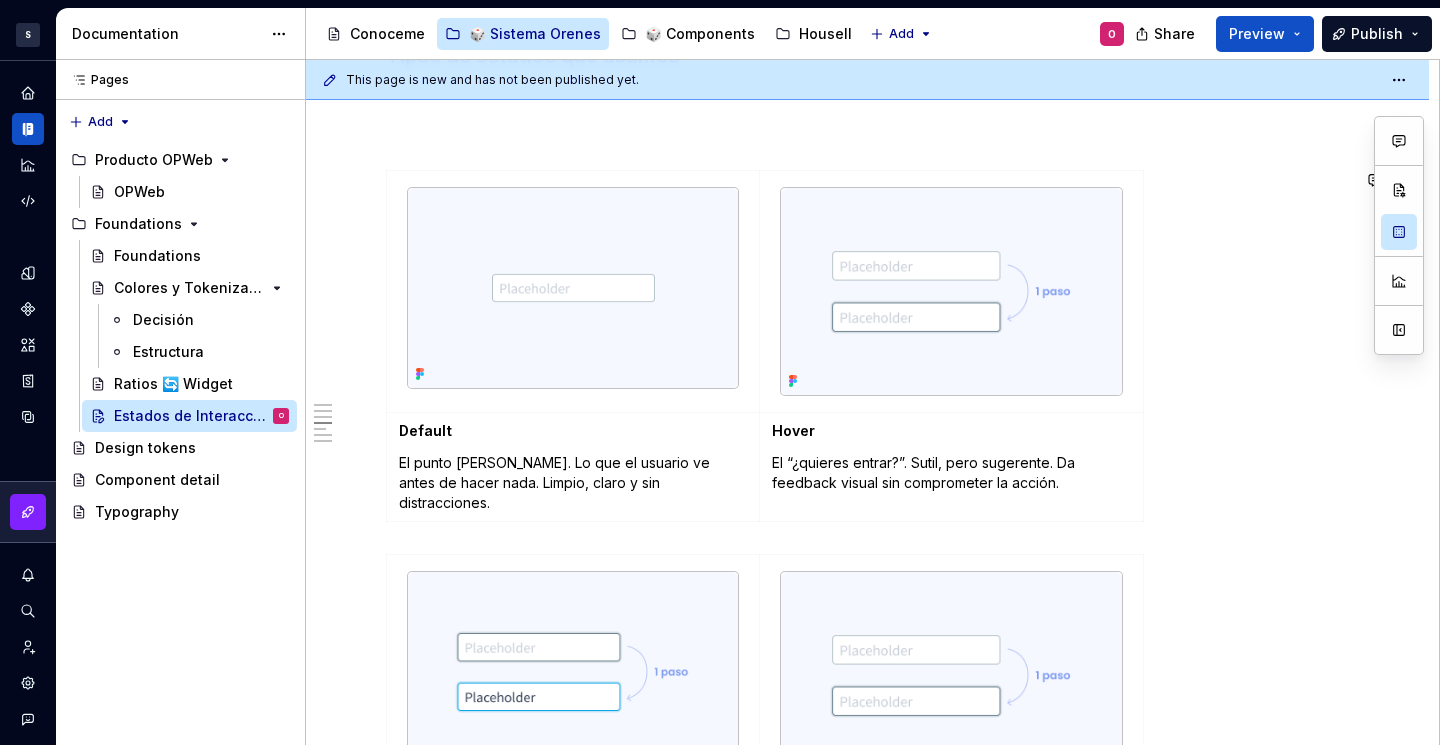 click on "Los estados de interacción son esenciales para guiar al usuario, ofrecer feedback visual y mejorar la usabilidad de nuestros productos. En OPWEB, tratamos estos estados como parte fundamental de nuestras  foundations  para asegurar una experiencia [PERSON_NAME], coherente y accesible en todos los contextos de uso. Propósito Cada componente interactivo (botones, inputs, tarjetas, etc.) debe comunicar visualmente su estado actual y responder con claridad a la acción del usuario. Los estados de interacción permiten: Anticipar el comportamiento de los elementos Confirmar que una acción ha sido reconocida Indicar si un elemento está disponible, activo, inactivo o en error ✅ Principios aplicados Claridad visual : los cambios entre estados deben ser sutiles pero perceptibles Consistencia : se aplican patrones comunes a todos los componentes Accesibilidad : cumplimos los criterios WCAG 2.1 (contrastes, foco visible, etc.) Modularidad : los estados deben combinarse de forma flexible y reutilizable Cambios en el  color" at bounding box center (867, 419) 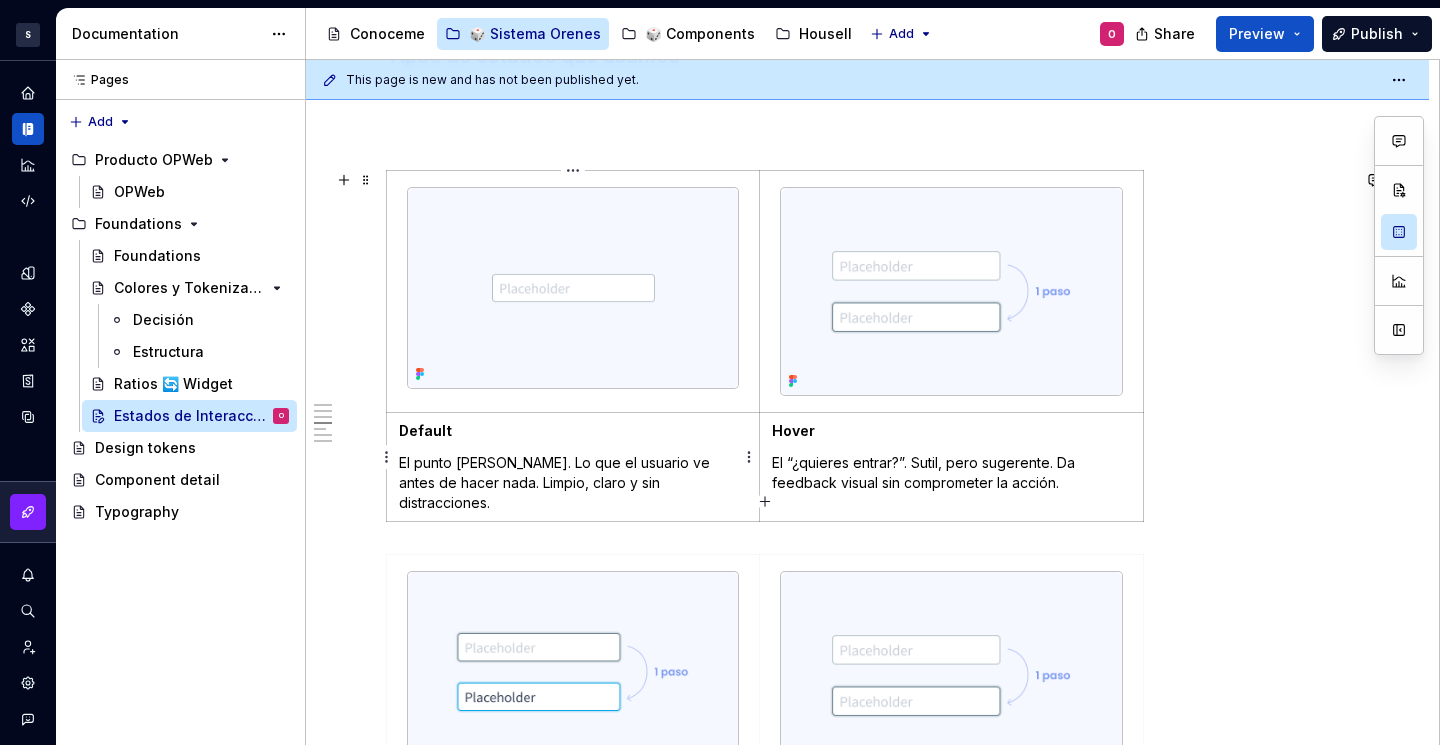 click on "Default El punto [PERSON_NAME]. Lo que el usuario ve antes de hacer nada. Limpio, claro y sin distracciones." at bounding box center (573, 466) 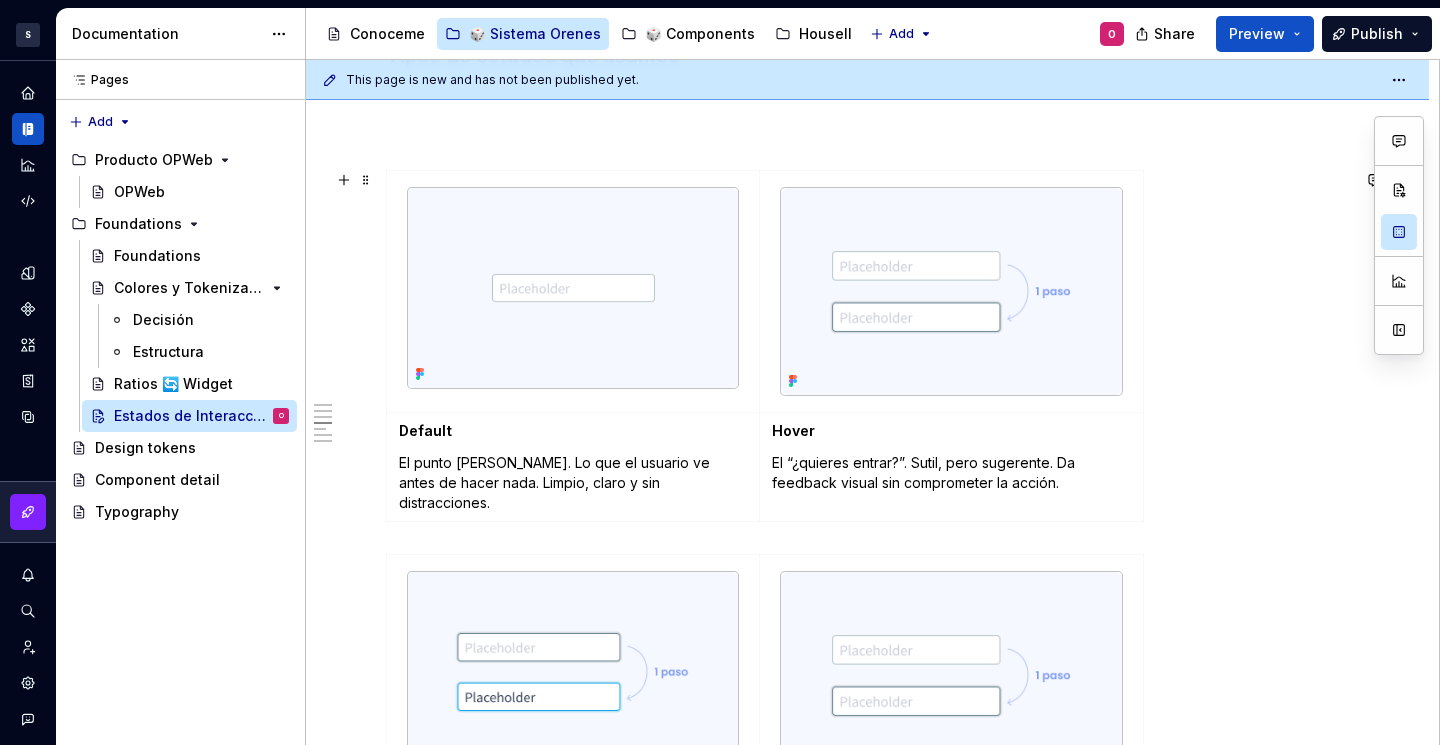 click on "Default El punto [PERSON_NAME]. Lo que el usuario ve antes de hacer nada. Limpio, claro y sin distracciones.  Hover El “¿quieres entrar?”. Sutil, pero sugerente. Da feedback visual sin comprometer la acción." at bounding box center [867, 350] 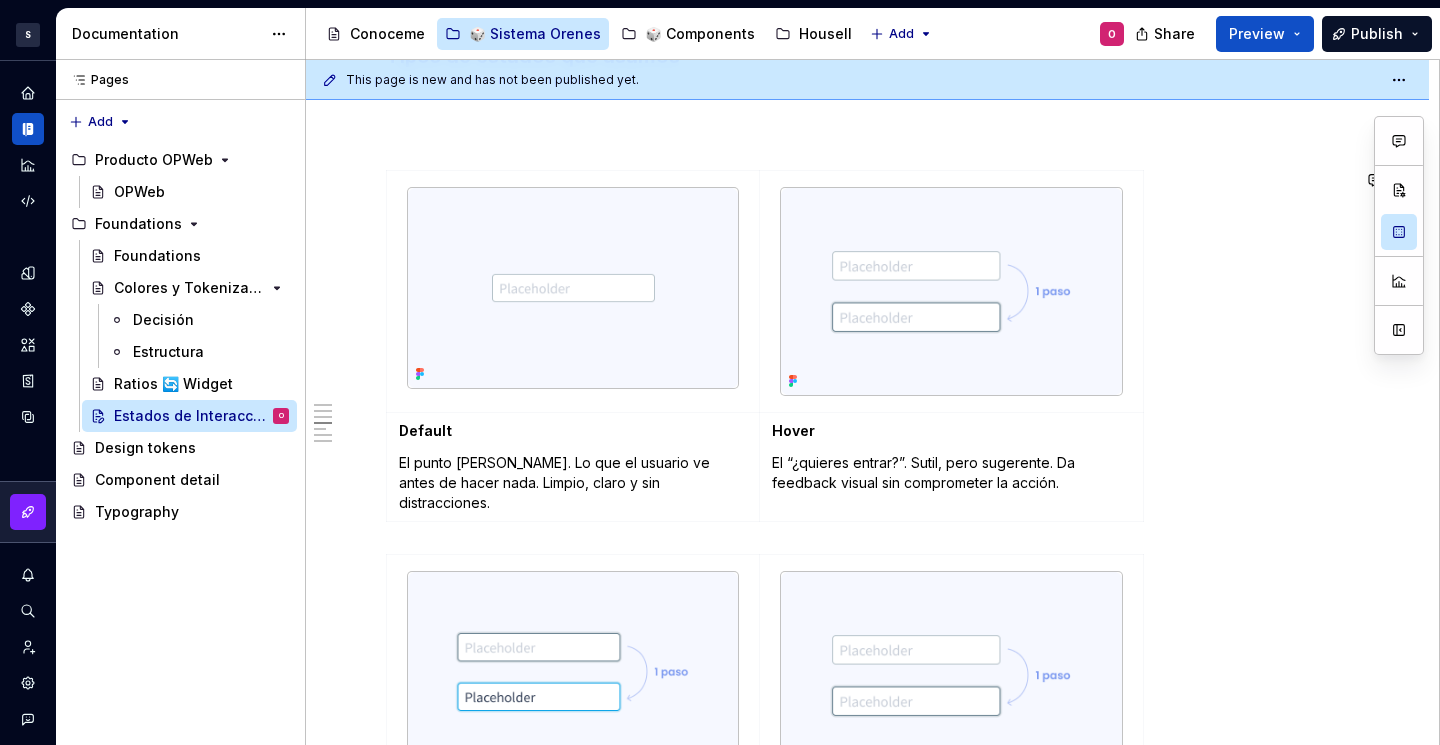 click on "Los estados de interacción son esenciales para guiar al usuario, ofrecer feedback visual y mejorar la usabilidad de nuestros productos. En OPWEB, tratamos estos estados como parte fundamental de nuestras  foundations  para asegurar una experiencia [PERSON_NAME], coherente y accesible en todos los contextos de uso. Propósito Cada componente interactivo (botones, inputs, tarjetas, etc.) debe comunicar visualmente su estado actual y responder con claridad a la acción del usuario. Los estados de interacción permiten: Anticipar el comportamiento de los elementos Confirmar que una acción ha sido reconocida Indicar si un elemento está disponible, activo, inactivo o en error ✅ Principios aplicados Claridad visual : los cambios entre estados deben ser sutiles pero perceptibles Consistencia : se aplican patrones comunes a todos los componentes Accesibilidad : cumplimos los criterios WCAG 2.1 (contrastes, foco visible, etc.) Modularidad : los estados deben combinarse de forma flexible y reutilizable Cambios en el  color" at bounding box center [867, 419] 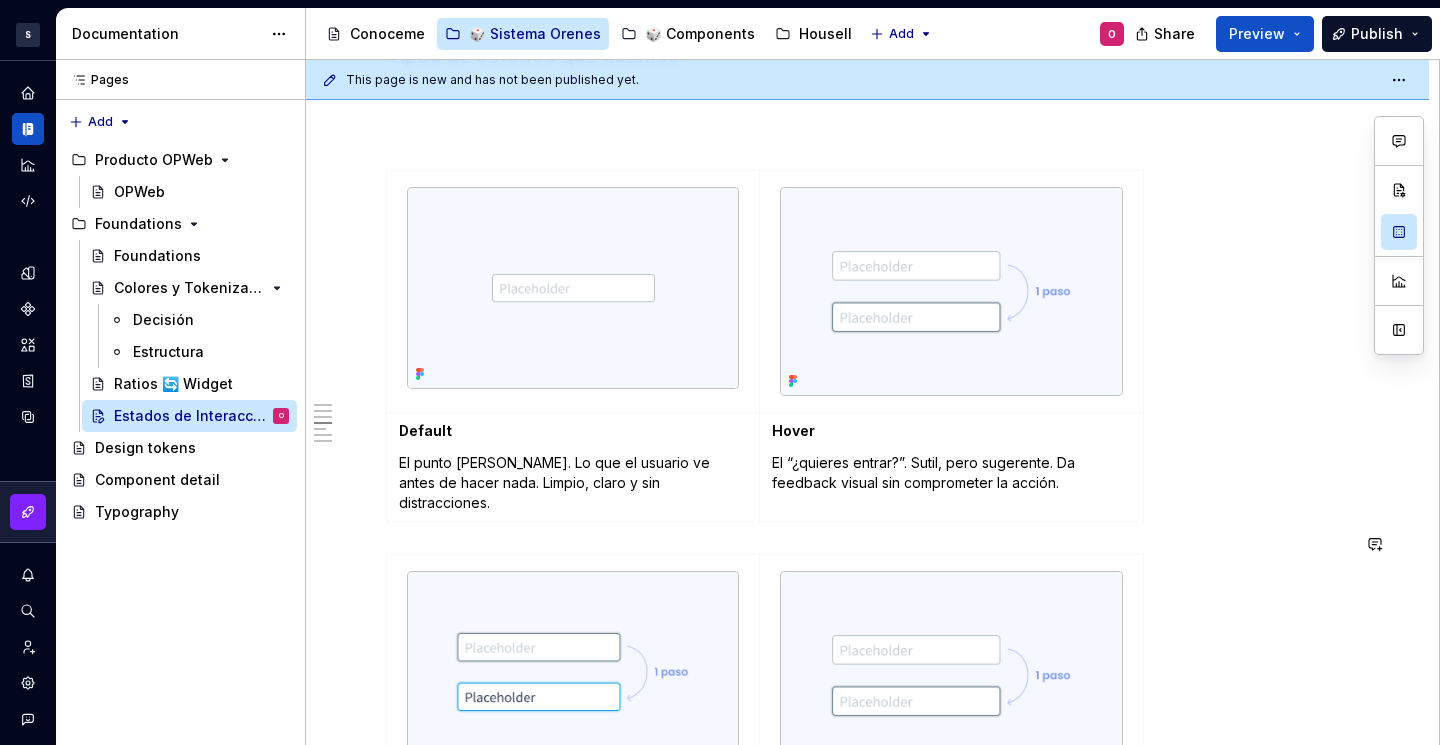 click on "Los estados de interacción son esenciales para guiar al usuario, ofrecer feedback visual y mejorar la usabilidad de nuestros productos. En OPWEB, tratamos estos estados como parte fundamental de nuestras  foundations  para asegurar una experiencia [PERSON_NAME], coherente y accesible en todos los contextos de uso. Propósito Cada componente interactivo (botones, inputs, tarjetas, etc.) debe comunicar visualmente su estado actual y responder con claridad a la acción del usuario. Los estados de interacción permiten: Anticipar el comportamiento de los elementos Confirmar que una acción ha sido reconocida Indicar si un elemento está disponible, activo, inactivo o en error ✅ Principios aplicados Claridad visual : los cambios entre estados deben ser sutiles pero perceptibles Consistencia : se aplican patrones comunes a todos los componentes Accesibilidad : cumplimos los criterios WCAG 2.1 (contrastes, foco visible, etc.) Modularidad : los estados deben combinarse de forma flexible y reutilizable Cambios en el  color" at bounding box center (867, 419) 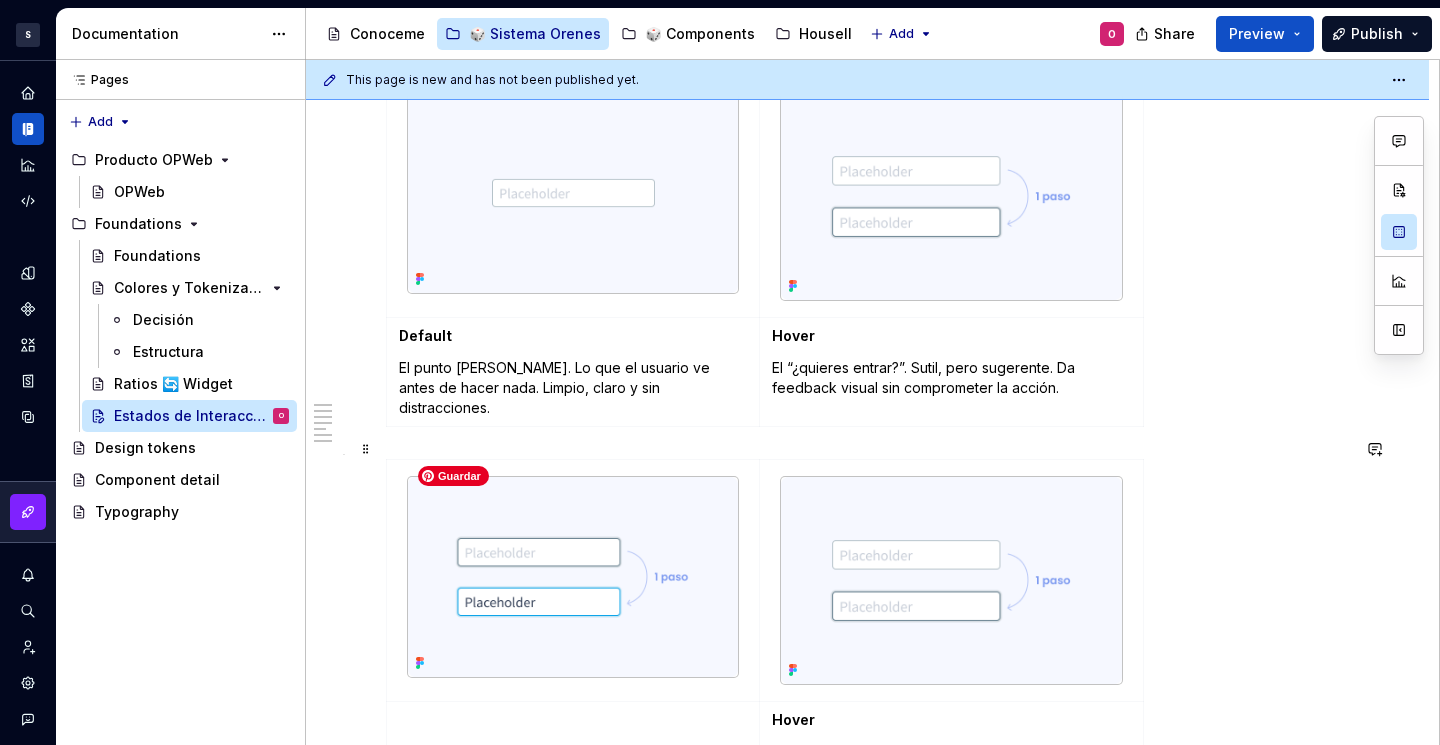 scroll, scrollTop: 1582, scrollLeft: 0, axis: vertical 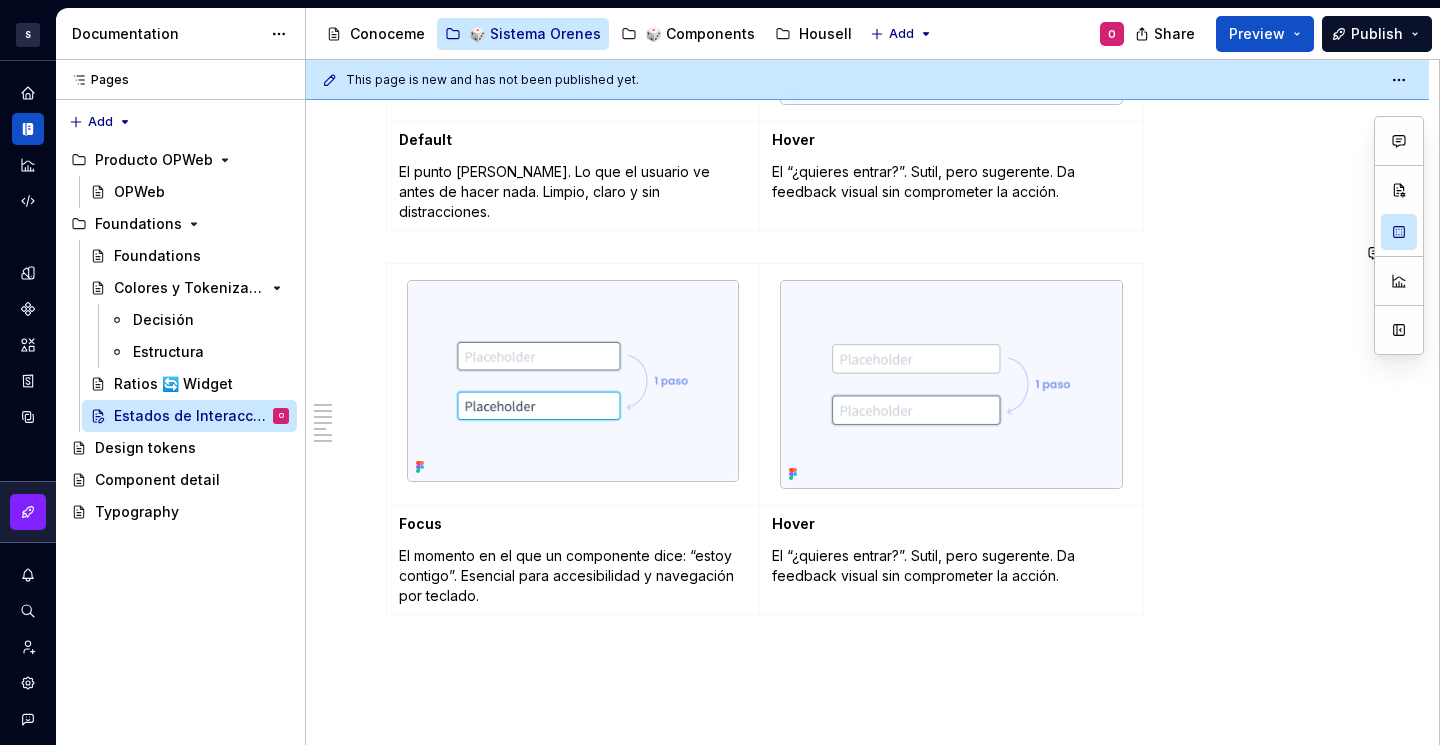 click on "Los estados de interacción son esenciales para guiar al usuario, ofrecer feedback visual y mejorar la usabilidad de nuestros productos. En OPWEB, tratamos estos estados como parte fundamental de nuestras  foundations  para asegurar una experiencia [PERSON_NAME], coherente y accesible en todos los contextos de uso. Propósito Cada componente interactivo (botones, inputs, tarjetas, etc.) debe comunicar visualmente su estado actual y responder con claridad a la acción del usuario. Los estados de interacción permiten: Anticipar el comportamiento de los elementos Confirmar que una acción ha sido reconocida Indicar si un elemento está disponible, activo, inactivo o en error ✅ Principios aplicados Claridad visual : los cambios entre estados deben ser sutiles pero perceptibles Consistencia : se aplican patrones comunes a todos los componentes Accesibilidad : cumplimos los criterios WCAG 2.1 (contrastes, foco visible, etc.) Modularidad : los estados deben combinarse de forma flexible y reutilizable Cambios en el  color" at bounding box center (867, 128) 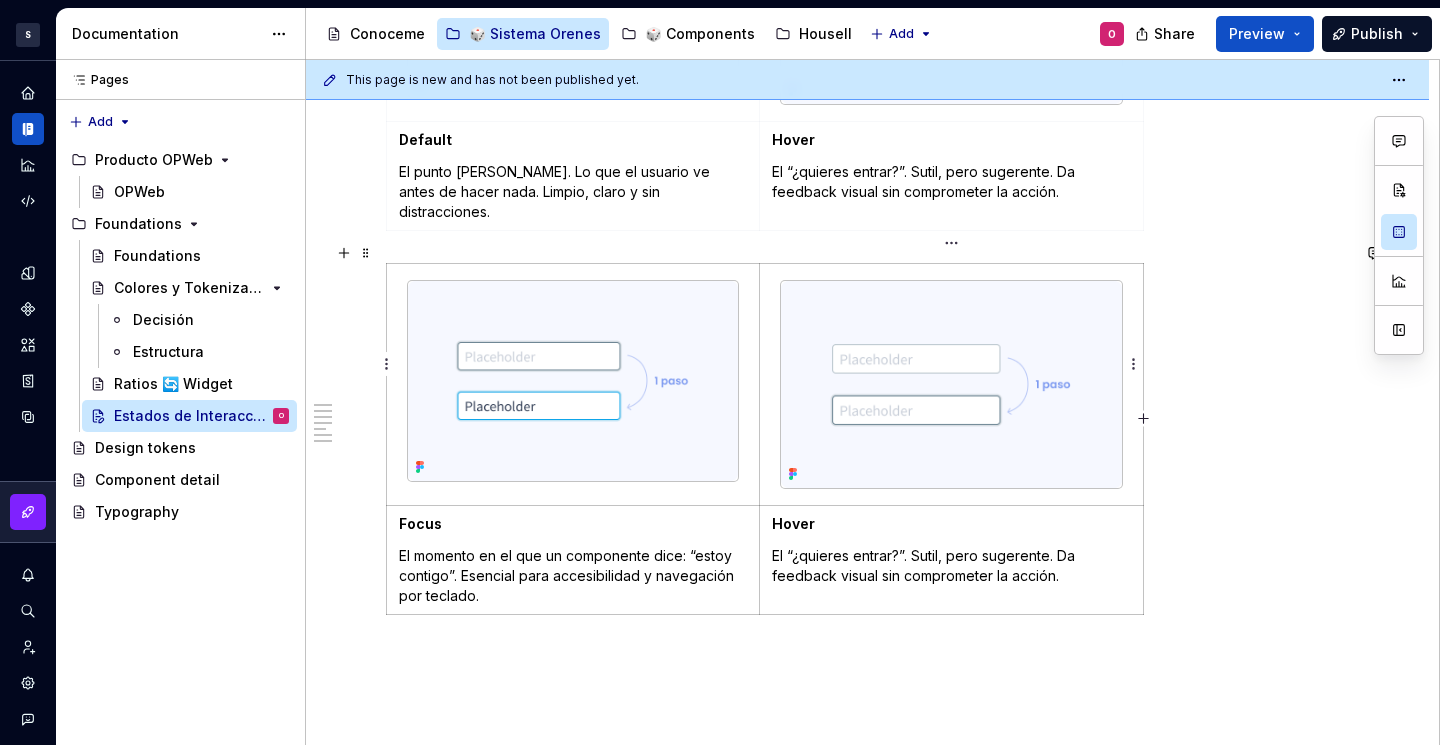 click at bounding box center [951, 384] 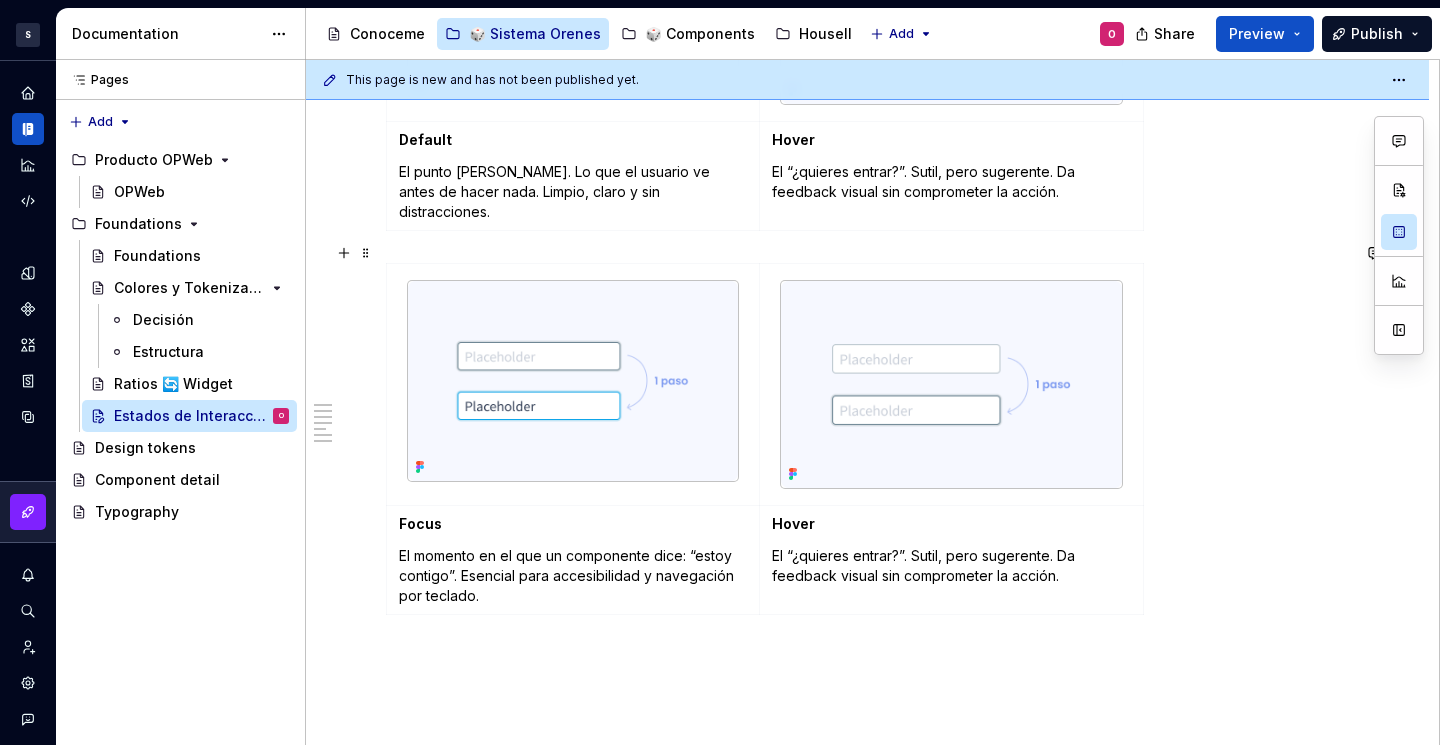 scroll, scrollTop: 1471, scrollLeft: 0, axis: vertical 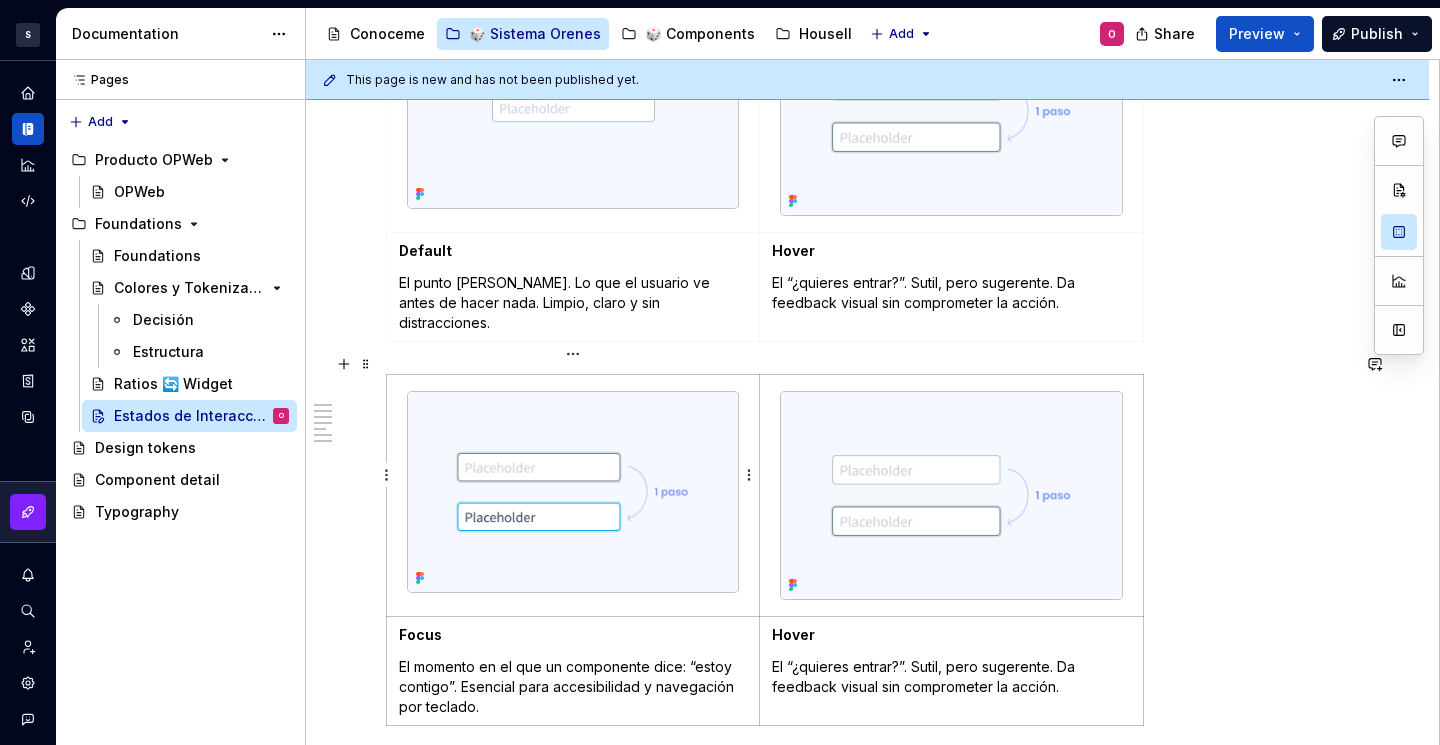click at bounding box center [573, 492] 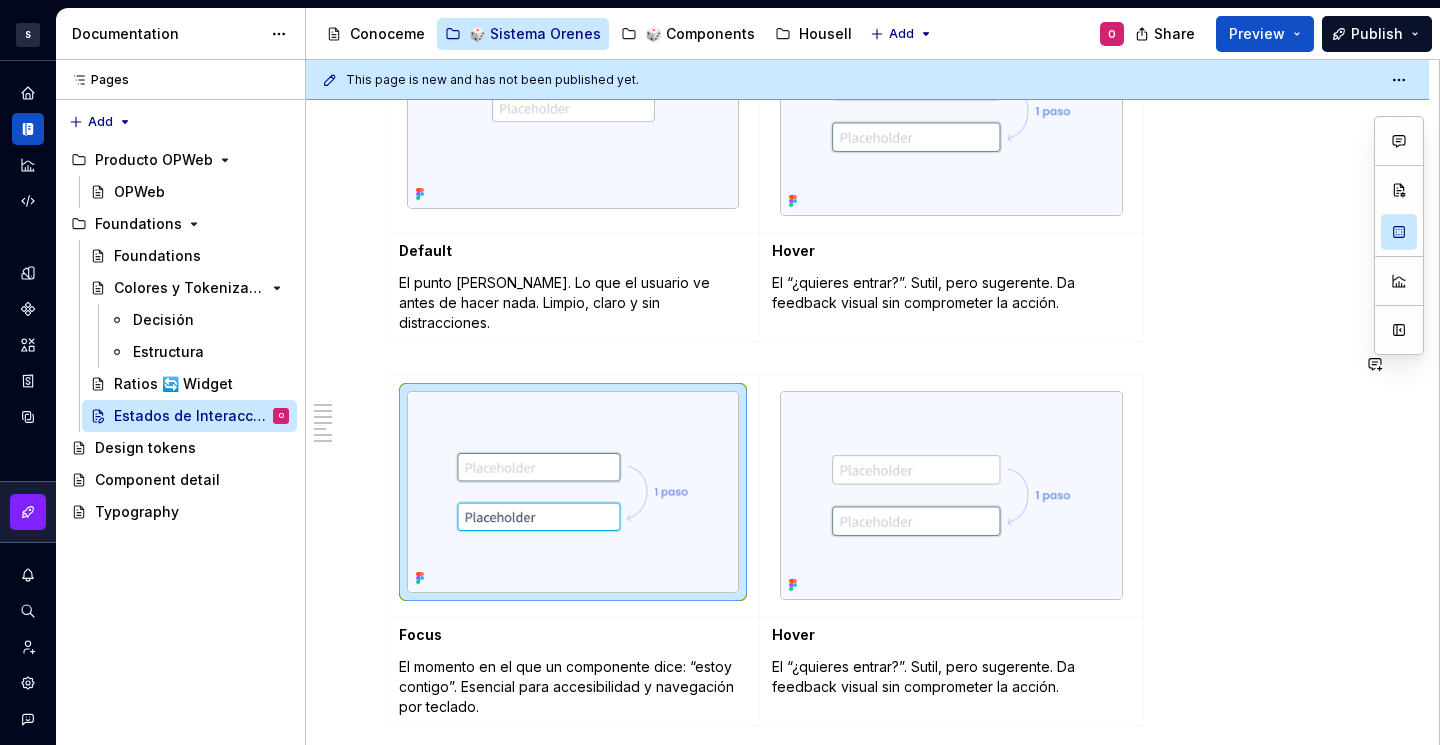 click on "Los estados de interacción son esenciales para guiar al usuario, ofrecer feedback visual y mejorar la usabilidad de nuestros productos. En OPWEB, tratamos estos estados como parte fundamental de nuestras  foundations  para asegurar una experiencia [PERSON_NAME], coherente y accesible en todos los contextos de uso. Propósito Cada componente interactivo (botones, inputs, tarjetas, etc.) debe comunicar visualmente su estado actual y responder con claridad a la acción del usuario. Los estados de interacción permiten: Anticipar el comportamiento de los elementos Confirmar que una acción ha sido reconocida Indicar si un elemento está disponible, activo, inactivo o en error ✅ Principios aplicados Claridad visual : los cambios entre estados deben ser sutiles pero perceptibles Consistencia : se aplican patrones comunes a todos los componentes Accesibilidad : cumplimos los criterios WCAG 2.1 (contrastes, foco visible, etc.) Modularidad : los estados deben combinarse de forma flexible y reutilizable Cambios en el  color" at bounding box center [867, 239] 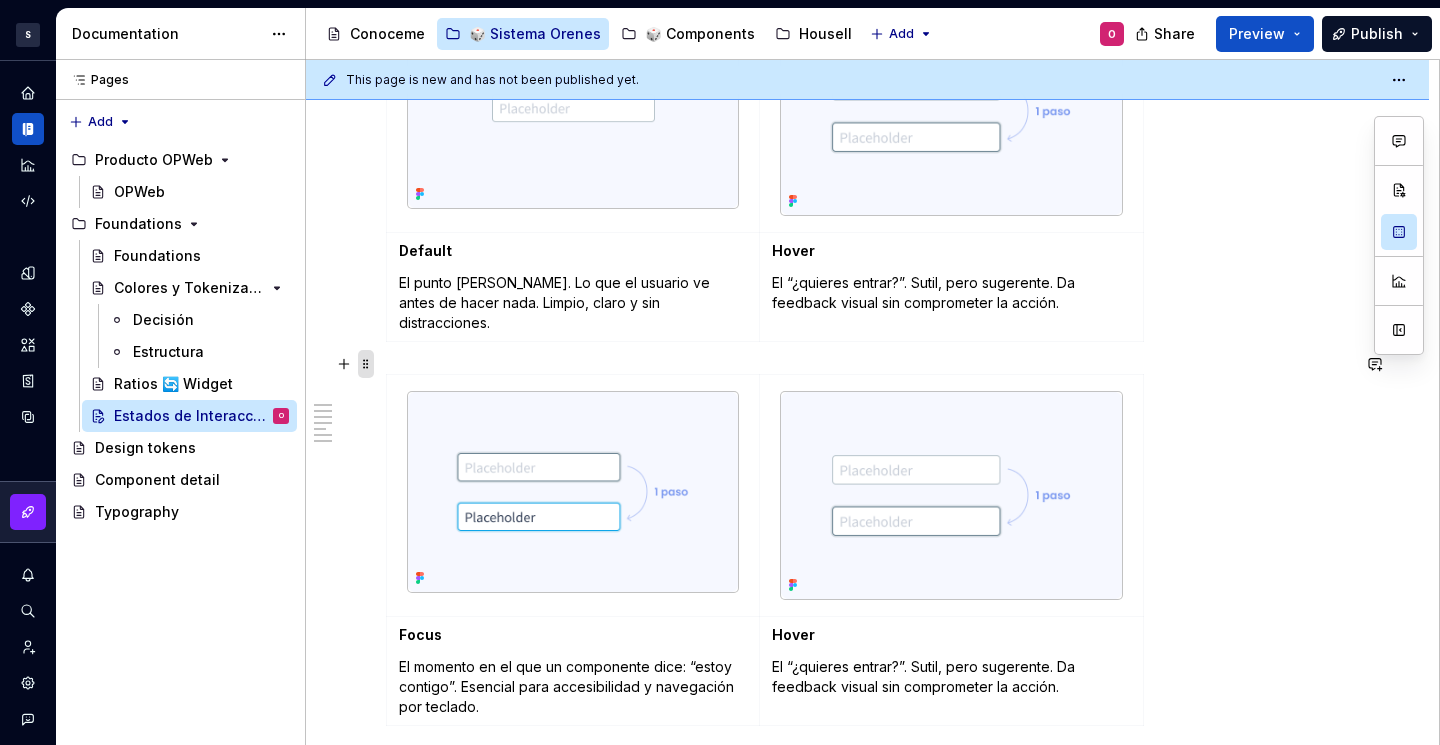 click at bounding box center (366, 364) 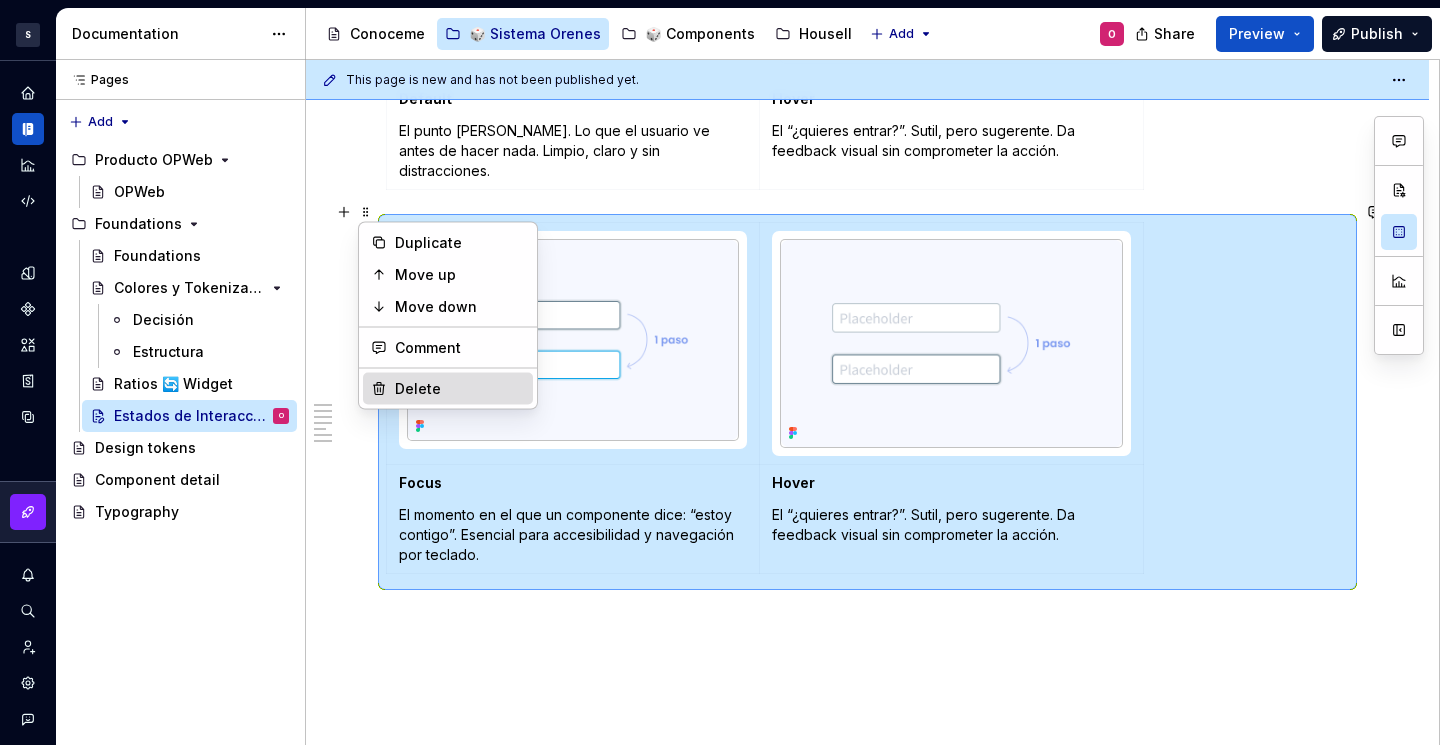 scroll, scrollTop: 1662, scrollLeft: 0, axis: vertical 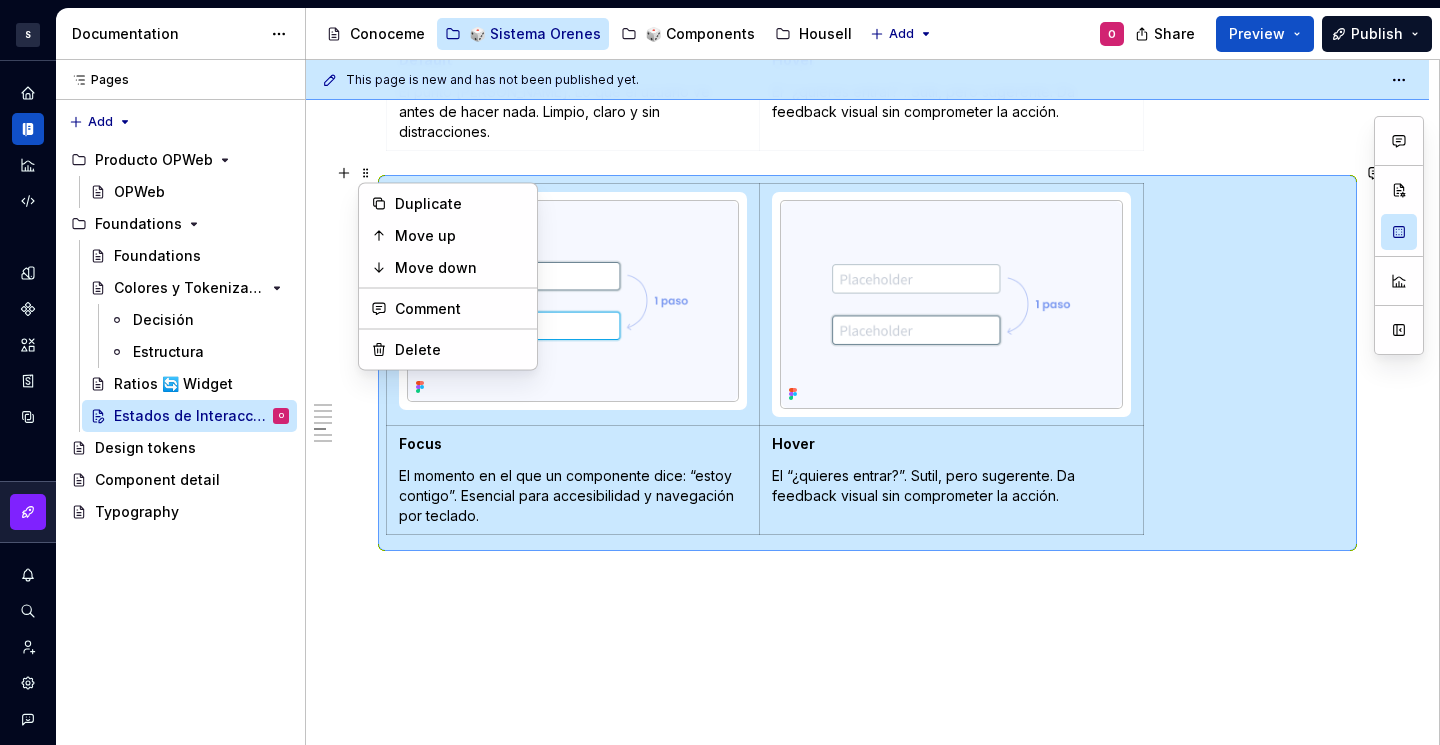 click on "Los estados de interacción son esenciales para guiar al usuario, ofrecer feedback visual y mejorar la usabilidad de nuestros productos. En OPWEB, tratamos estos estados como parte fundamental de nuestras  foundations  para asegurar una experiencia [PERSON_NAME], coherente y accesible en todos los contextos de uso. Propósito Cada componente interactivo (botones, inputs, tarjetas, etc.) debe comunicar visualmente su estado actual y responder con claridad a la acción del usuario. Los estados de interacción permiten: Anticipar el comportamiento de los elementos Confirmar que una acción ha sido reconocida Indicar si un elemento está disponible, activo, inactivo o en error ✅ Principios aplicados Claridad visual : los cambios entre estados deben ser sutiles pero perceptibles Consistencia : se aplican patrones comunes a todos los componentes Accesibilidad : cumplimos los criterios WCAG 2.1 (contrastes, foco visible, etc.) Modularidad : los estados deben combinarse de forma flexible y reutilizable Cambios en el  color" at bounding box center [867, 48] 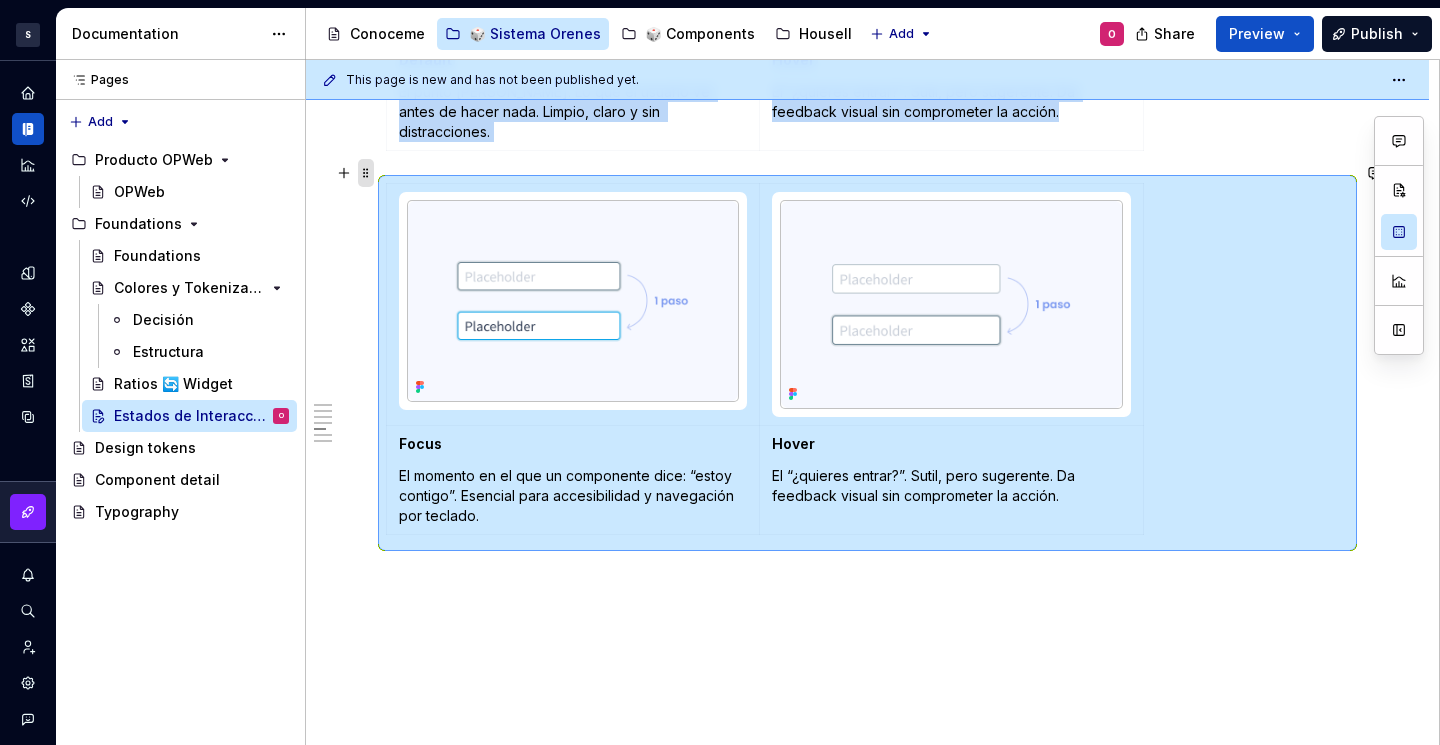 click at bounding box center [366, 173] 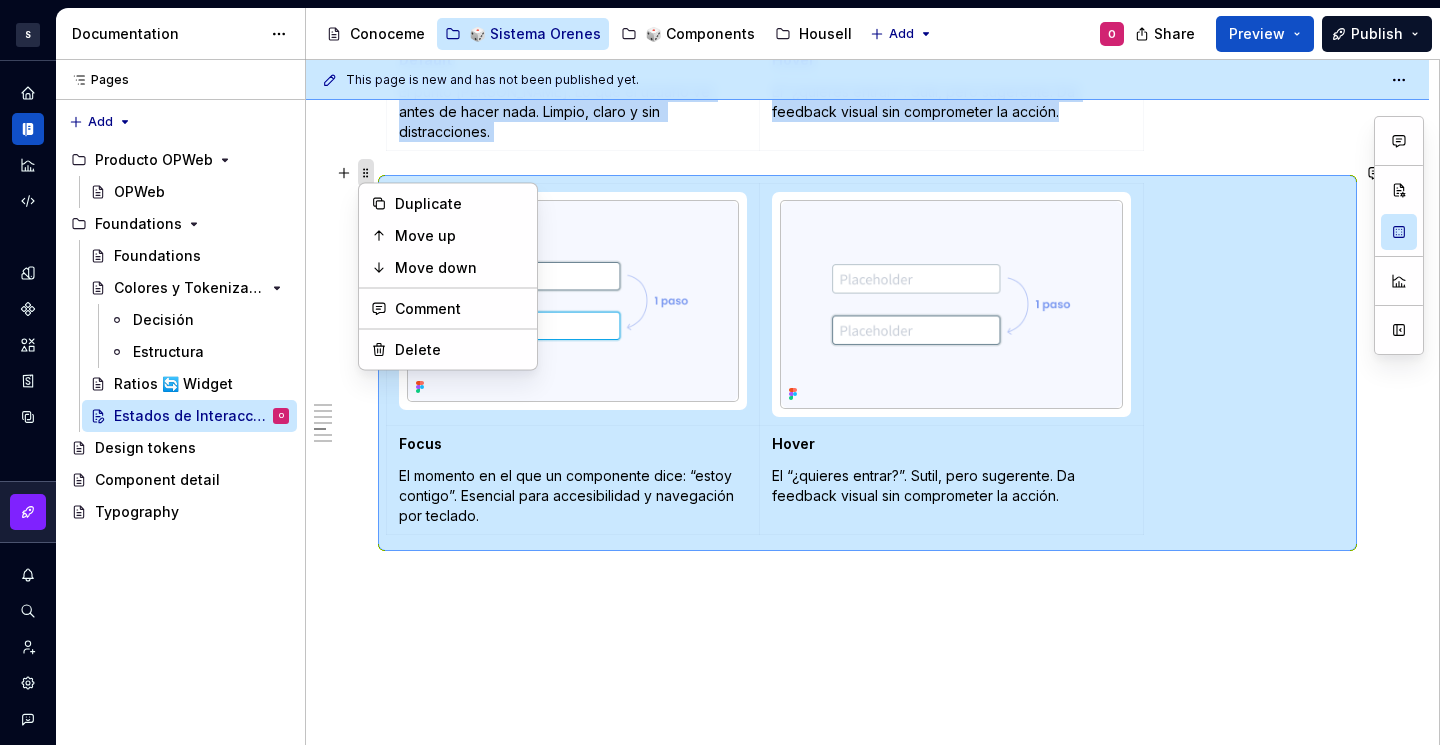 scroll, scrollTop: 1278, scrollLeft: 0, axis: vertical 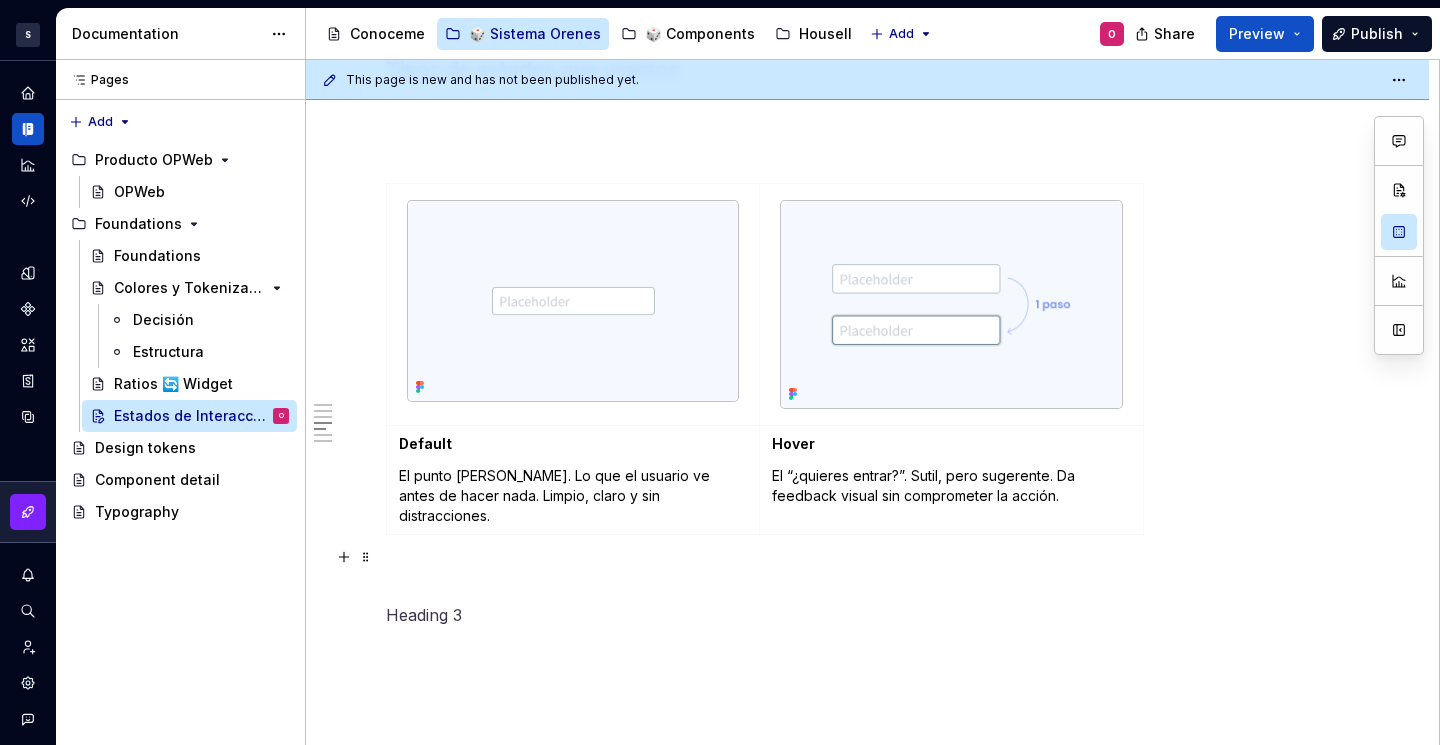 click at bounding box center [867, 615] 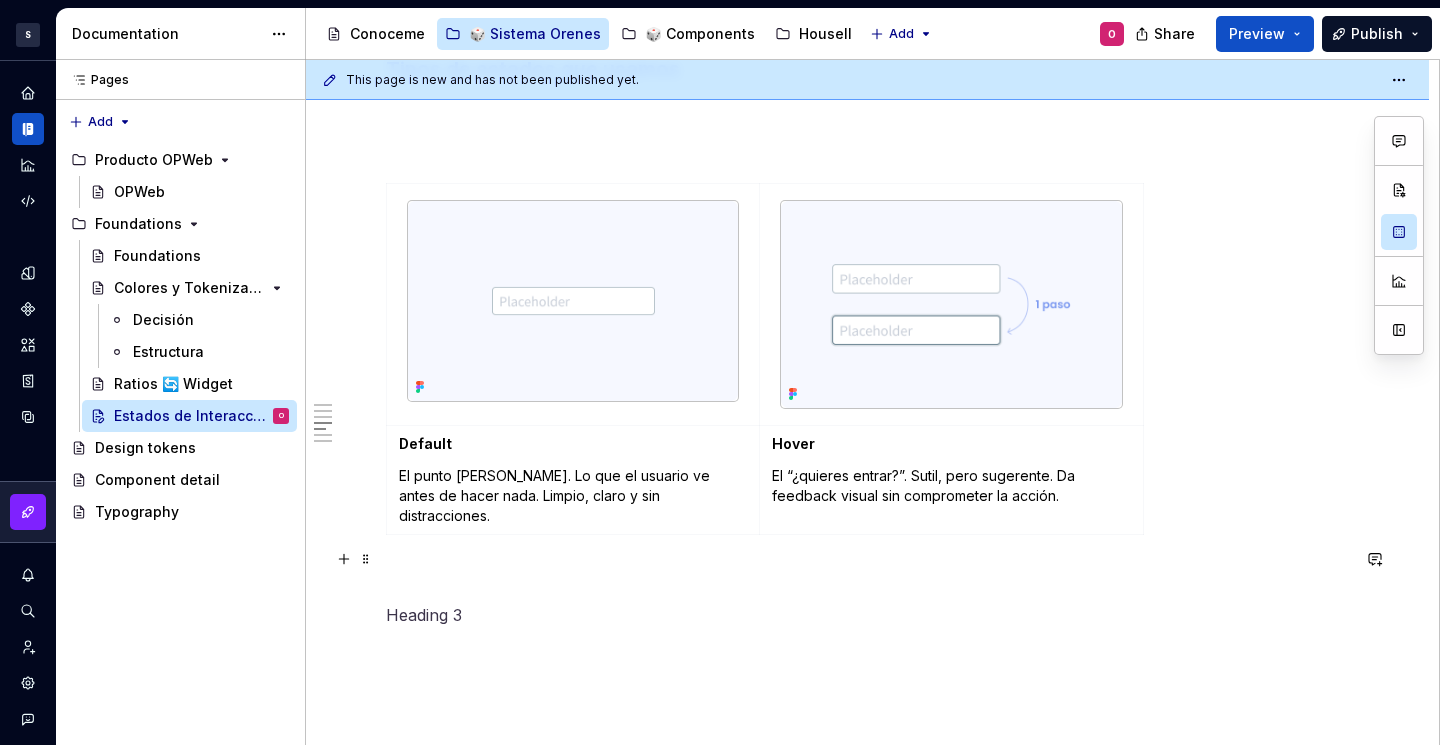 click at bounding box center (867, 579) 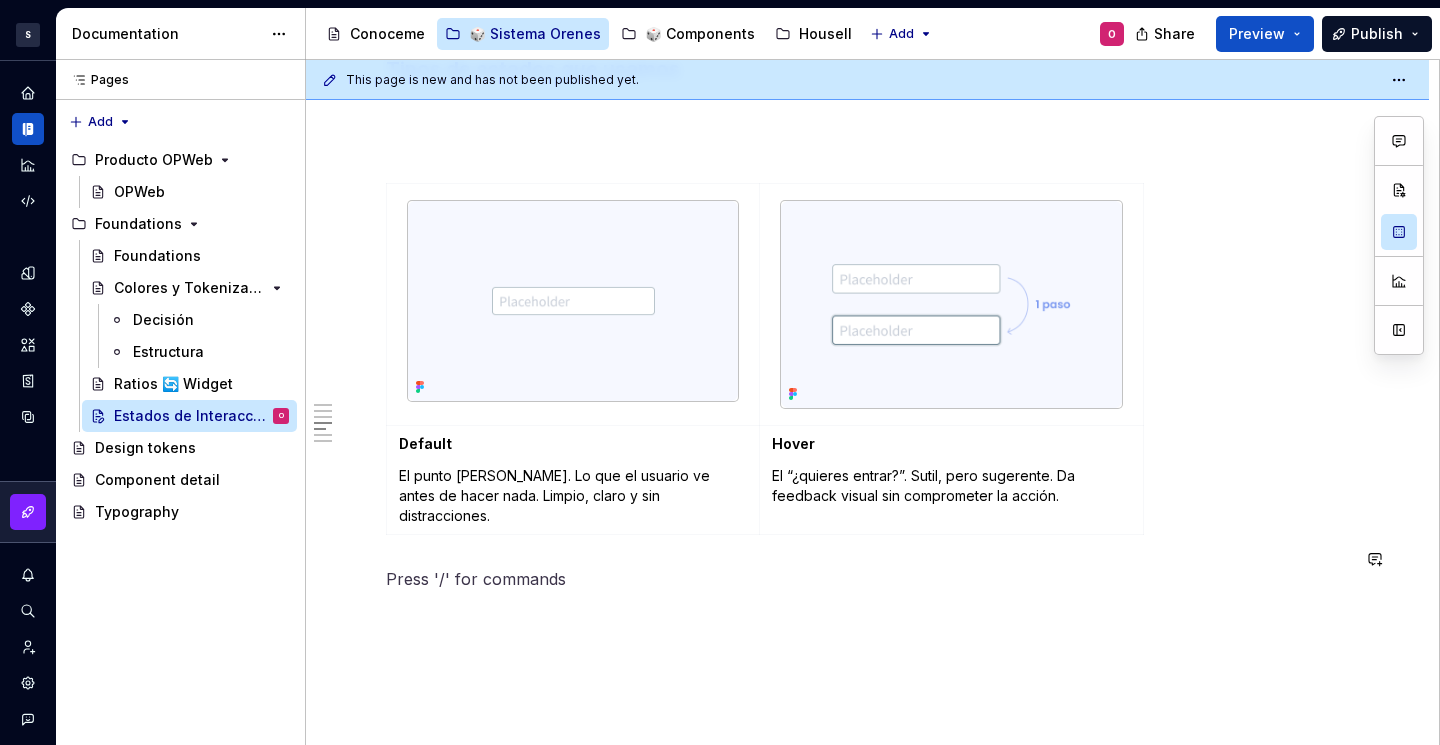 click on "Los estados de interacción son esenciales para guiar al usuario, ofrecer feedback visual y mejorar la usabilidad de nuestros productos. En OPWEB, tratamos estos estados como parte fundamental de nuestras  foundations  para asegurar una experiencia [PERSON_NAME], coherente y accesible en todos los contextos de uso. Propósito Cada componente interactivo (botones, inputs, tarjetas, etc.) debe comunicar visualmente su estado actual y responder con claridad a la acción del usuario. Los estados de interacción permiten: Anticipar el comportamiento de los elementos Confirmar que una acción ha sido reconocida Indicar si un elemento está disponible, activo, inactivo o en error ✅ Principios aplicados Claridad visual : los cambios entre estados deben ser sutiles pero perceptibles Consistencia : se aplican patrones comunes a todos los componentes Accesibilidad : cumplimos los criterios WCAG 2.1 (contrastes, foco visible, etc.) Modularidad : los estados deben combinarse de forma flexible y reutilizable Cambios en el  color" at bounding box center (867, 240) 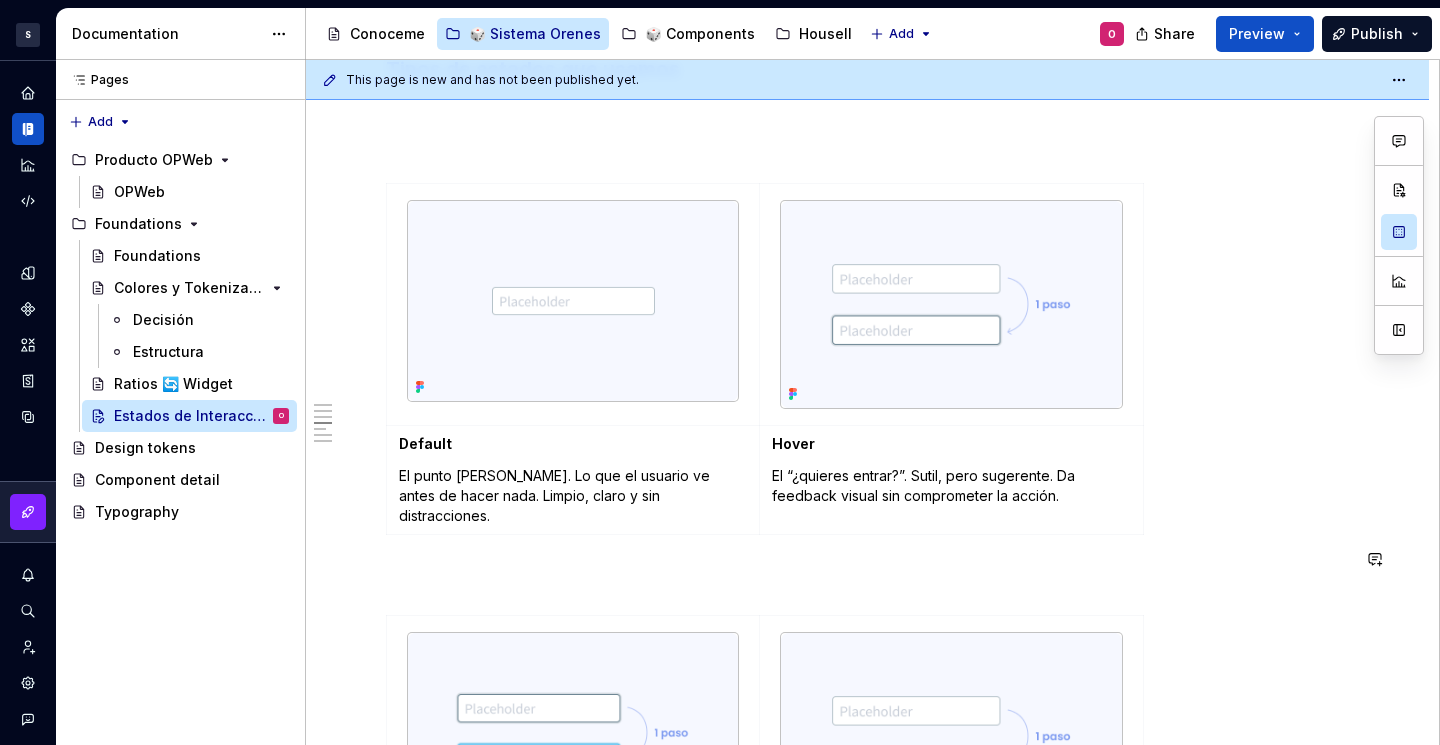 scroll, scrollTop: 1361, scrollLeft: 0, axis: vertical 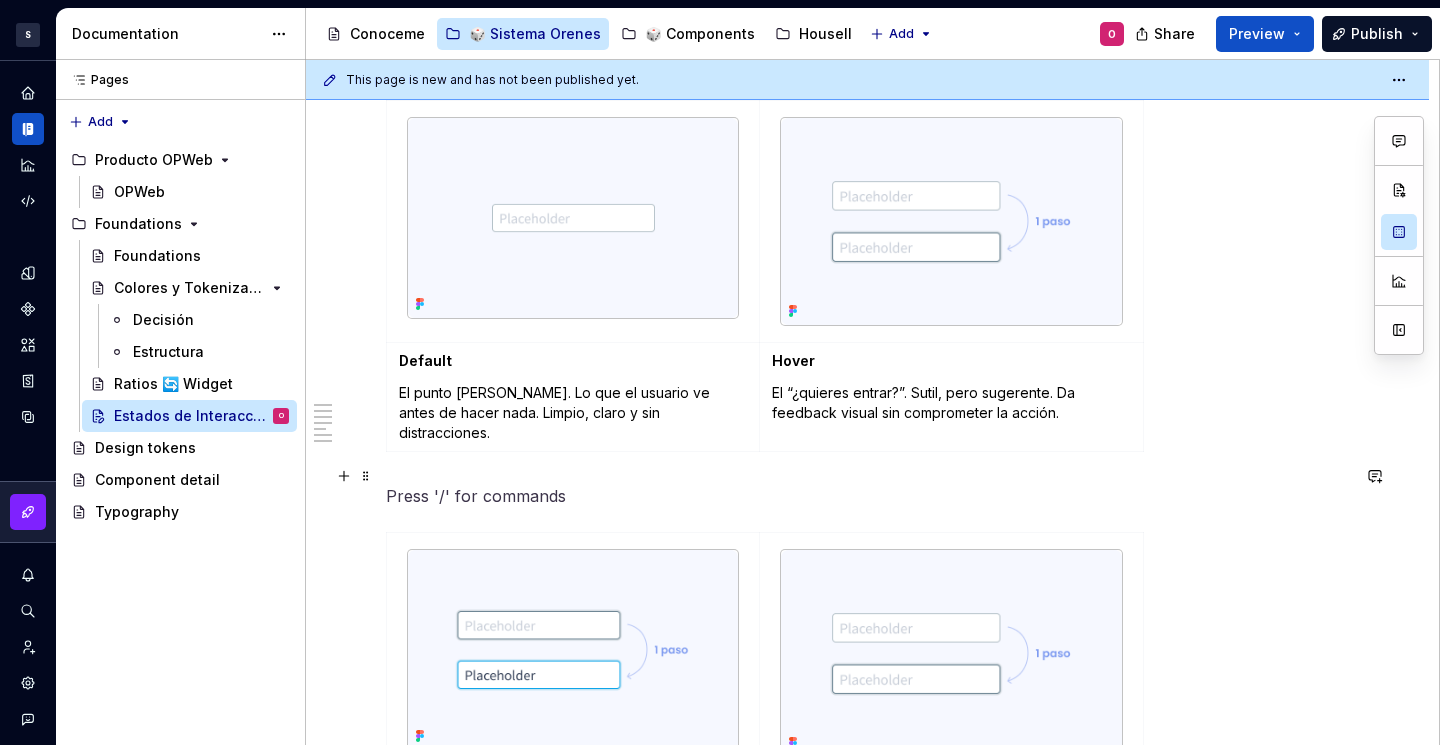 click at bounding box center (867, 496) 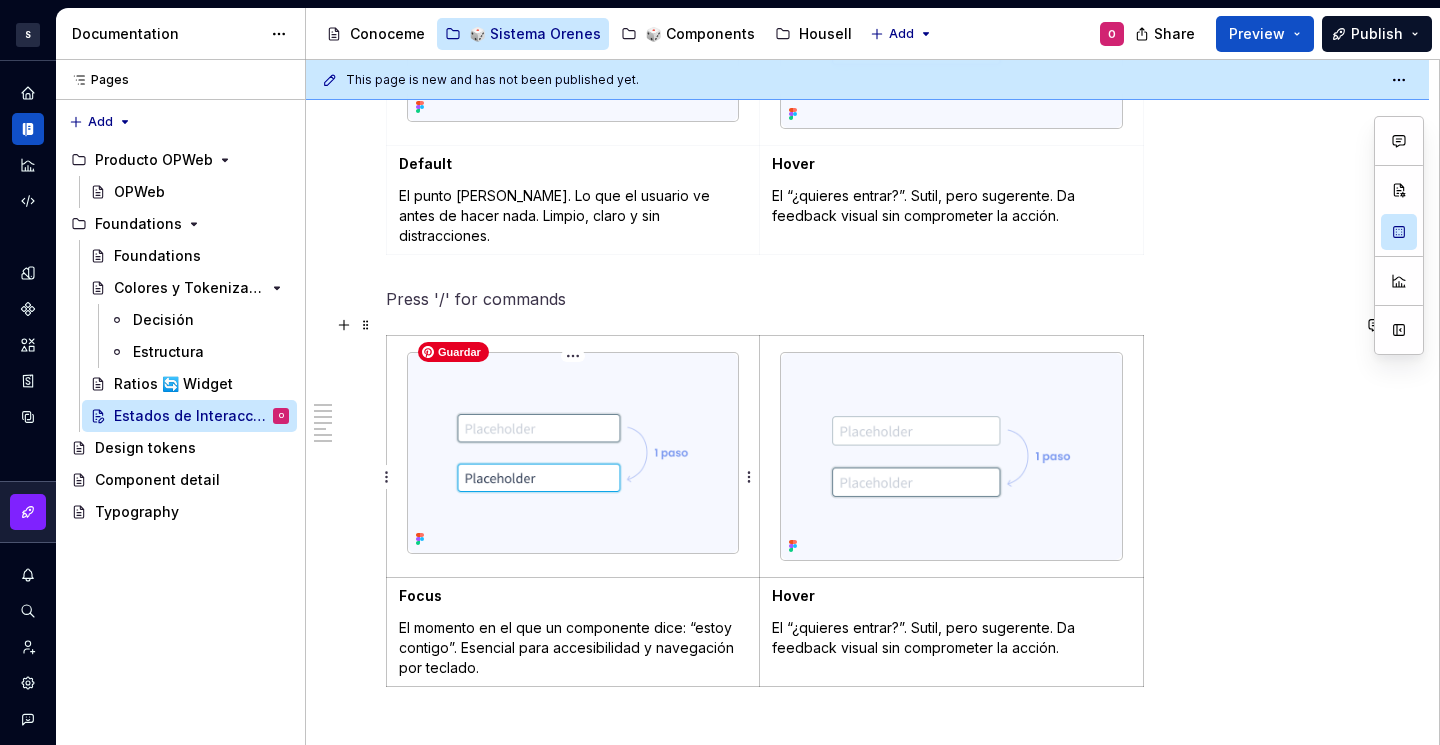 scroll, scrollTop: 1517, scrollLeft: 0, axis: vertical 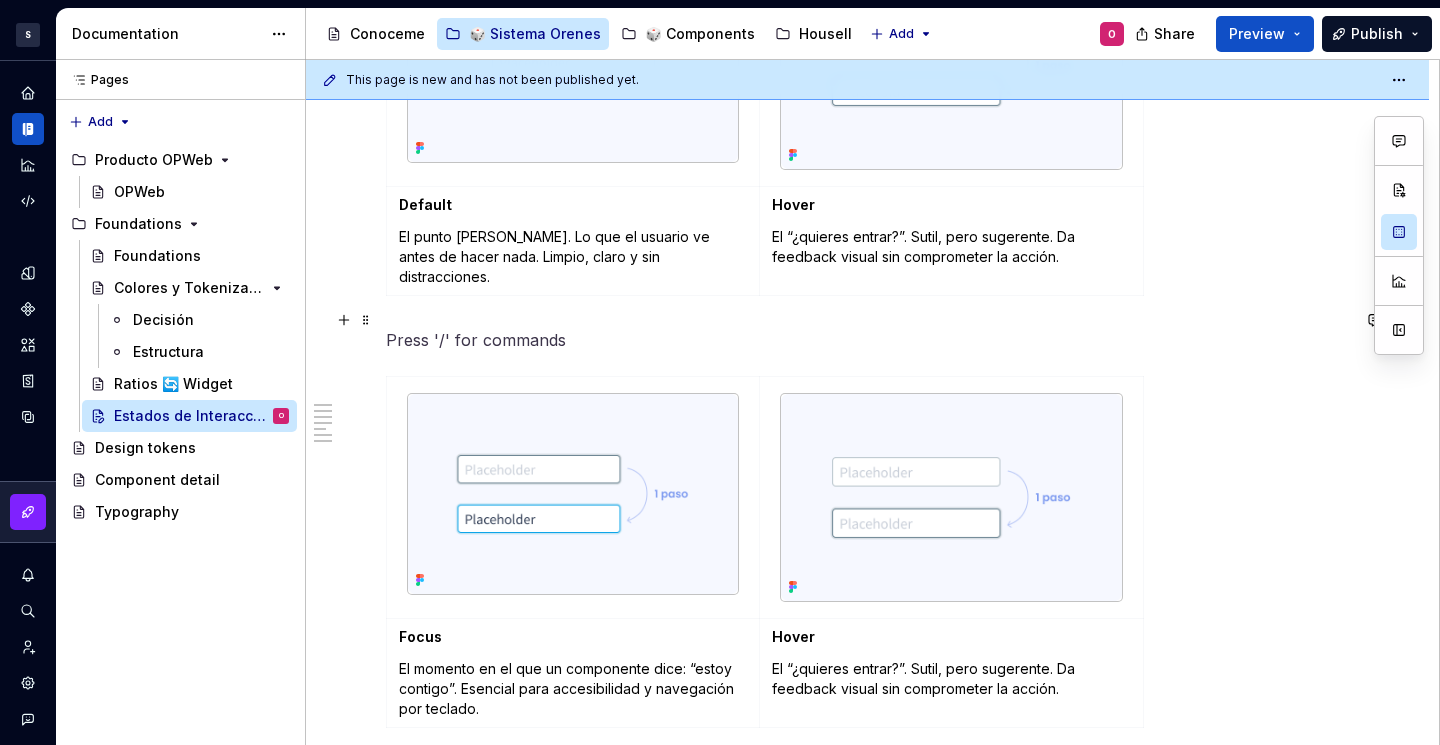 click at bounding box center [867, 340] 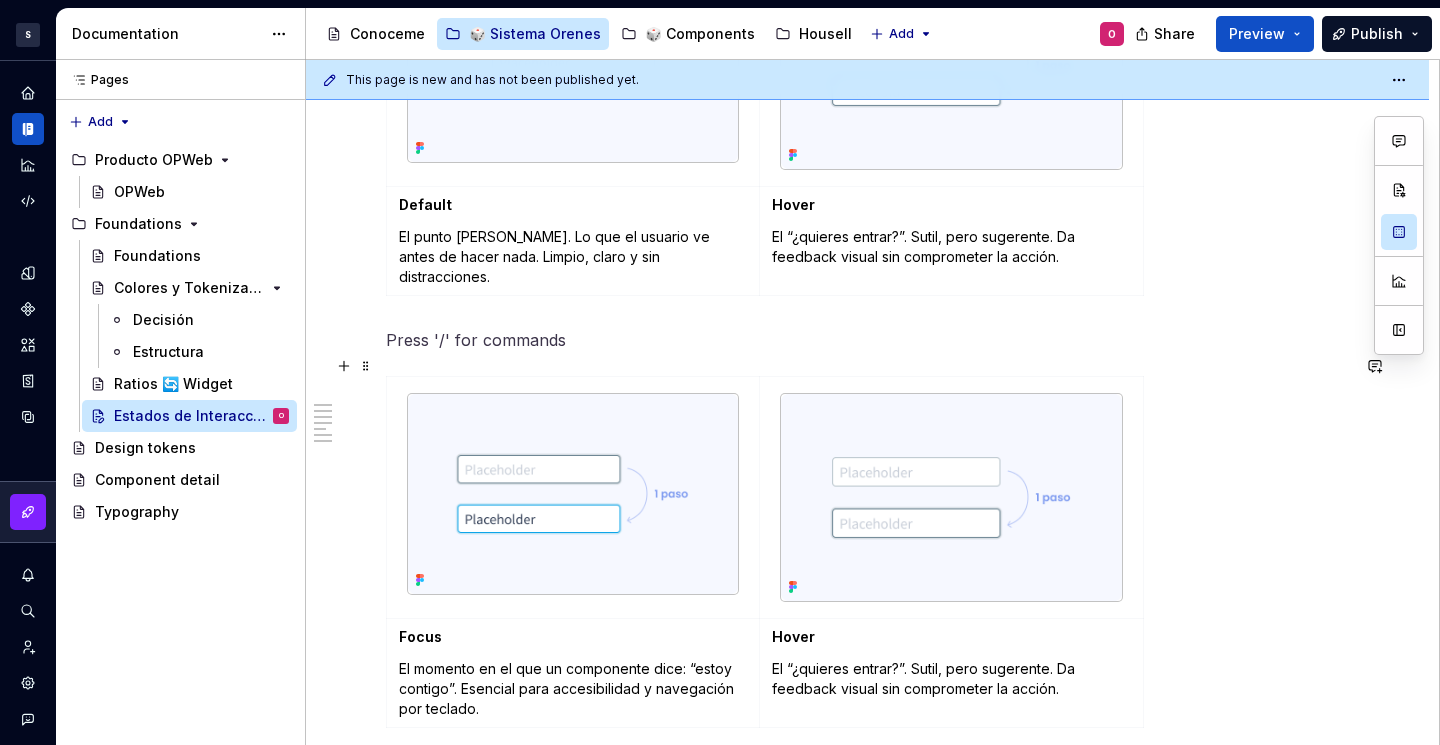 scroll, scrollTop: 1415, scrollLeft: 0, axis: vertical 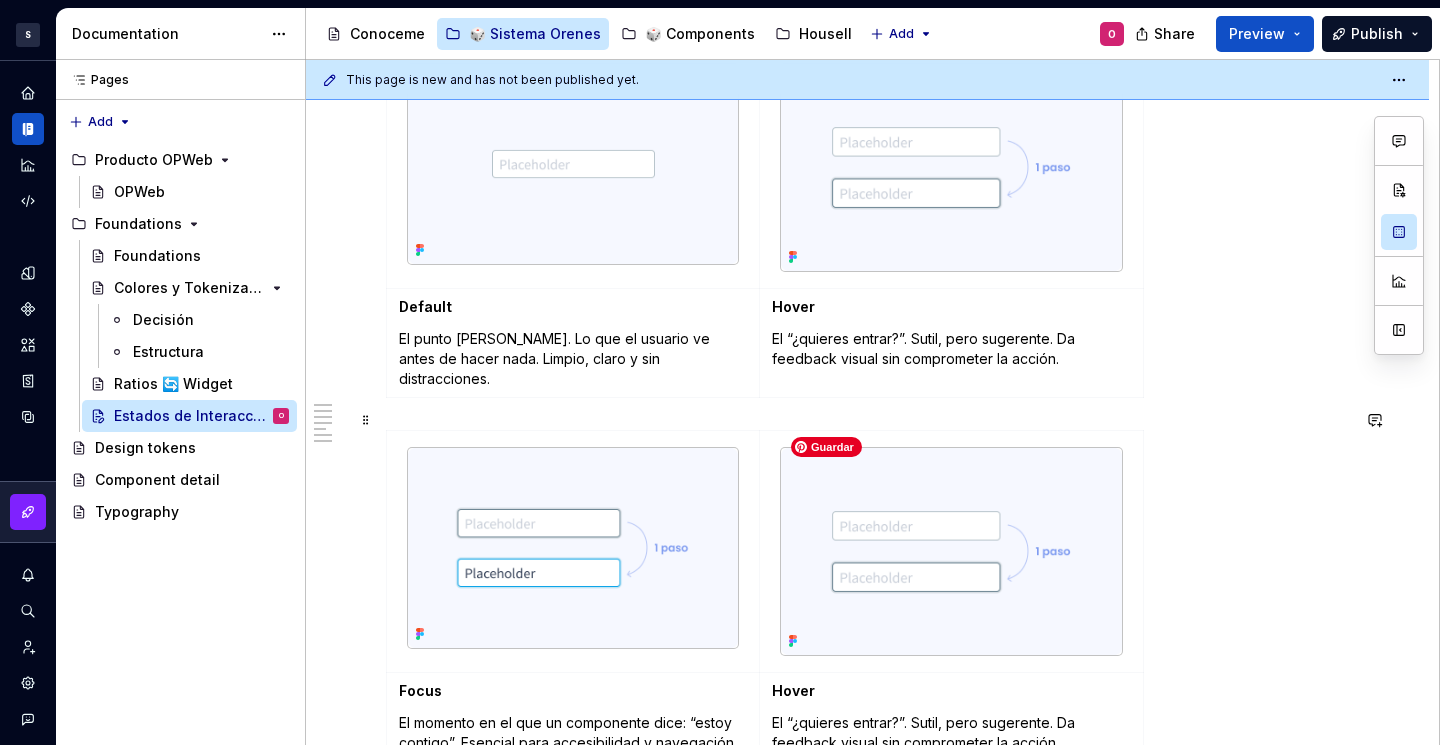 click on "Focus El momento en el que un componente dice: “estoy contigo”. Esencial para accesibilidad y navegación por teclado. Hover El “¿quieres entrar?”. Sutil, pero sugerente. Da feedback visual sin comprometer la acción." at bounding box center [867, 610] 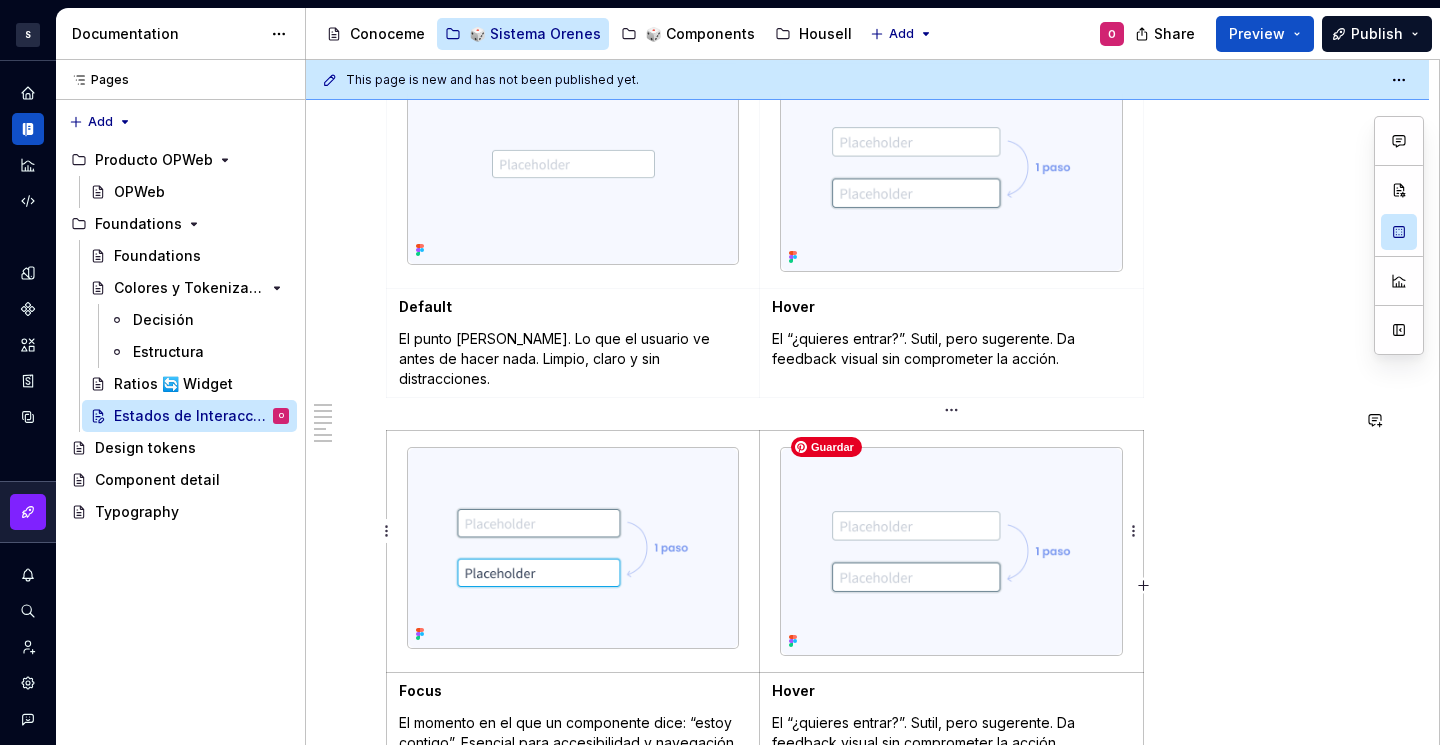 click at bounding box center (952, 551) 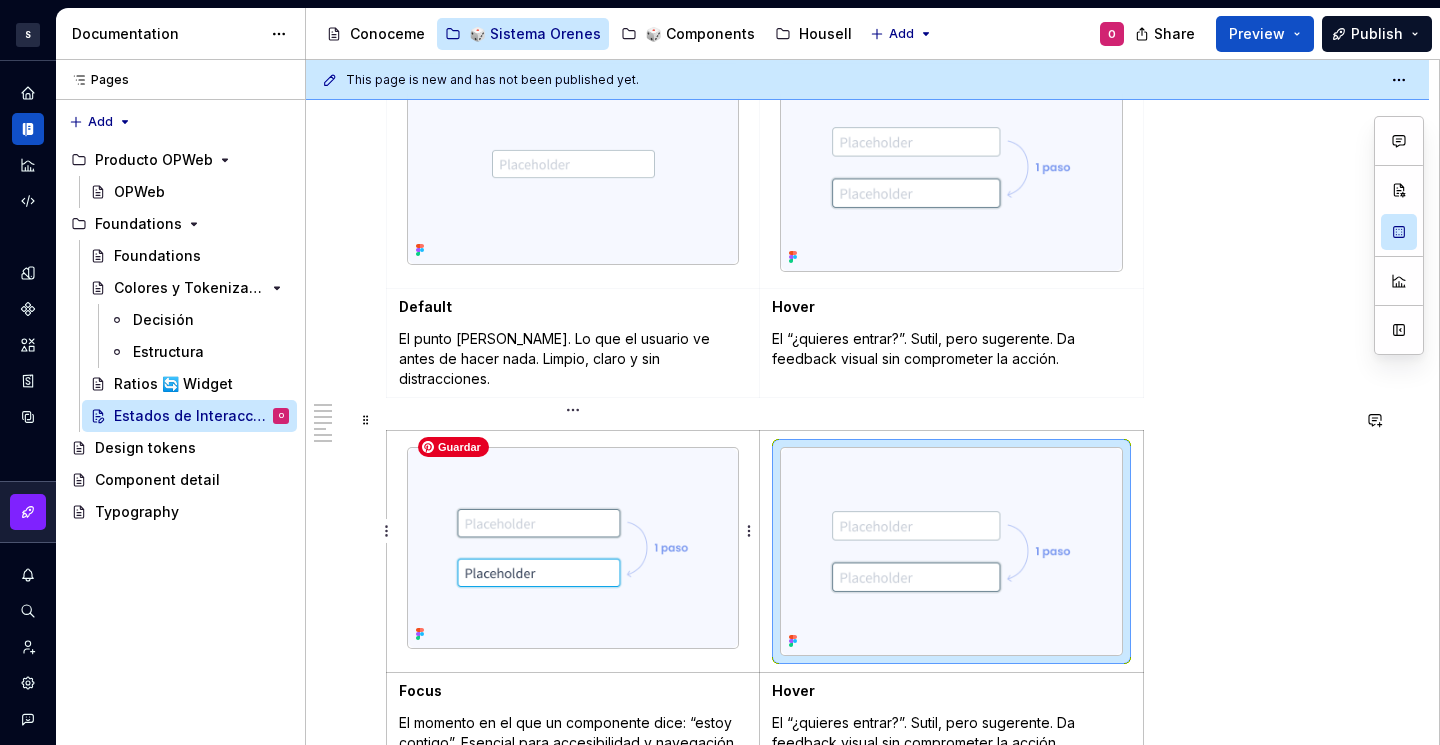scroll, scrollTop: 1518, scrollLeft: 0, axis: vertical 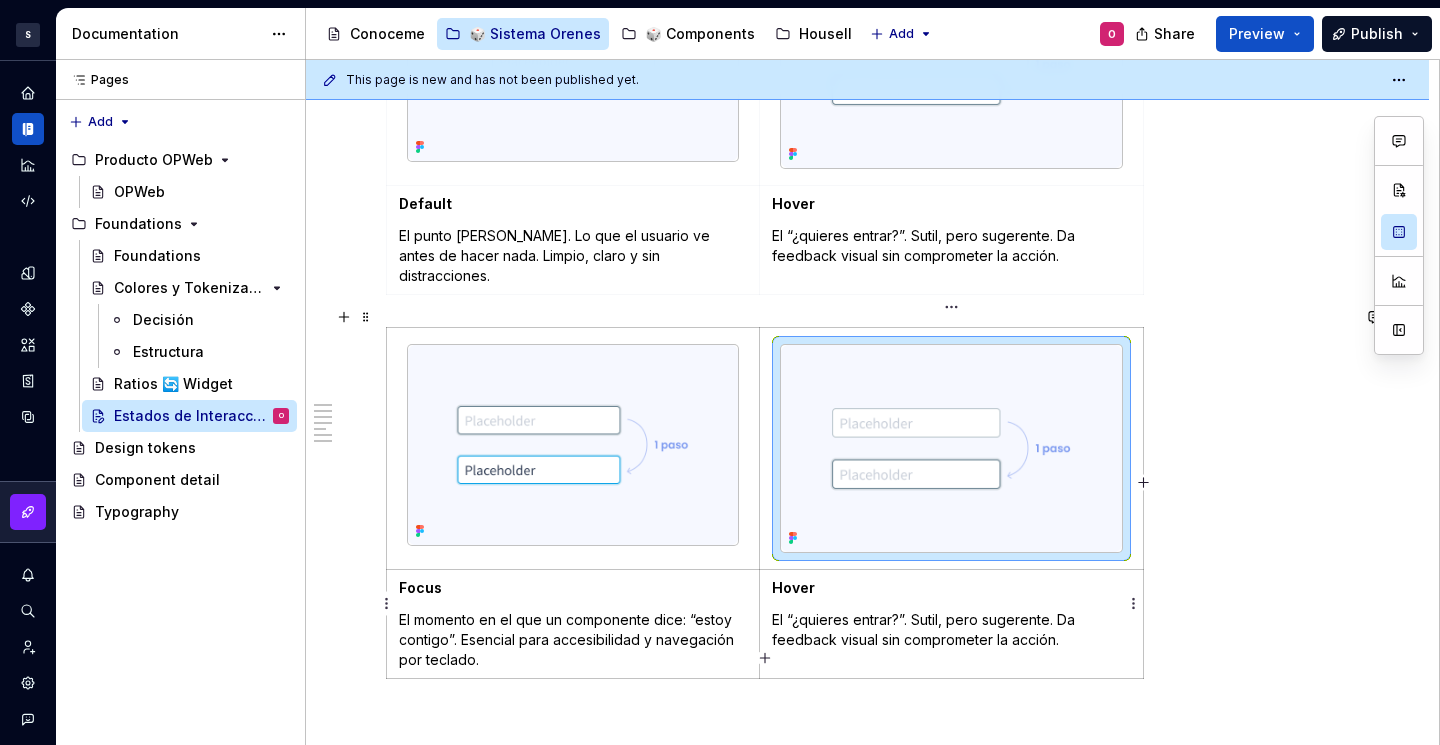 click on "Hover" at bounding box center [793, 587] 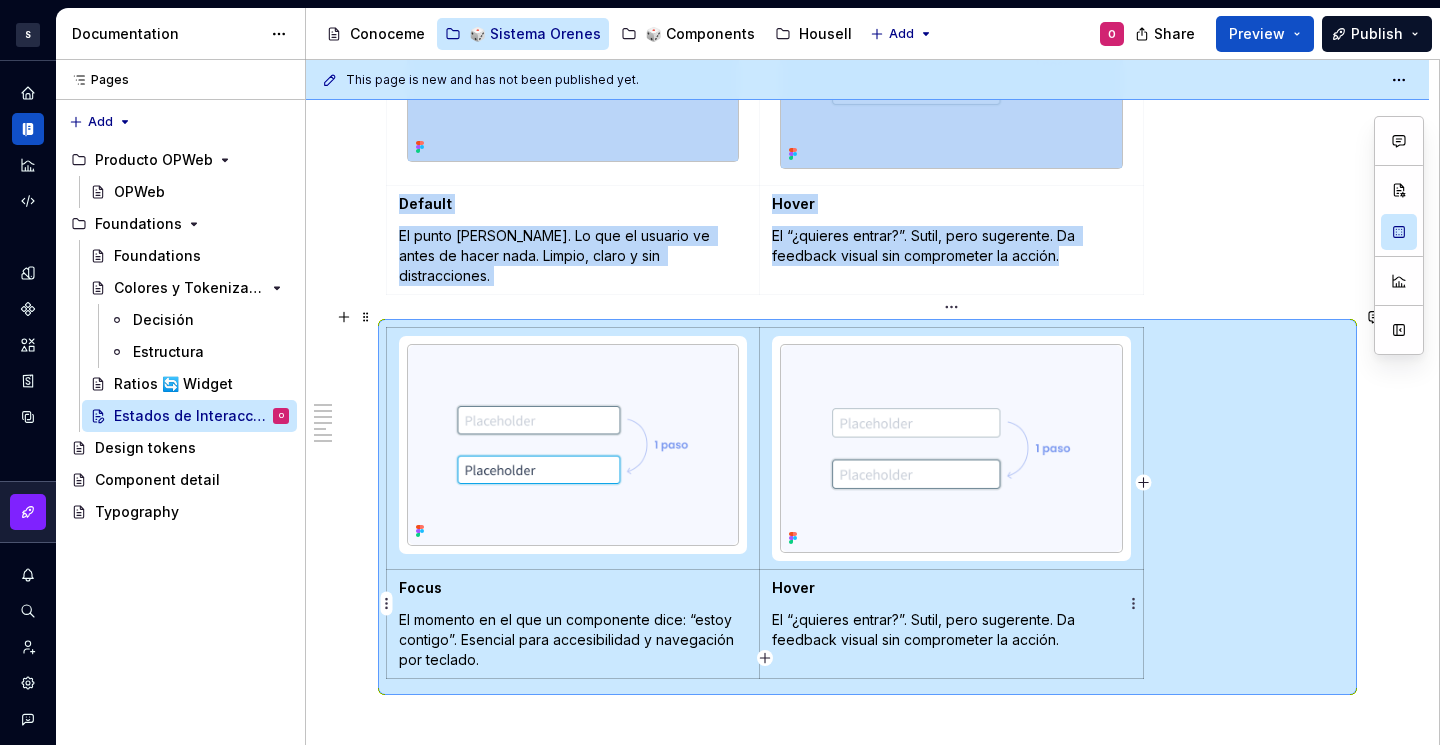 click on "Hover" at bounding box center [793, 587] 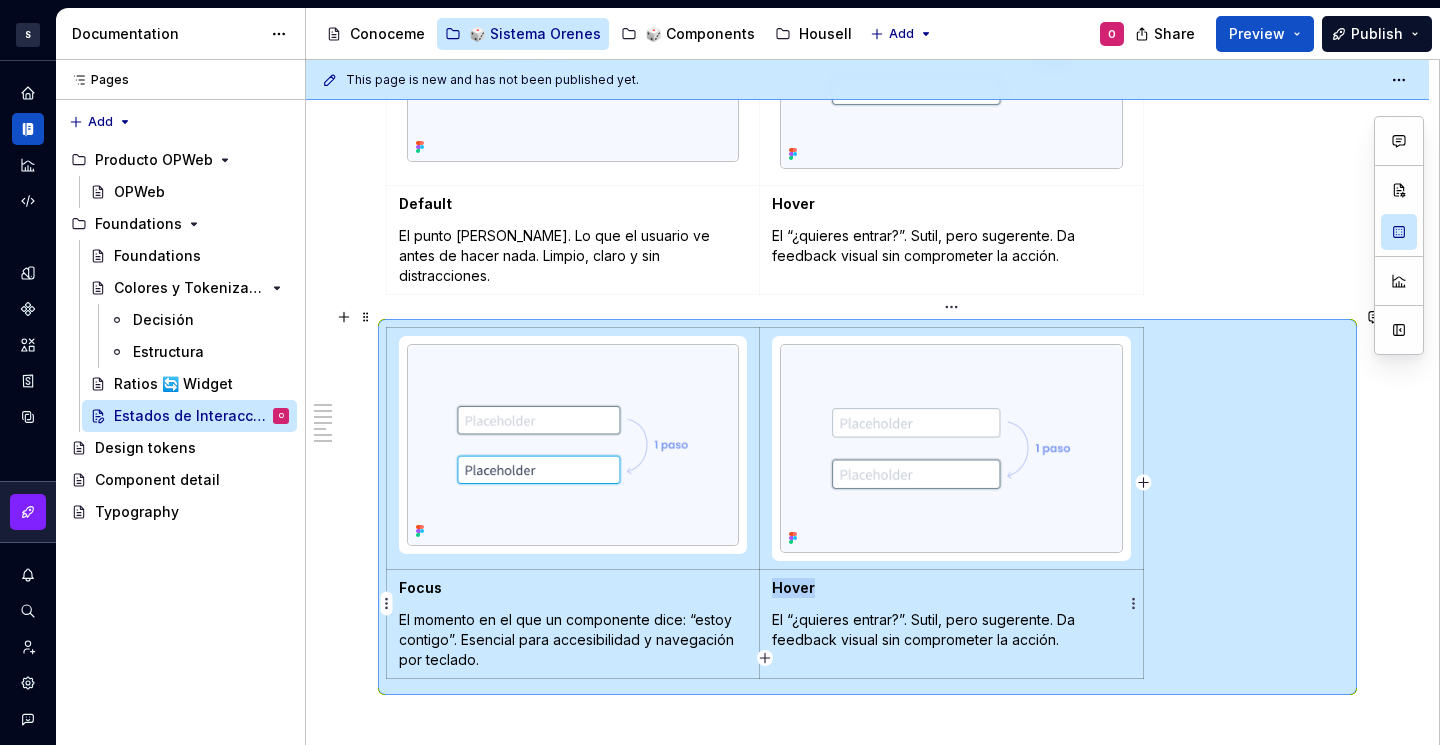 click on "Hover" at bounding box center [793, 587] 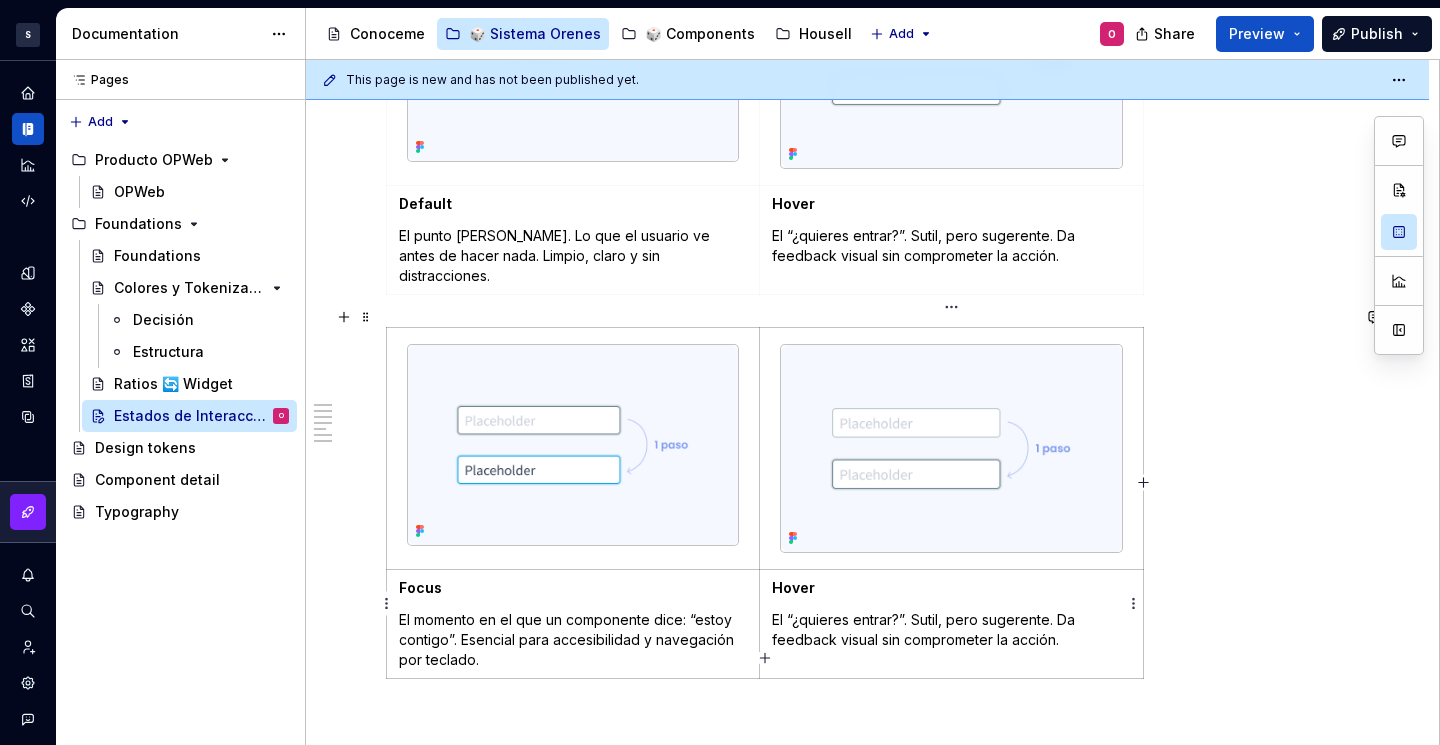 click on "Hover" at bounding box center [952, 588] 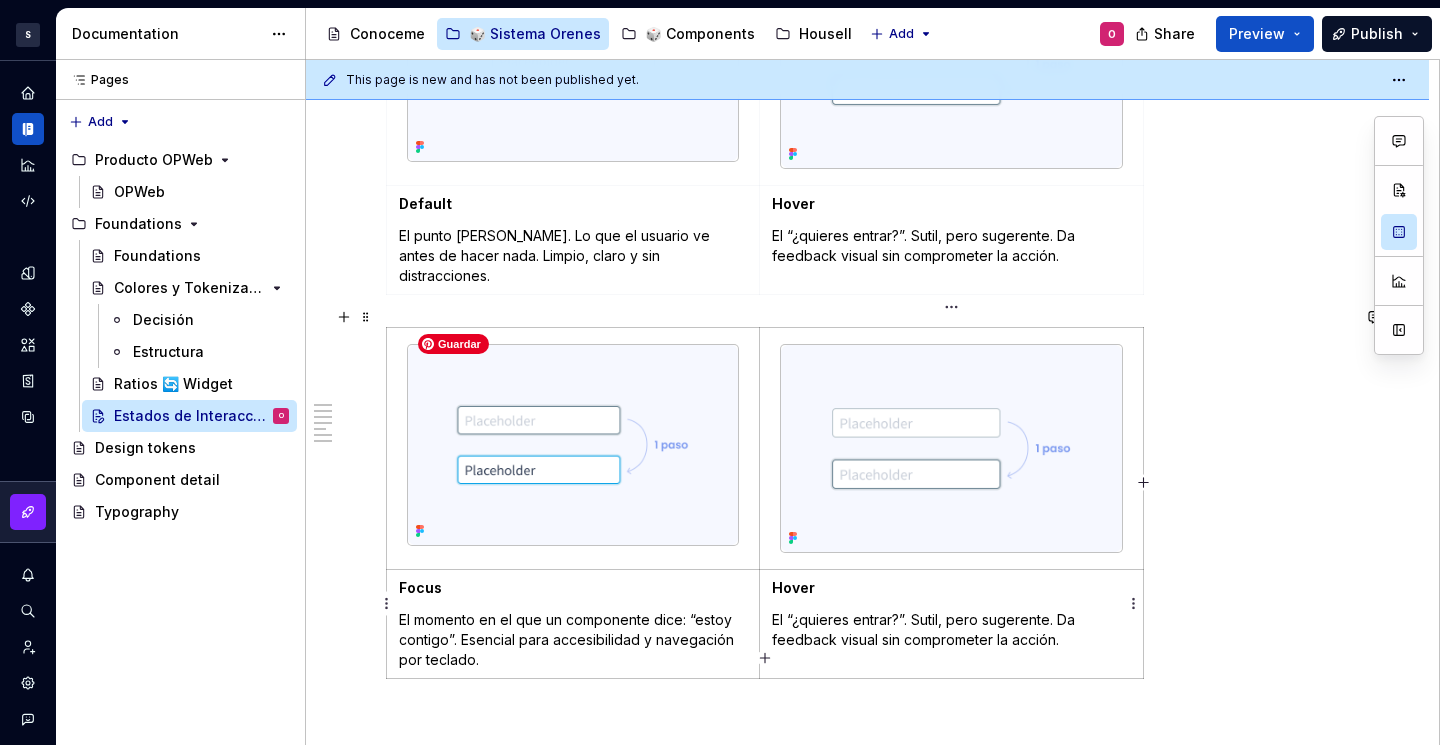 click on "Hover" at bounding box center (952, 588) 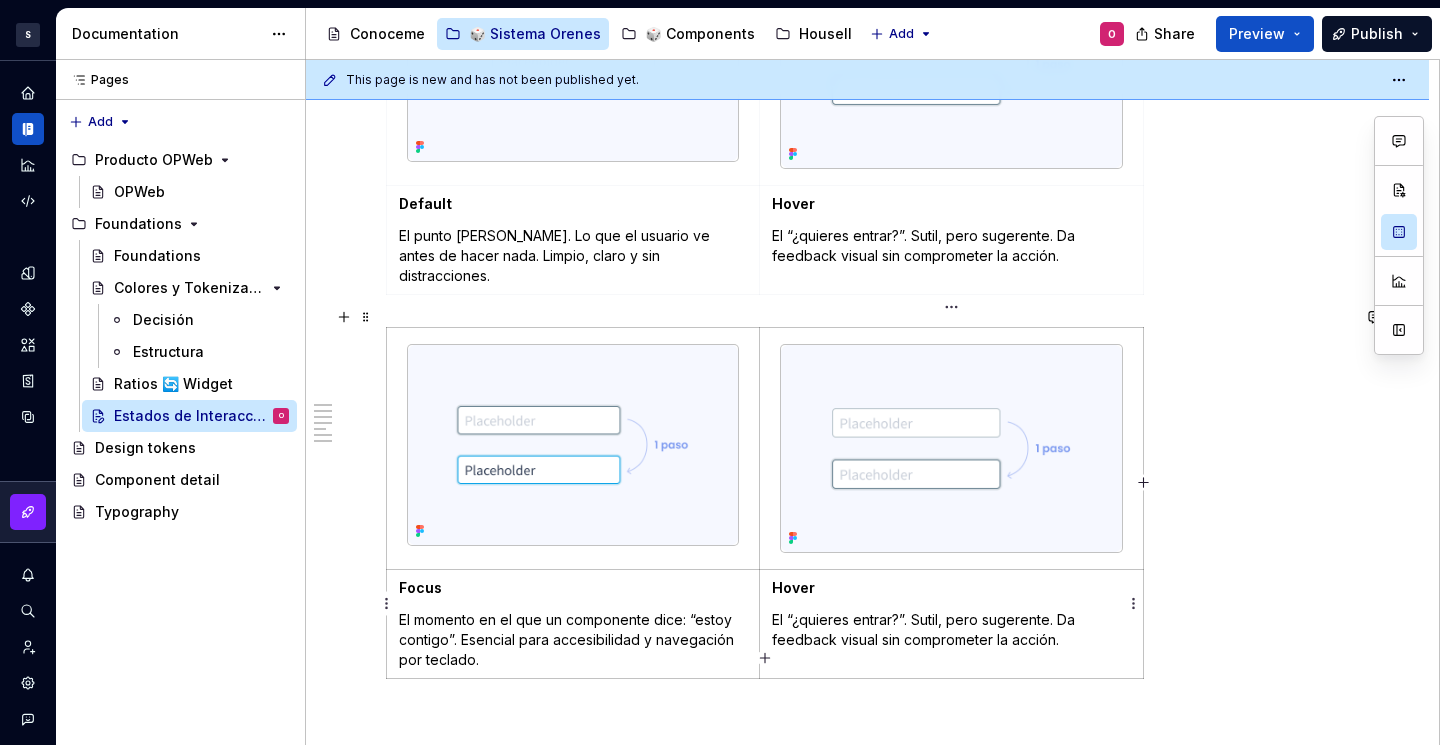 click on "Hover" at bounding box center [952, 588] 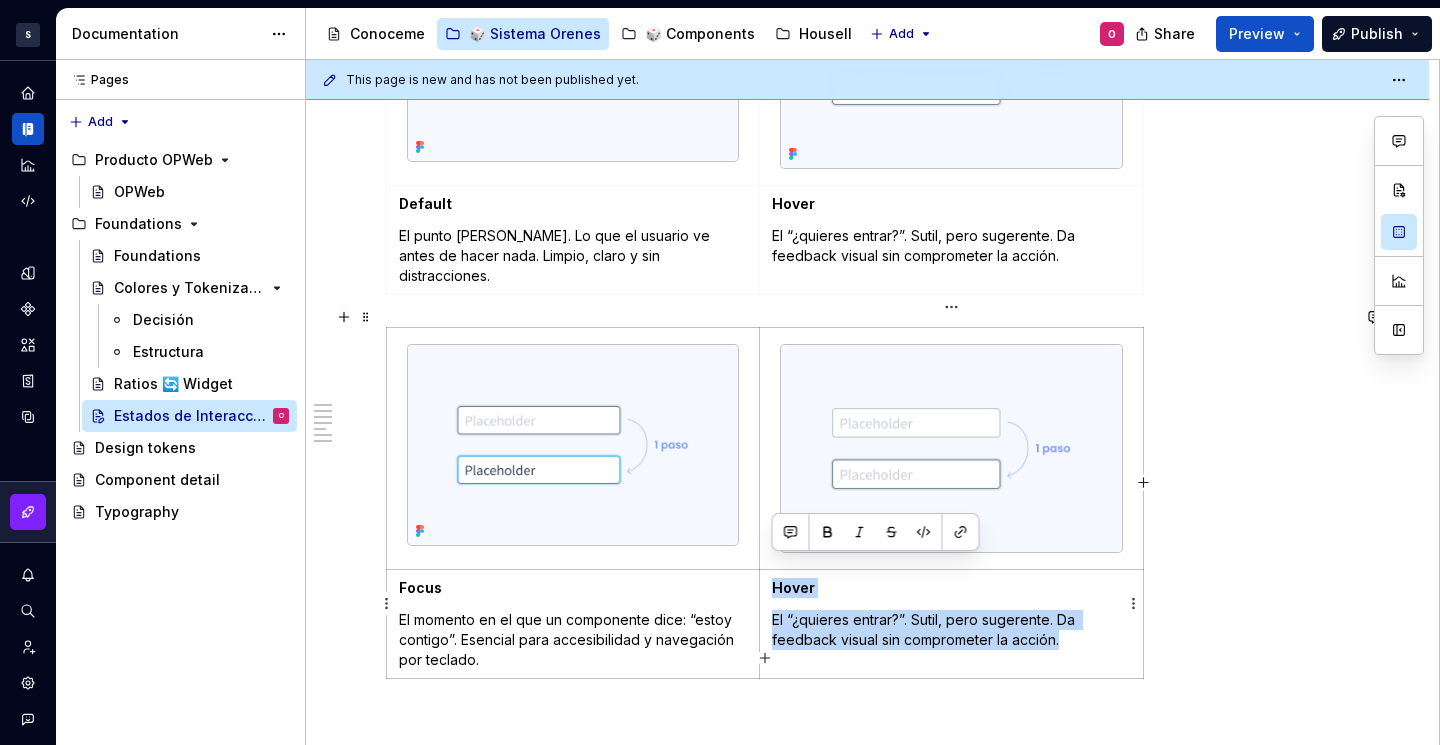 drag, startPoint x: 770, startPoint y: 567, endPoint x: 1100, endPoint y: 614, distance: 333.33017 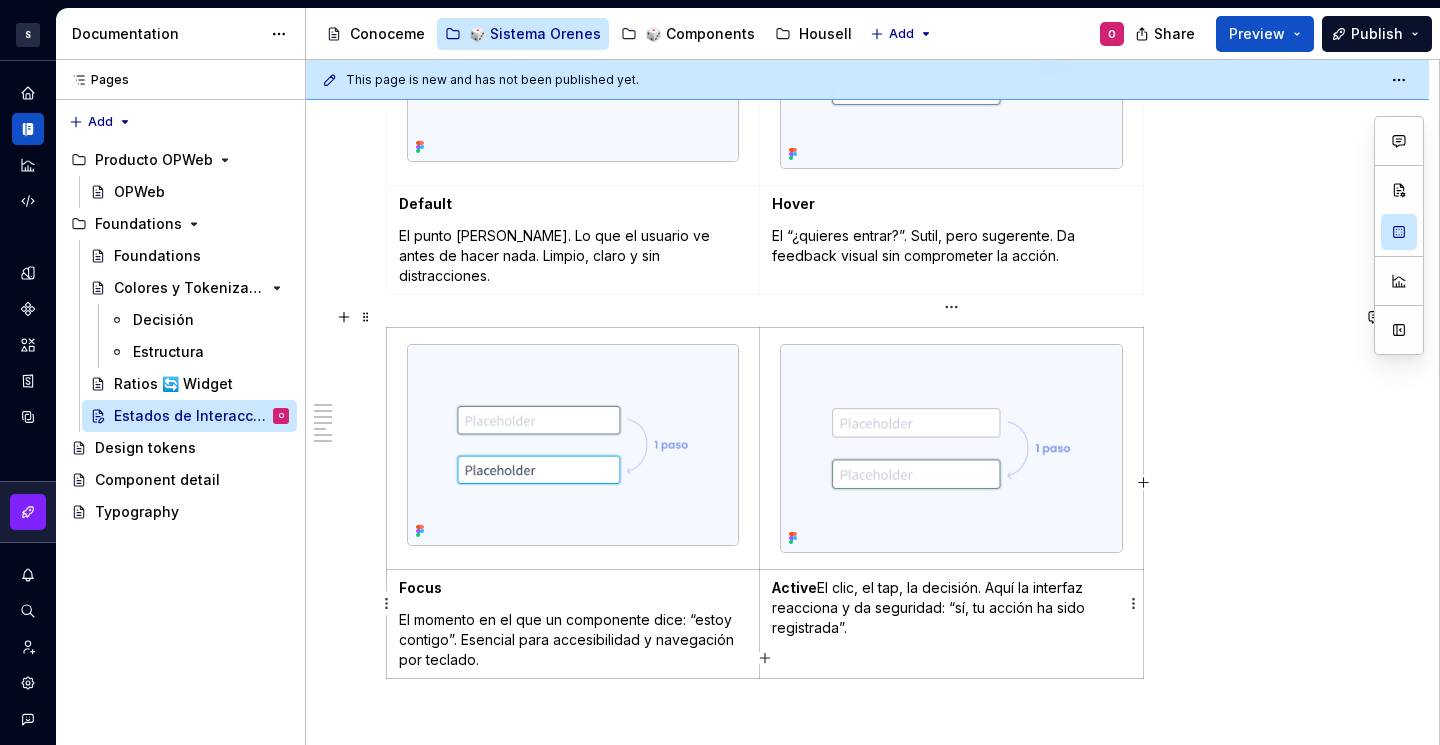 click on "Active El clic, el tap, la decisión. Aquí la interfaz reacciona y da seguridad: “sí, tu acción ha sido registrada”." at bounding box center (952, 608) 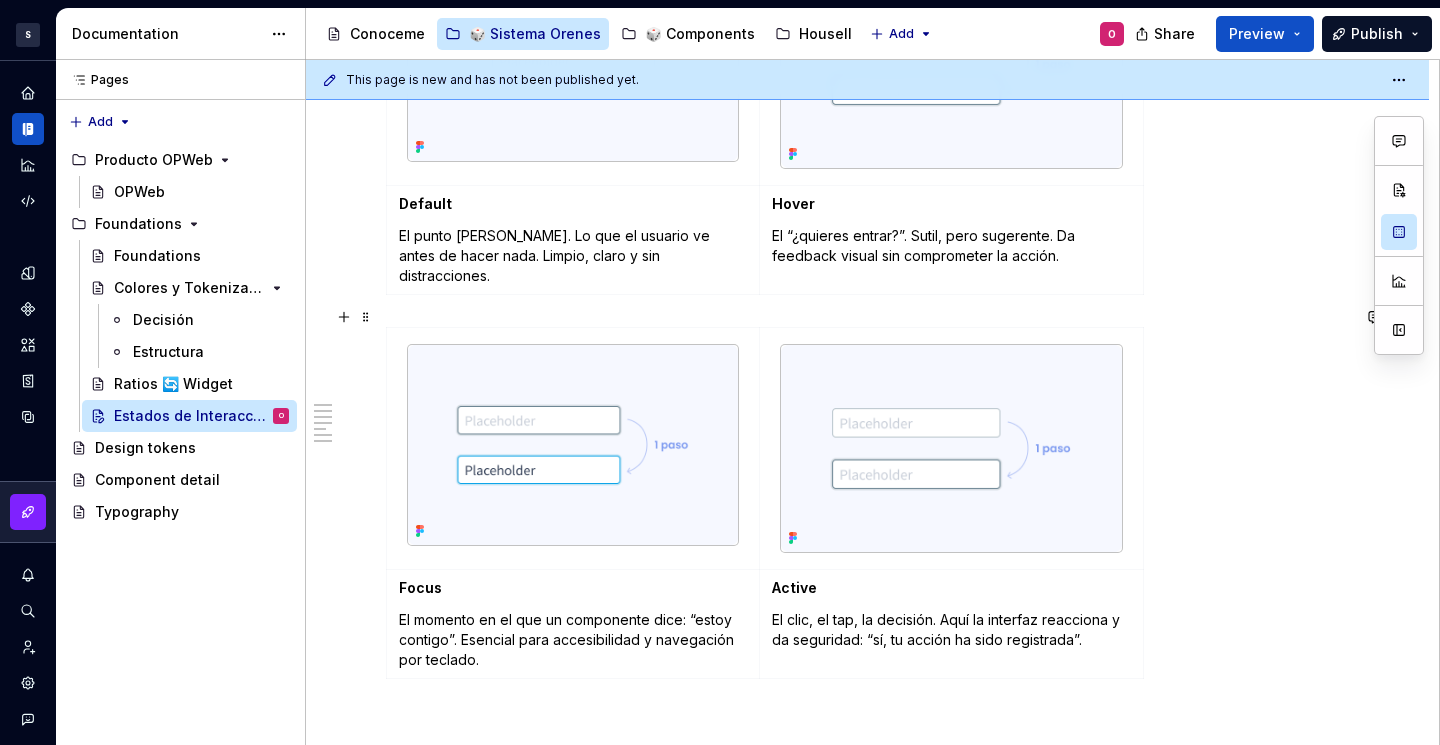 click on "Focus El momento en el que un componente dice: “estoy contigo”. Esencial para accesibilidad y navegación por teclado. Active El clic, el tap, la decisión. Aquí la interfaz reacciona y da seguridad: “sí, tu acción ha sido registrada”." at bounding box center (867, 507) 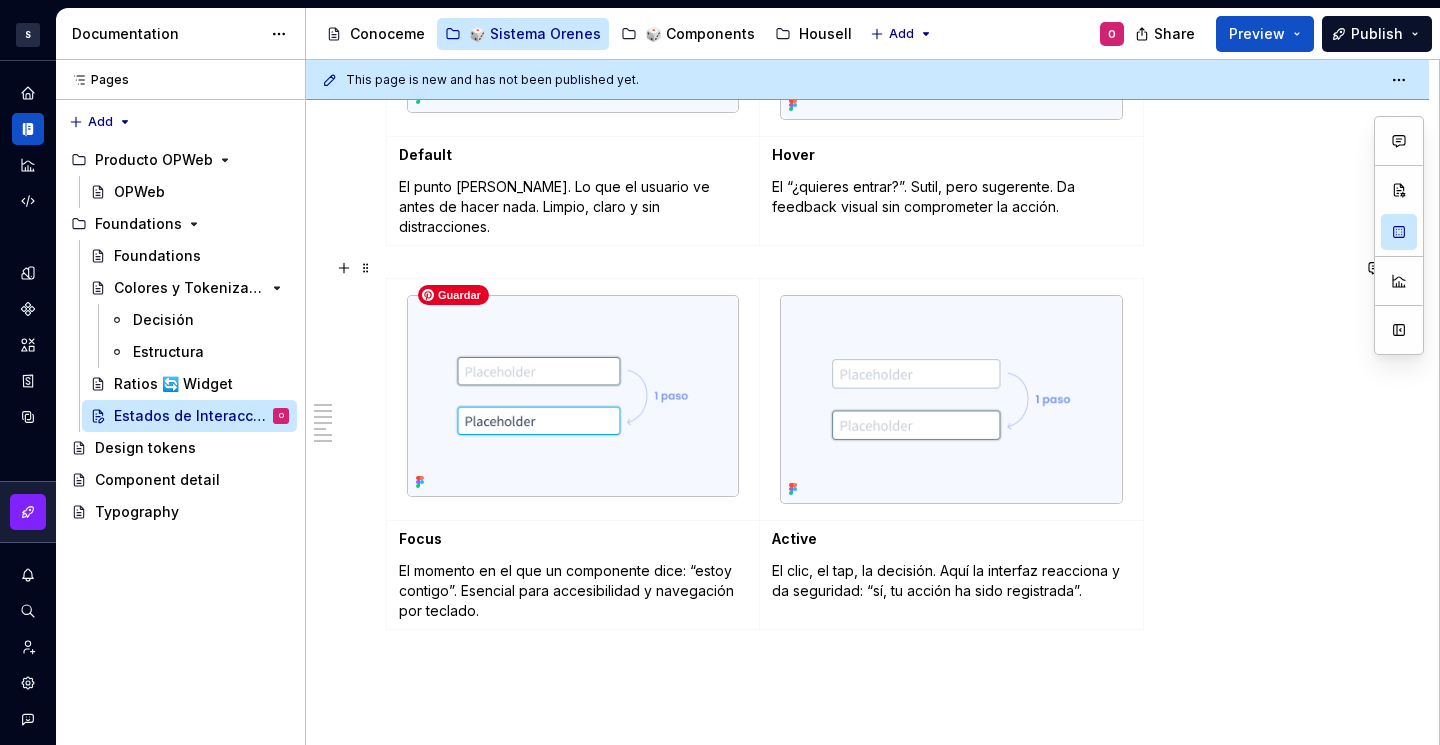 scroll, scrollTop: 1336, scrollLeft: 0, axis: vertical 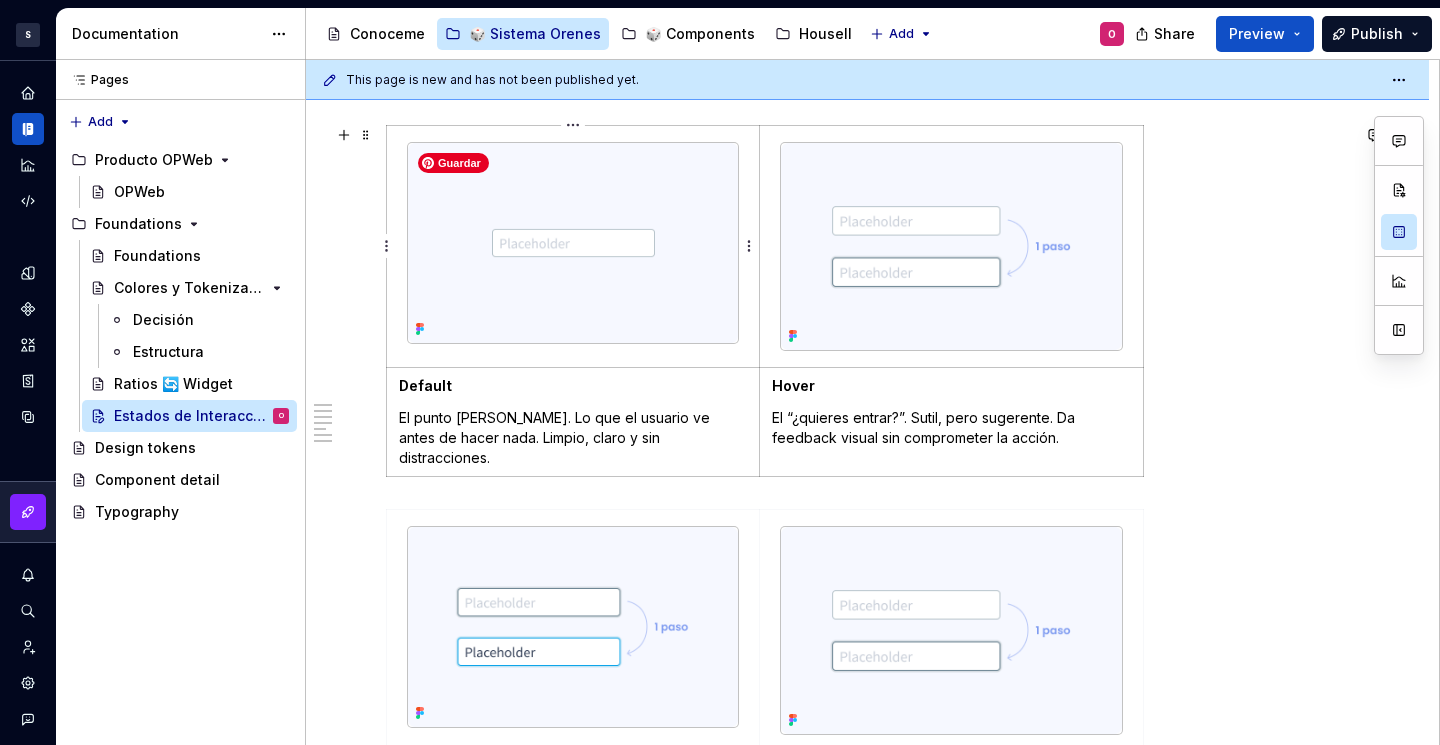 click at bounding box center [573, 243] 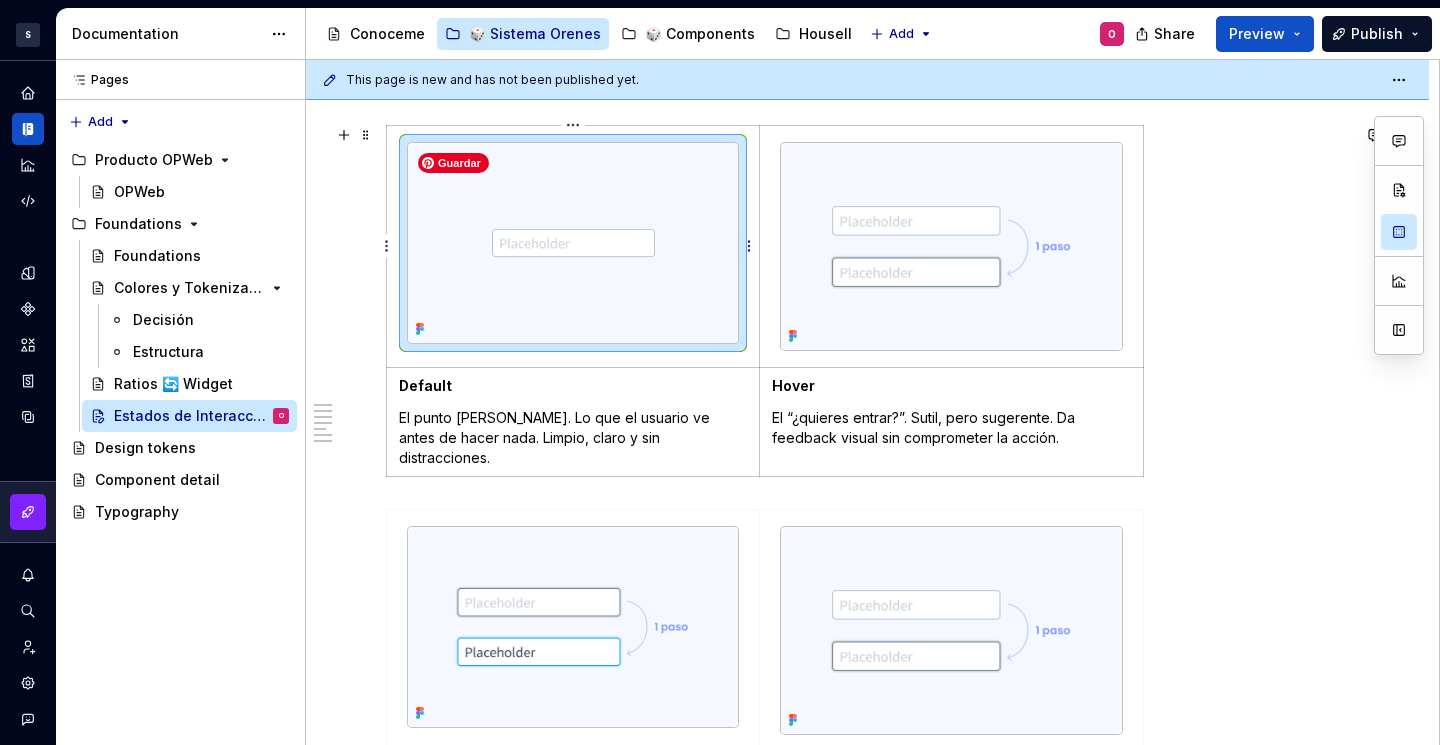 scroll, scrollTop: 1310, scrollLeft: 0, axis: vertical 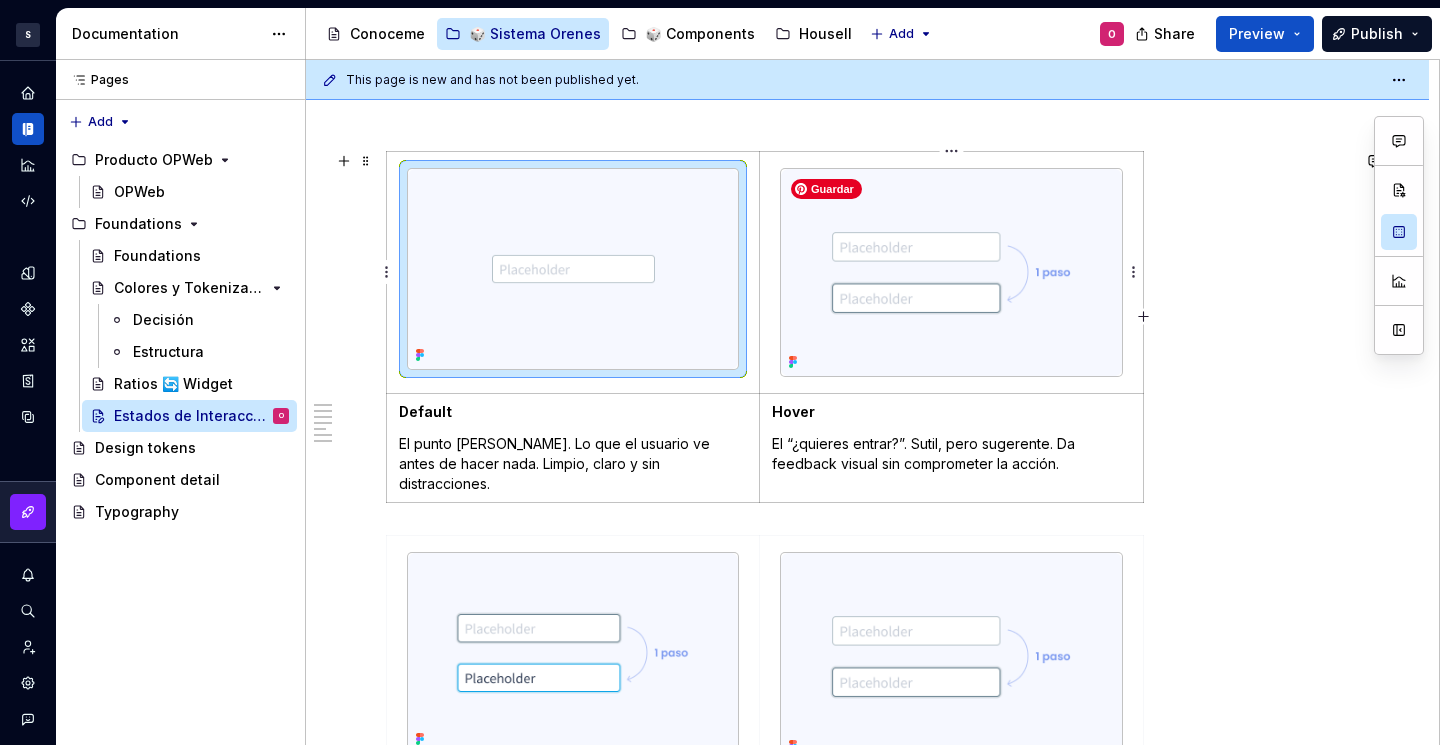 click at bounding box center (952, 272) 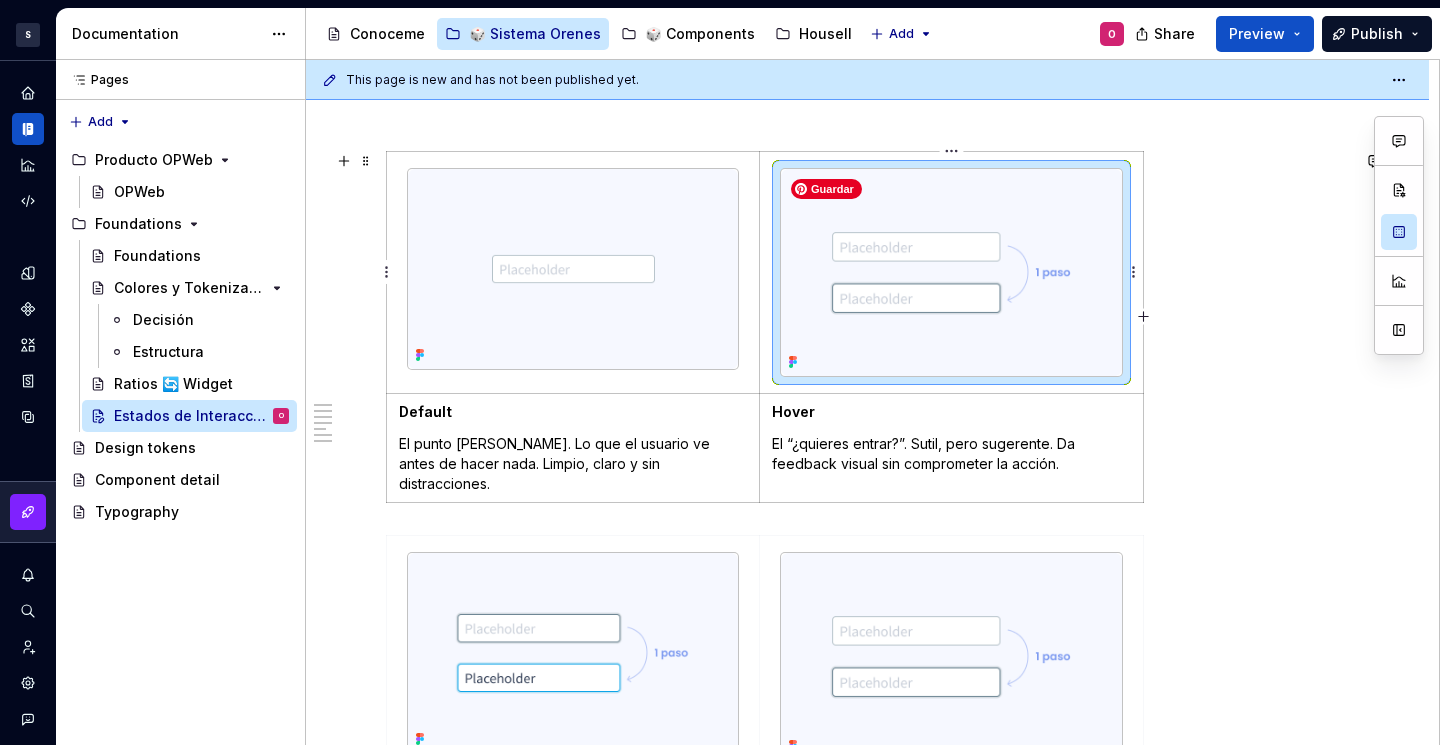click at bounding box center (952, 272) 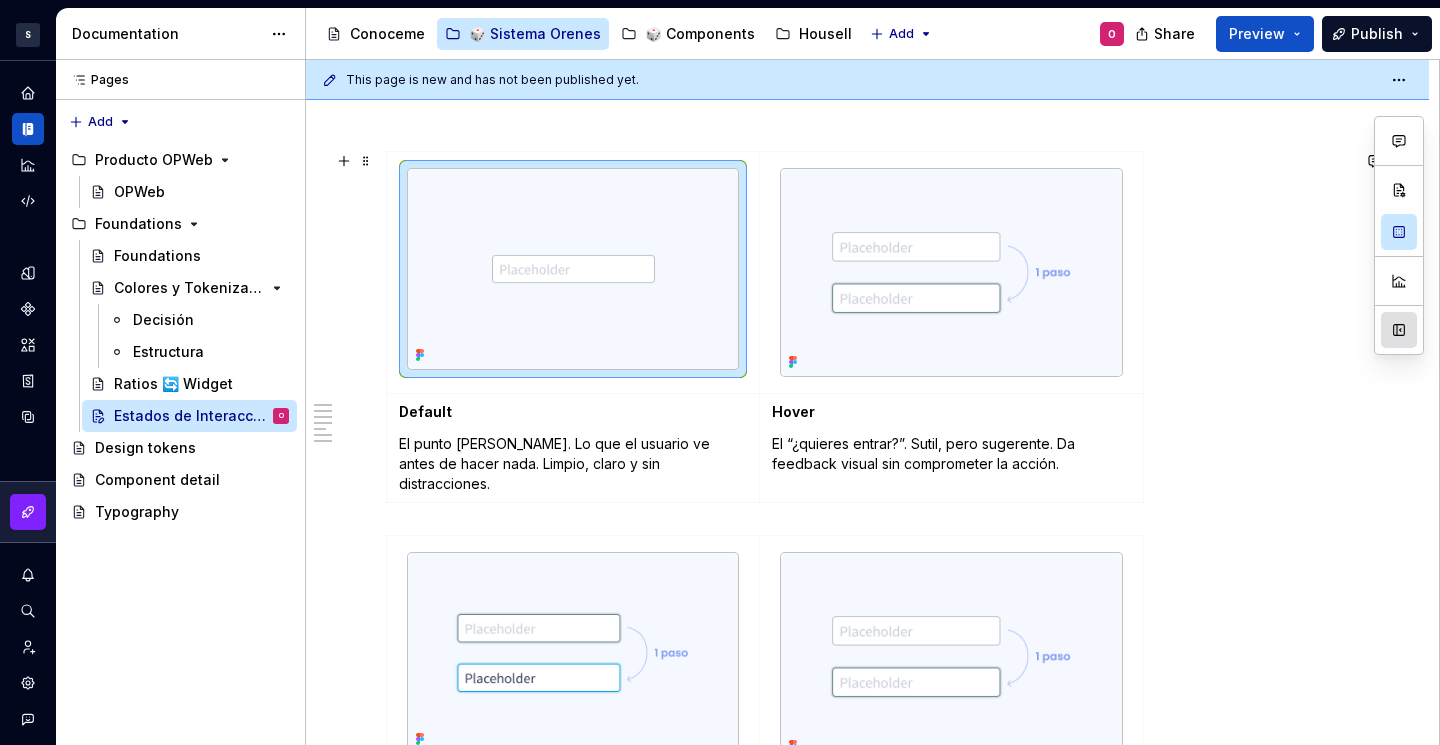click at bounding box center (1399, 330) 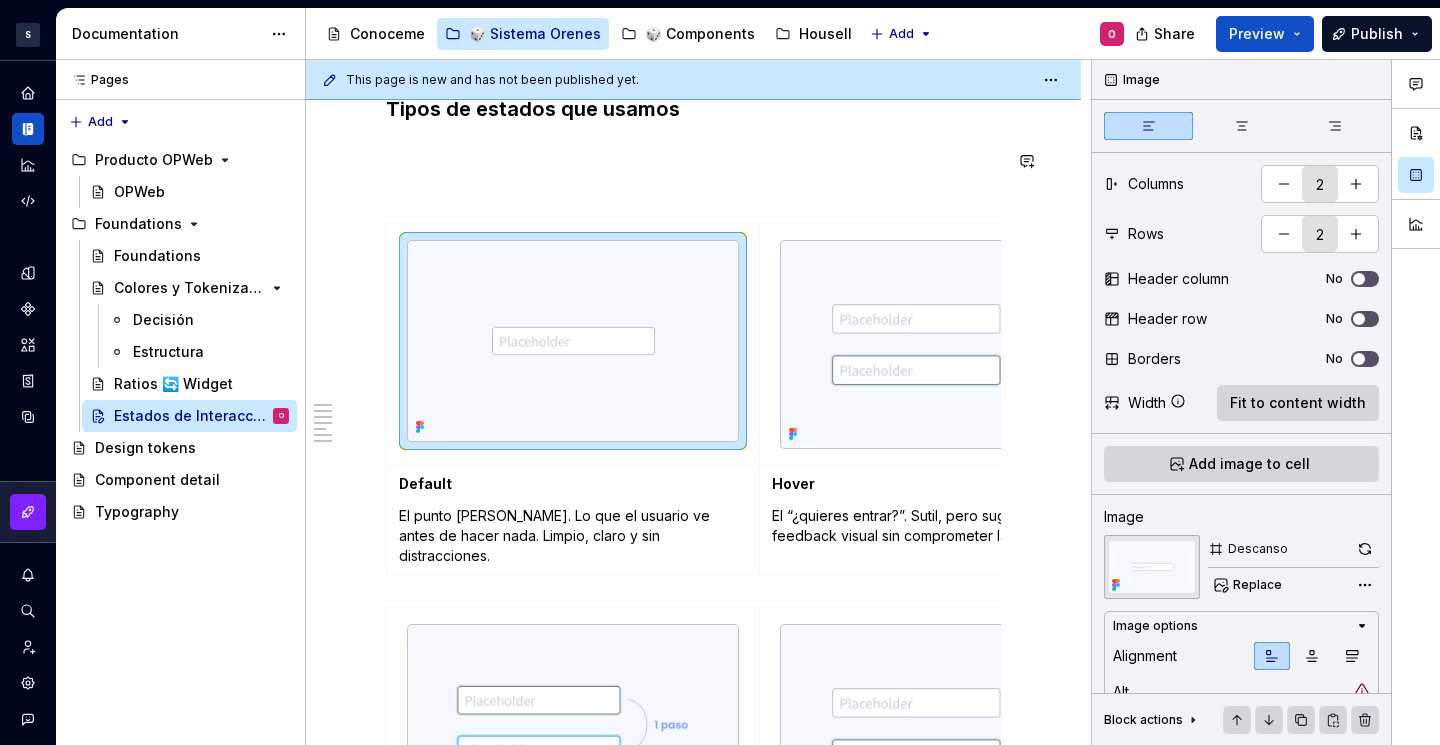 scroll, scrollTop: 1454, scrollLeft: 0, axis: vertical 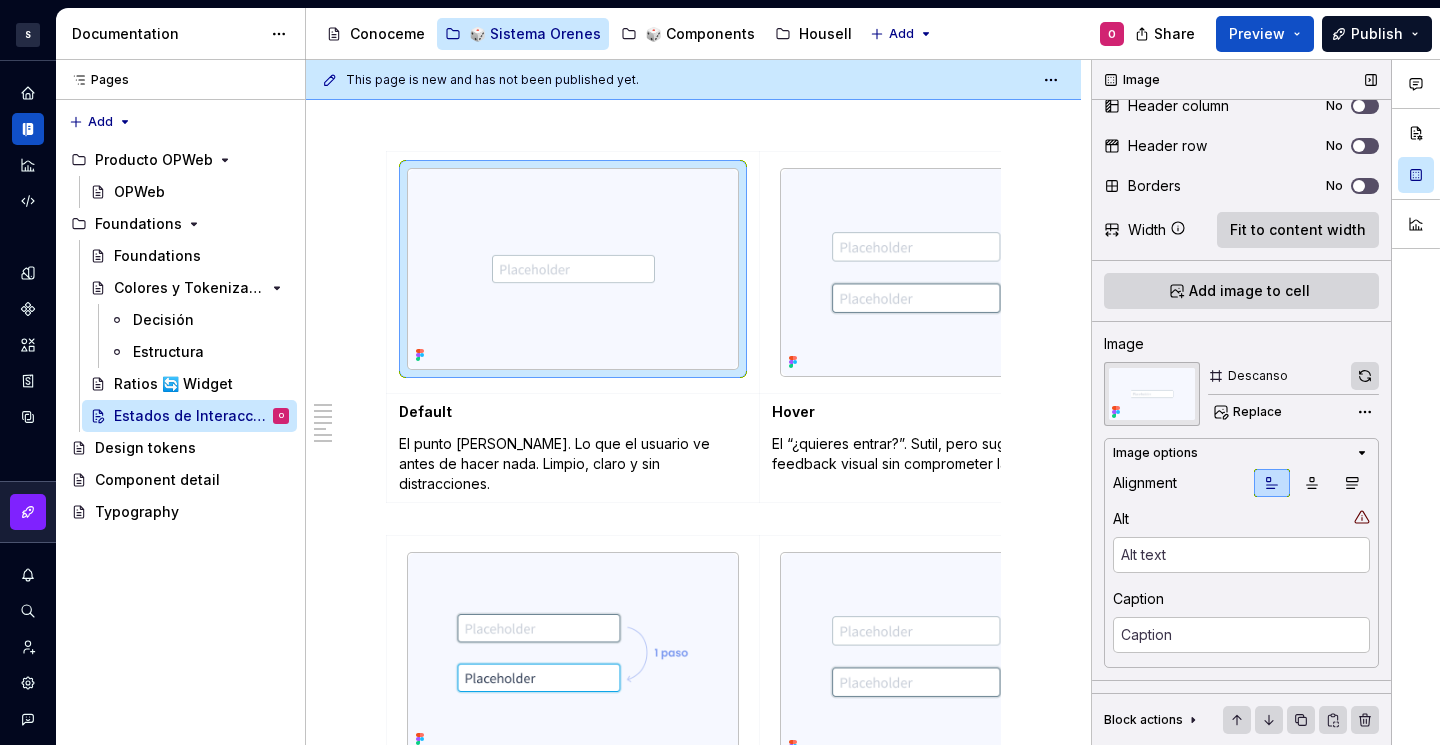 click at bounding box center (1365, 376) 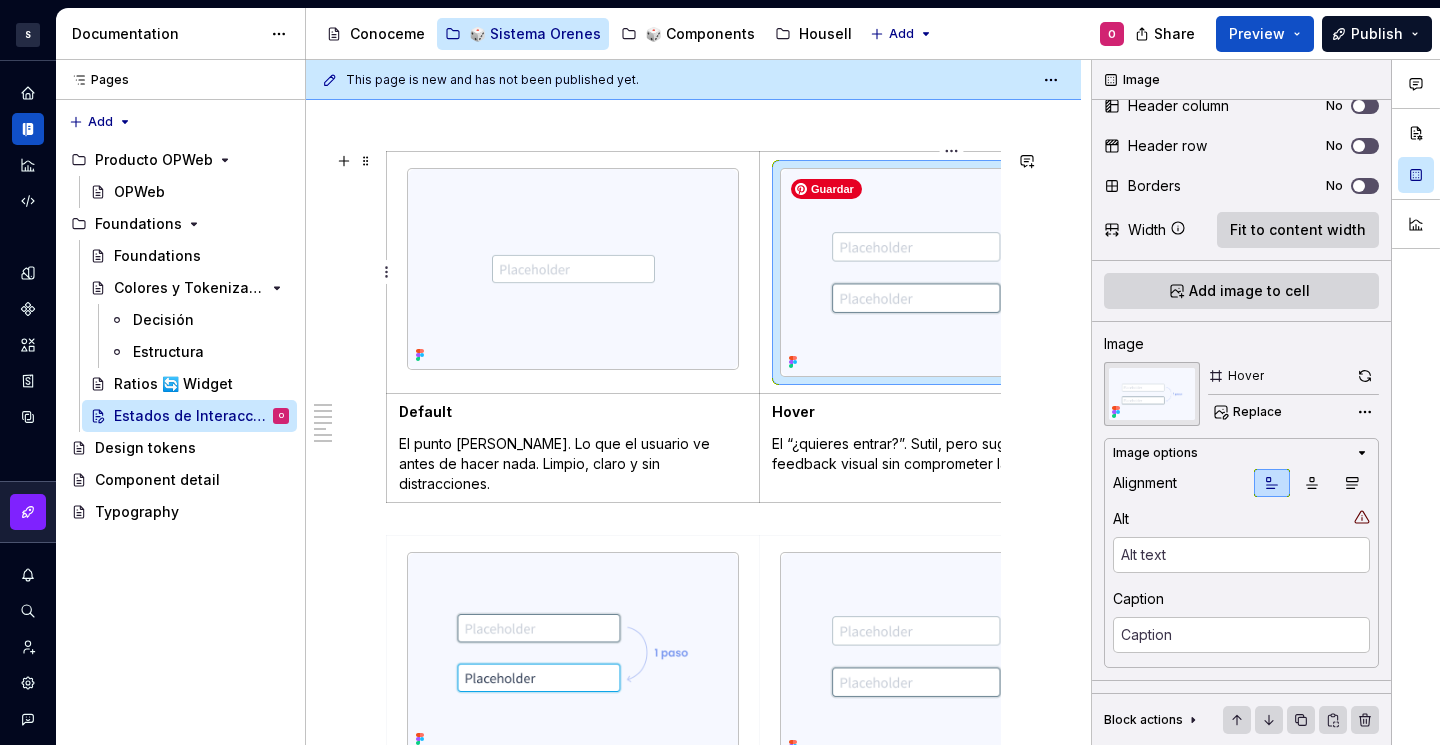 click at bounding box center (952, 272) 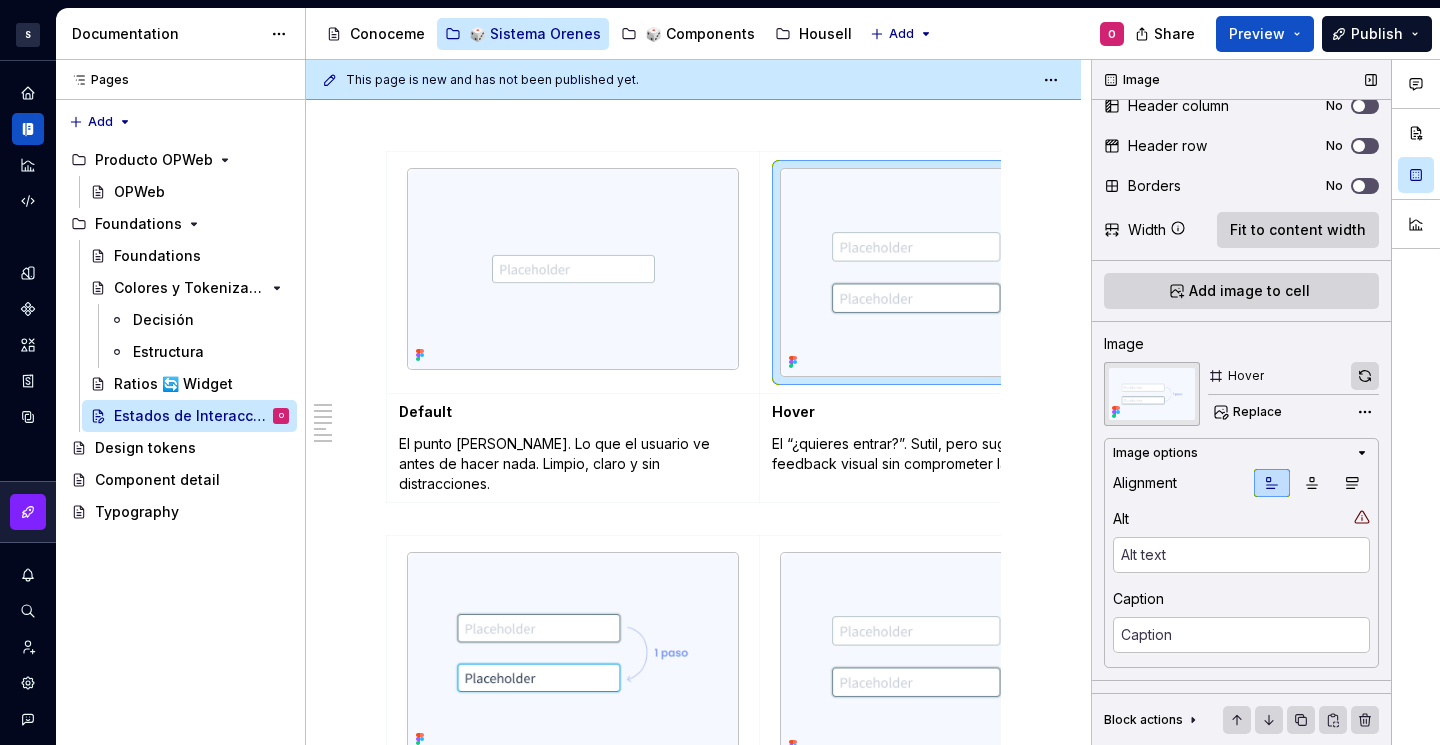 click at bounding box center [1365, 376] 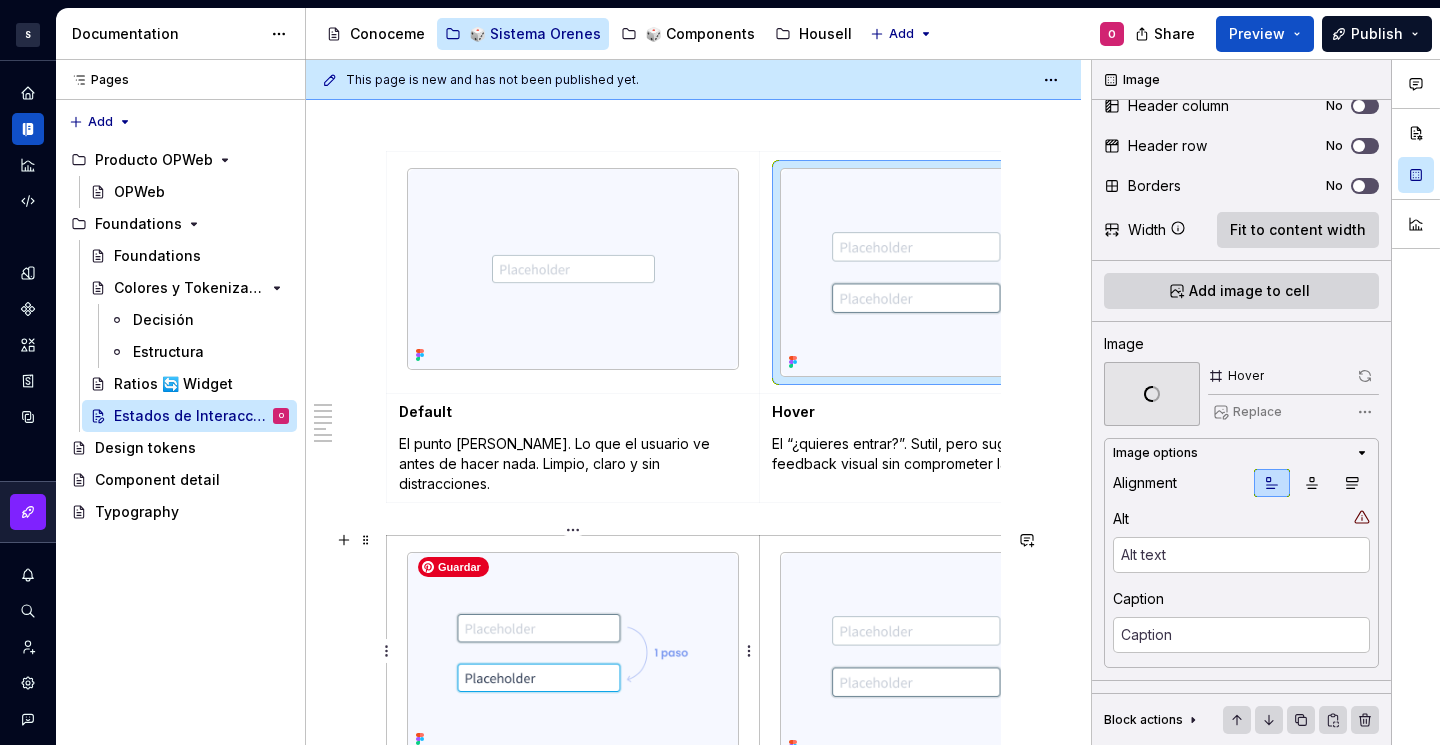 click at bounding box center [573, 653] 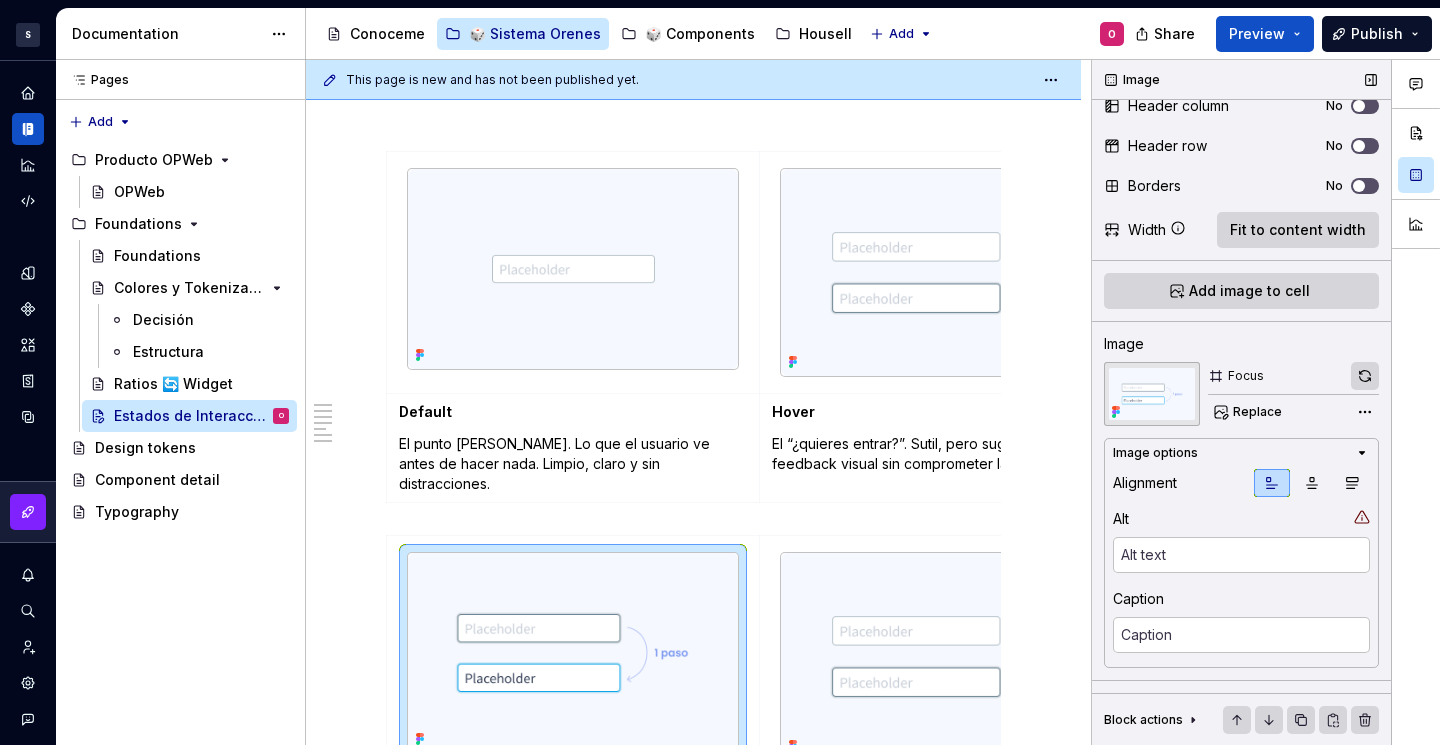 click at bounding box center (1365, 376) 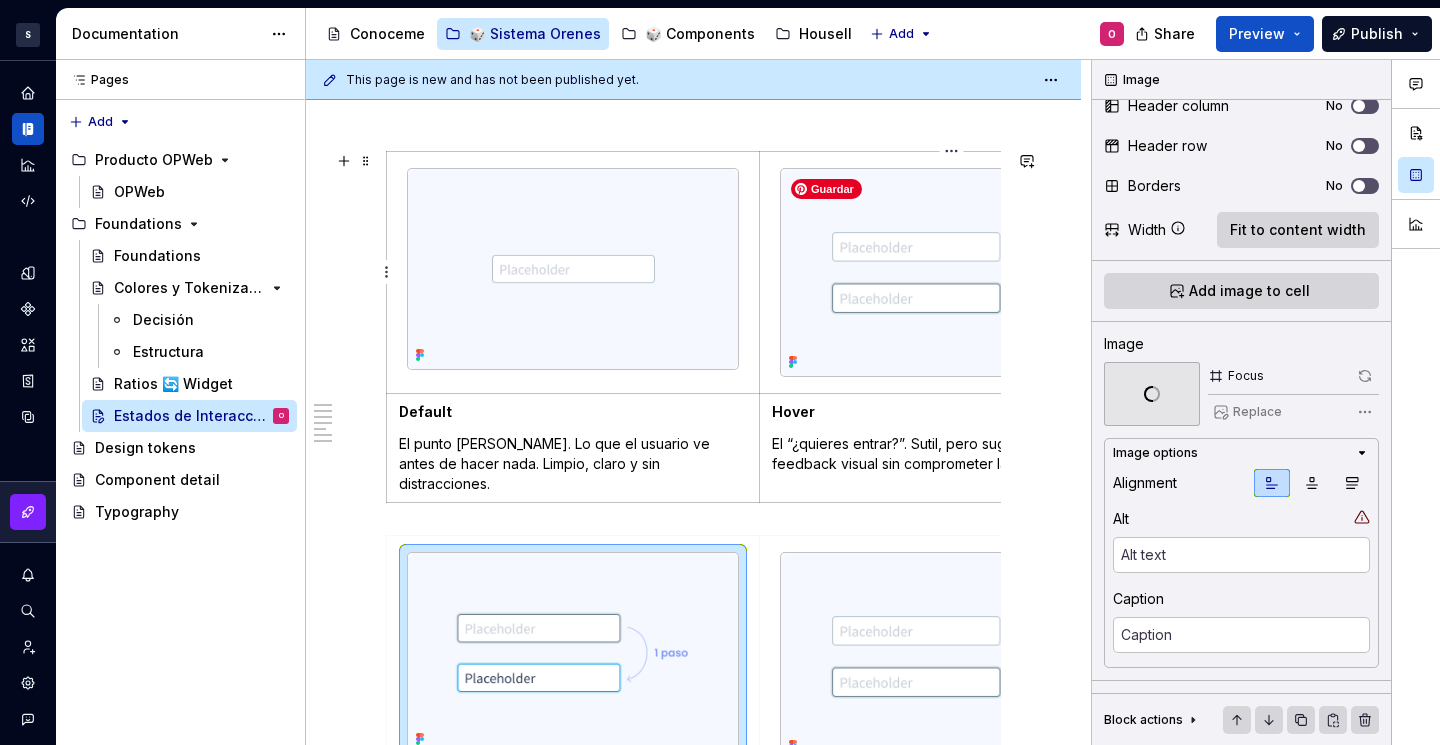 click at bounding box center (952, 272) 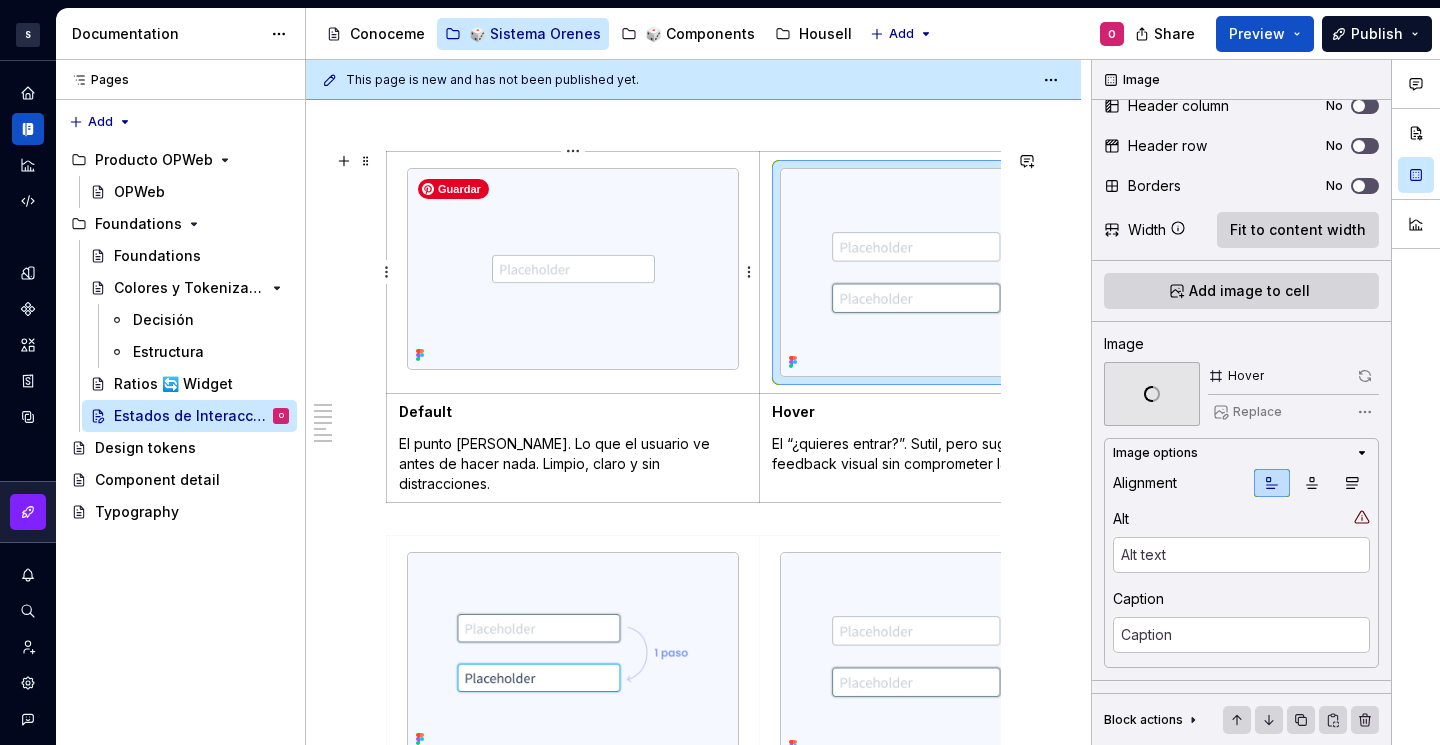 click at bounding box center (573, 269) 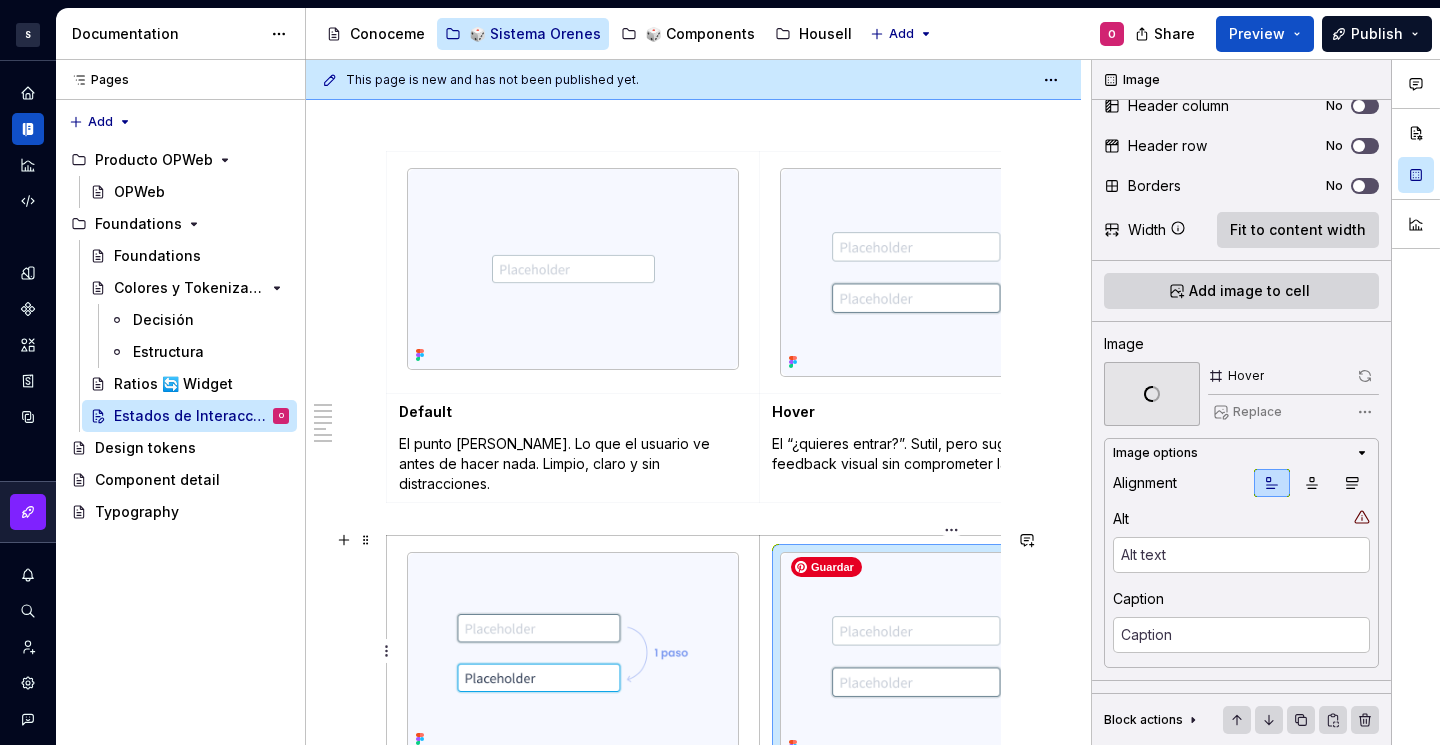 click at bounding box center [952, 656] 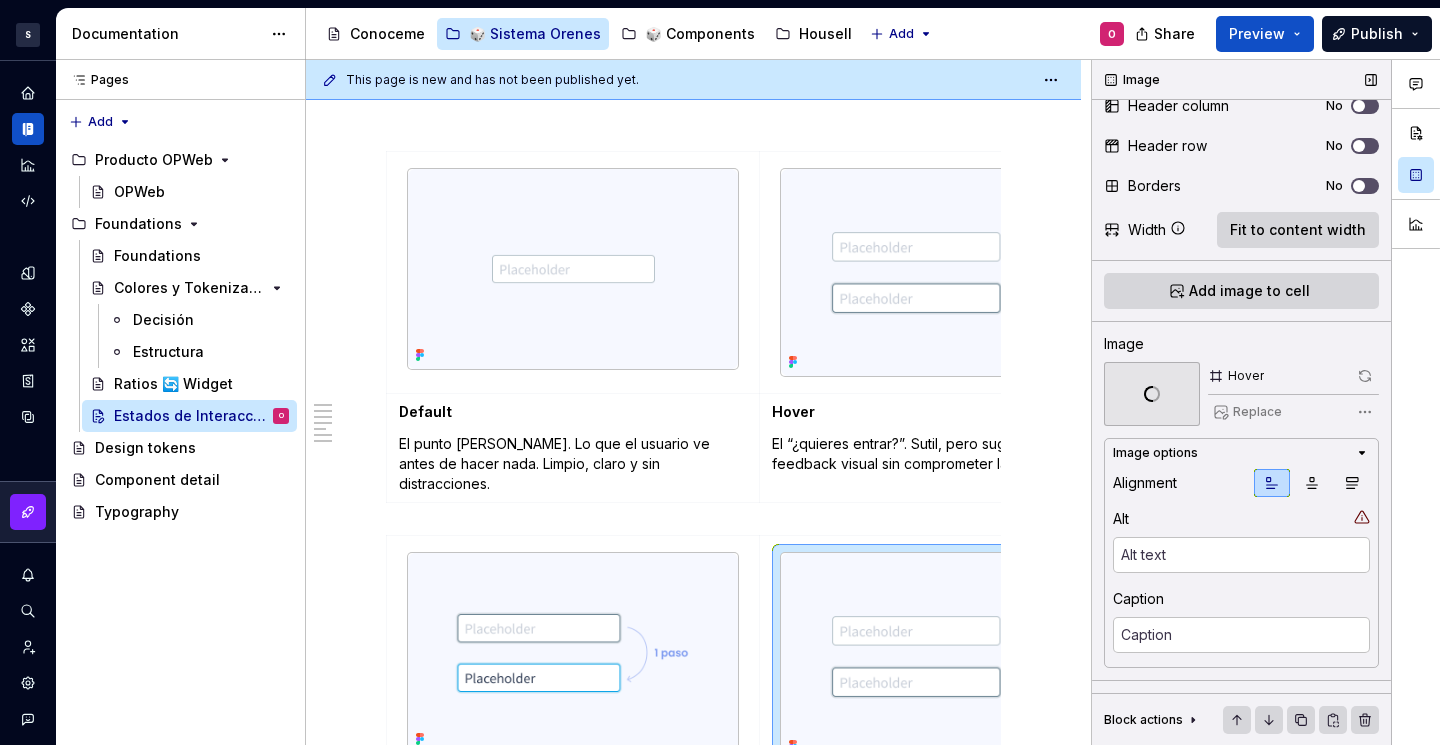 click at bounding box center (1365, 376) 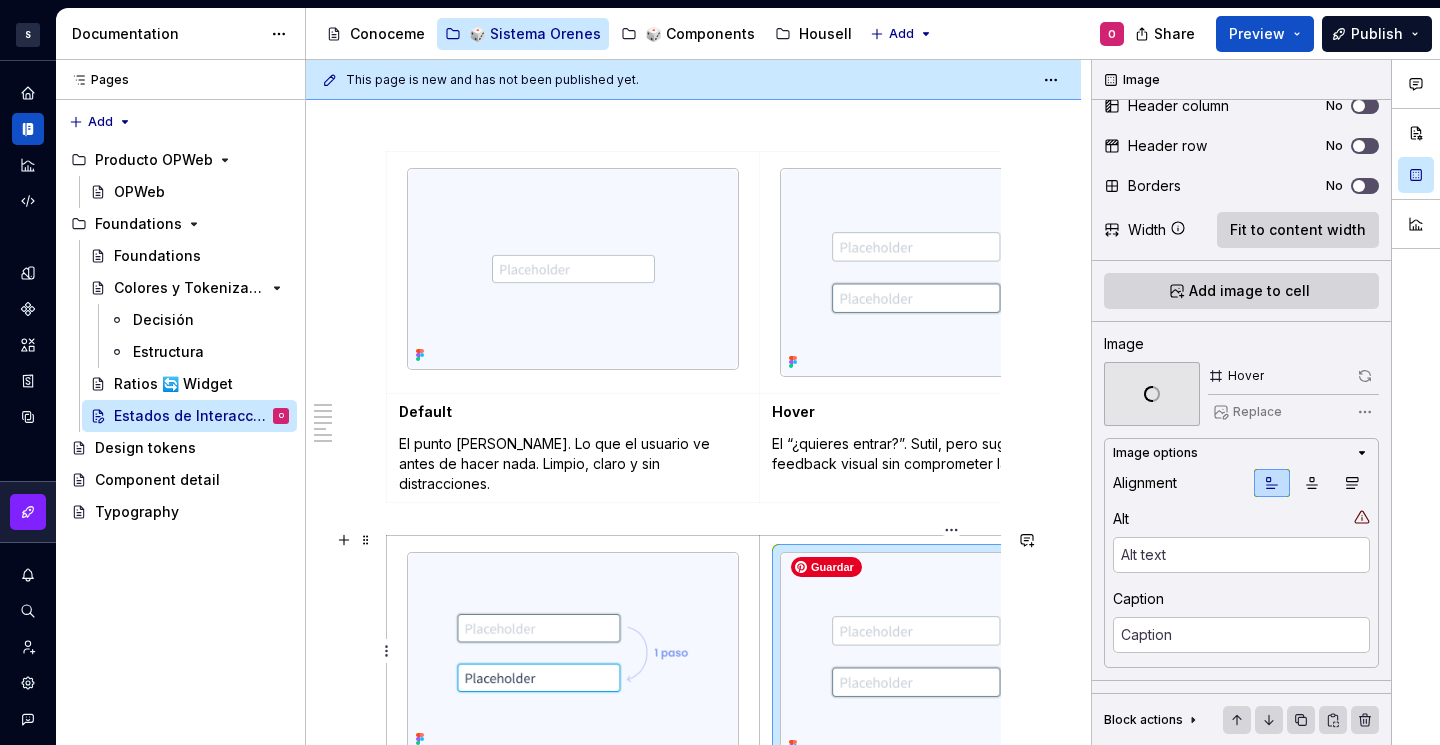 click at bounding box center (952, 656) 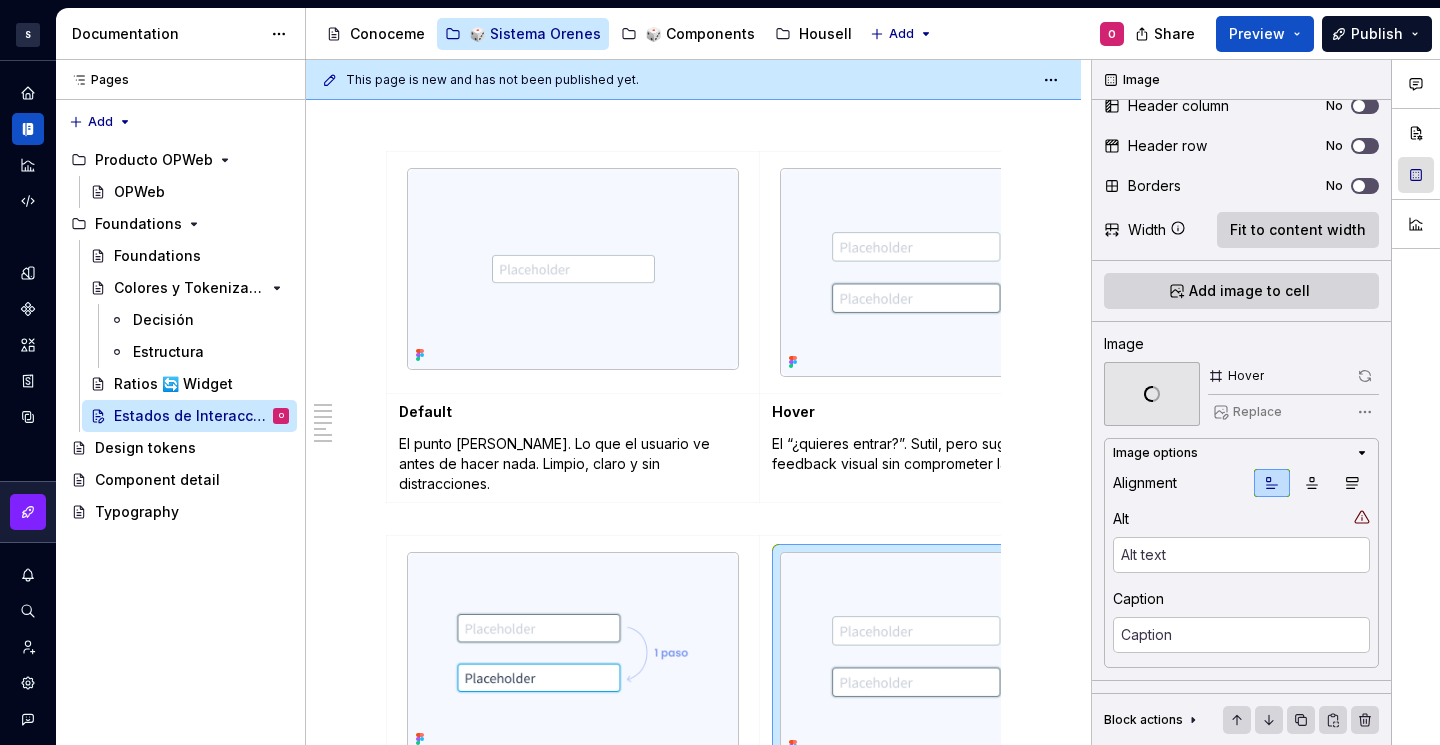 click at bounding box center (1416, 175) 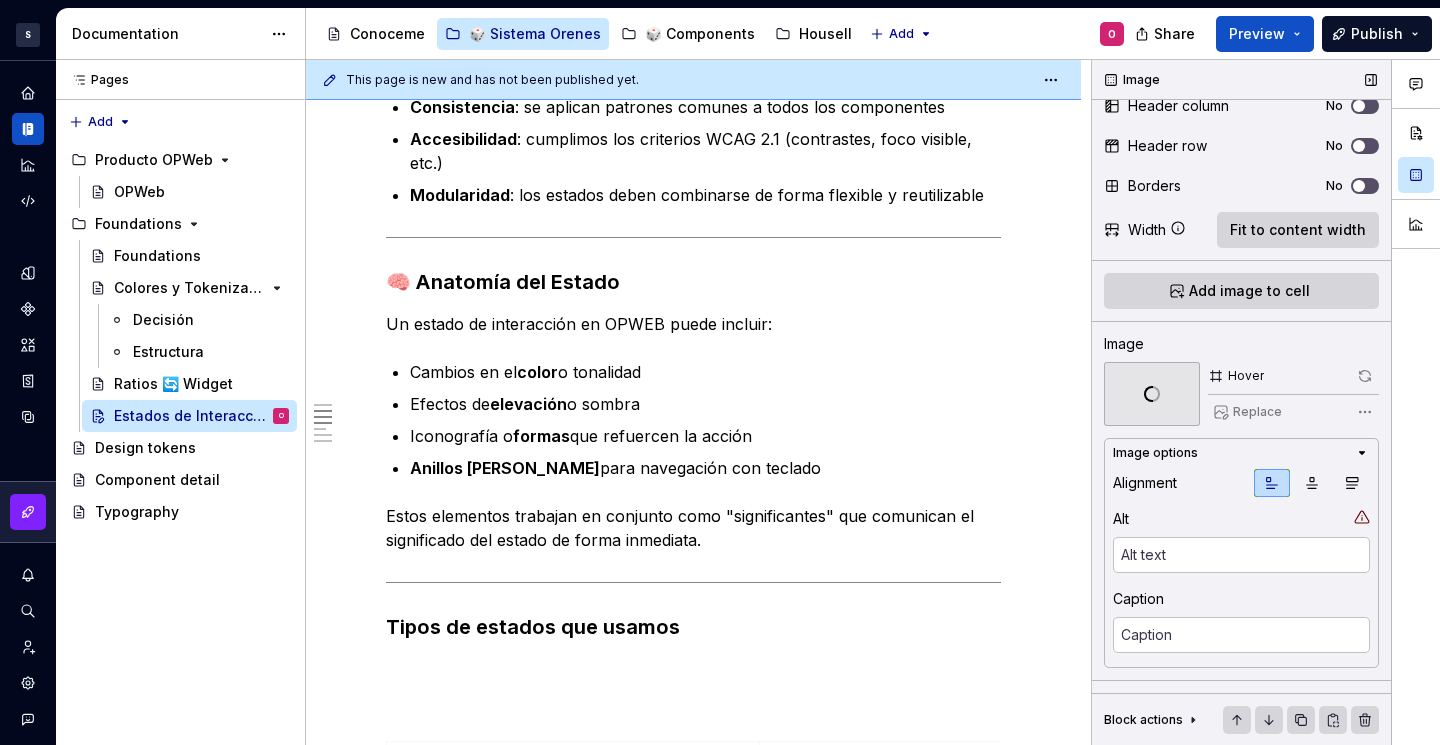 scroll, scrollTop: 789, scrollLeft: 0, axis: vertical 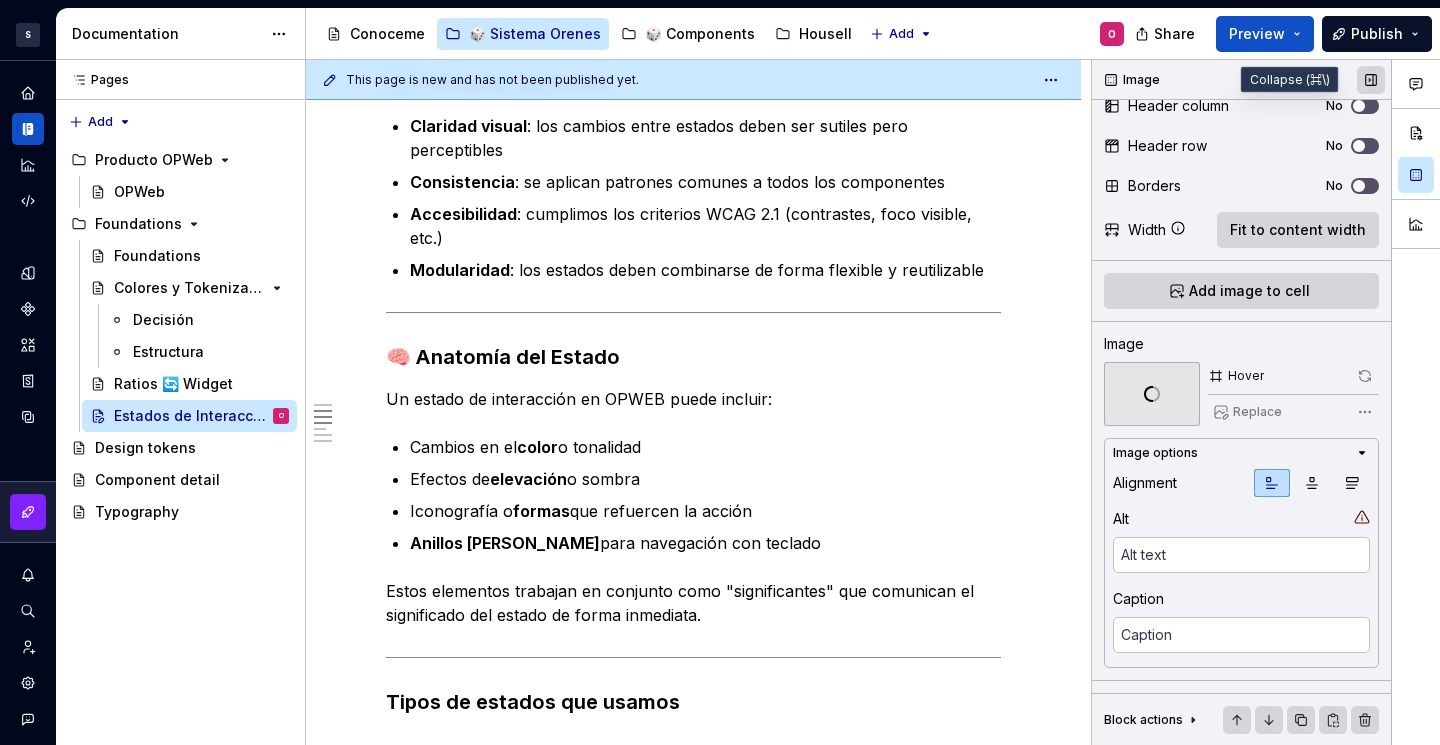 click at bounding box center (1371, 80) 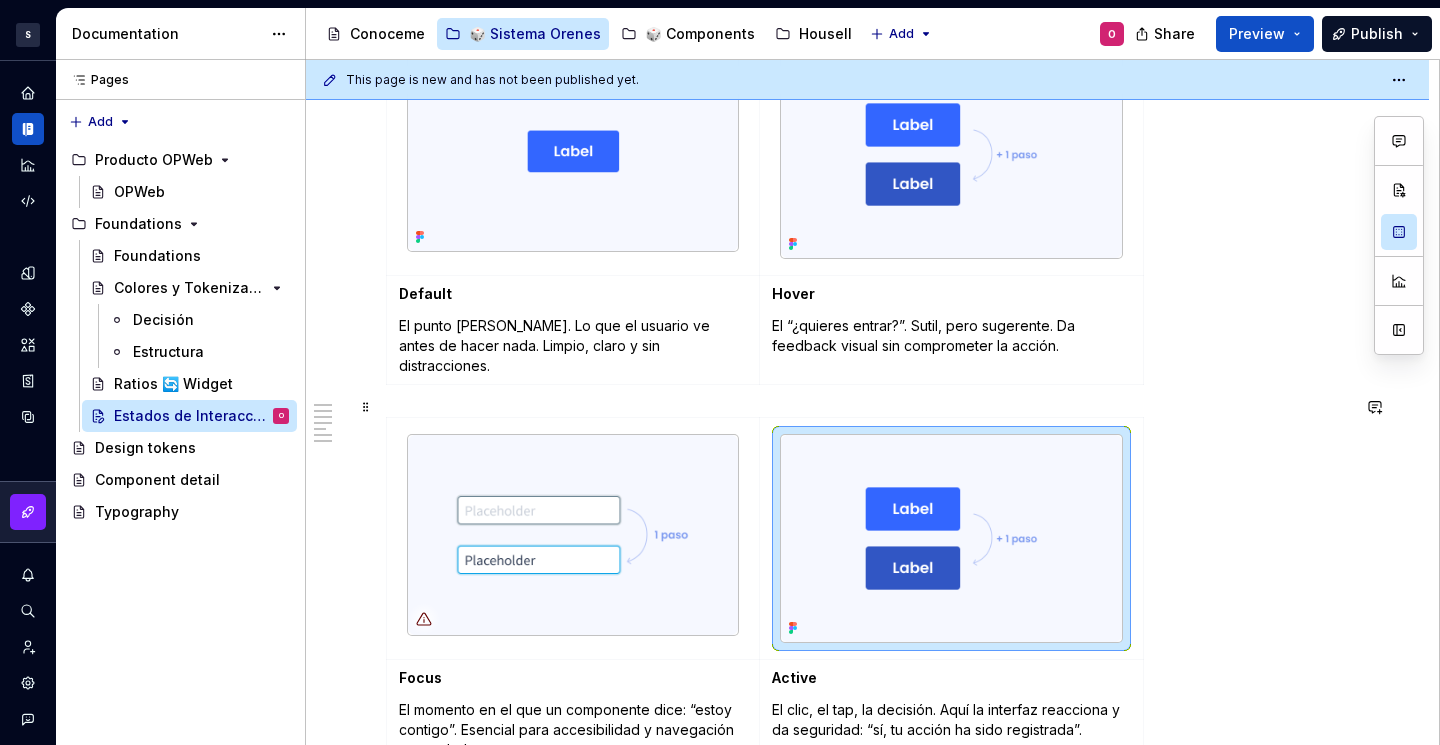 scroll, scrollTop: 1441, scrollLeft: 0, axis: vertical 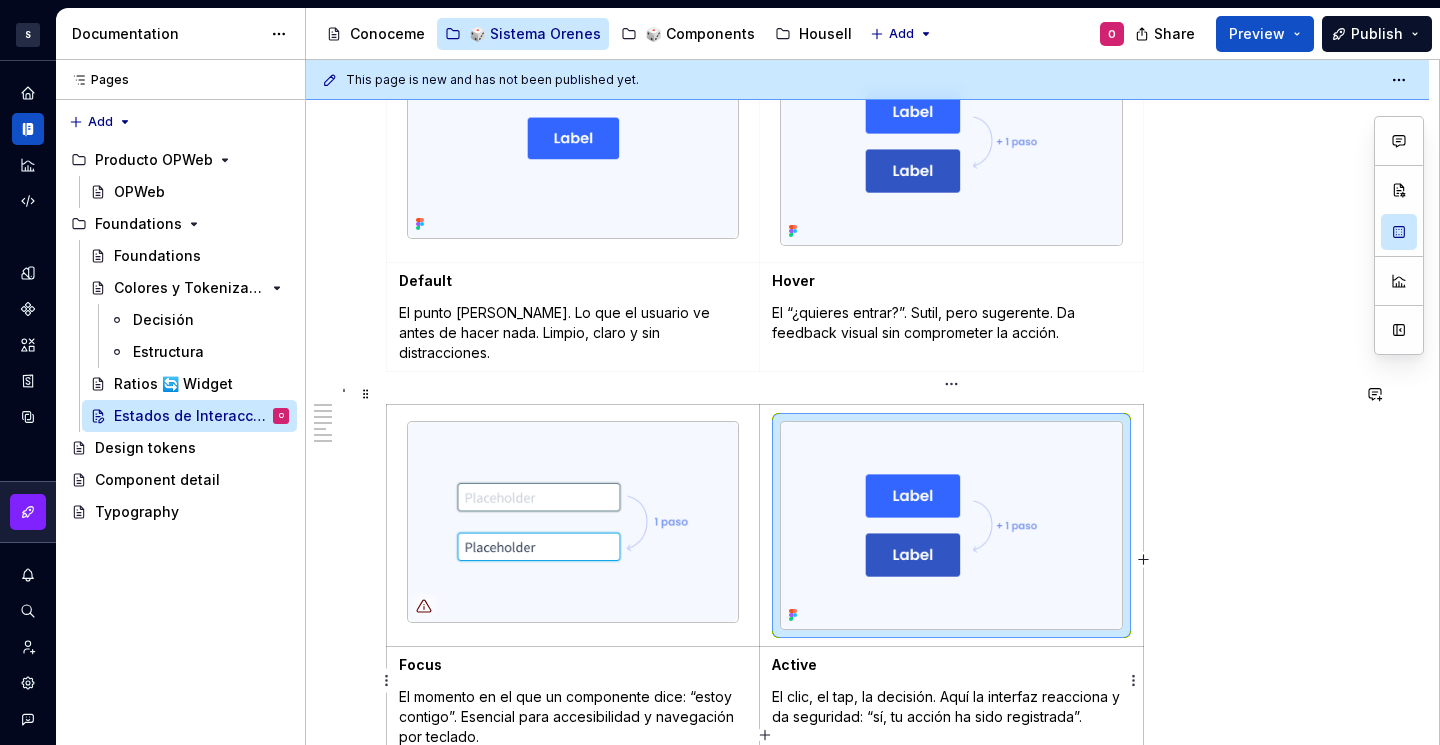 click on "Active" at bounding box center [952, 665] 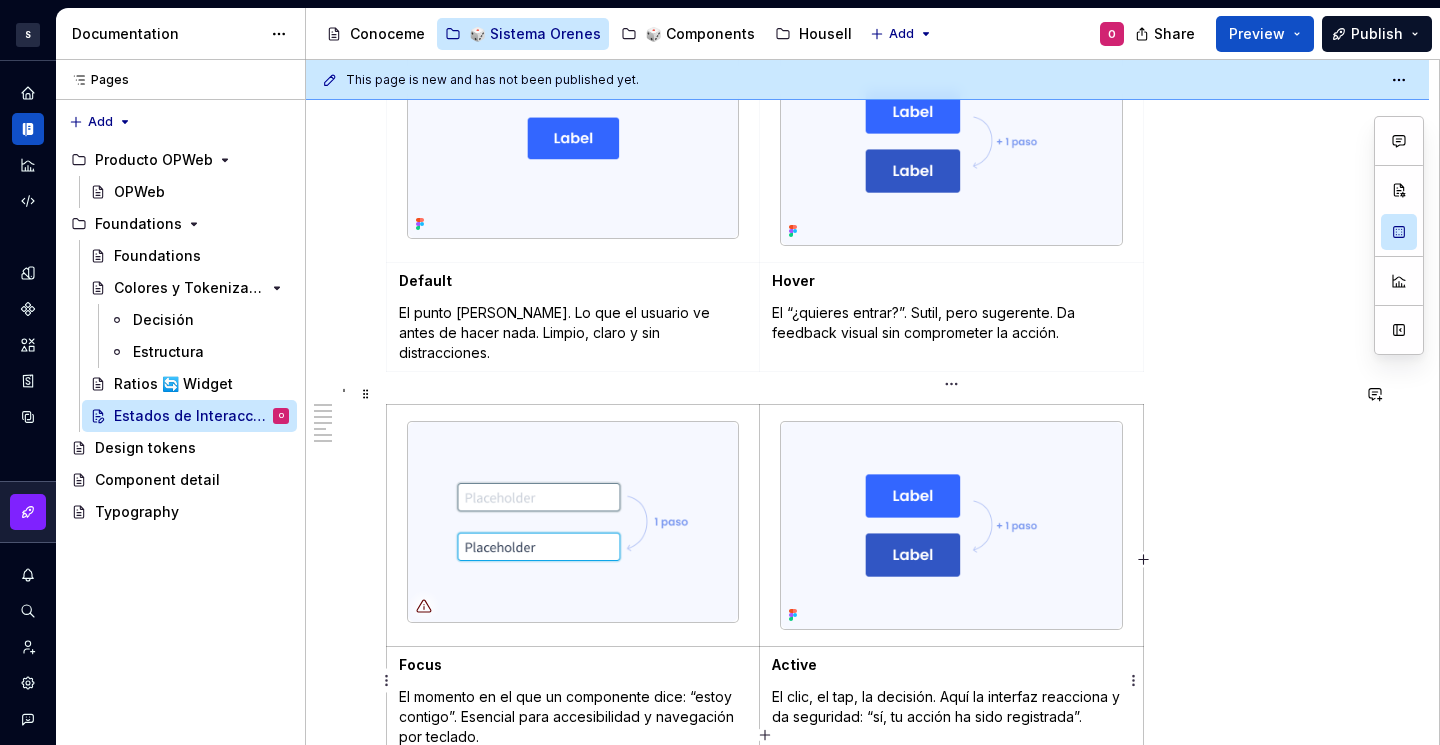 click on "Active" at bounding box center [952, 665] 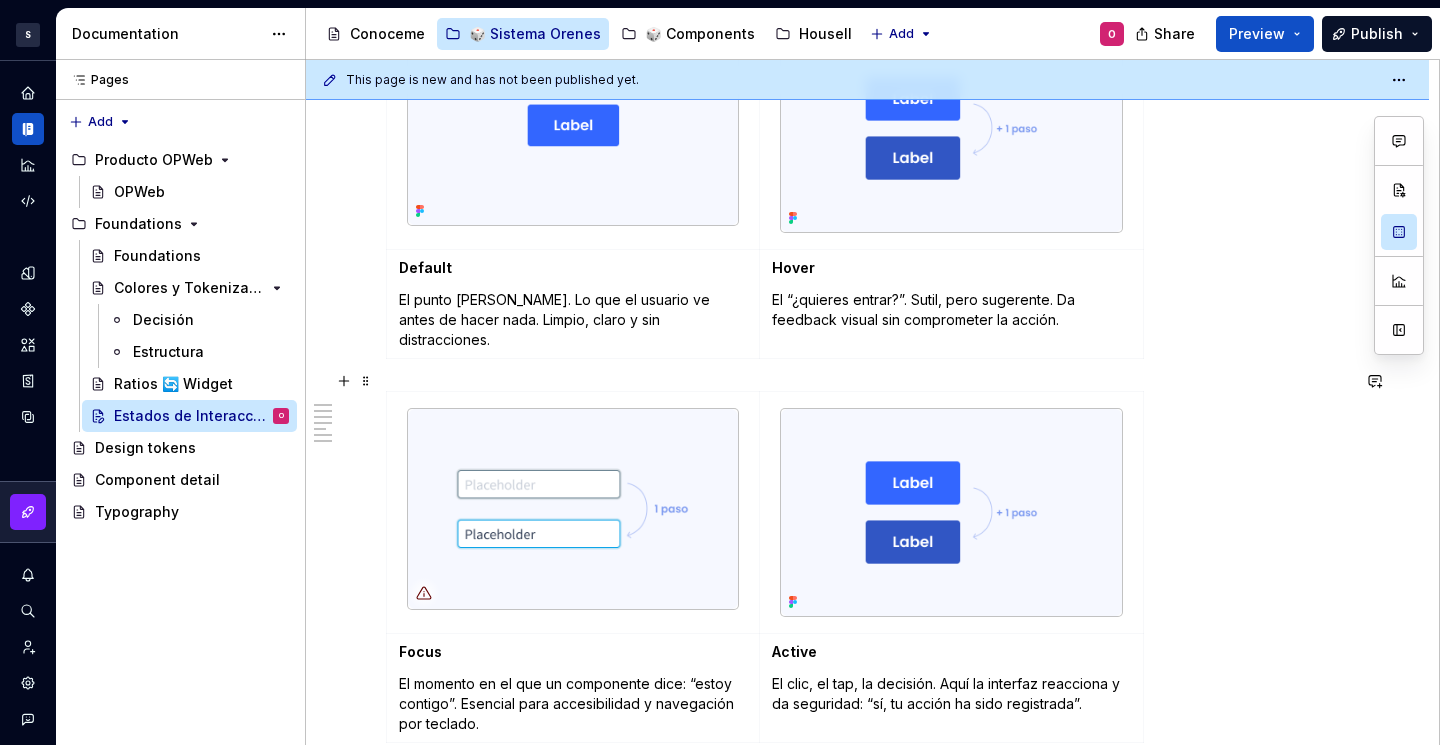 scroll, scrollTop: 1535, scrollLeft: 0, axis: vertical 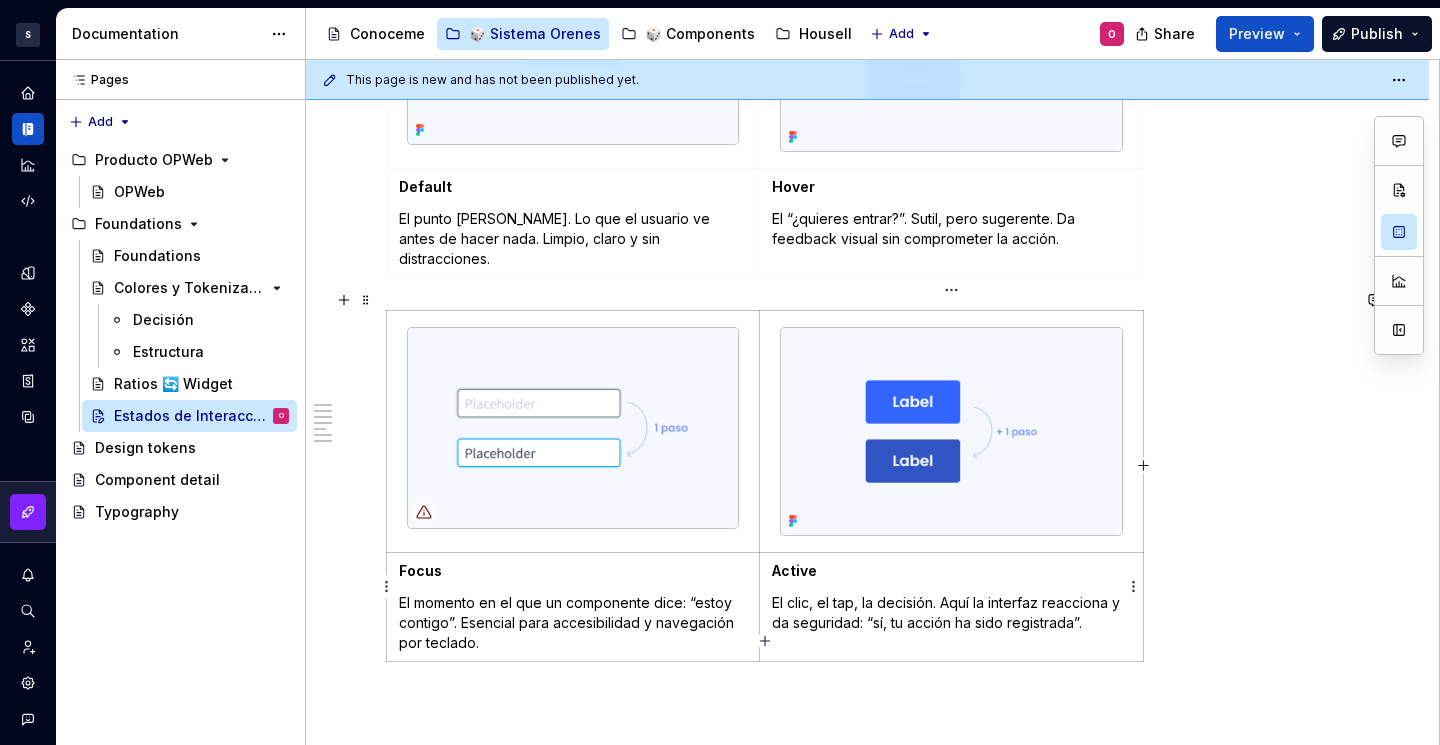 click on "Active El clic, el tap, la decisión. Aquí la interfaz reacciona y da seguridad: “sí, tu acción ha sido registrada”." at bounding box center [951, 606] 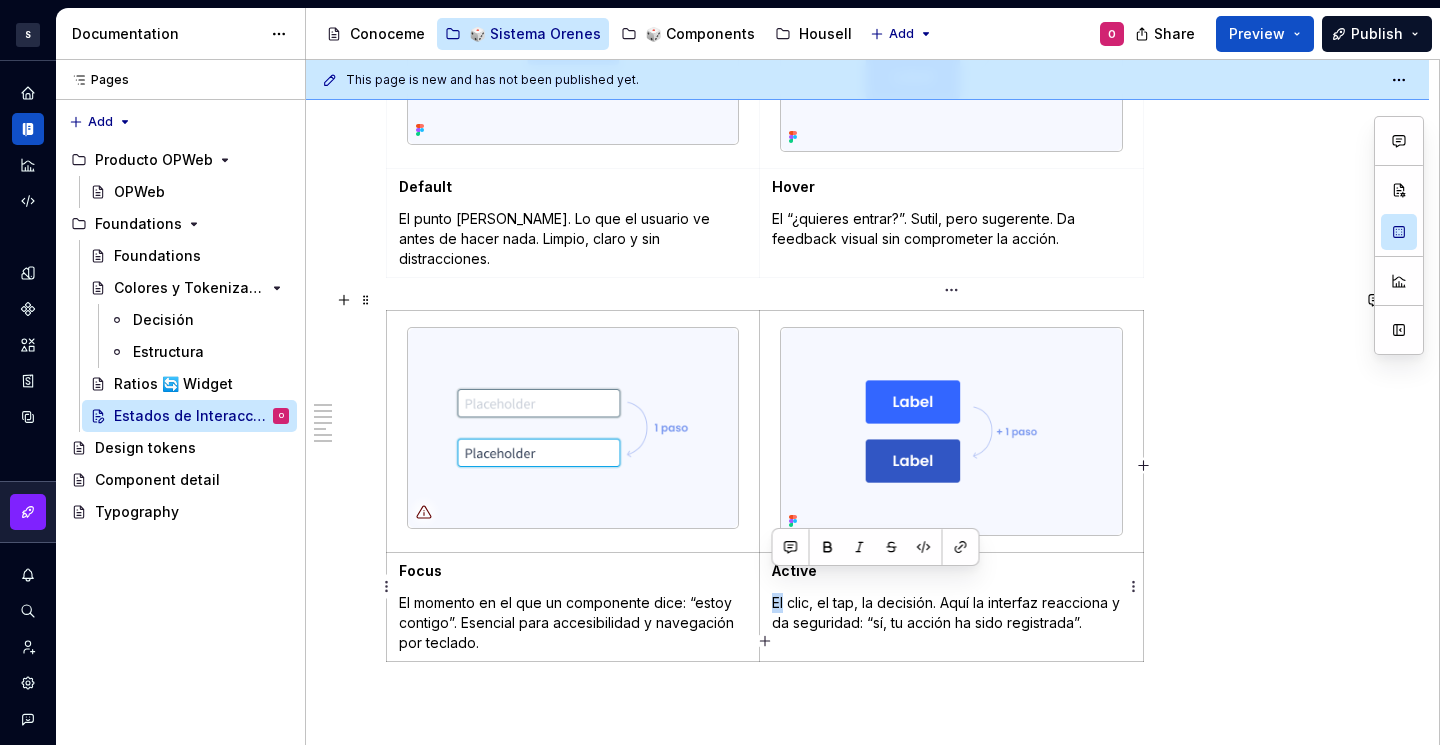 click on "Active El clic, el tap, la decisión. Aquí la interfaz reacciona y da seguridad: “sí, tu acción ha sido registrada”." at bounding box center [951, 606] 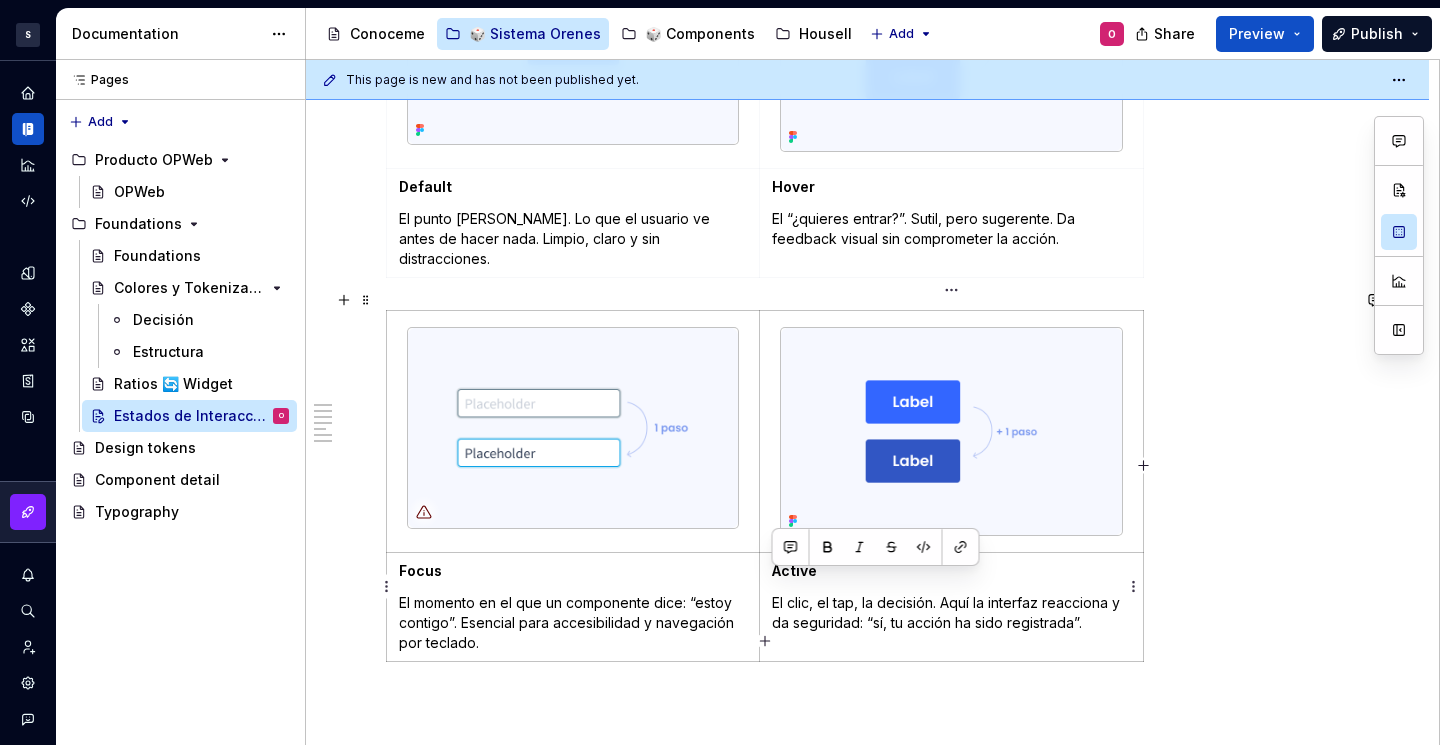 click at bounding box center [809, 547] 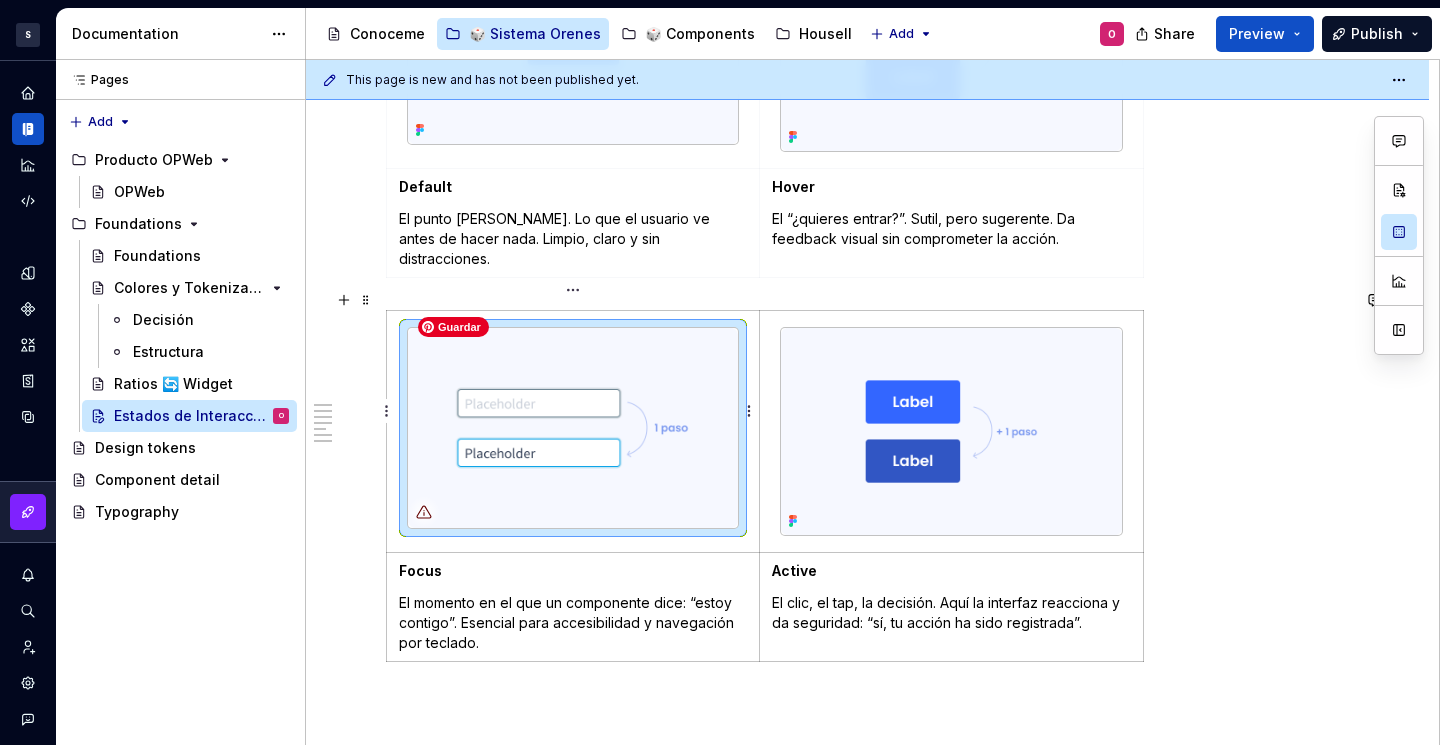 click at bounding box center [573, 428] 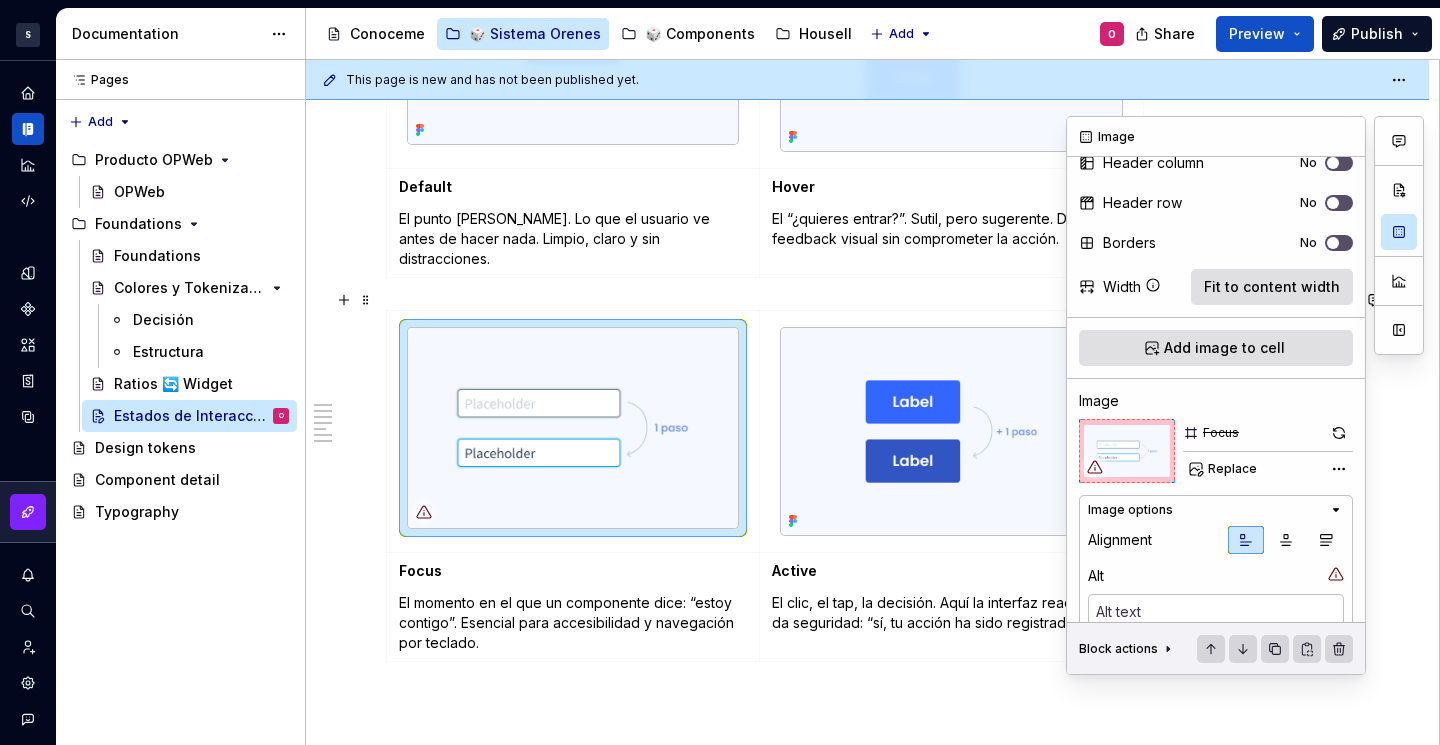 scroll, scrollTop: 77, scrollLeft: 0, axis: vertical 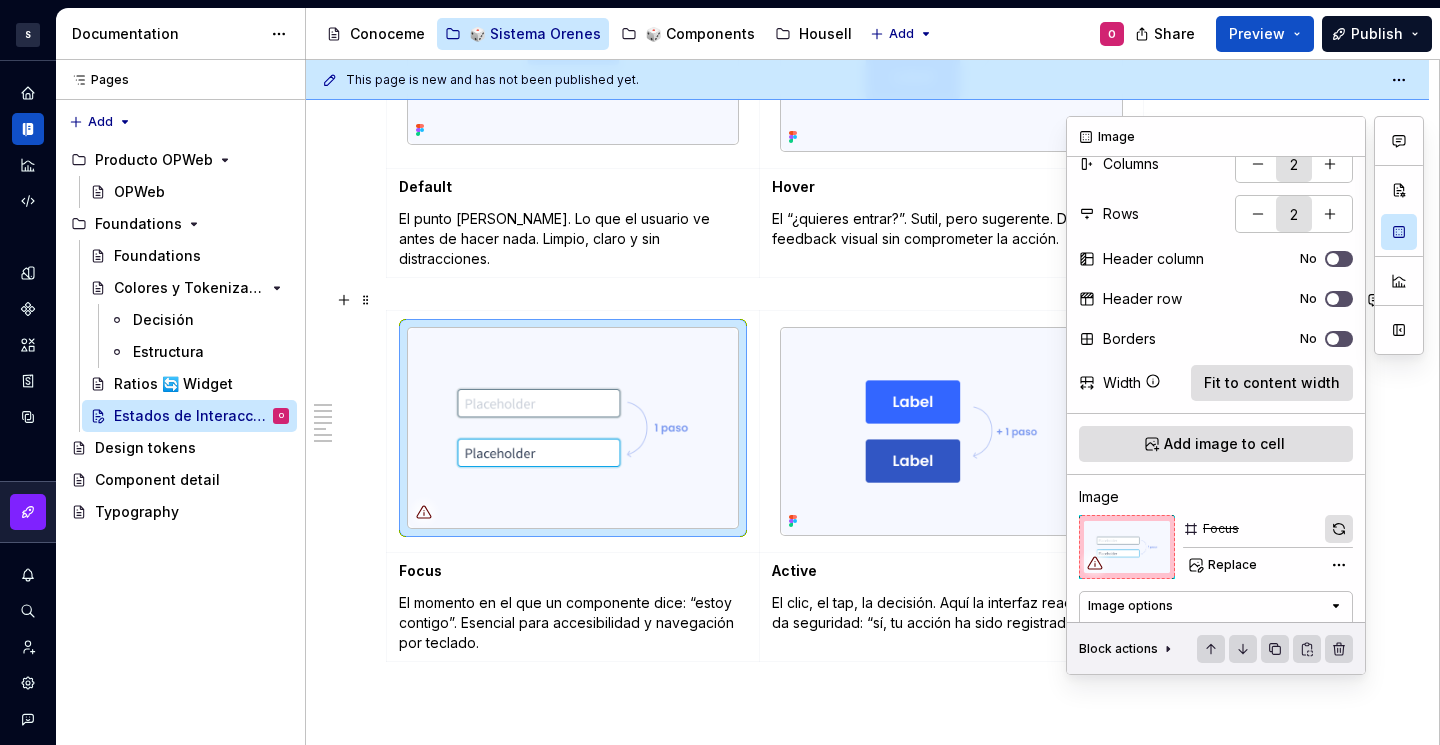 click at bounding box center [1339, 529] 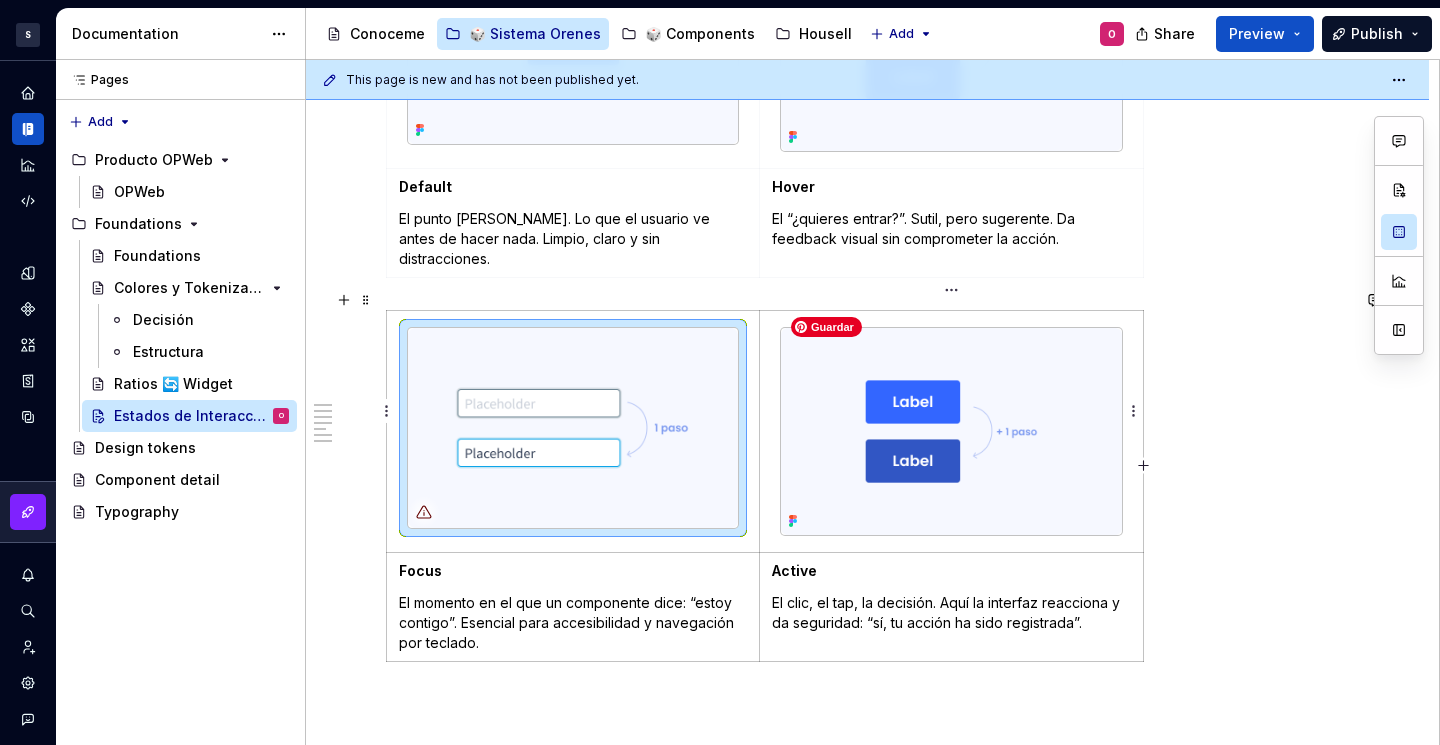 click at bounding box center [952, 431] 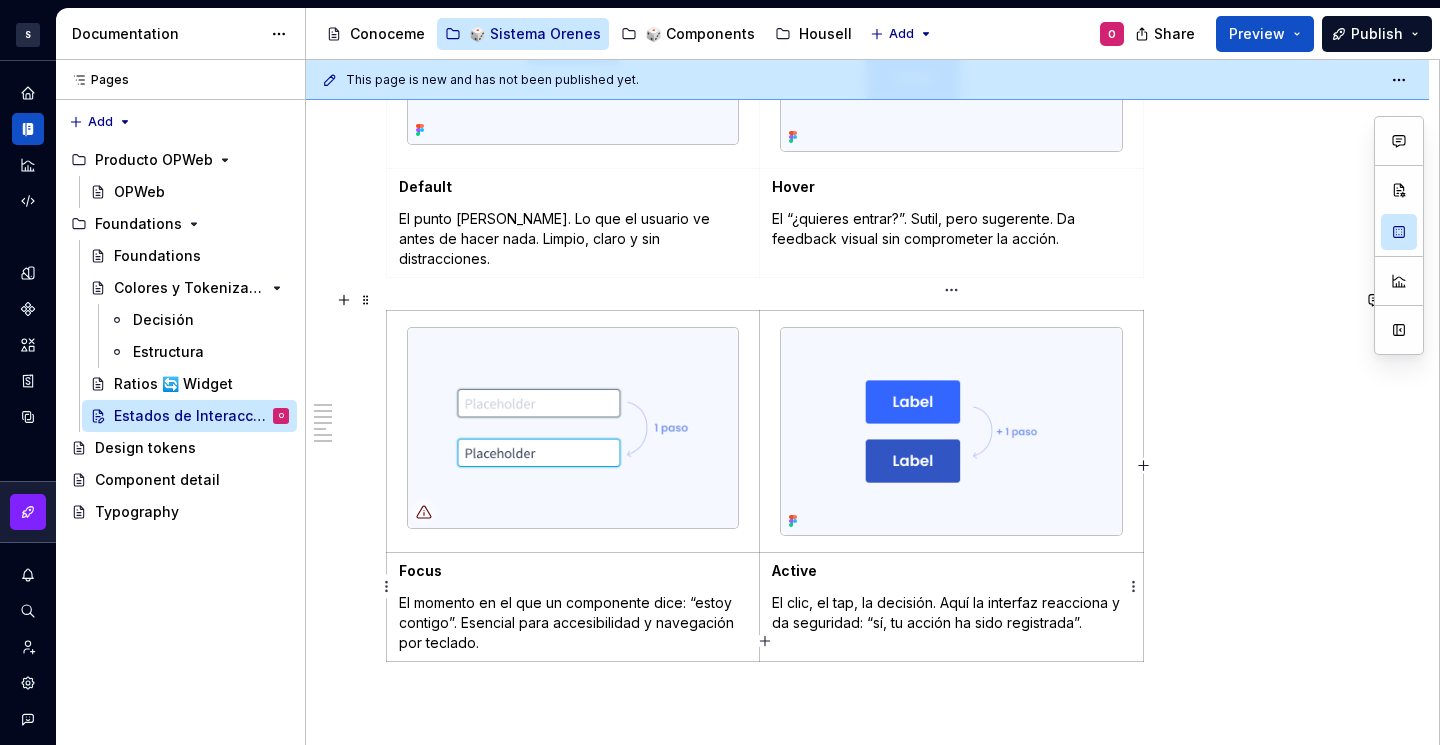drag, startPoint x: 865, startPoint y: 551, endPoint x: 833, endPoint y: 387, distance: 167.09279 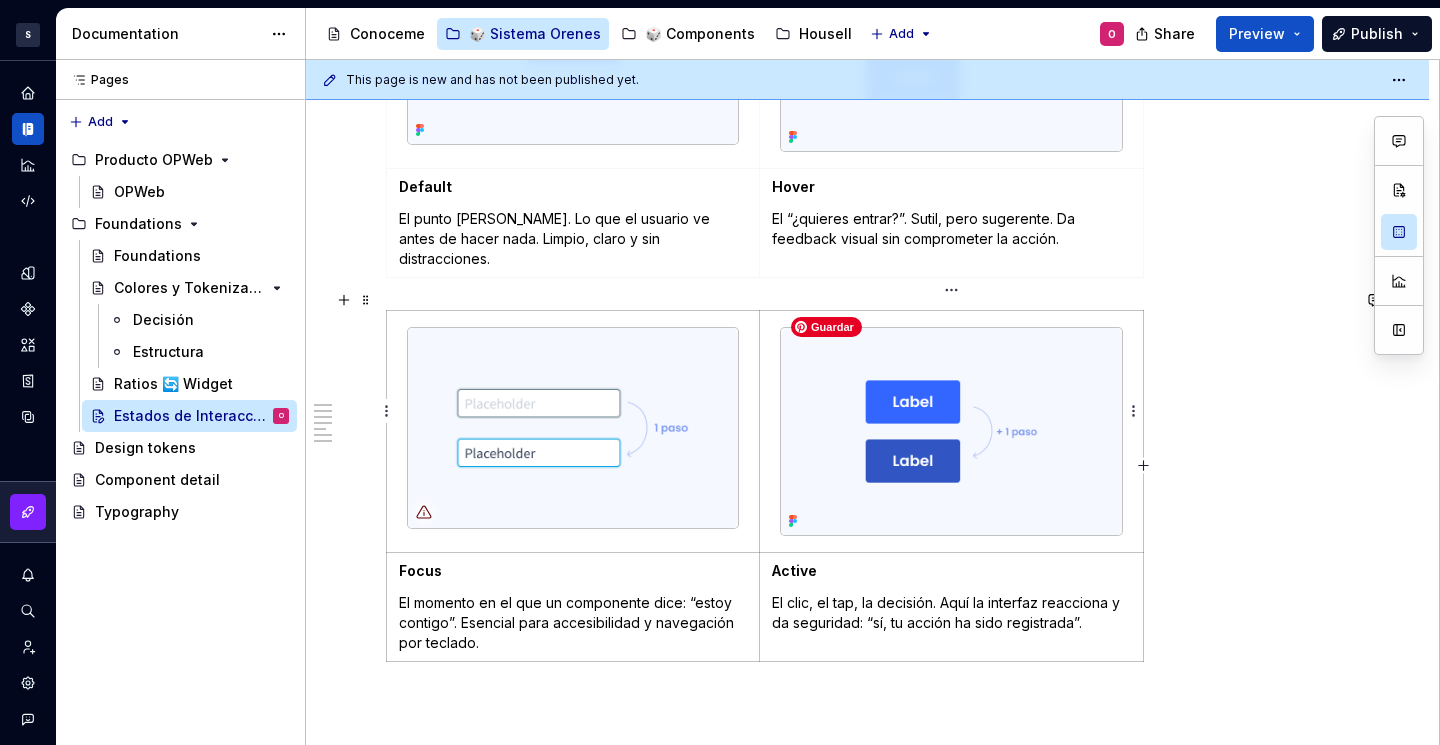 click at bounding box center (952, 431) 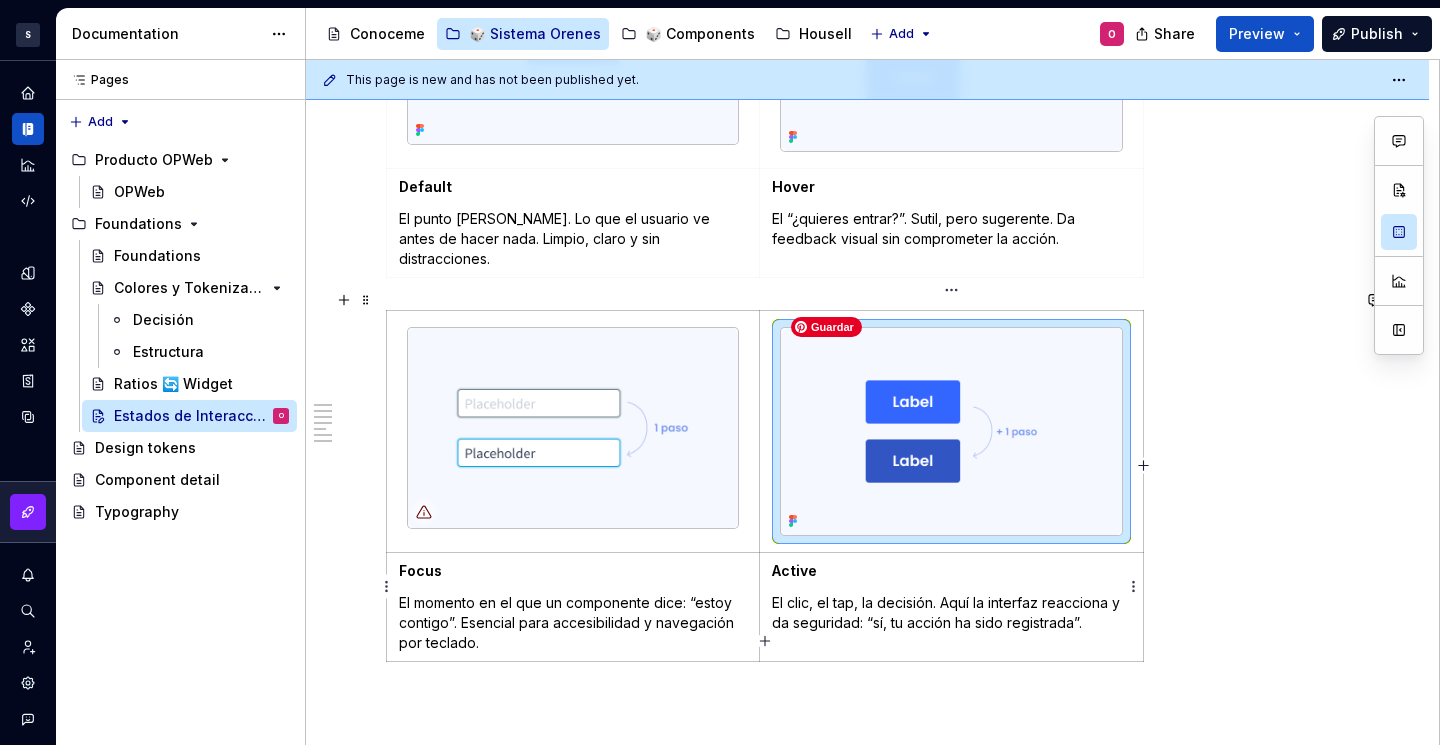 click on "Active" at bounding box center [952, 571] 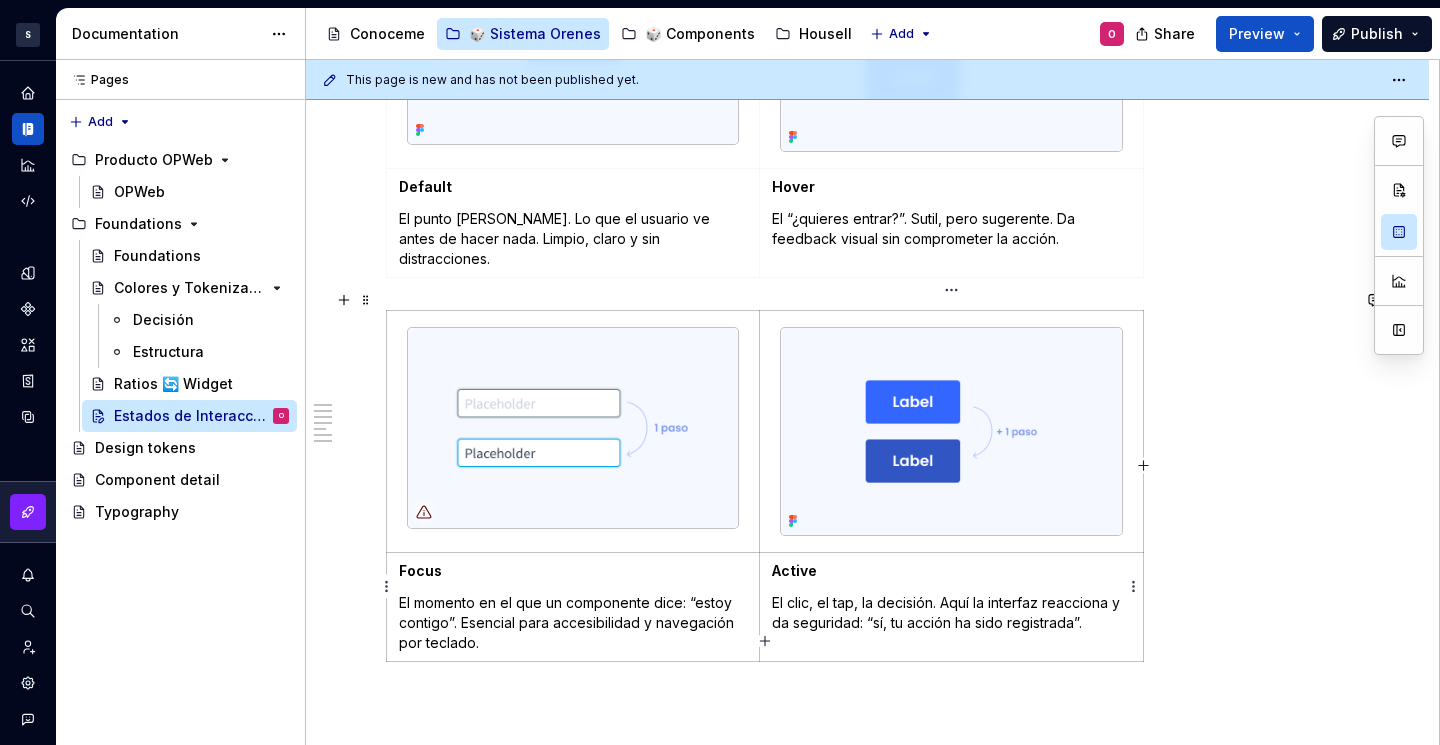 click on "Active" at bounding box center [952, 571] 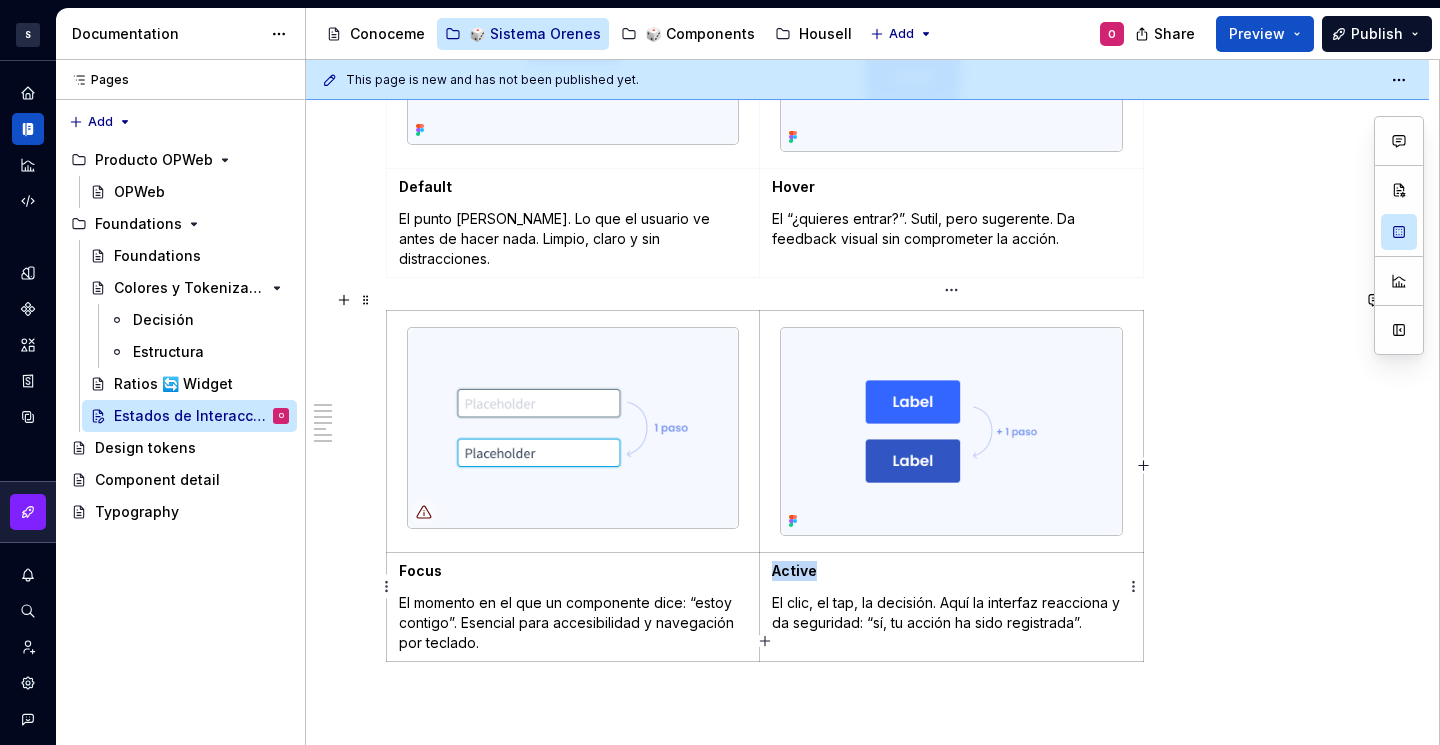 click on "Active" at bounding box center (794, 570) 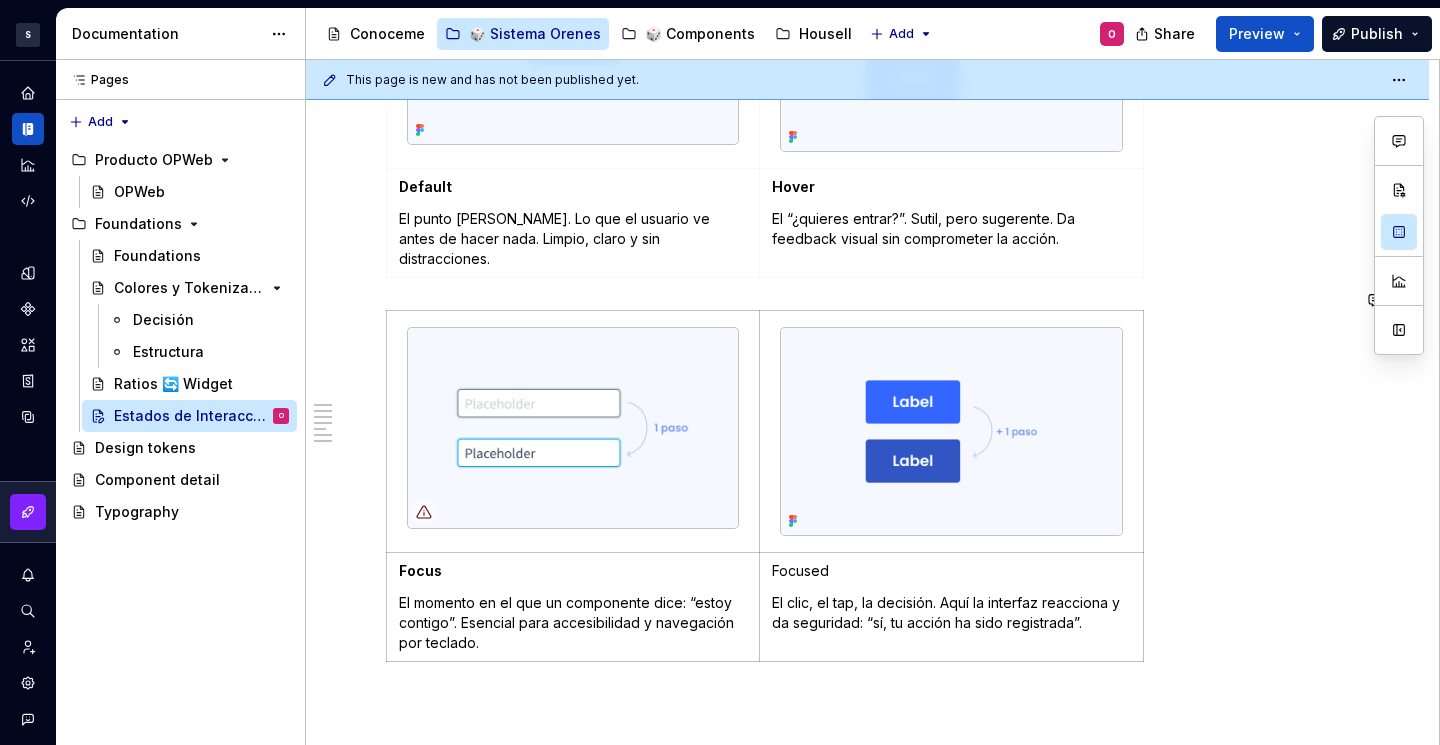 click on "Focused" at bounding box center (952, 571) 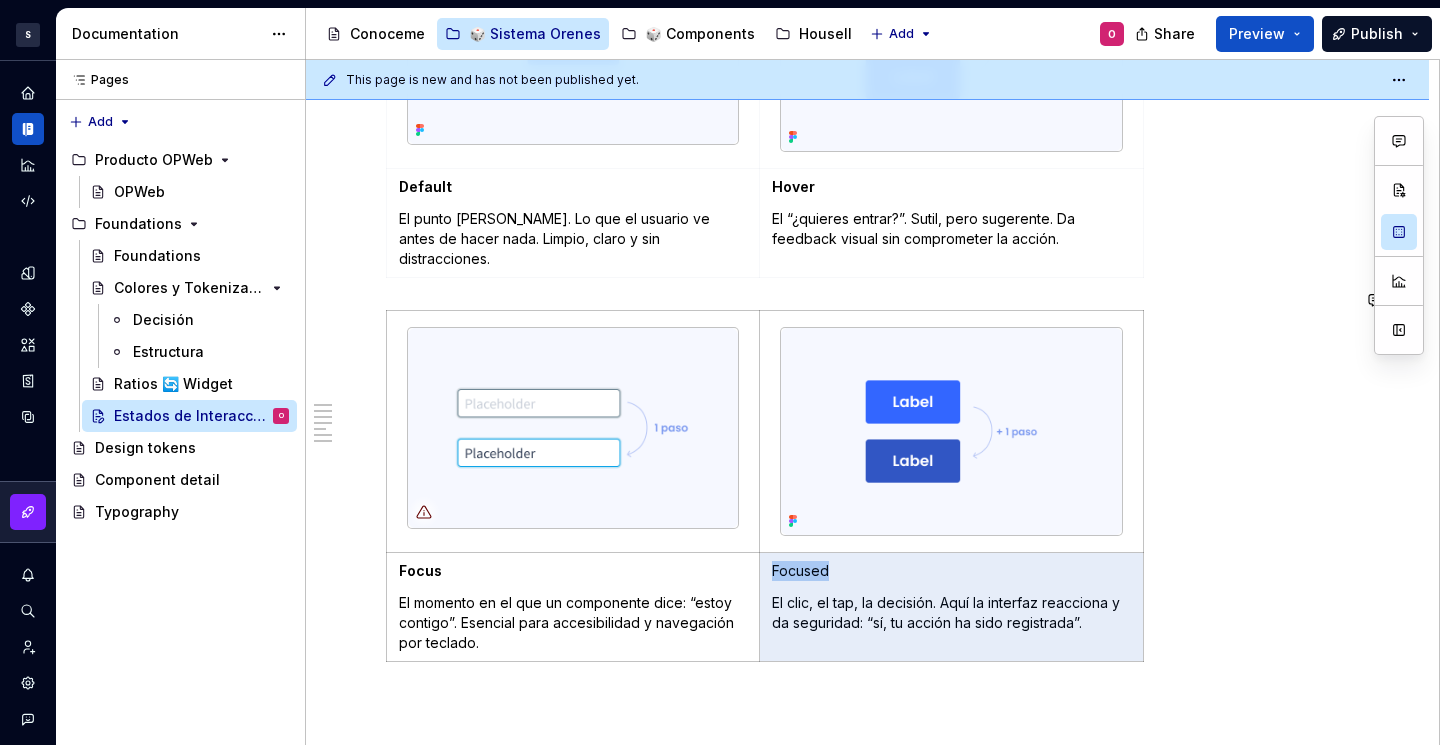 click on "Focused" at bounding box center (952, 571) 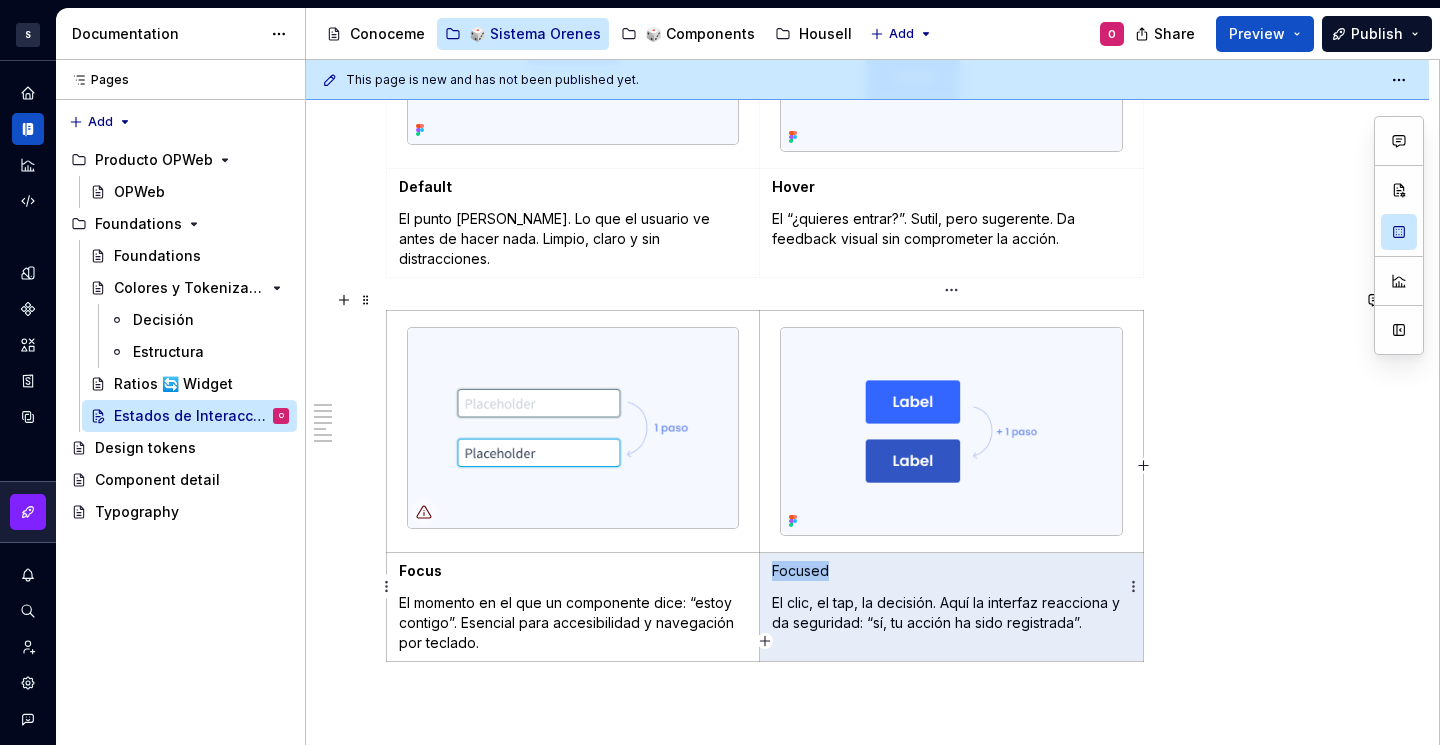 click on "Focused" at bounding box center (952, 571) 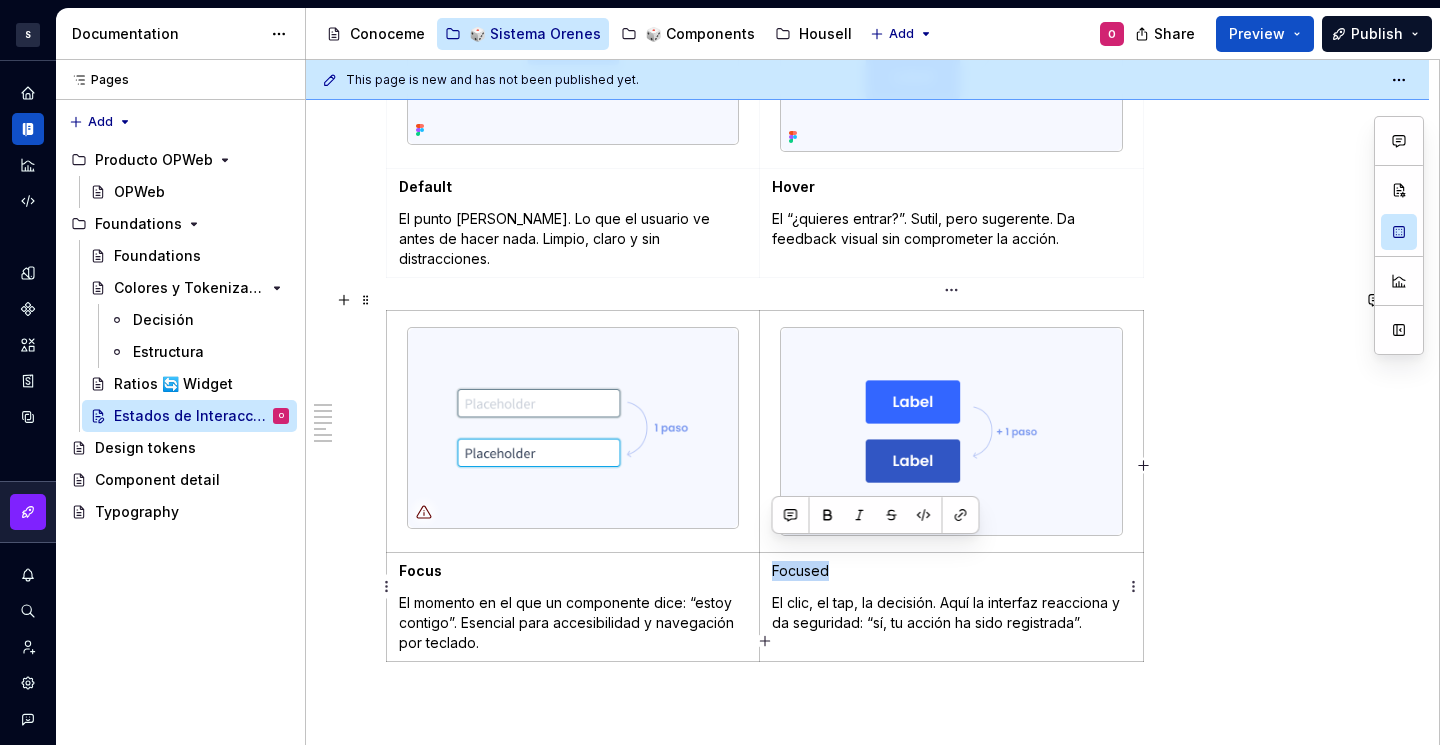 click on "Focused" at bounding box center (952, 571) 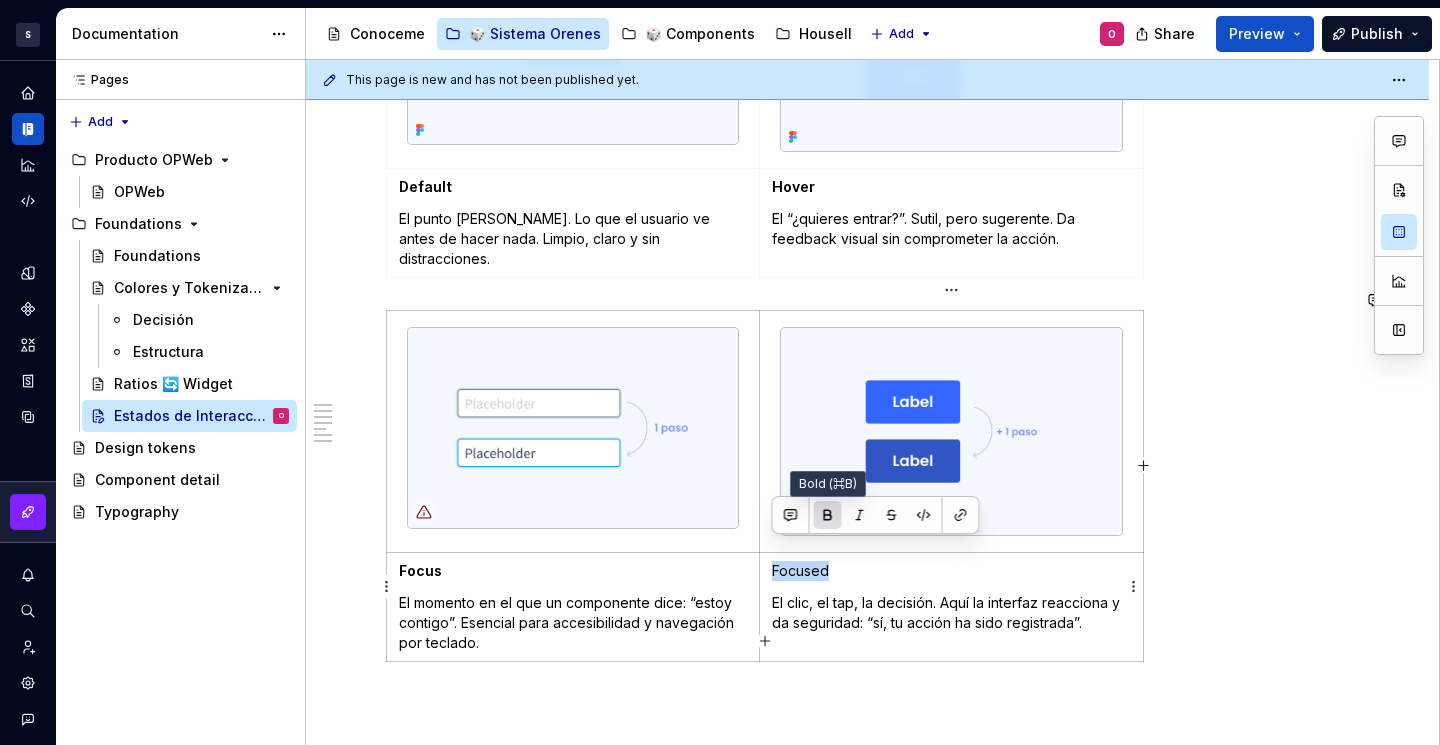 click at bounding box center [828, 515] 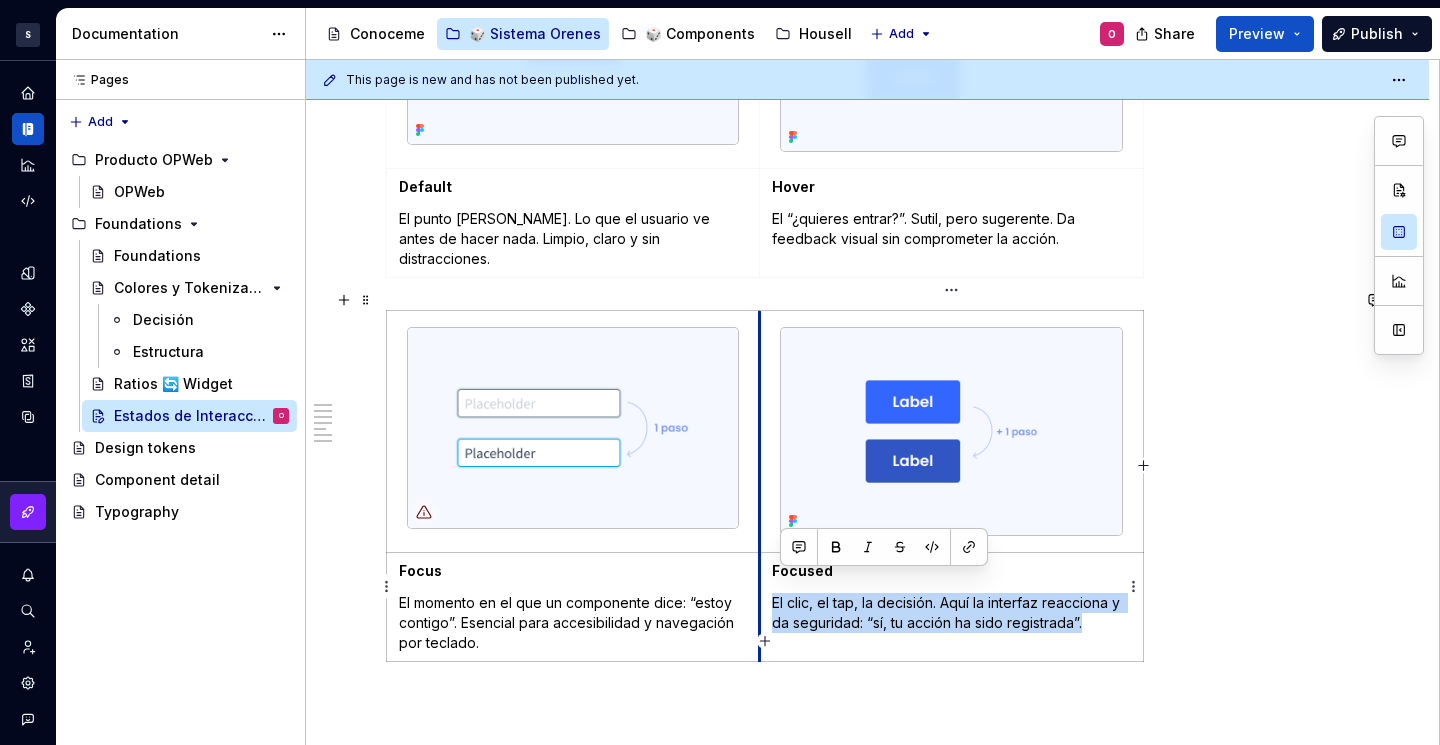 drag, startPoint x: 1095, startPoint y: 601, endPoint x: 760, endPoint y: 578, distance: 335.78864 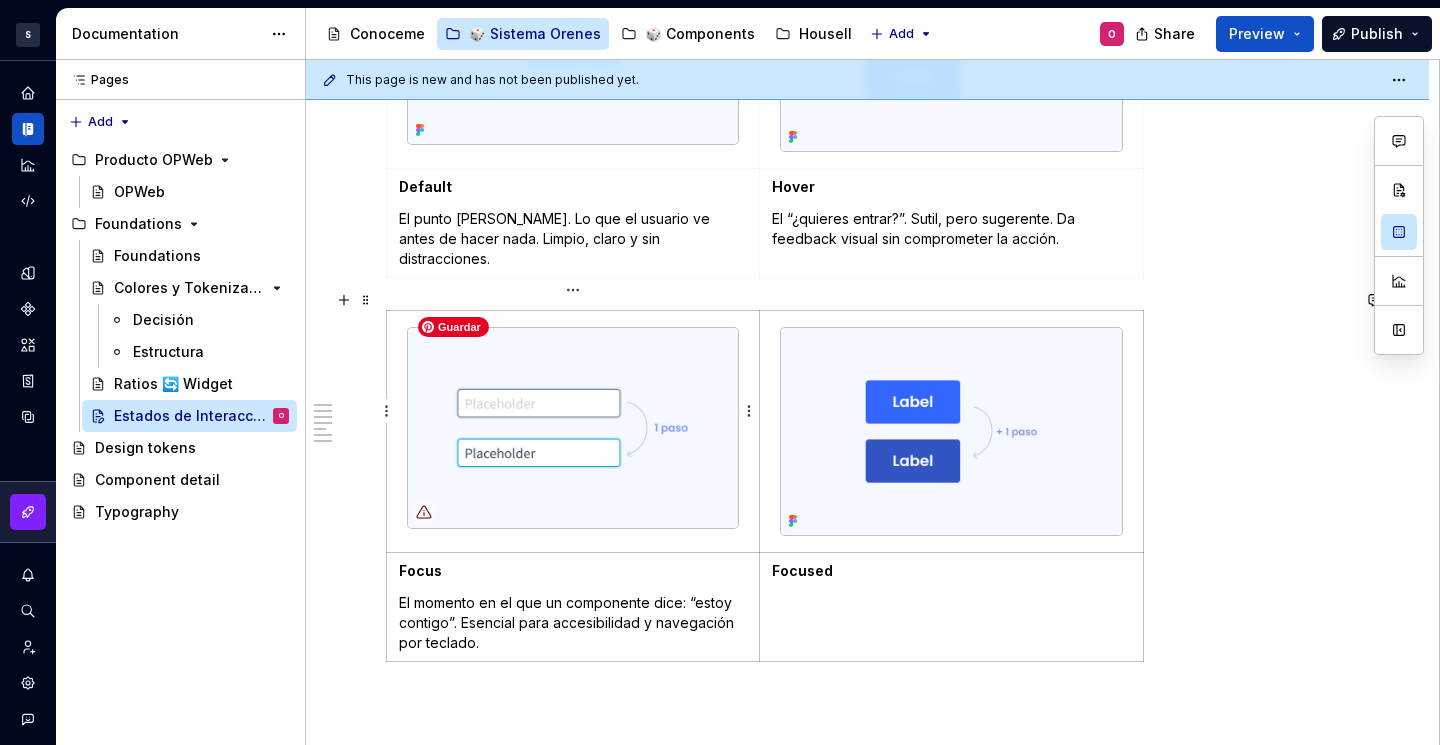 click at bounding box center (573, 428) 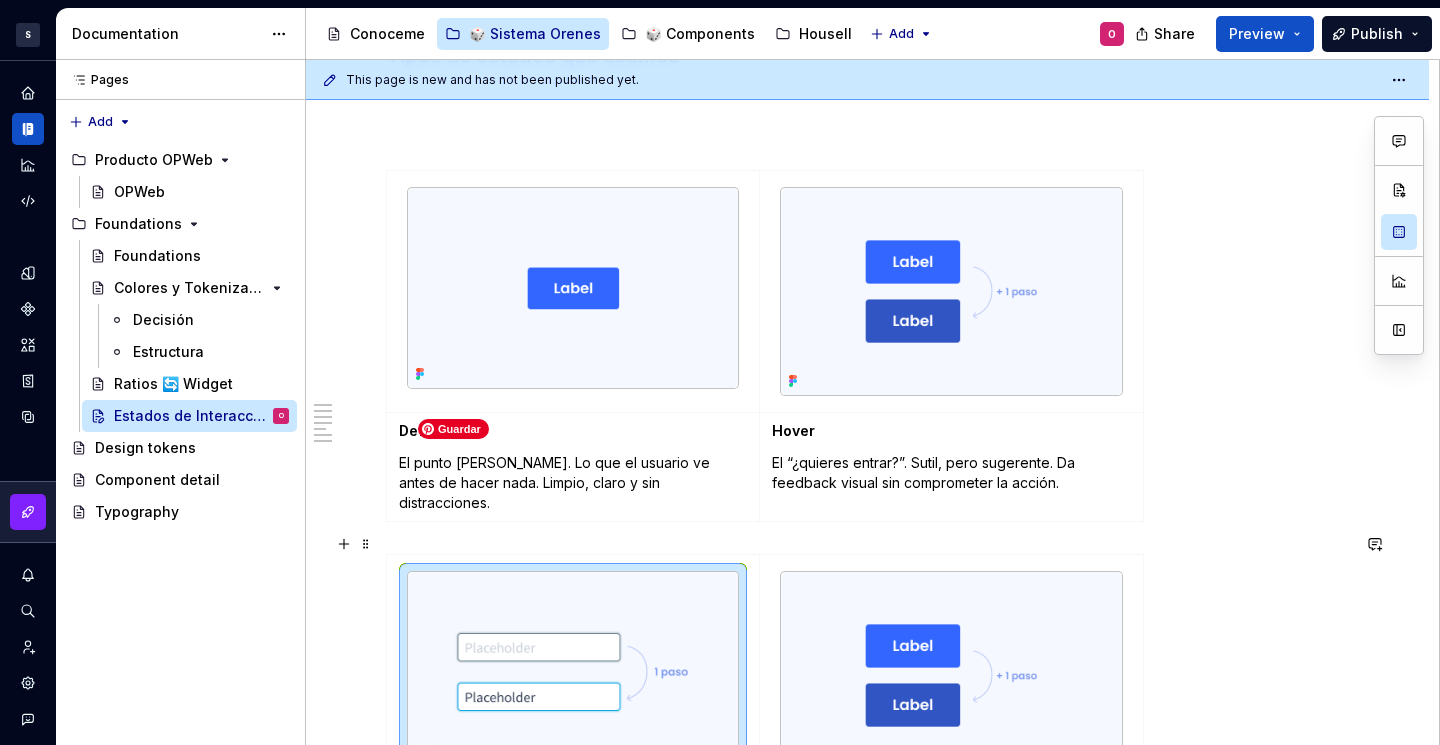 scroll, scrollTop: 1536, scrollLeft: 0, axis: vertical 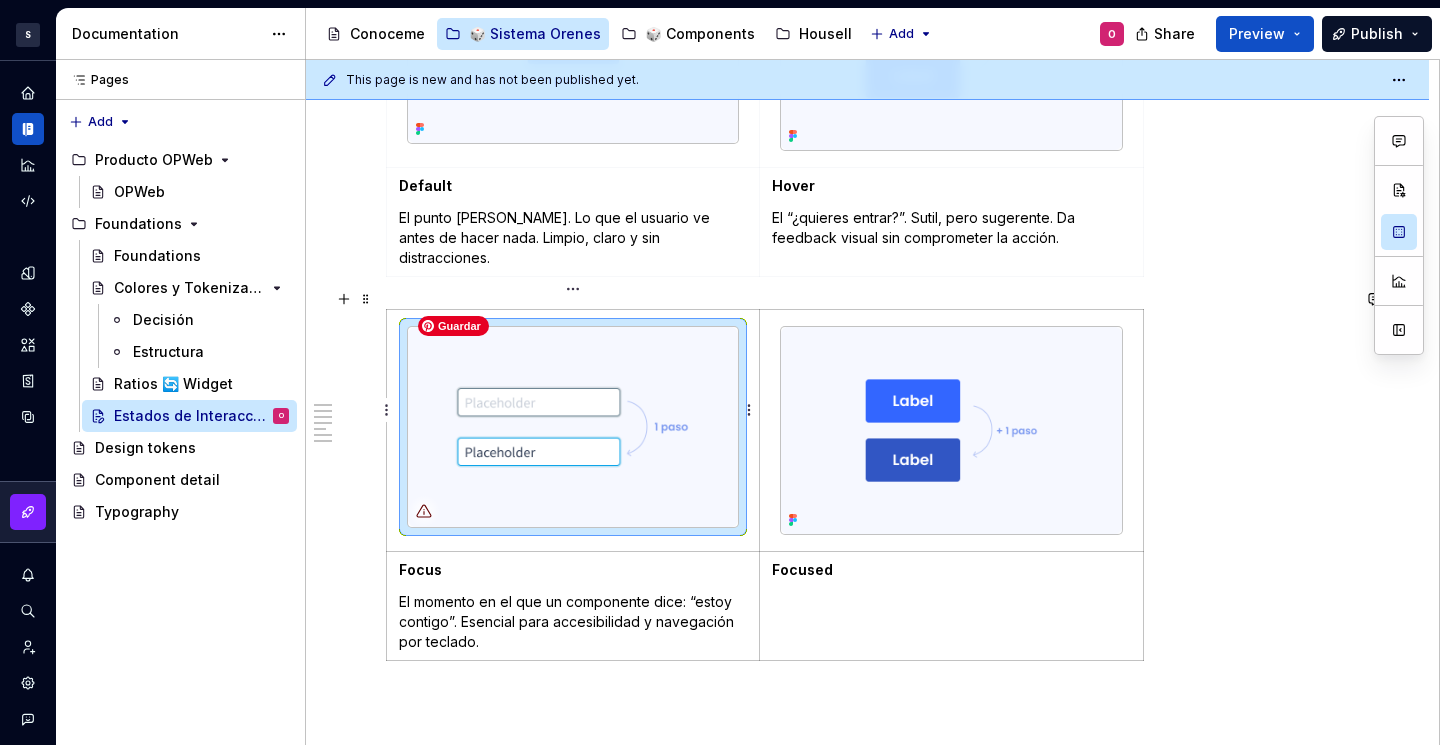 click at bounding box center [573, 427] 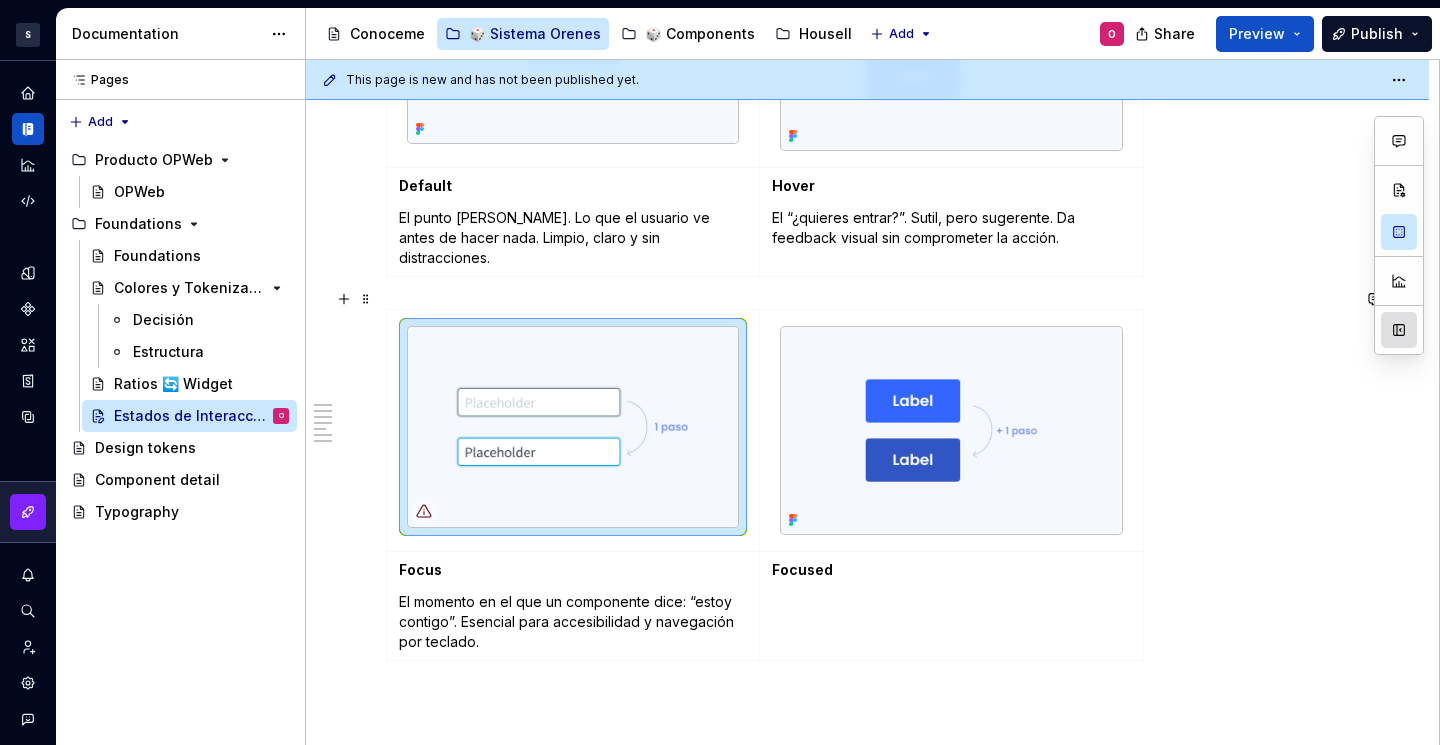 click at bounding box center (1399, 330) 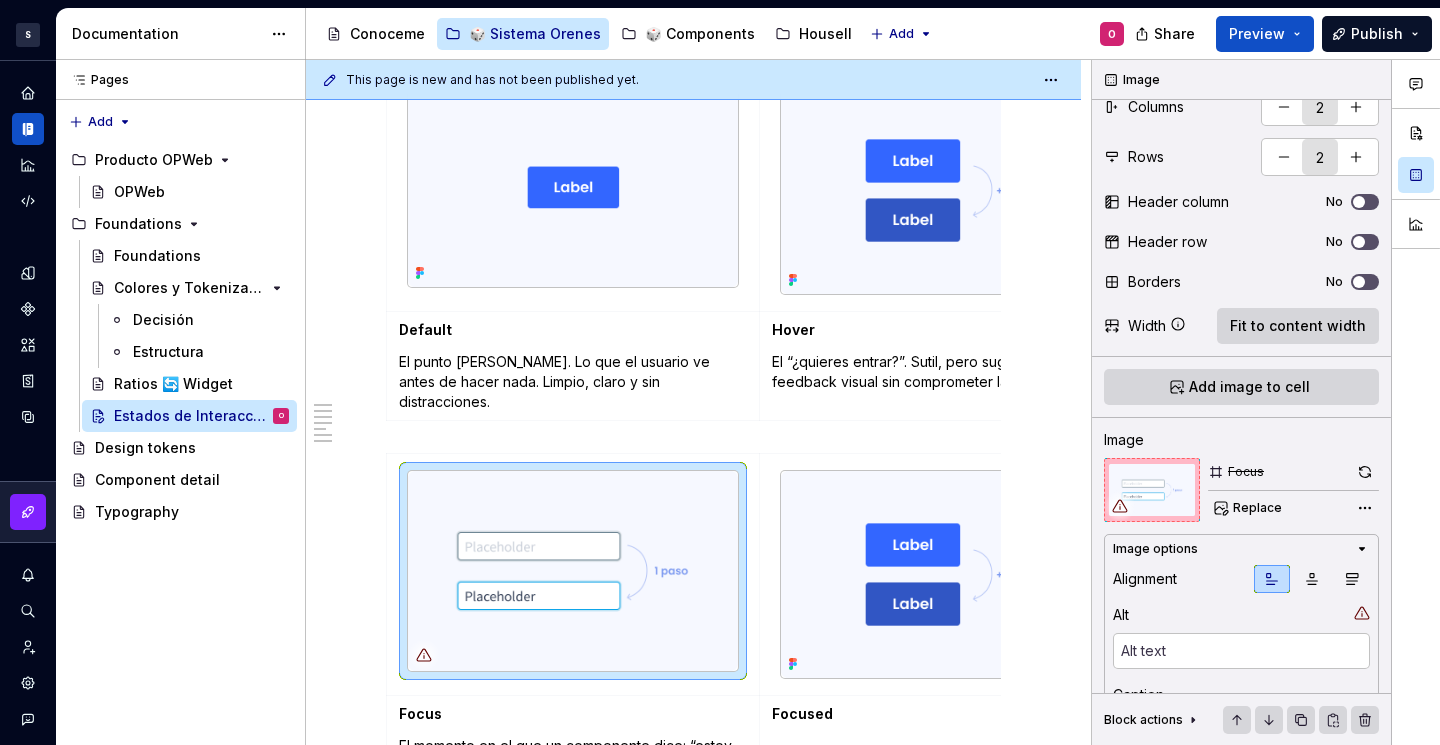 scroll, scrollTop: 0, scrollLeft: 0, axis: both 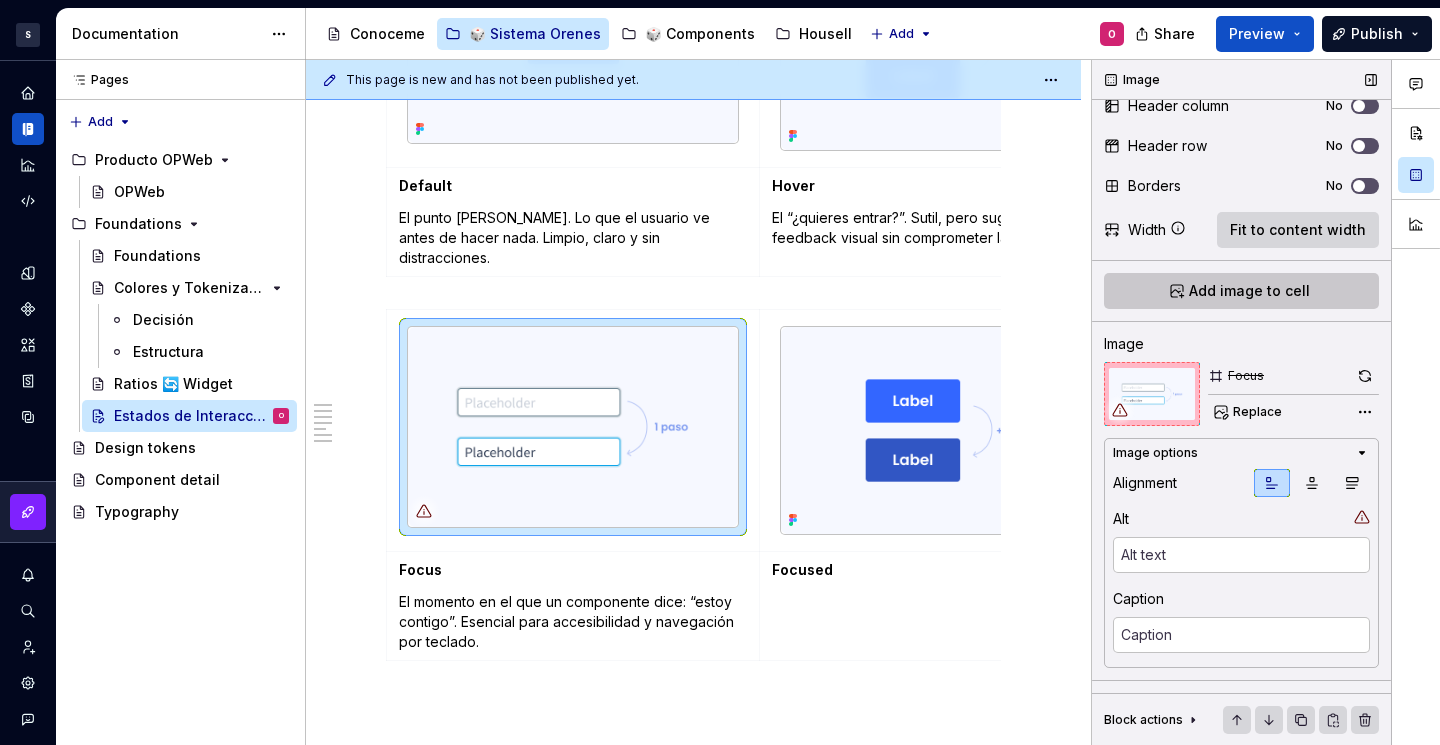 click on "Add image to cell" at bounding box center [1249, 291] 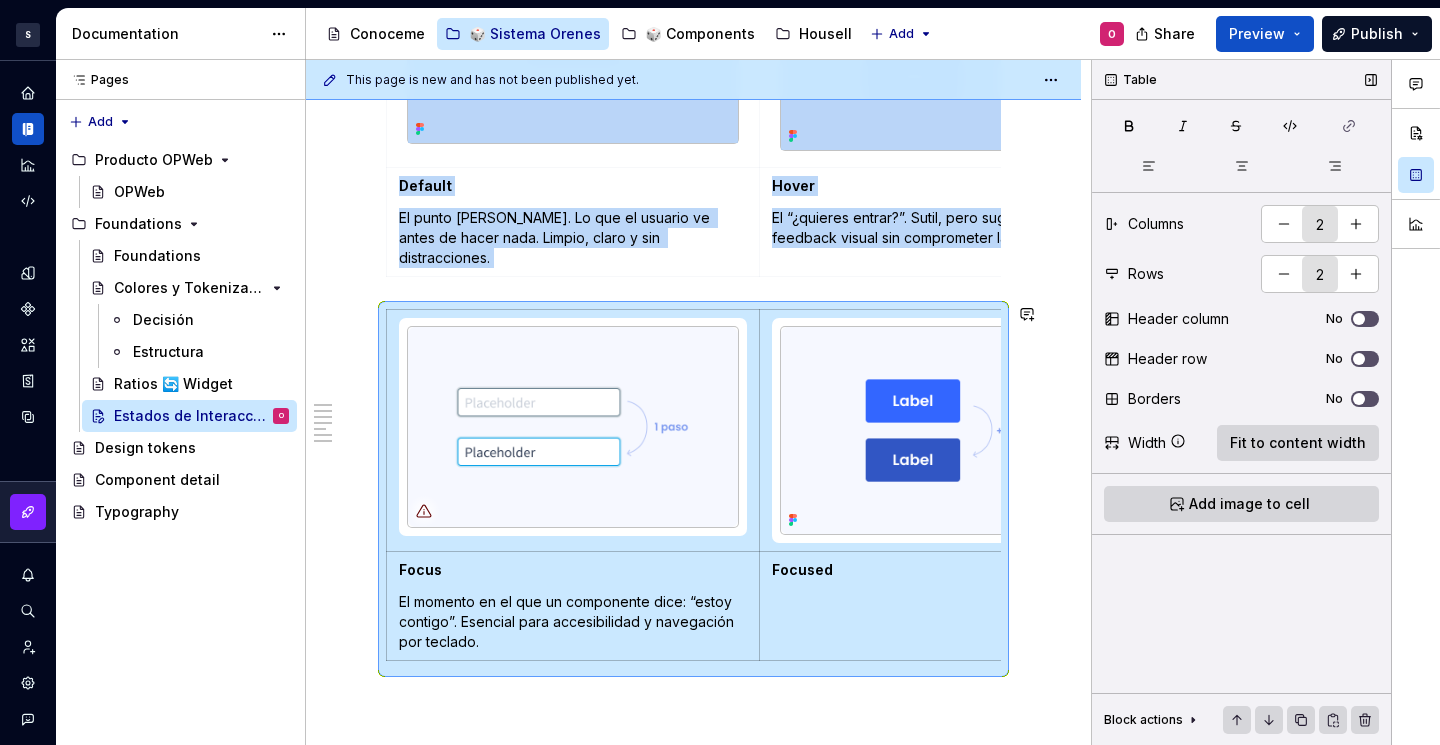 scroll, scrollTop: 0, scrollLeft: 0, axis: both 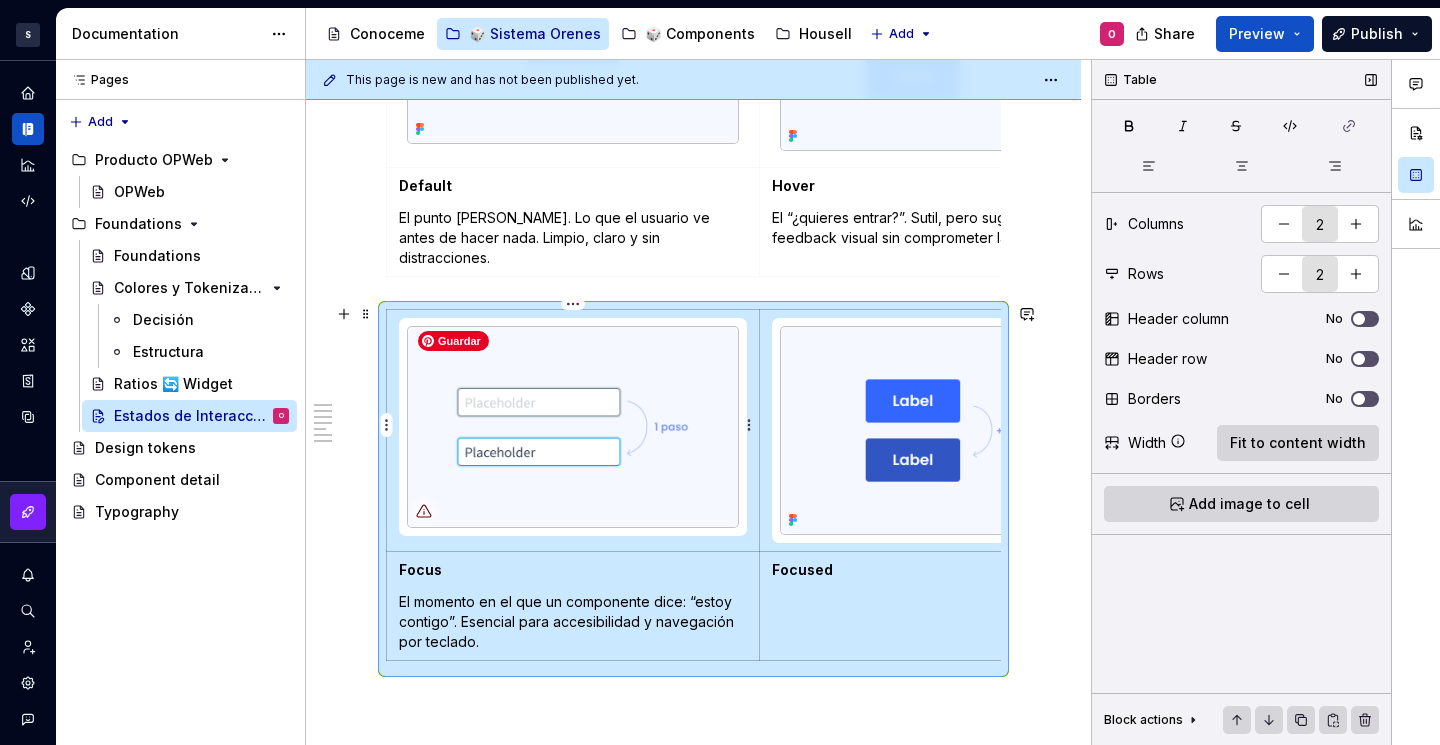 click at bounding box center (573, 427) 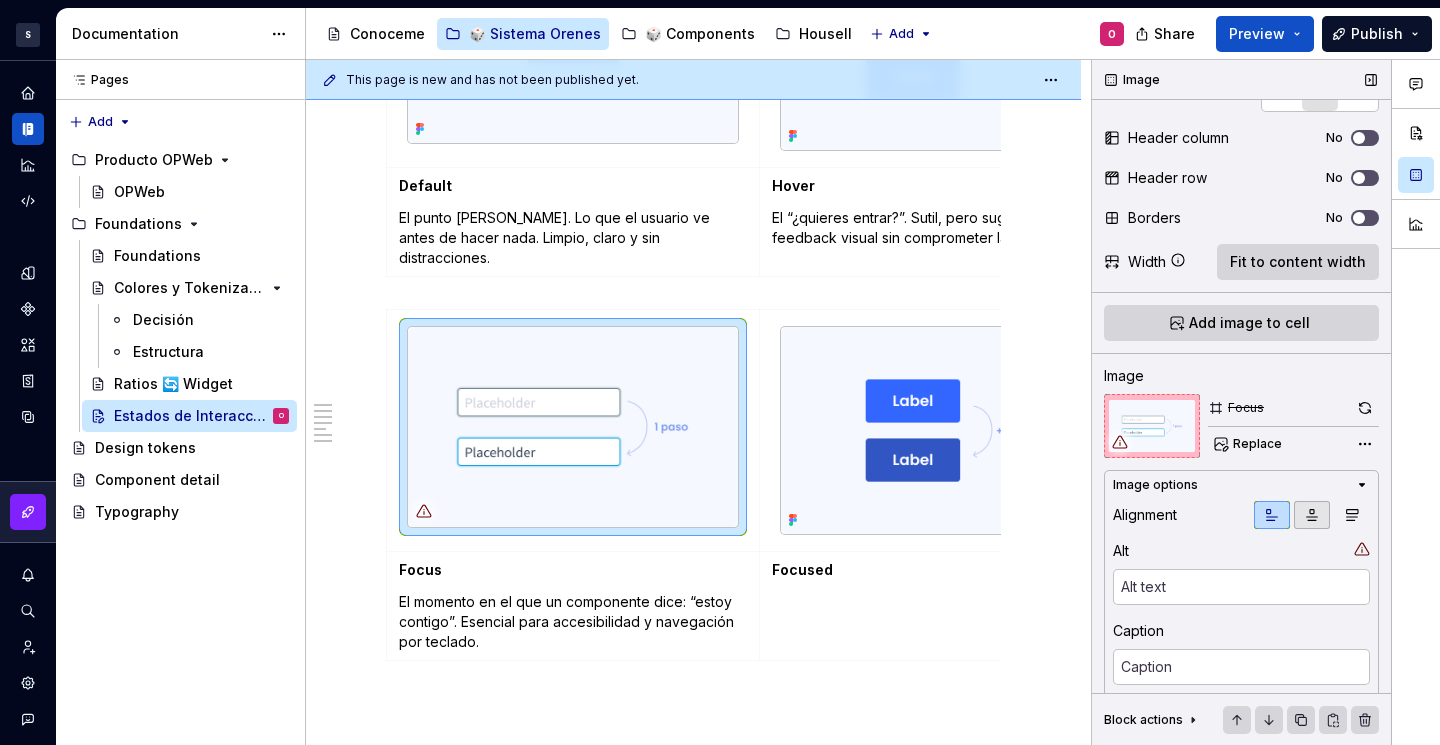 scroll, scrollTop: 154, scrollLeft: 0, axis: vertical 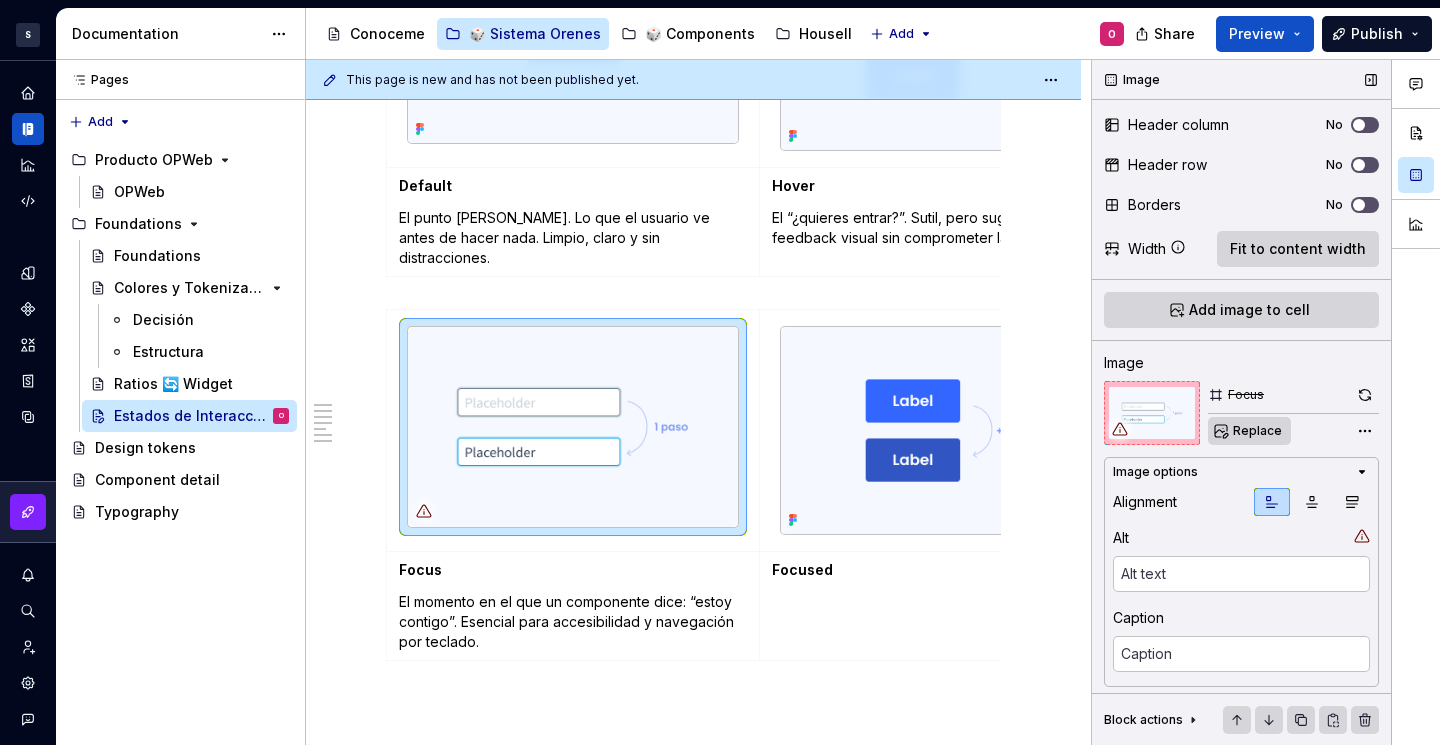 click on "Replace" at bounding box center [1249, 431] 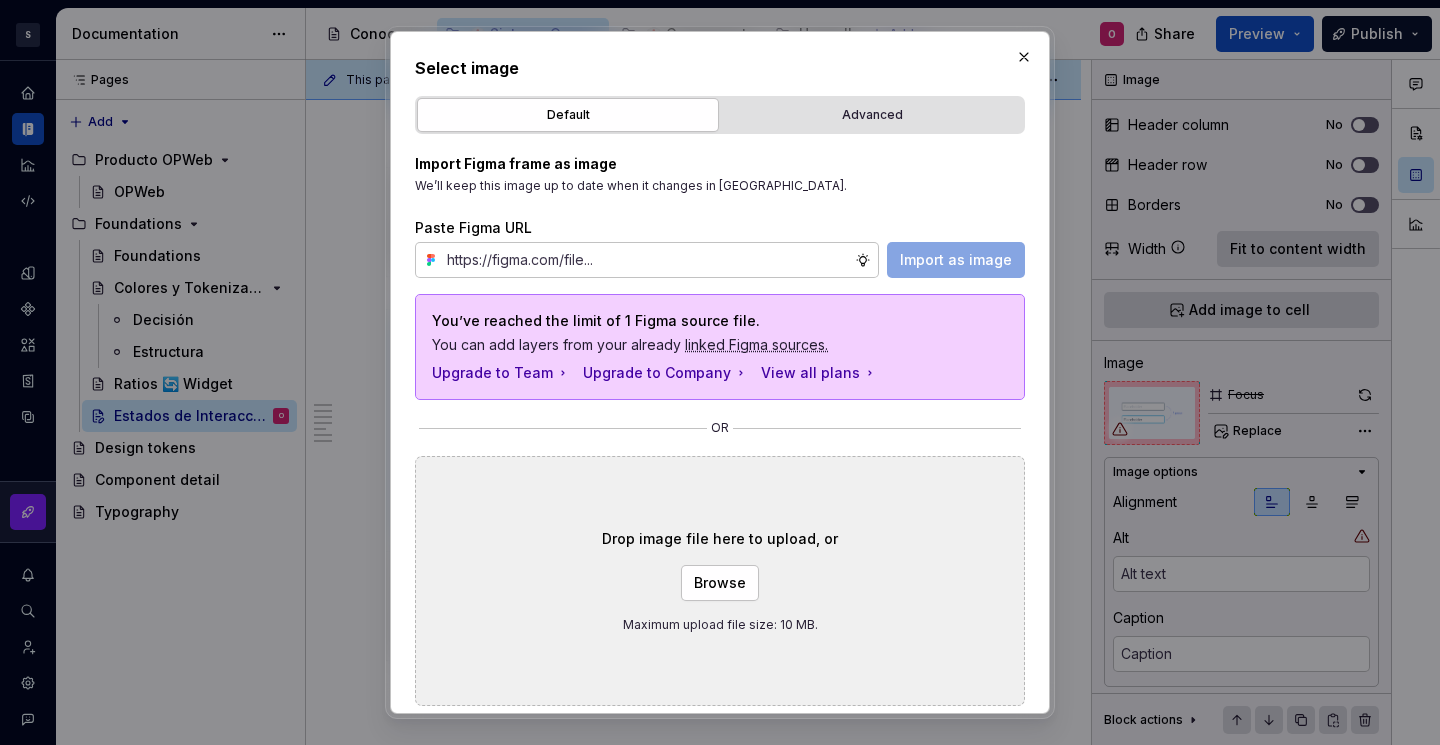 type on "*" 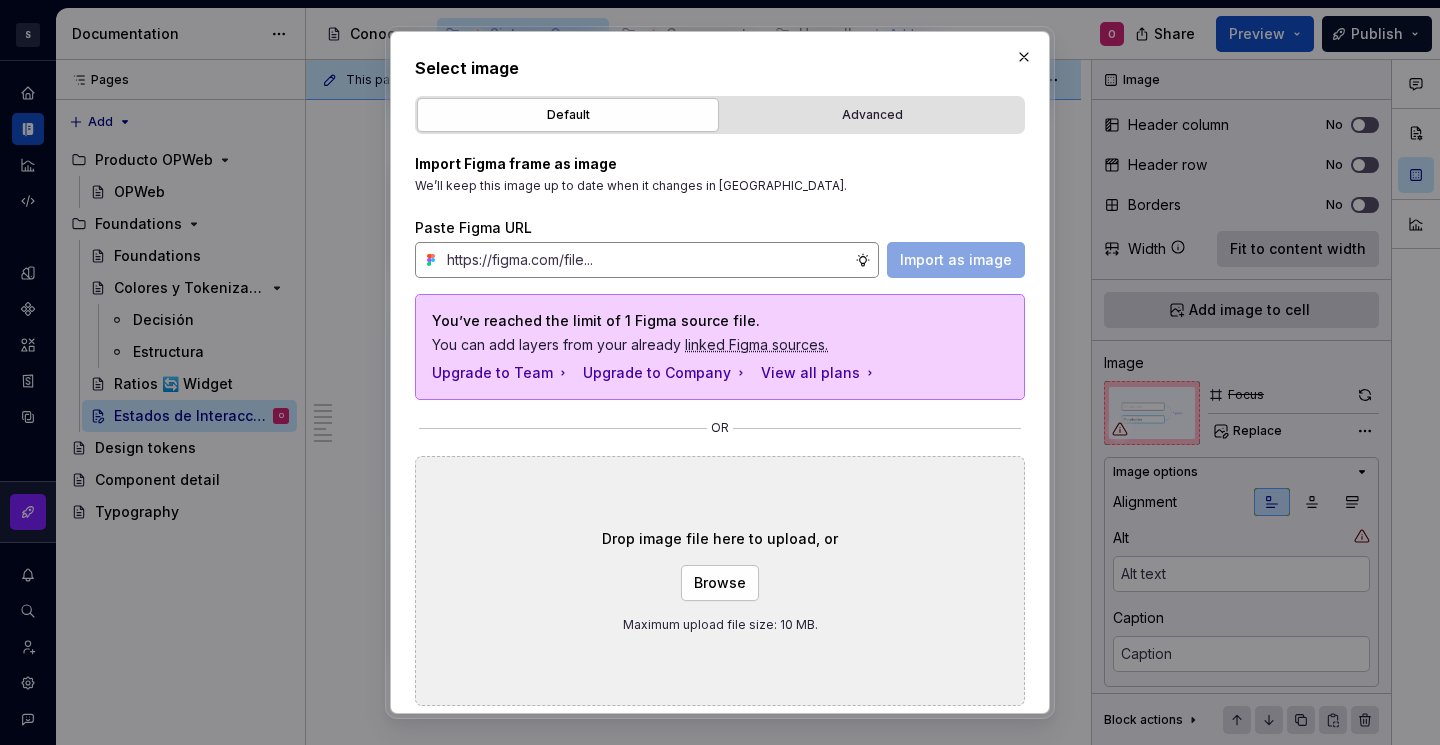 click at bounding box center (647, 260) 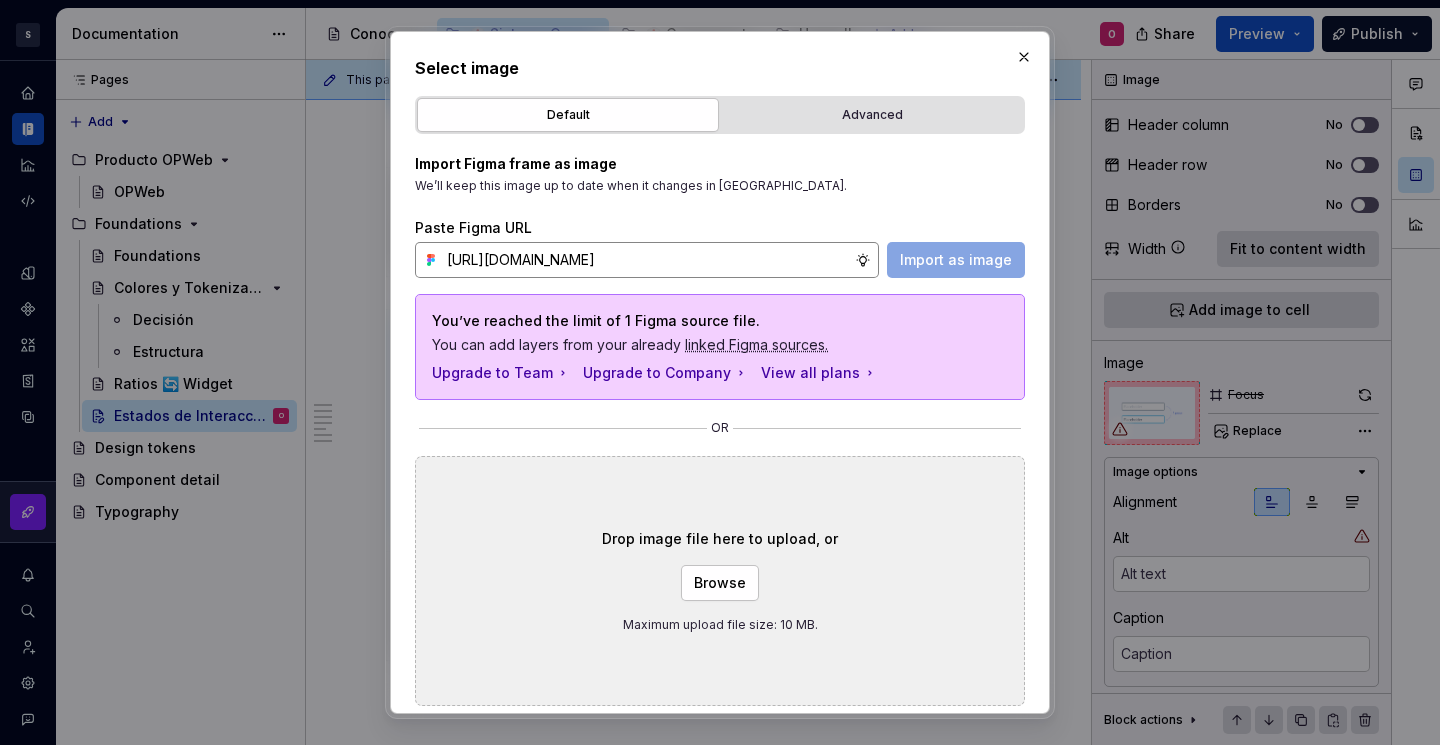 scroll, scrollTop: 0, scrollLeft: 384, axis: horizontal 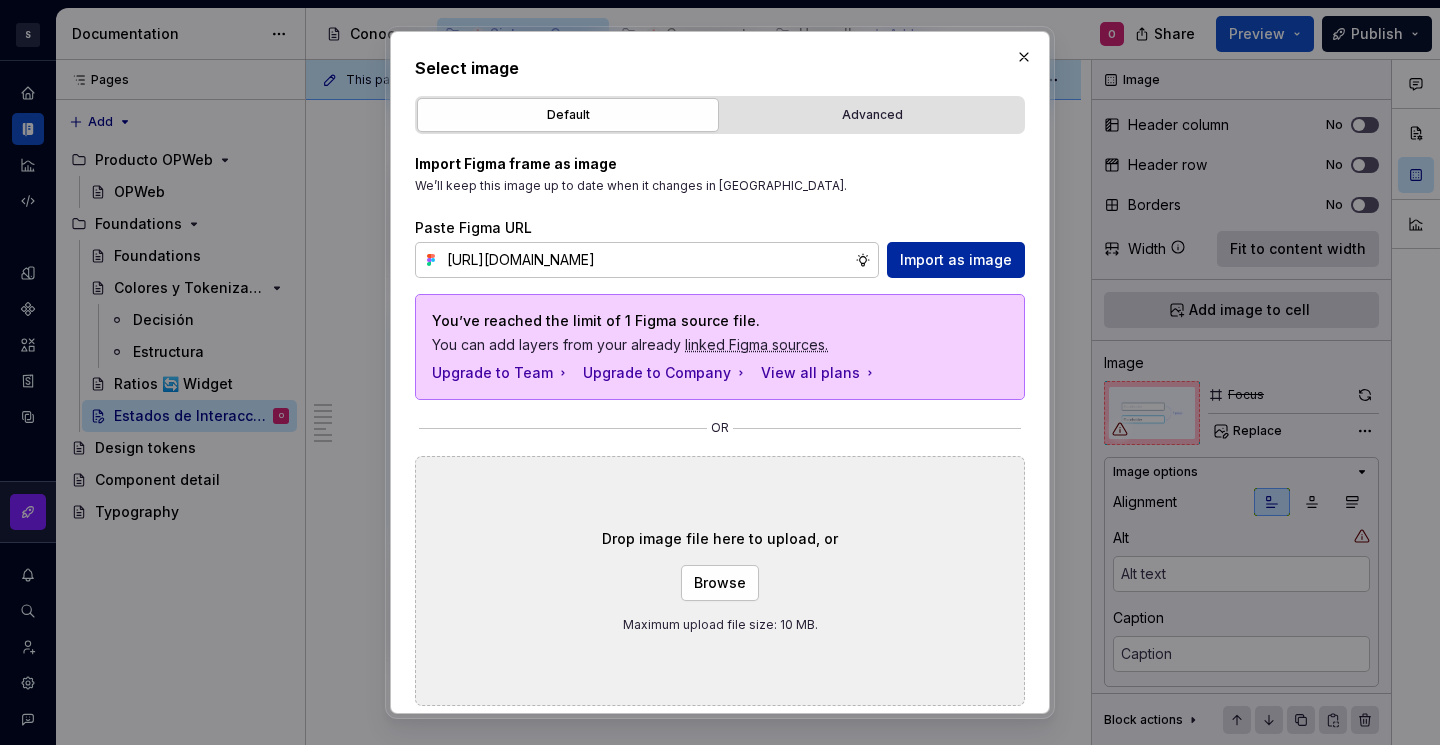 type on "[URL][DOMAIN_NAME]" 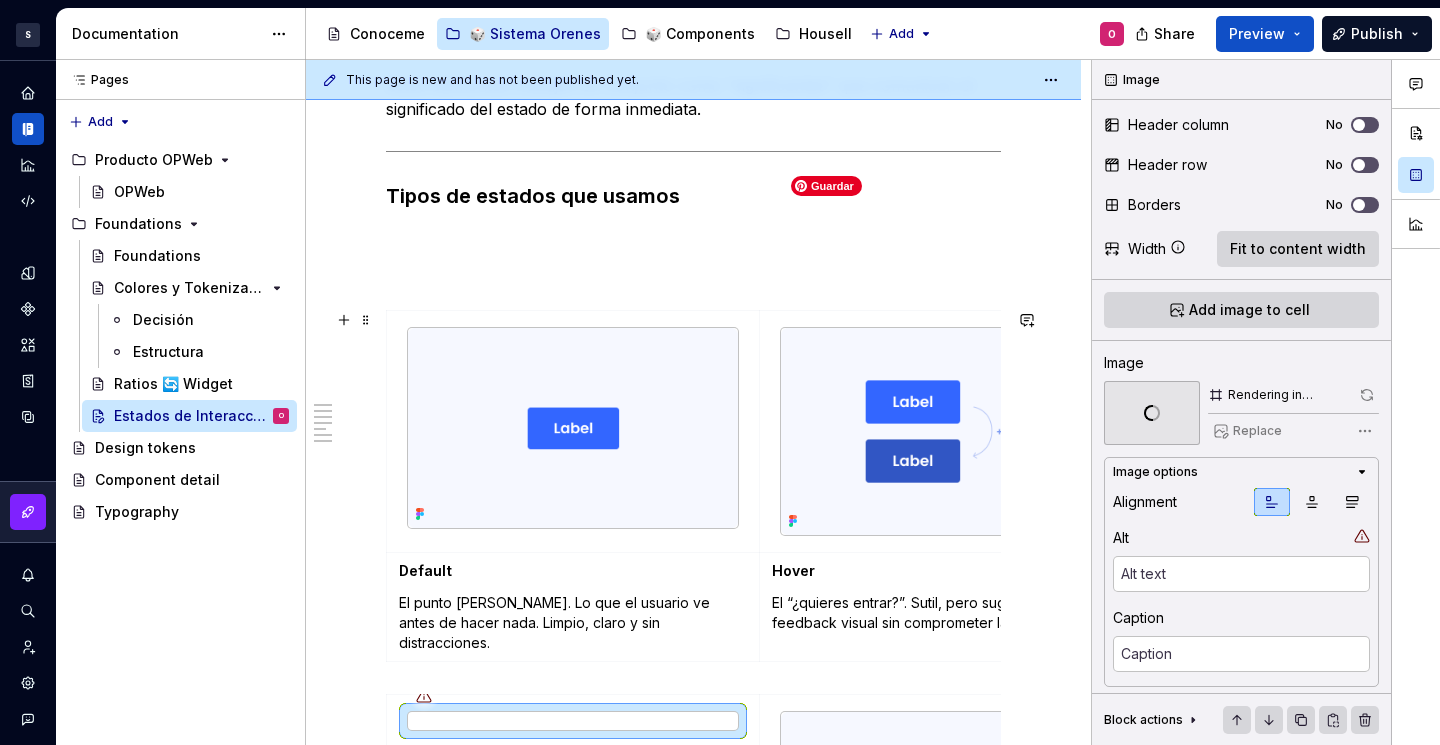 scroll, scrollTop: 1560, scrollLeft: 0, axis: vertical 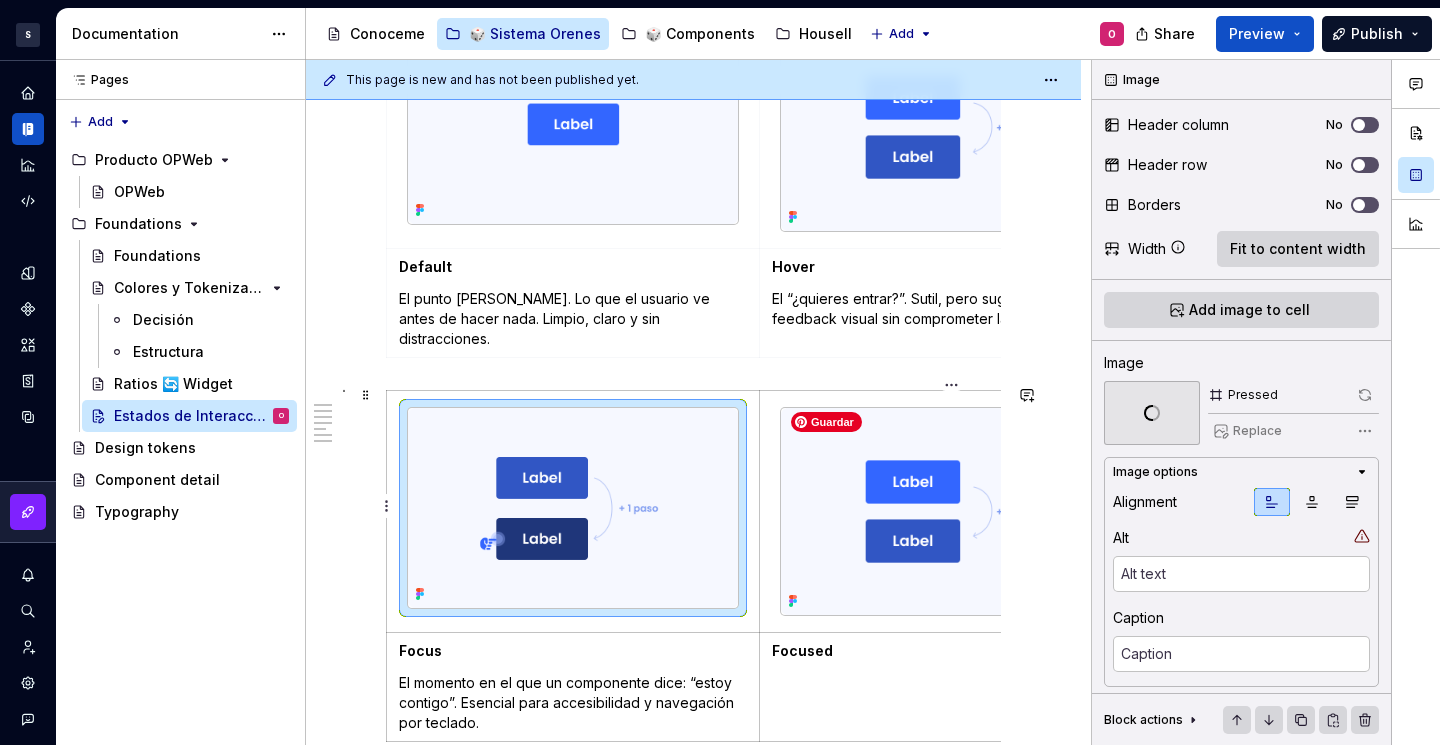 click at bounding box center [952, 511] 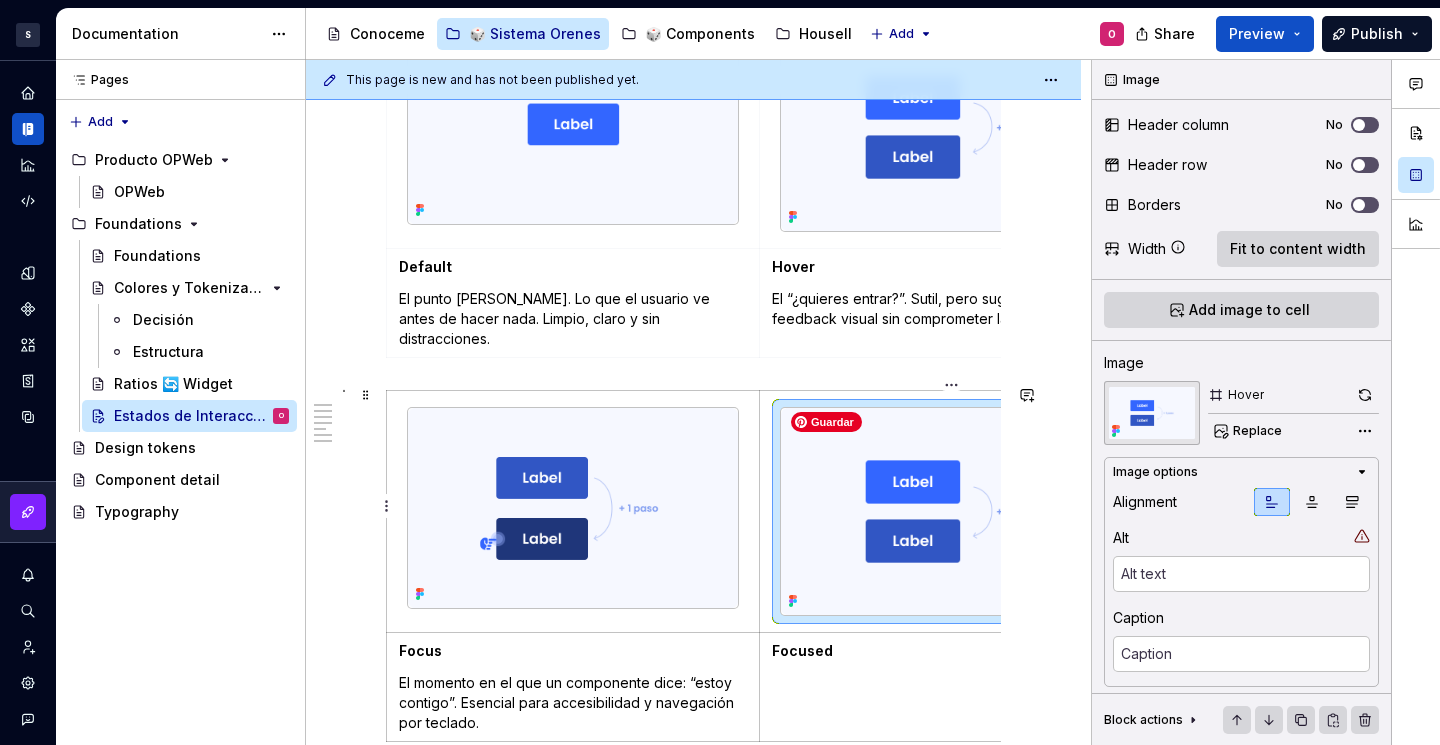 scroll, scrollTop: 1701, scrollLeft: 0, axis: vertical 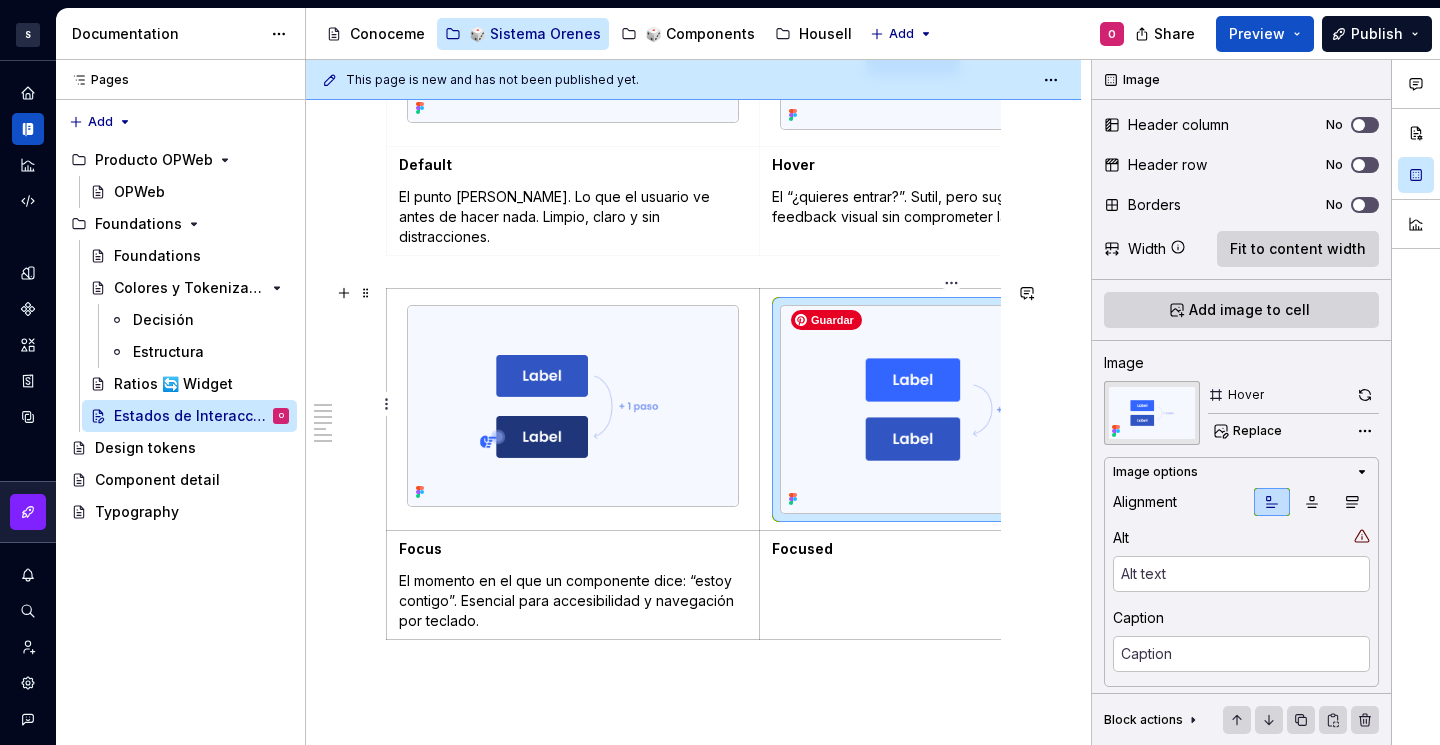 click at bounding box center [952, 409] 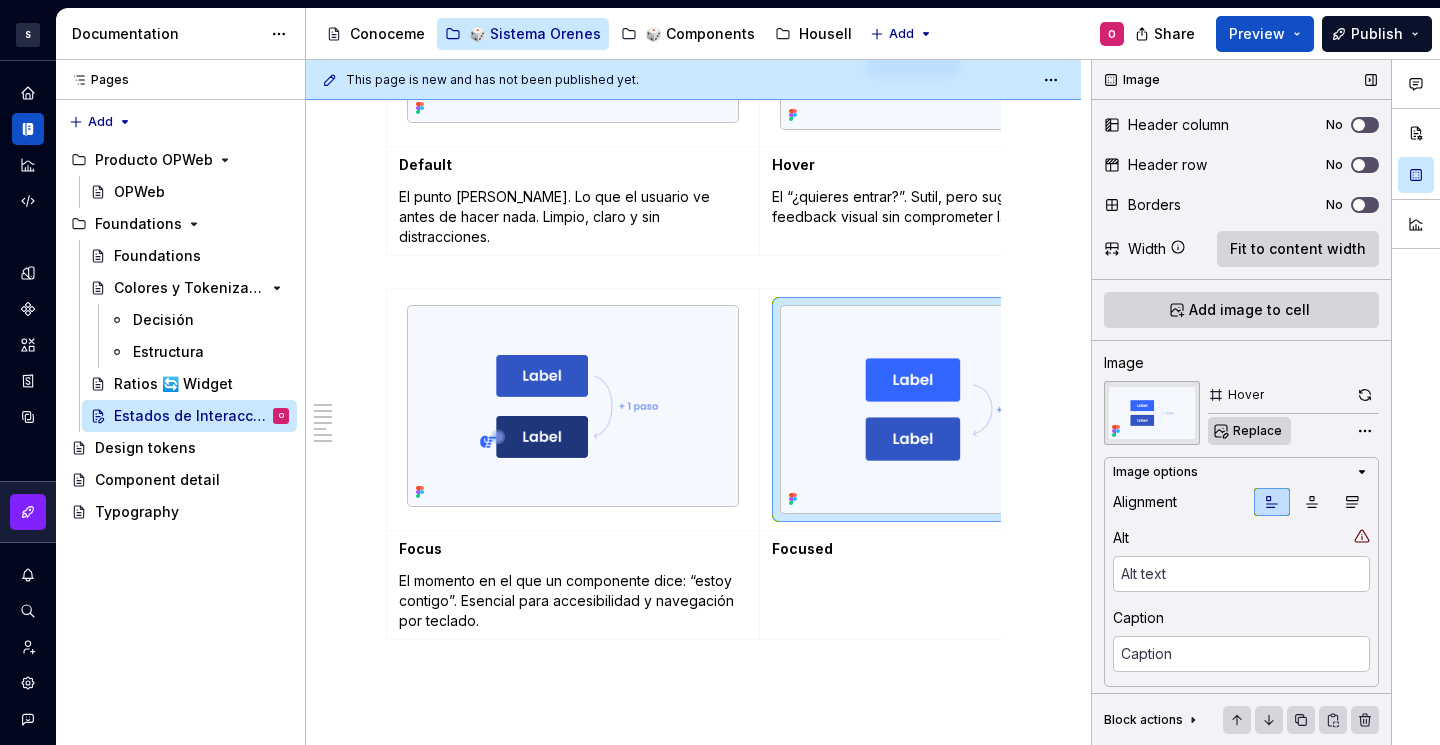 click on "Replace" at bounding box center (1257, 431) 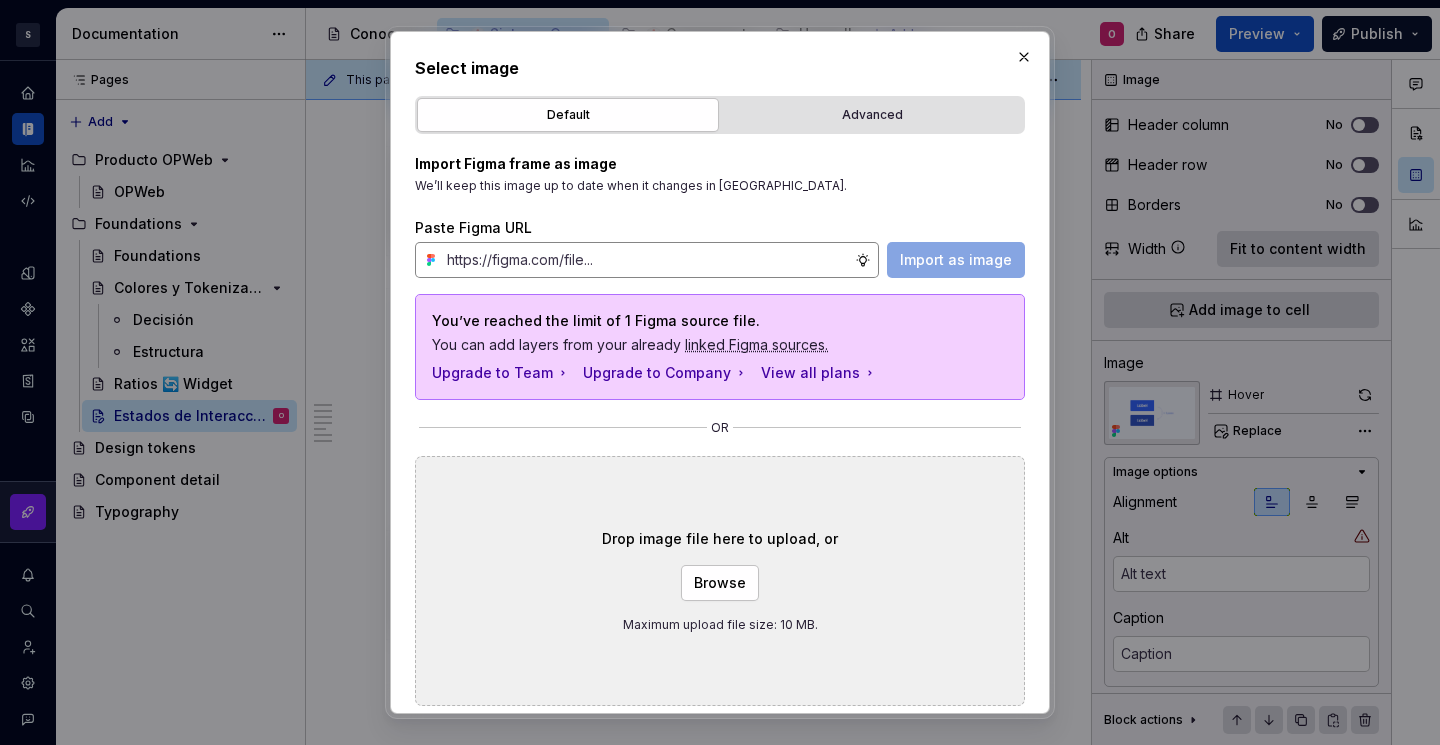click at bounding box center [647, 260] 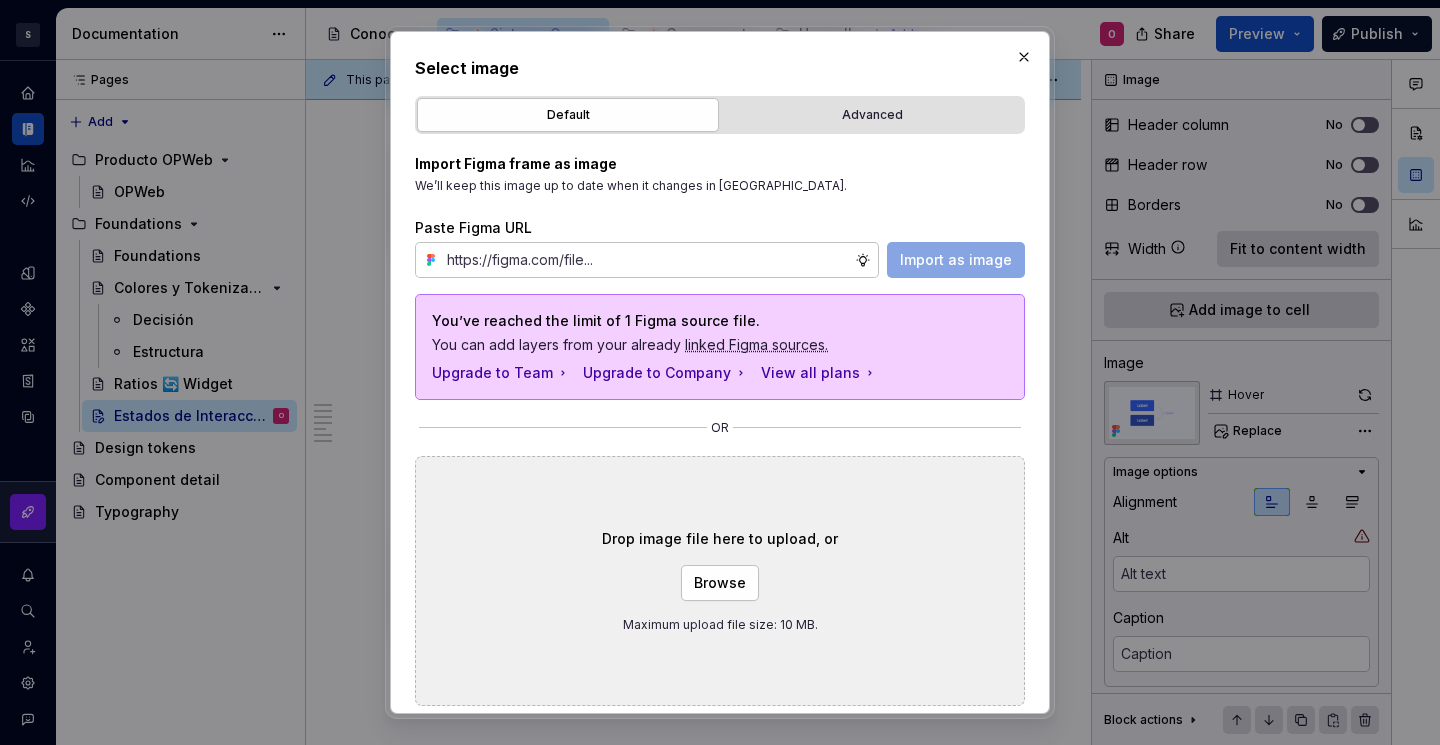 type on "*" 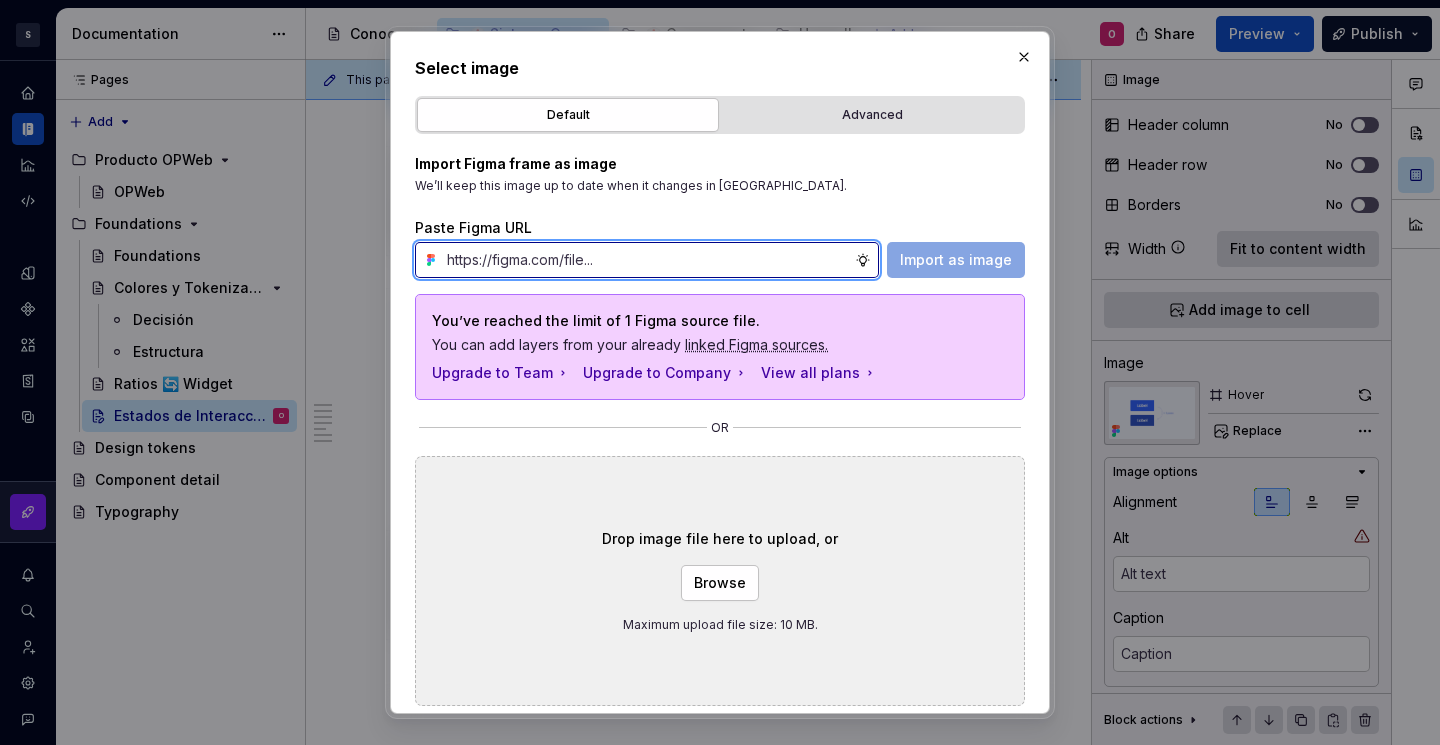 click at bounding box center (647, 260) 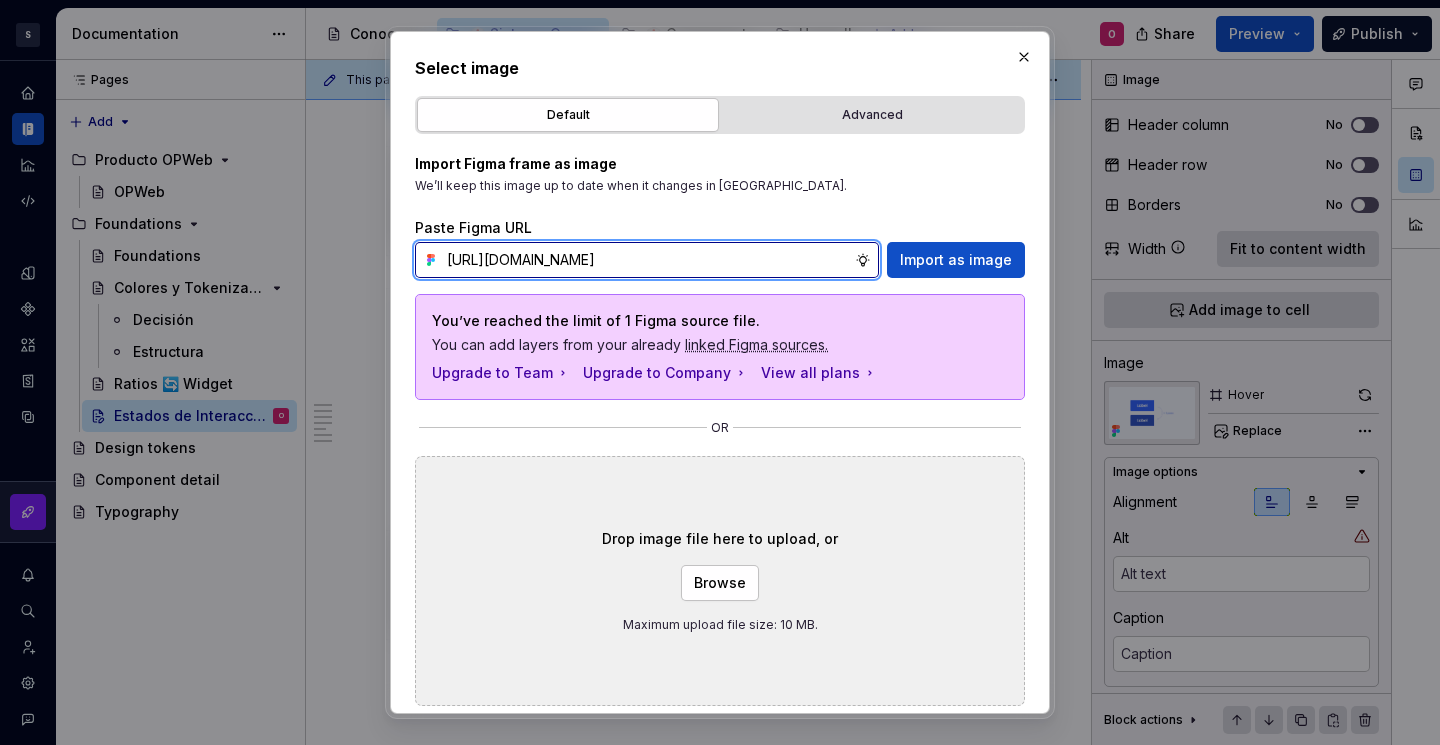 scroll, scrollTop: 0, scrollLeft: 383, axis: horizontal 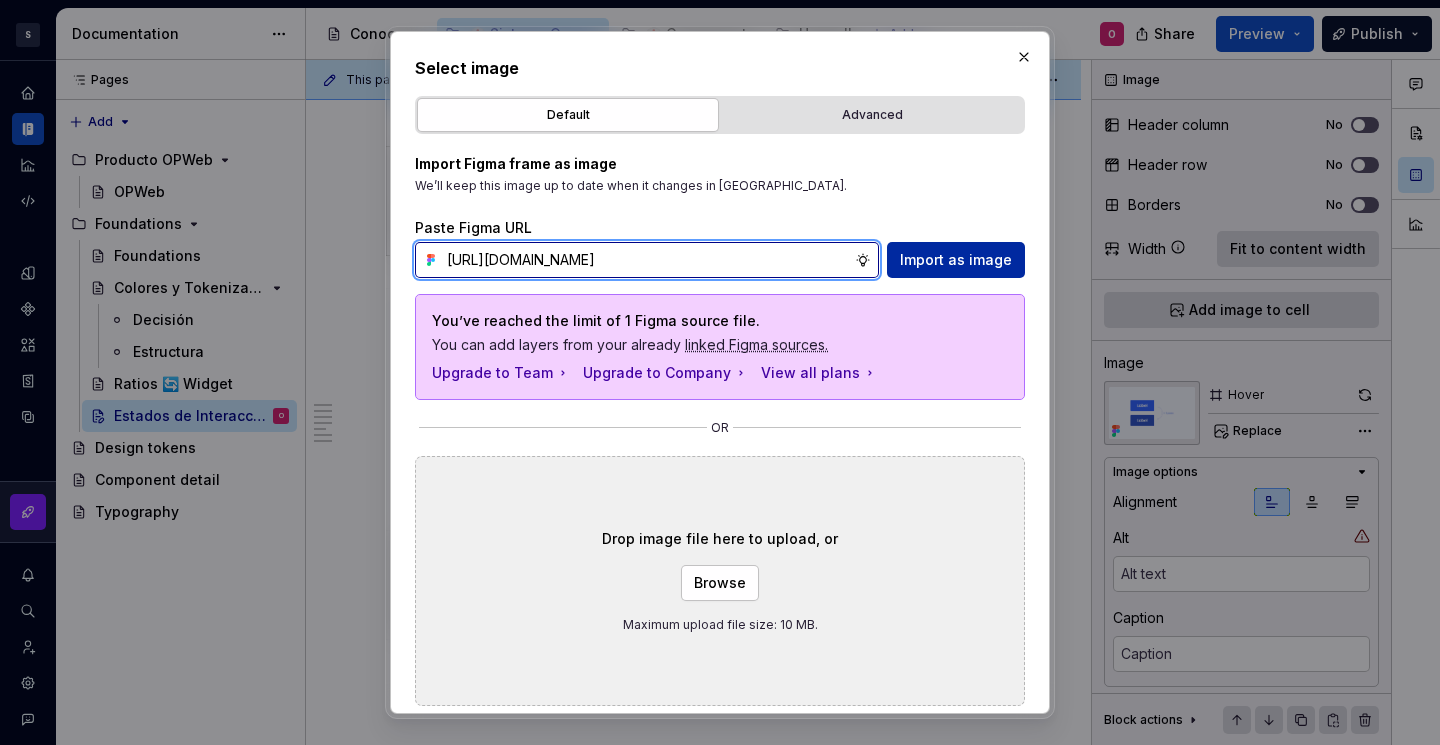 type on "[URL][DOMAIN_NAME]" 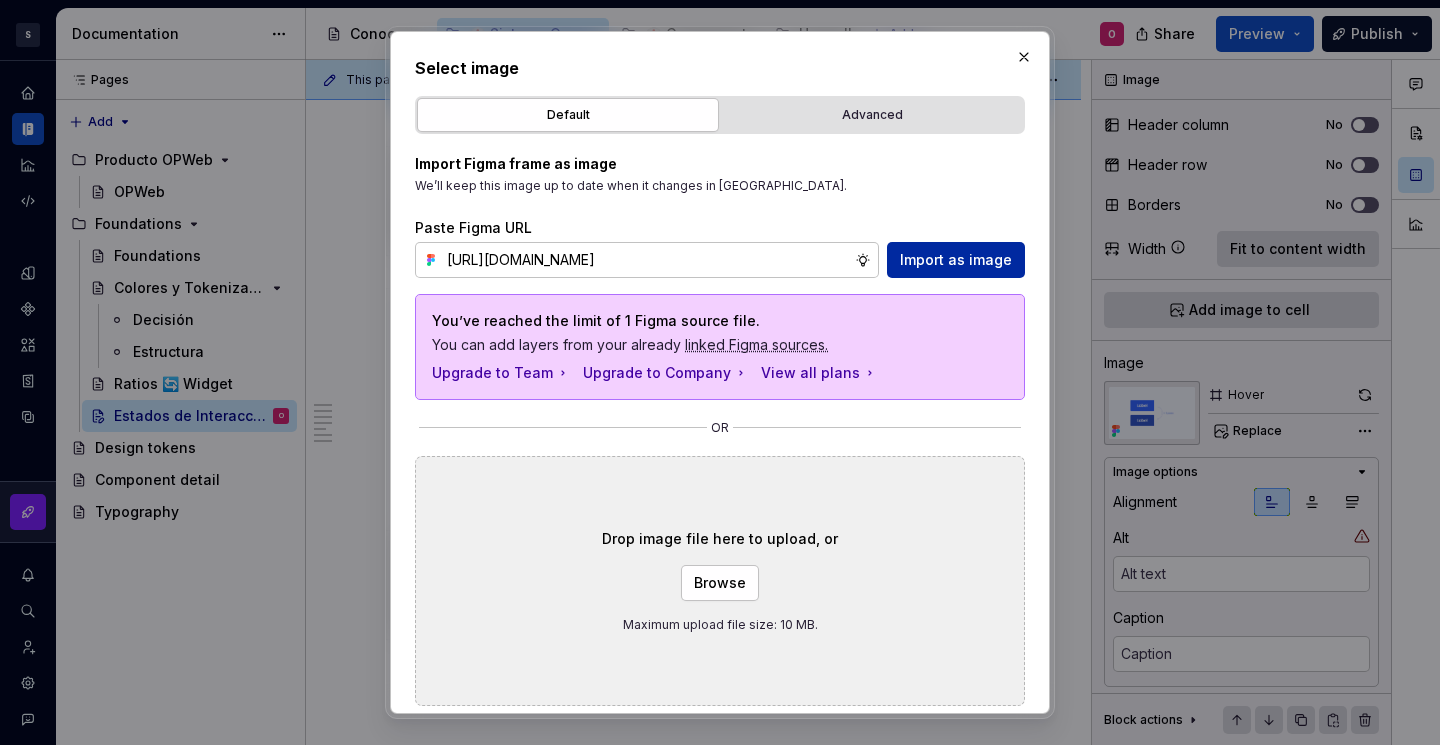 click on "Import as image" at bounding box center [956, 260] 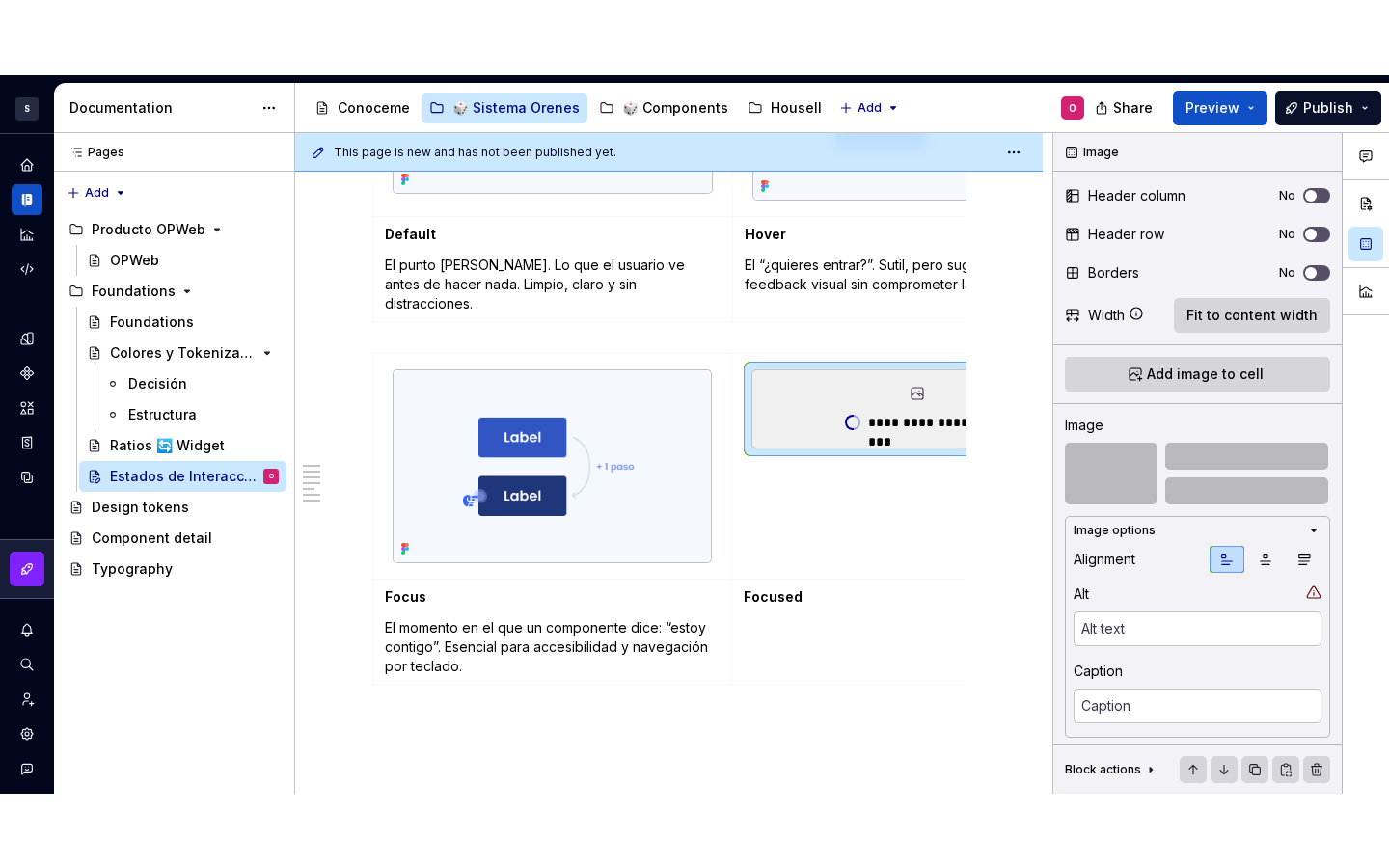 scroll, scrollTop: 0, scrollLeft: 123, axis: horizontal 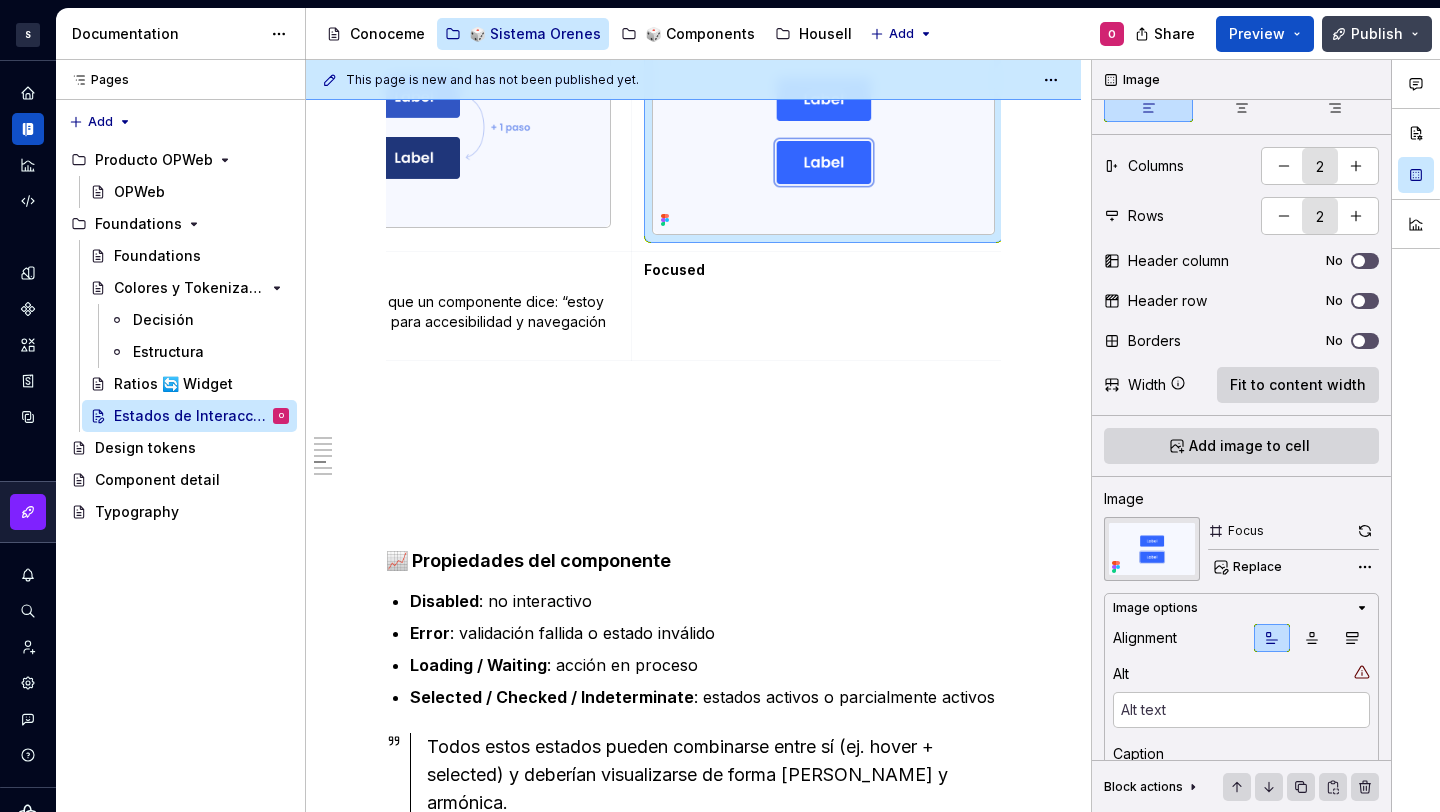 click on "Publish" at bounding box center [1377, 34] 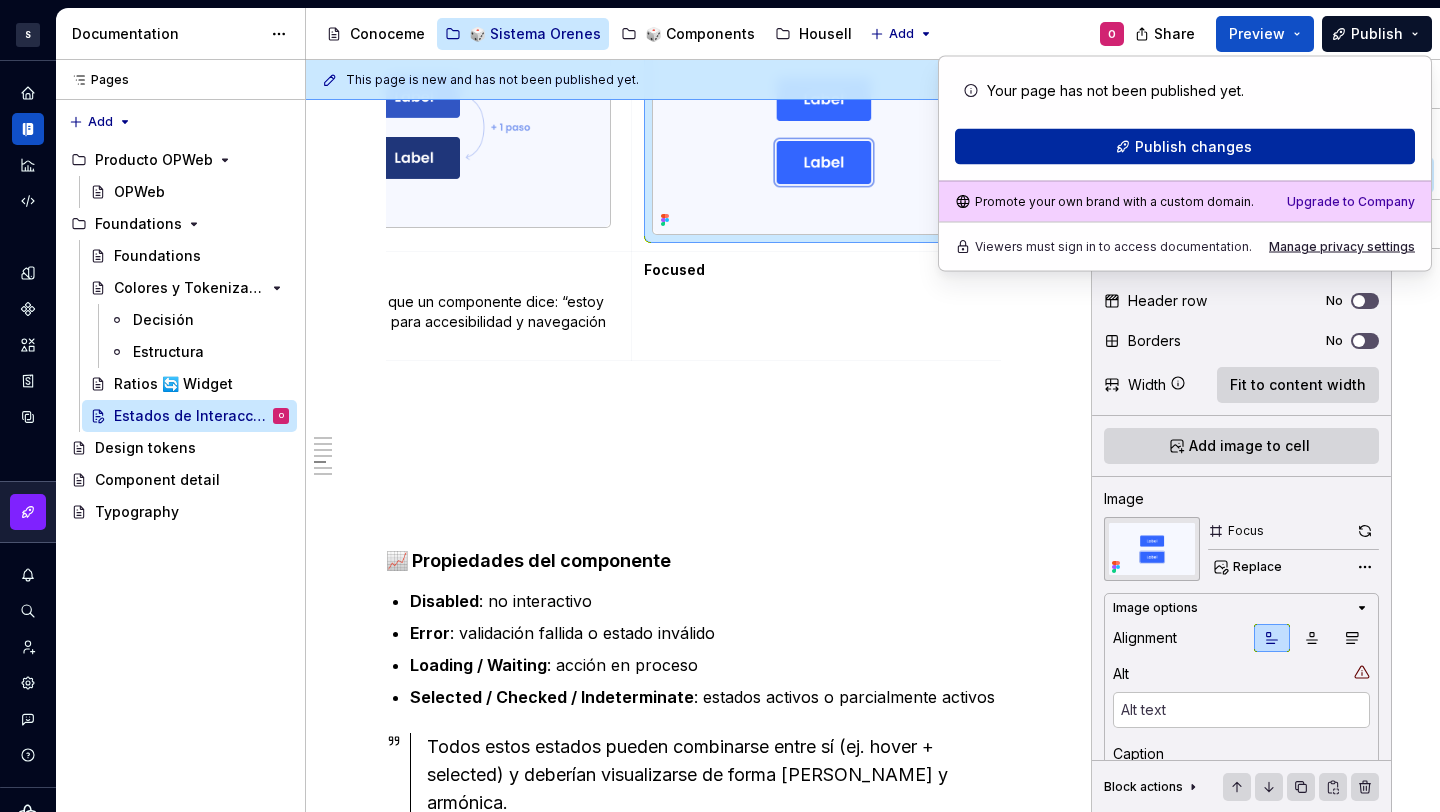 click on "Publish changes" at bounding box center (1185, 147) 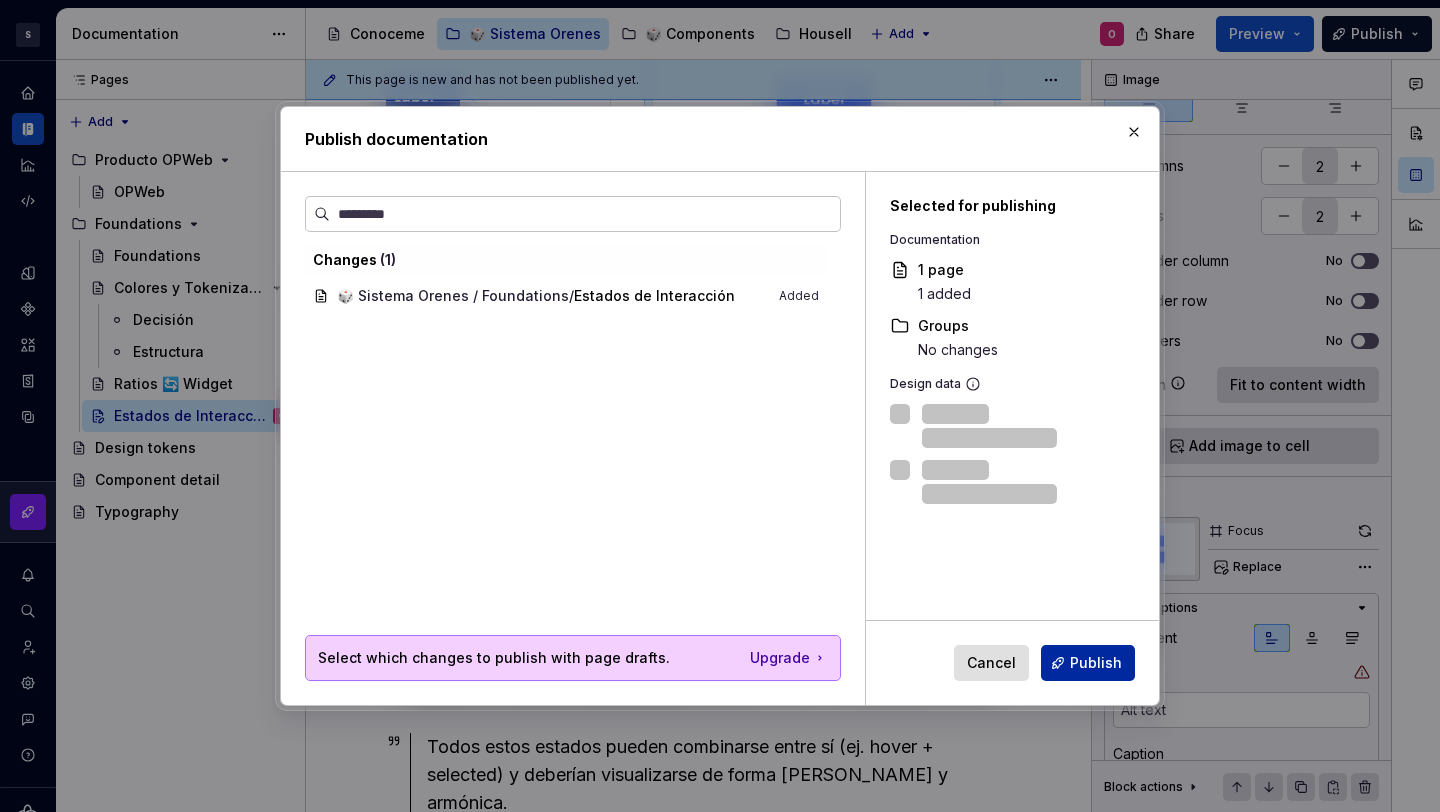click on "Publish" at bounding box center (1088, 663) 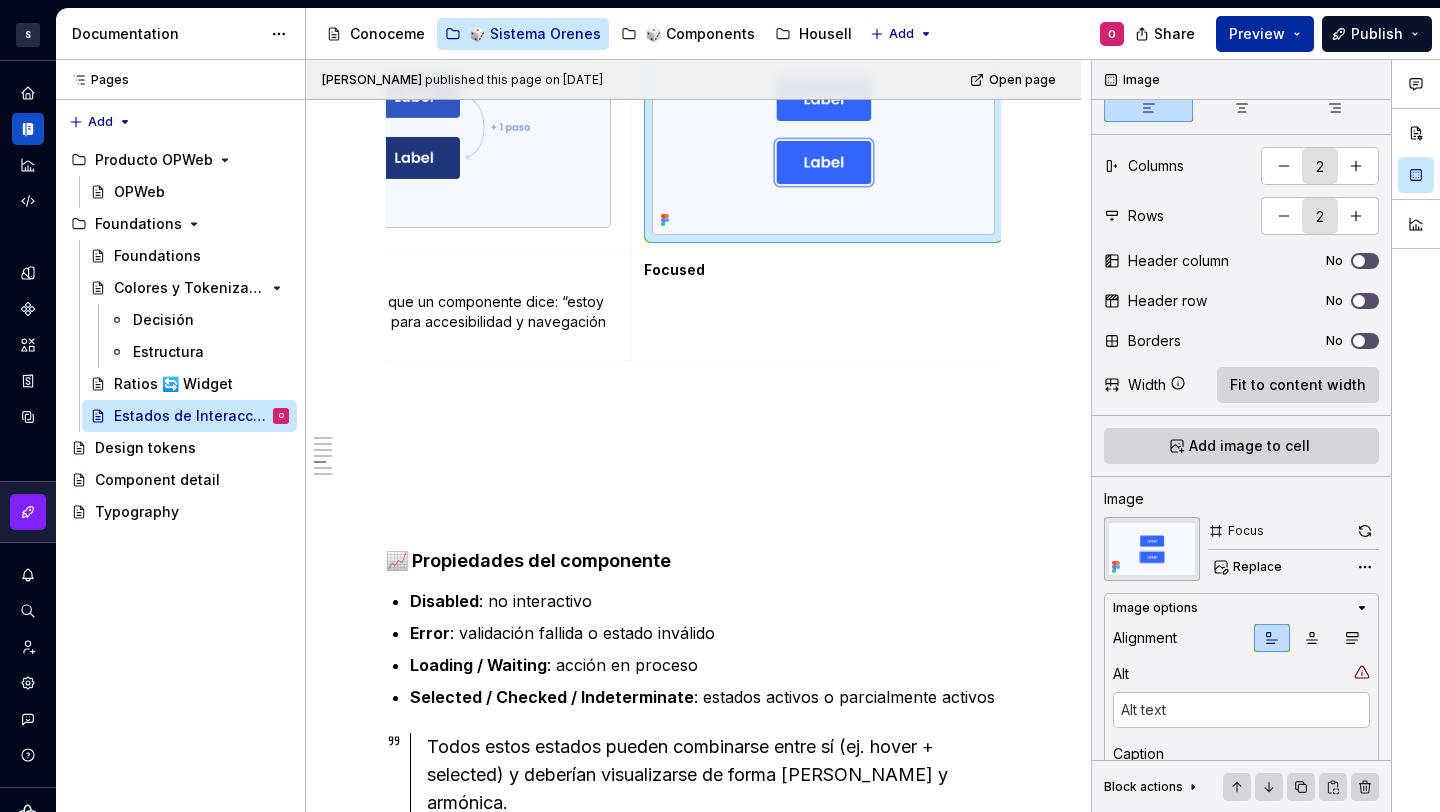 click on "Preview" at bounding box center (1265, 34) 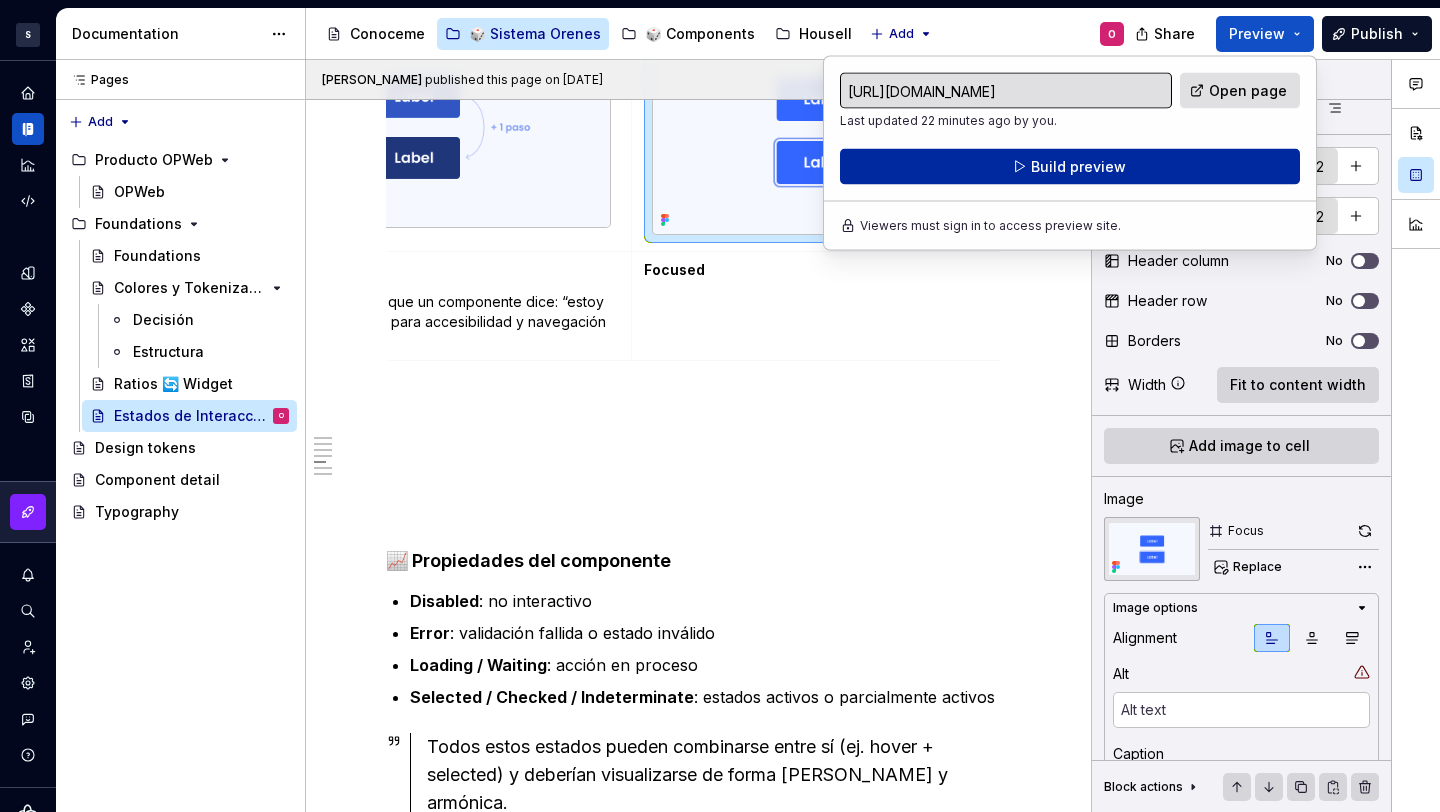 click on "Build preview" at bounding box center (1070, 167) 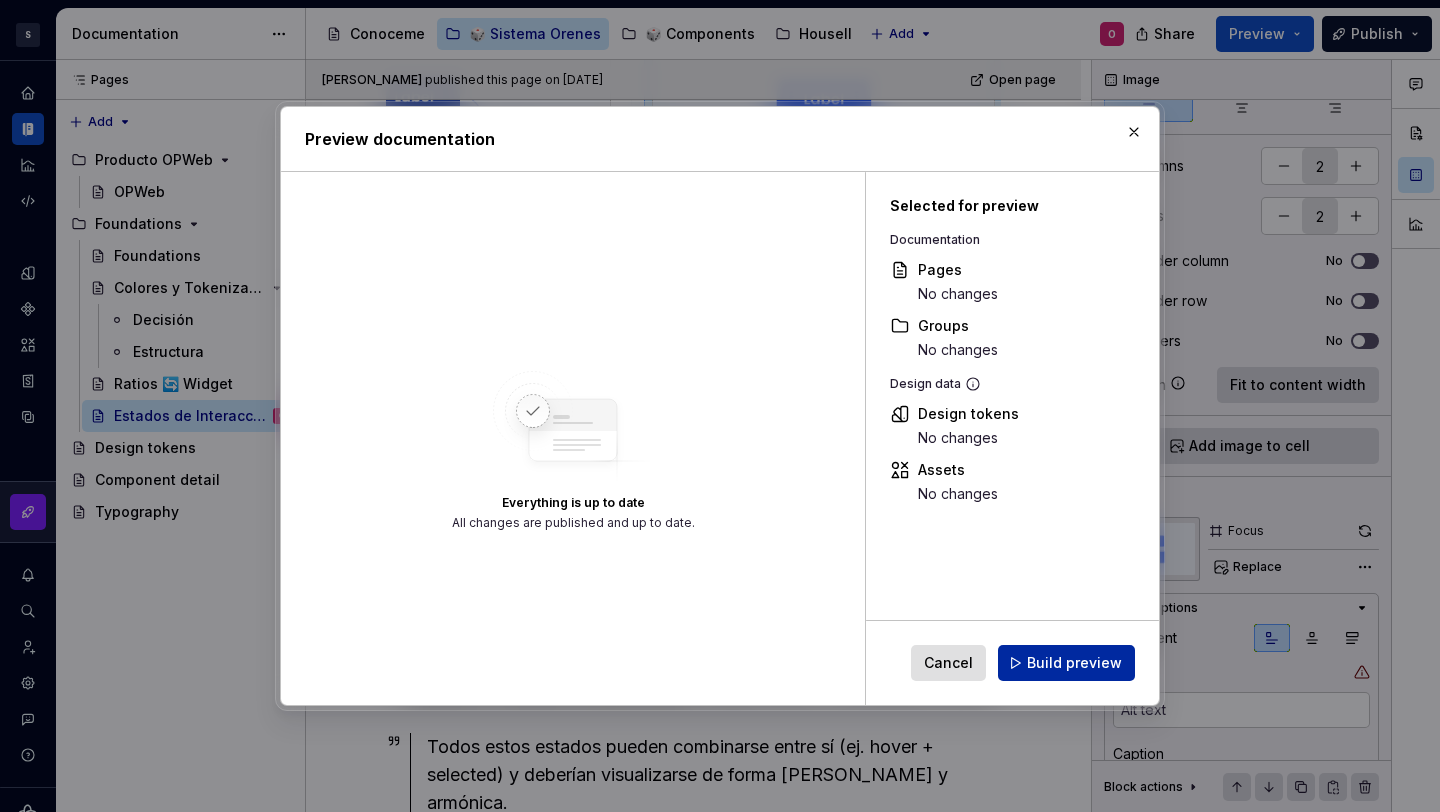 click on "Build preview" at bounding box center (1074, 663) 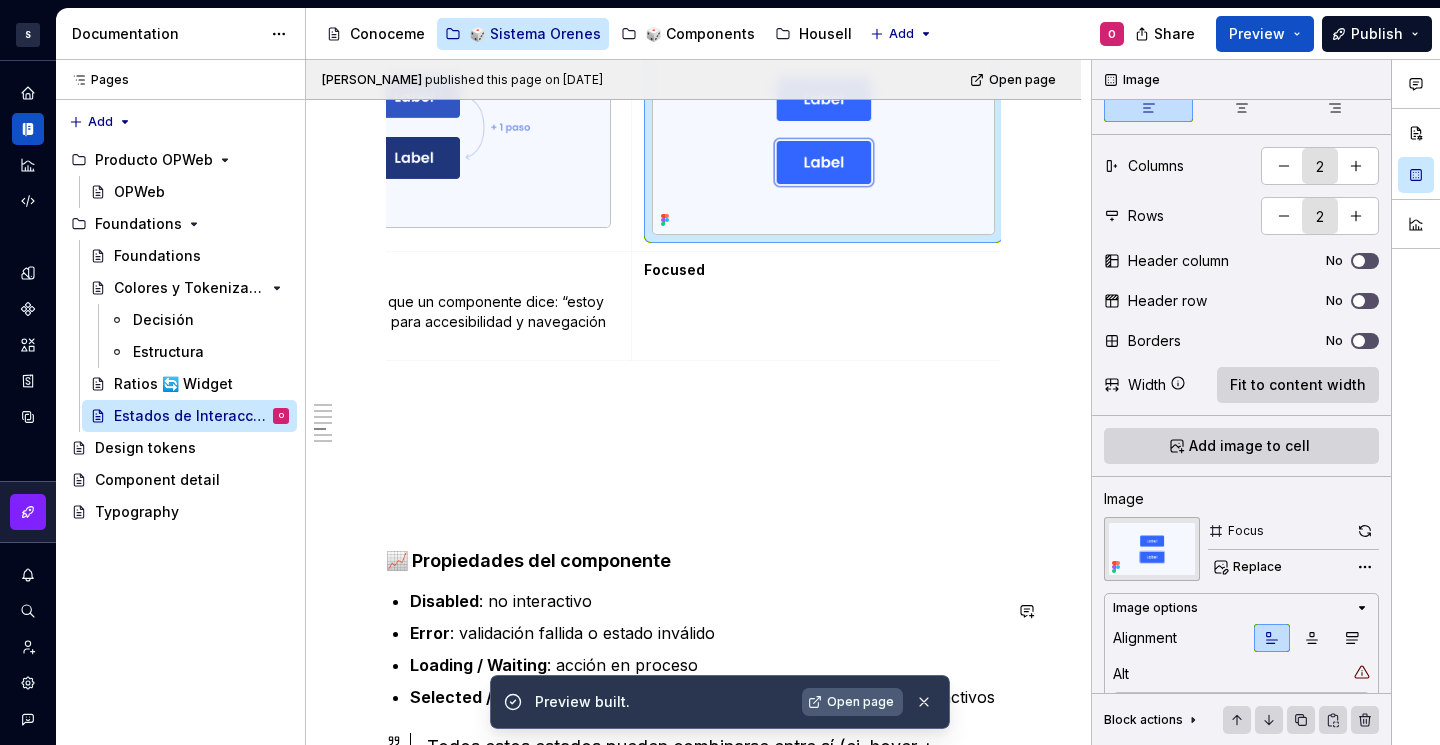 click on "Open page" at bounding box center (860, 702) 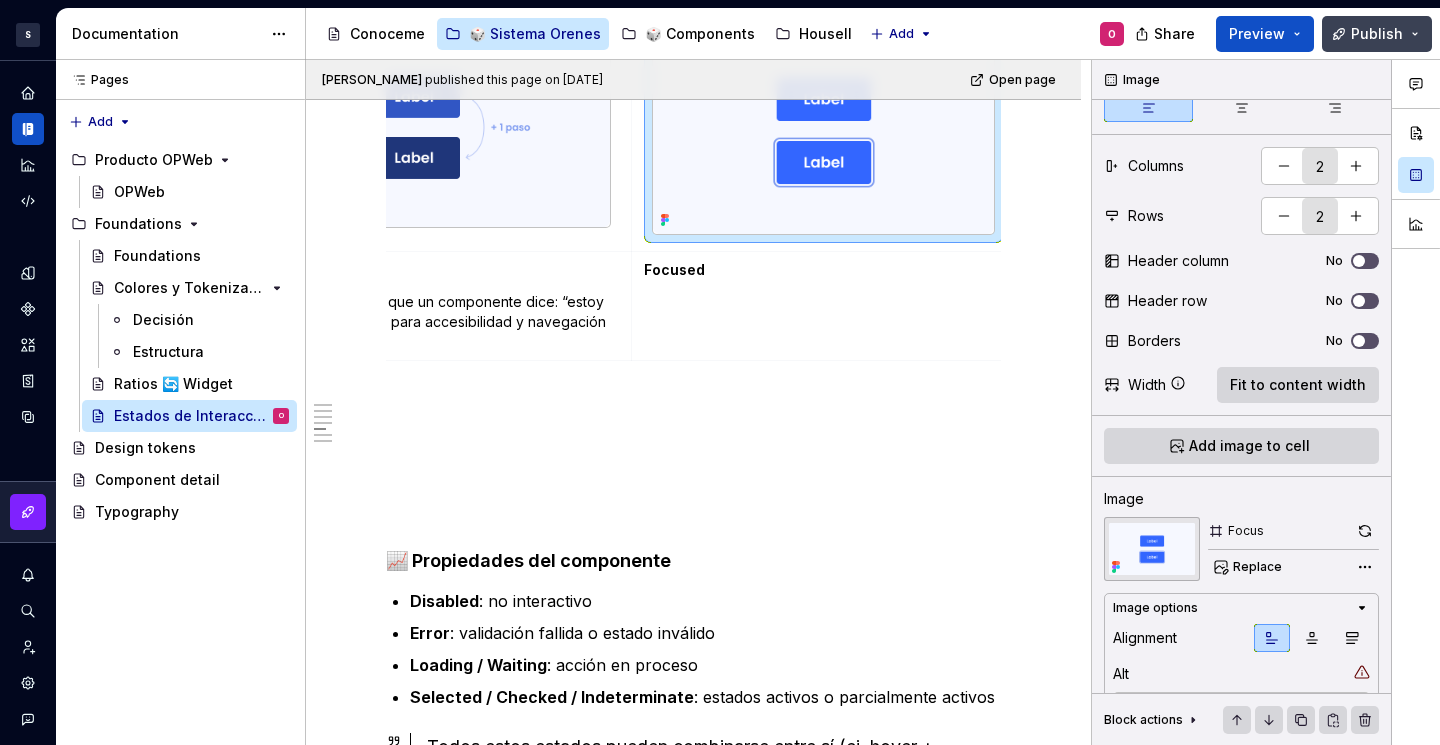click on "Publish" at bounding box center [1377, 34] 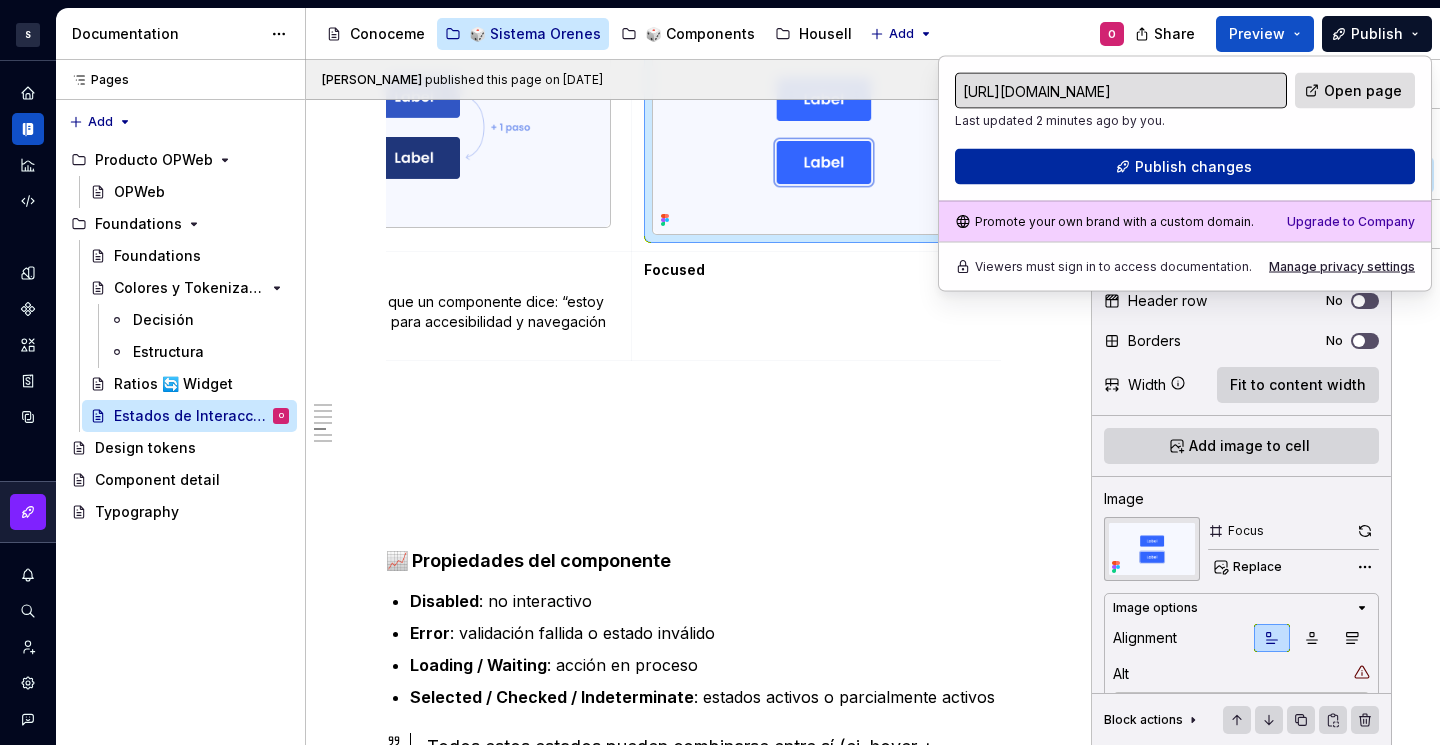 click on "Publish changes" at bounding box center [1193, 167] 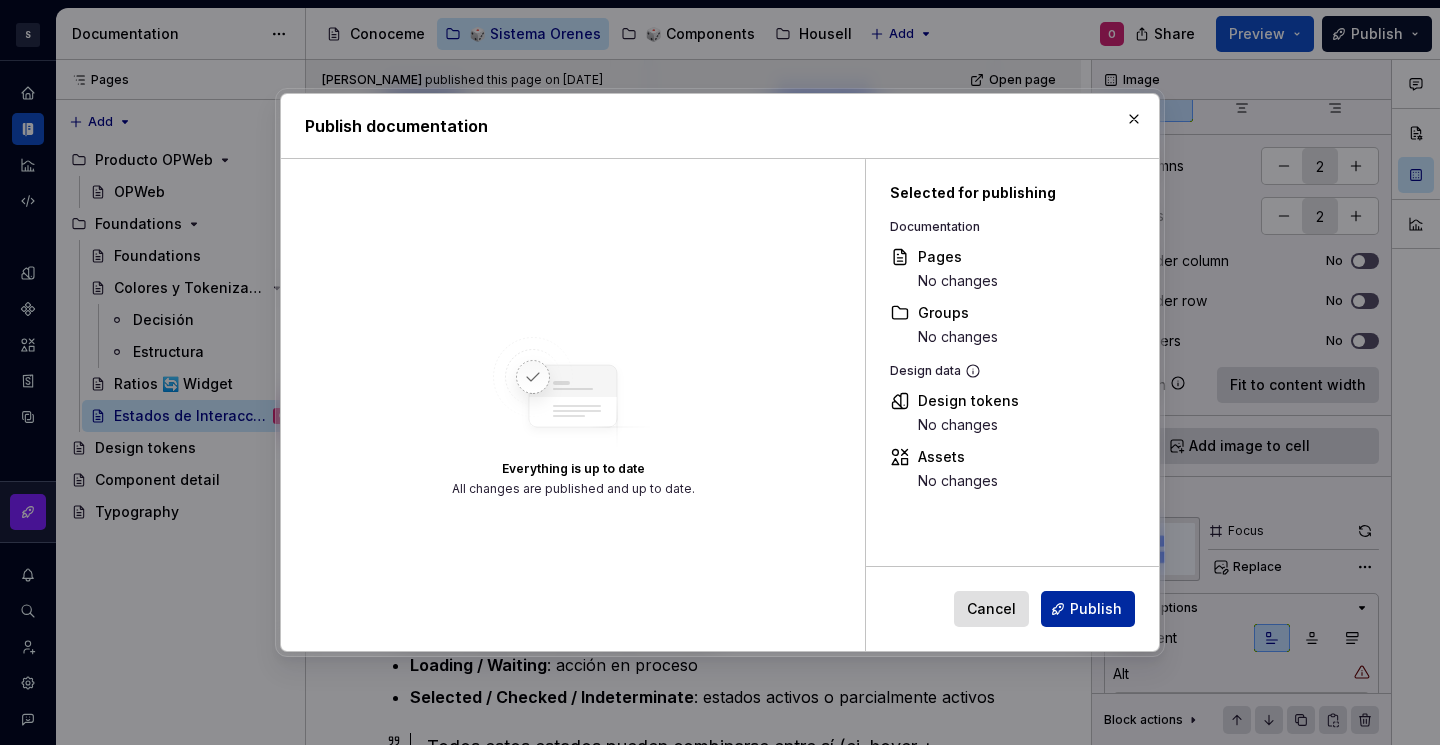 click on "Publish" at bounding box center (1096, 609) 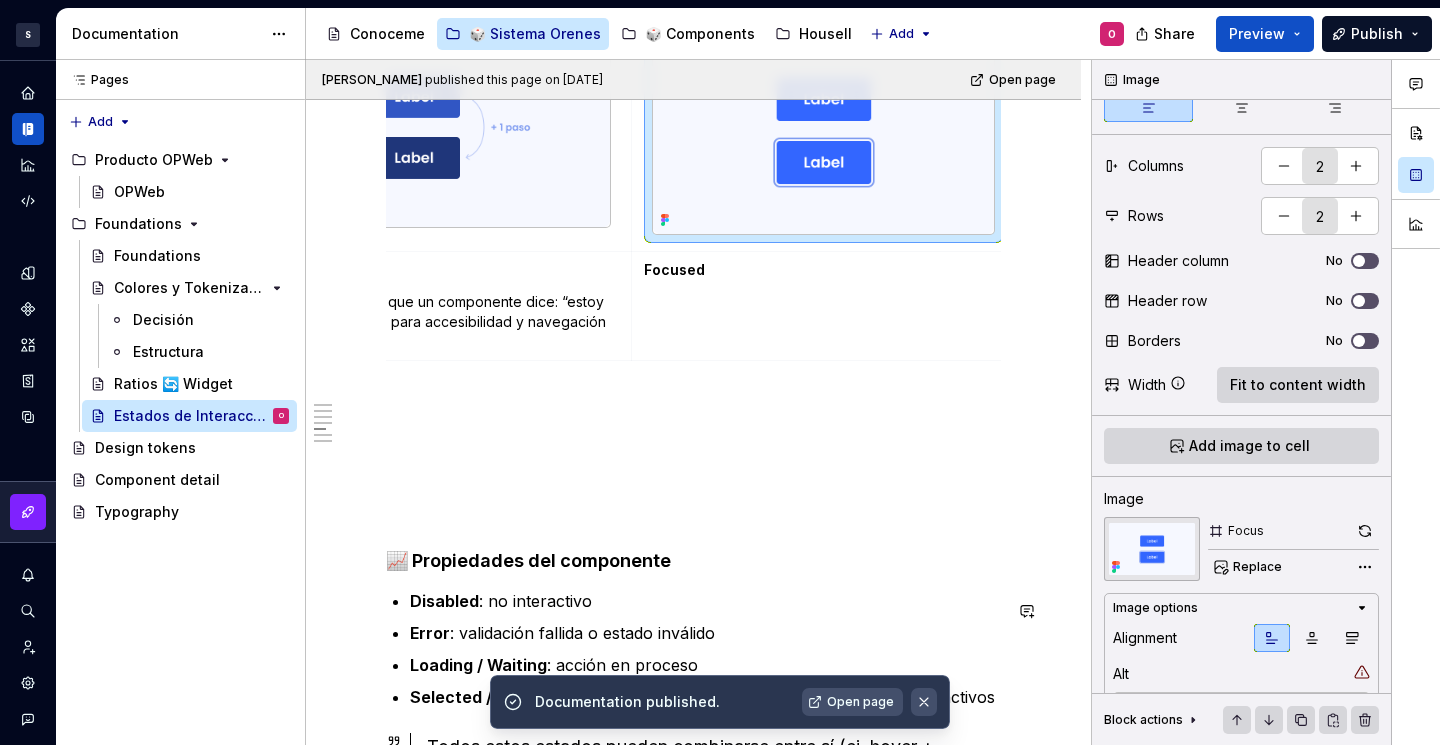 click at bounding box center (924, 702) 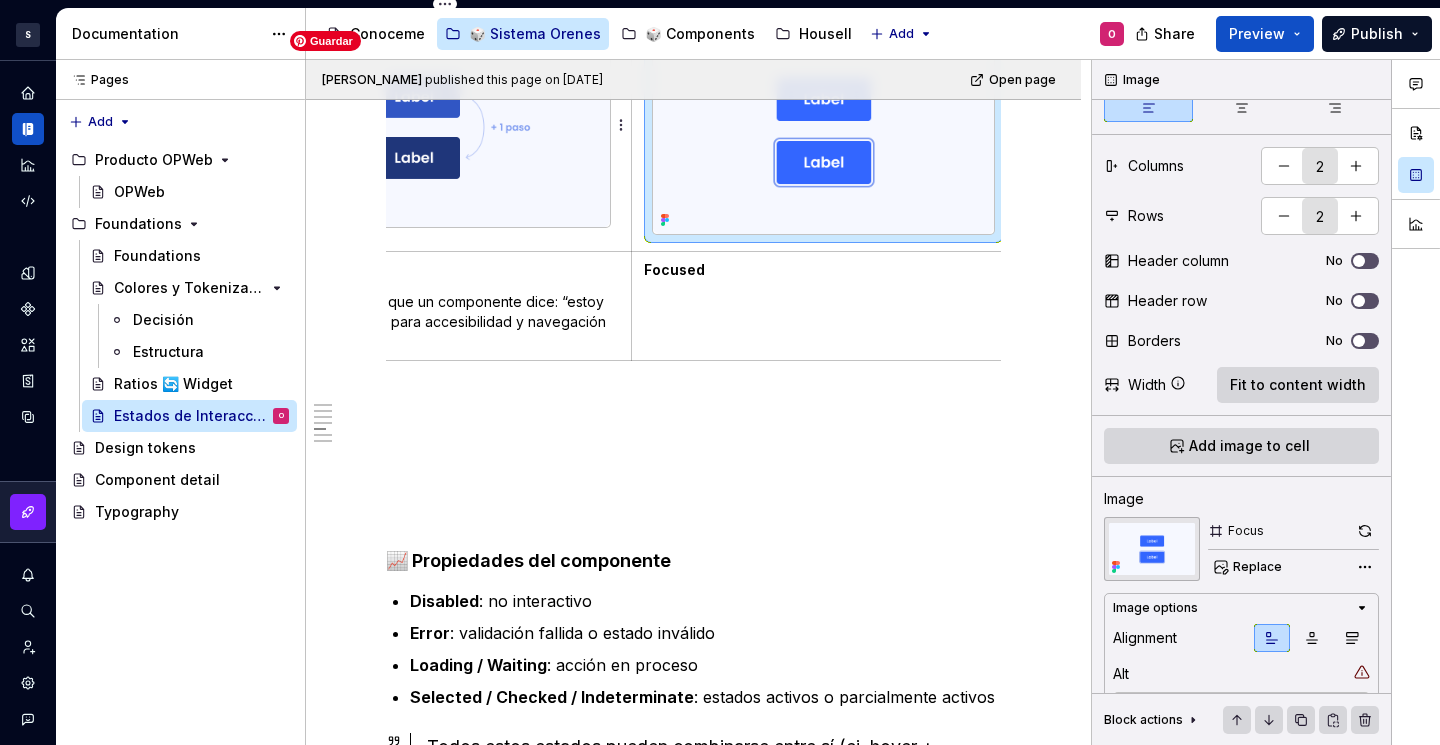 type on "*" 